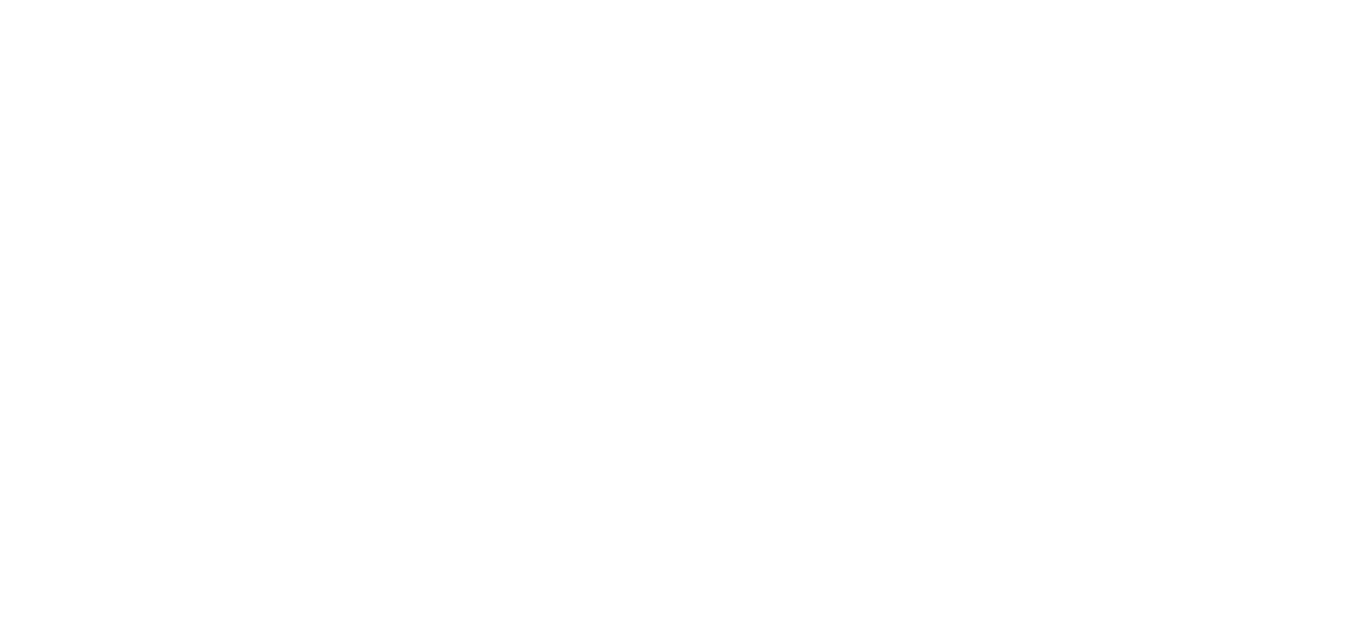 scroll, scrollTop: 0, scrollLeft: 0, axis: both 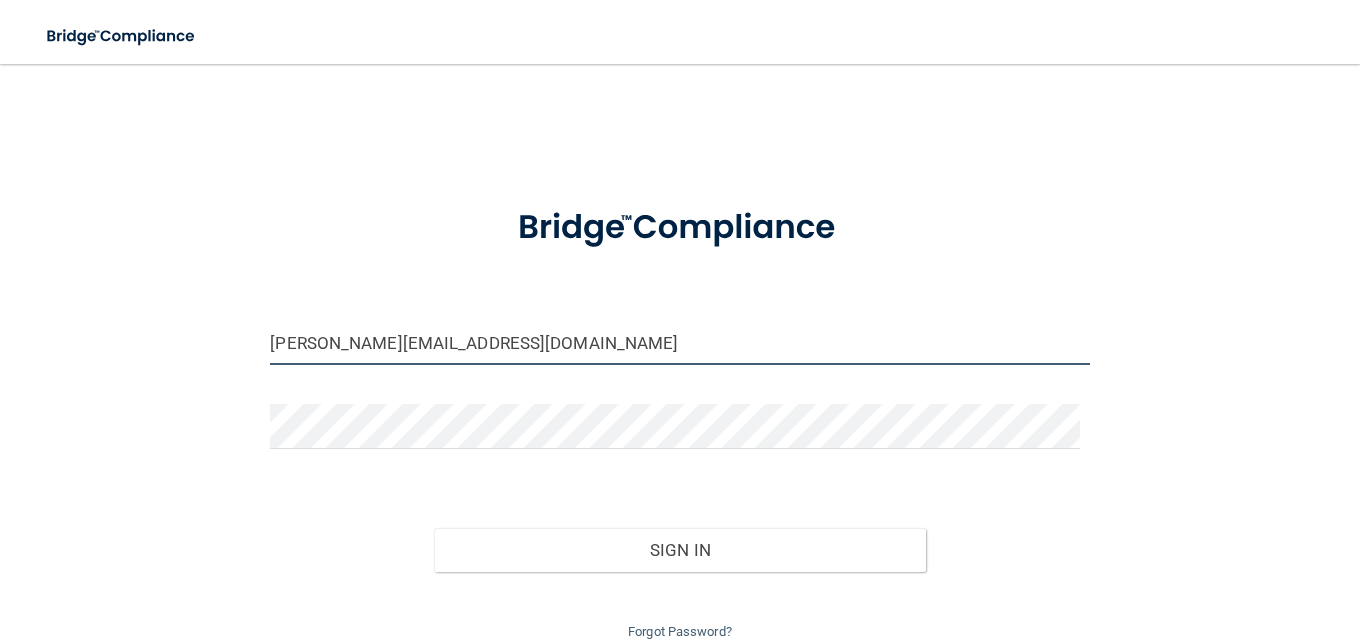 drag, startPoint x: 291, startPoint y: 344, endPoint x: 227, endPoint y: 333, distance: 64.93843 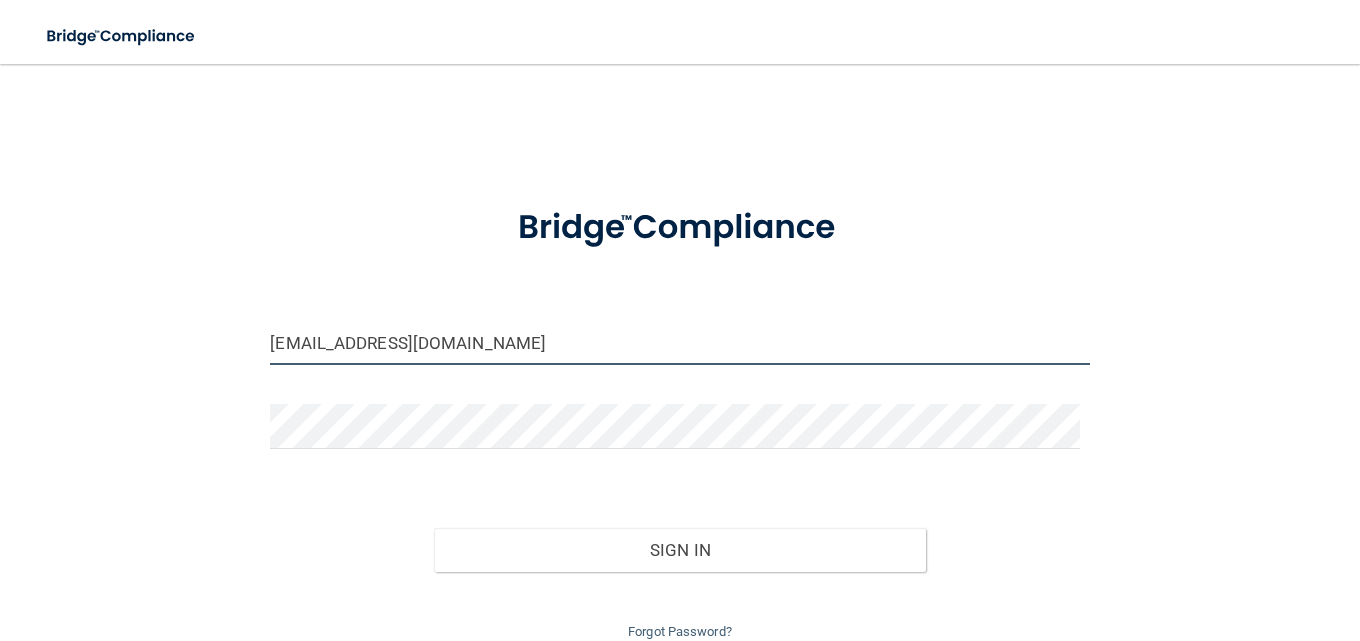 type on "franchlee@berksoralsurgery.com" 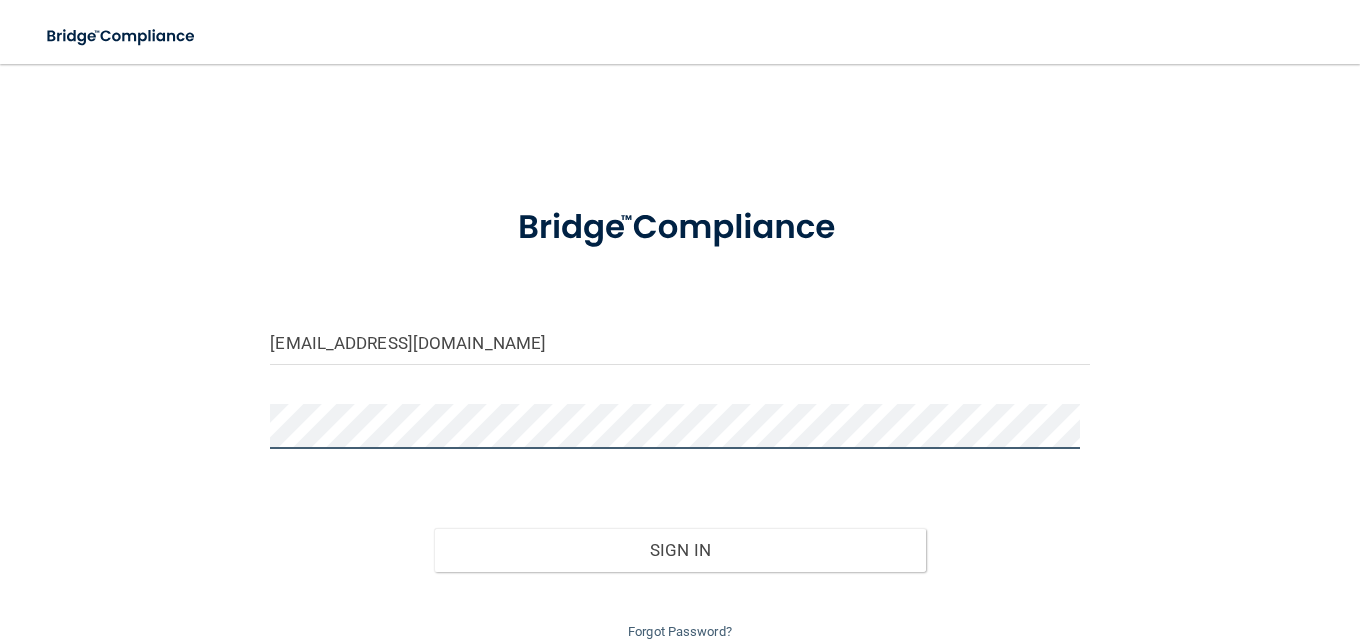 click on "franchlee@berksoralsurgery.com                                    Invalid email/password.     You don't have permission to access that page.       Sign In            Forgot Password?" at bounding box center (680, 364) 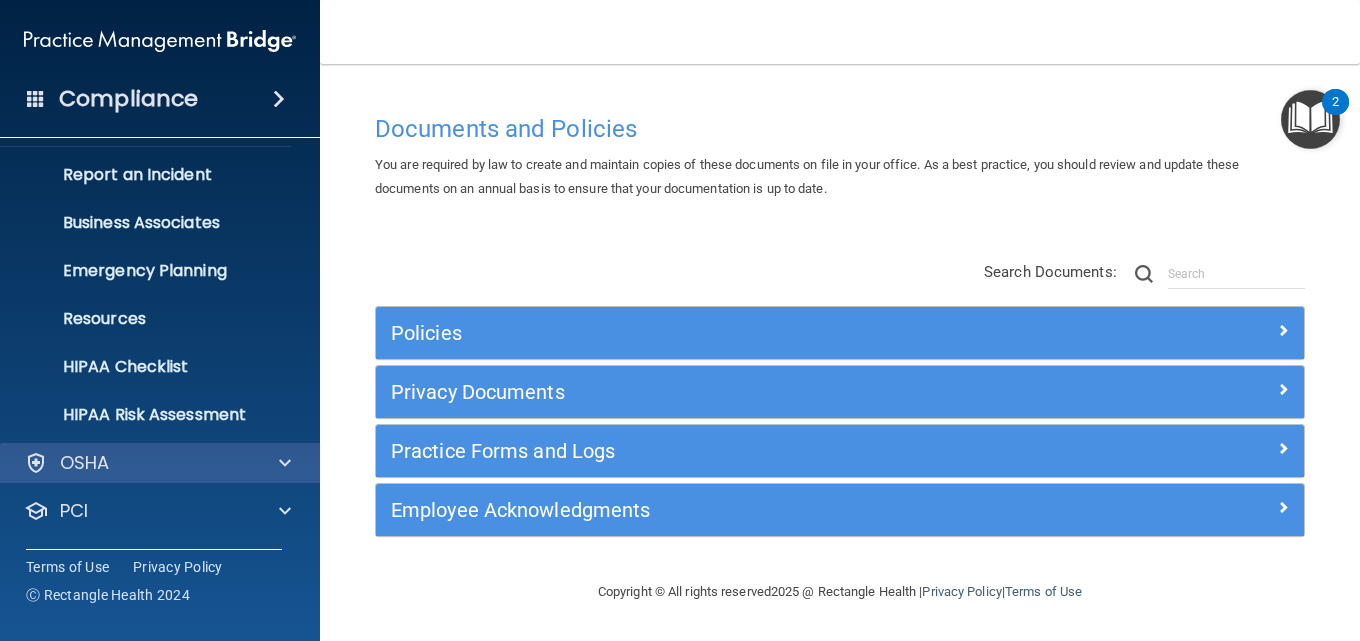 scroll, scrollTop: 189, scrollLeft: 0, axis: vertical 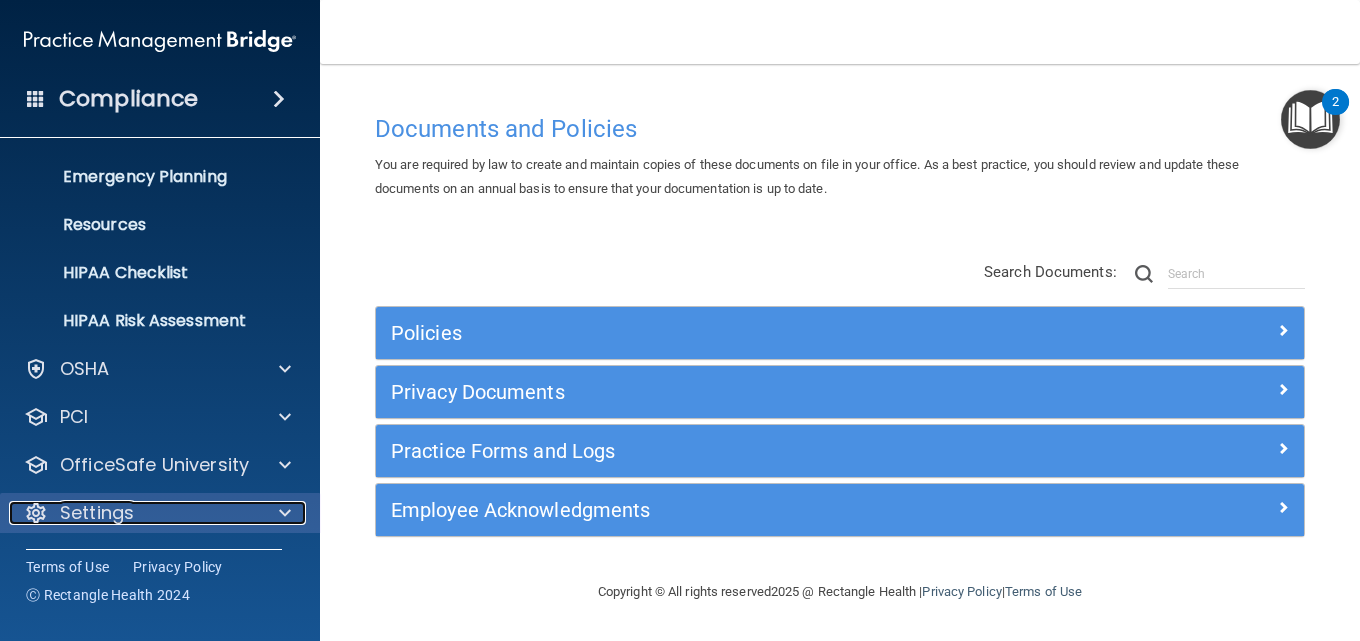 click at bounding box center [285, 513] 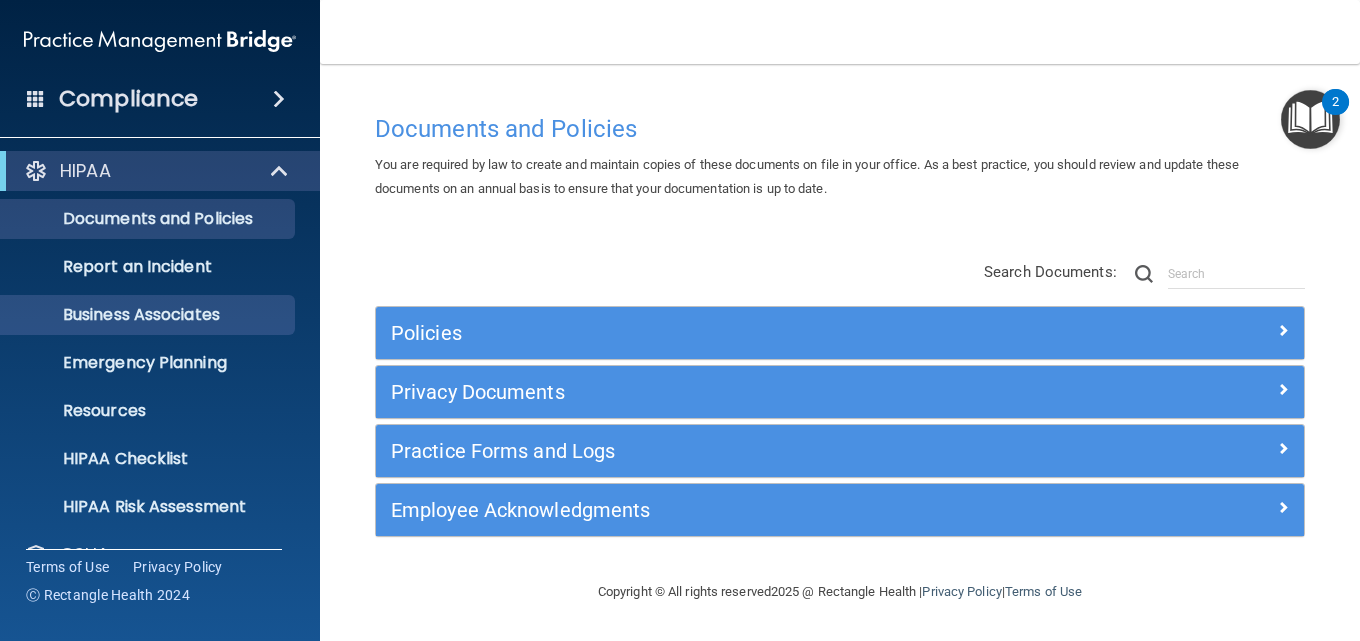 scroll, scrollTop: 0, scrollLeft: 0, axis: both 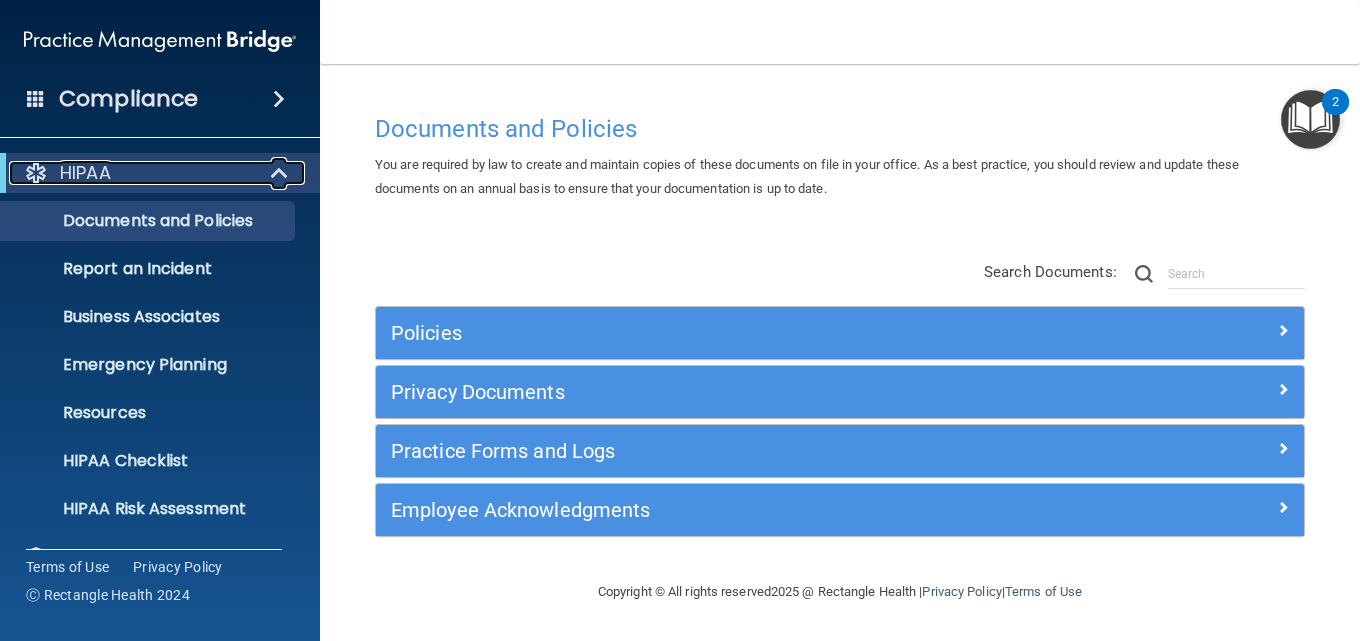 click at bounding box center (281, 173) 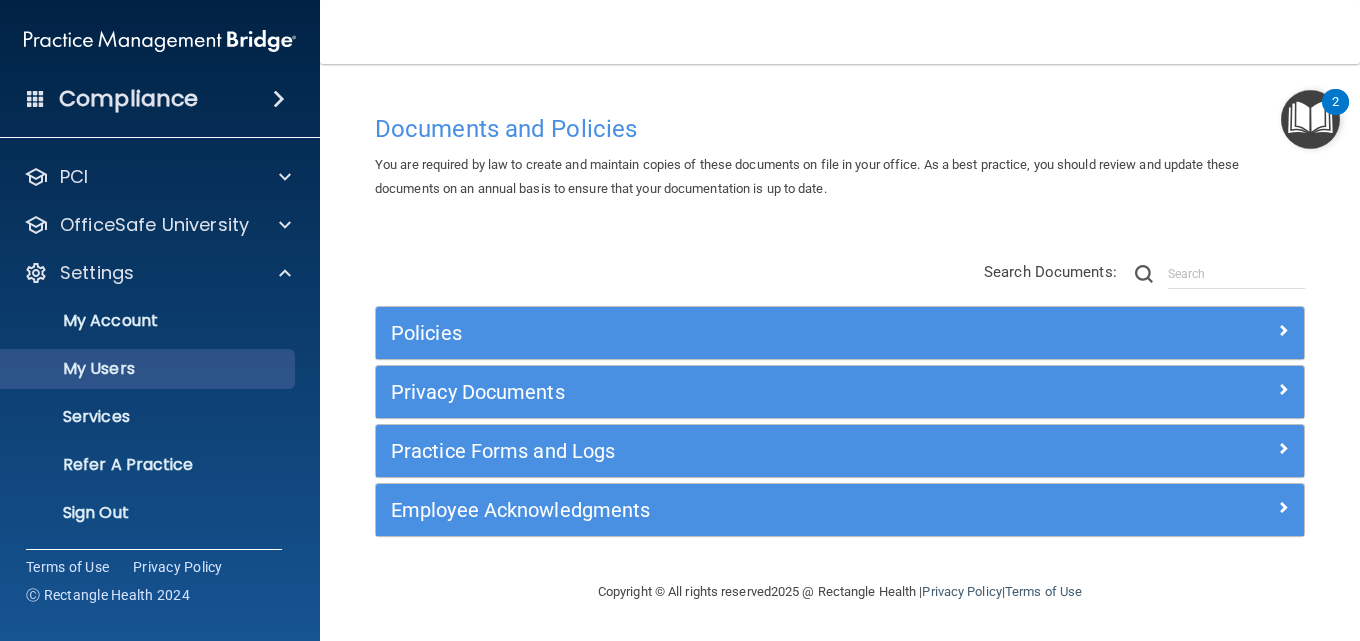 scroll, scrollTop: 0, scrollLeft: 0, axis: both 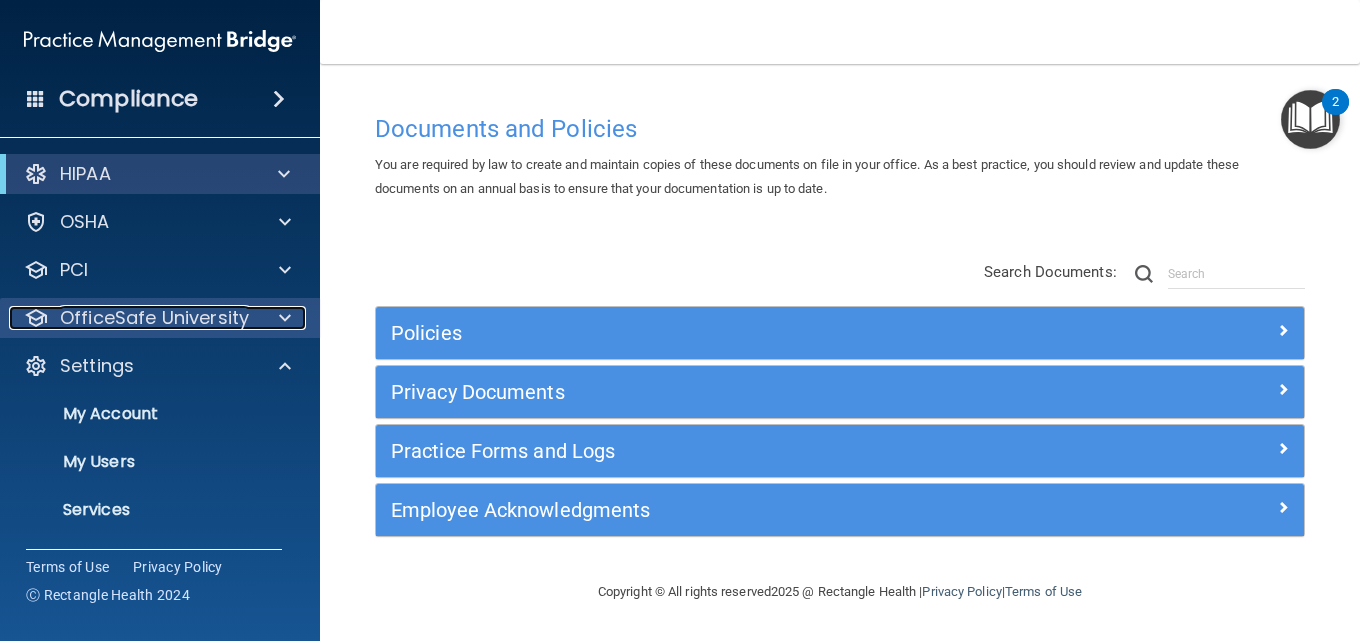 click at bounding box center (285, 318) 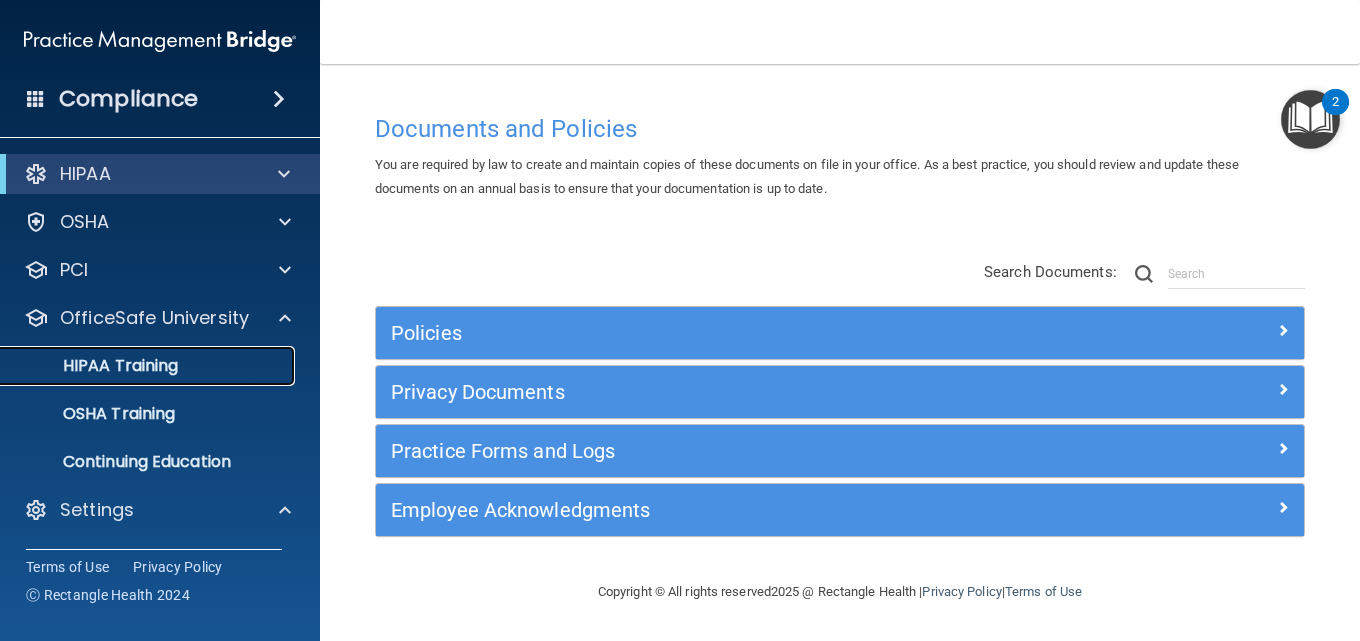 click on "HIPAA Training" at bounding box center [95, 366] 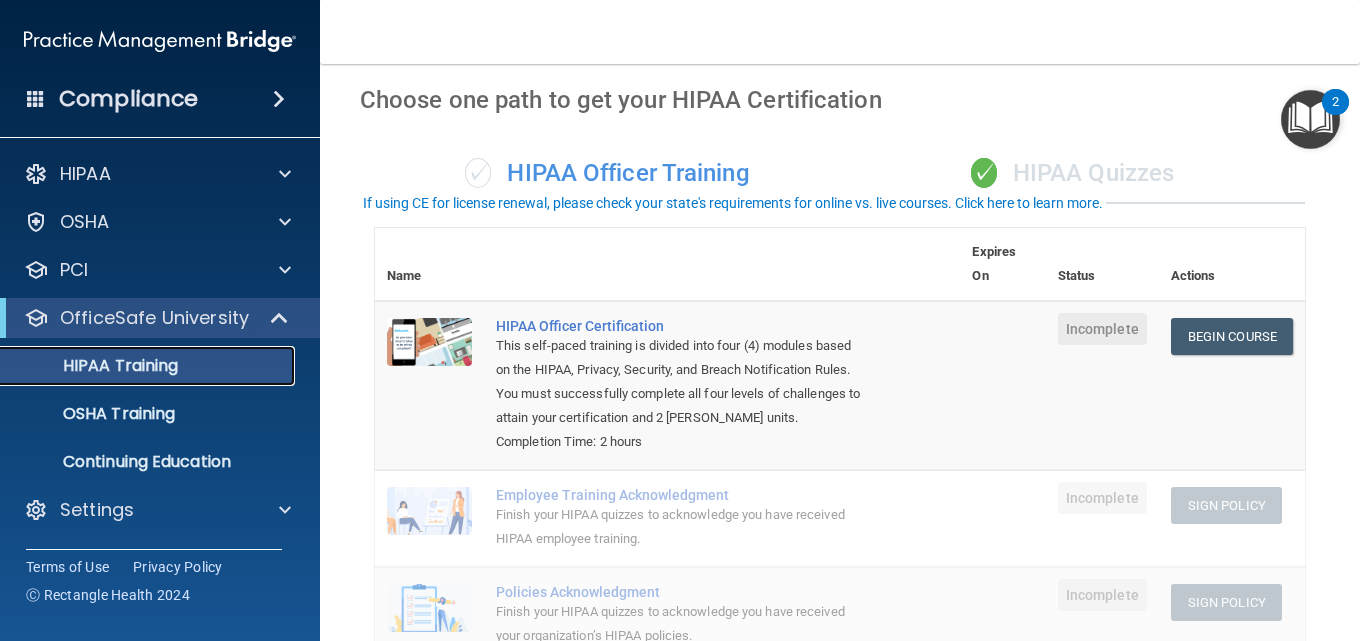 scroll, scrollTop: 0, scrollLeft: 0, axis: both 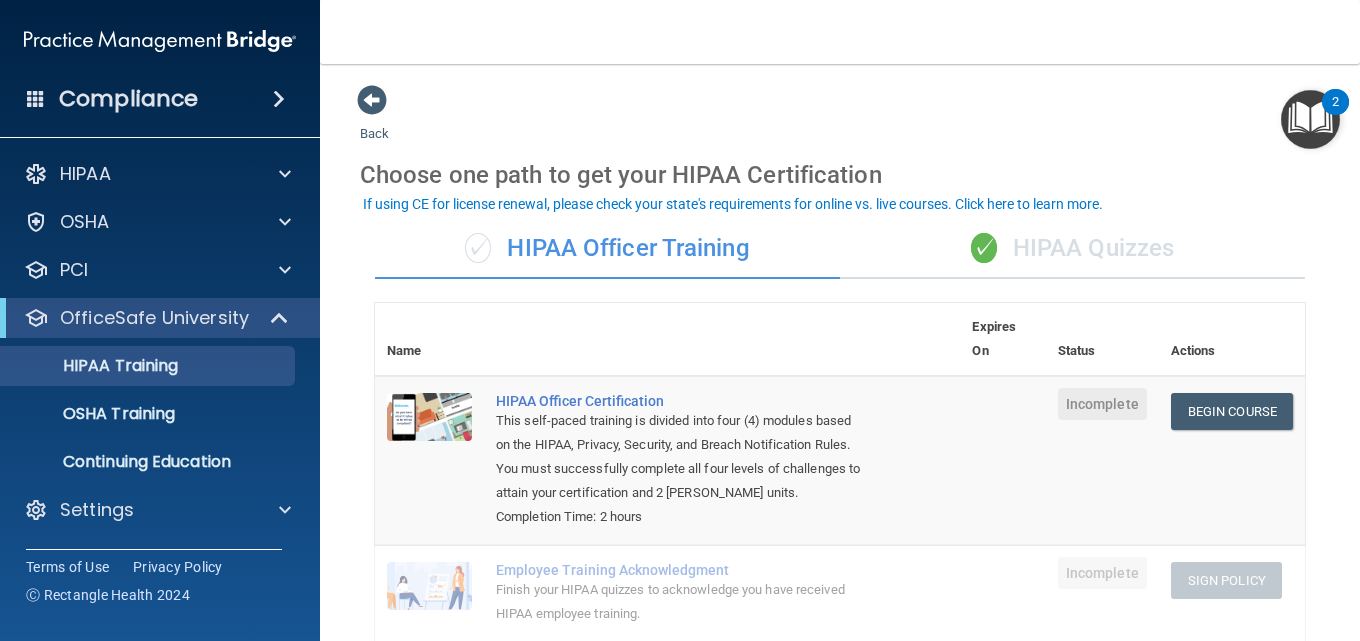 click on "✓   HIPAA Quizzes" at bounding box center (1072, 249) 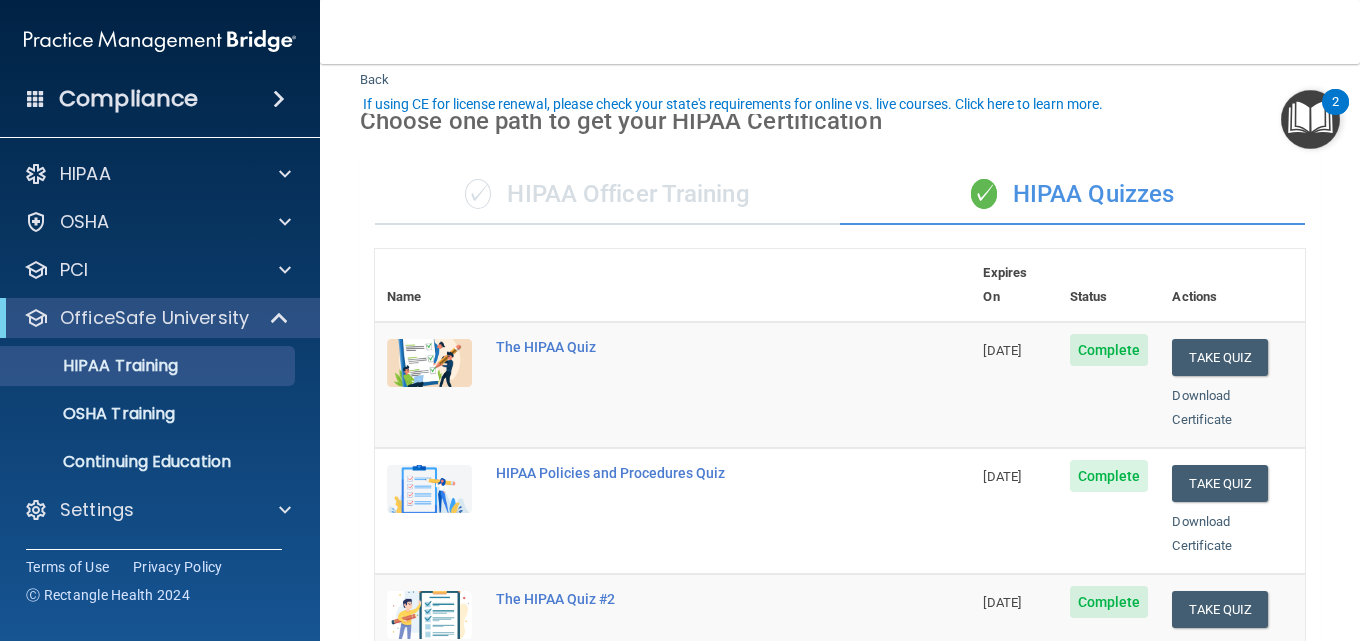scroll, scrollTop: 100, scrollLeft: 0, axis: vertical 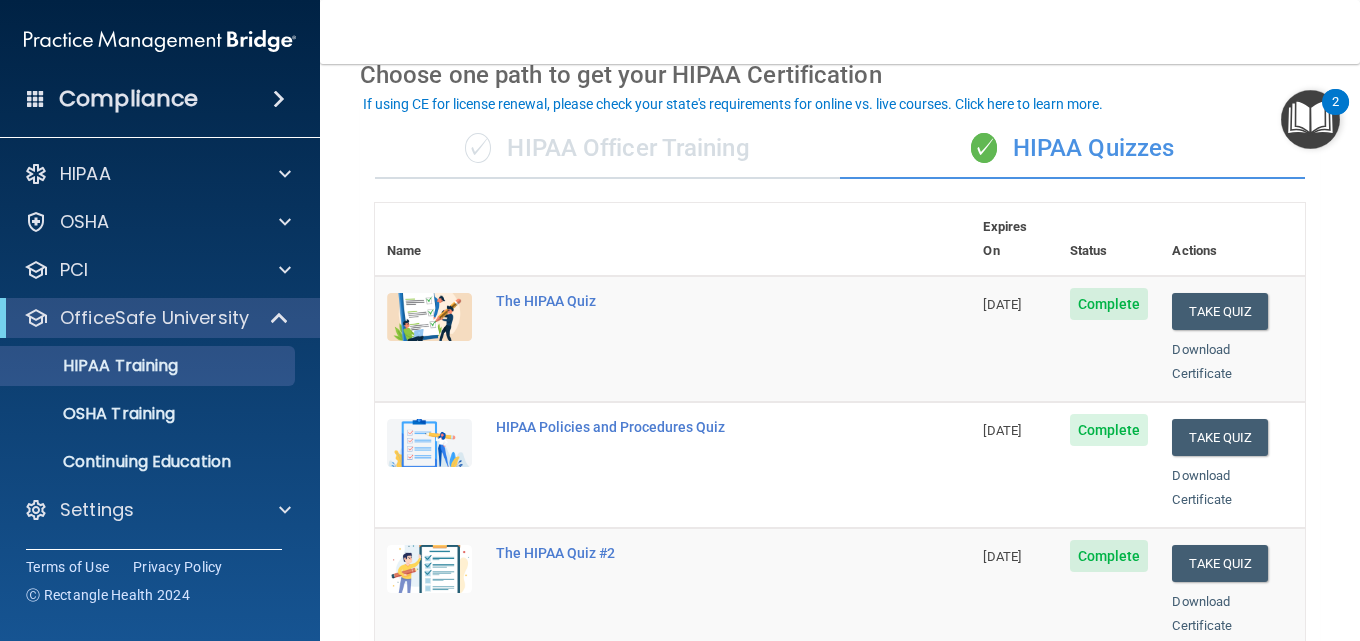 click on "✓   HIPAA Officer Training" at bounding box center (607, 149) 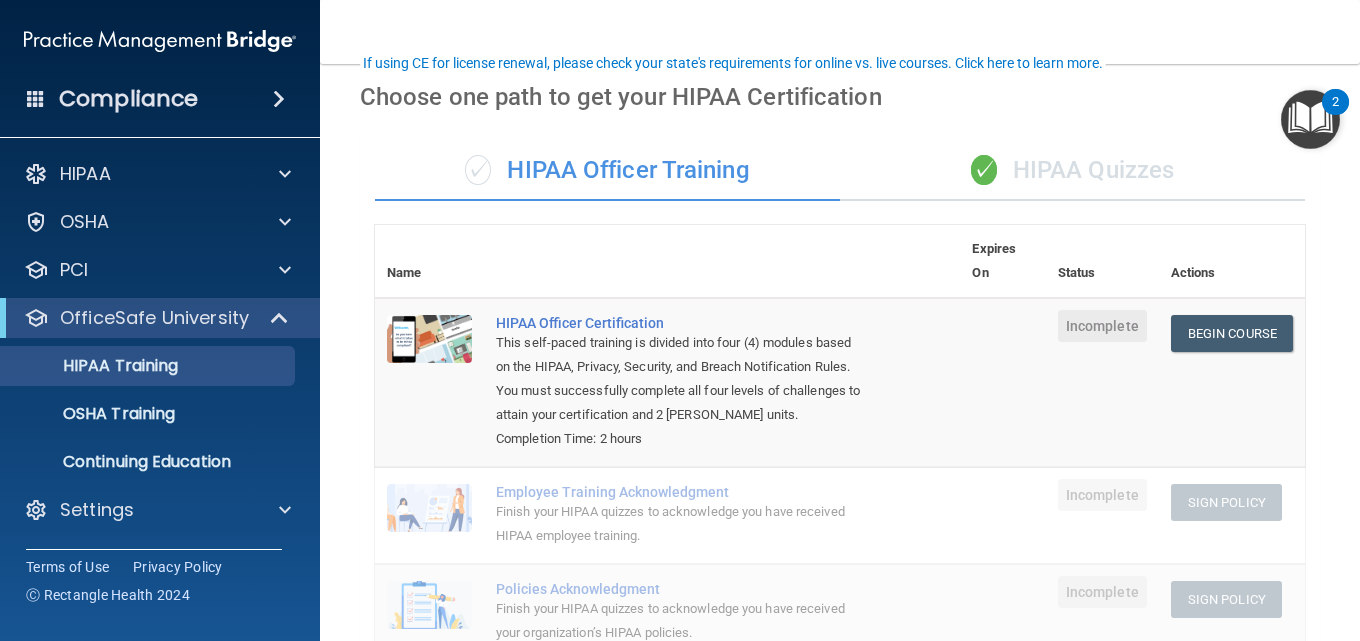 scroll, scrollTop: 0, scrollLeft: 0, axis: both 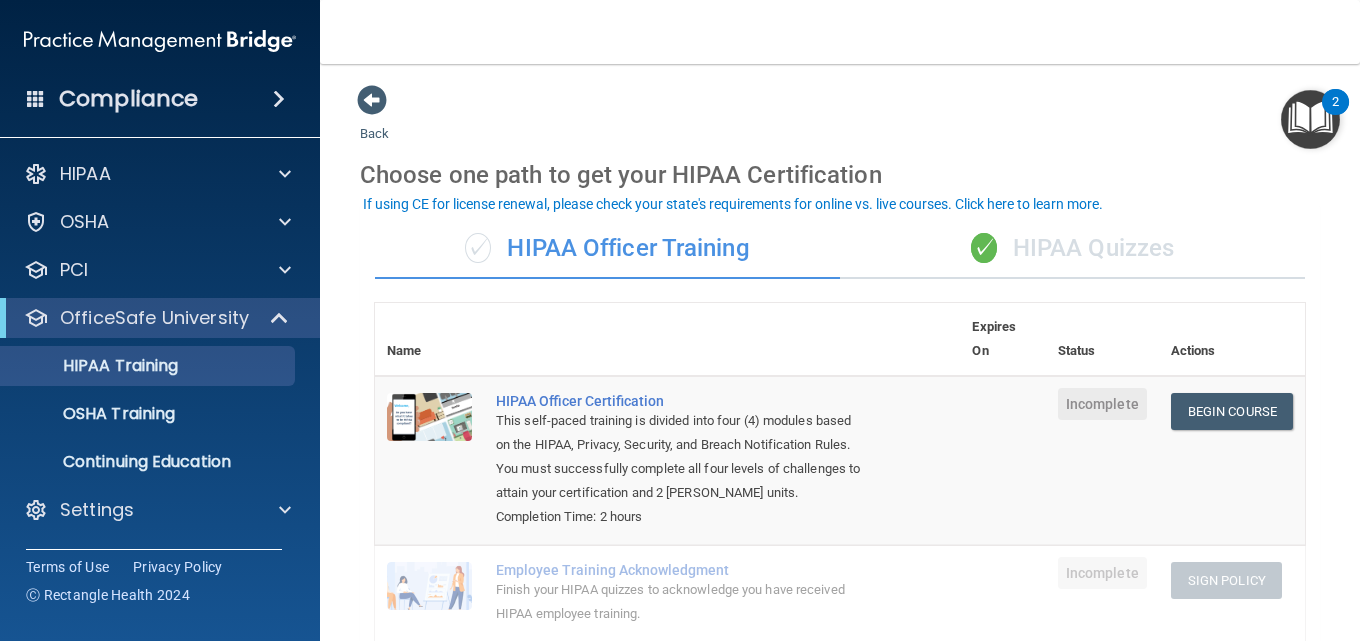 click on "✓   HIPAA Quizzes" at bounding box center [1072, 249] 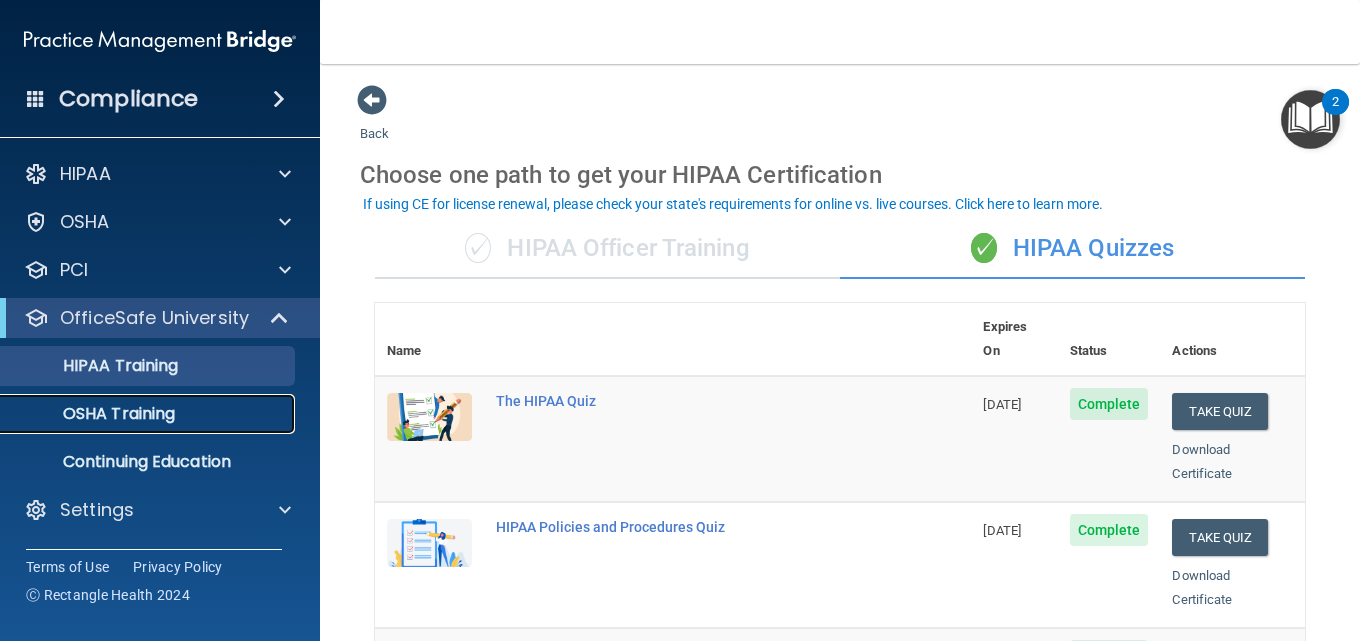 click on "OSHA Training" at bounding box center (94, 414) 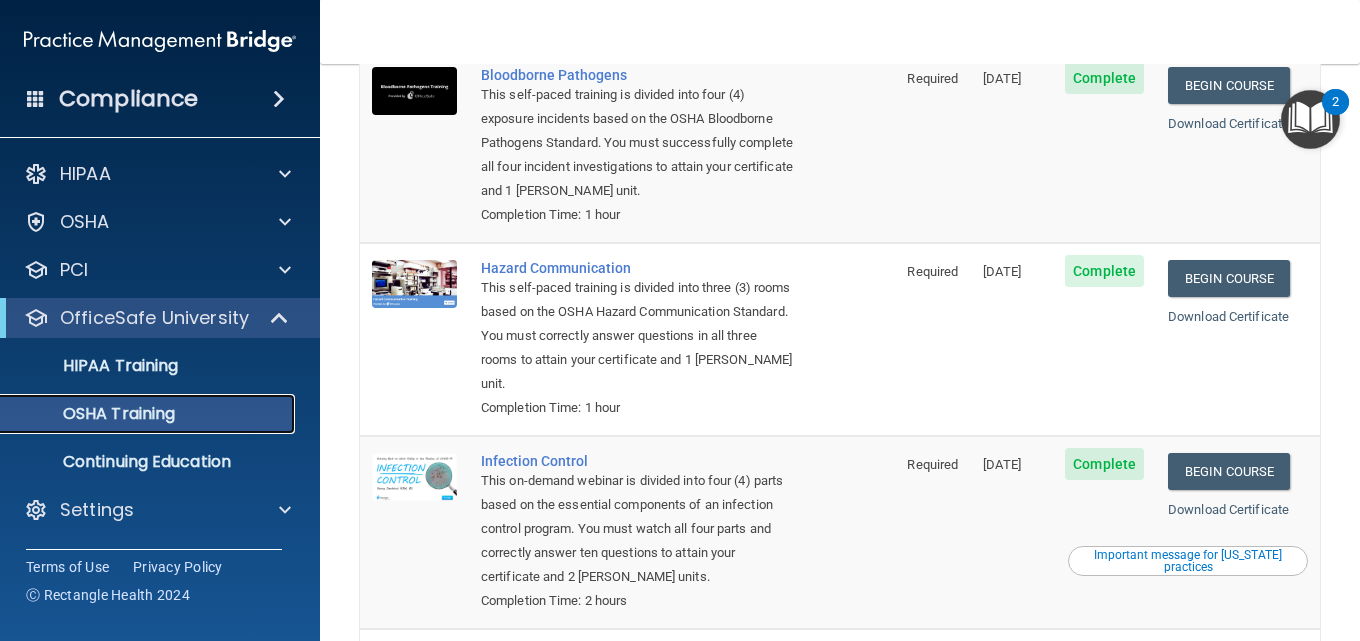 scroll, scrollTop: 200, scrollLeft: 0, axis: vertical 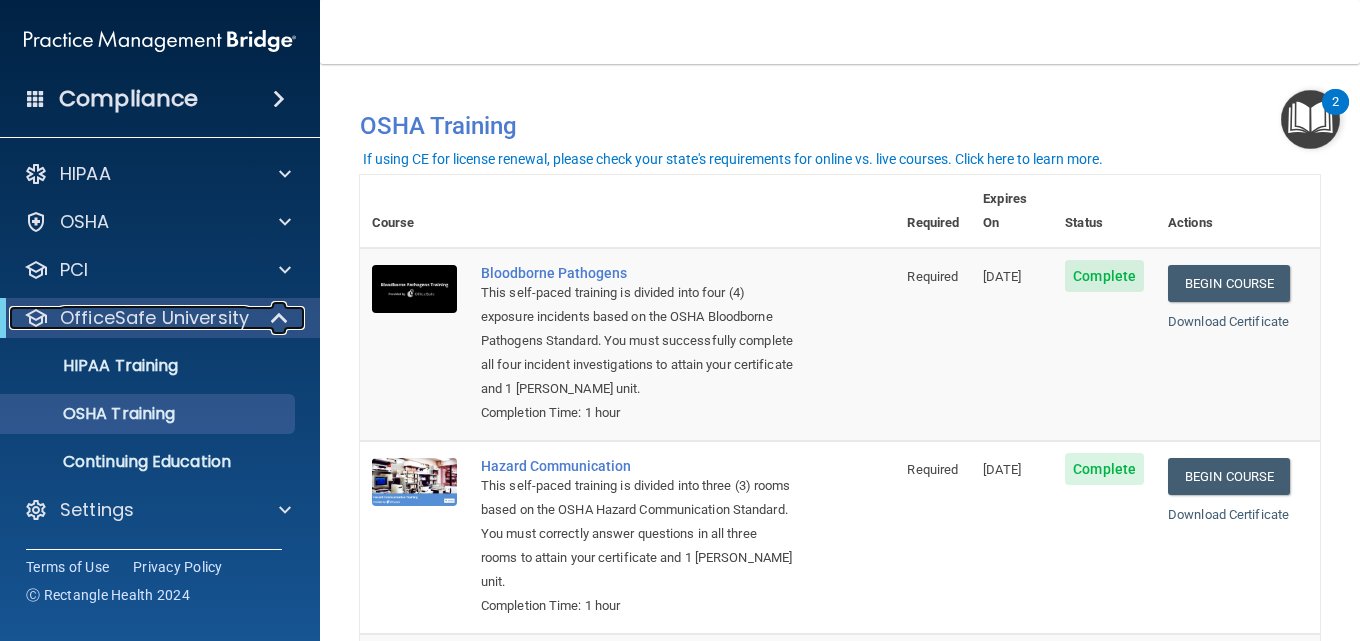 click at bounding box center (281, 318) 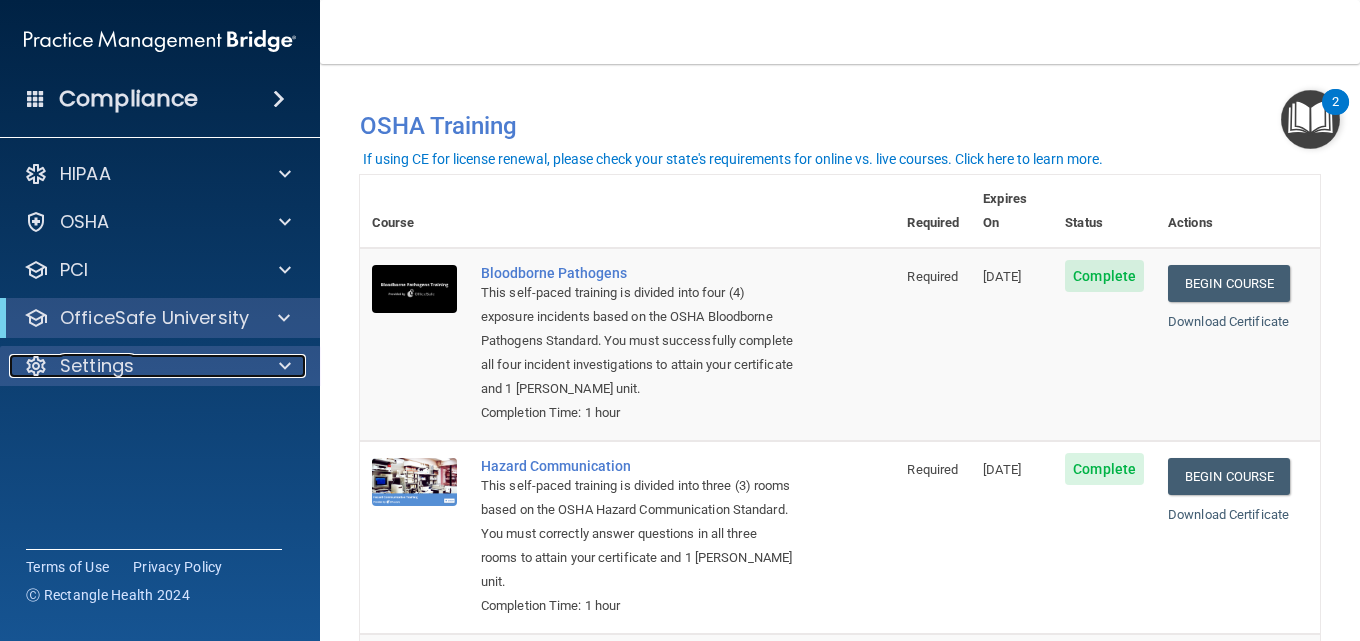 click at bounding box center [282, 366] 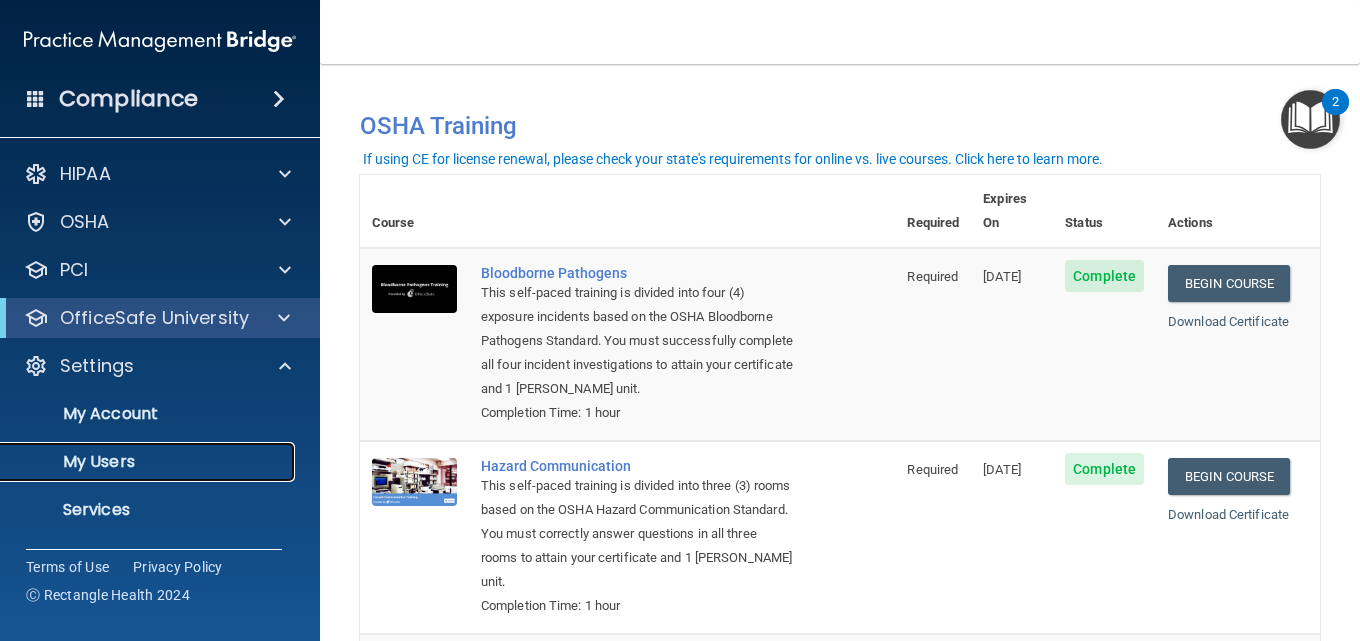 click on "My Users" at bounding box center [149, 462] 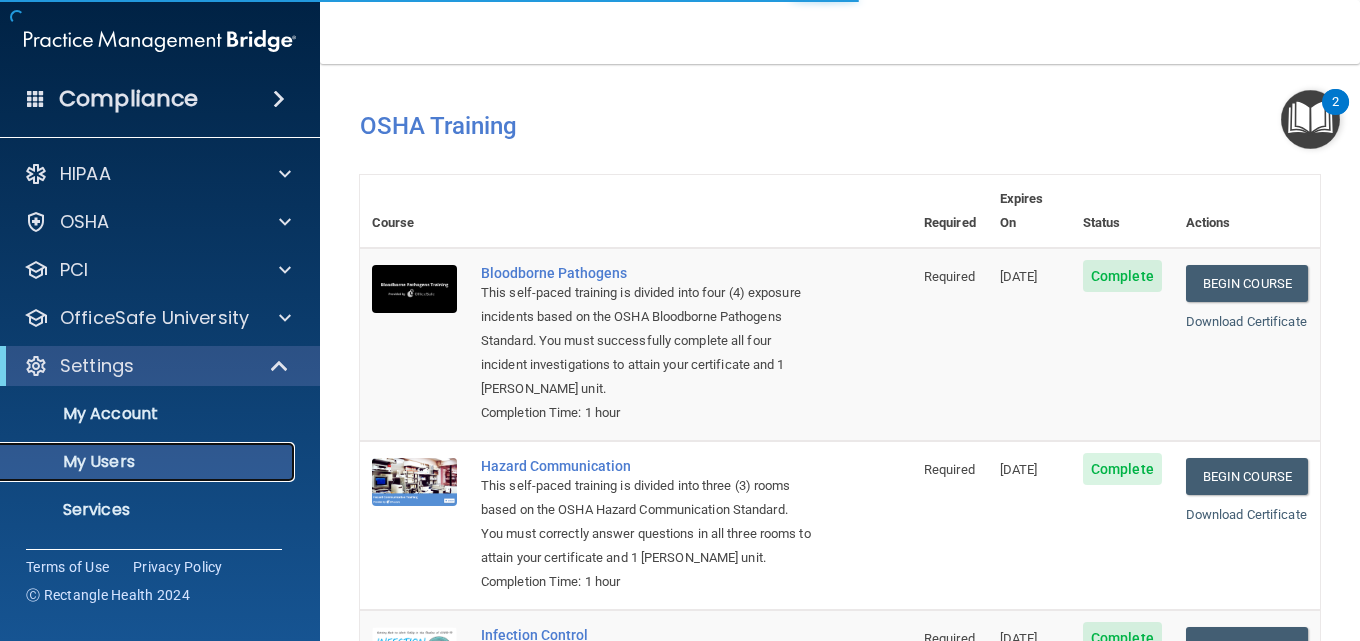 select on "20" 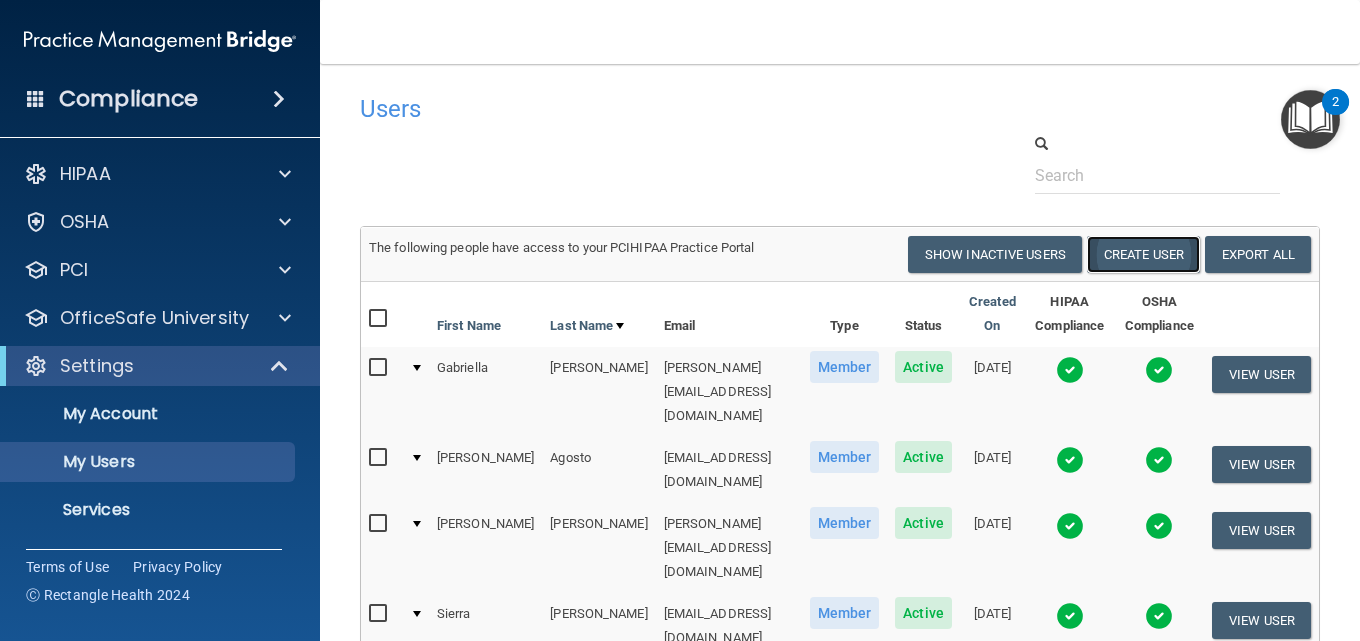 click on "Create User" at bounding box center [1143, 254] 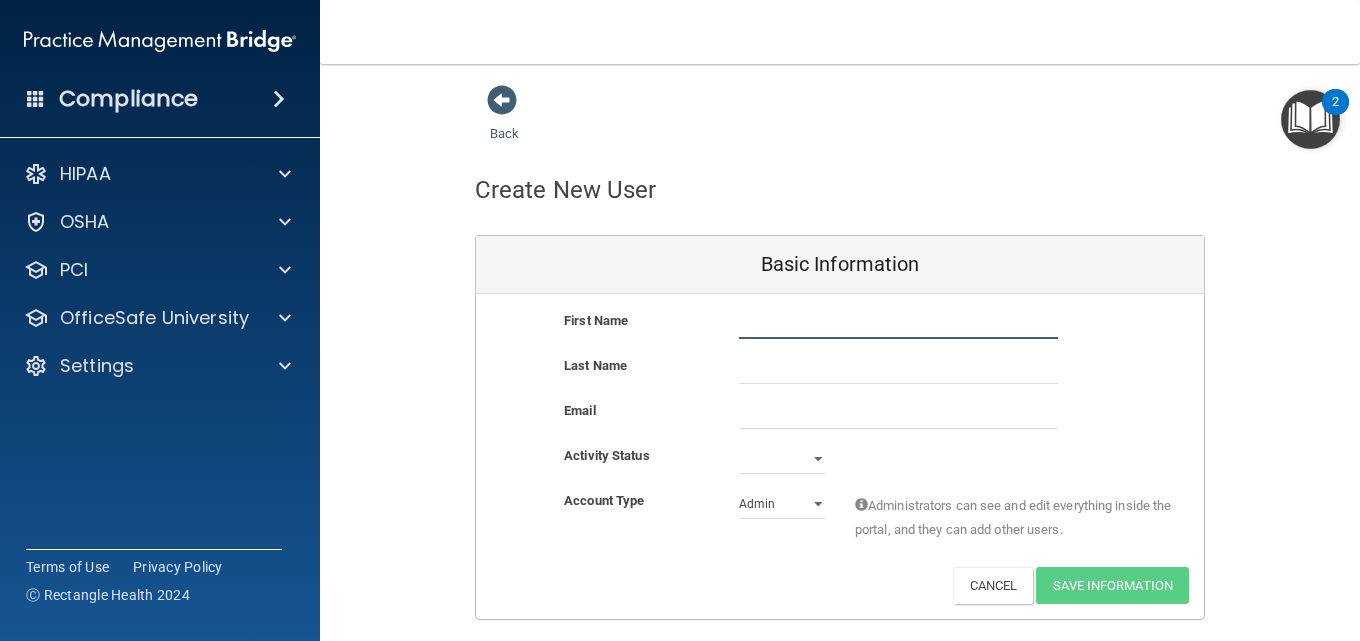 click at bounding box center (898, 324) 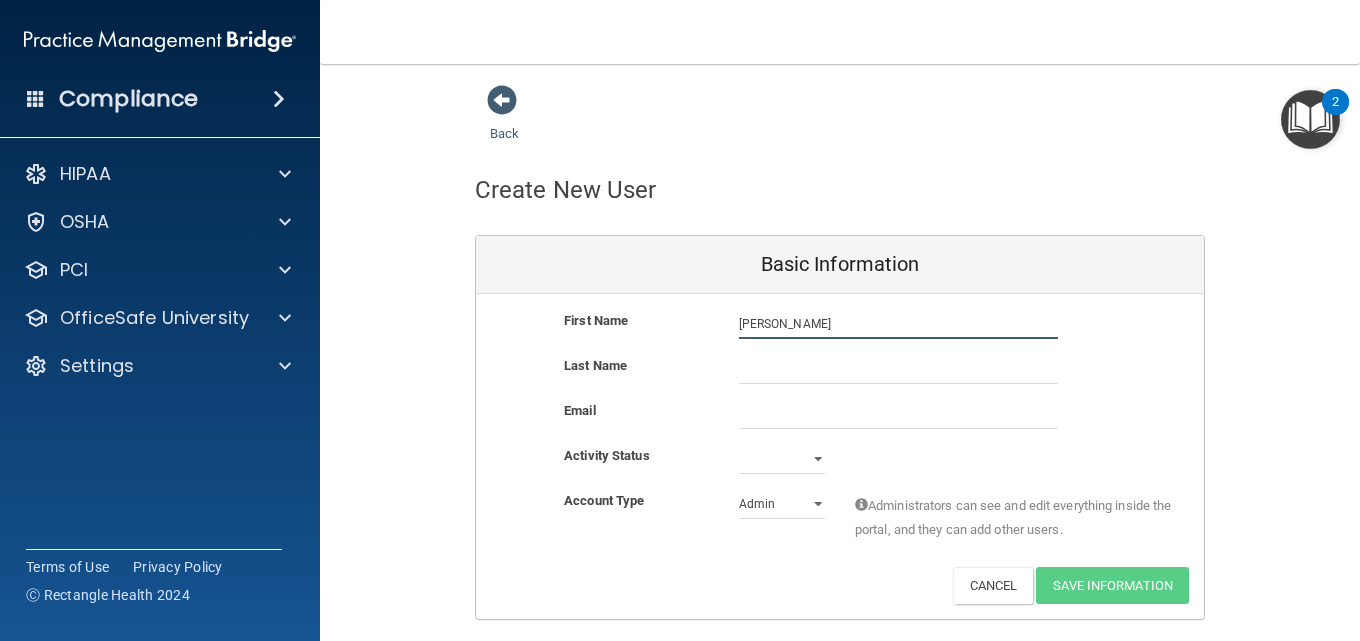 type on "Atiya" 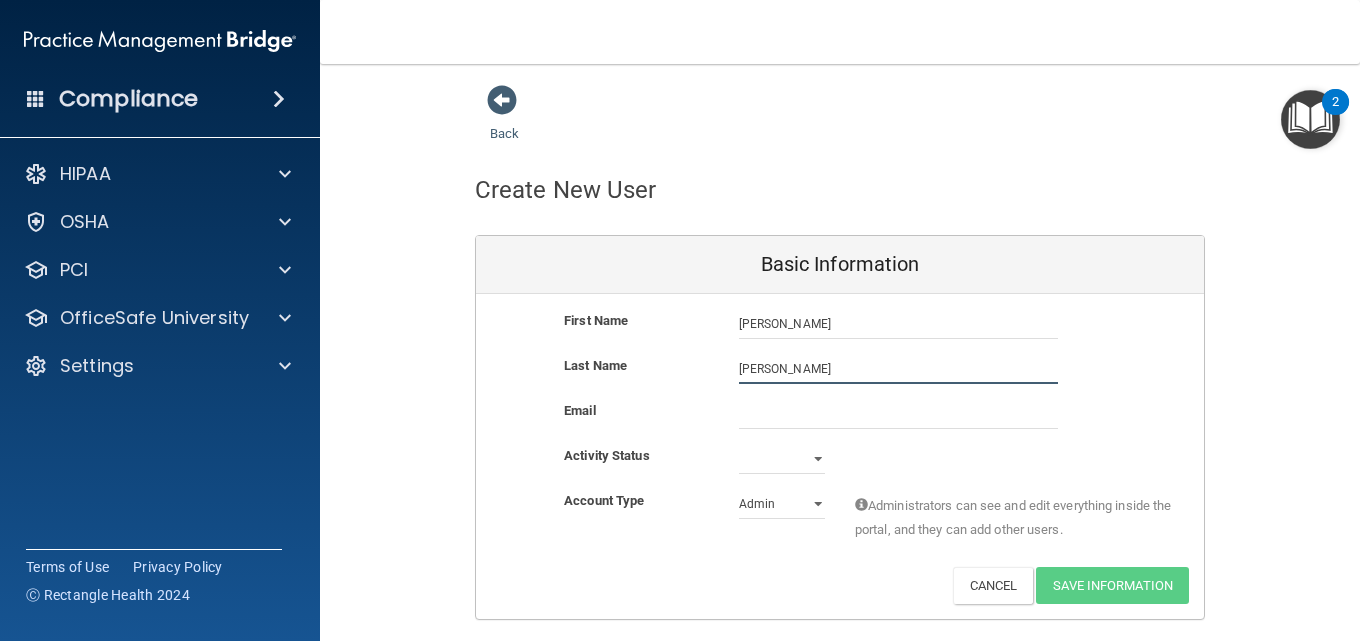click on "Biley" at bounding box center [898, 369] 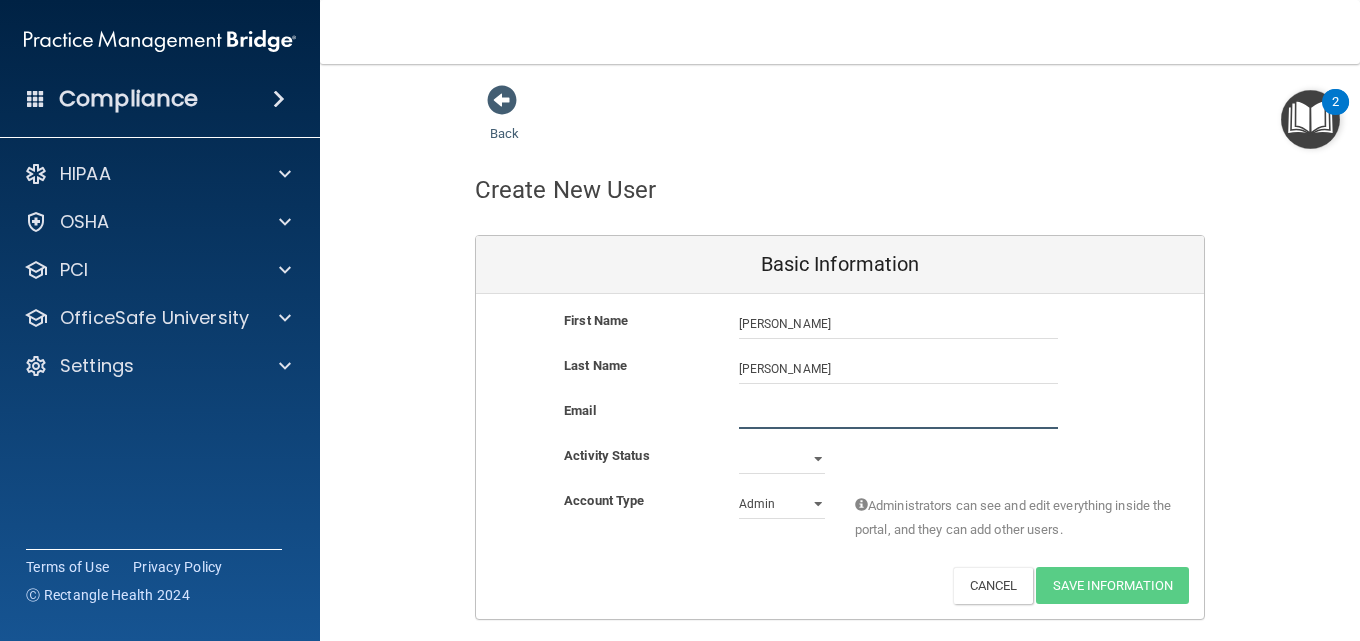 click at bounding box center [898, 414] 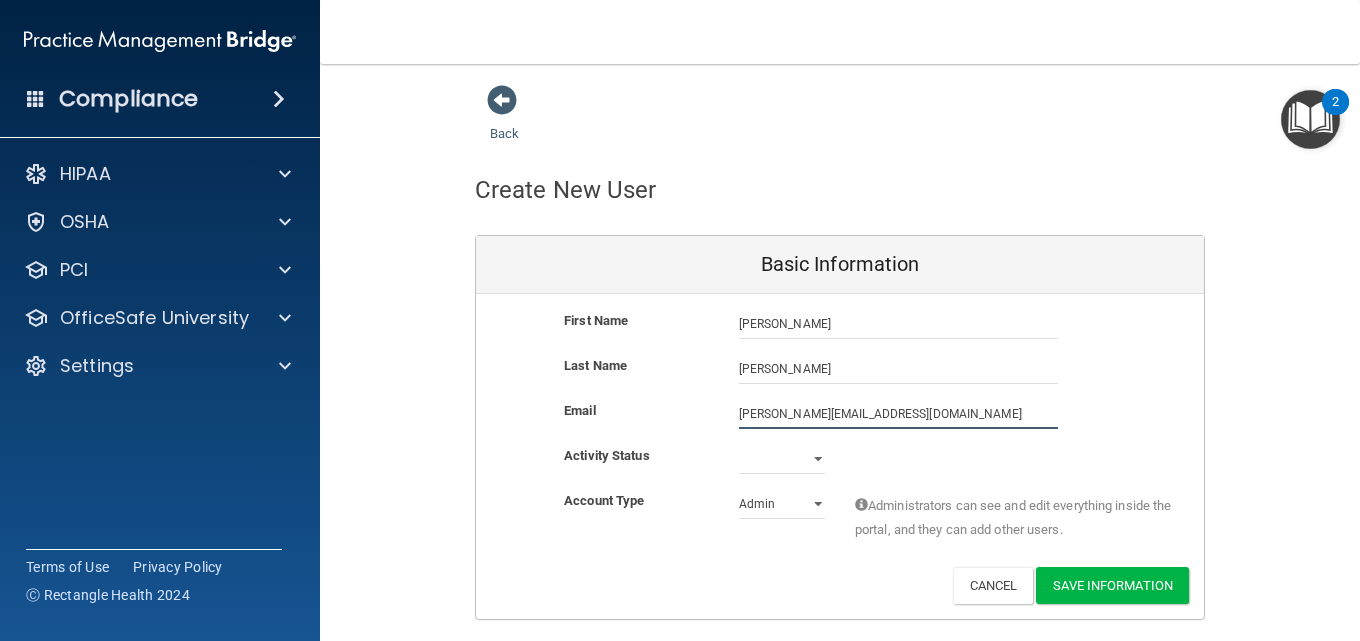 type on "[PERSON_NAME][EMAIL_ADDRESS][DOMAIN_NAME]" 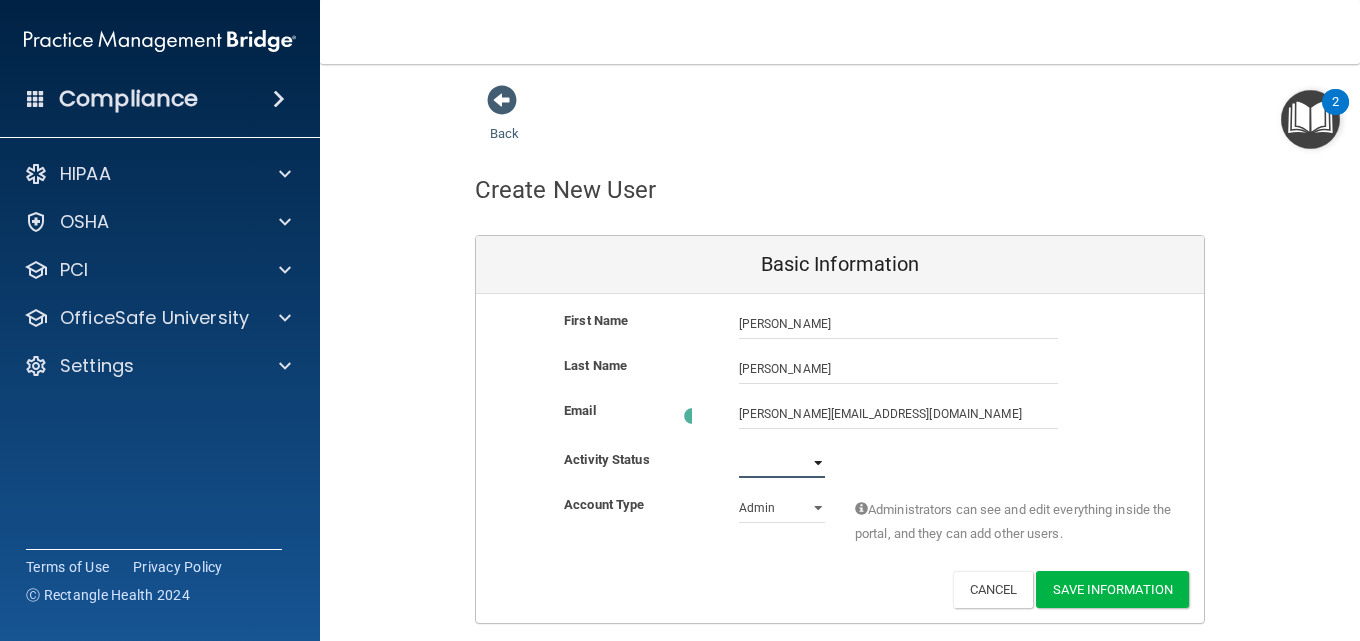 click on "Active  Inactive" at bounding box center [782, 463] 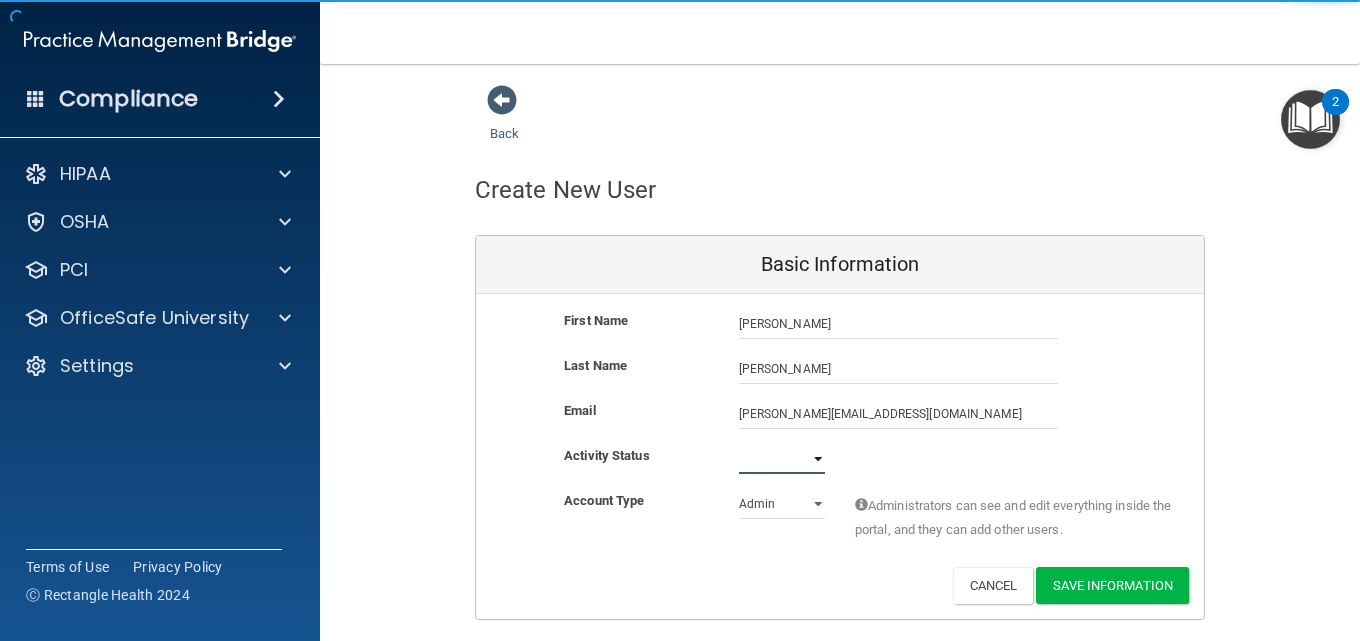select on "active" 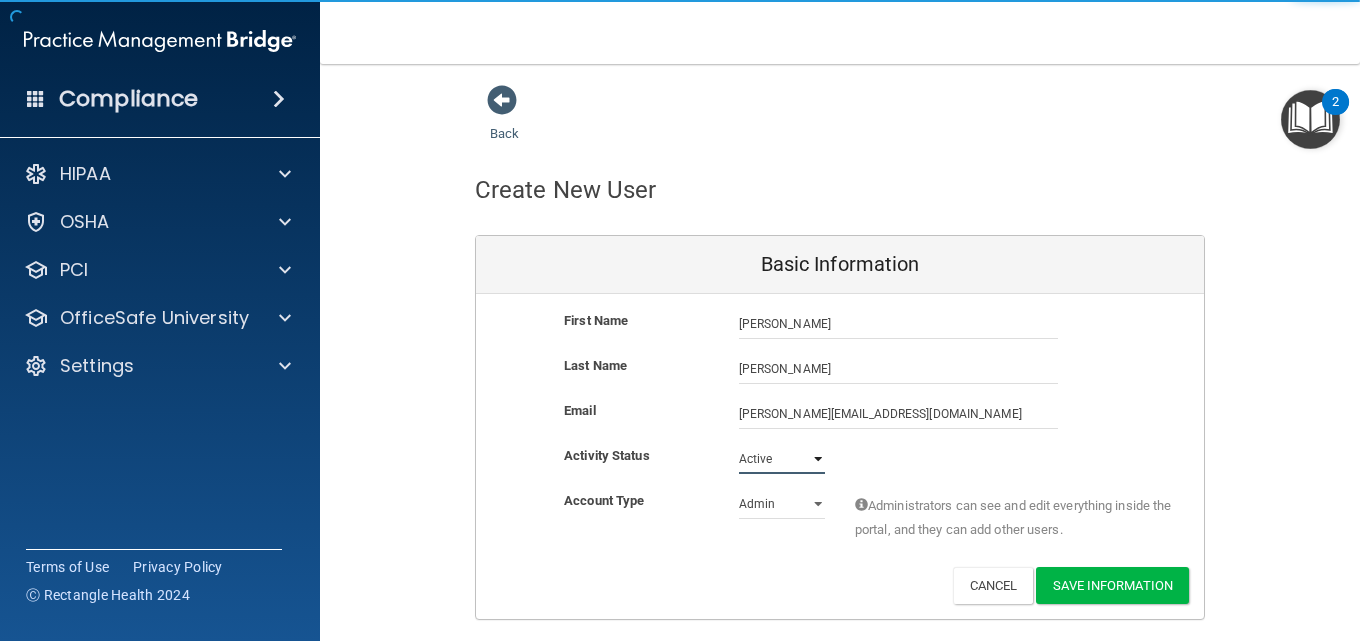 click on "Active  Inactive" at bounding box center (782, 459) 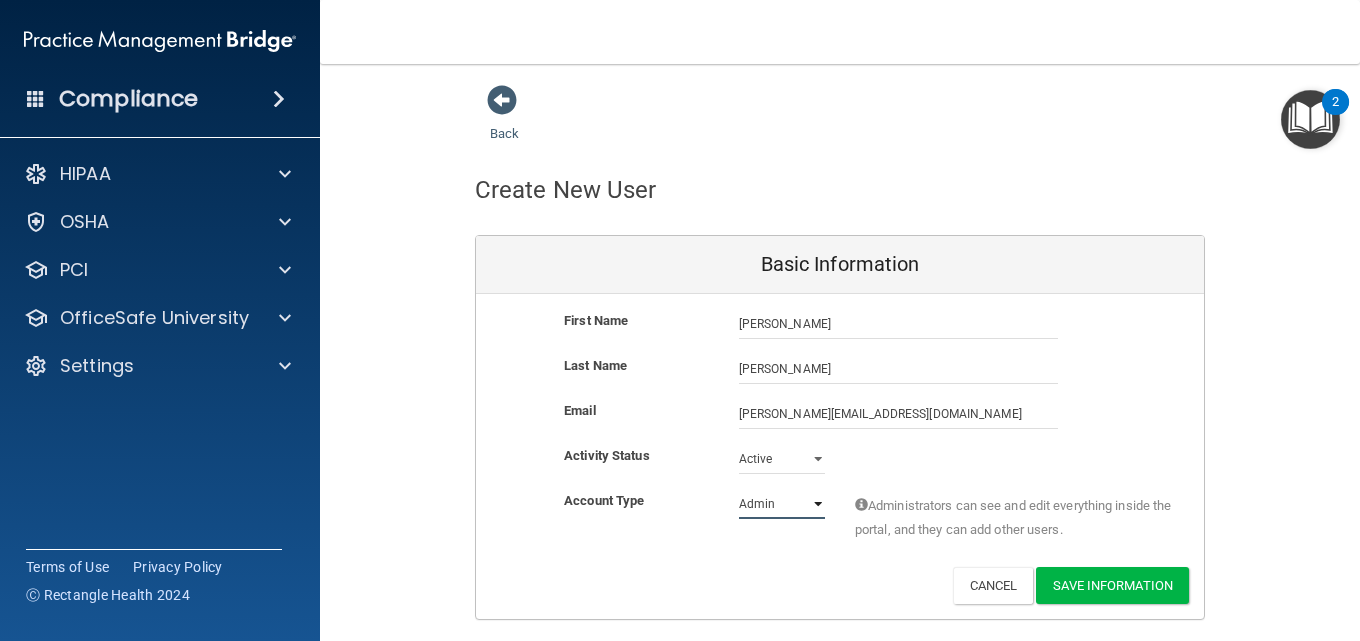 click on "Admin  Member" at bounding box center [782, 504] 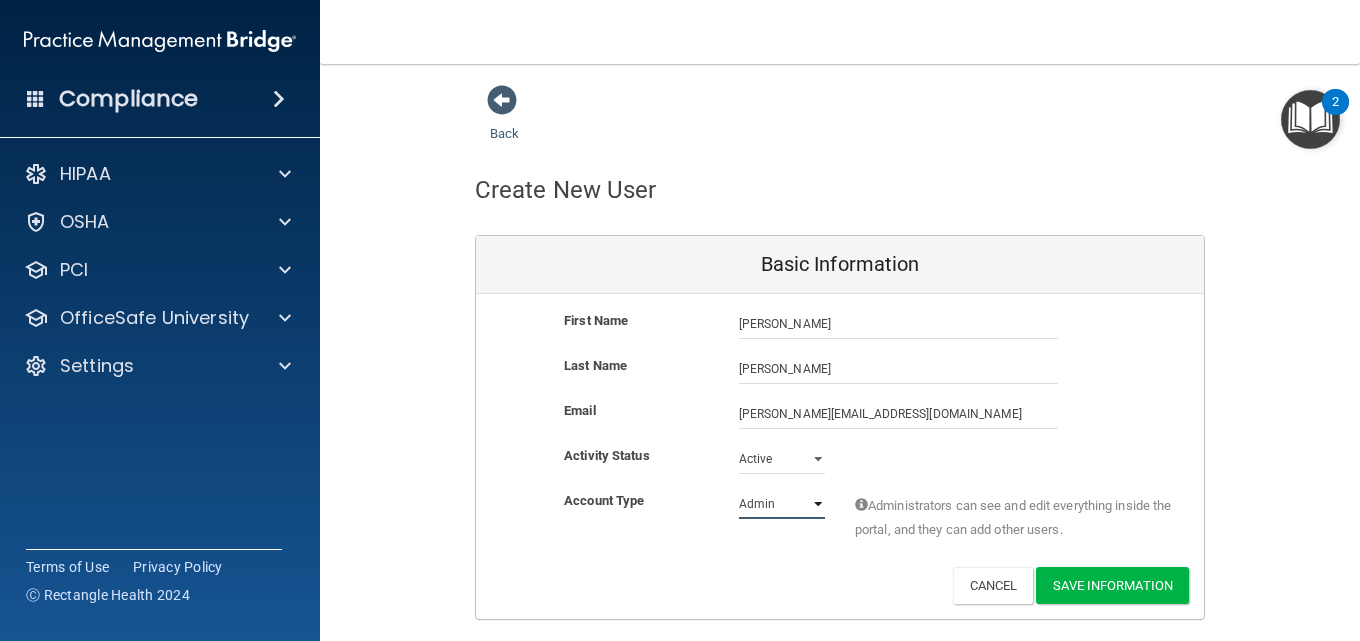 select on "practice_member" 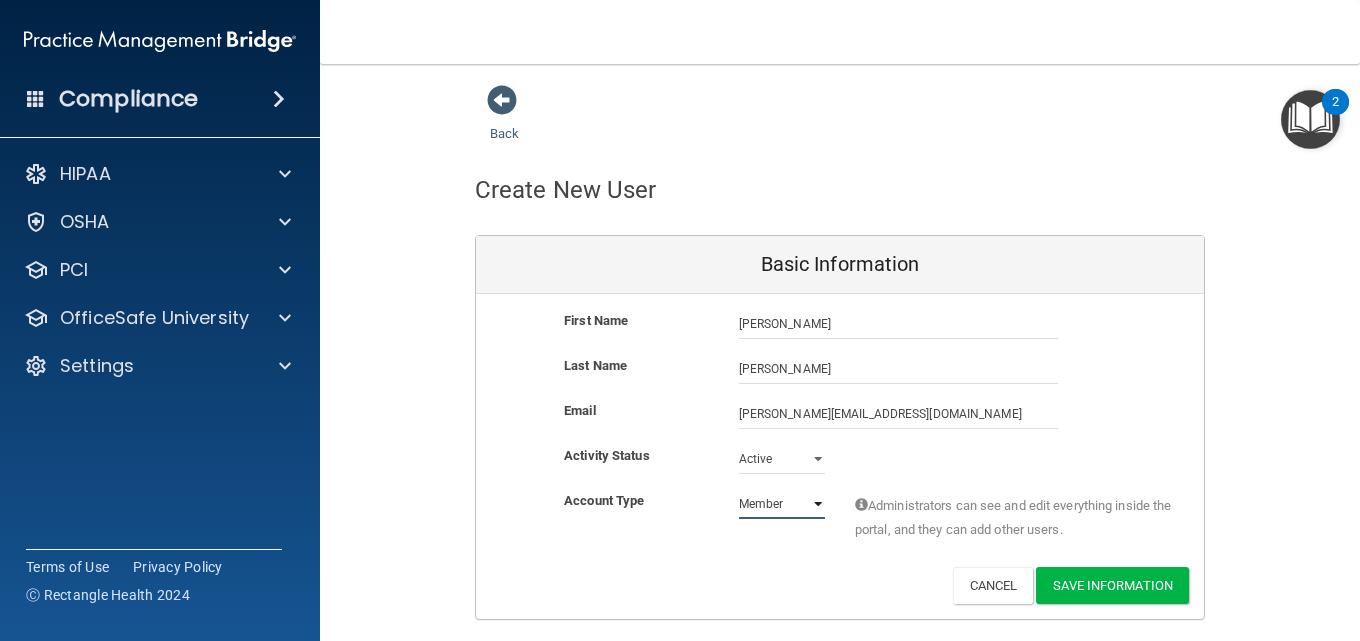 click on "Admin  Member" at bounding box center (782, 504) 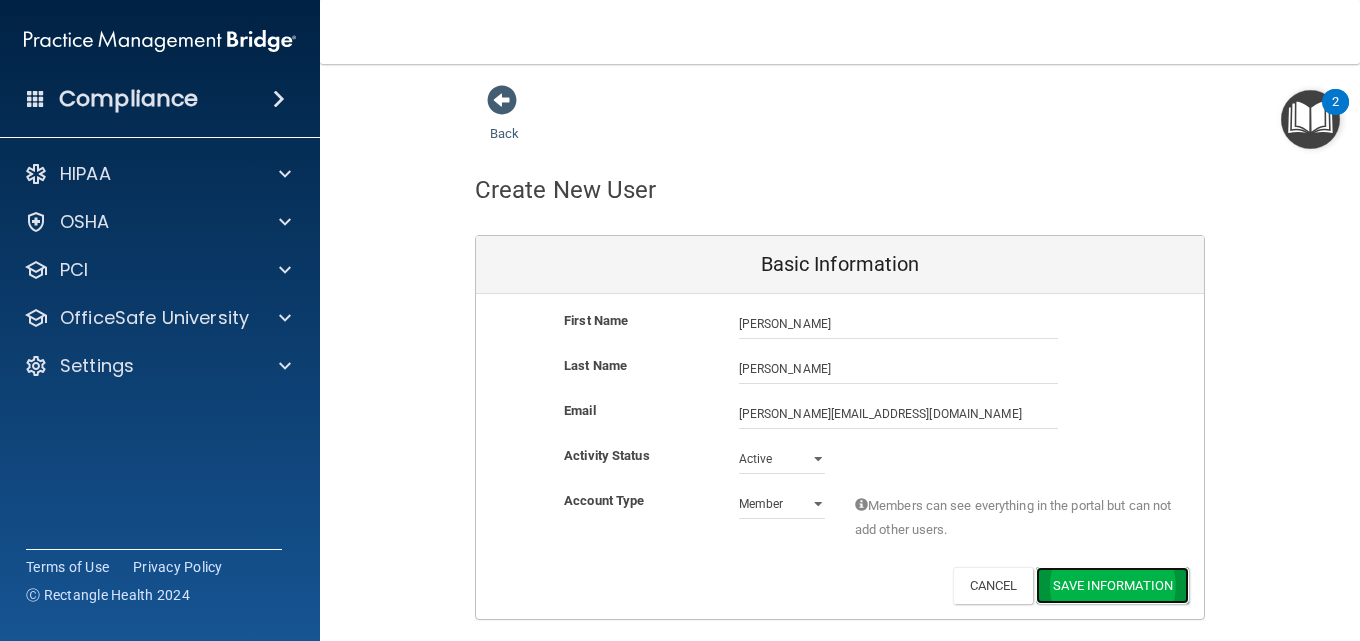 click on "Save Information" at bounding box center (1112, 585) 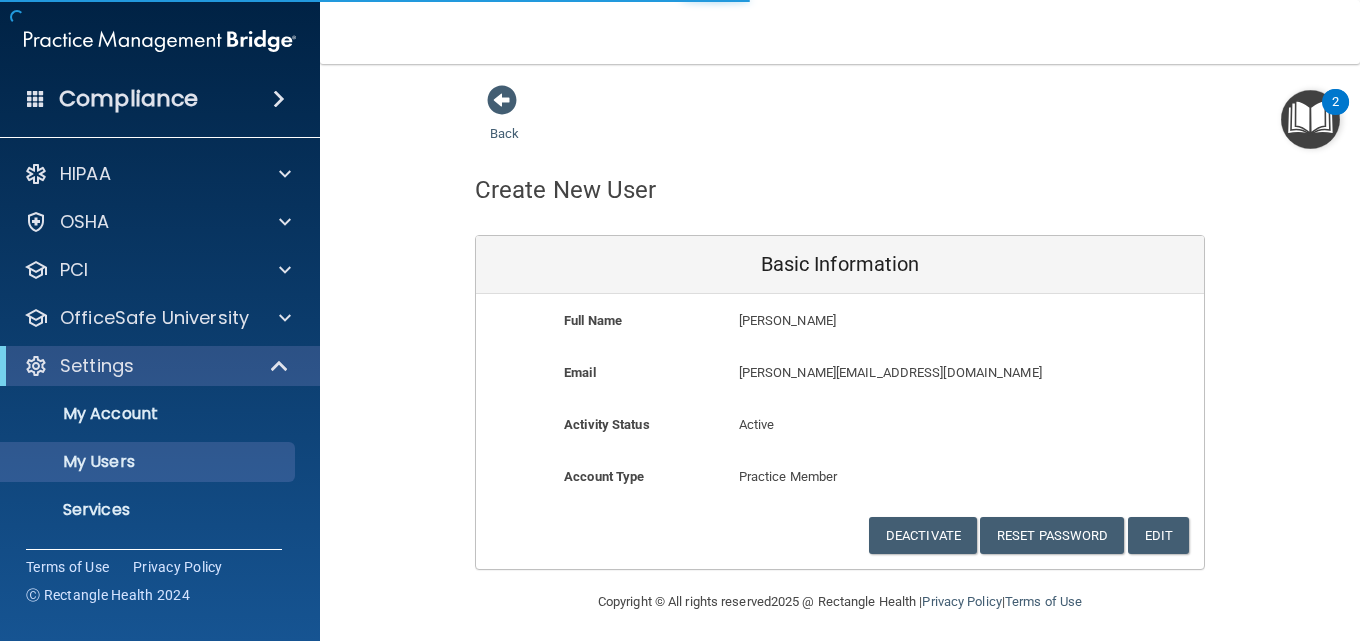 select on "20" 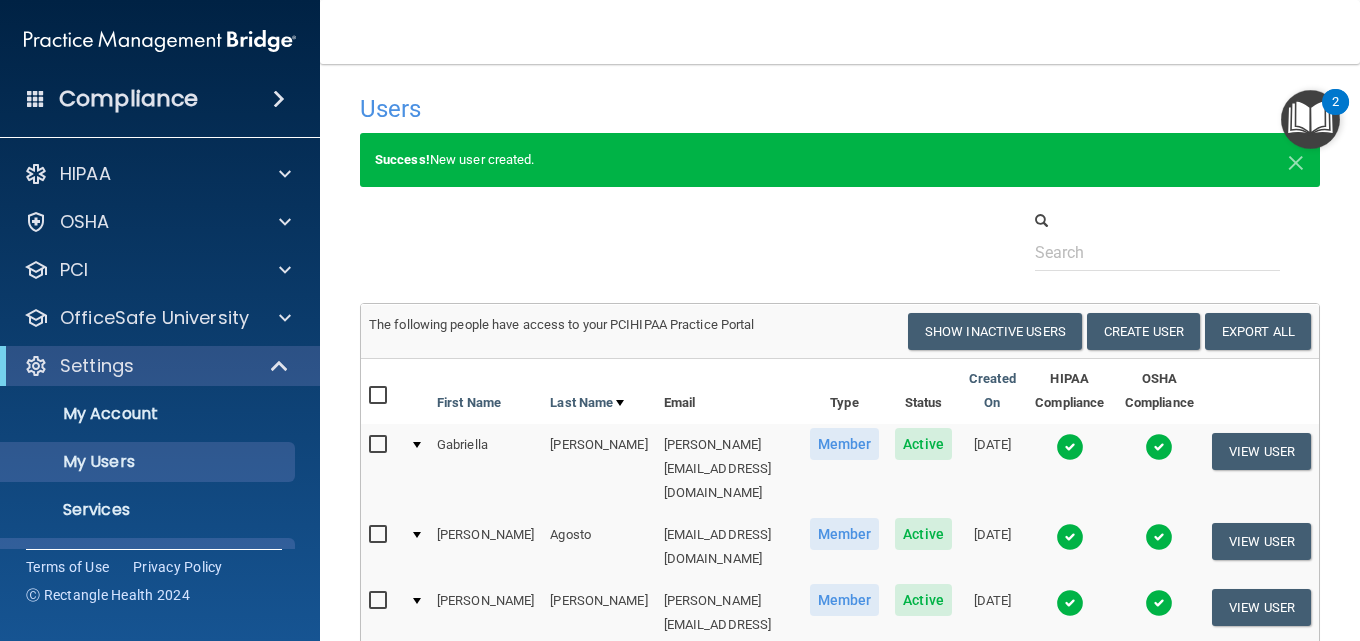 scroll, scrollTop: 93, scrollLeft: 0, axis: vertical 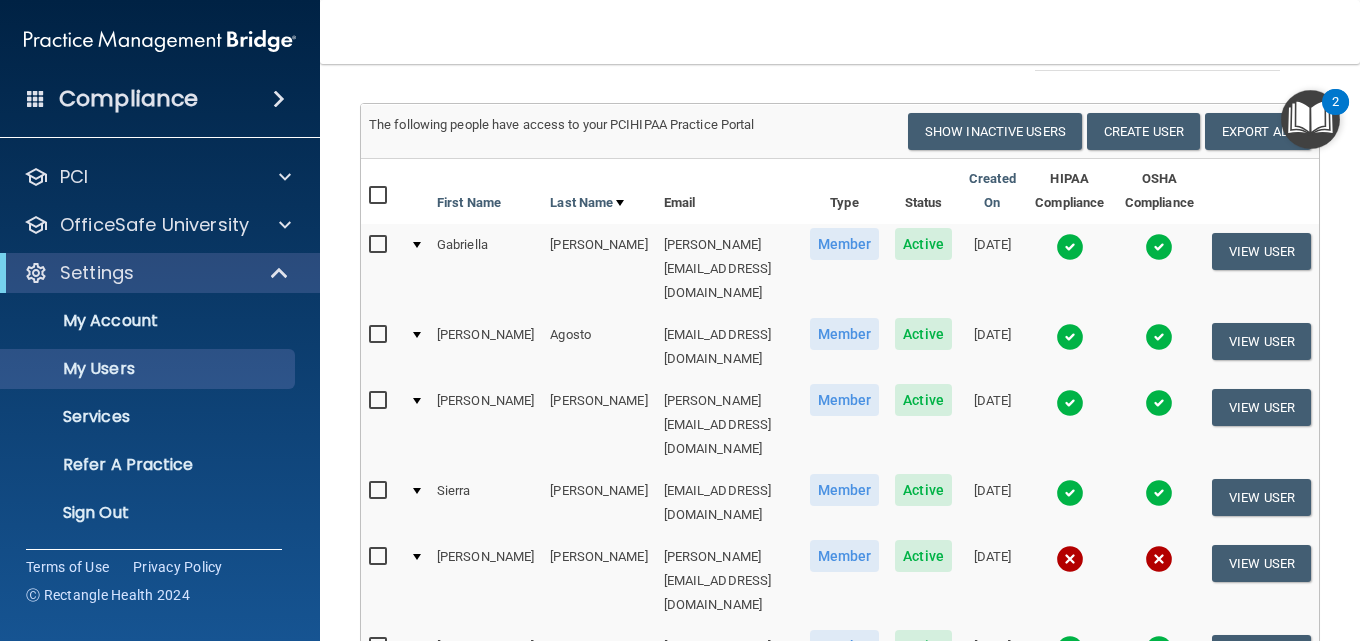 click on "View User" at bounding box center (1261, 719) 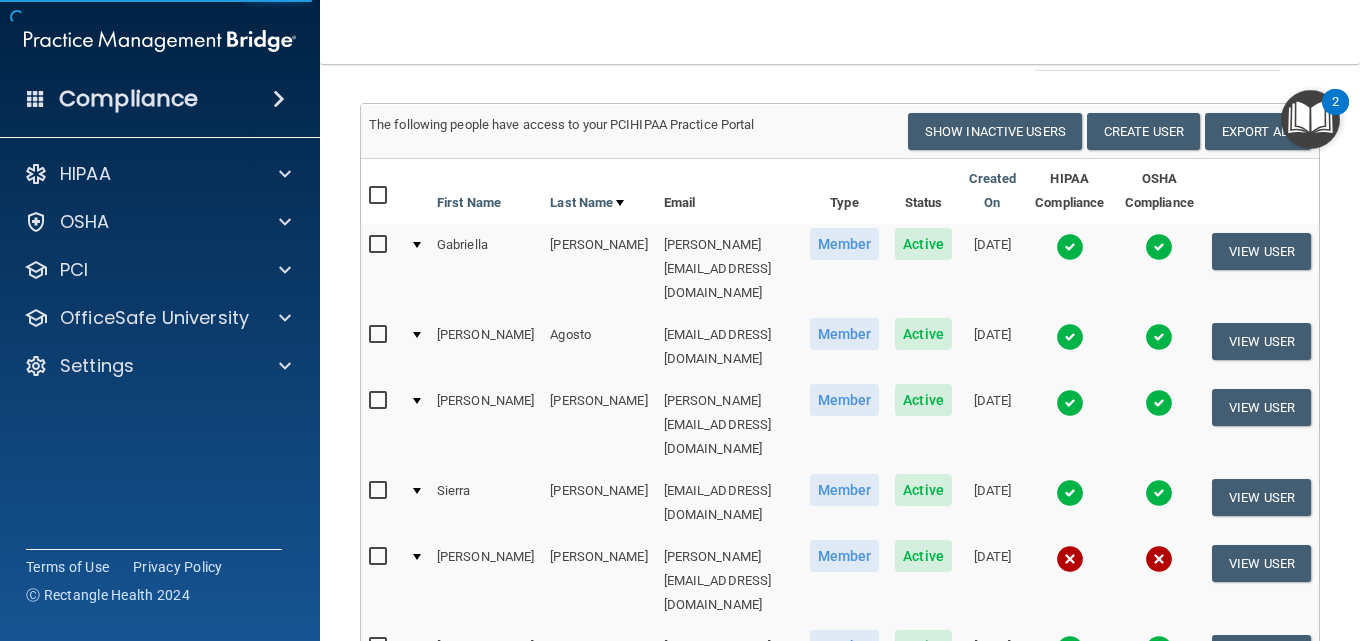 scroll, scrollTop: 9, scrollLeft: 0, axis: vertical 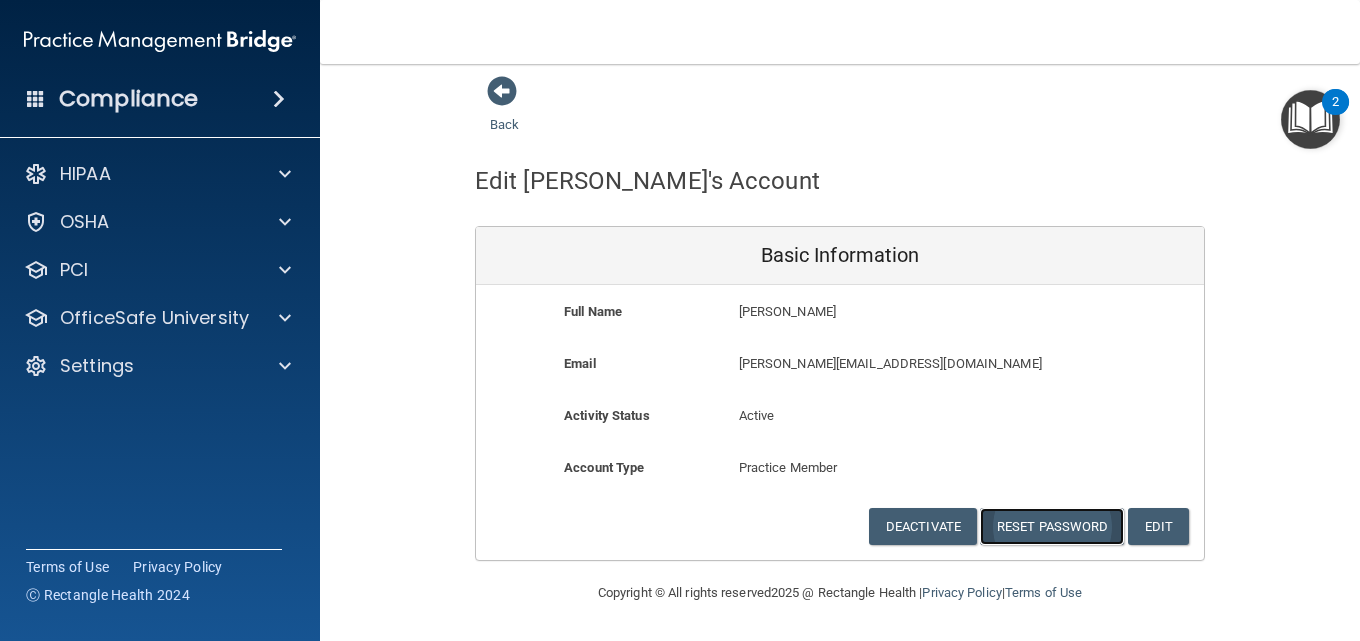 click on "Reset Password" at bounding box center (1052, 526) 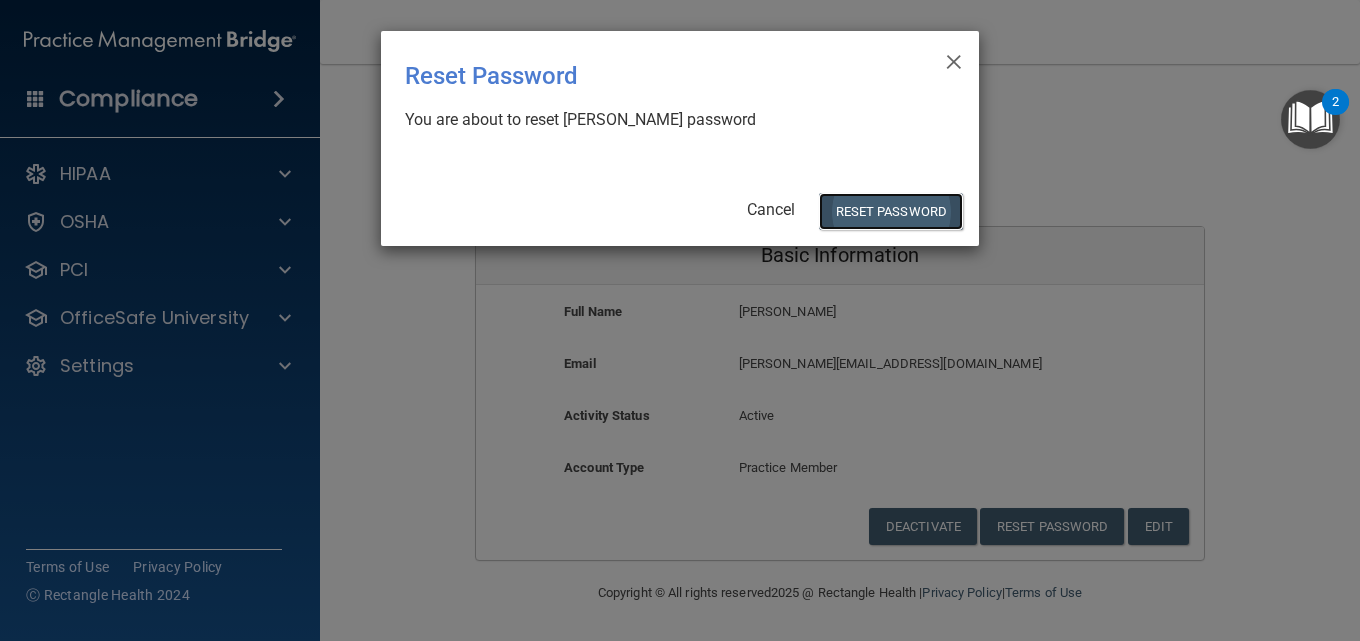 click on "Reset Password" at bounding box center (891, 211) 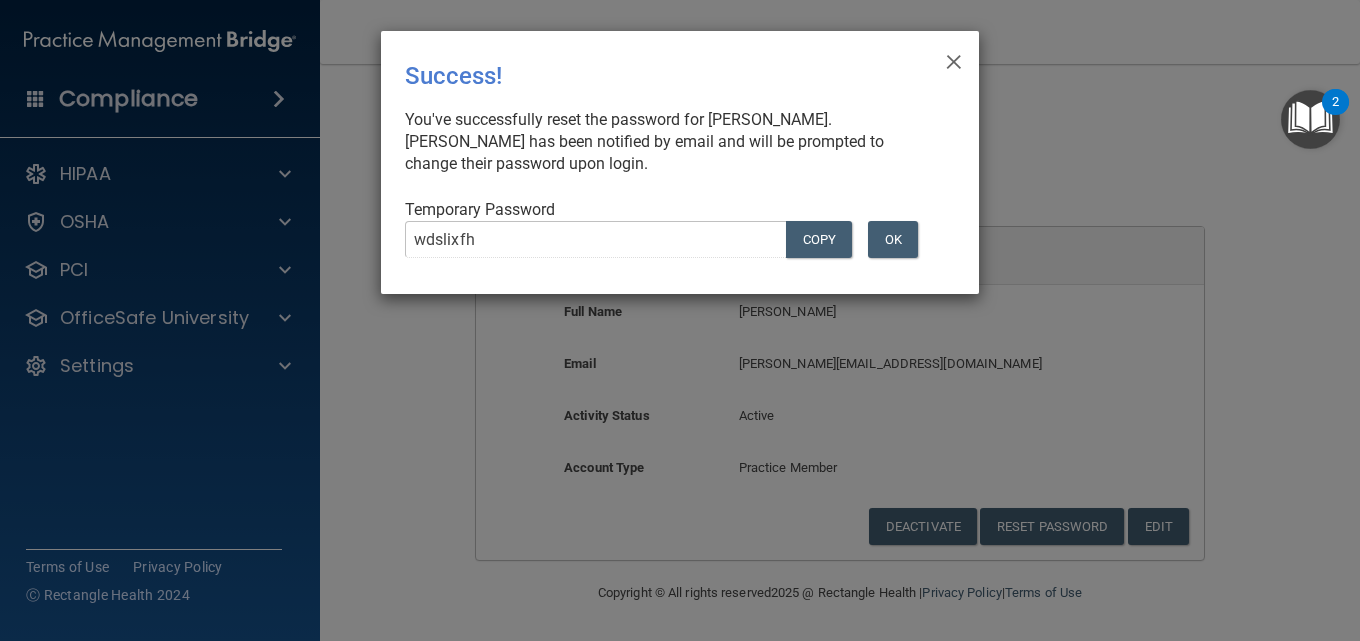 click on "wdslixfh      COPY" at bounding box center (625, 247) 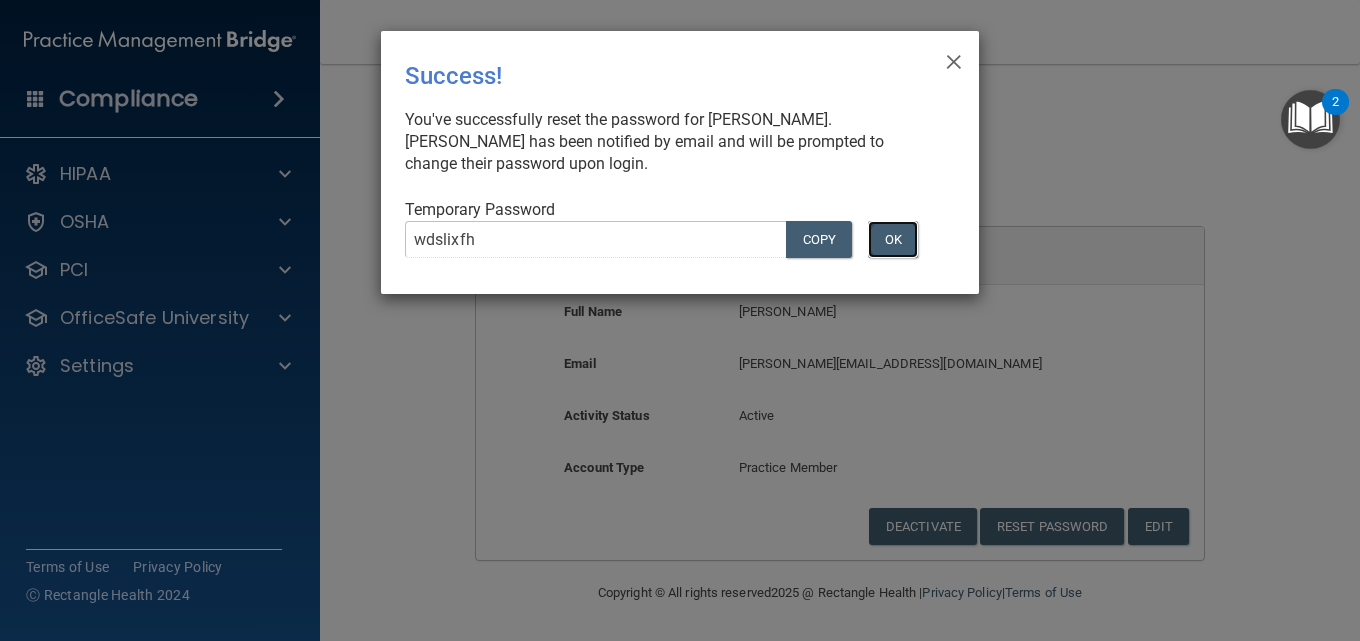 click on "OK" at bounding box center (893, 239) 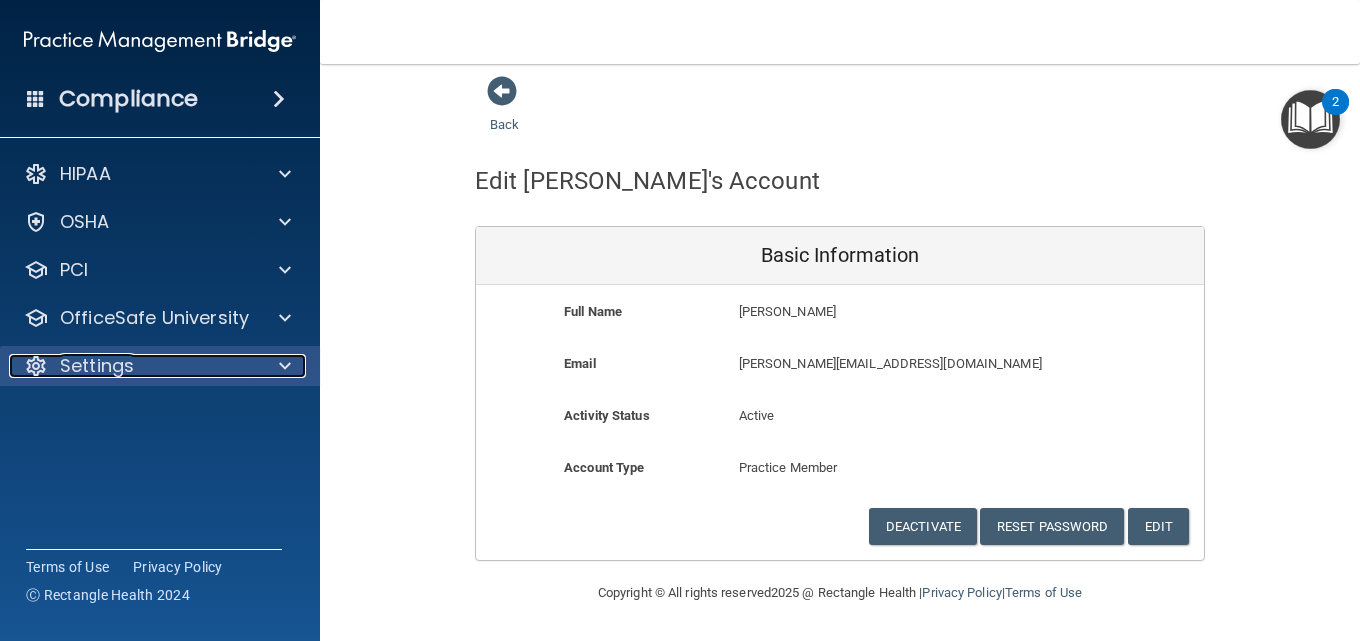 click at bounding box center [282, 366] 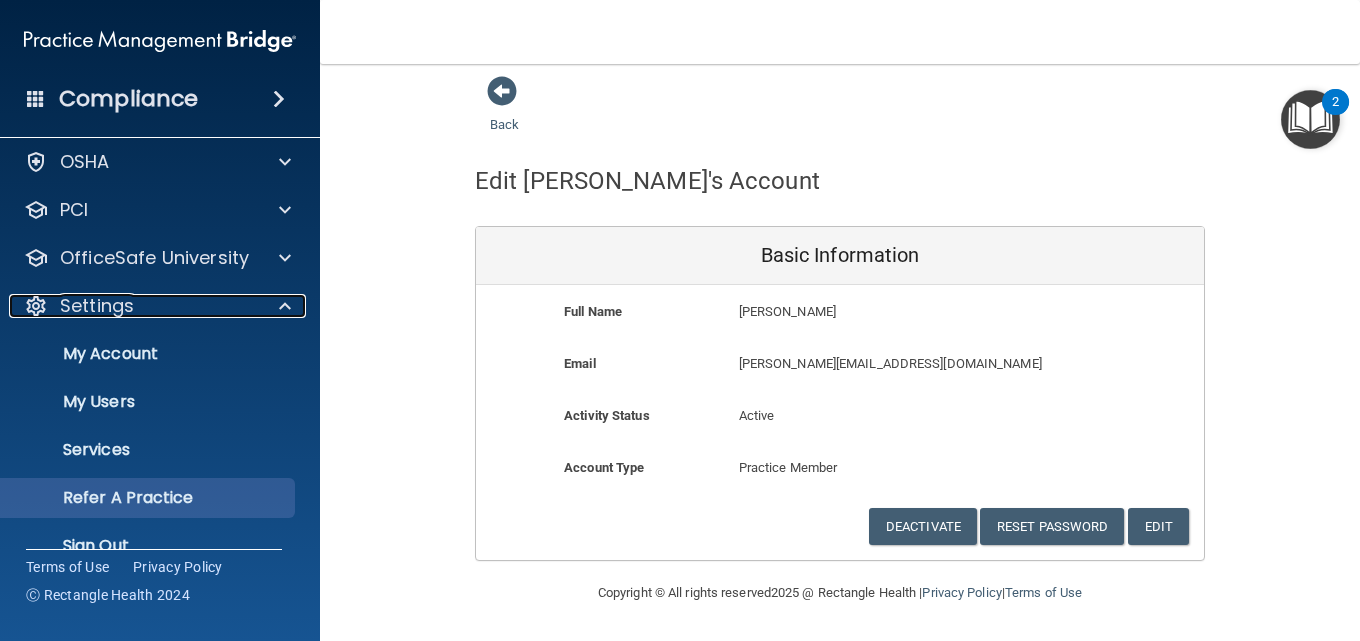 scroll, scrollTop: 93, scrollLeft: 0, axis: vertical 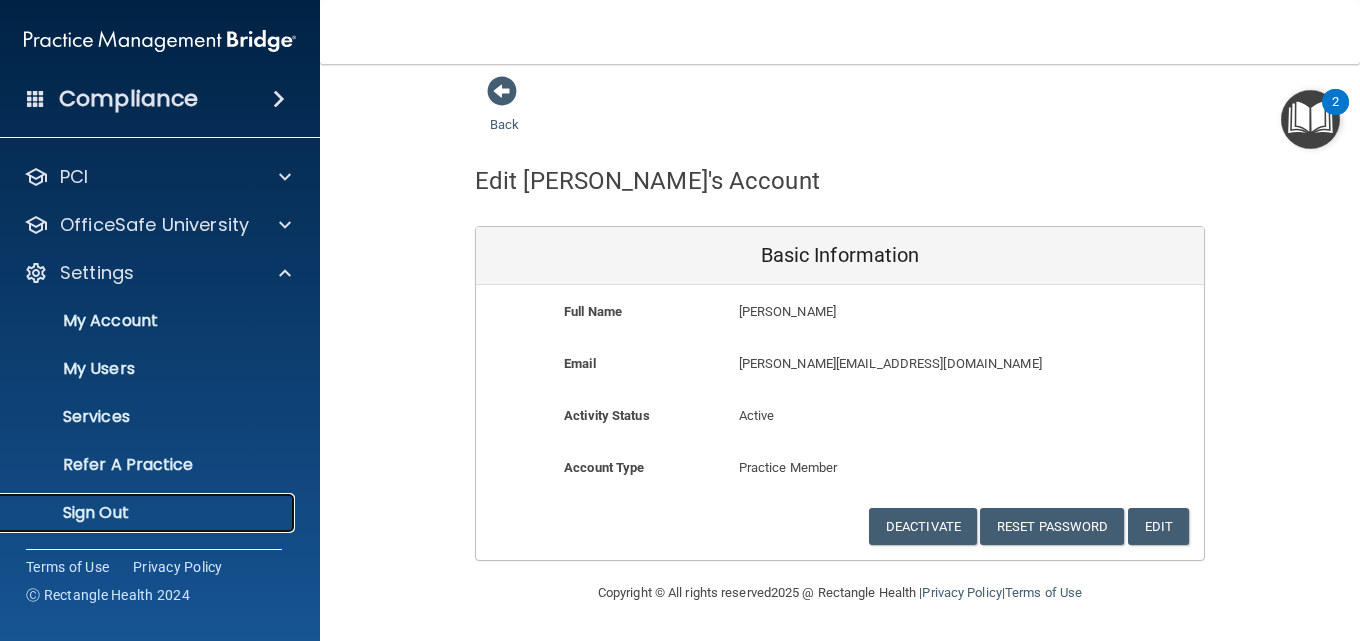 click on "Sign Out" at bounding box center [149, 513] 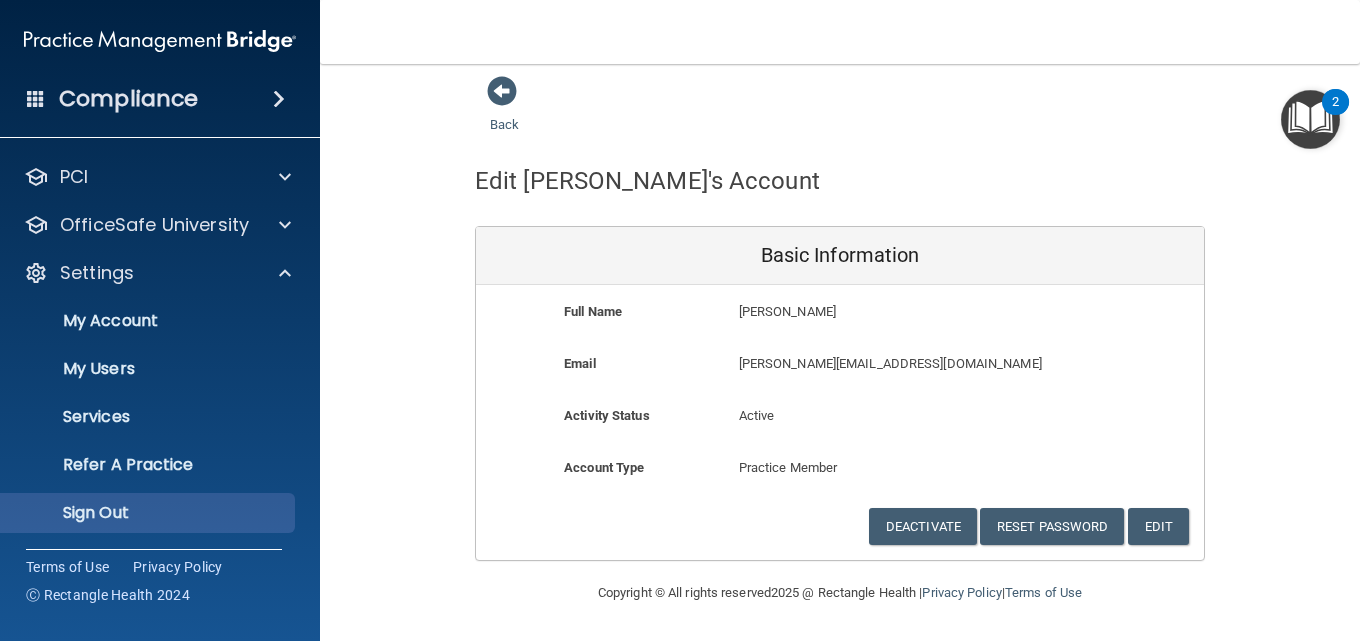 scroll, scrollTop: 0, scrollLeft: 0, axis: both 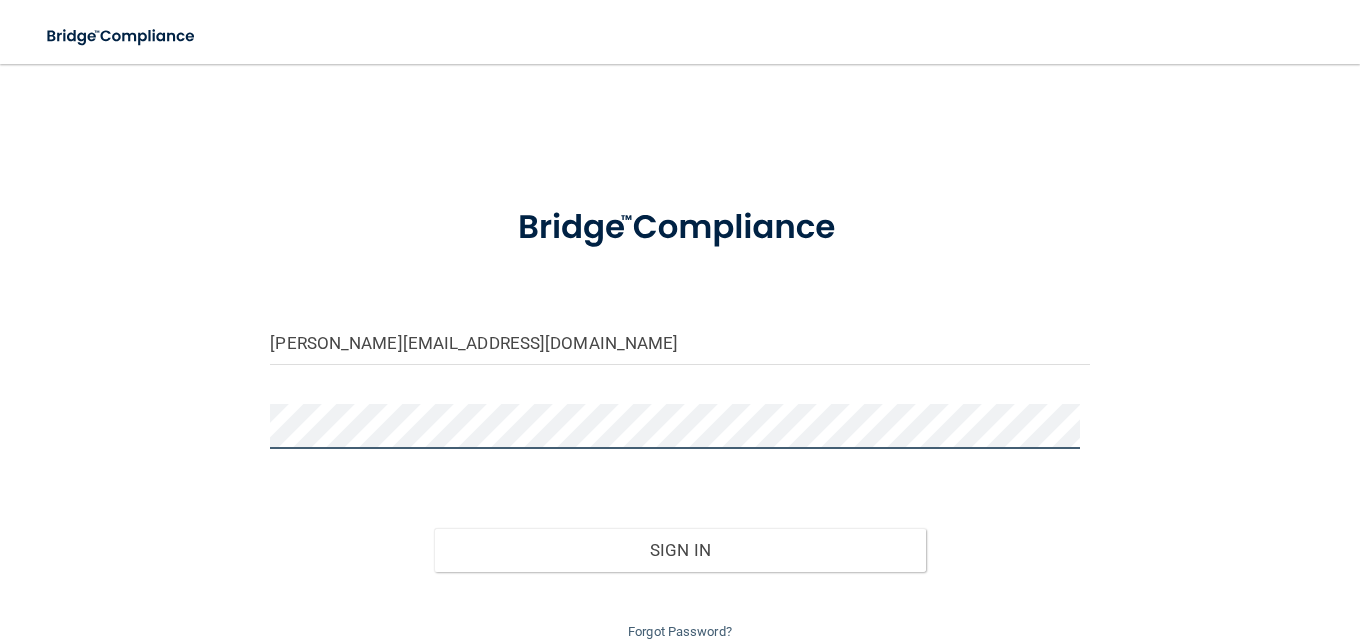 click on "jess@berksoralsurgery.com                                    Invalid email/password.     You don't have permission to access that page.       Sign In            Forgot Password?" at bounding box center (680, 364) 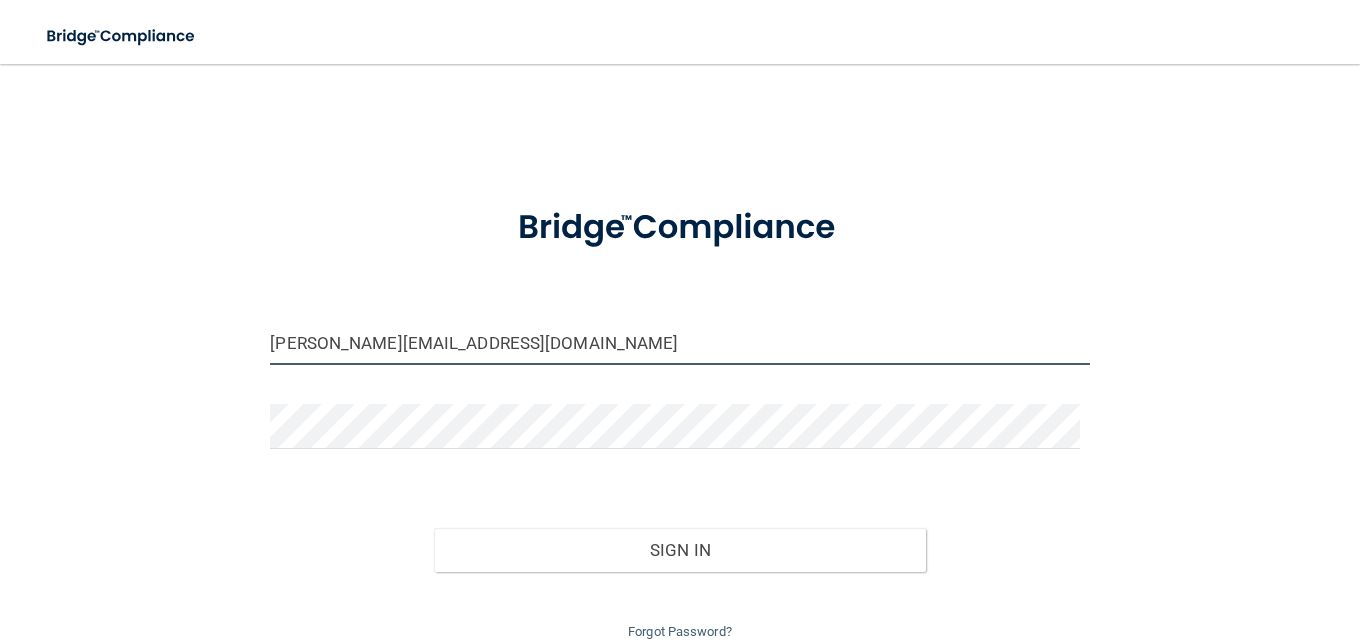 drag, startPoint x: 296, startPoint y: 343, endPoint x: 253, endPoint y: 343, distance: 43 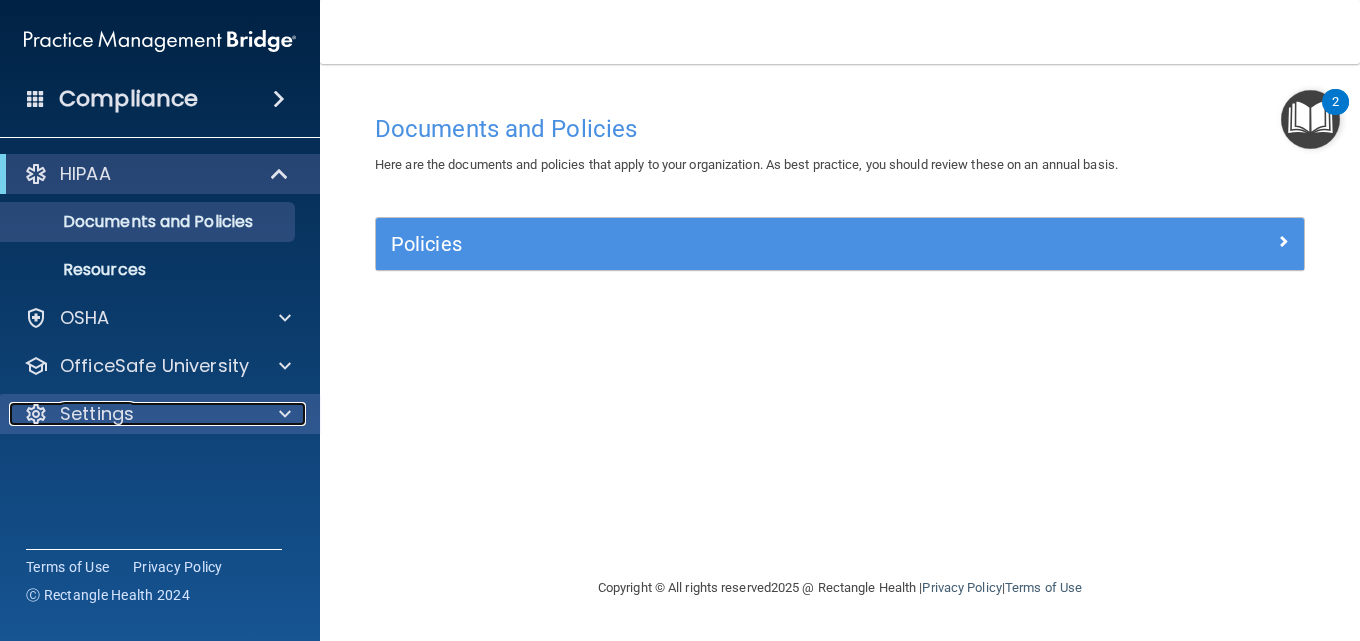 click at bounding box center [282, 414] 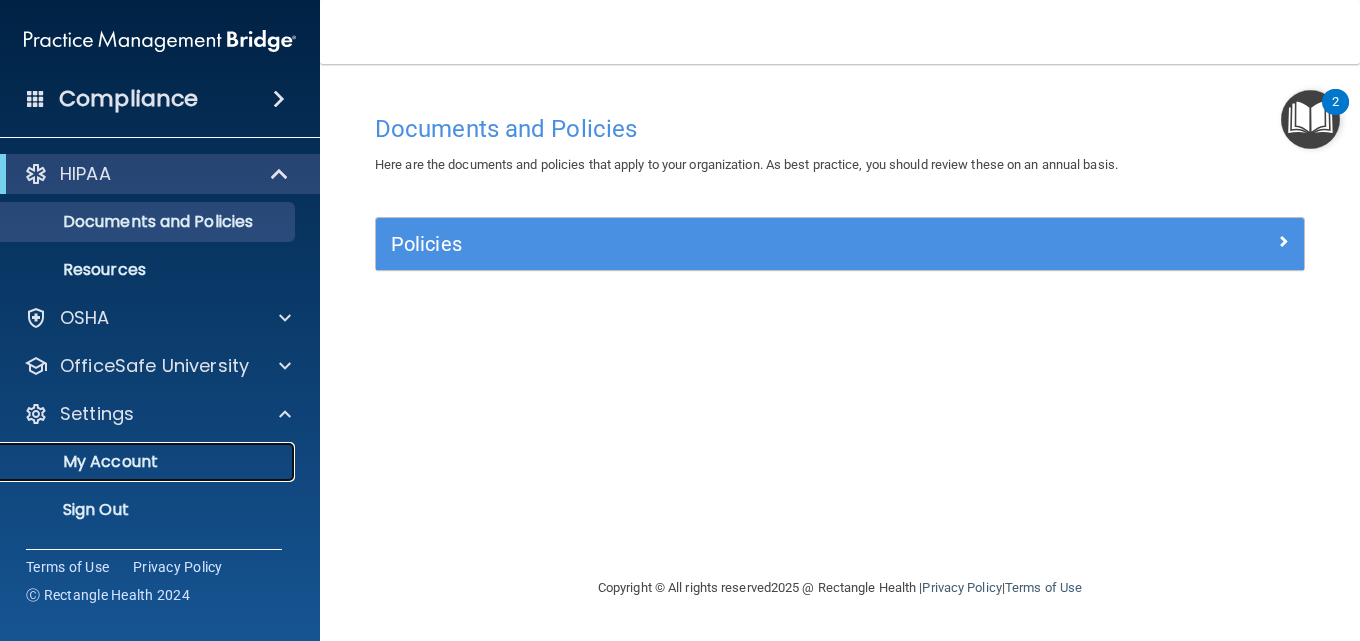 click on "My Account" at bounding box center (149, 462) 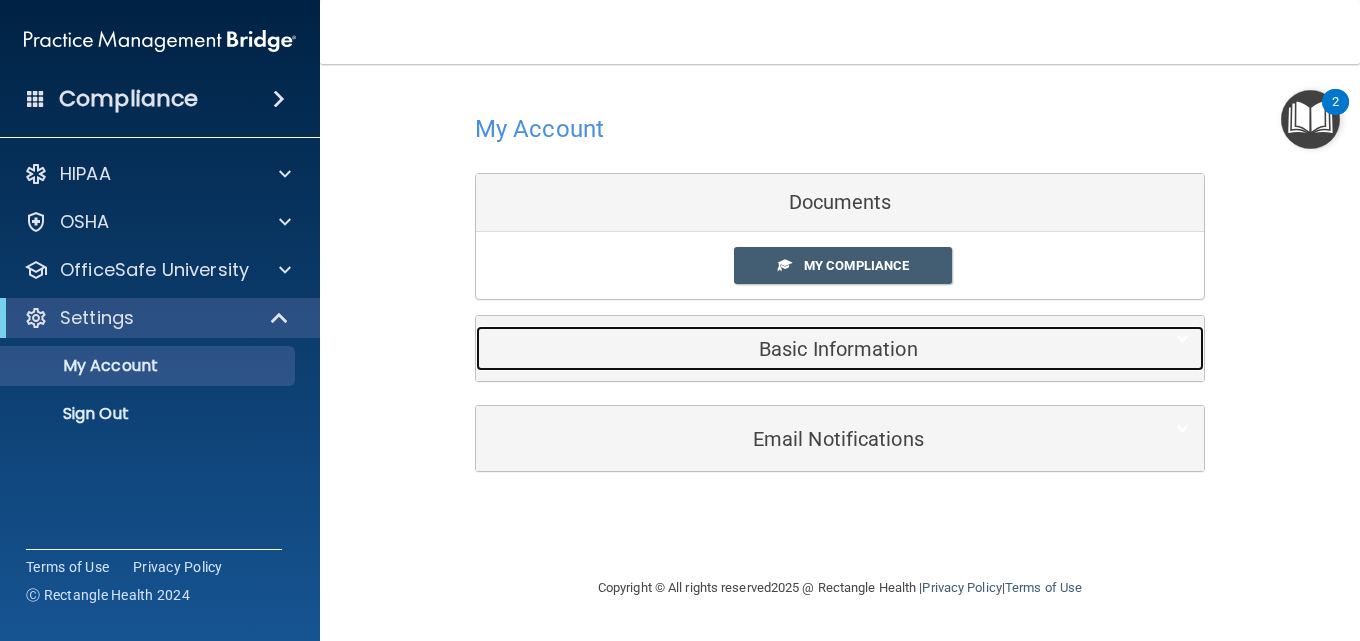 click on "Basic Information" at bounding box center (809, 349) 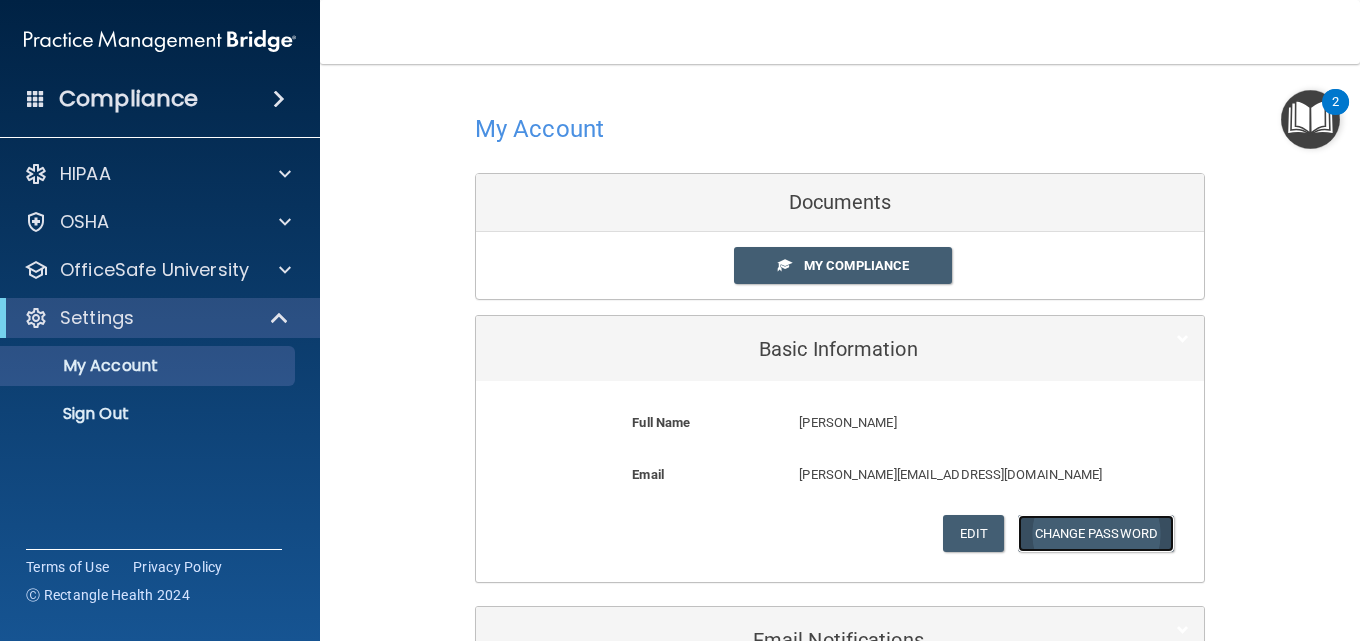 click on "Change Password" at bounding box center (1096, 533) 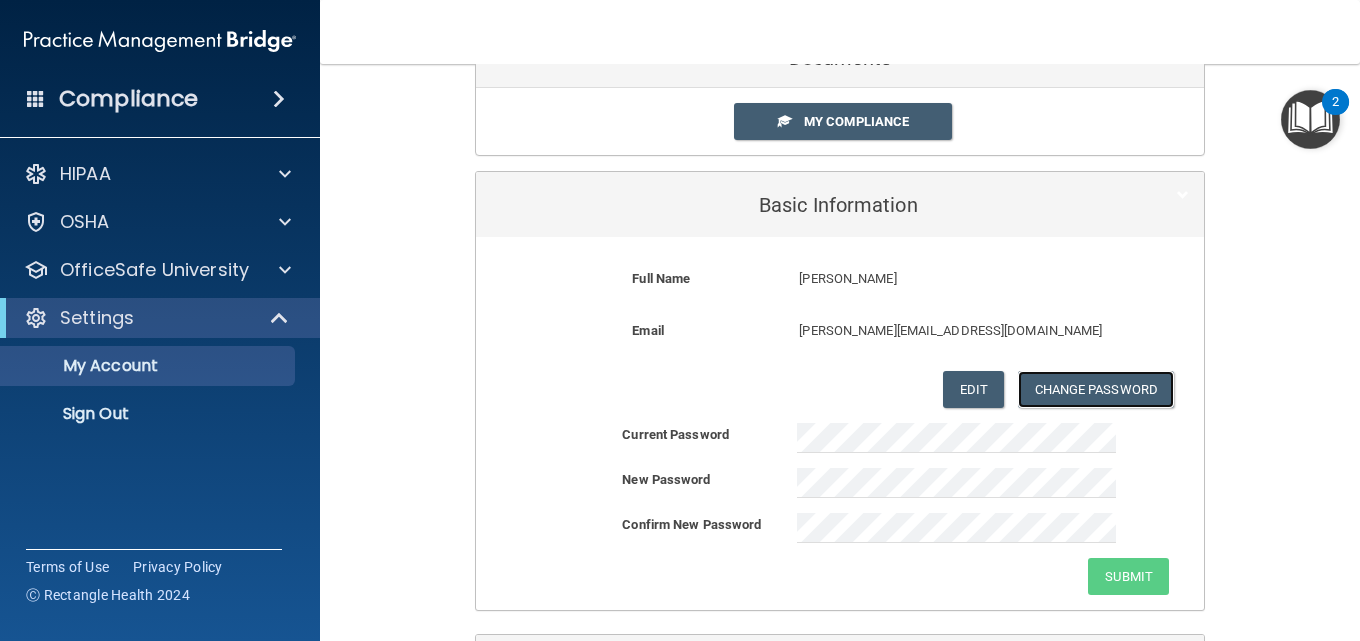scroll, scrollTop: 300, scrollLeft: 0, axis: vertical 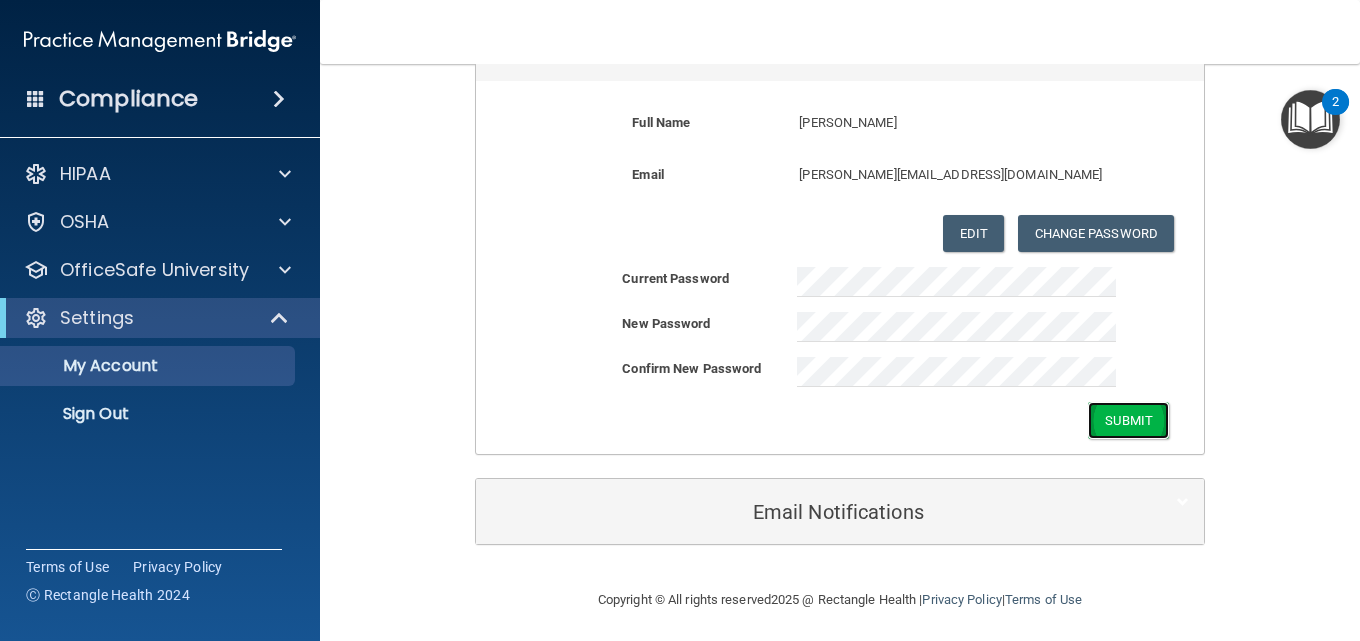 click on "Submit" at bounding box center [1128, 420] 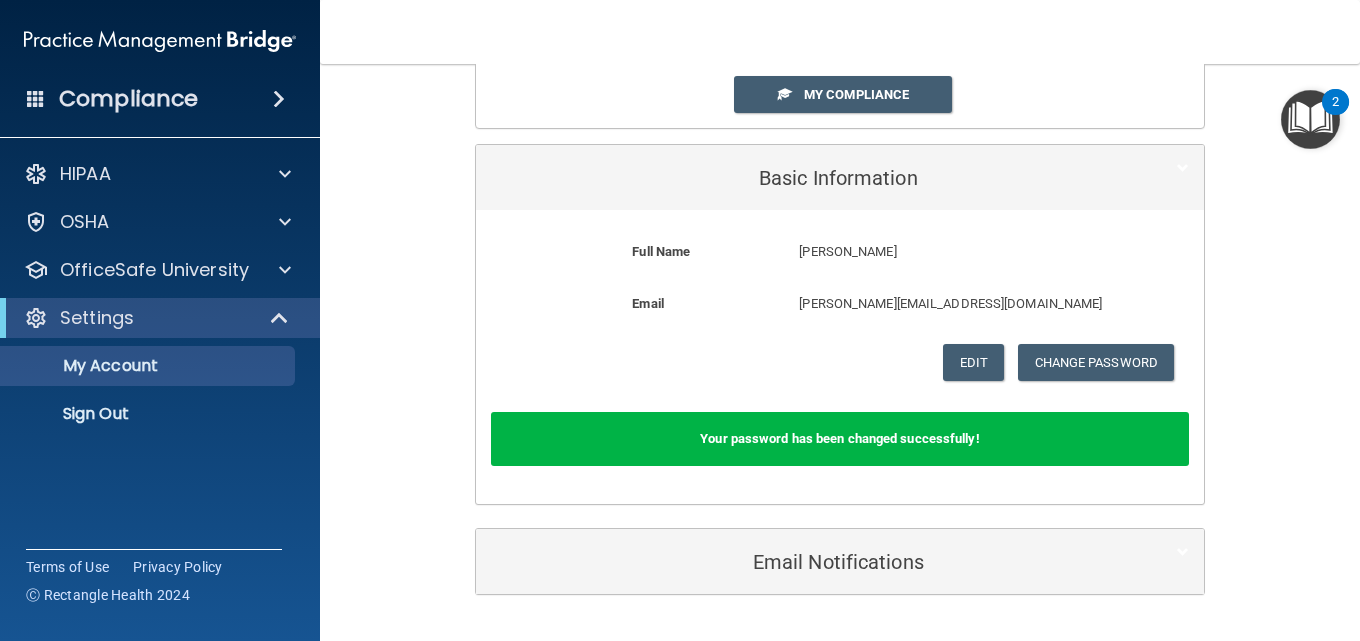 scroll, scrollTop: 0, scrollLeft: 0, axis: both 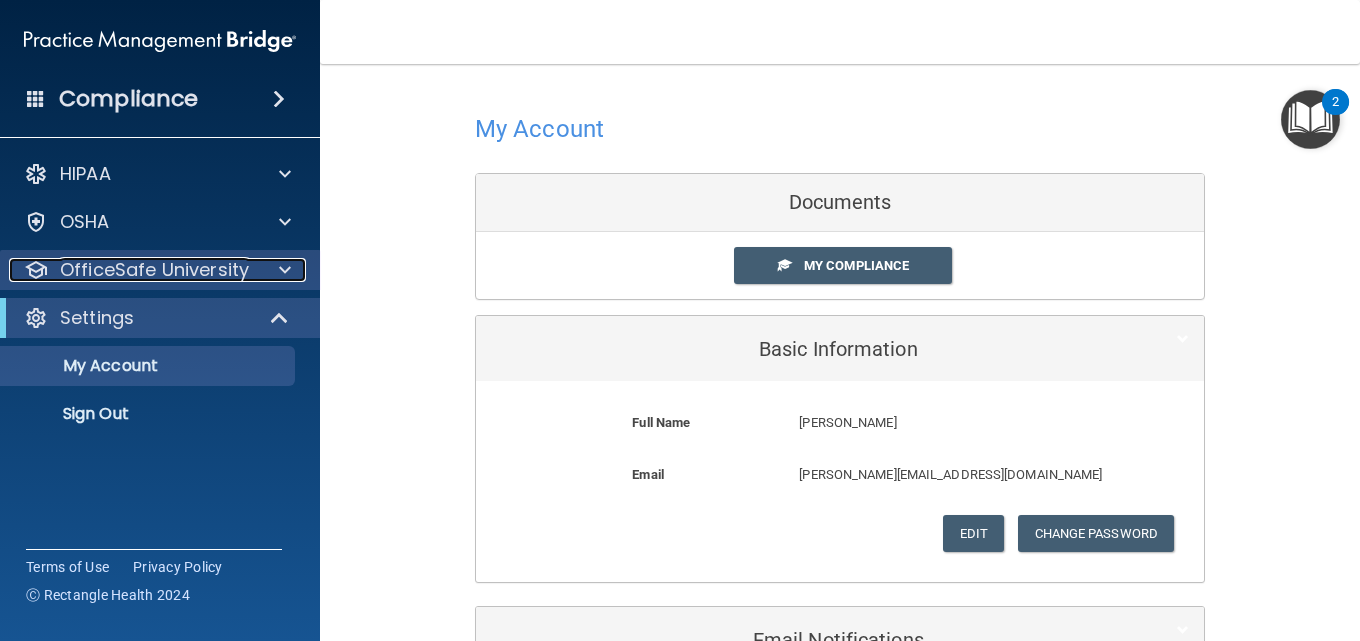 click at bounding box center [282, 270] 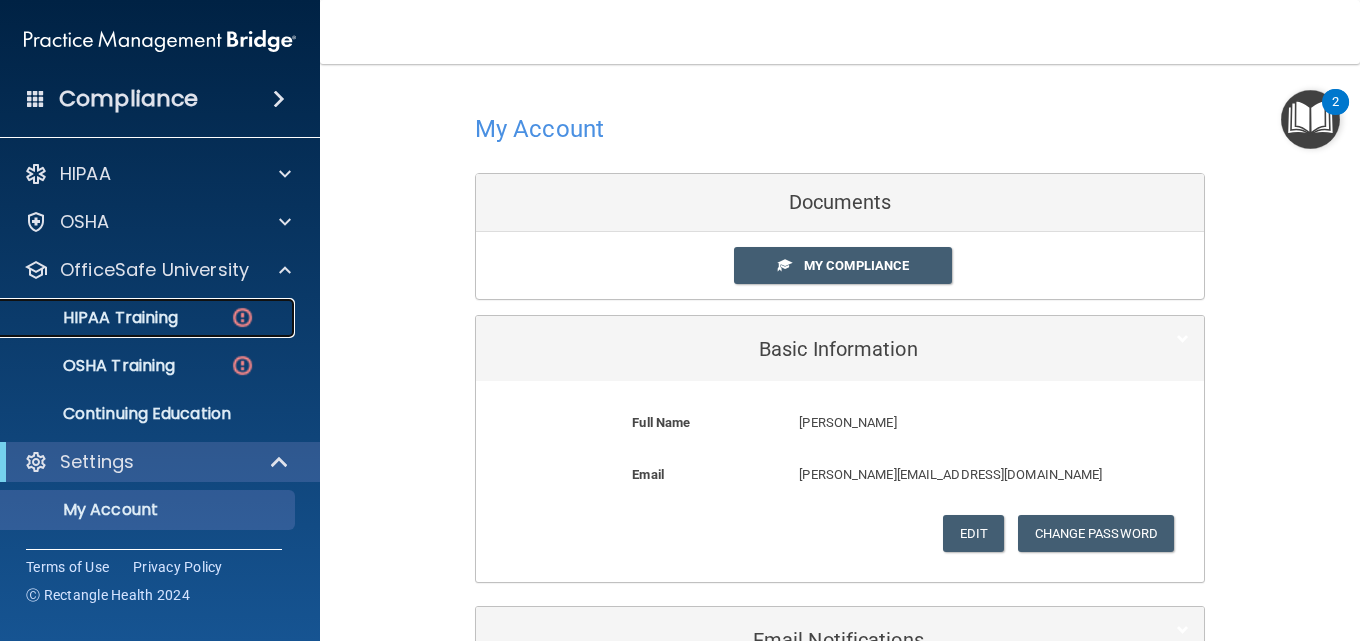 click on "HIPAA Training" at bounding box center (137, 318) 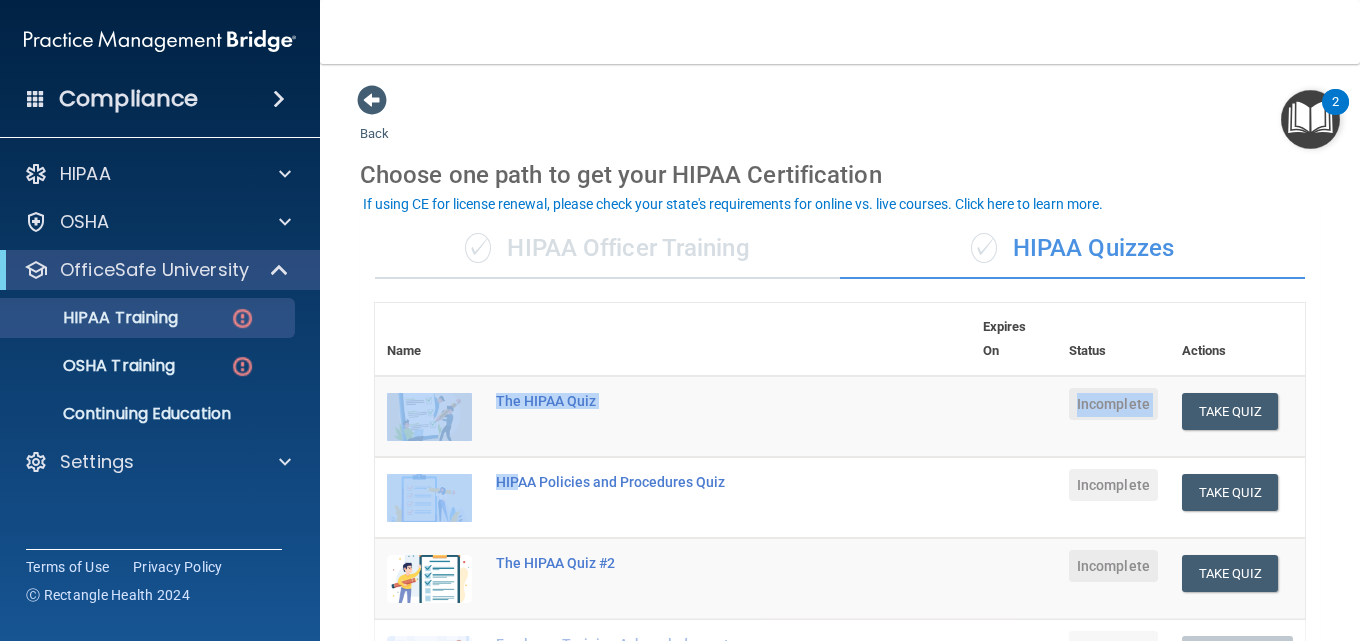 drag, startPoint x: 502, startPoint y: 479, endPoint x: 520, endPoint y: 509, distance: 34.98571 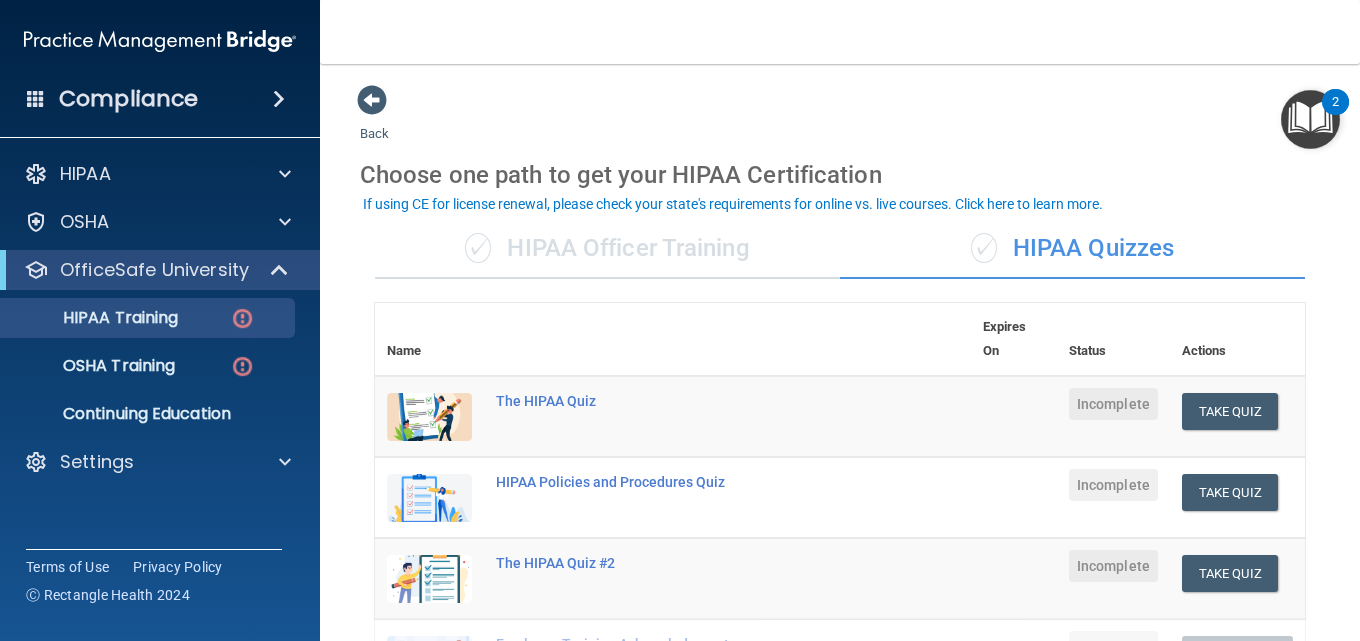 click on "✓   HIPAA Officer Training" at bounding box center (607, 249) 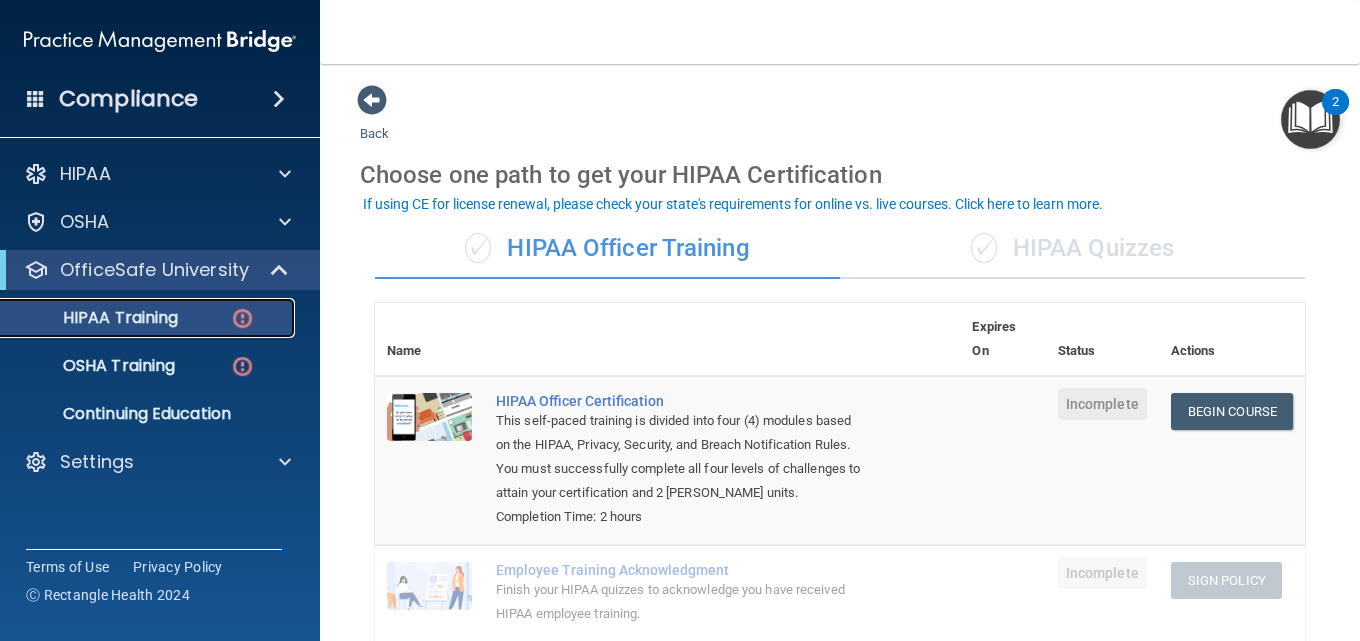 click on "HIPAA Training" at bounding box center (95, 318) 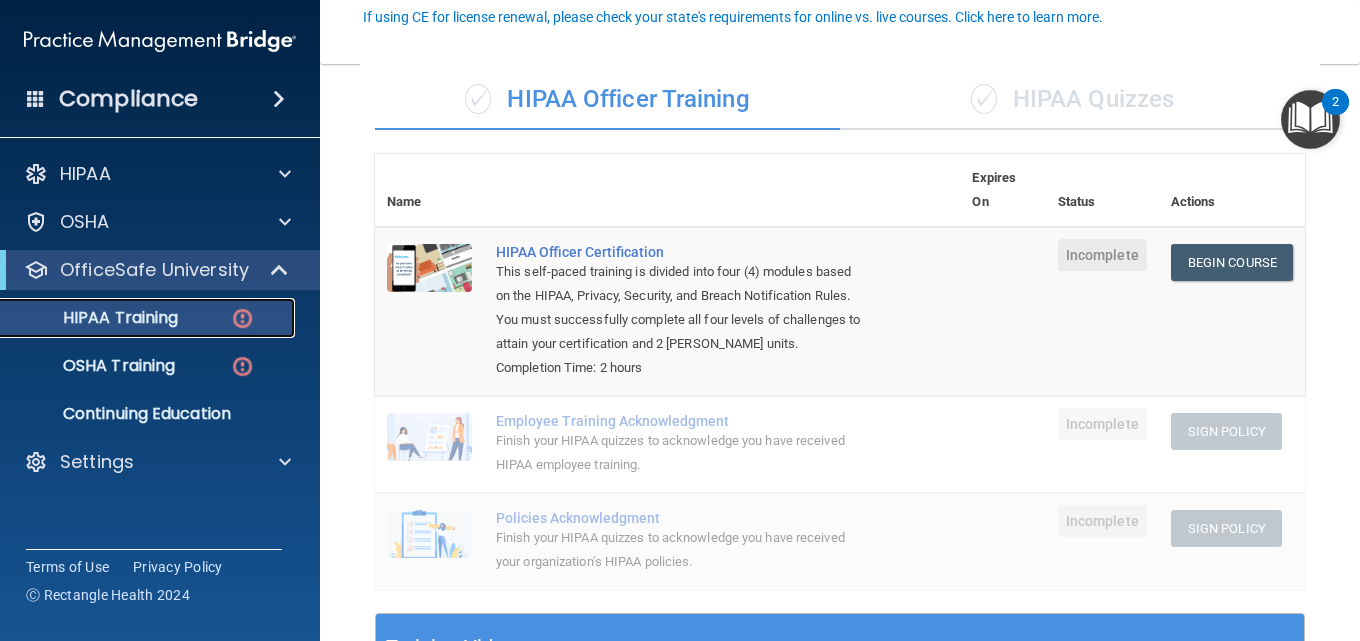 scroll, scrollTop: 100, scrollLeft: 0, axis: vertical 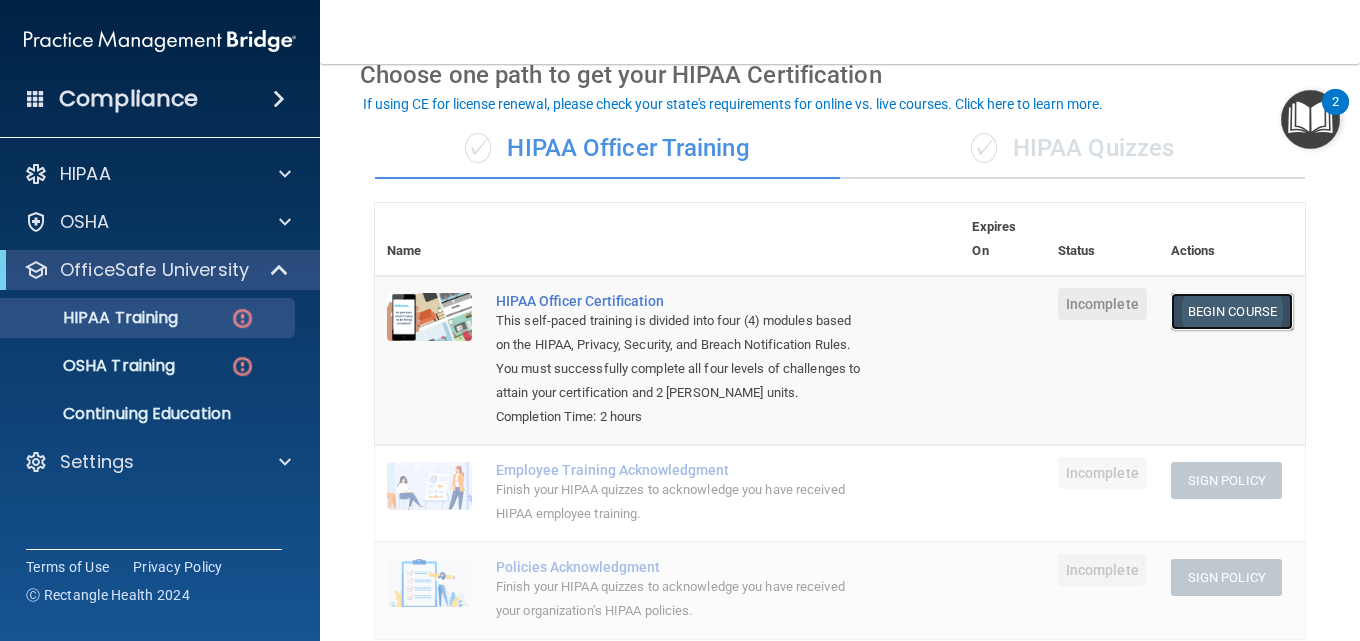 click on "Begin Course" at bounding box center (1232, 311) 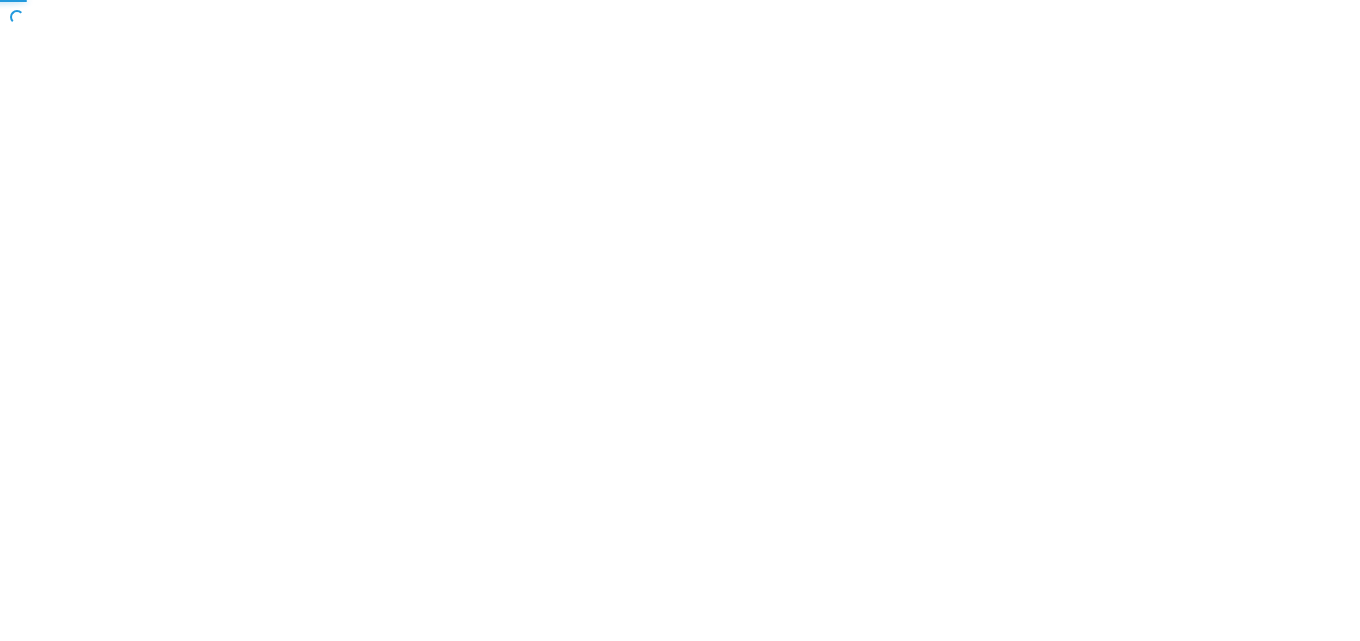 scroll, scrollTop: 0, scrollLeft: 0, axis: both 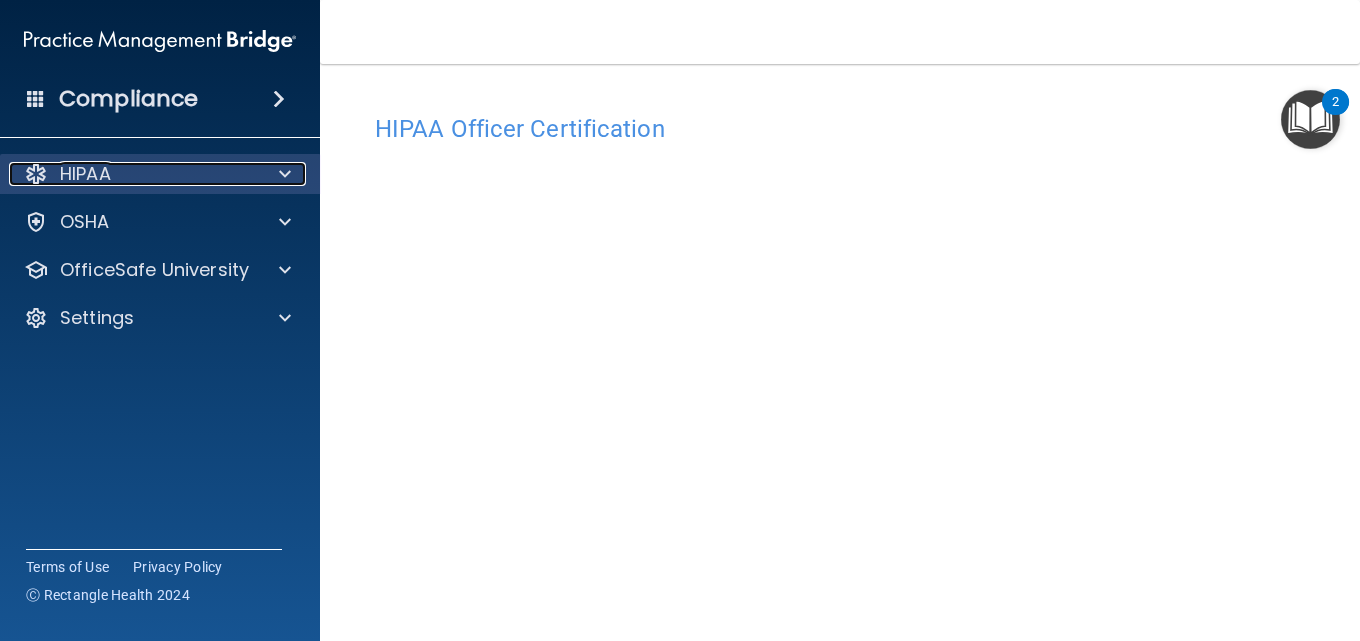 click on "HIPAA" at bounding box center [133, 174] 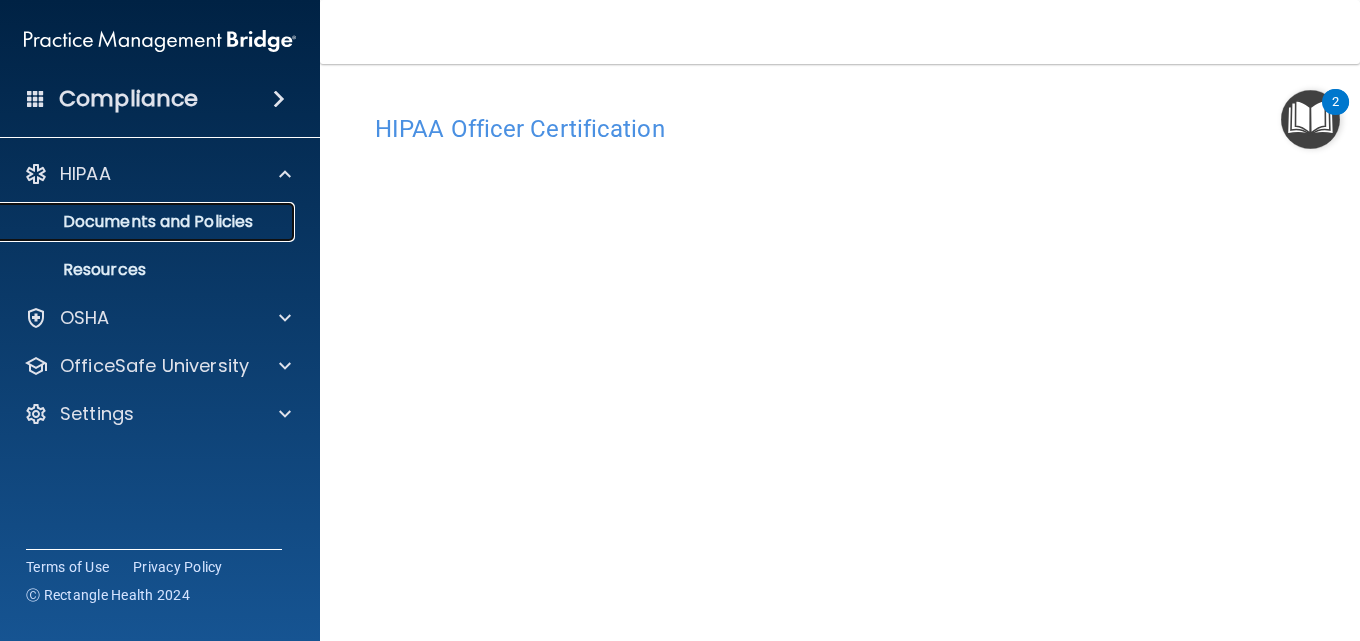 click on "Documents and Policies" at bounding box center [149, 222] 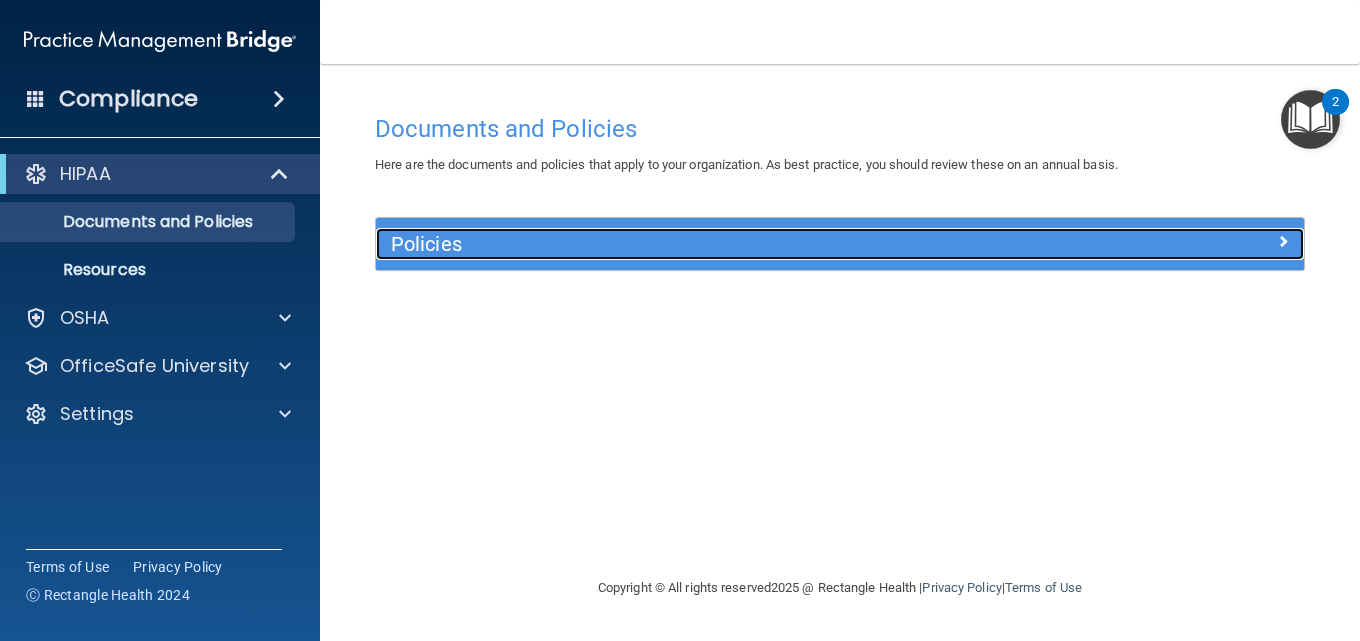 click at bounding box center (1188, 240) 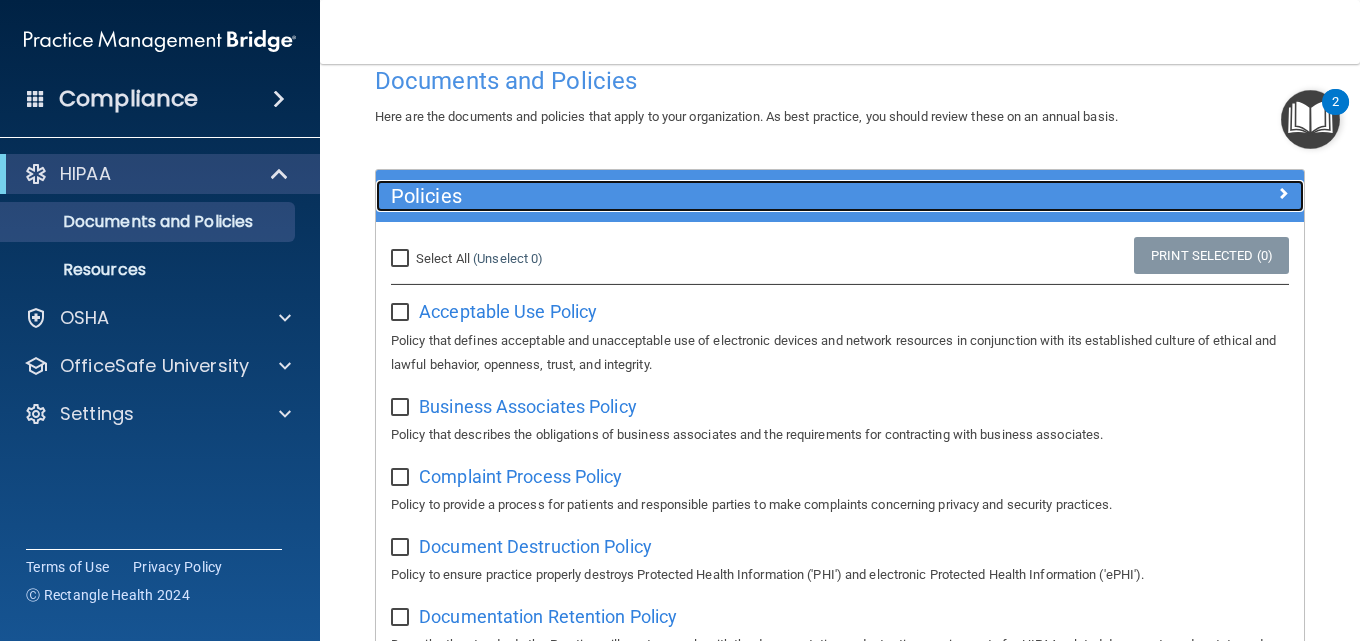 scroll, scrollTop: 0, scrollLeft: 0, axis: both 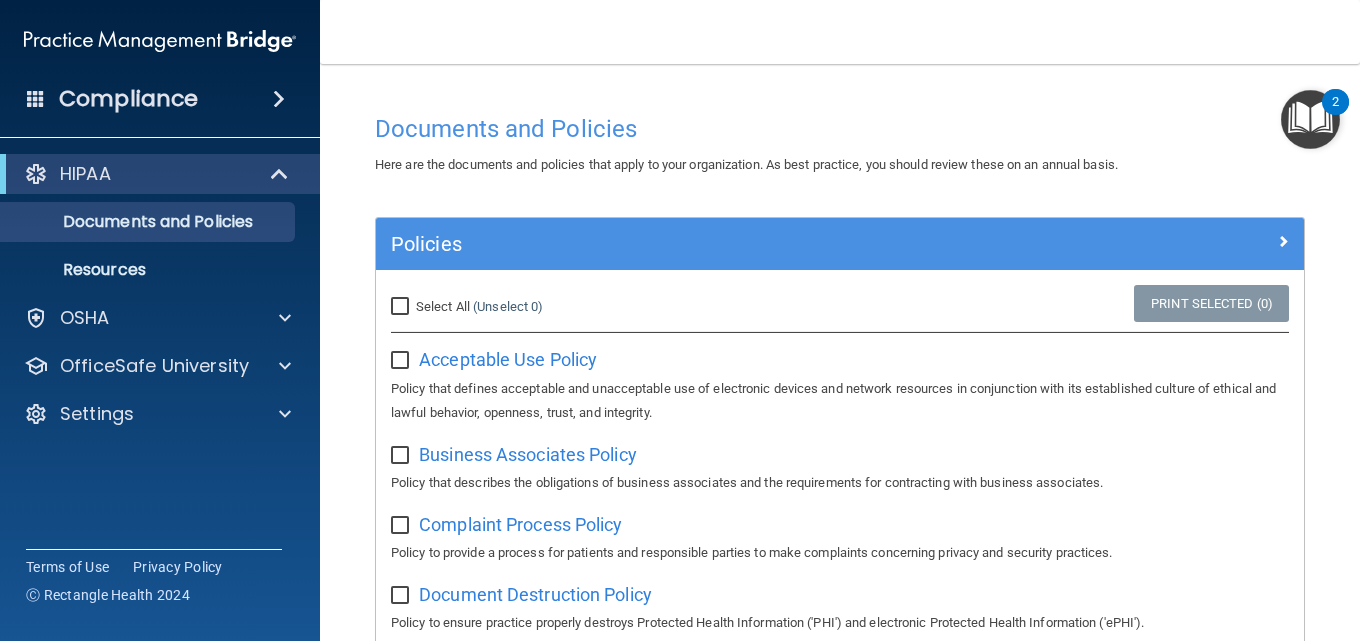 click at bounding box center [402, 361] 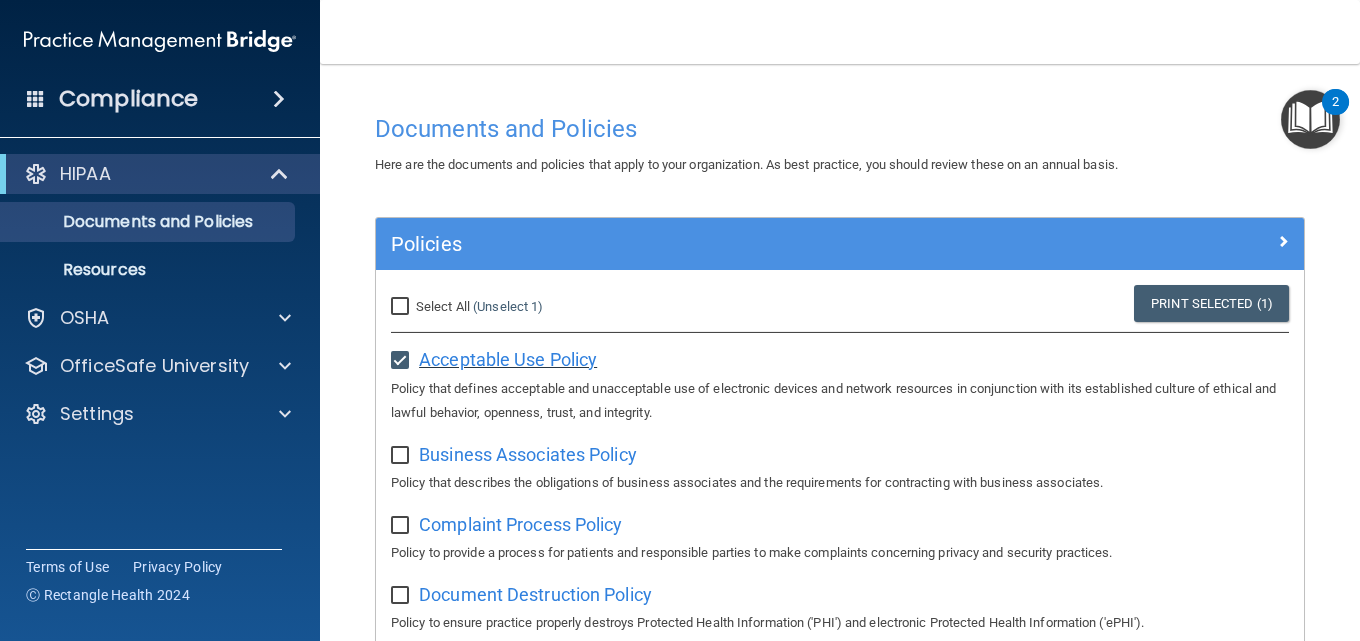 click on "Acceptable Use Policy" at bounding box center [508, 359] 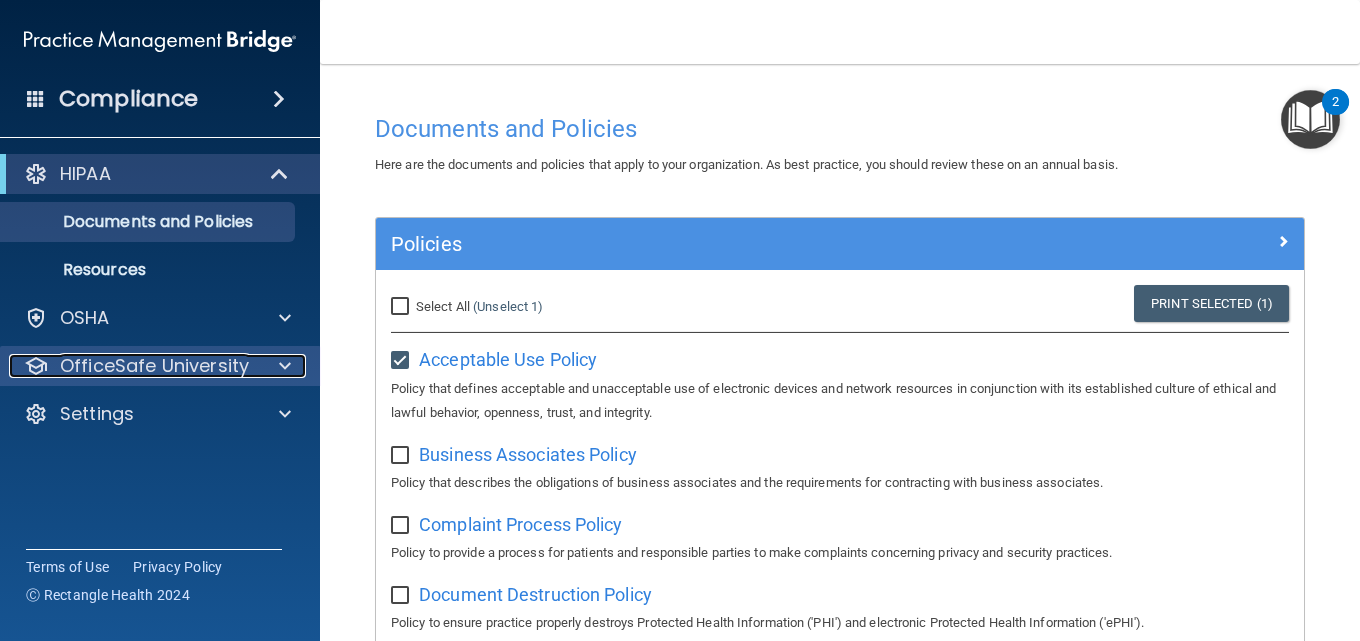 click at bounding box center [285, 366] 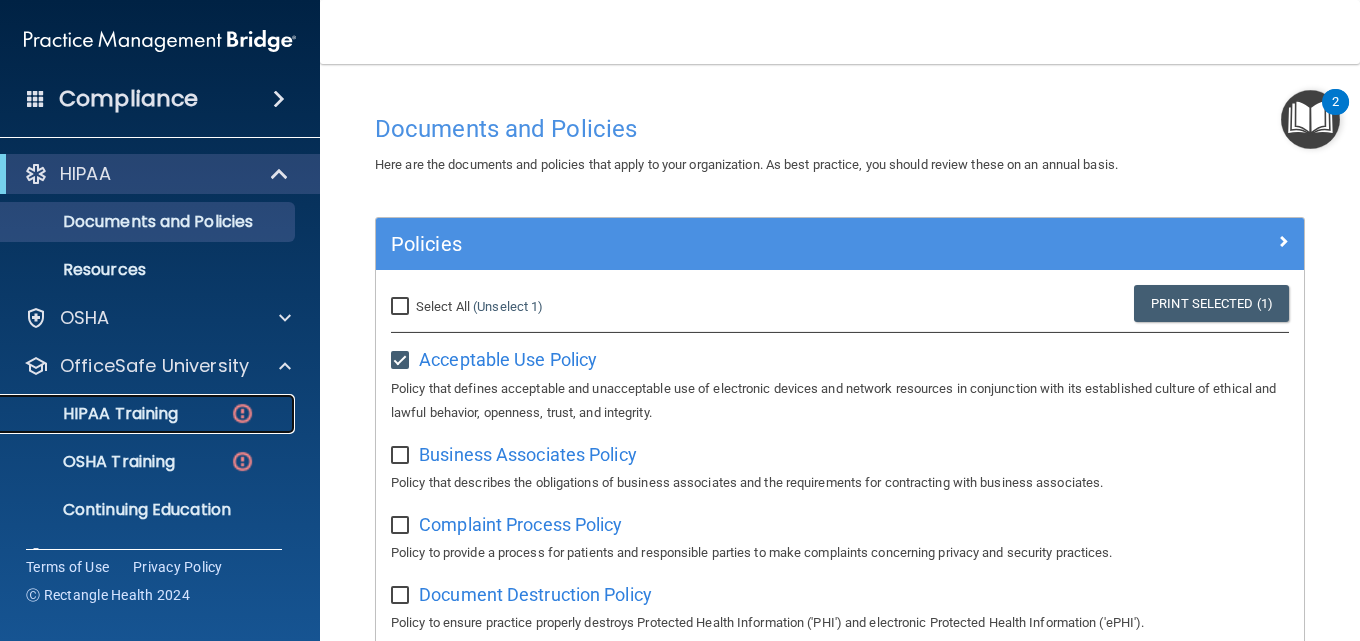 click on "HIPAA Training" at bounding box center [149, 414] 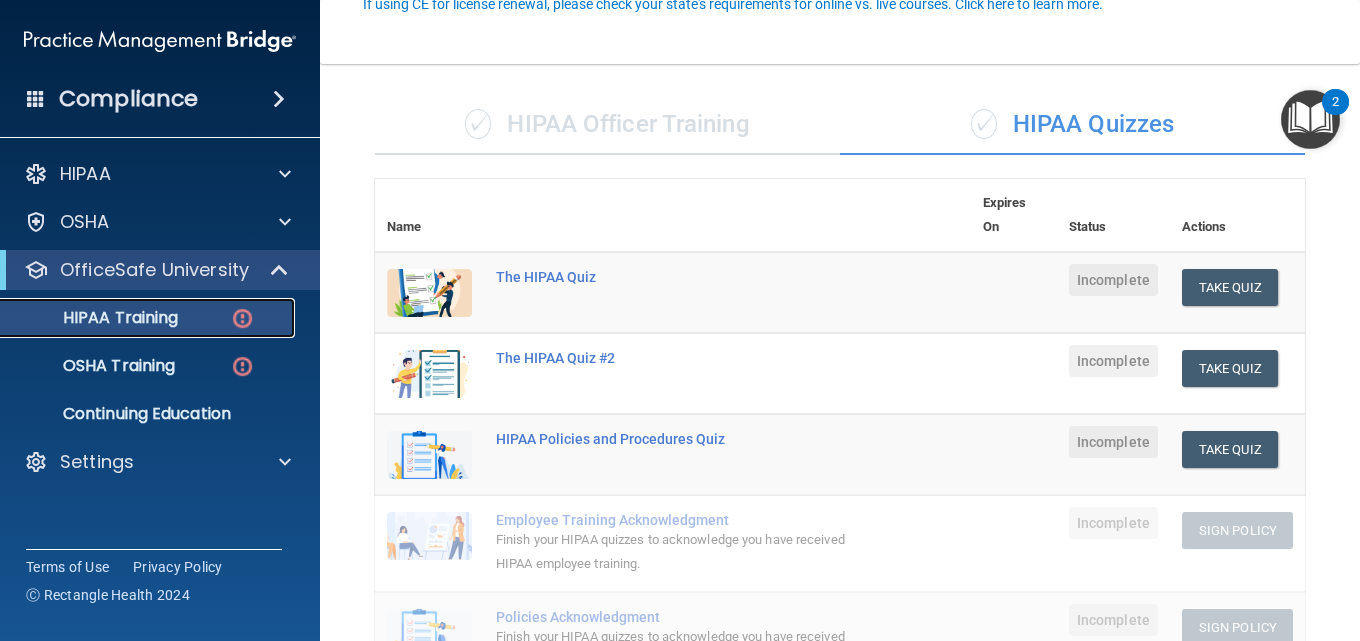 scroll, scrollTop: 0, scrollLeft: 0, axis: both 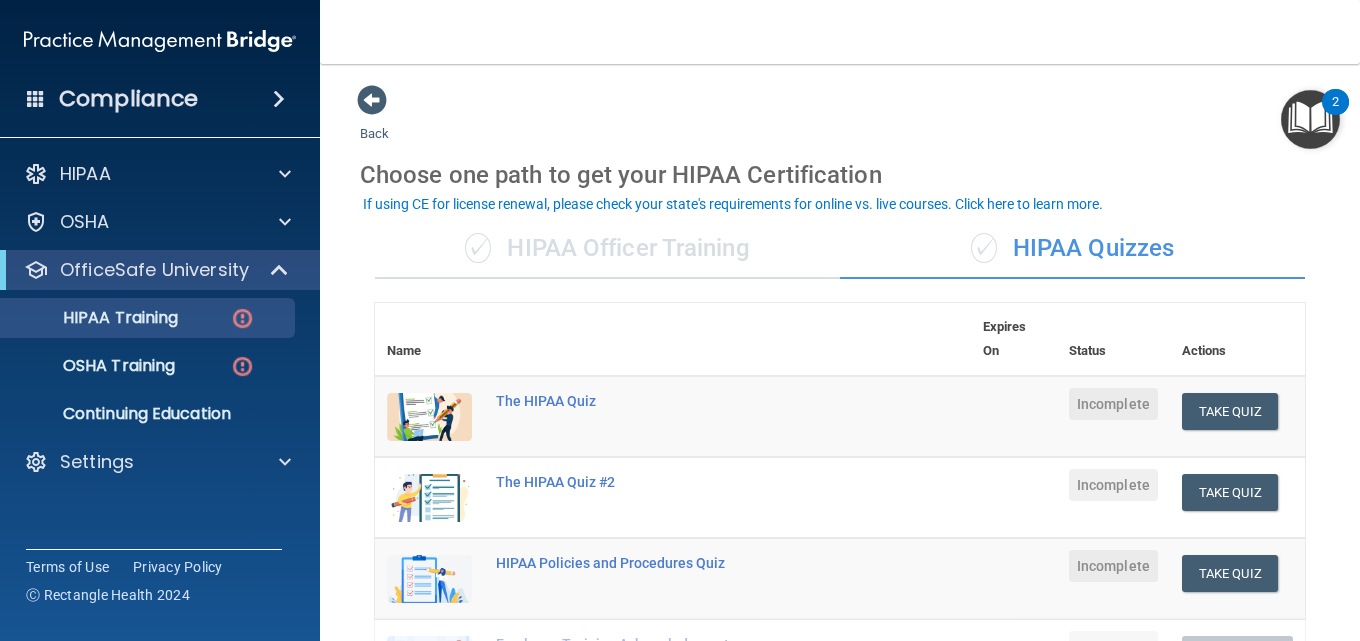 click on "✓   HIPAA Officer Training" at bounding box center (607, 249) 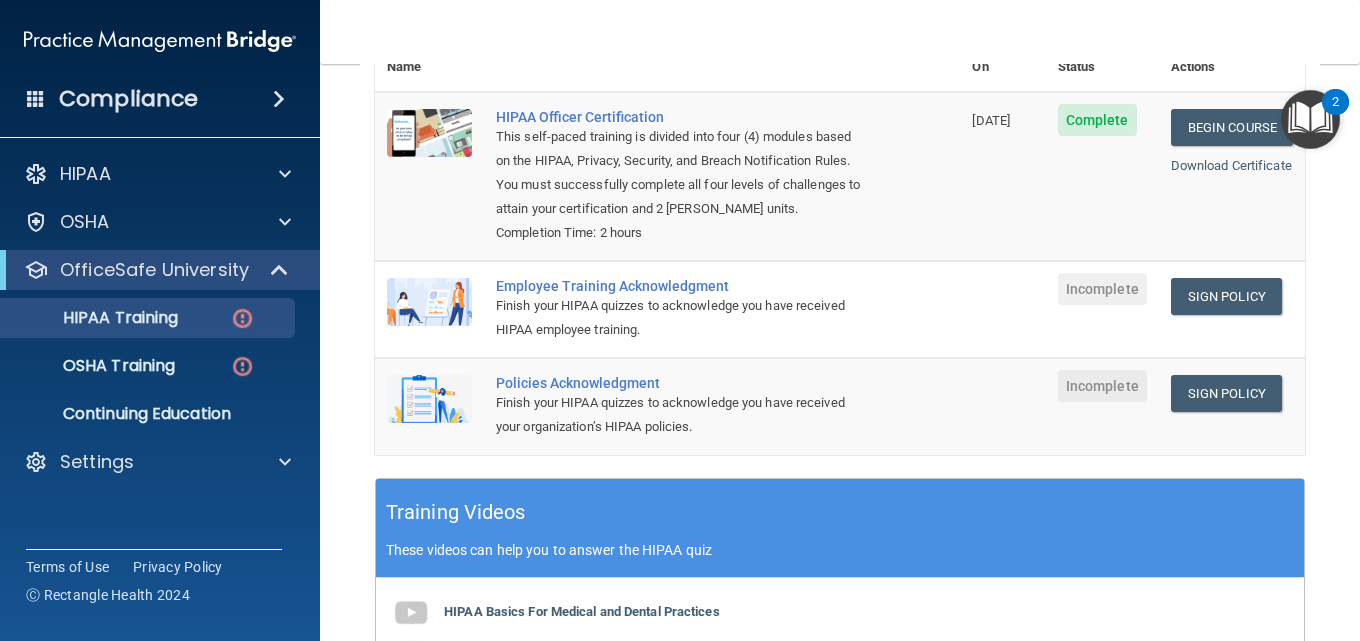 scroll, scrollTop: 0, scrollLeft: 0, axis: both 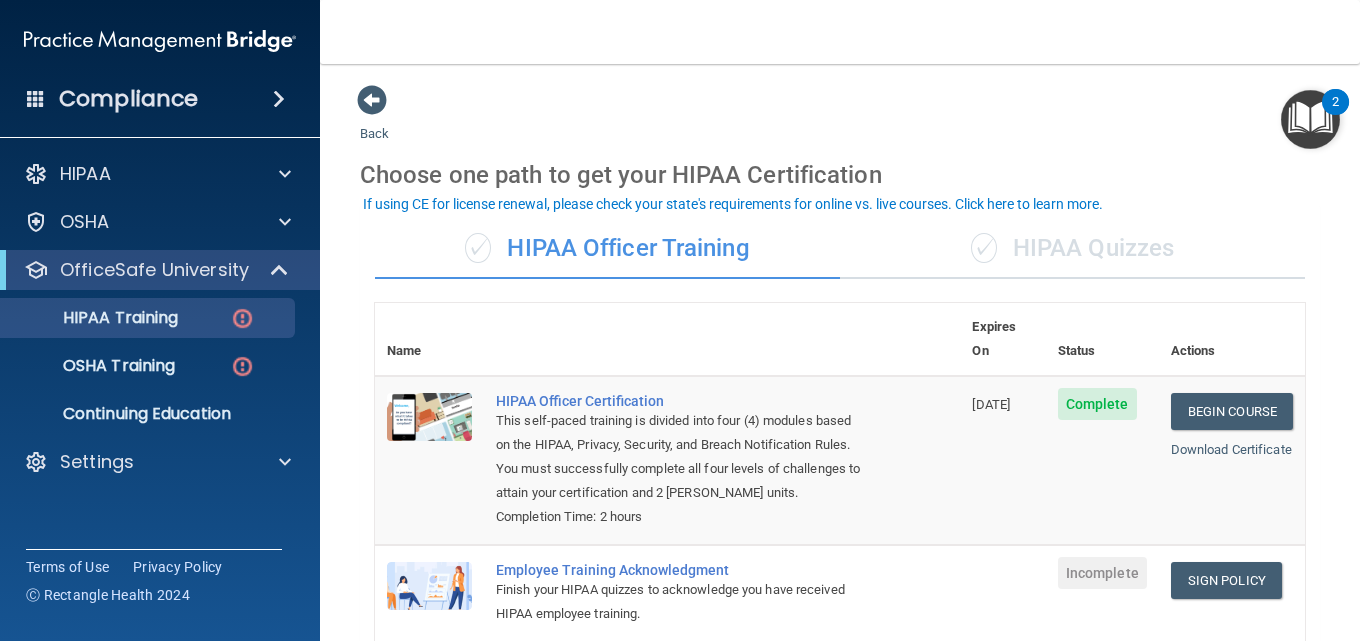 click on "✓   HIPAA Quizzes" at bounding box center (1072, 249) 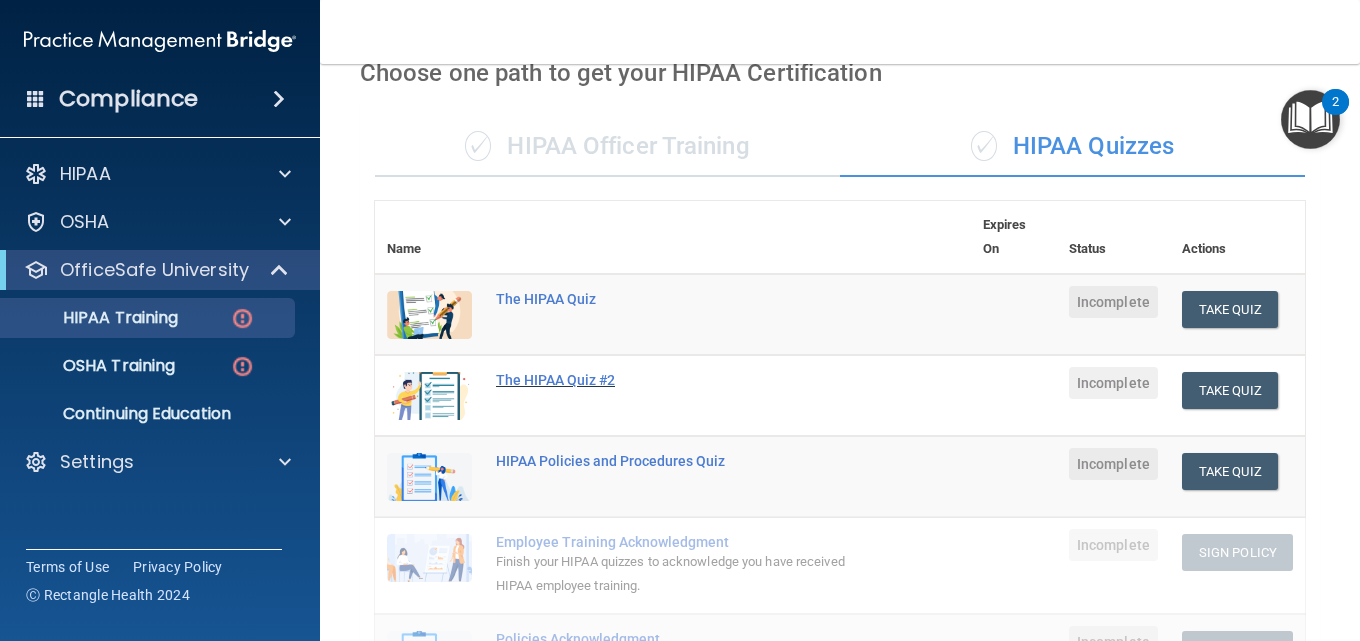 scroll, scrollTop: 100, scrollLeft: 0, axis: vertical 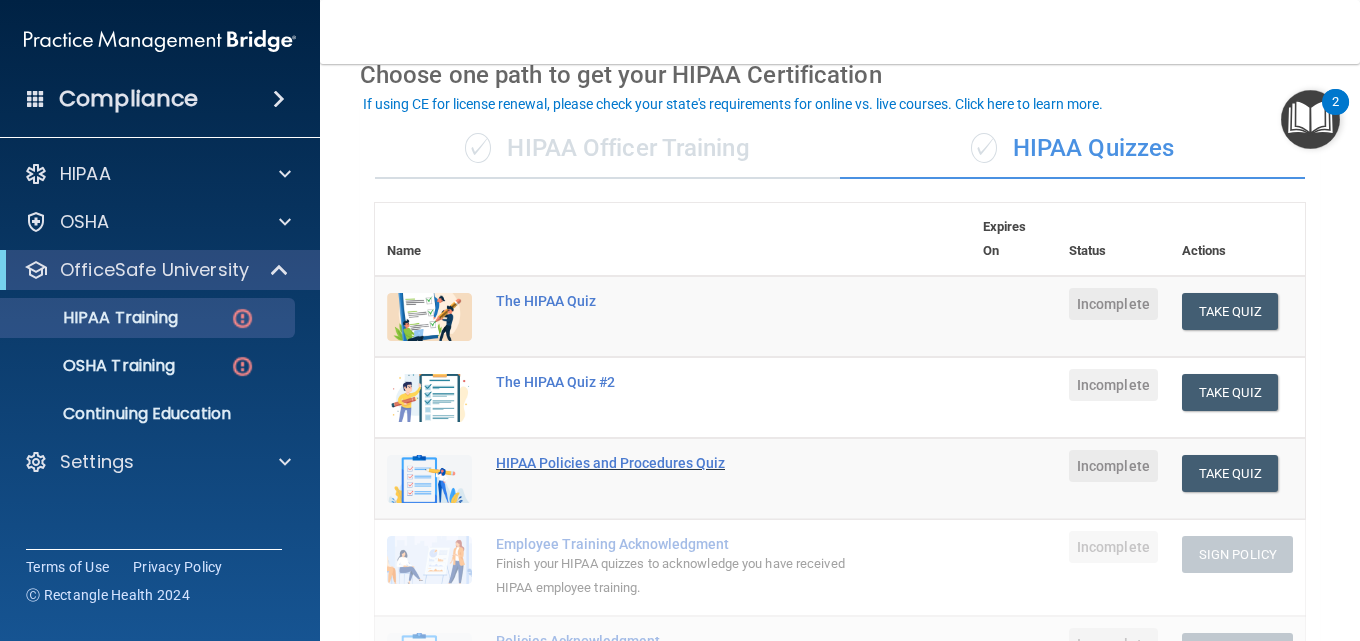 click on "HIPAA Policies and Procedures Quiz" at bounding box center [683, 463] 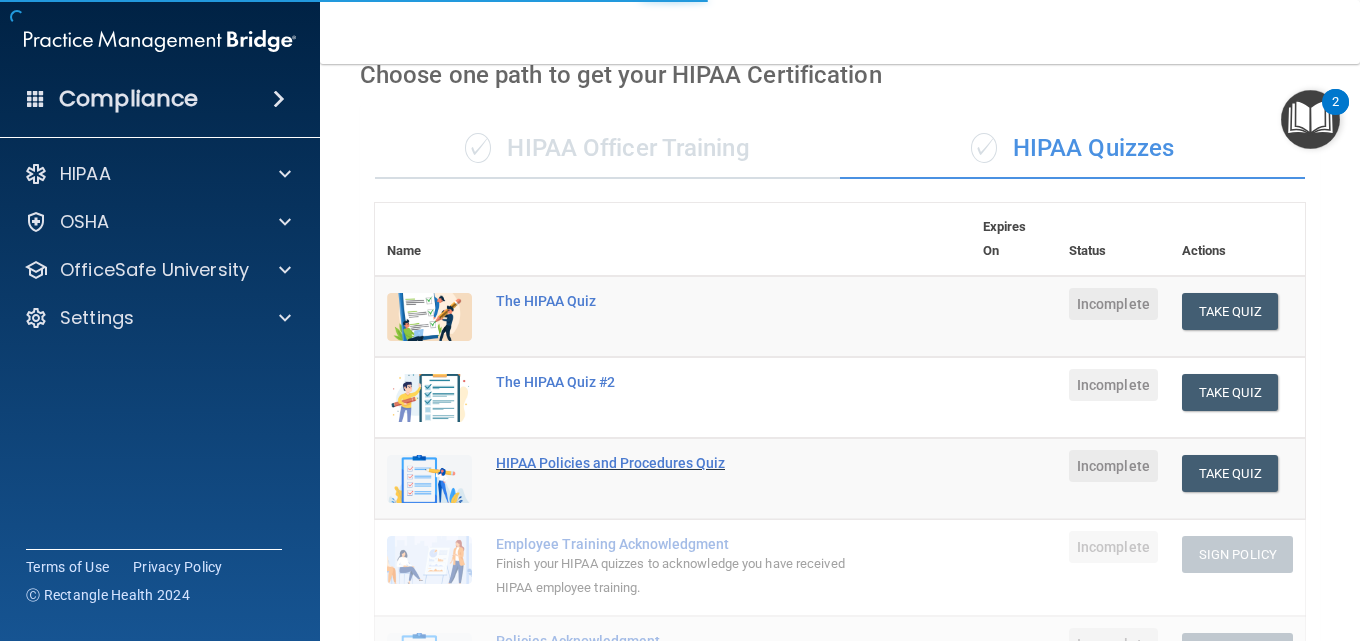 scroll, scrollTop: 0, scrollLeft: 0, axis: both 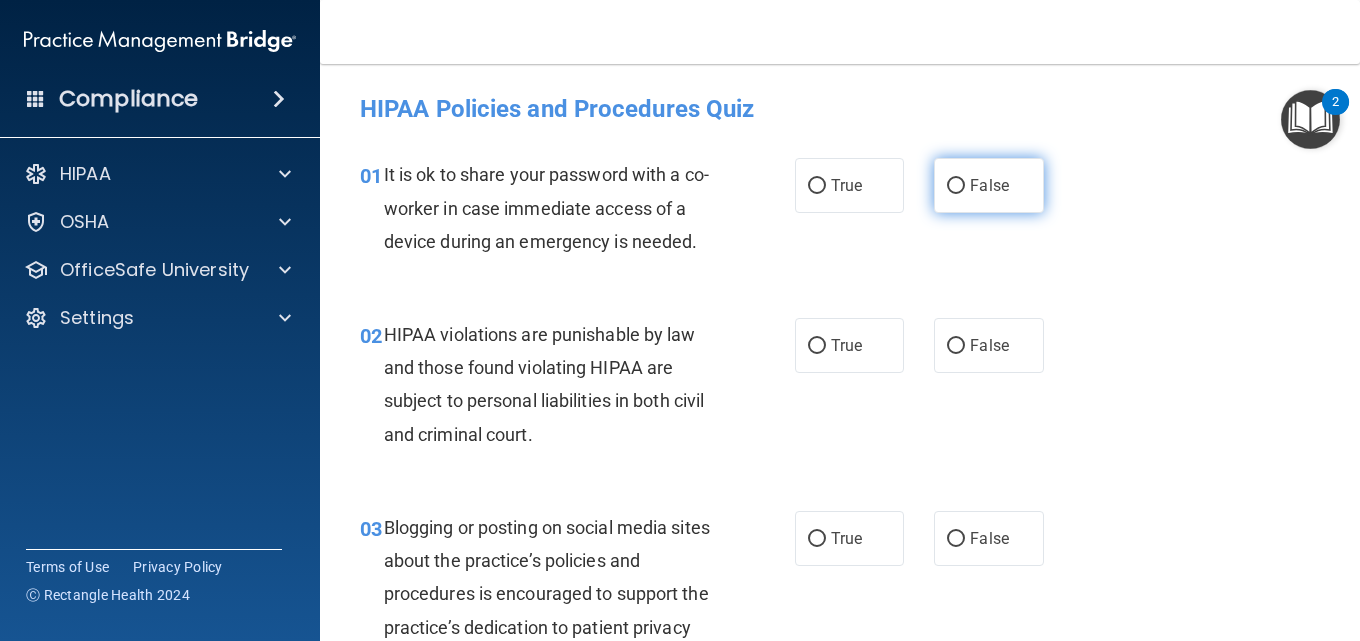 click on "False" at bounding box center [989, 185] 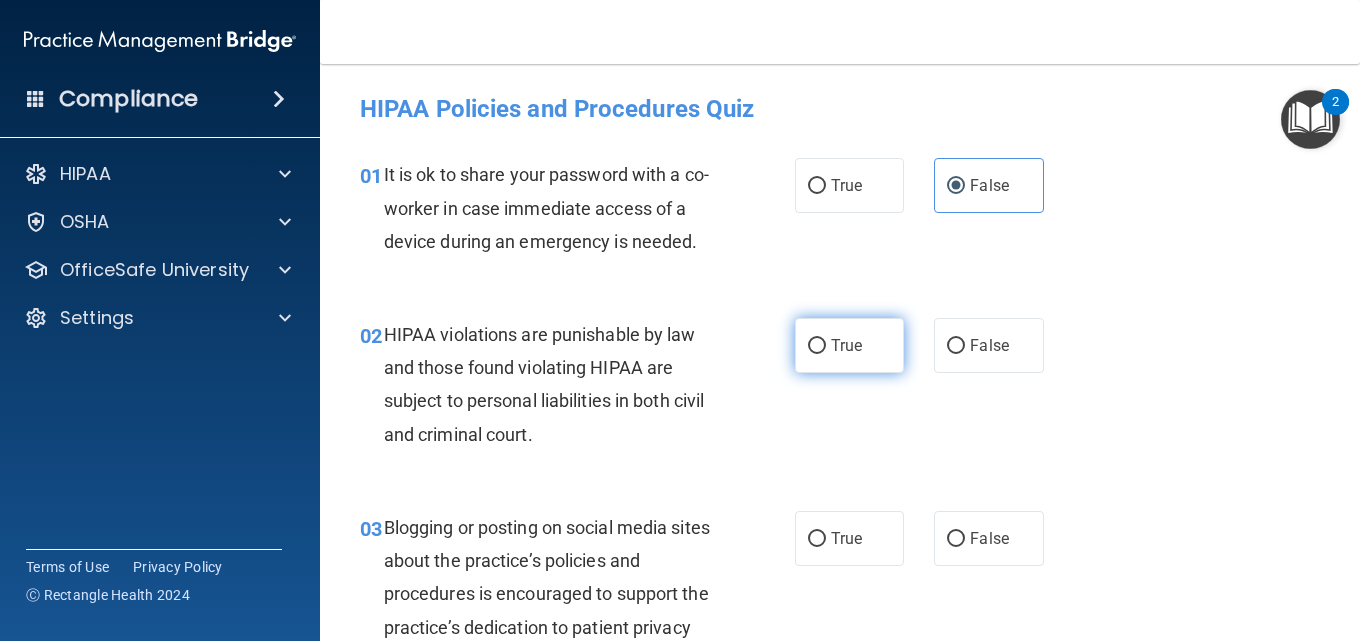 click on "True" at bounding box center [846, 345] 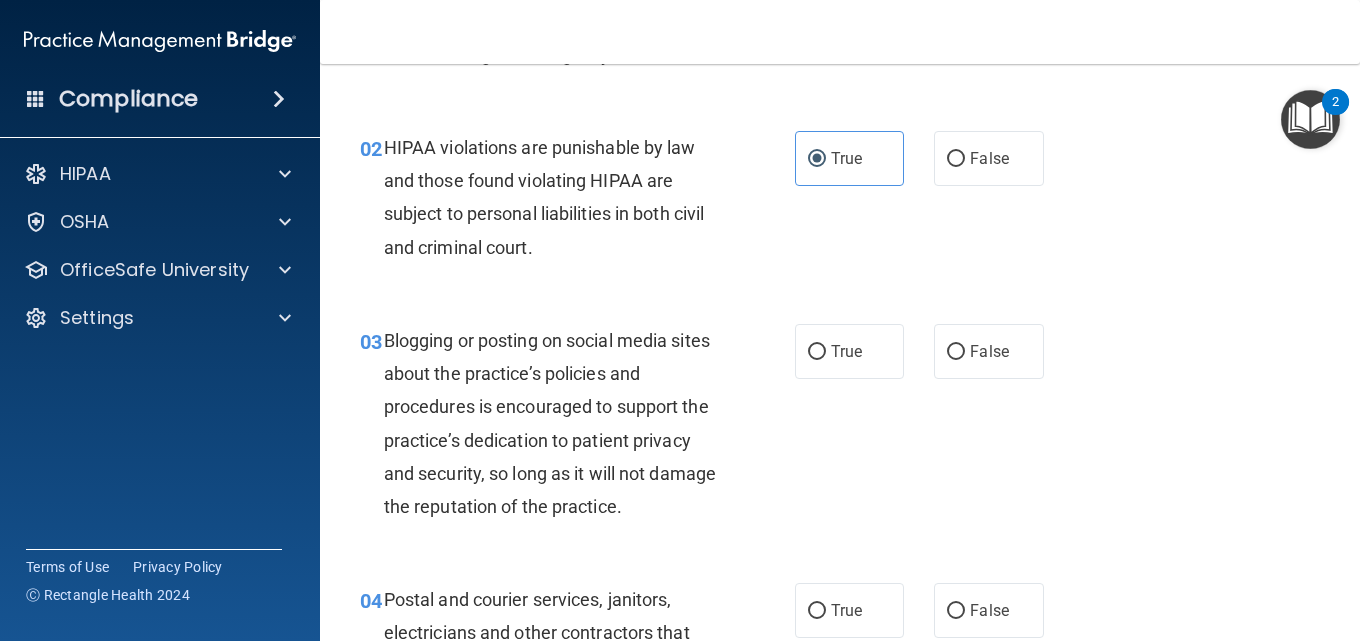 scroll, scrollTop: 200, scrollLeft: 0, axis: vertical 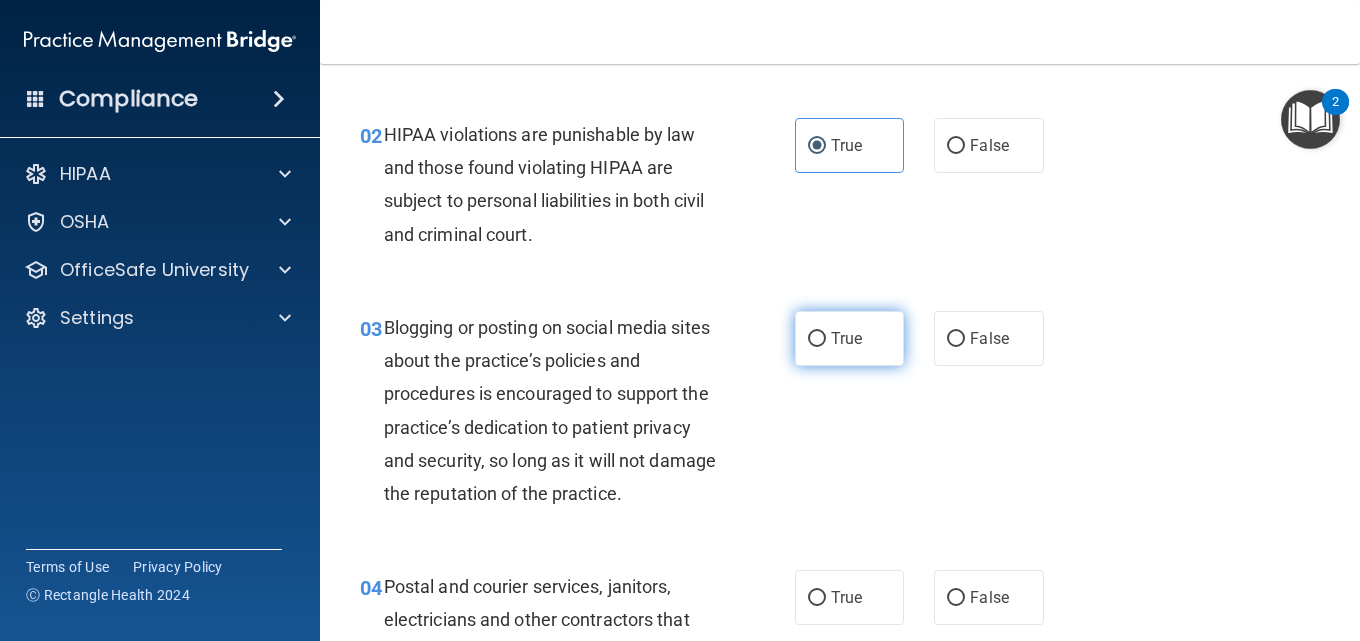 click on "True" at bounding box center [846, 338] 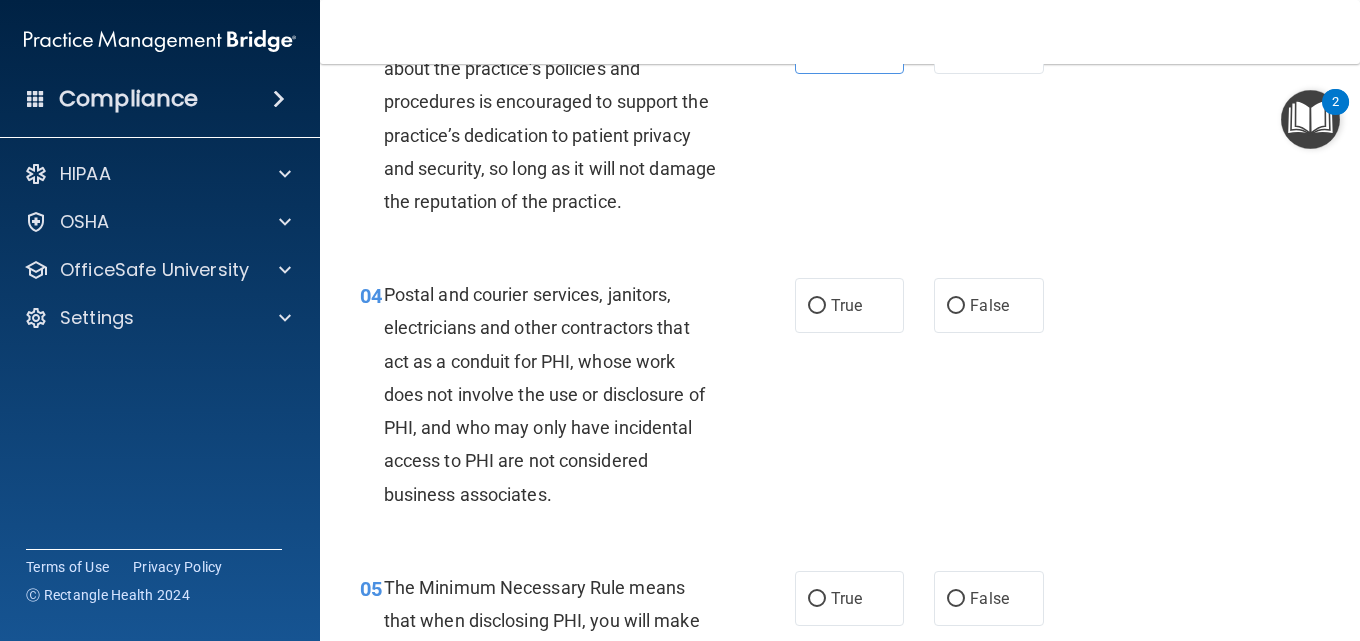 scroll, scrollTop: 500, scrollLeft: 0, axis: vertical 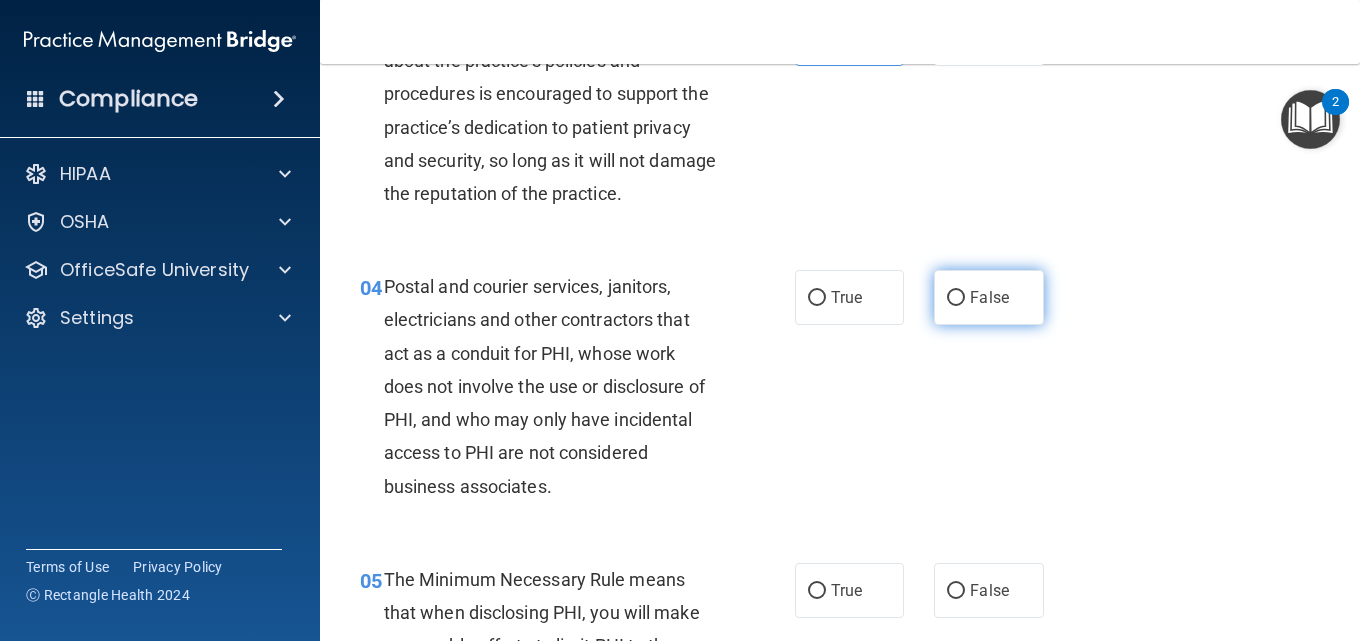 click on "False" at bounding box center (956, 298) 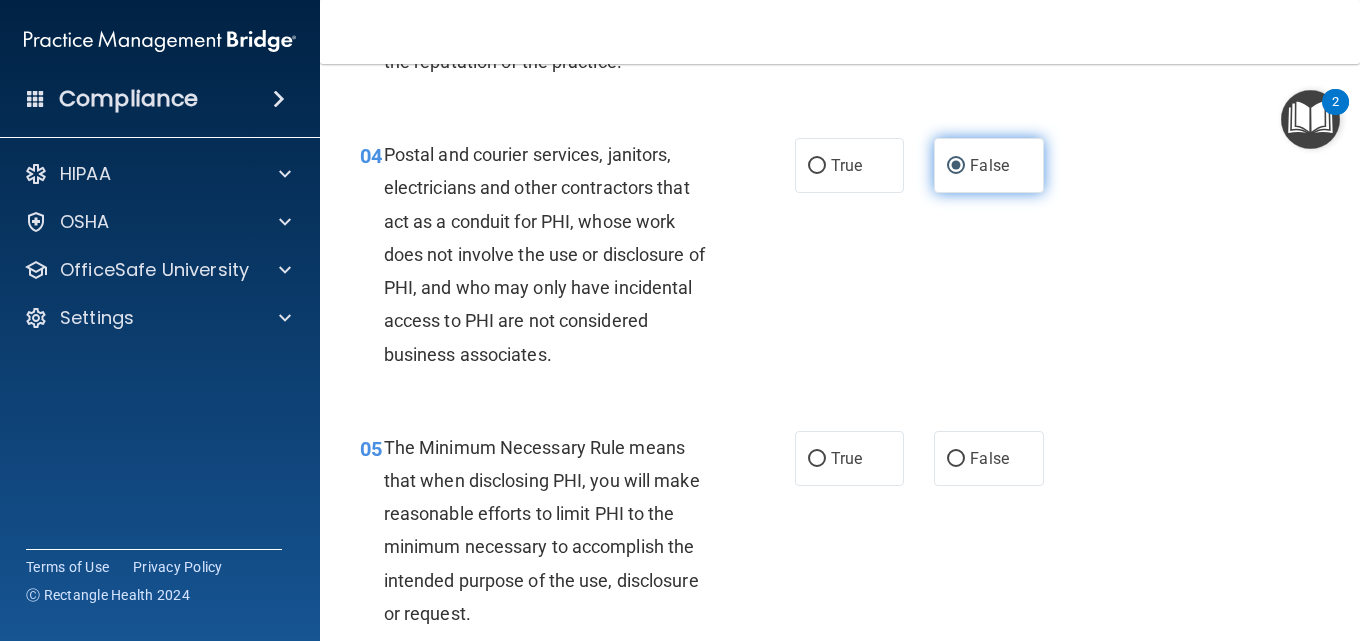 scroll, scrollTop: 900, scrollLeft: 0, axis: vertical 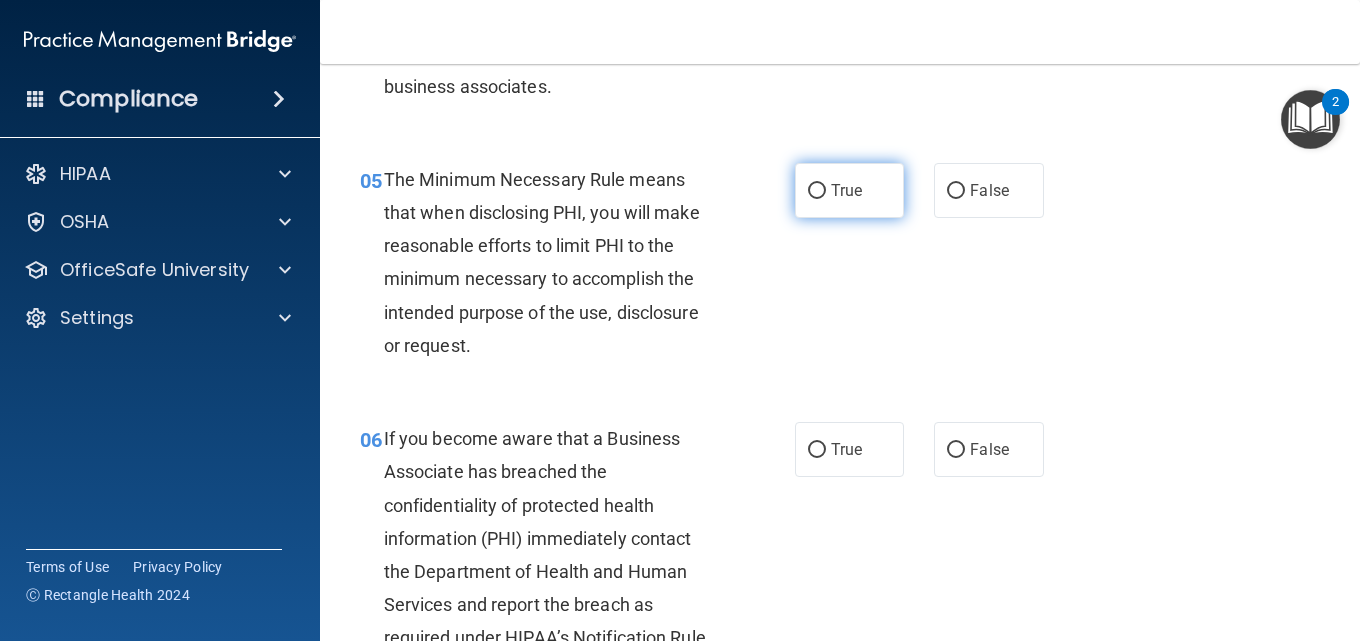 click on "True" at bounding box center (849, 190) 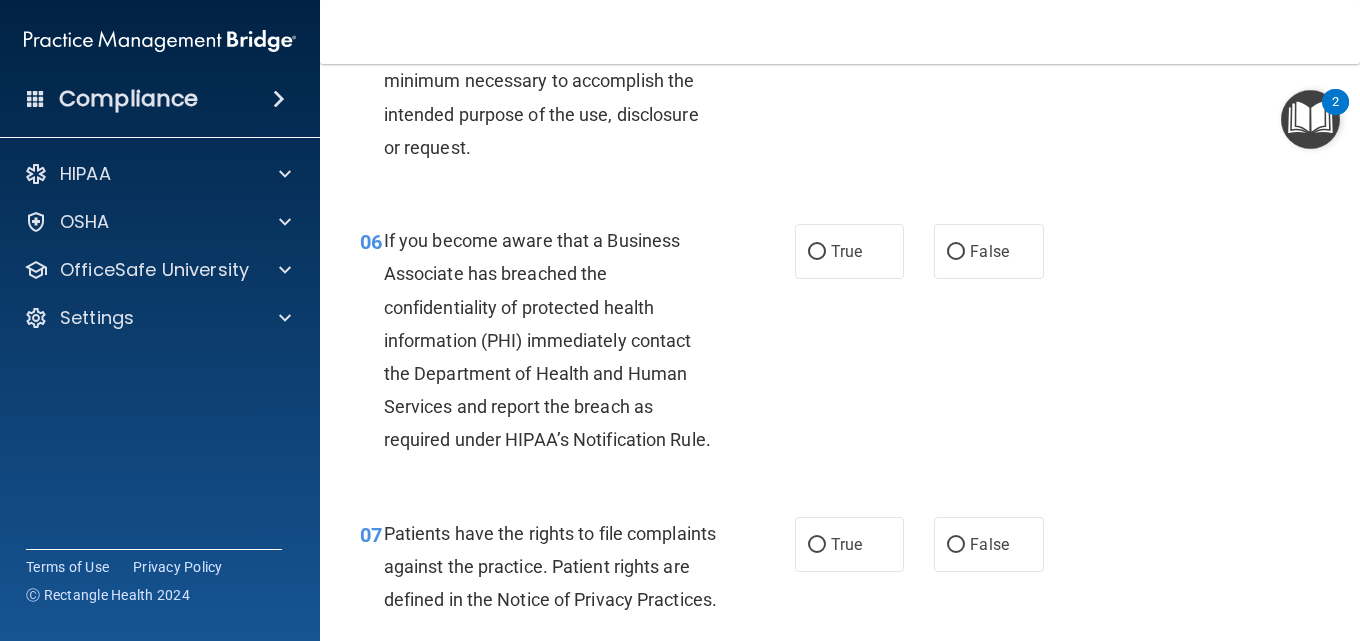 scroll, scrollTop: 1100, scrollLeft: 0, axis: vertical 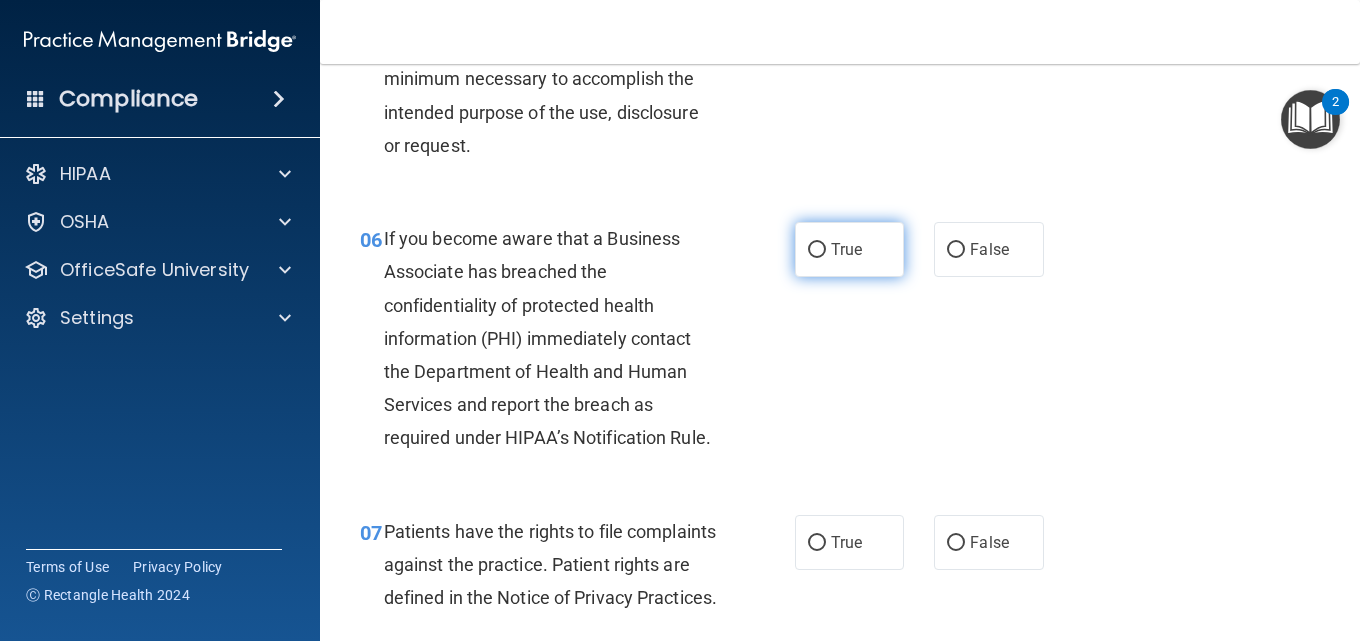 click on "True" at bounding box center (846, 249) 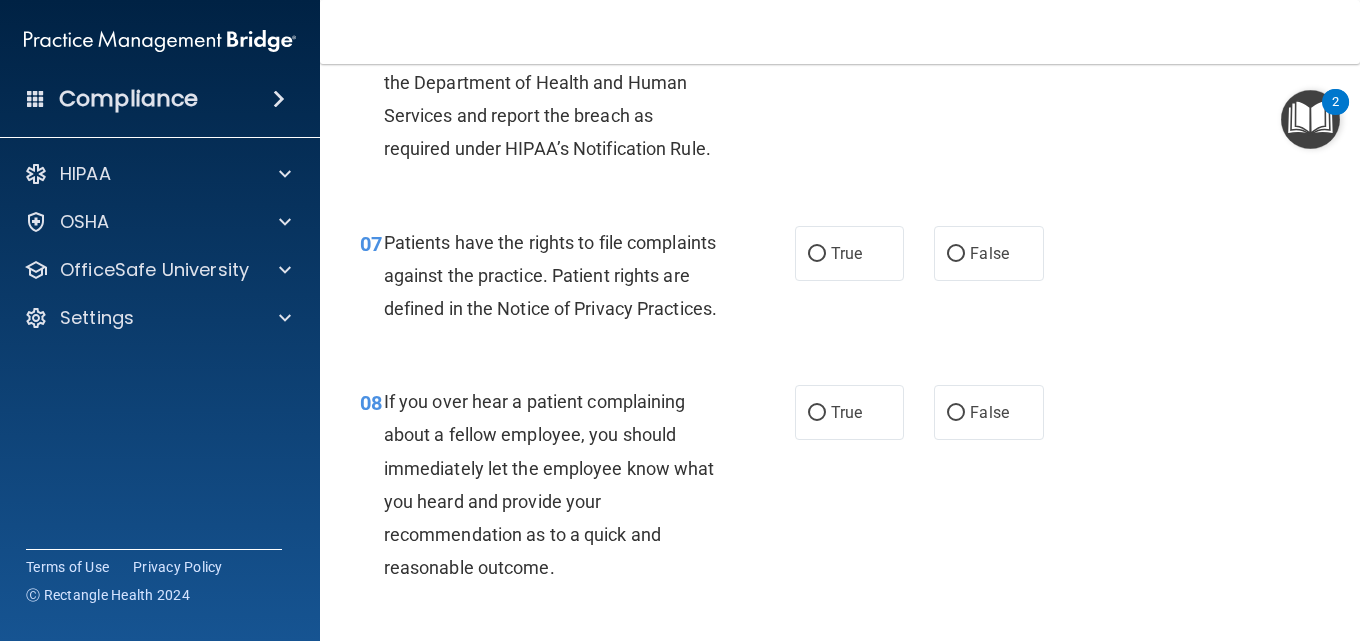 scroll, scrollTop: 1400, scrollLeft: 0, axis: vertical 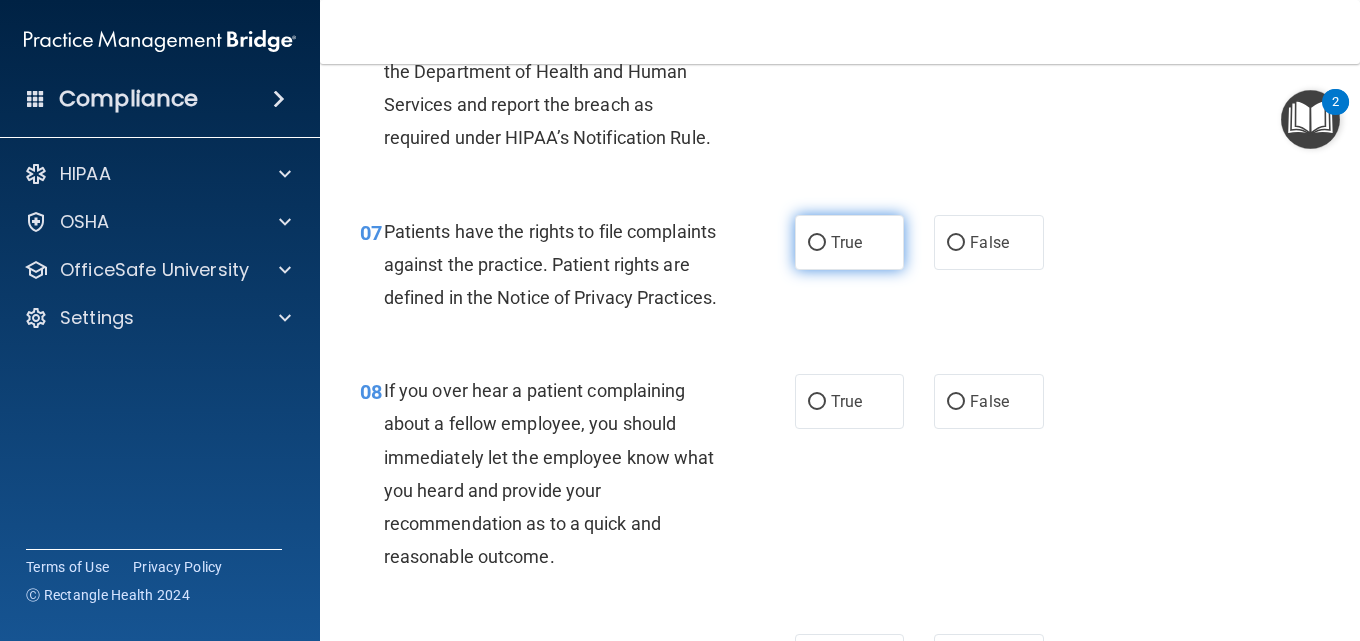 click on "True" at bounding box center [849, 242] 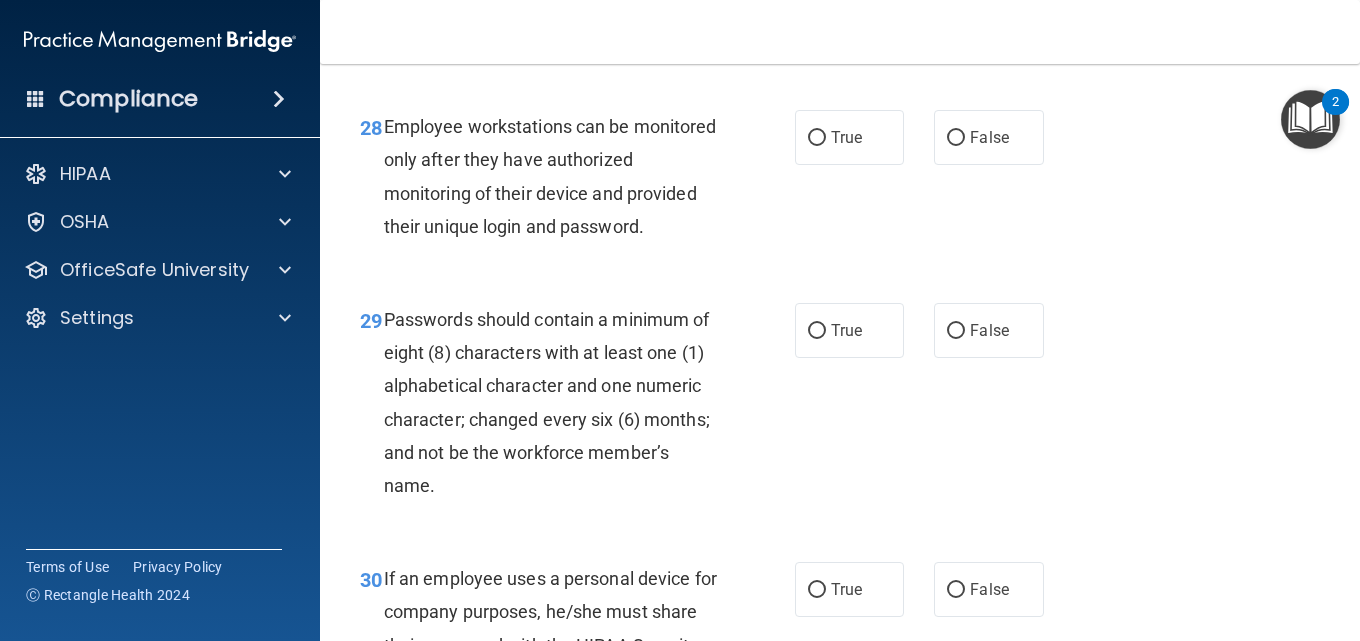 scroll, scrollTop: 6107, scrollLeft: 0, axis: vertical 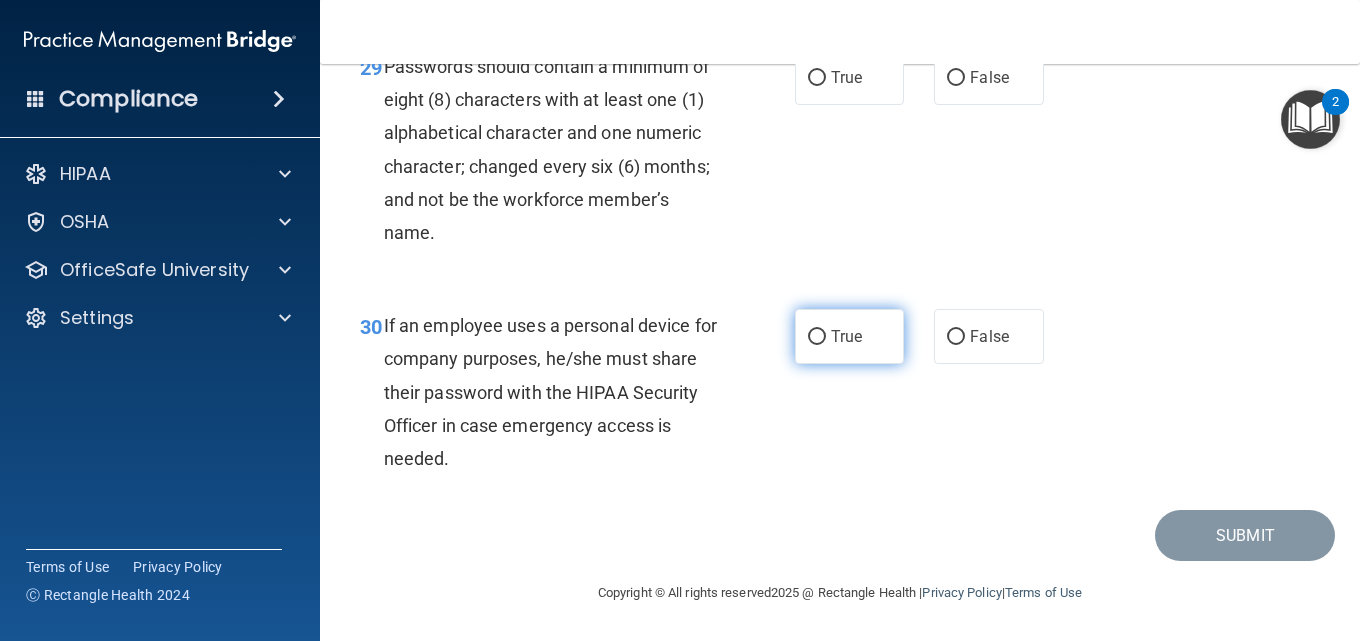 click on "True" at bounding box center (817, 337) 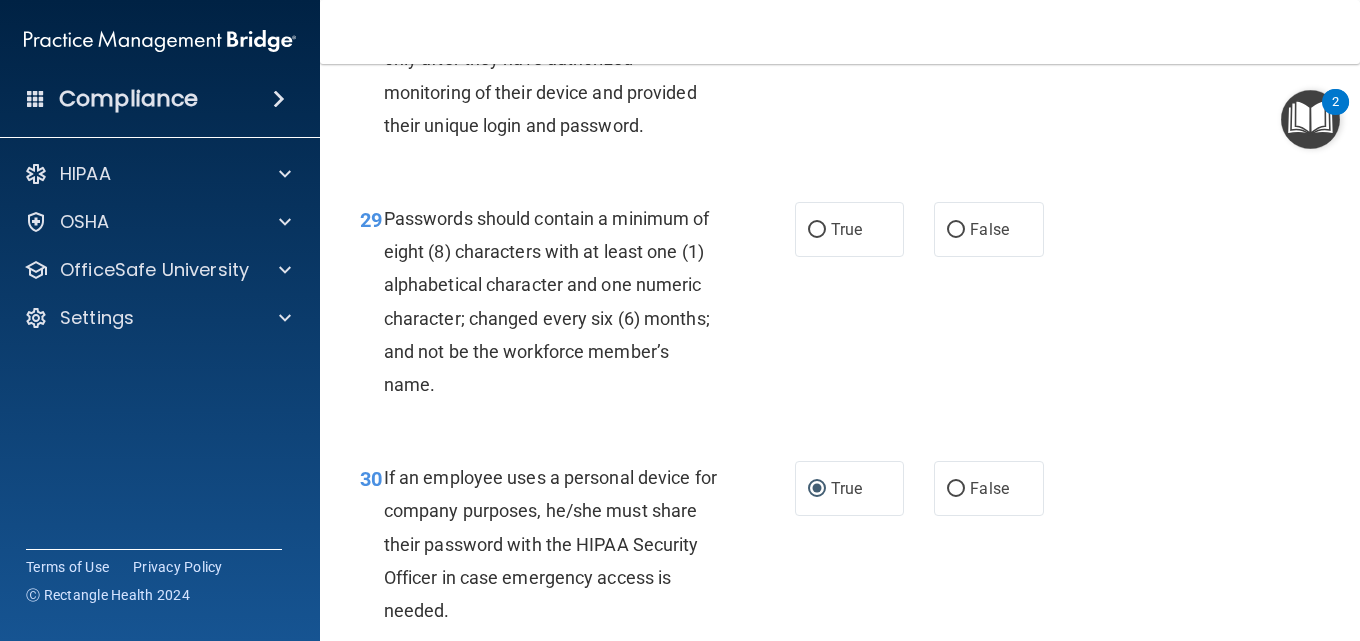scroll, scrollTop: 5707, scrollLeft: 0, axis: vertical 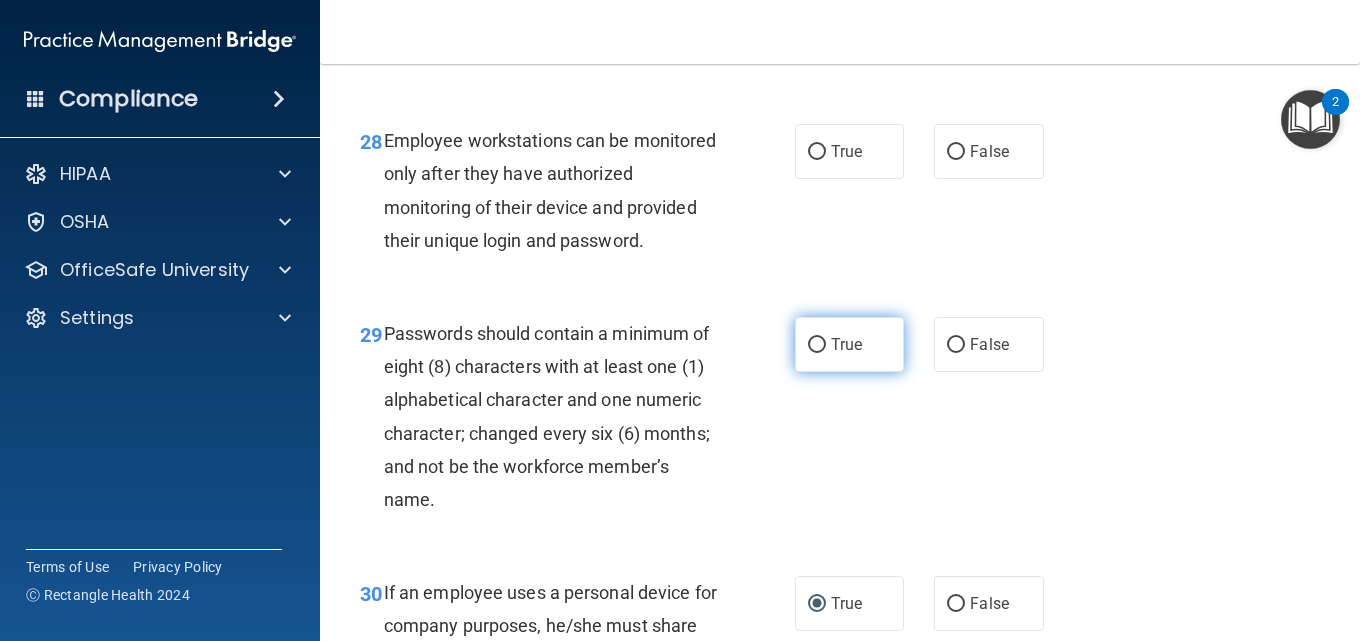 click on "True" at bounding box center (817, 345) 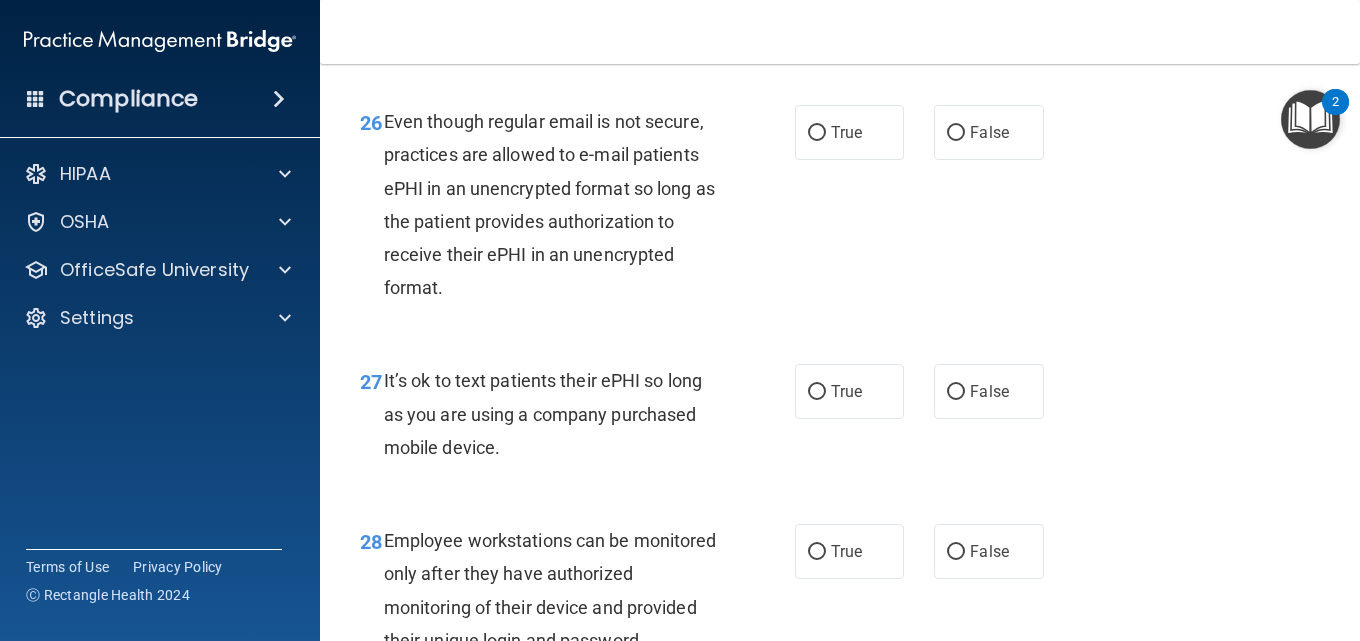 scroll, scrollTop: 5407, scrollLeft: 0, axis: vertical 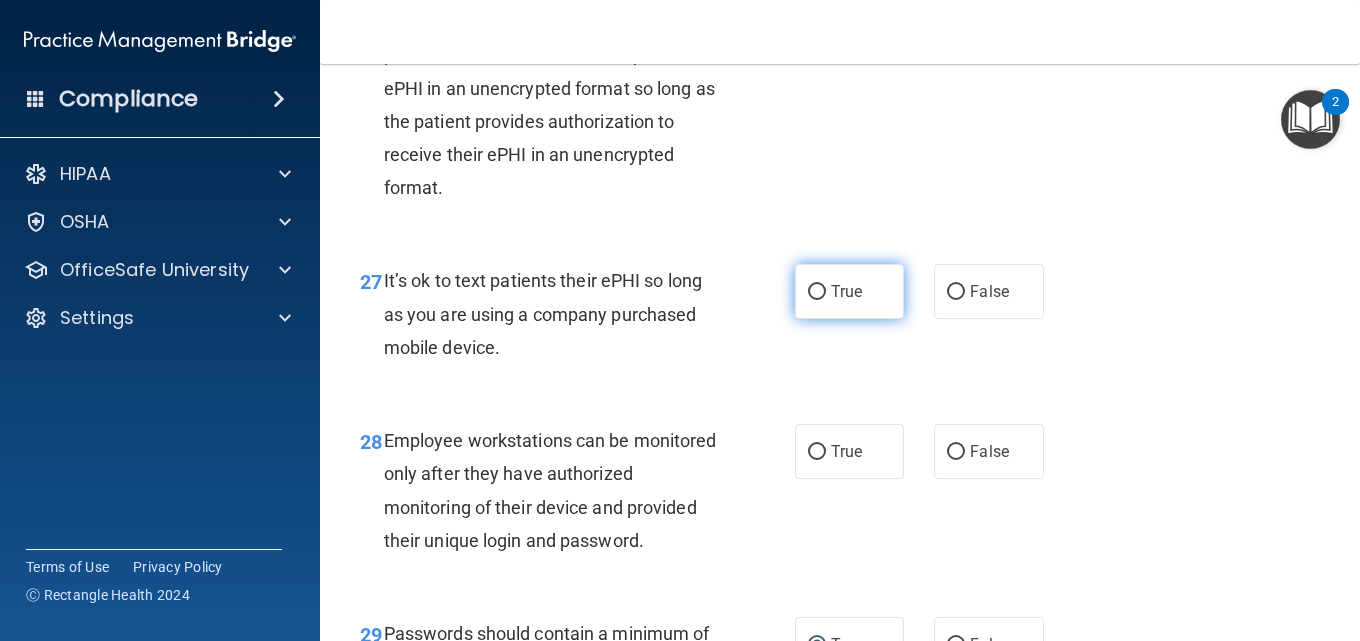 click on "True" at bounding box center (849, 291) 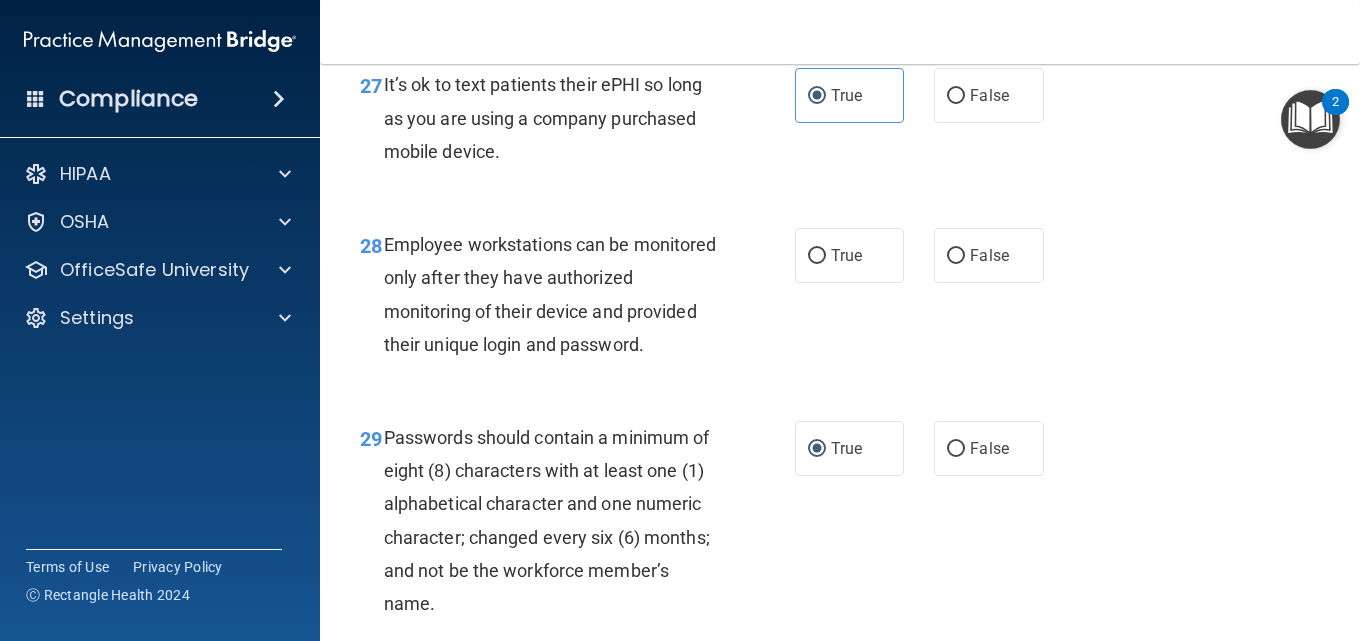 scroll, scrollTop: 5607, scrollLeft: 0, axis: vertical 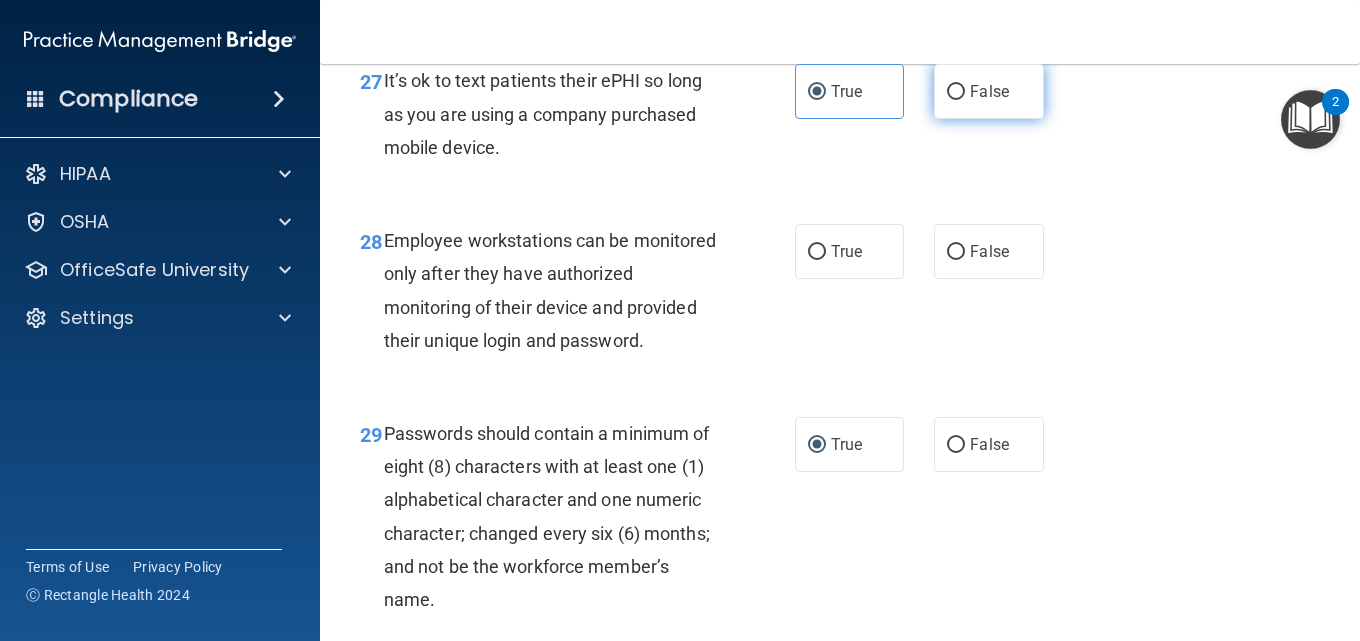 click on "False" at bounding box center [988, 91] 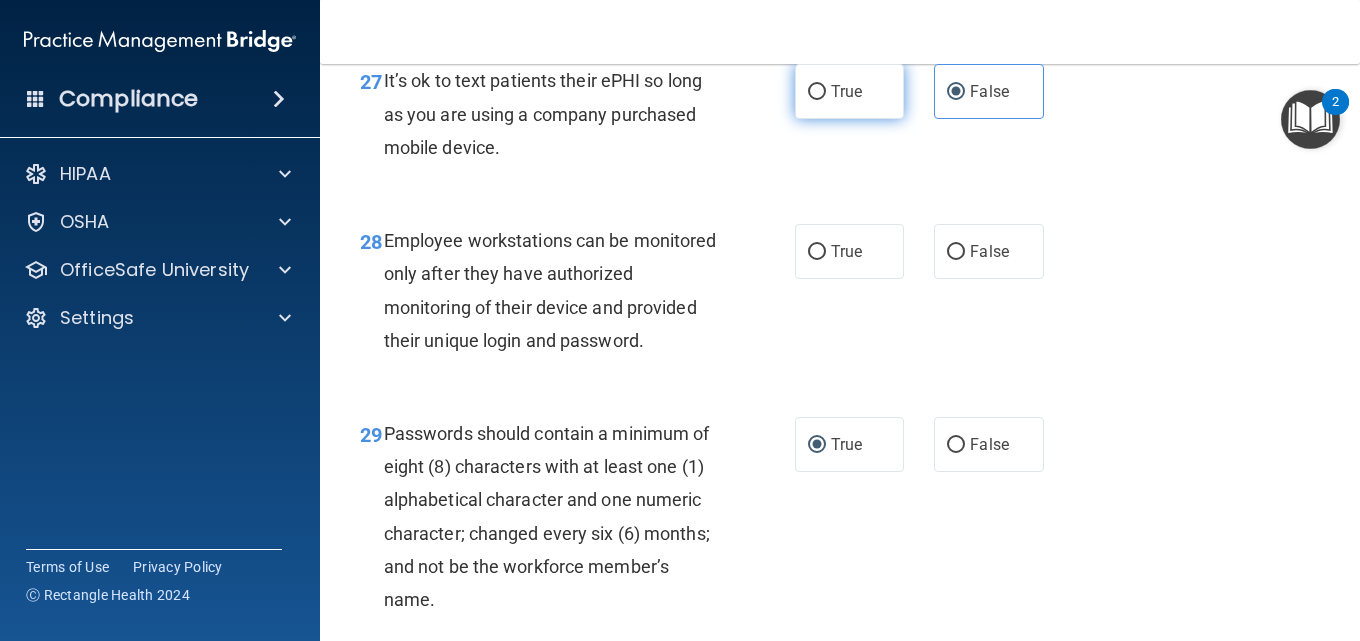 click on "True" at bounding box center (846, 91) 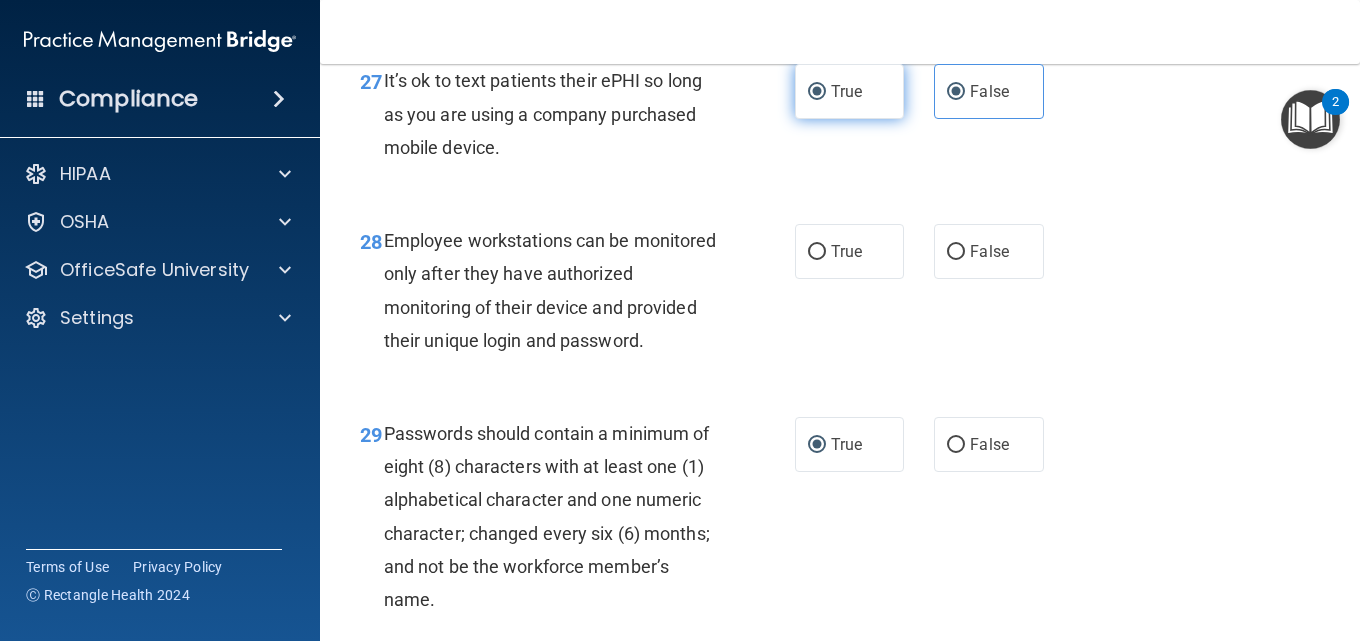 radio on "false" 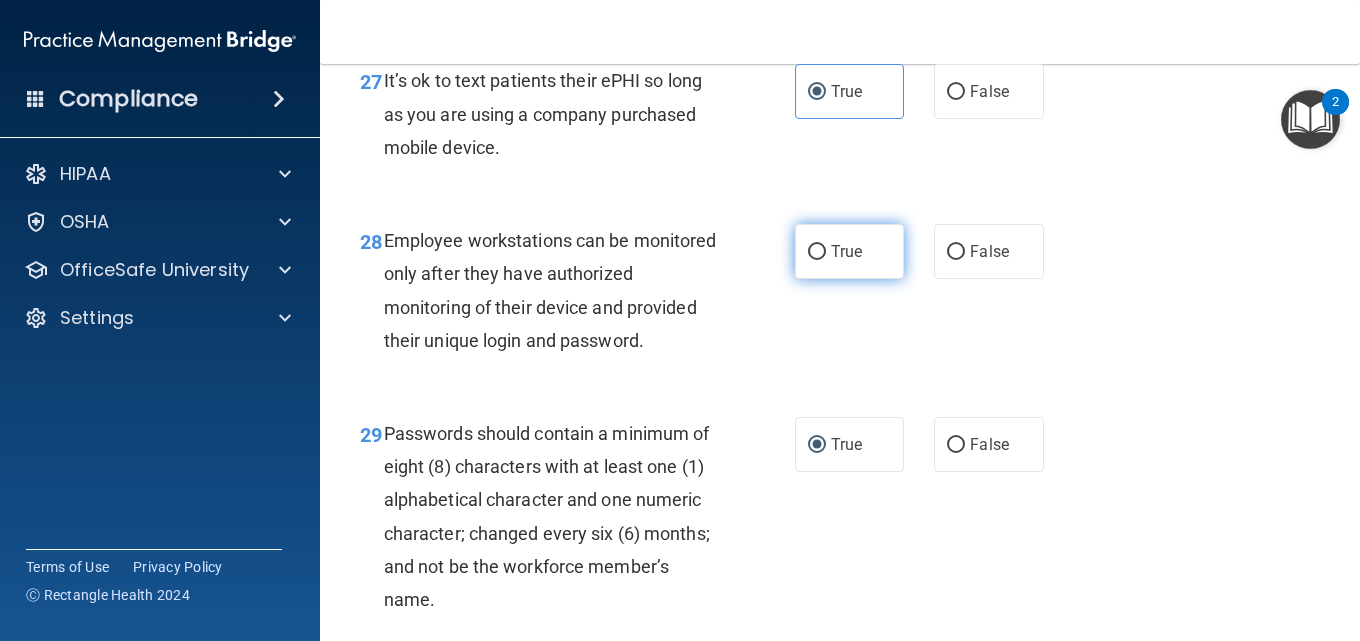 click on "True" at bounding box center (846, 251) 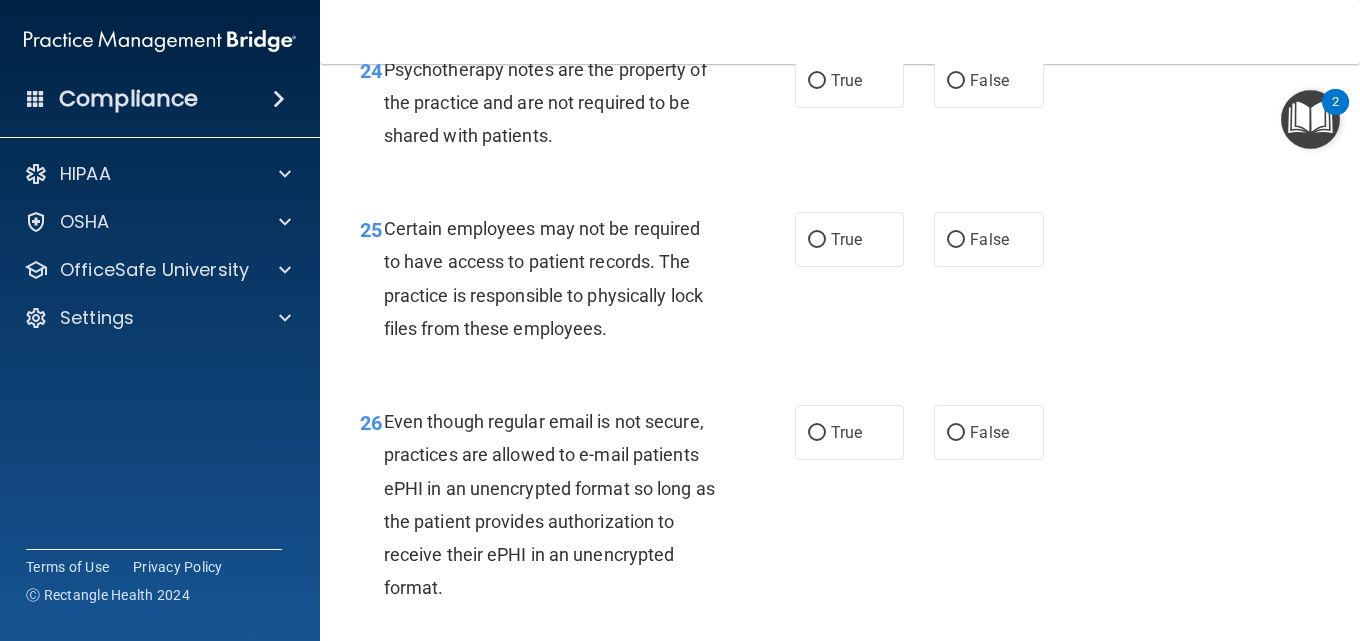 scroll, scrollTop: 5107, scrollLeft: 0, axis: vertical 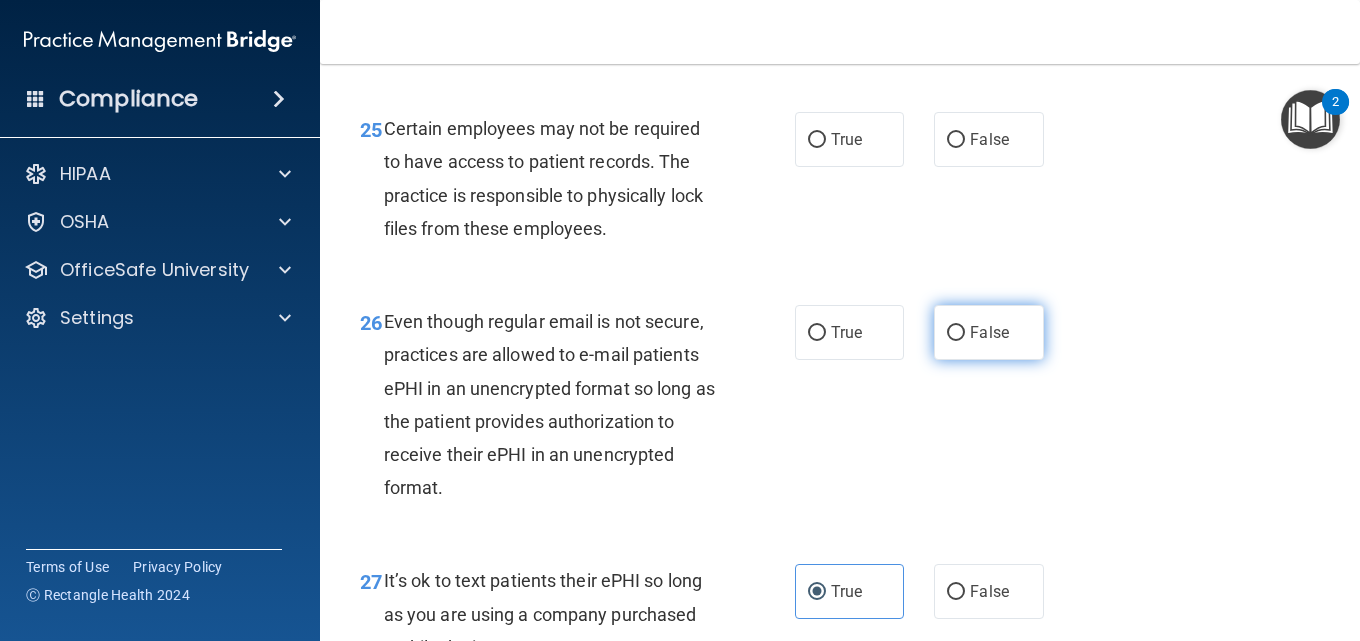 click on "False" at bounding box center [989, 332] 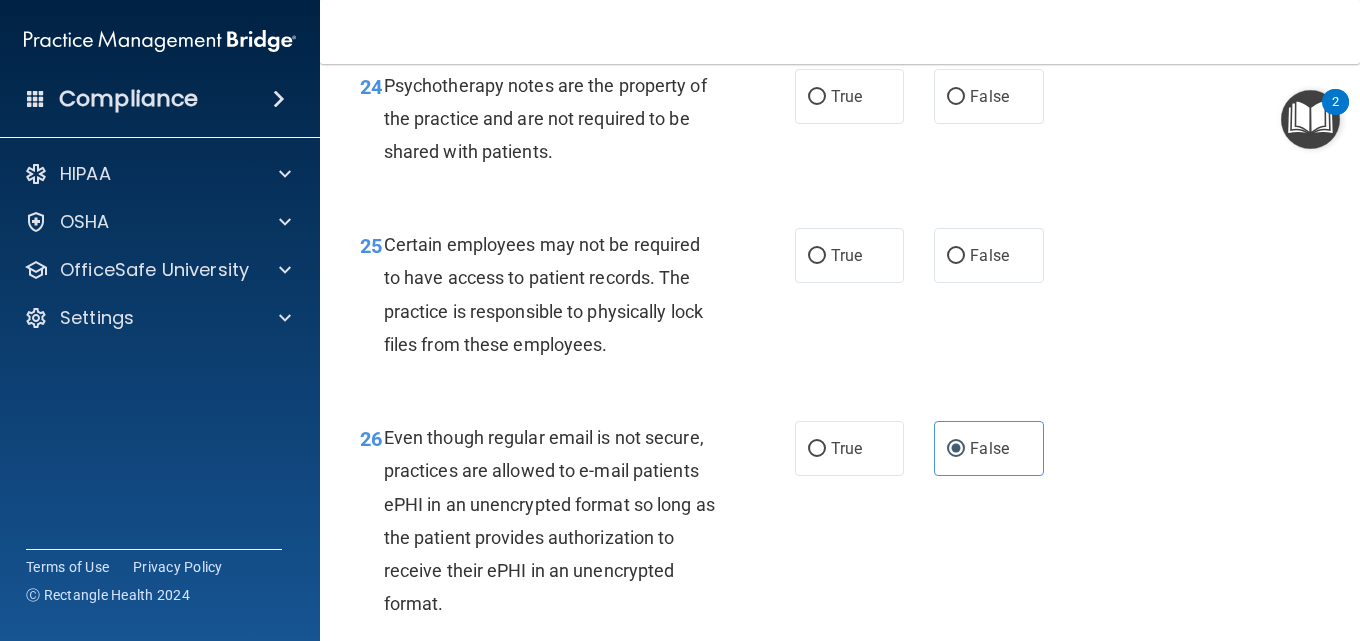 scroll, scrollTop: 5107, scrollLeft: 0, axis: vertical 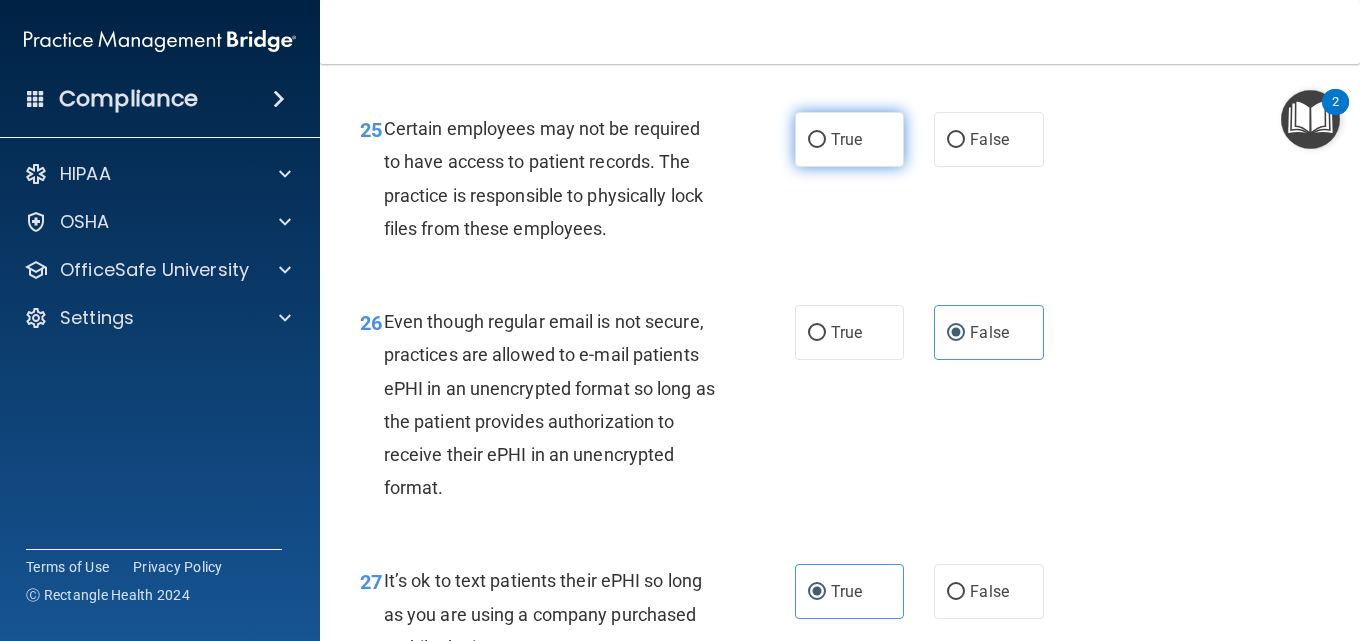 click on "True" at bounding box center (817, 140) 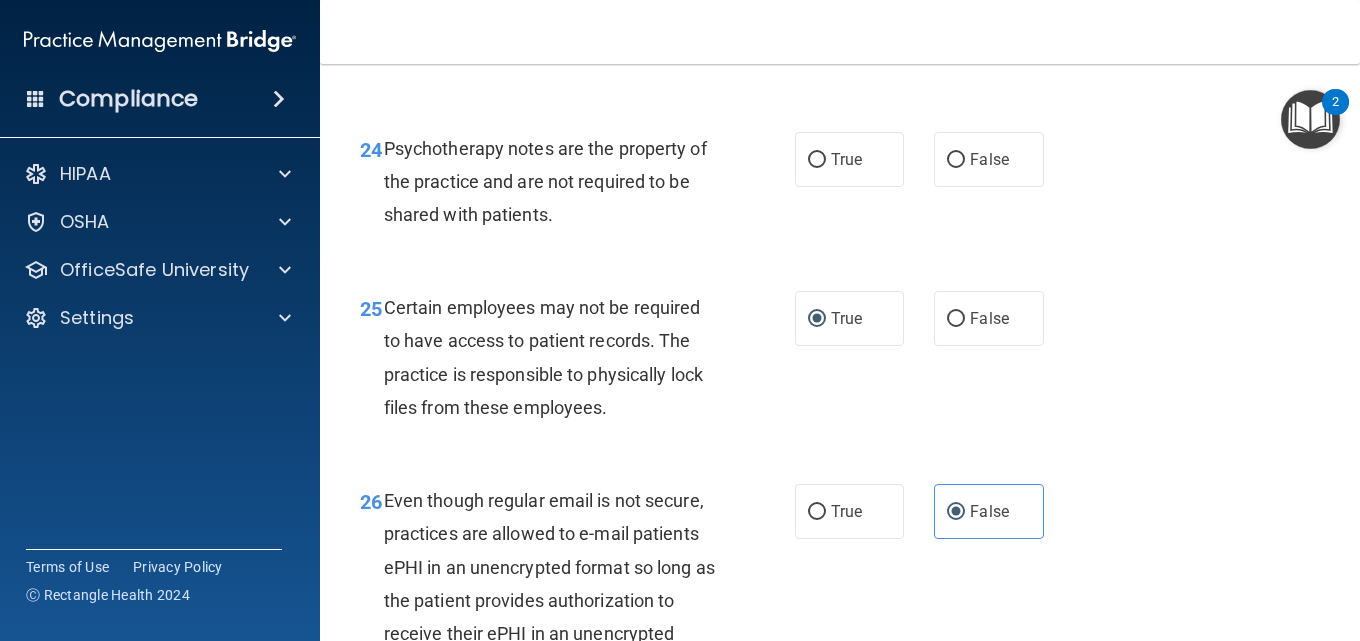 scroll, scrollTop: 4907, scrollLeft: 0, axis: vertical 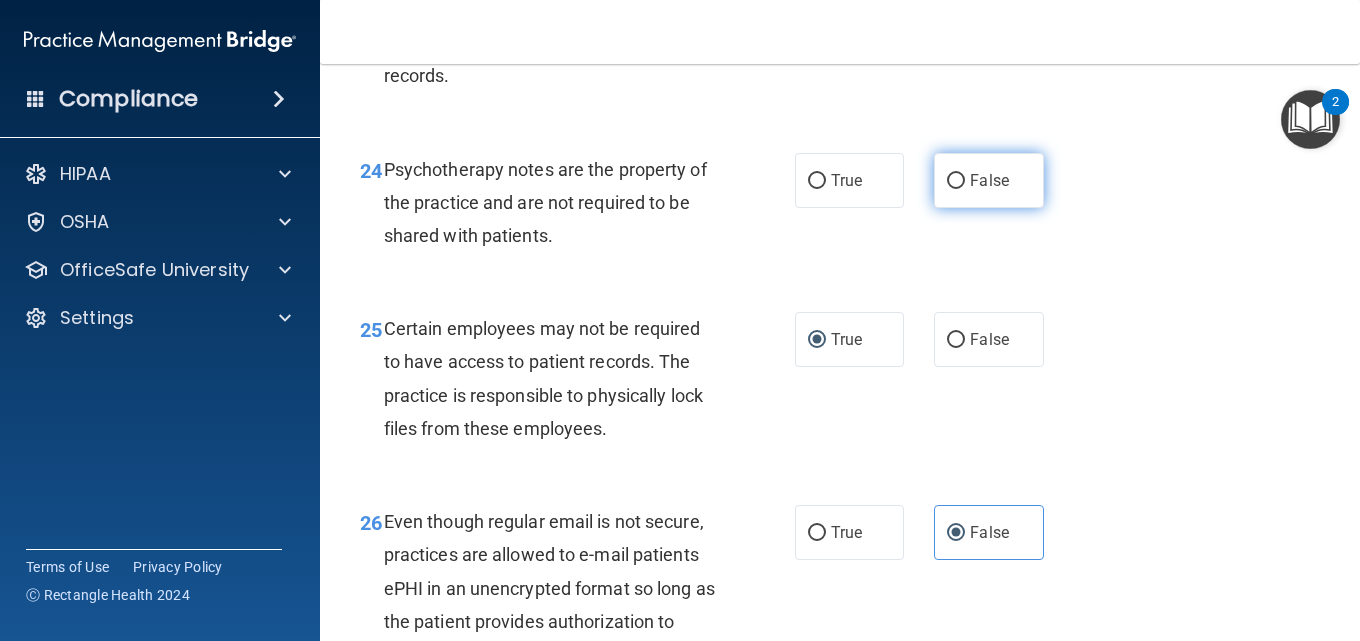 click on "False" at bounding box center (988, 180) 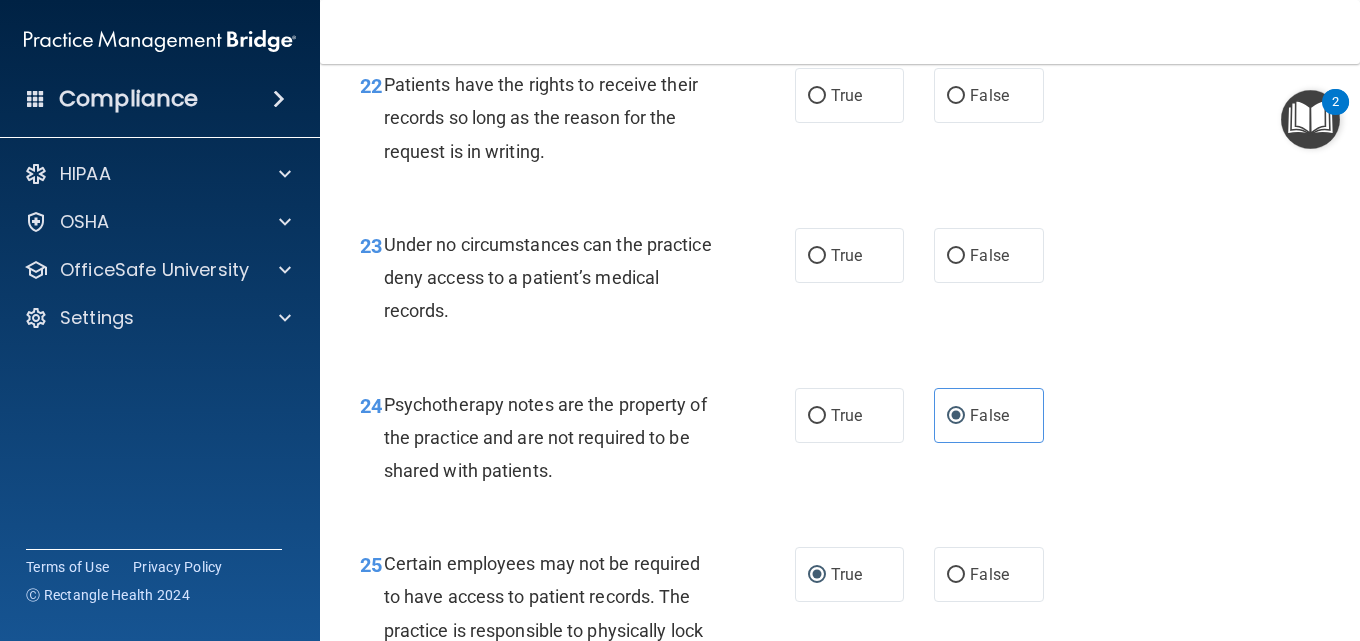 scroll, scrollTop: 4707, scrollLeft: 0, axis: vertical 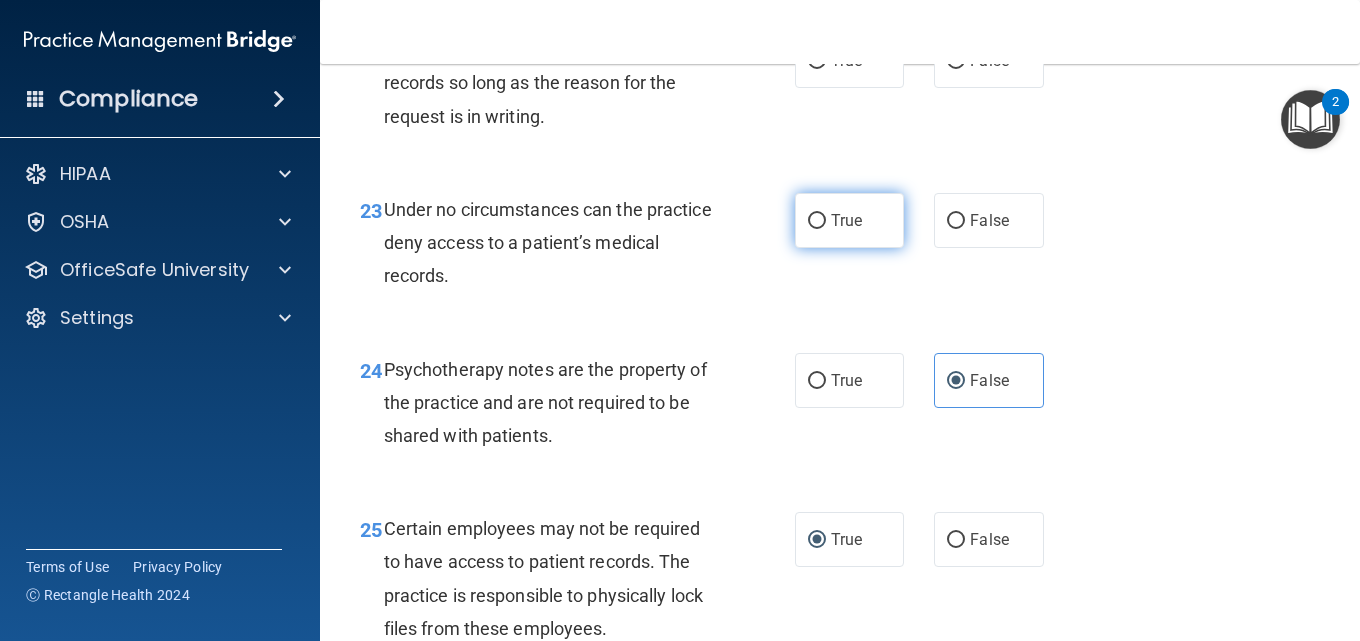 click on "True" at bounding box center (846, 220) 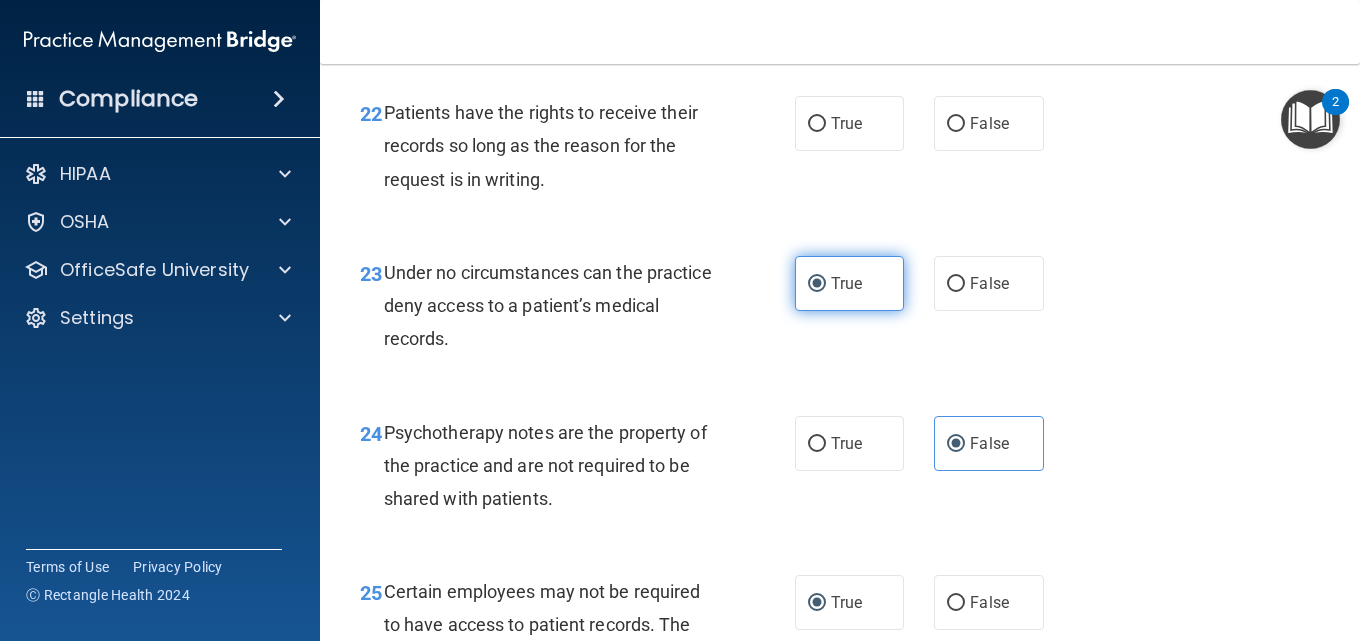 scroll, scrollTop: 4507, scrollLeft: 0, axis: vertical 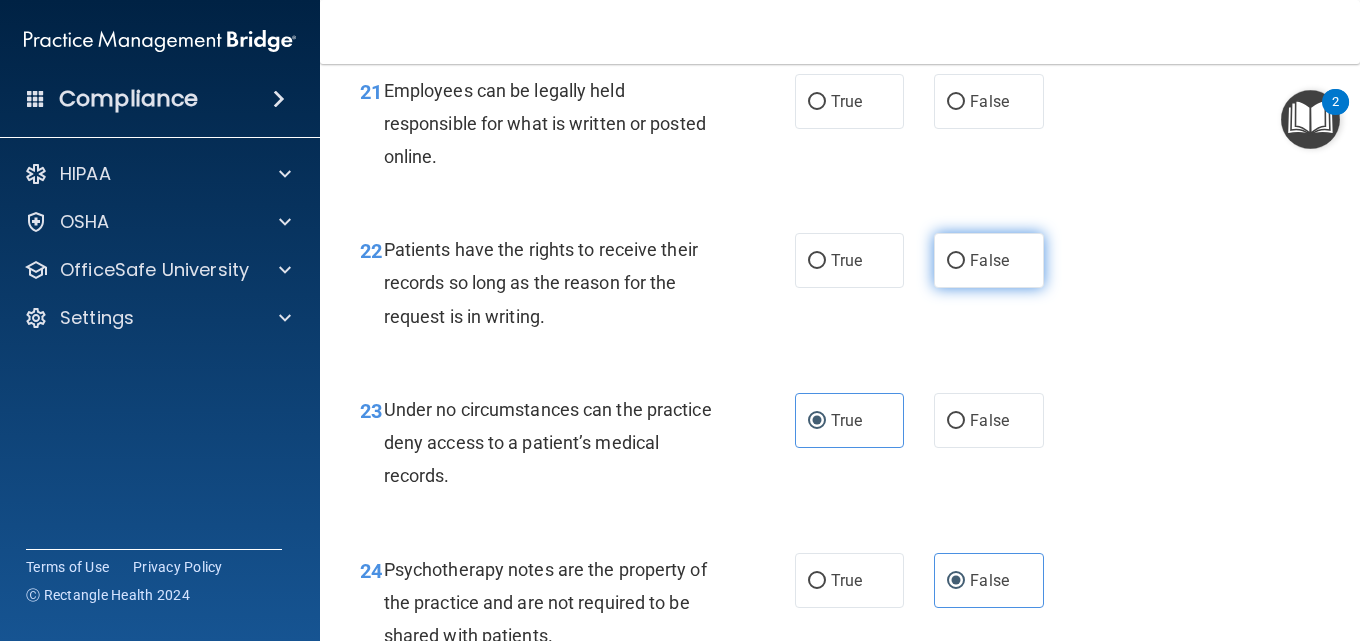 click on "False" at bounding box center [956, 261] 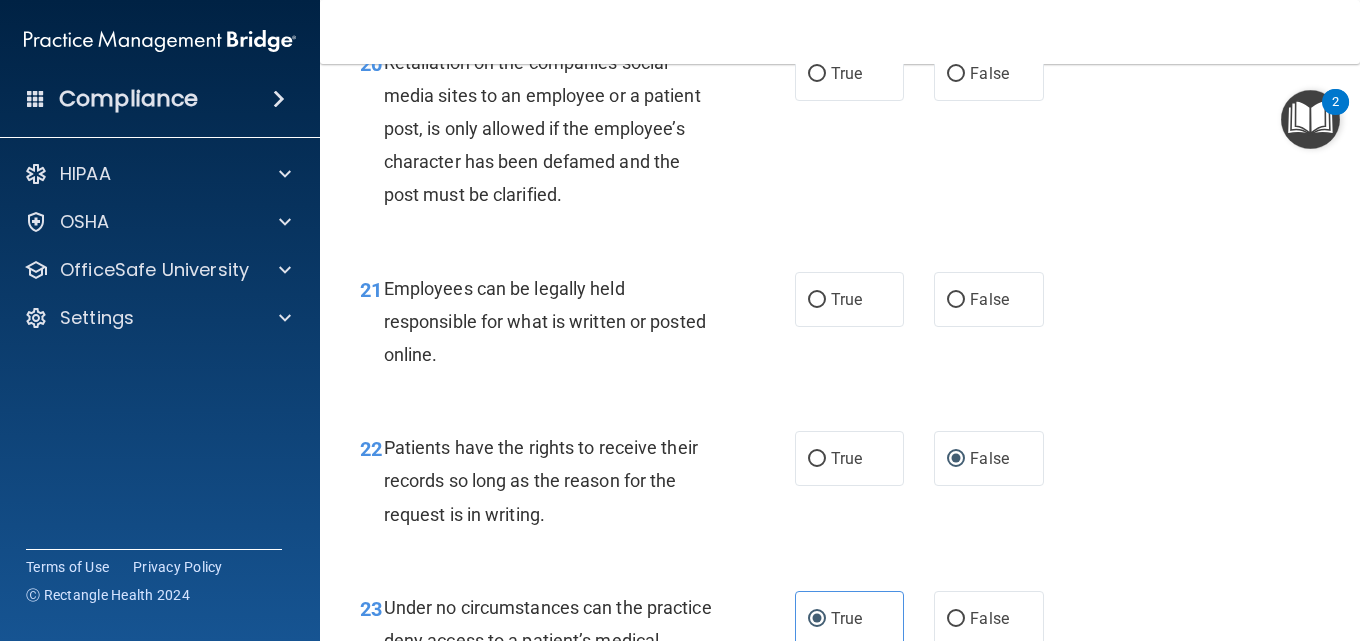 scroll, scrollTop: 4307, scrollLeft: 0, axis: vertical 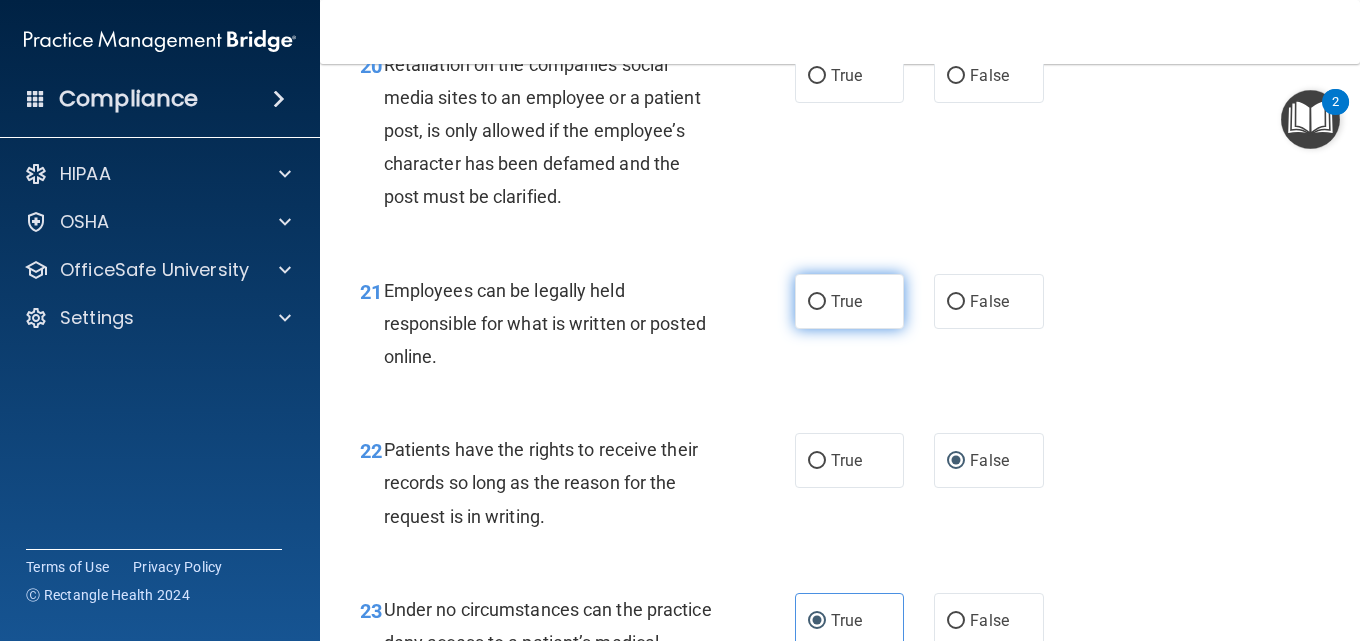 click on "True" at bounding box center [817, 302] 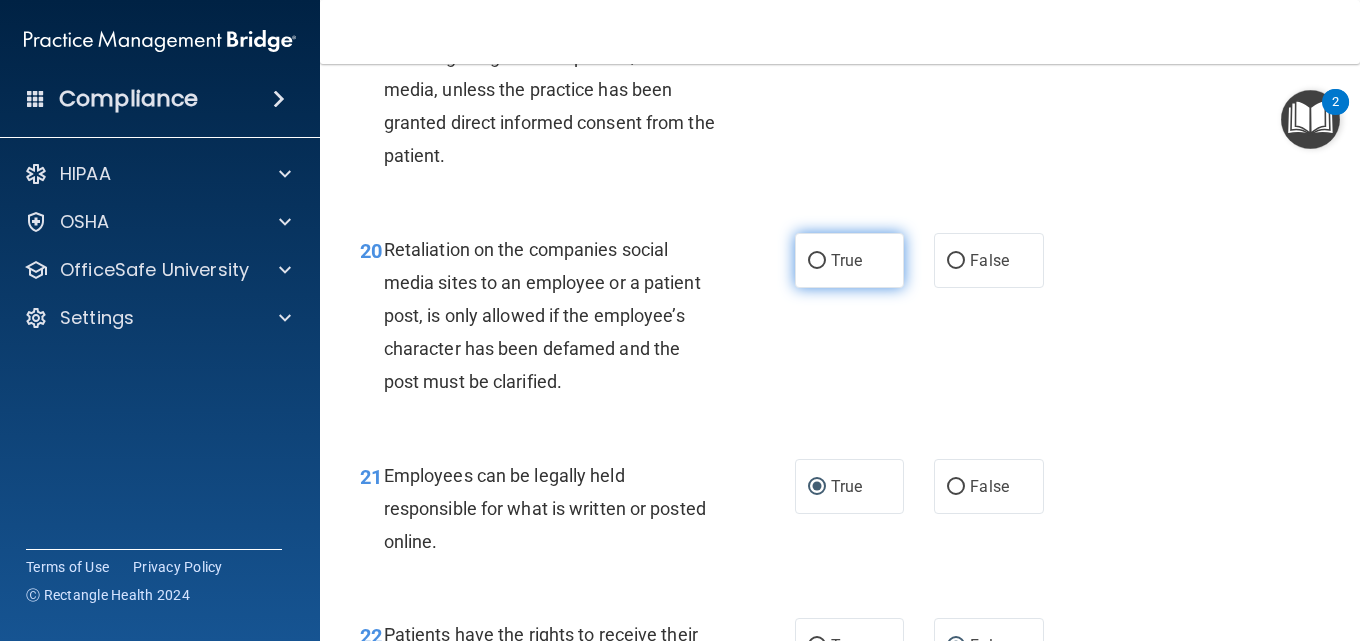 scroll, scrollTop: 4107, scrollLeft: 0, axis: vertical 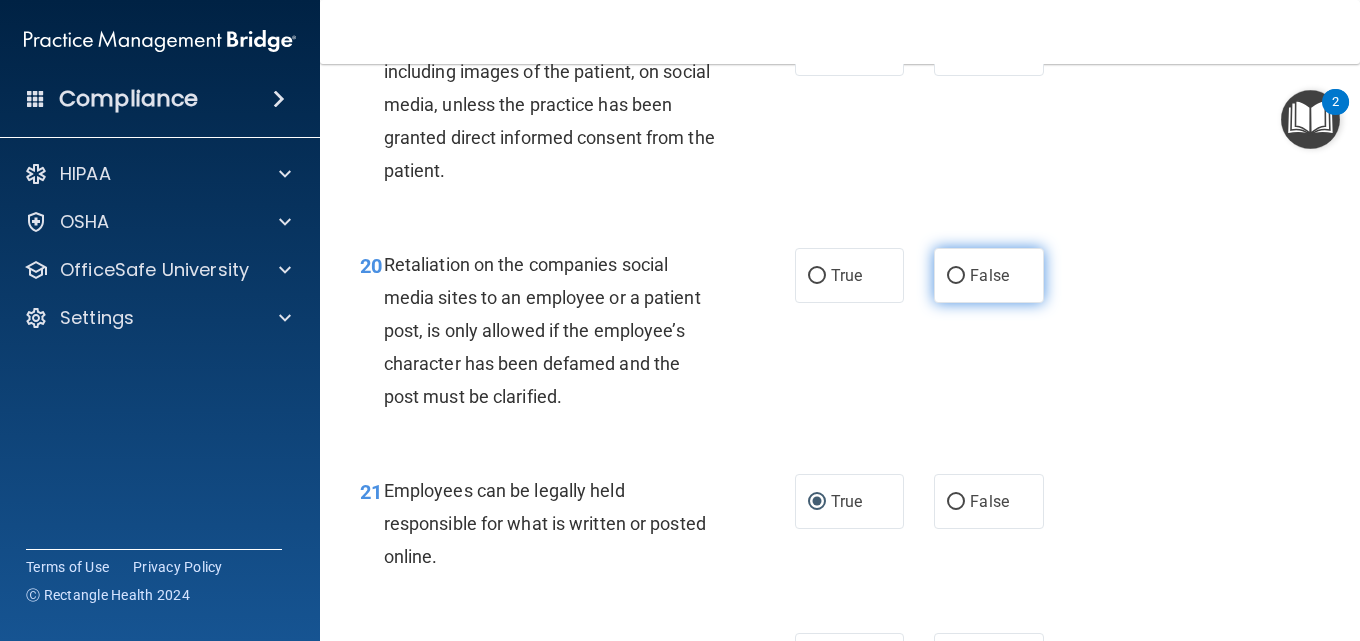 click on "False" at bounding box center [988, 275] 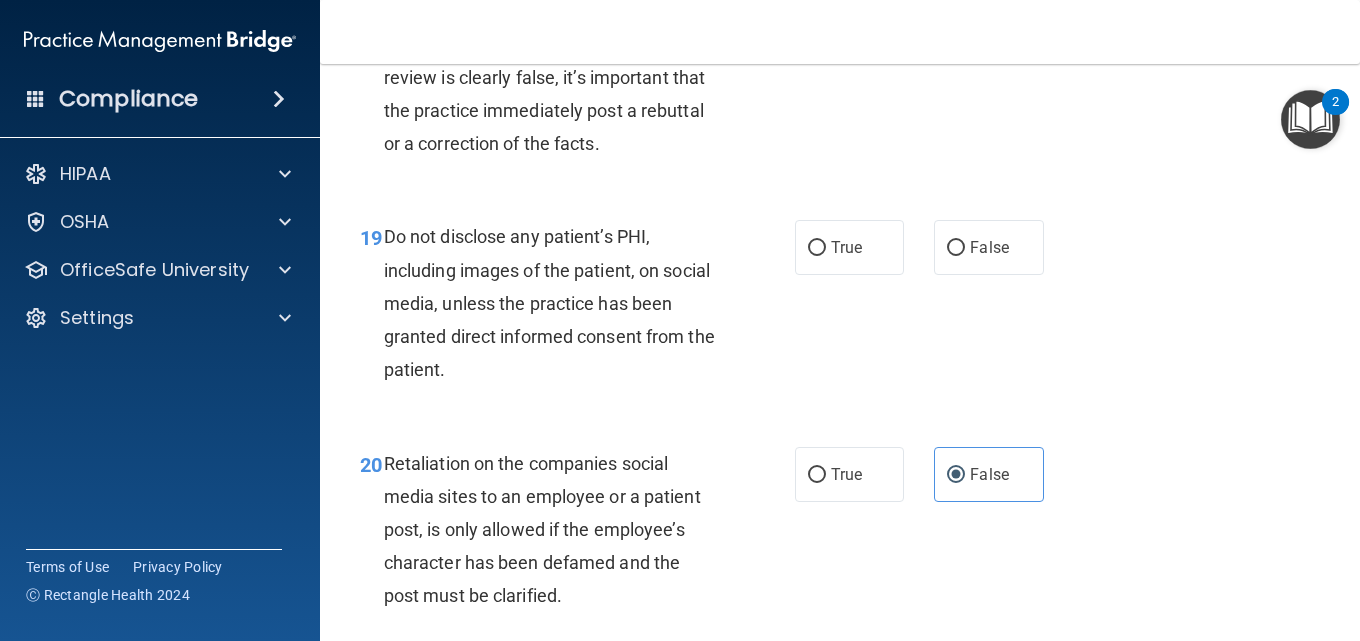 scroll, scrollTop: 3907, scrollLeft: 0, axis: vertical 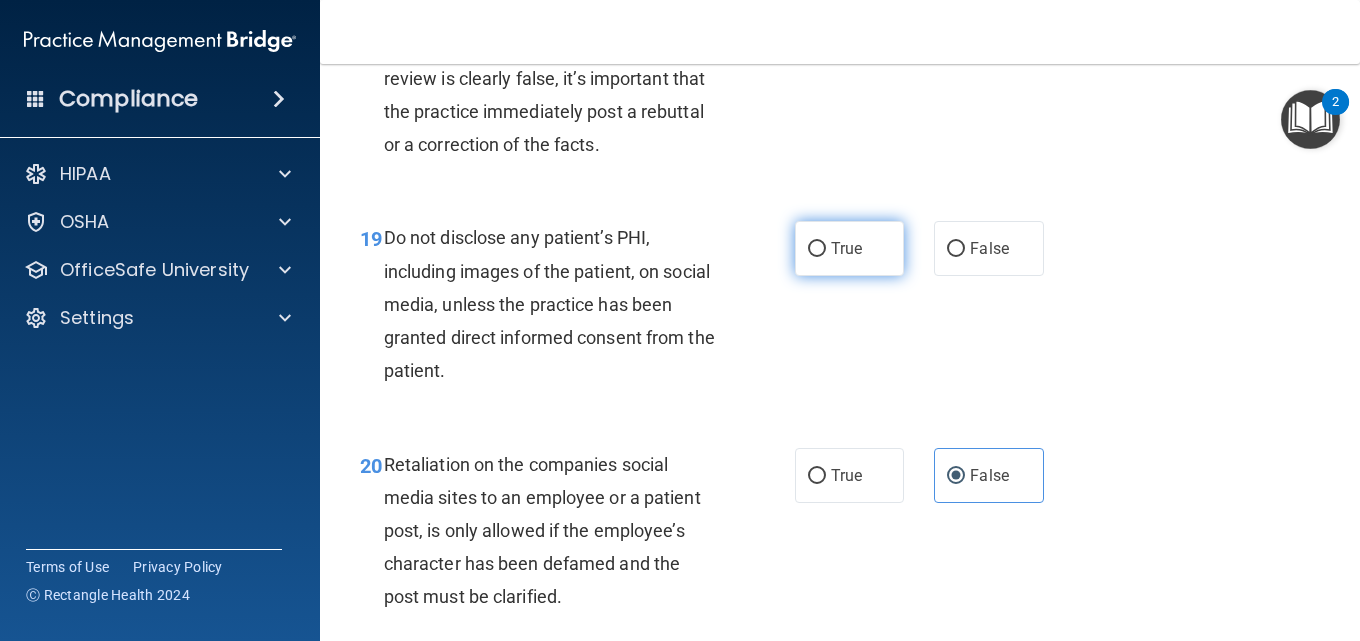 click on "True" at bounding box center (846, 248) 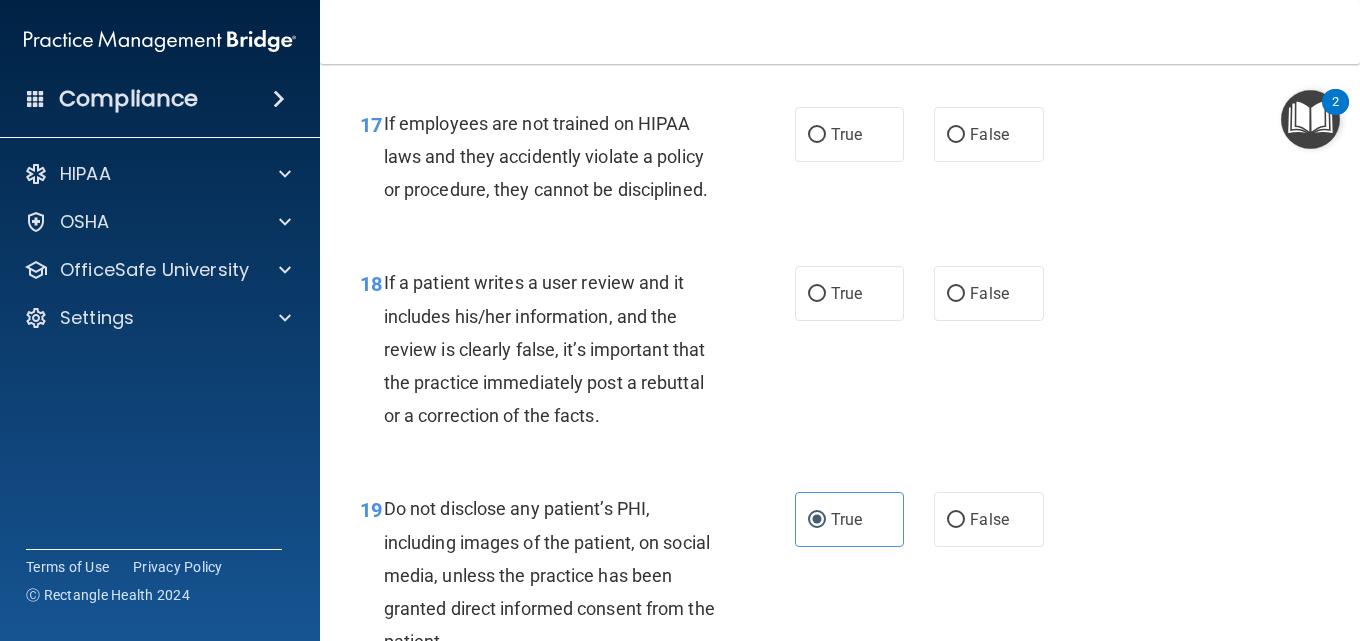 scroll, scrollTop: 3607, scrollLeft: 0, axis: vertical 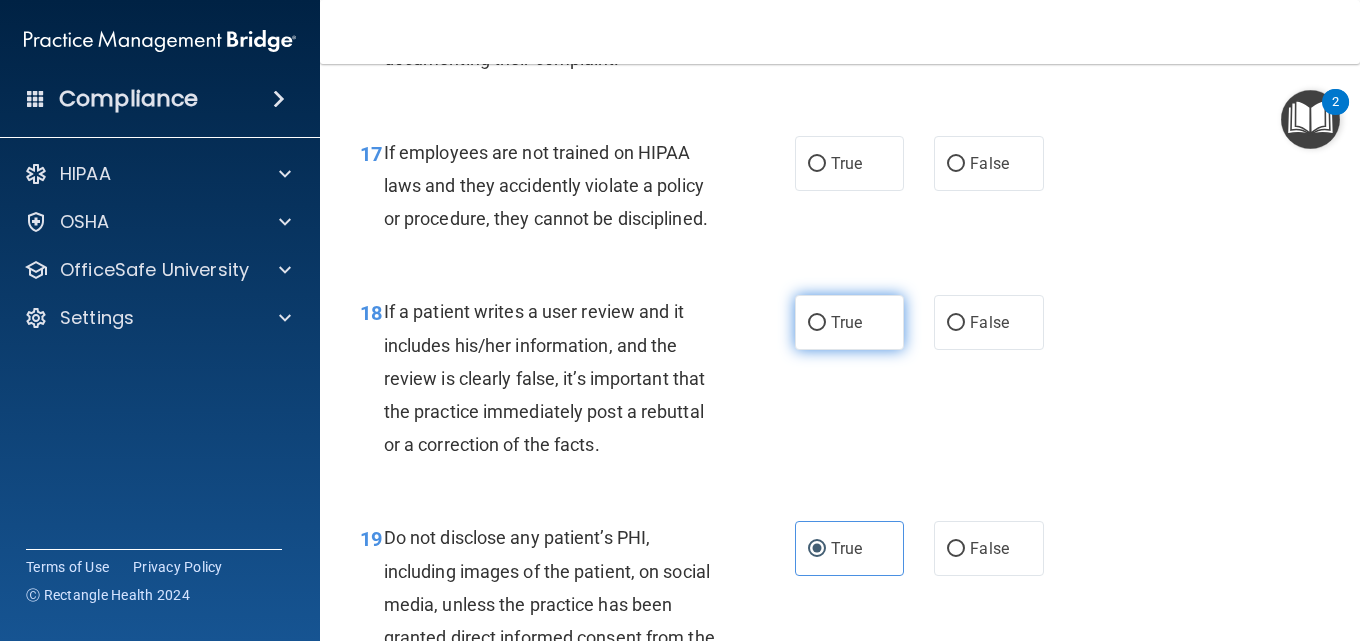 click on "True" at bounding box center (849, 322) 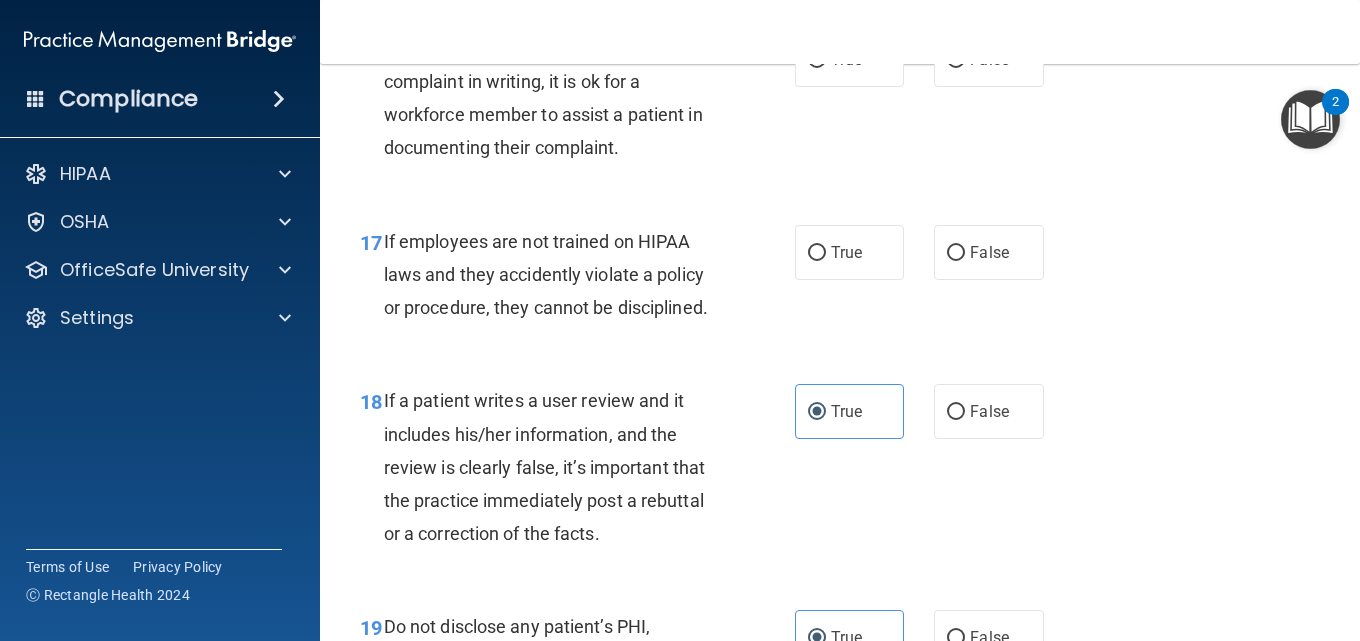 scroll, scrollTop: 3607, scrollLeft: 0, axis: vertical 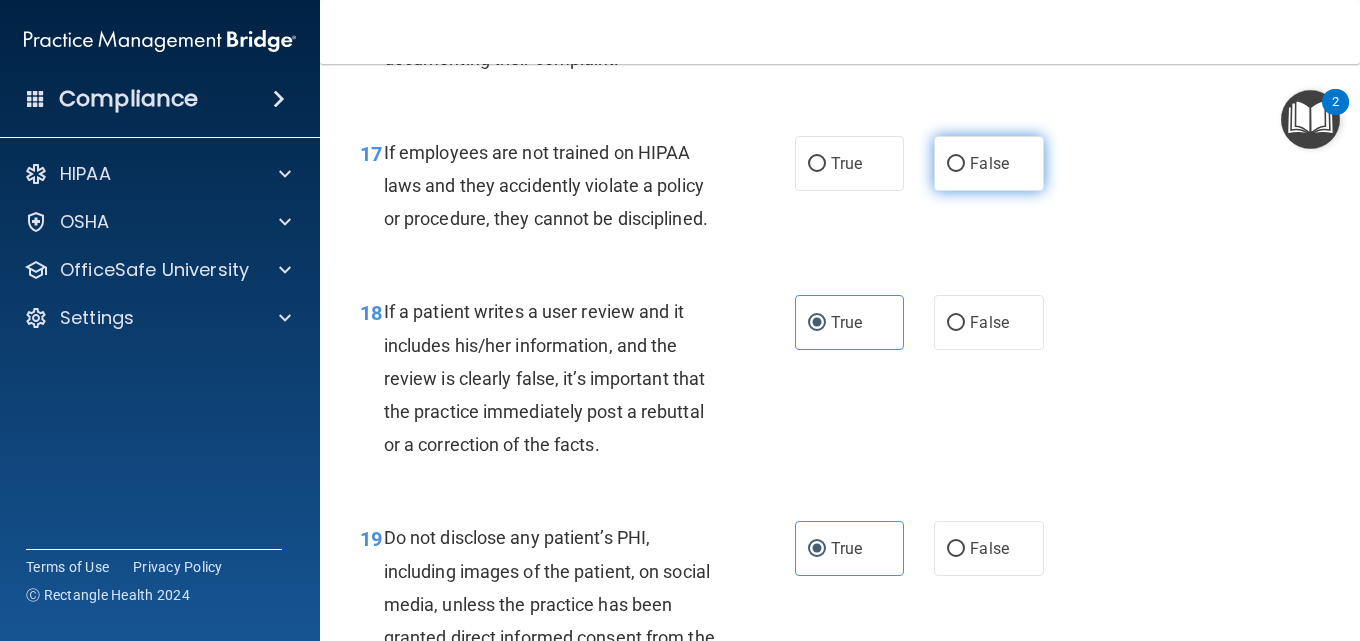 click on "False" at bounding box center (956, 164) 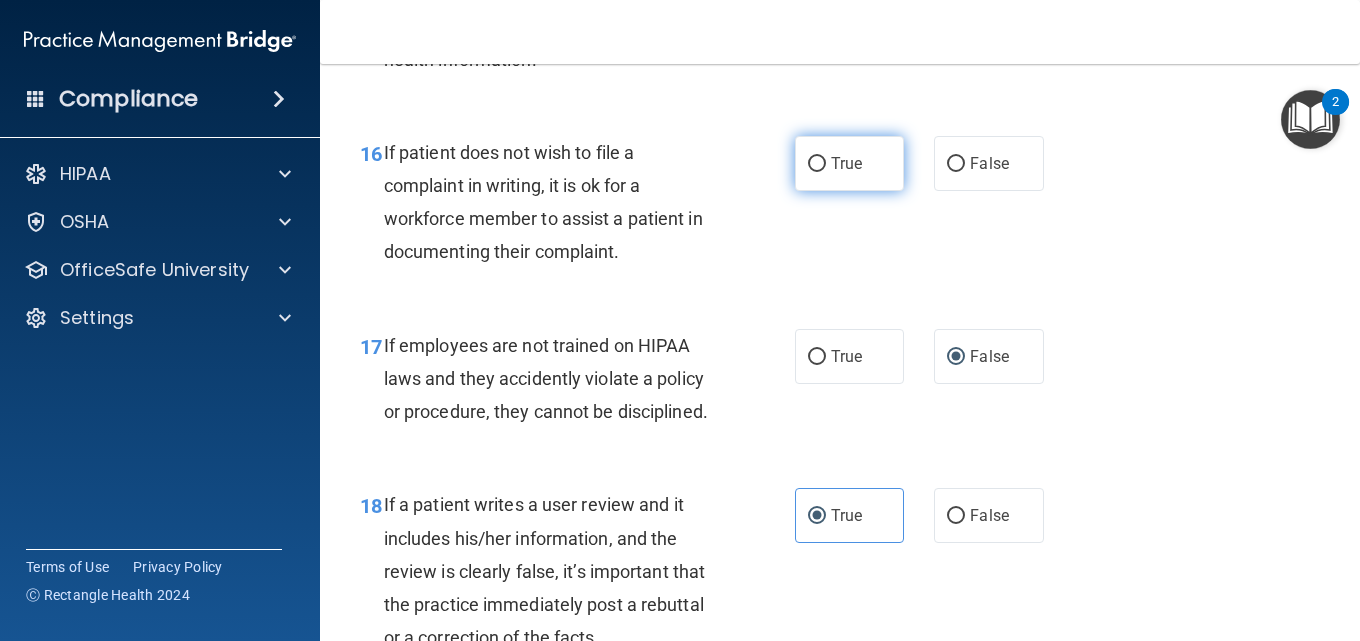 scroll, scrollTop: 3407, scrollLeft: 0, axis: vertical 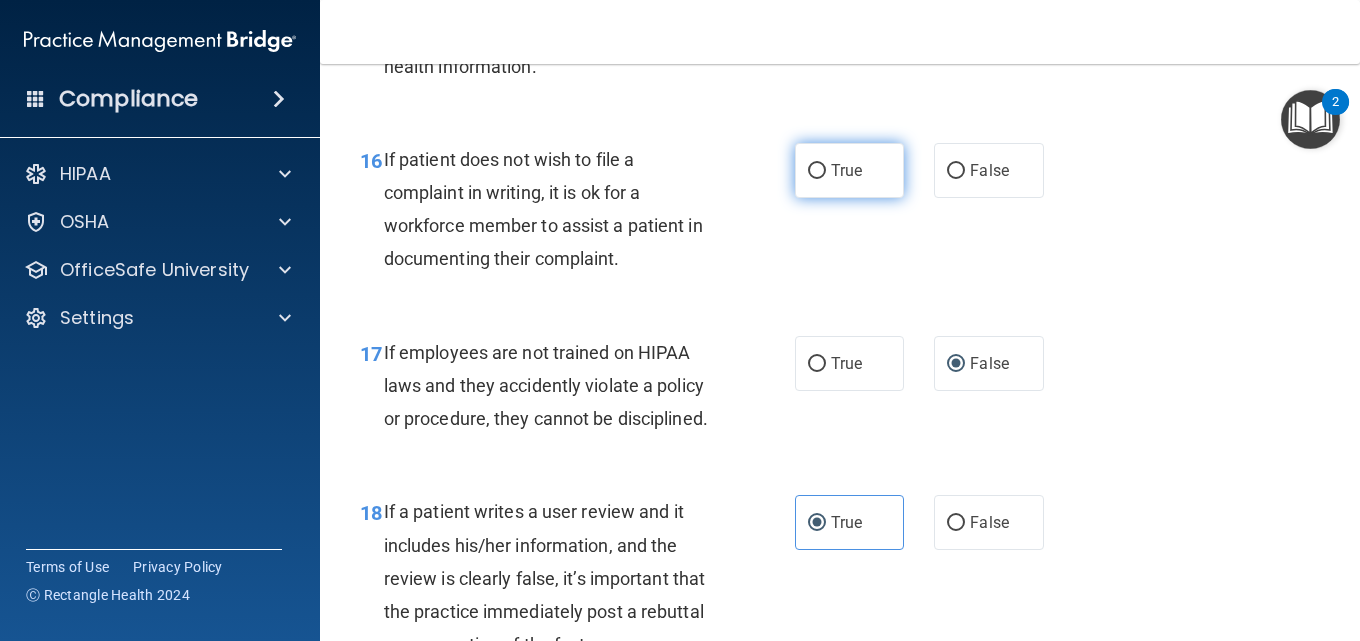 click on "True" at bounding box center (849, 170) 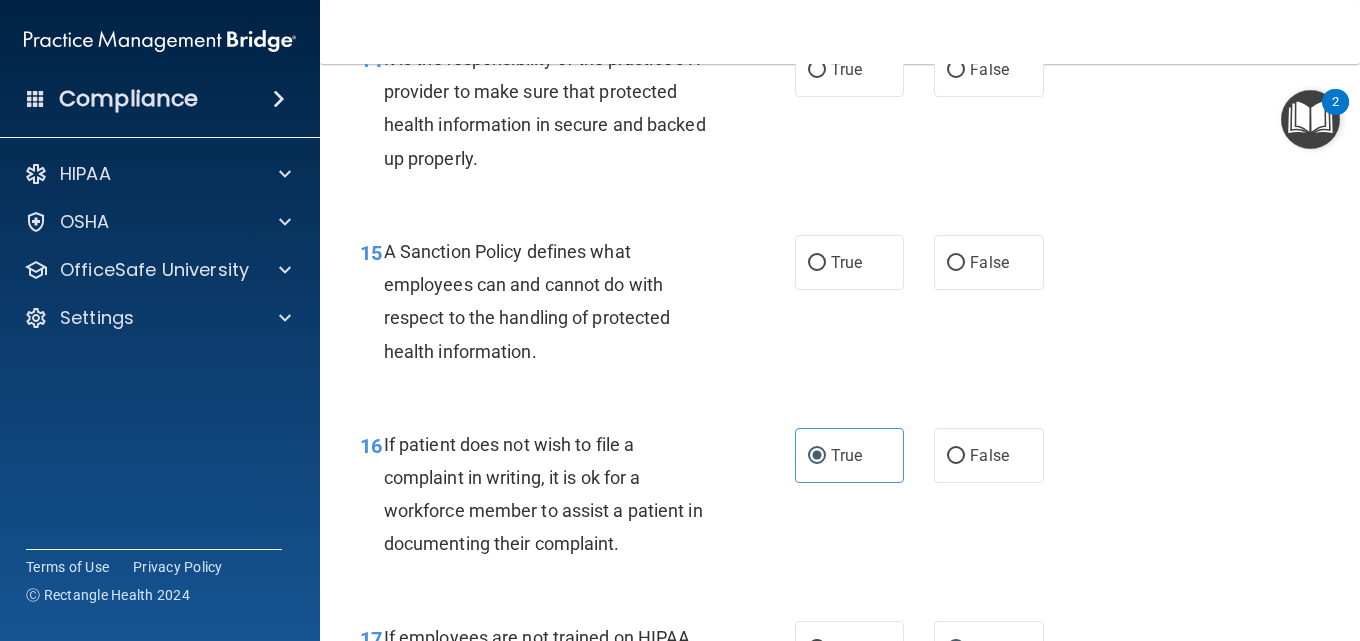 scroll, scrollTop: 3107, scrollLeft: 0, axis: vertical 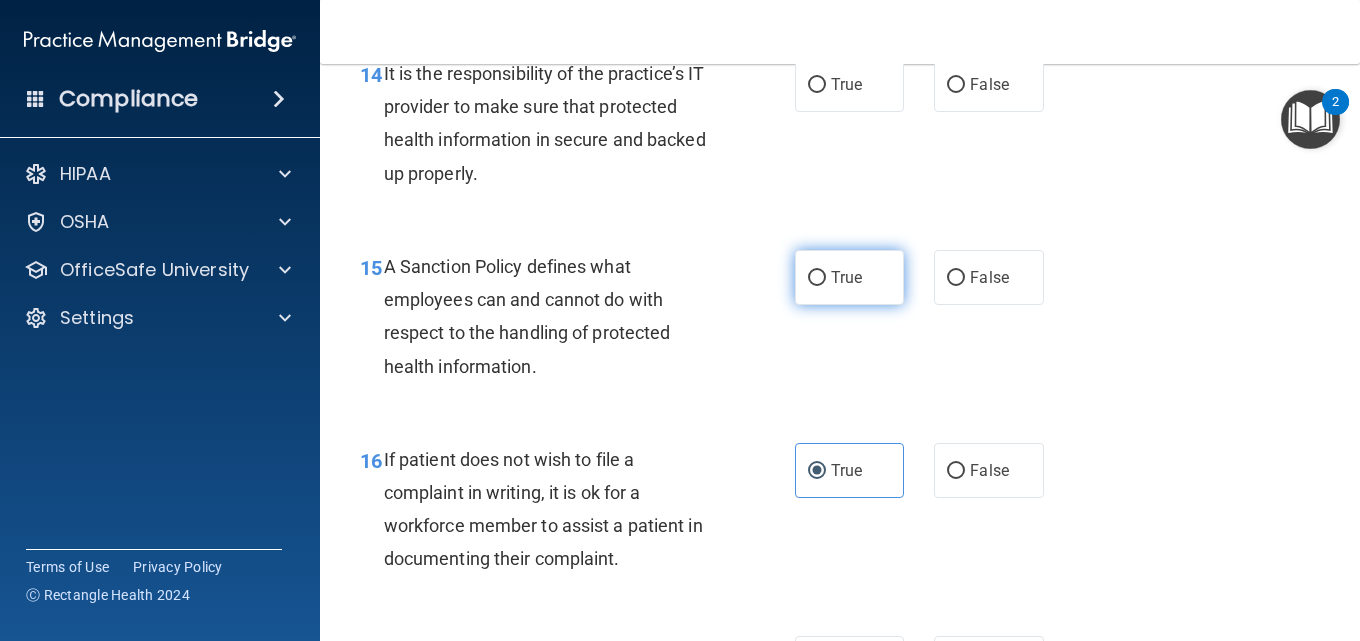 click on "True" at bounding box center [846, 277] 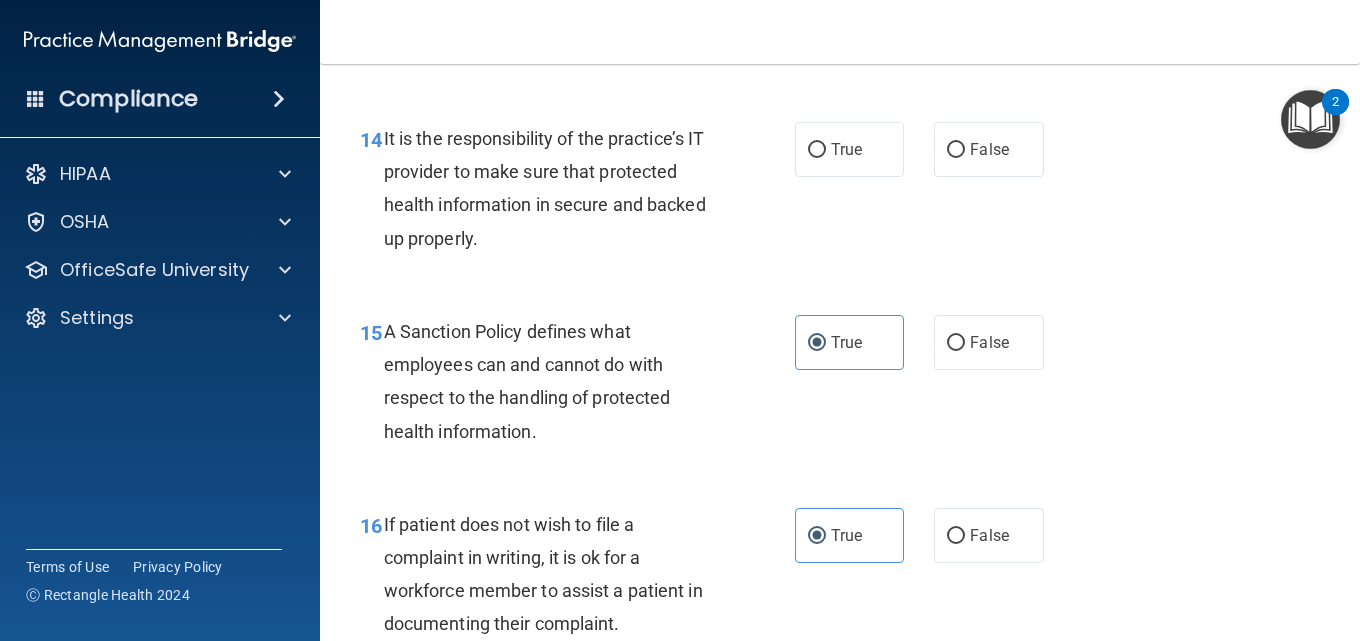 scroll, scrollTop: 3007, scrollLeft: 0, axis: vertical 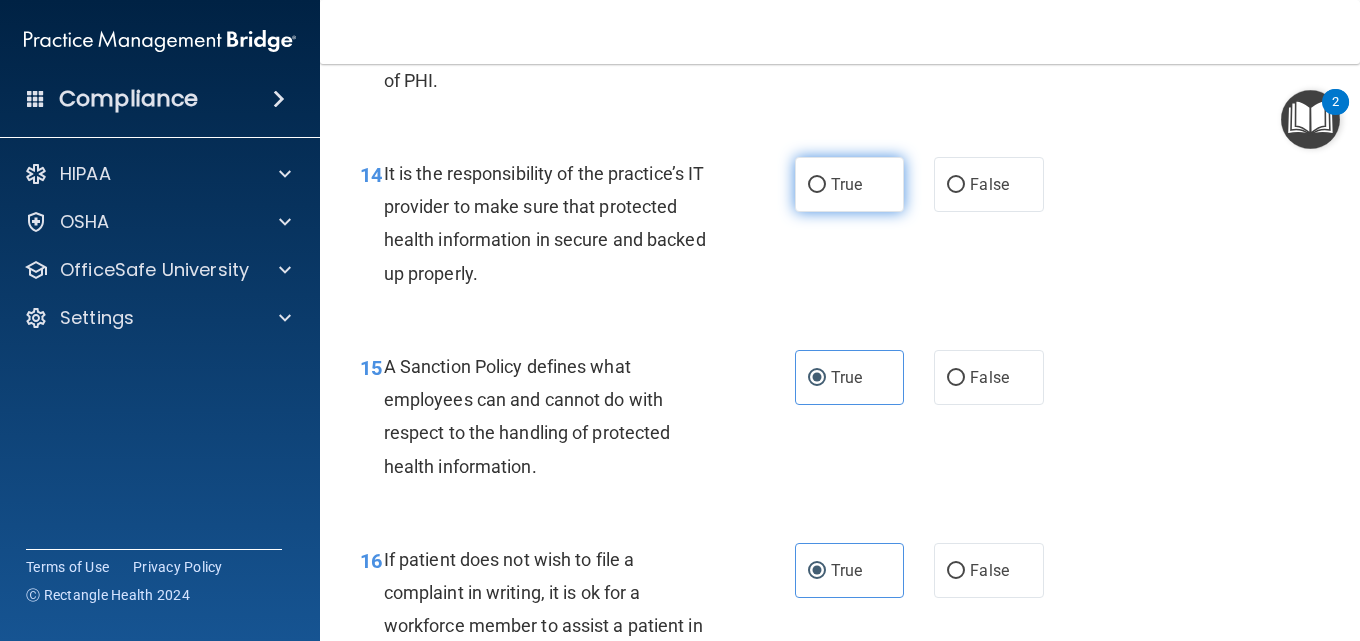 click on "True" at bounding box center [849, 184] 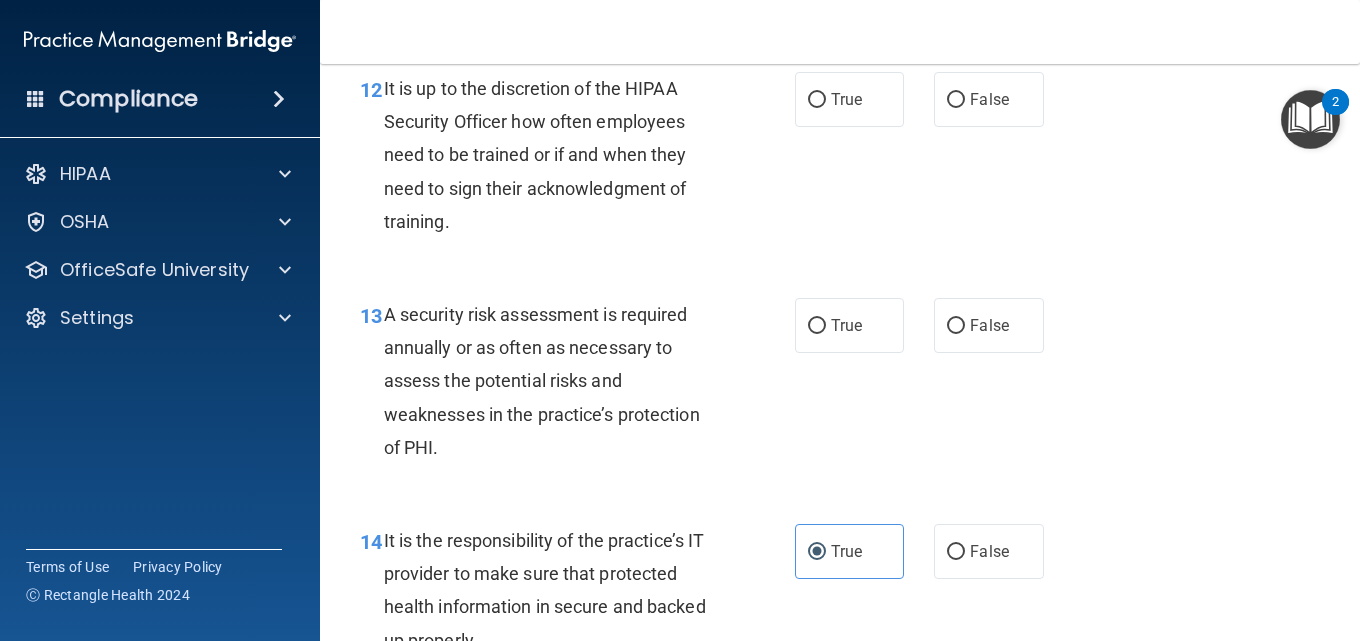 scroll, scrollTop: 2707, scrollLeft: 0, axis: vertical 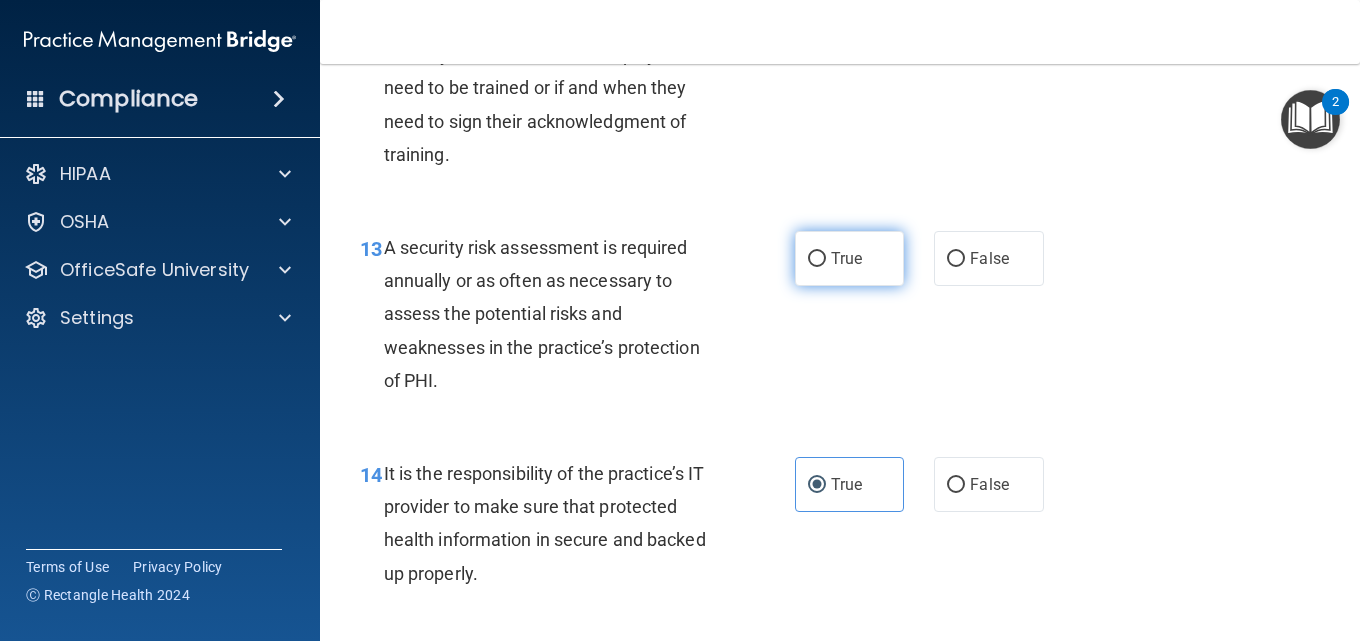 click on "True" at bounding box center [817, 259] 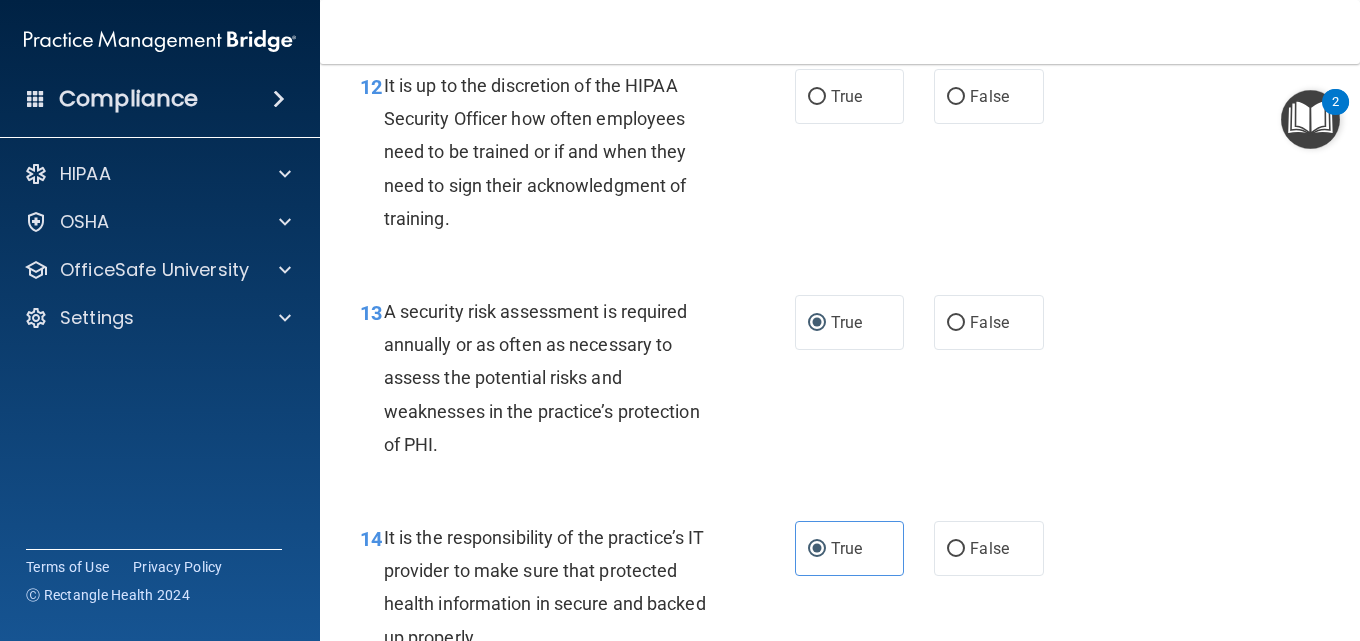 scroll, scrollTop: 2607, scrollLeft: 0, axis: vertical 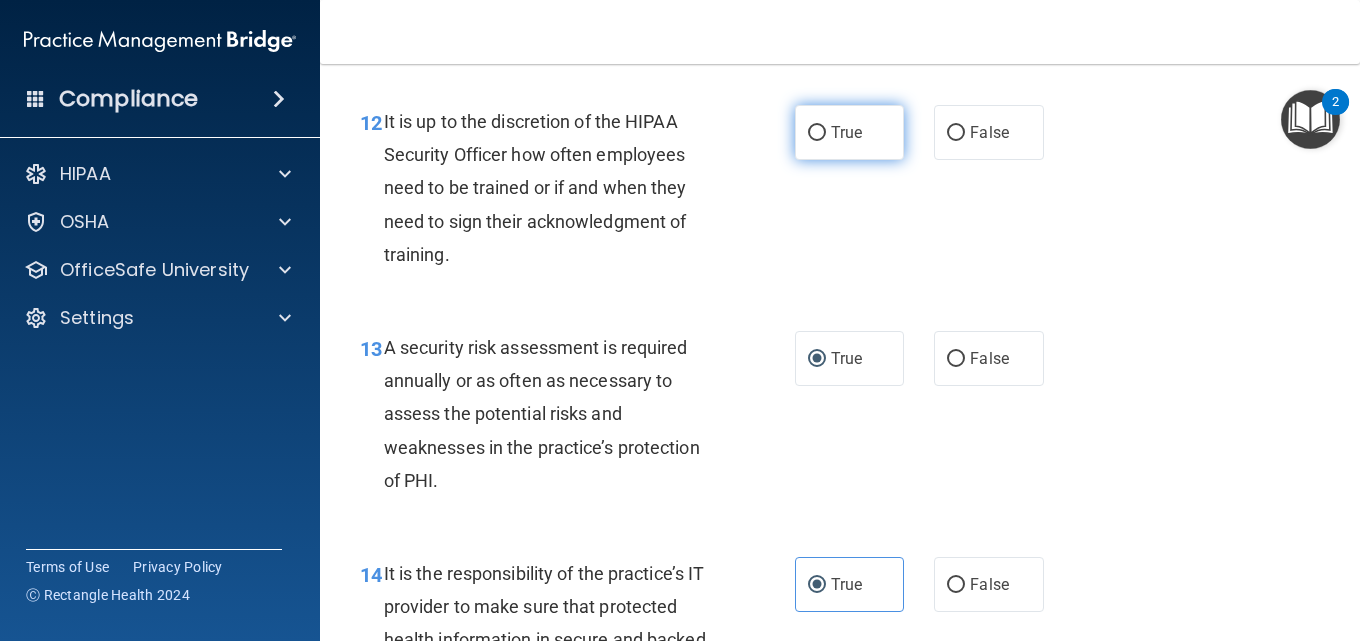 click on "True" at bounding box center [849, 132] 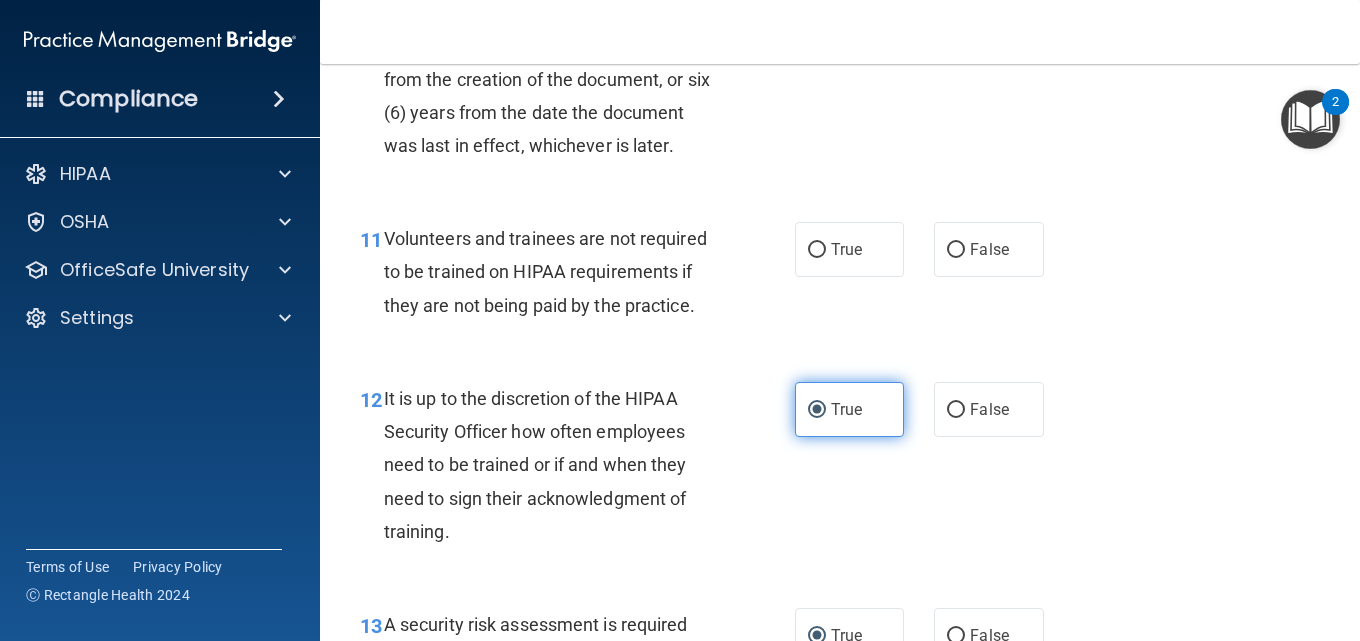 scroll, scrollTop: 2307, scrollLeft: 0, axis: vertical 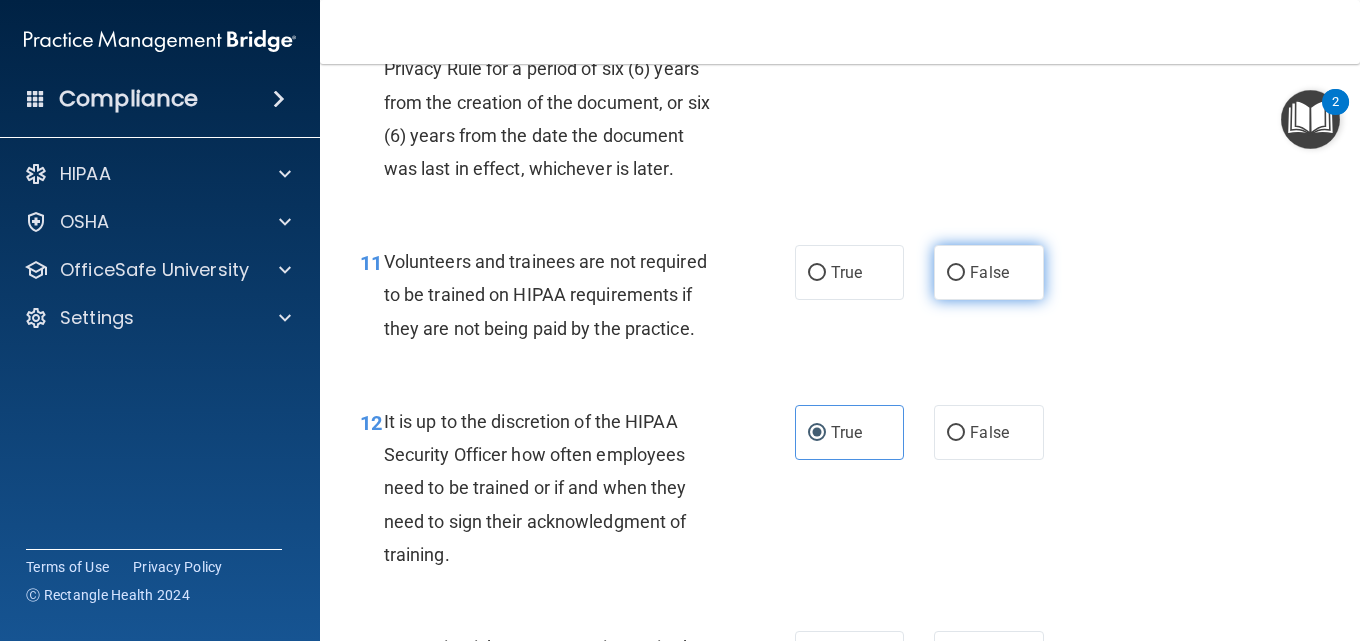 click on "False" at bounding box center [989, 272] 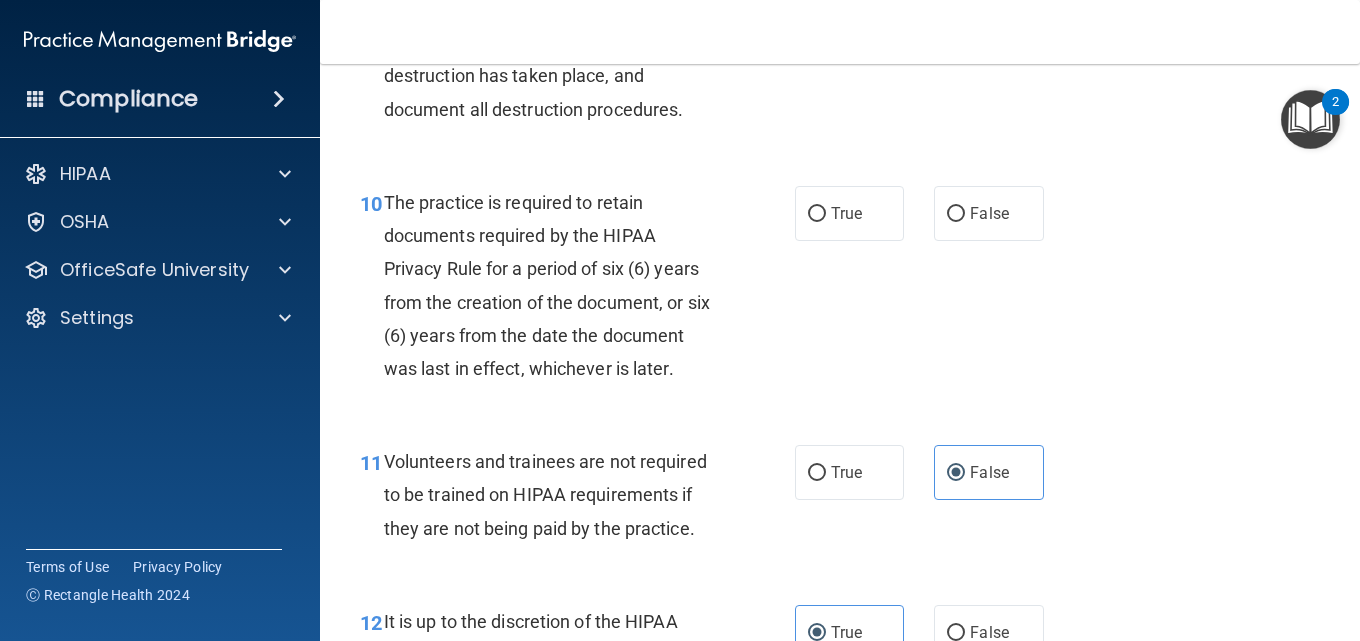 scroll, scrollTop: 2007, scrollLeft: 0, axis: vertical 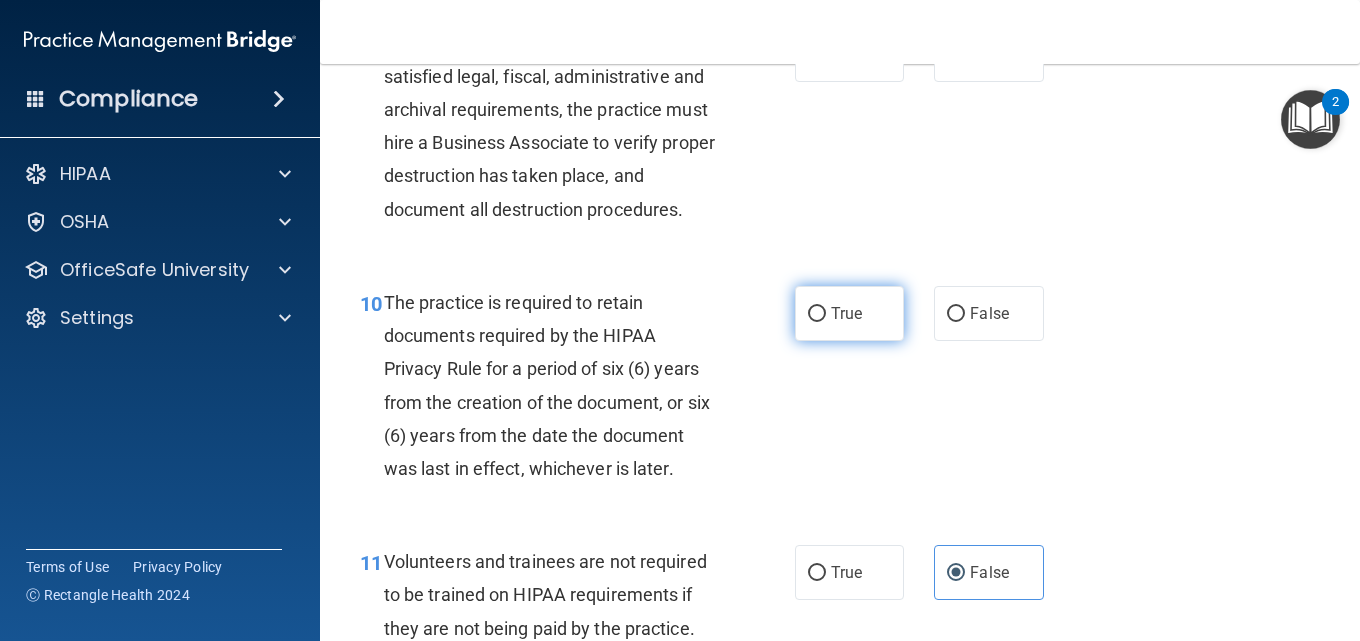 click on "True" at bounding box center (846, 313) 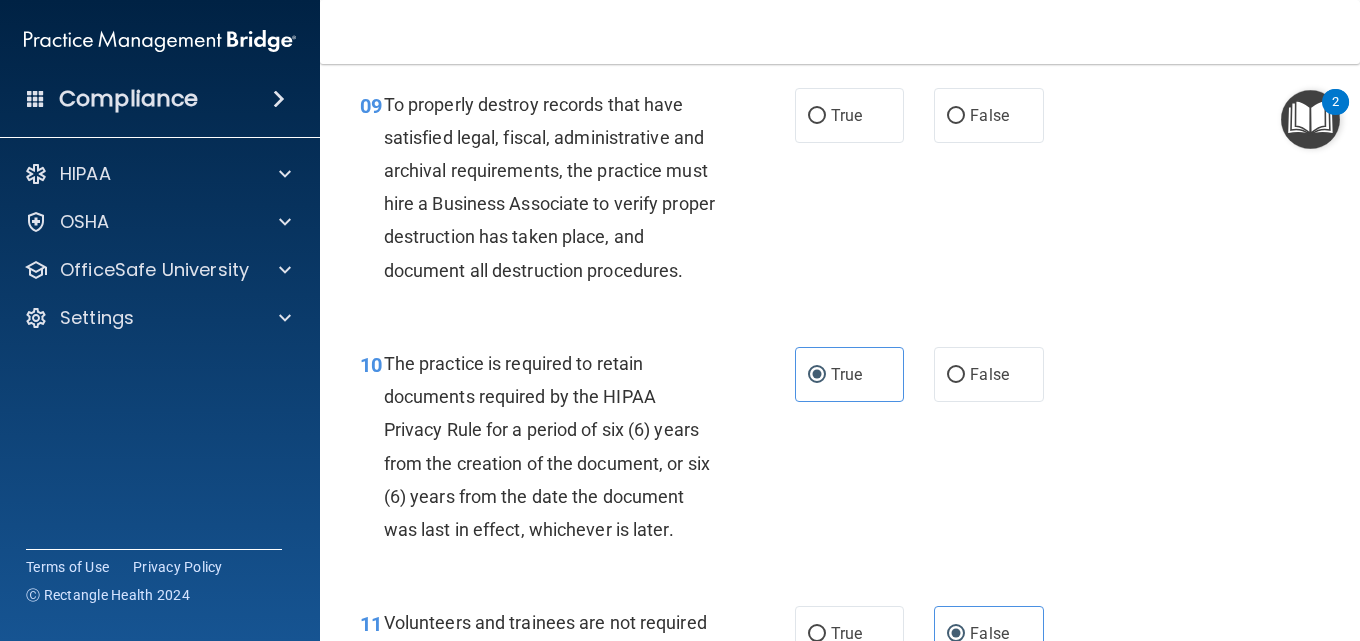 scroll, scrollTop: 1707, scrollLeft: 0, axis: vertical 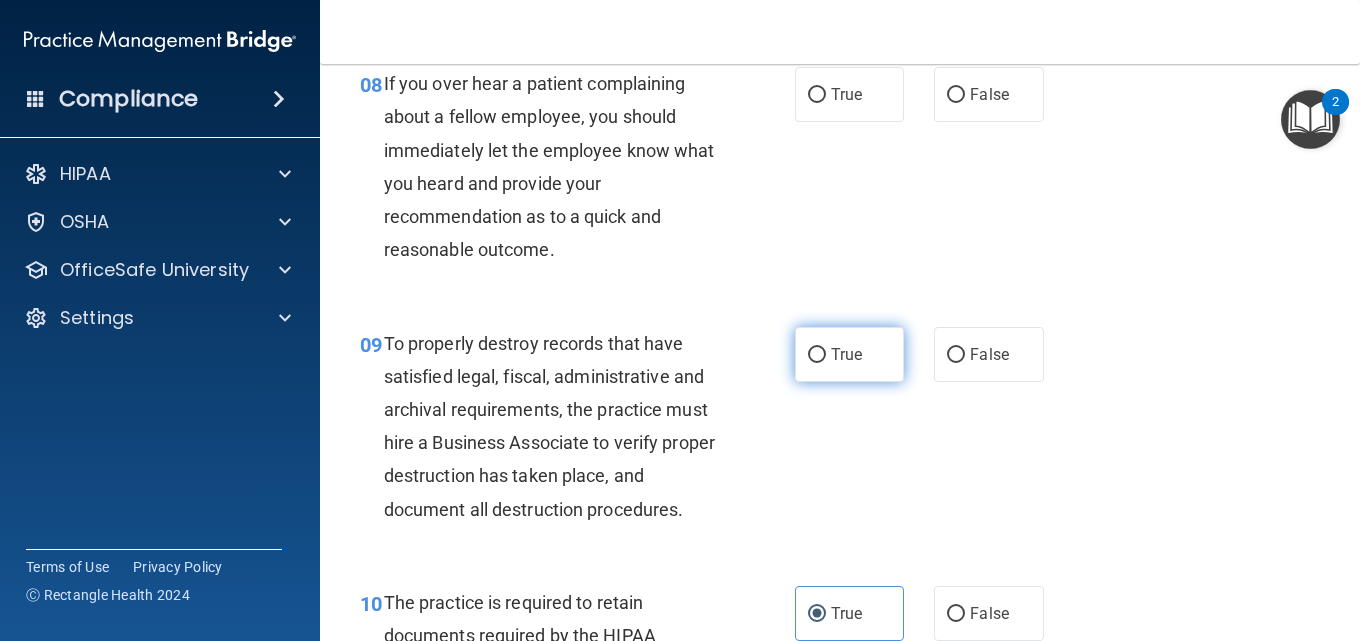 click on "True" at bounding box center [849, 354] 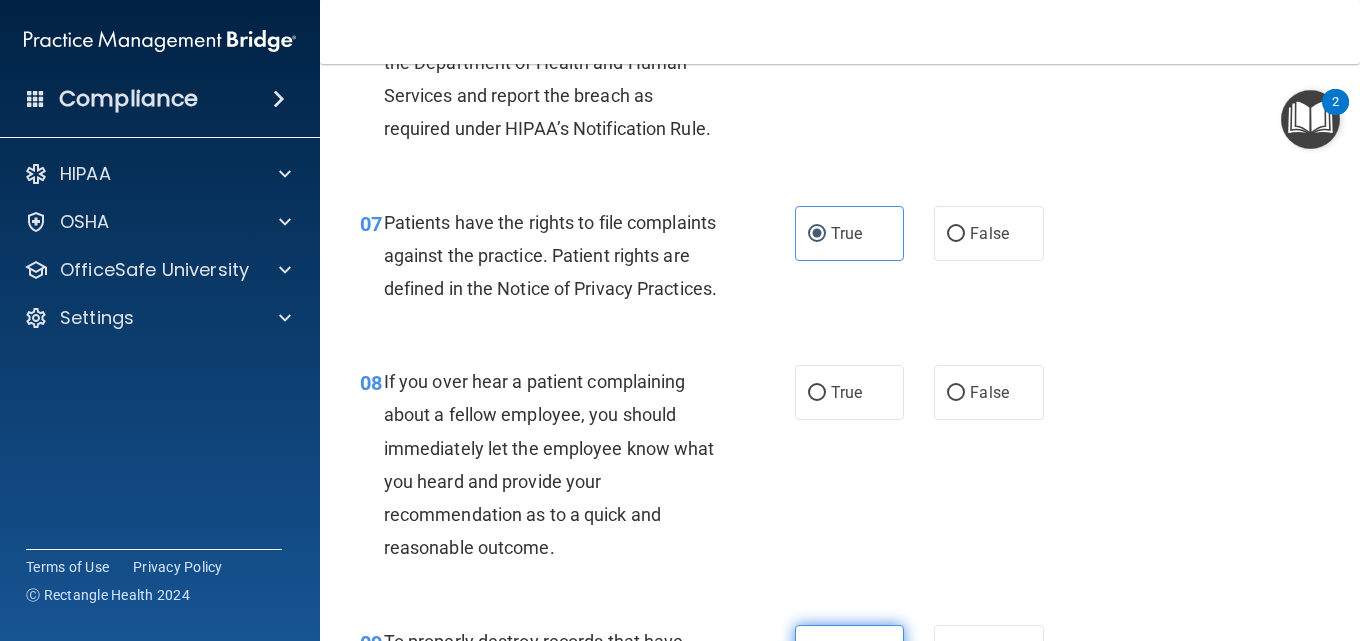 scroll, scrollTop: 1407, scrollLeft: 0, axis: vertical 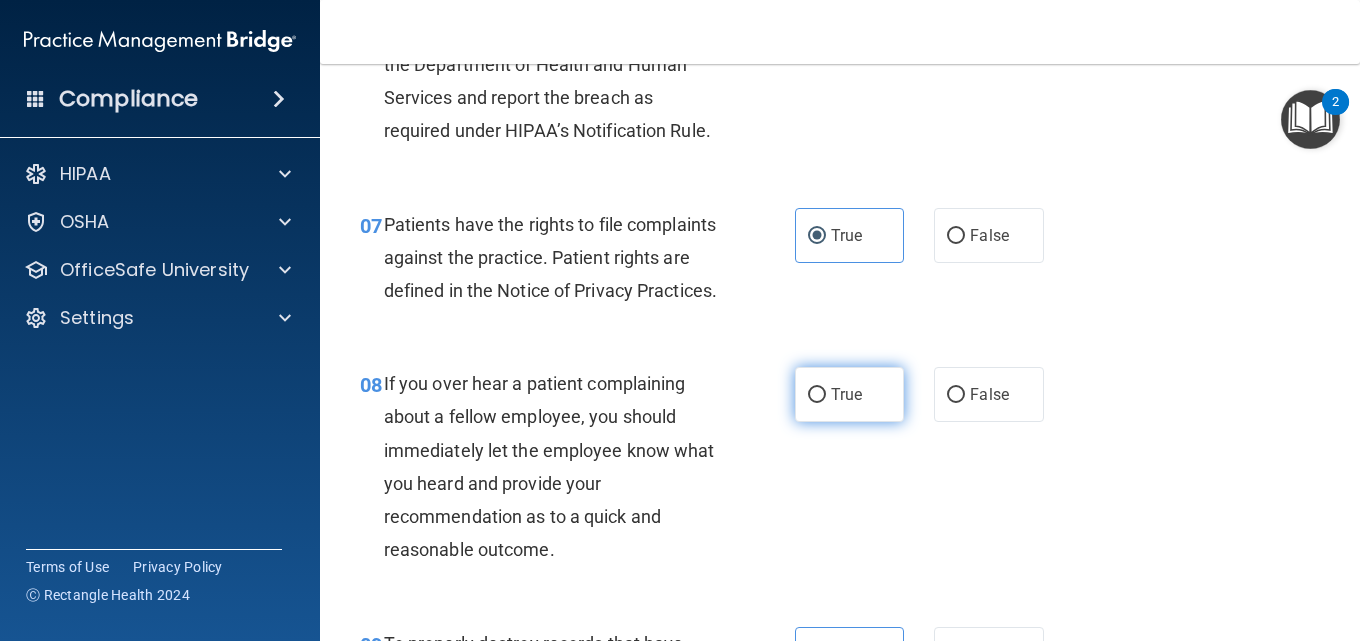 click on "True" at bounding box center [846, 394] 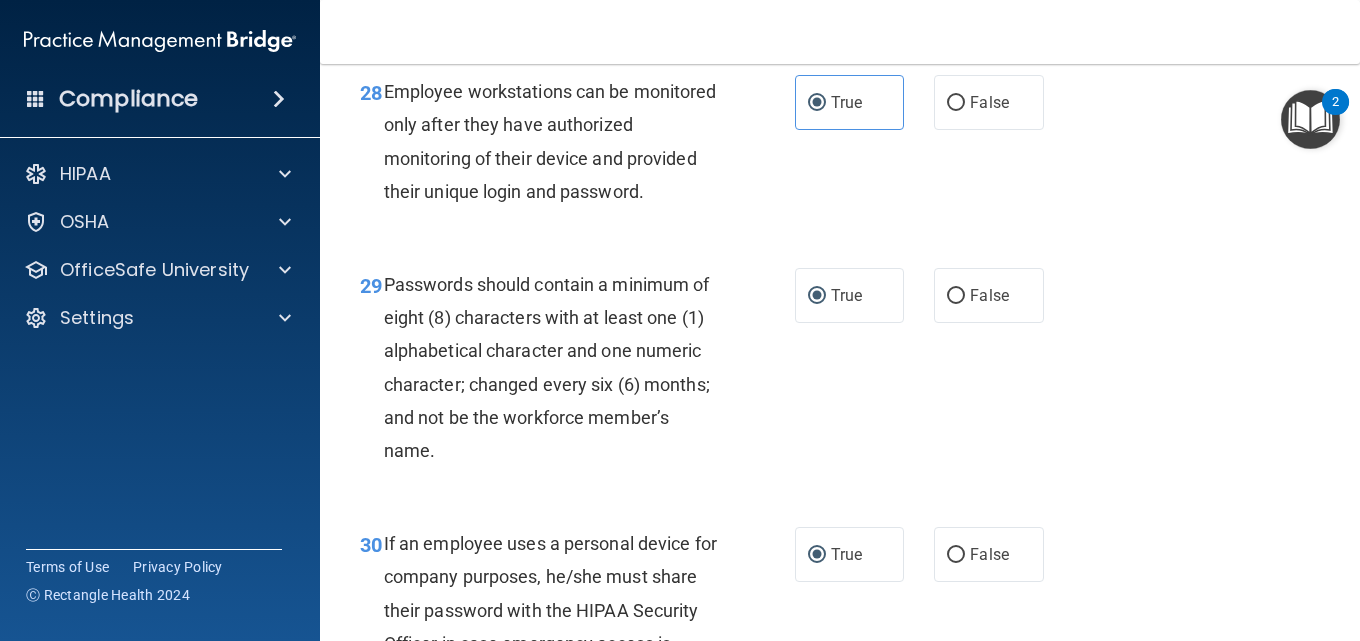 scroll, scrollTop: 6107, scrollLeft: 0, axis: vertical 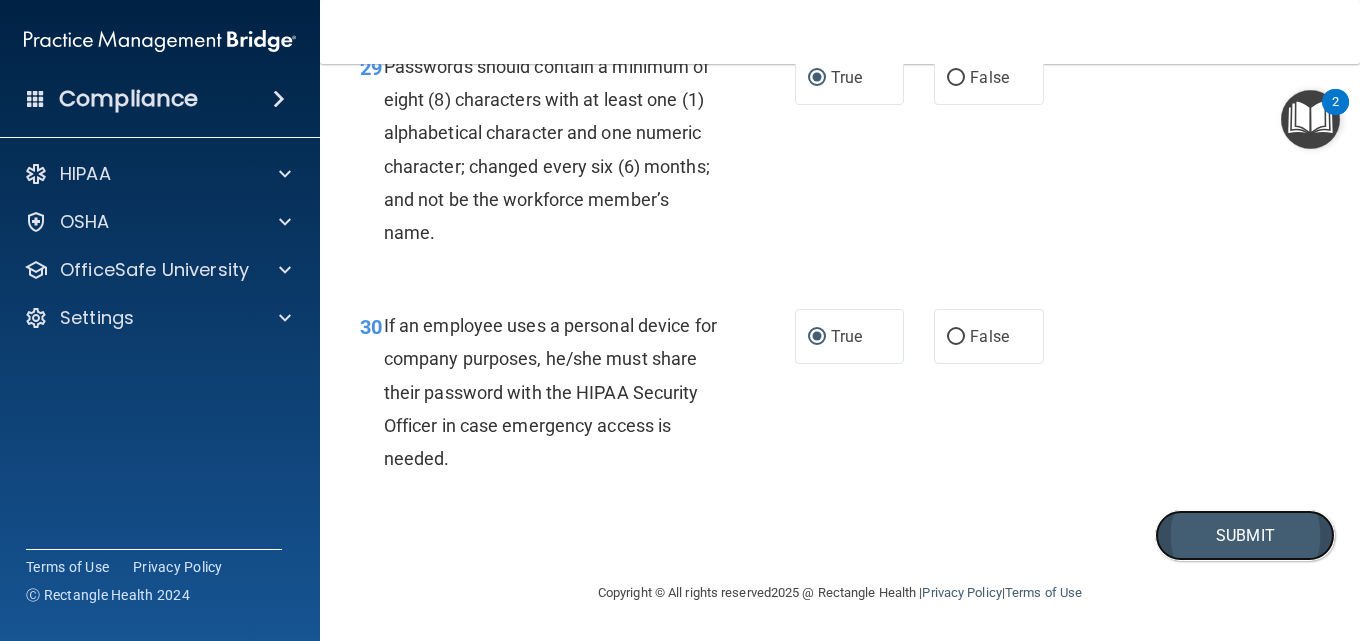 click on "Submit" at bounding box center (1245, 535) 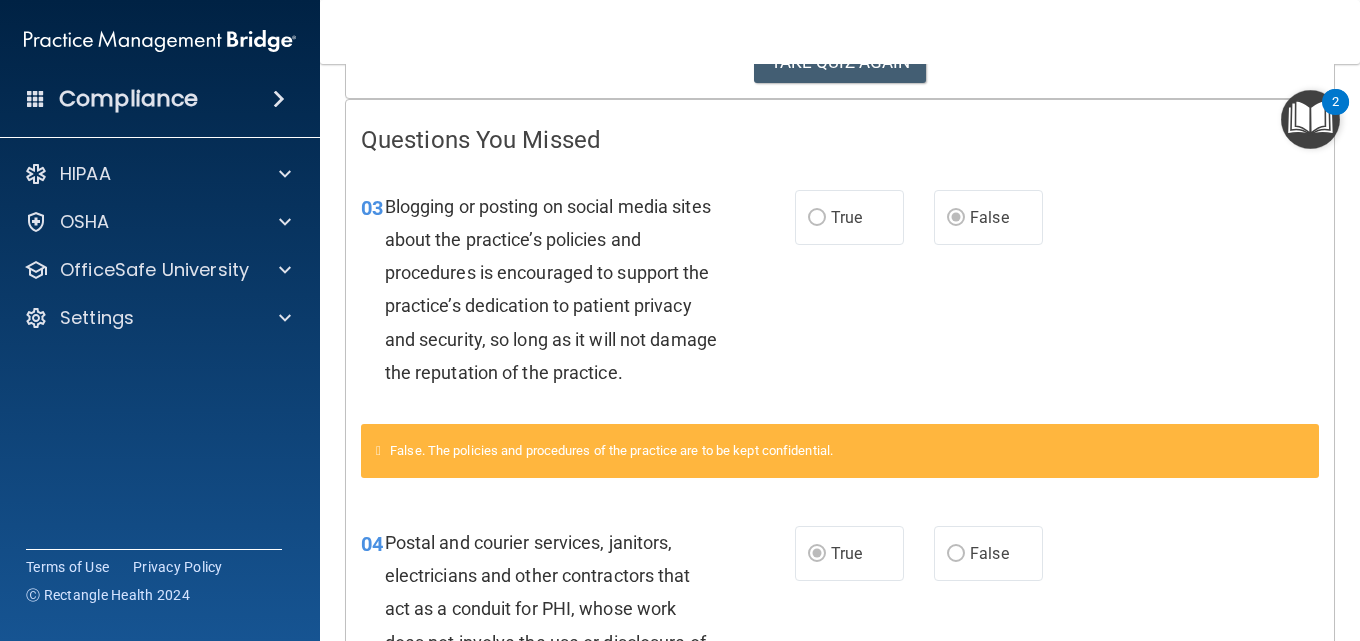 scroll, scrollTop: 0, scrollLeft: 0, axis: both 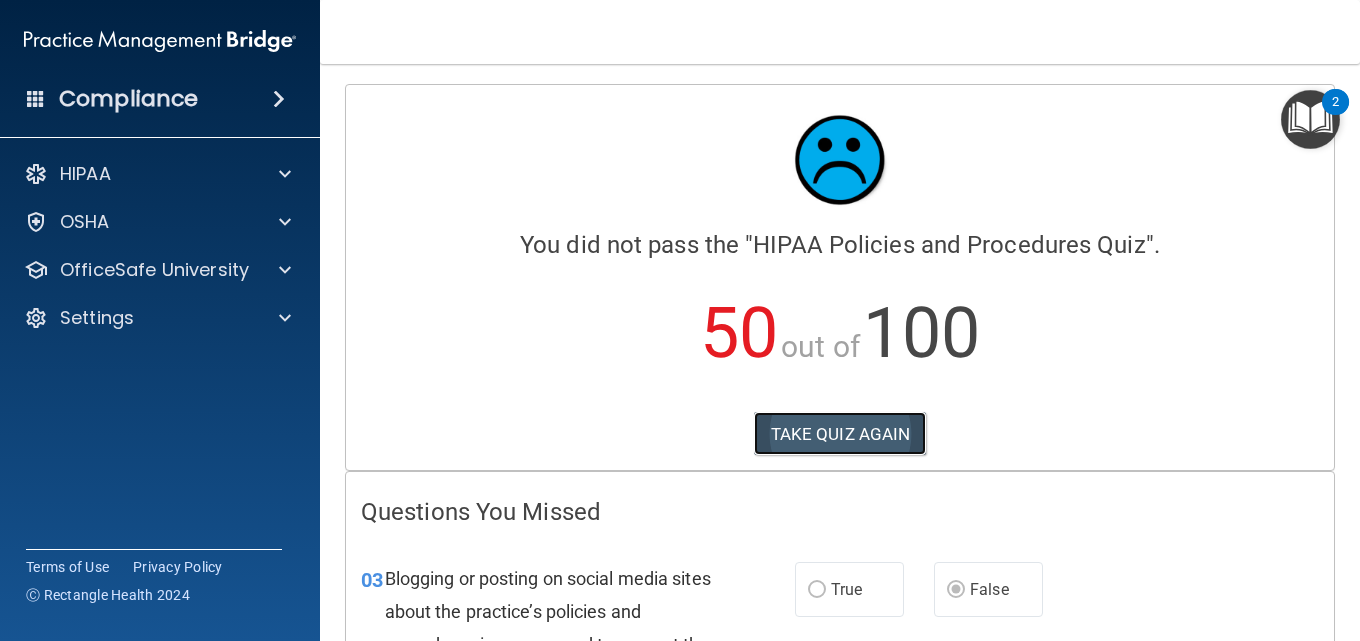 click on "TAKE QUIZ AGAIN" at bounding box center (840, 434) 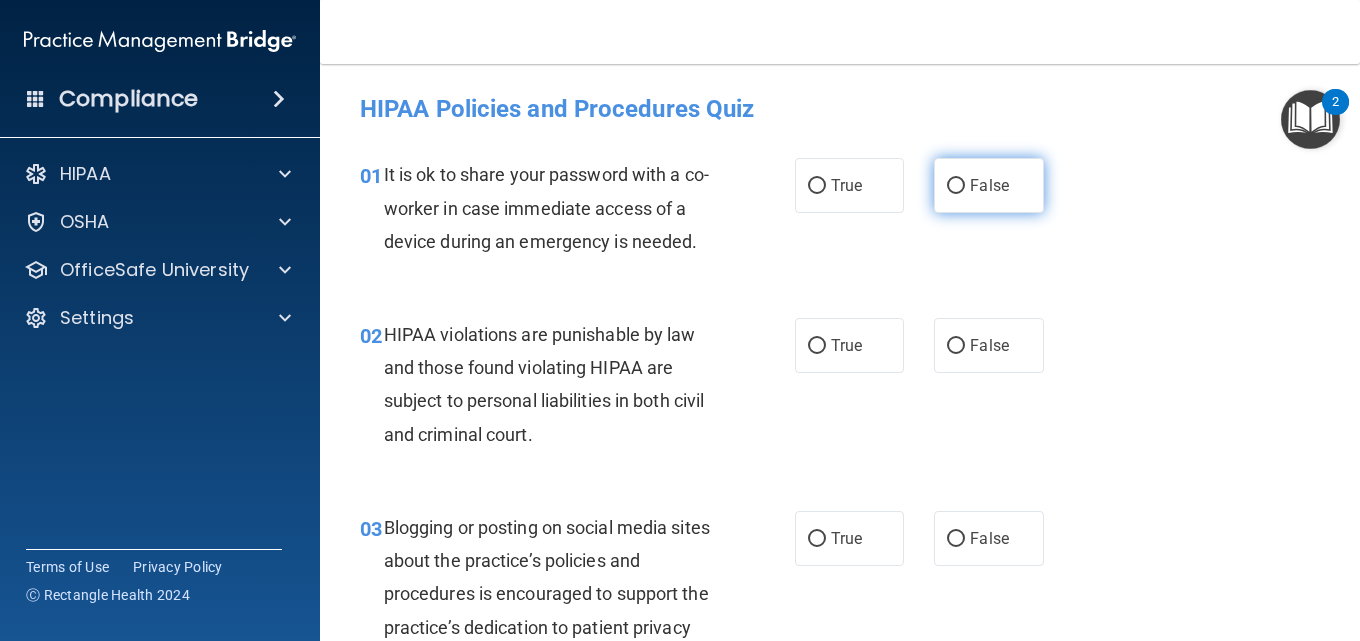 click on "False" at bounding box center (989, 185) 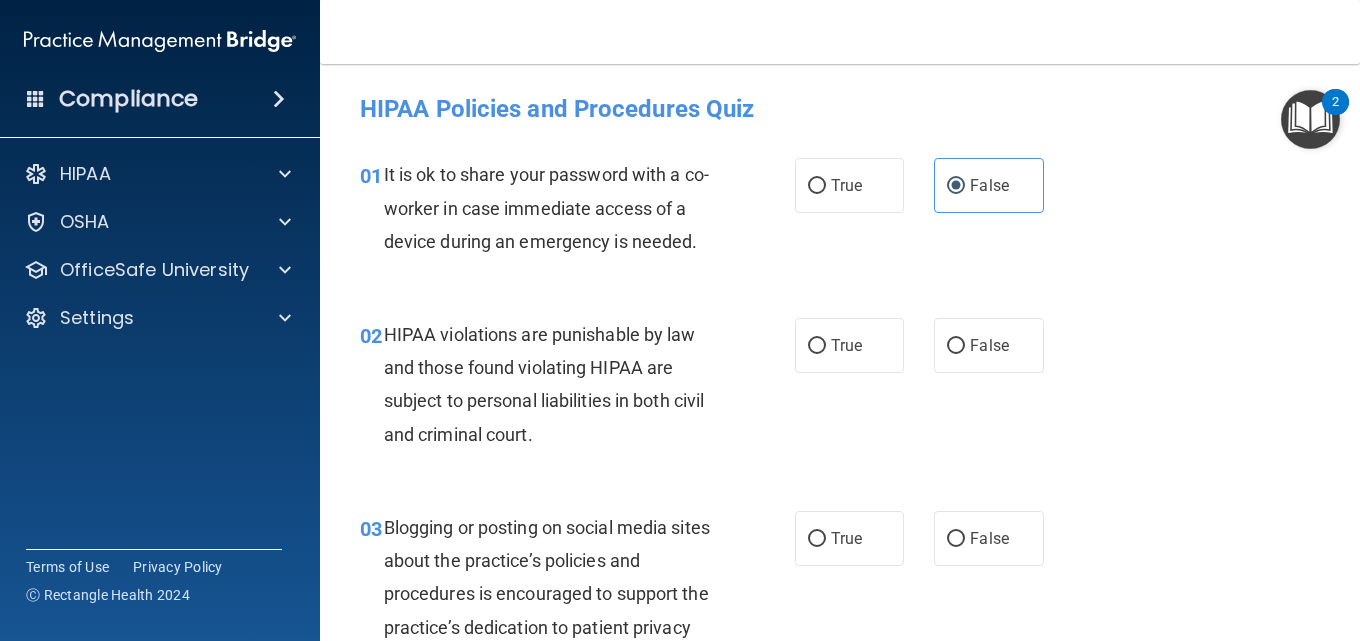 scroll, scrollTop: 100, scrollLeft: 0, axis: vertical 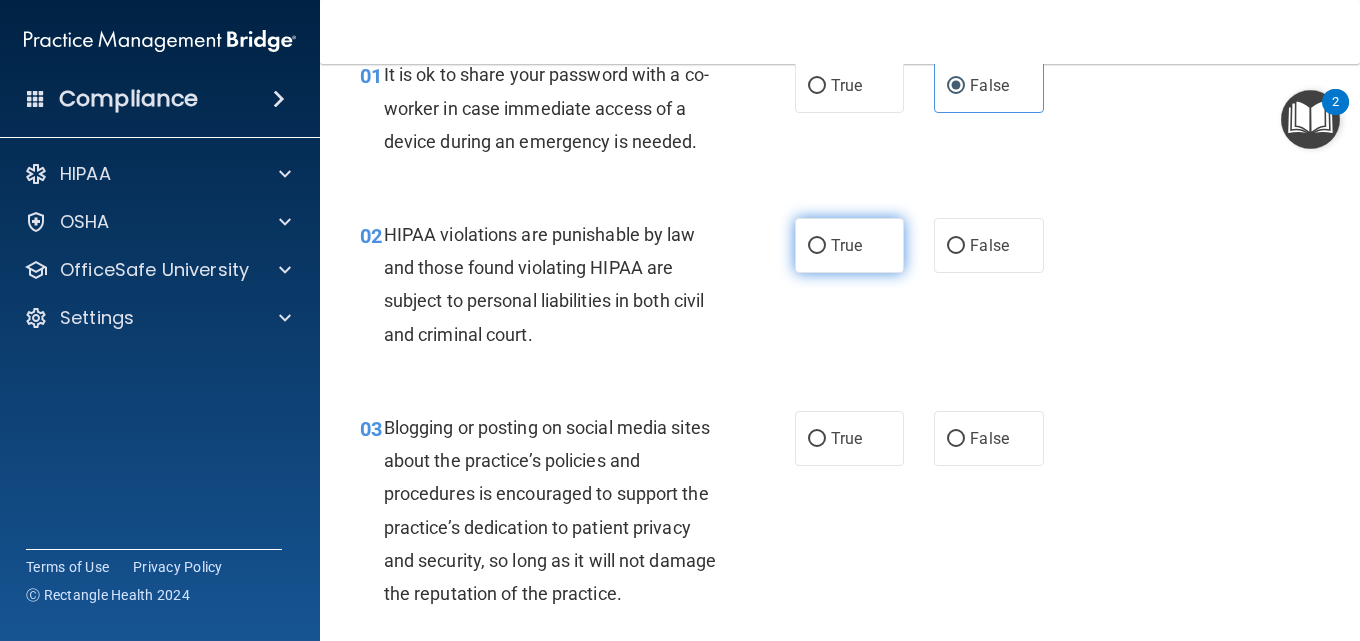 click on "True" at bounding box center (846, 245) 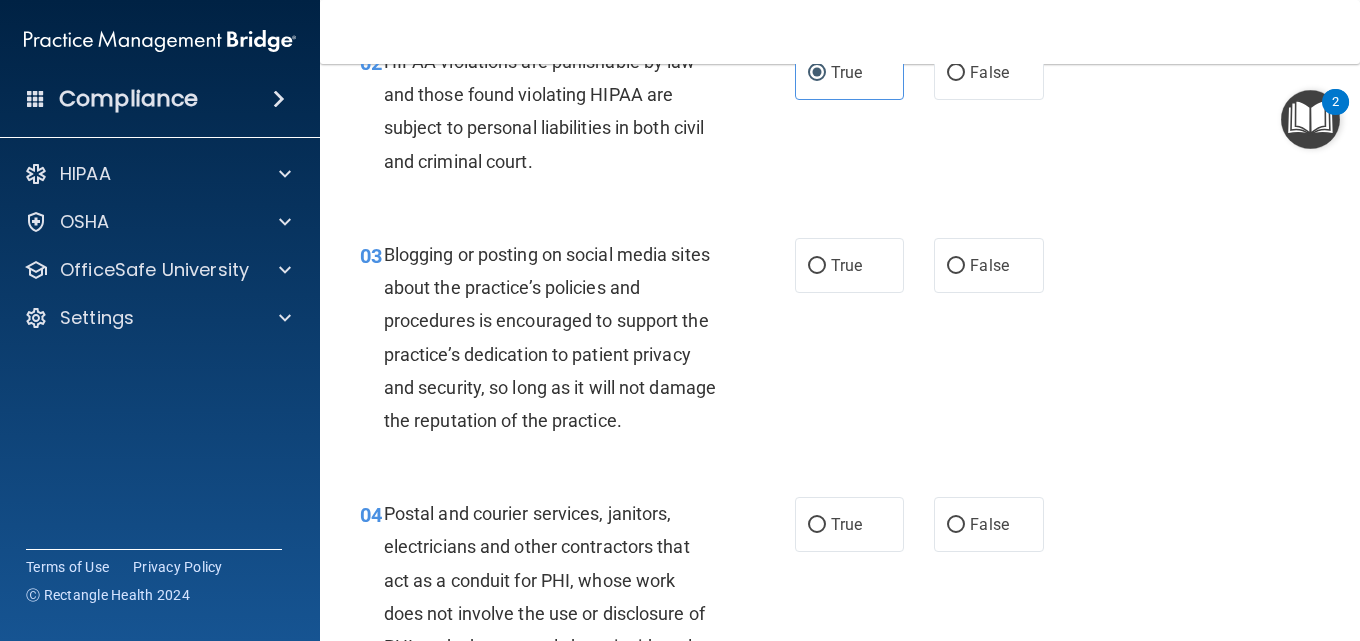 scroll, scrollTop: 300, scrollLeft: 0, axis: vertical 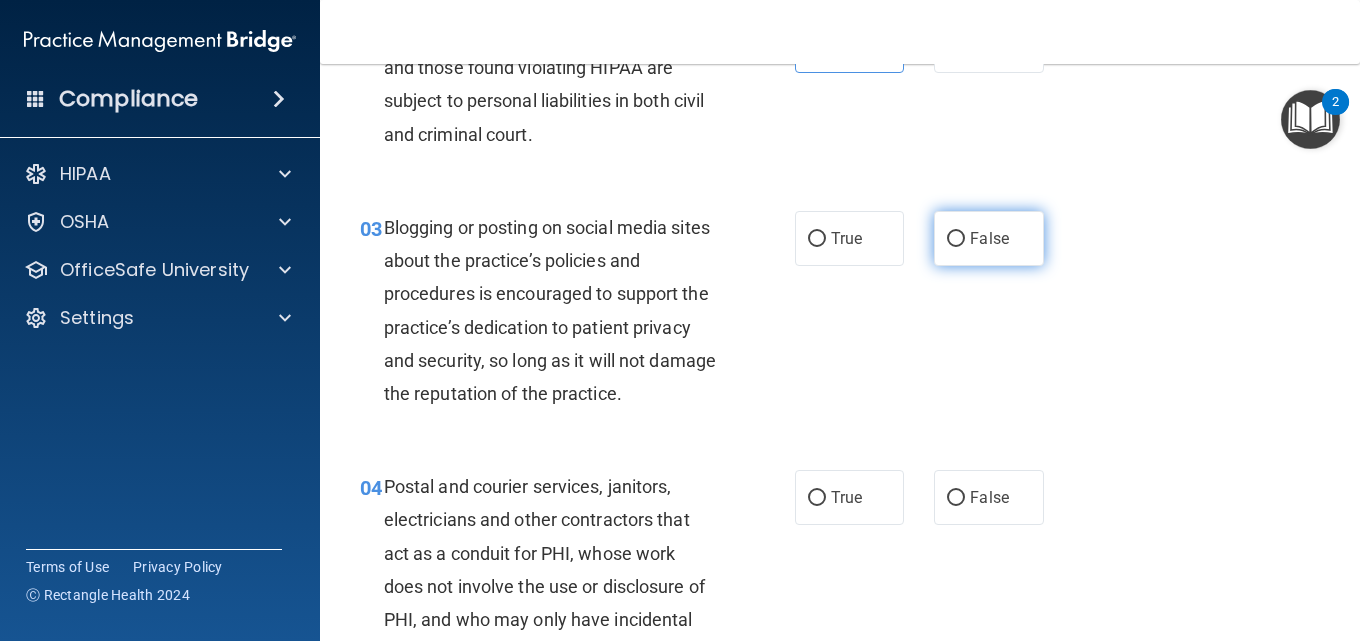 click on "False" at bounding box center (989, 238) 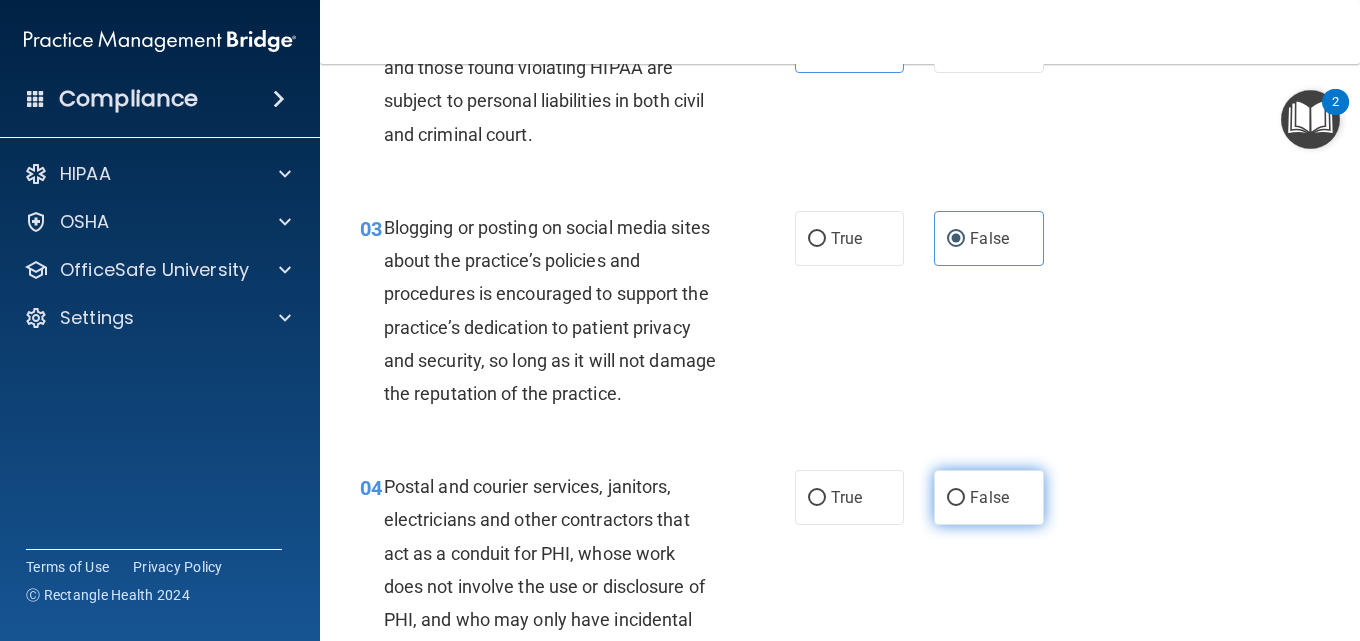 click on "False" at bounding box center (988, 497) 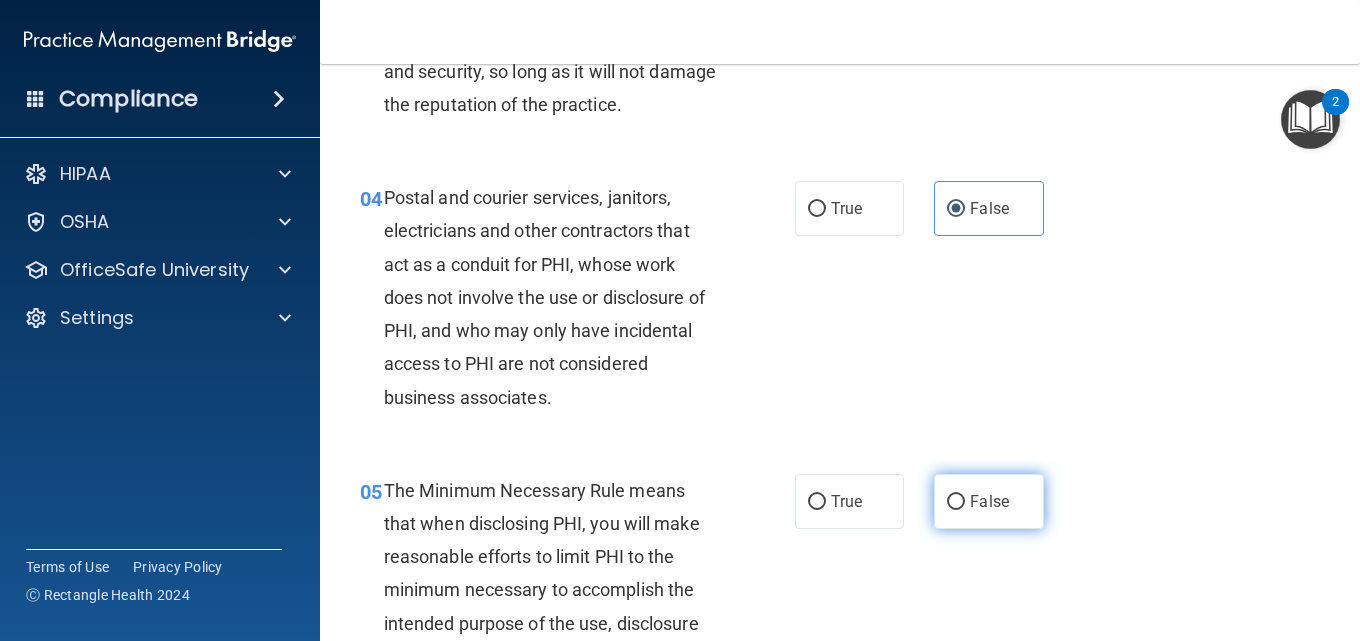 scroll, scrollTop: 600, scrollLeft: 0, axis: vertical 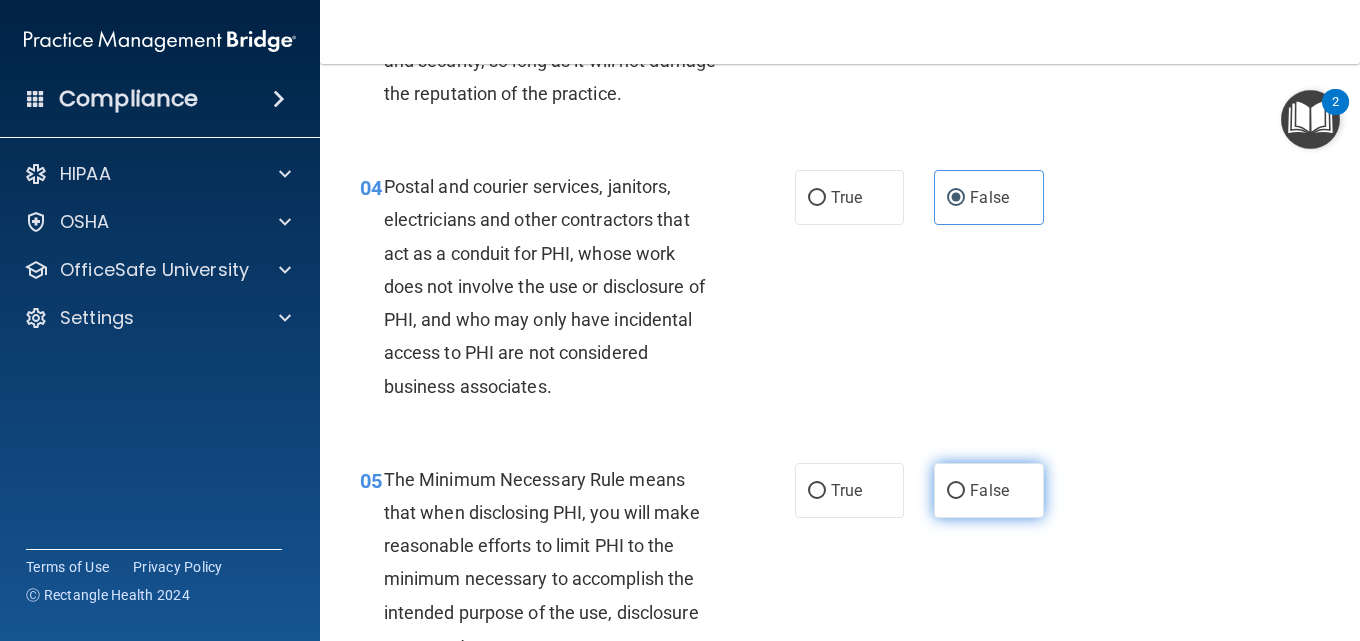 click on "False" at bounding box center [989, 490] 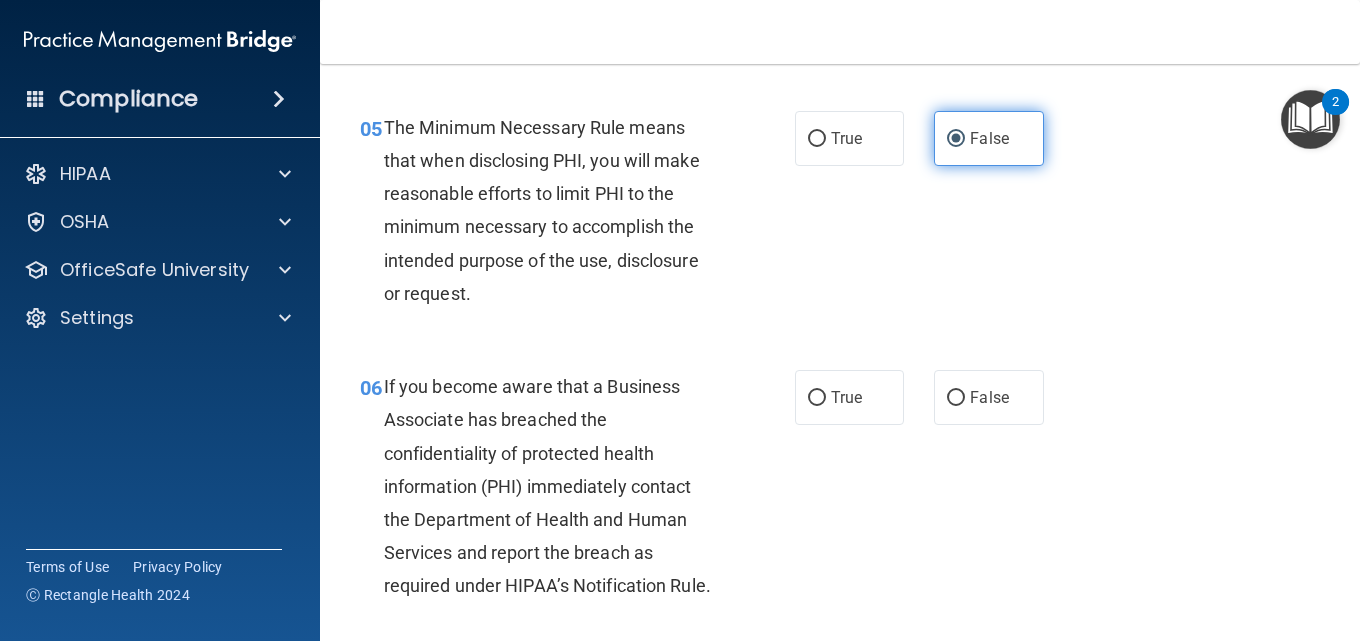 scroll, scrollTop: 1000, scrollLeft: 0, axis: vertical 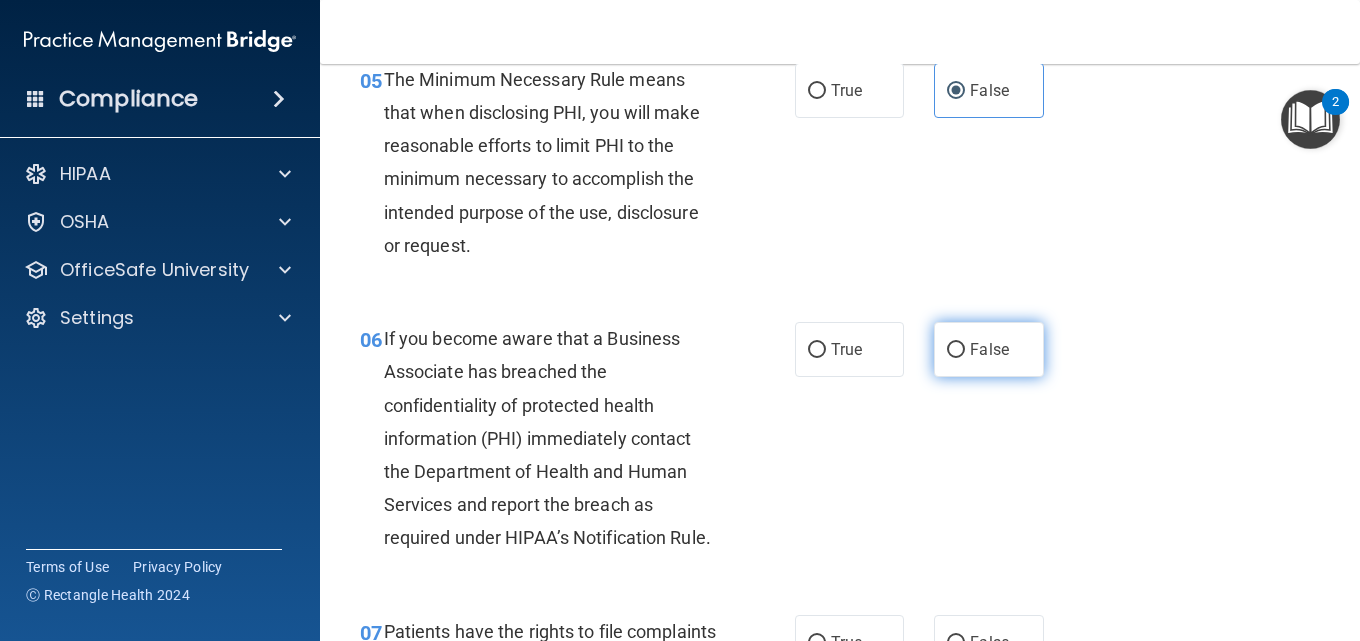 click on "False" at bounding box center [988, 349] 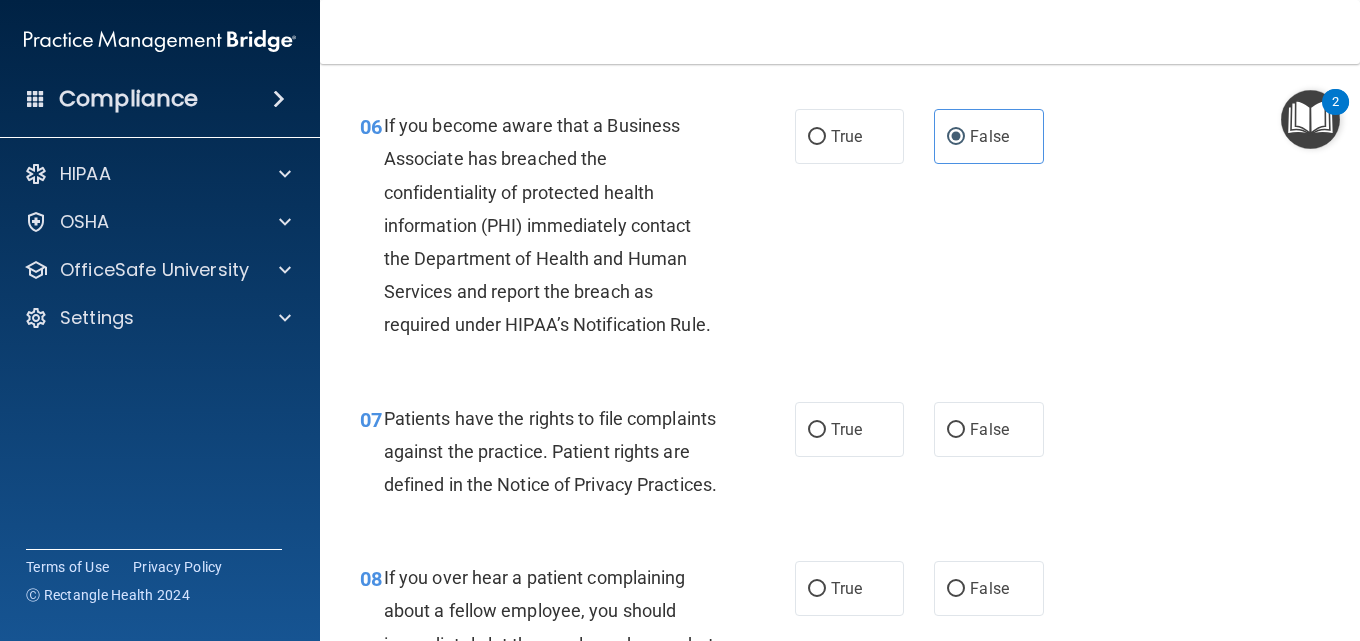 scroll, scrollTop: 1500, scrollLeft: 0, axis: vertical 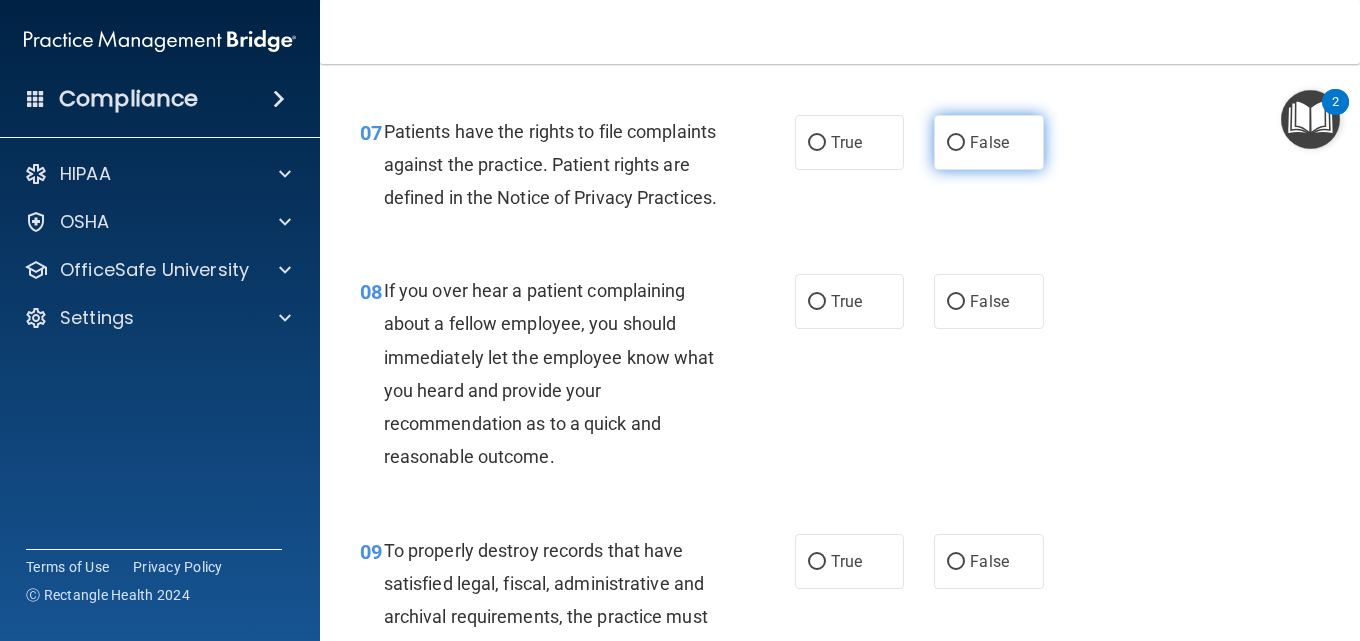 click on "False" at bounding box center (989, 142) 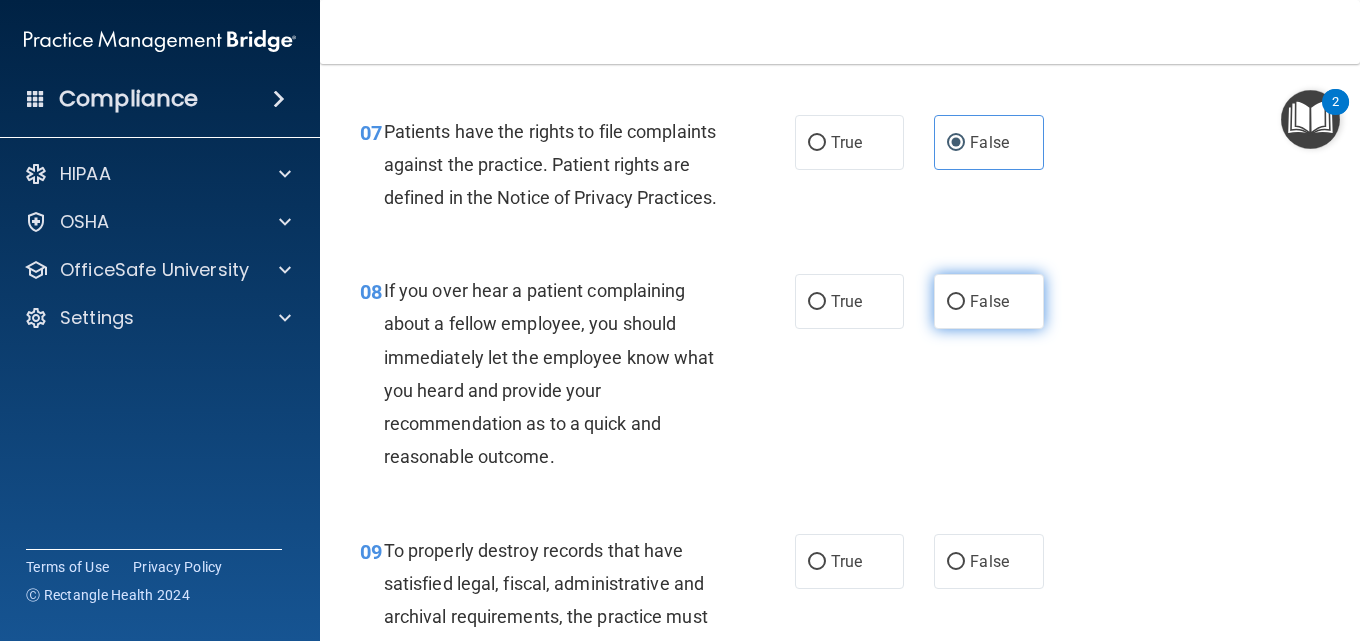 click on "False" at bounding box center (988, 301) 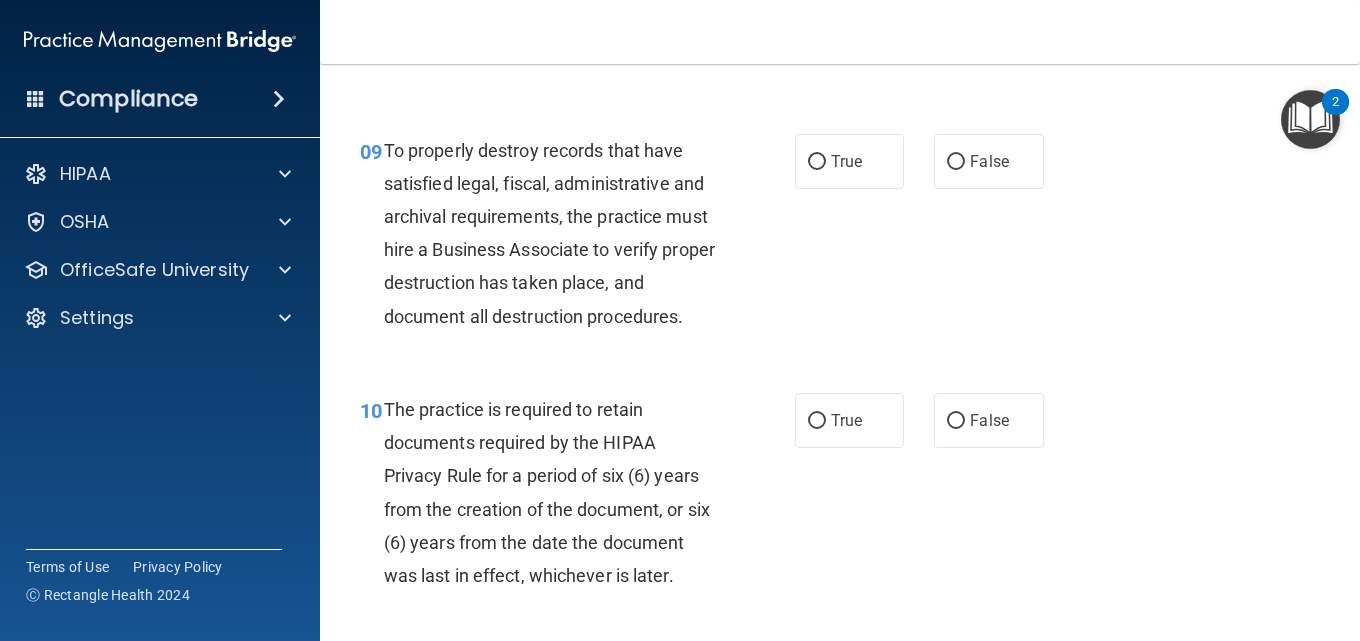 scroll, scrollTop: 1800, scrollLeft: 0, axis: vertical 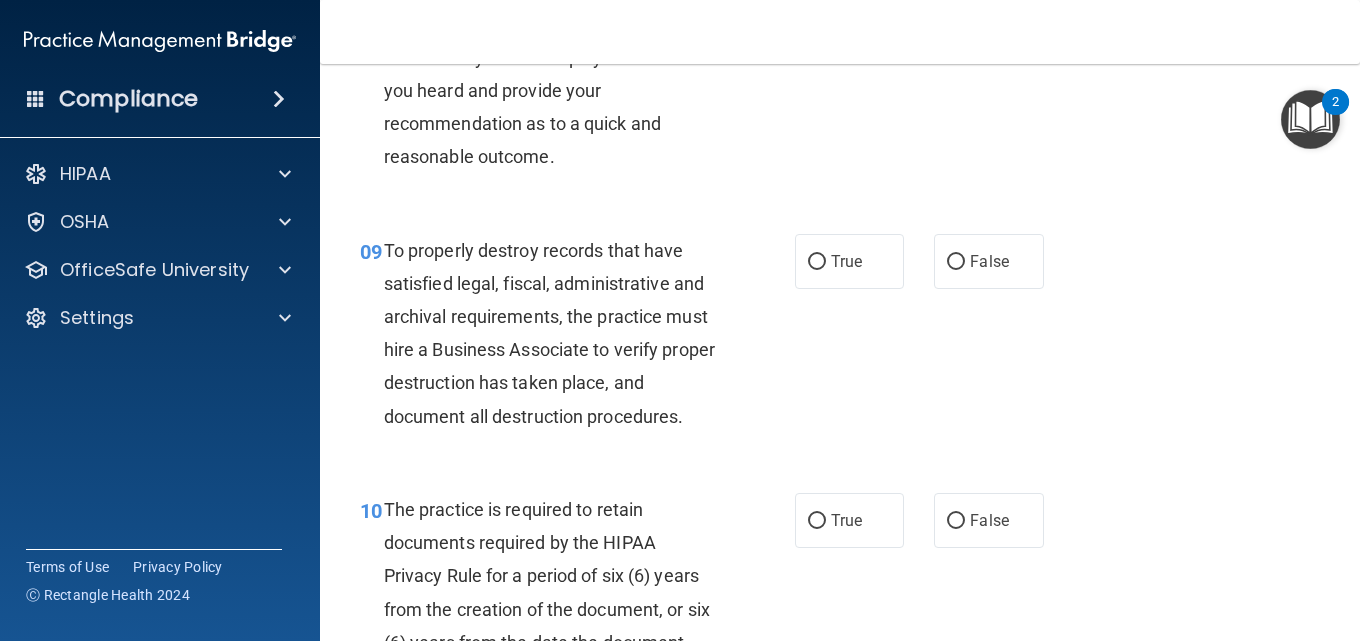 click on "08       If you over hear a patient complaining about a fellow employee, you should immediately let the employee know what you heard and provide your recommendation as to a quick and reasonable outcome.                  True           False" at bounding box center (840, 78) 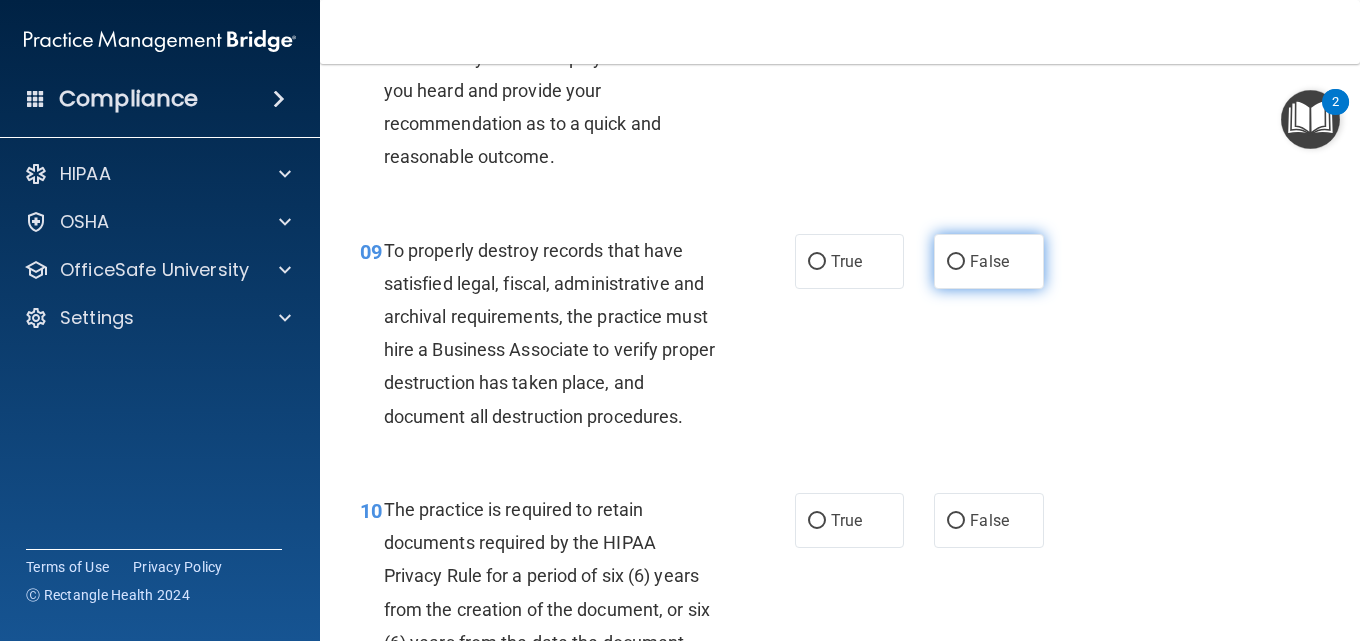 click on "False" at bounding box center [988, 261] 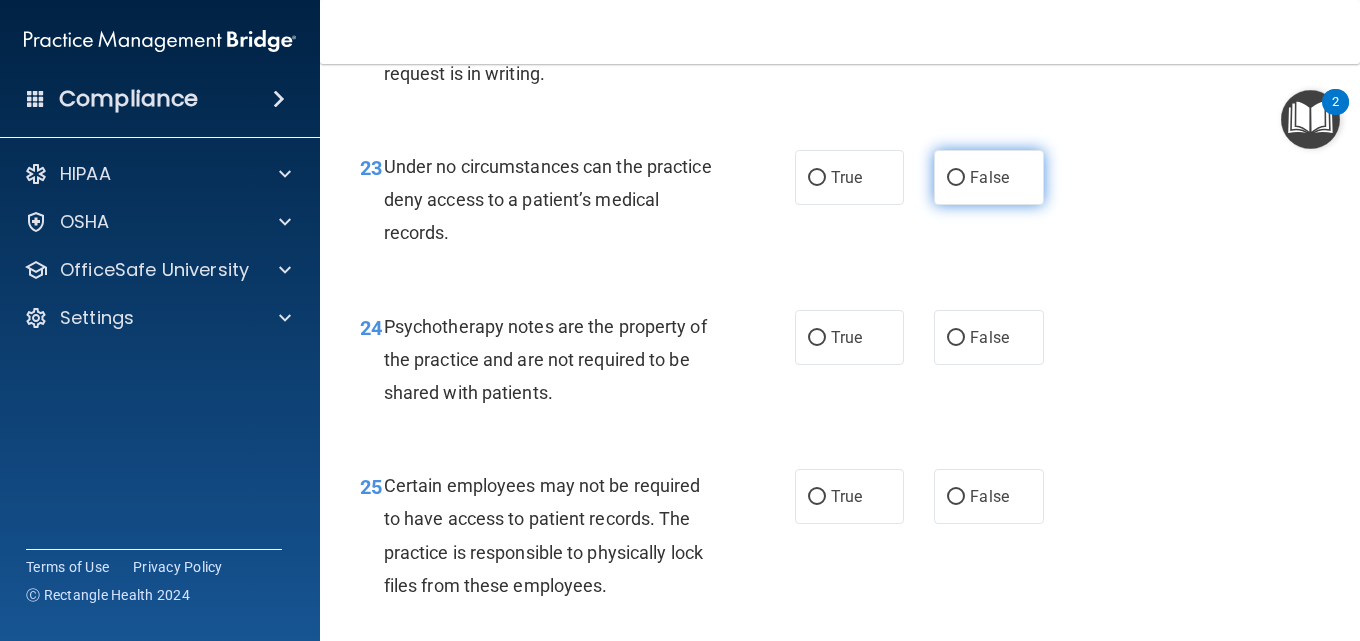 scroll, scrollTop: 5000, scrollLeft: 0, axis: vertical 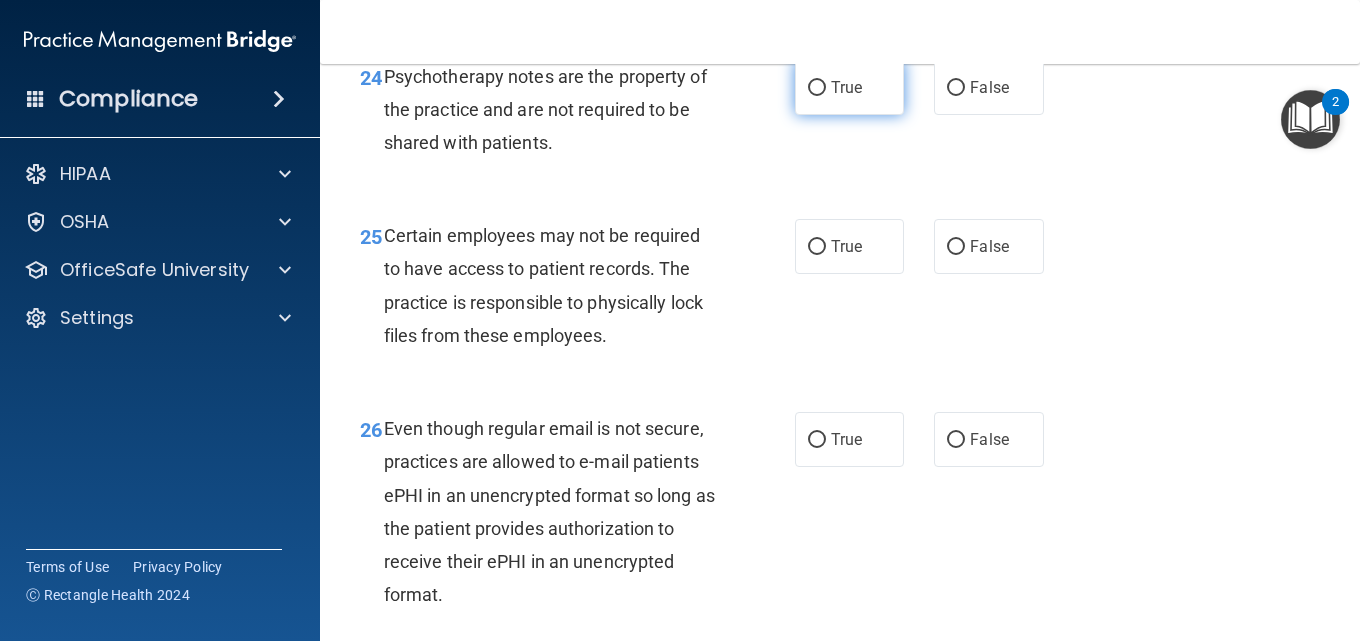 click on "True" at bounding box center (849, 87) 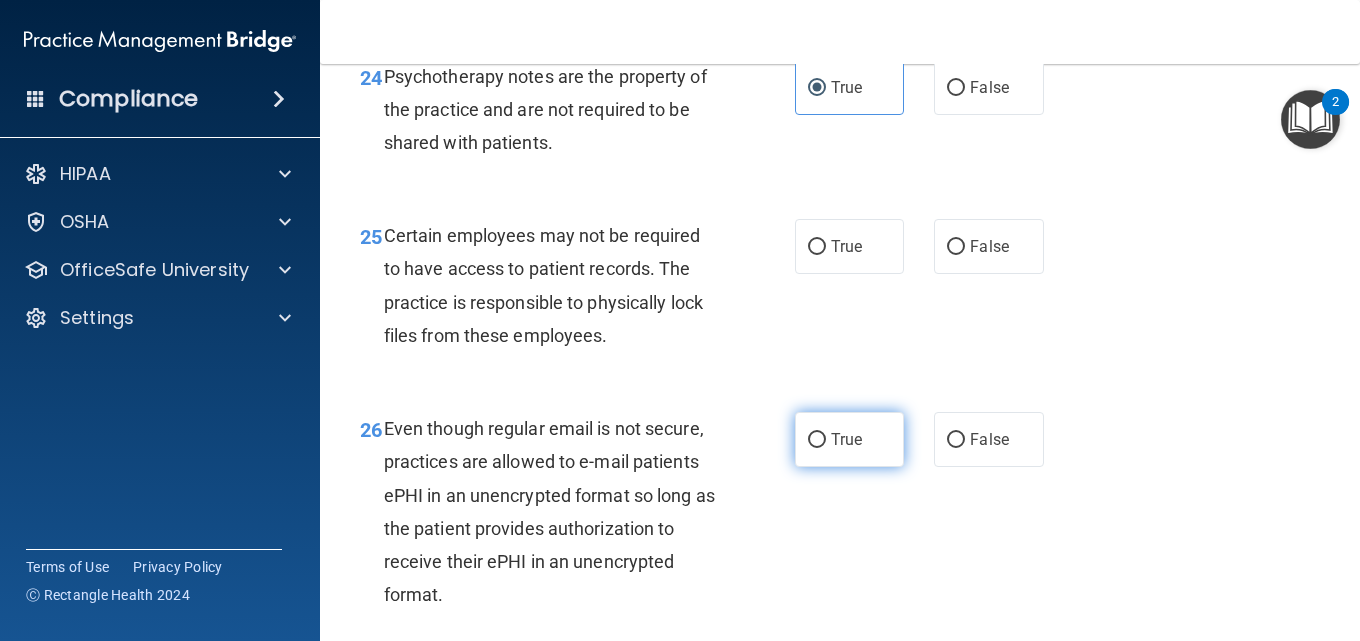 click on "True" at bounding box center (846, 439) 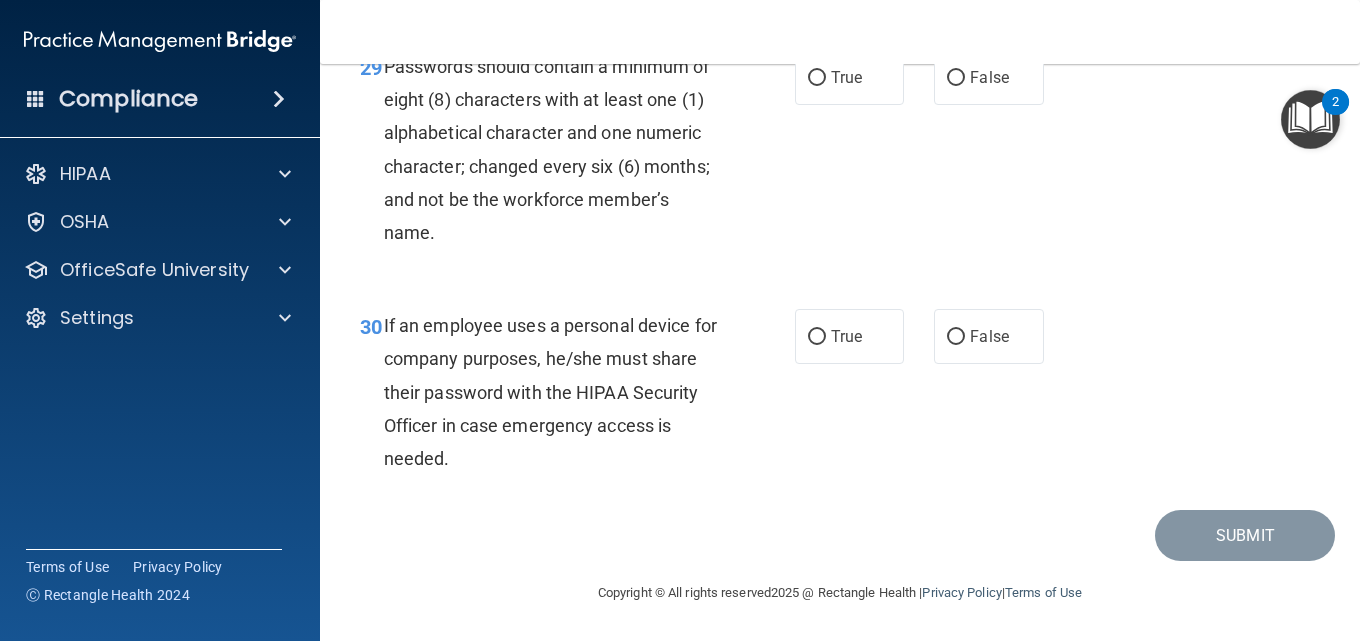scroll, scrollTop: 6107, scrollLeft: 0, axis: vertical 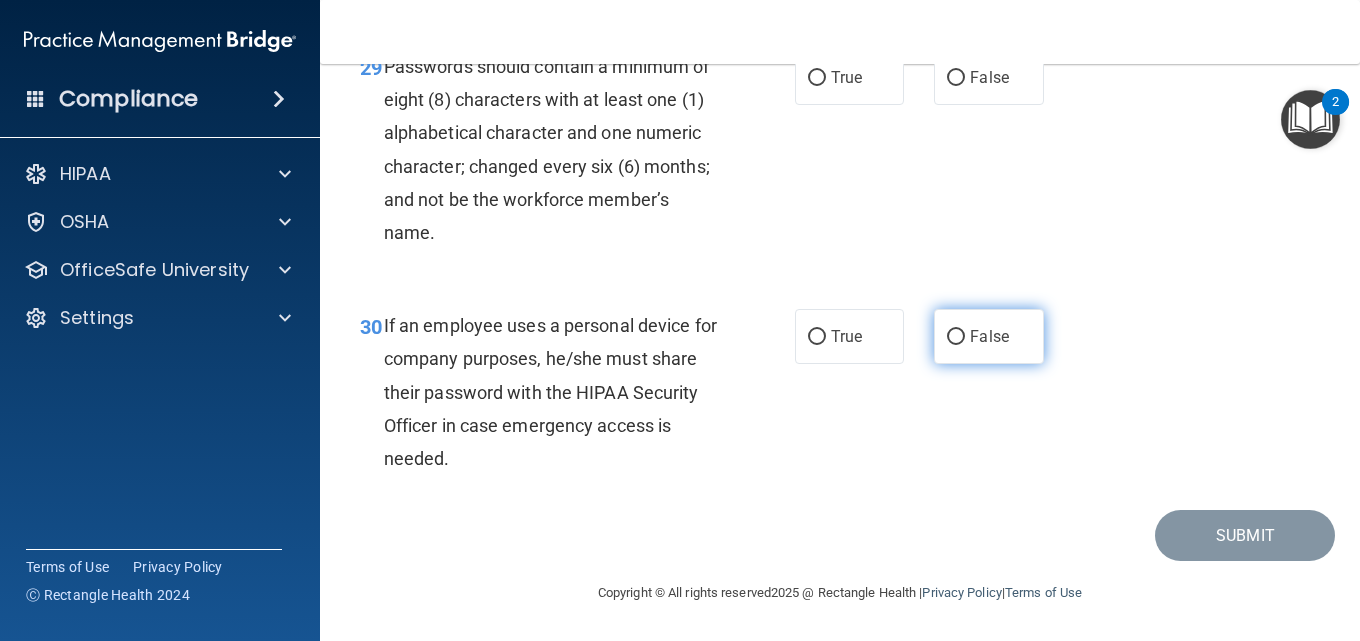 click on "False" at bounding box center (956, 337) 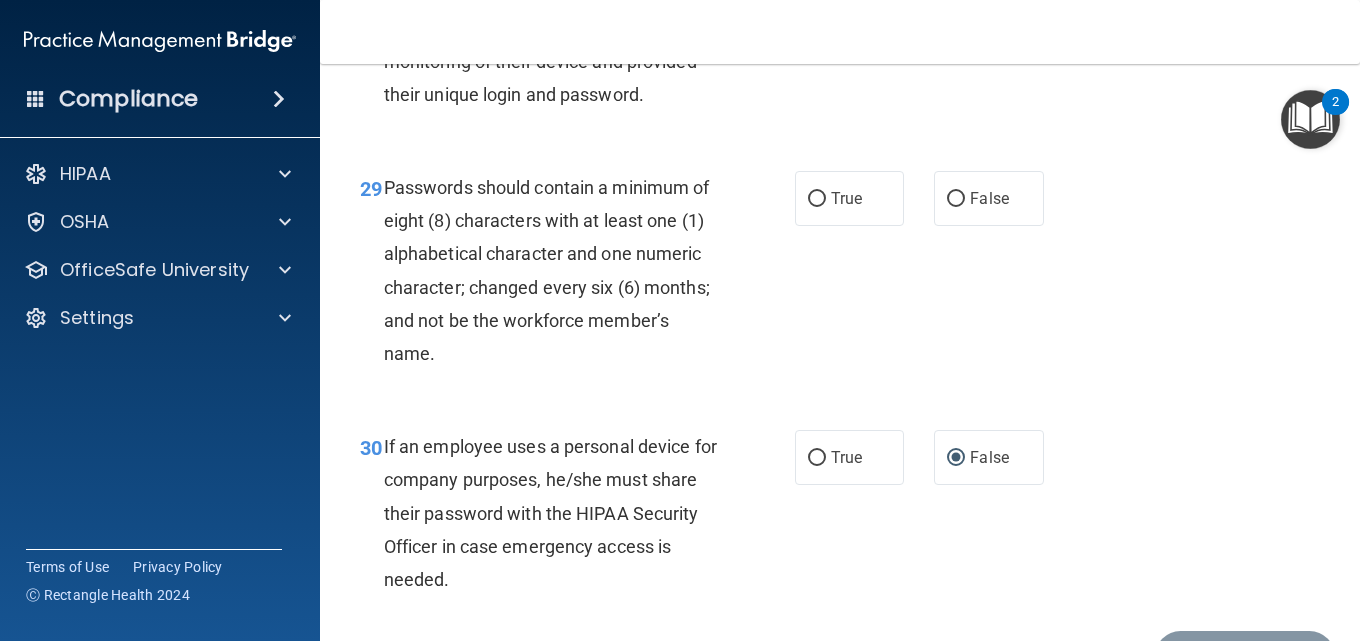 scroll, scrollTop: 5807, scrollLeft: 0, axis: vertical 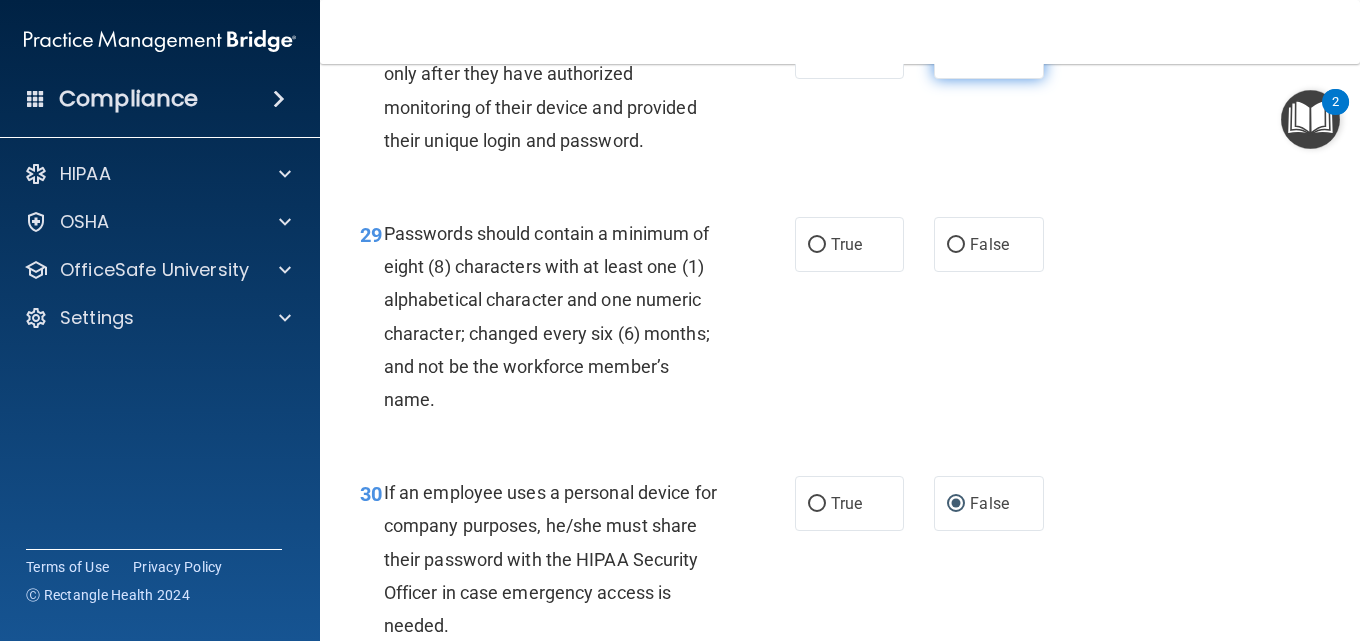 click on "False" at bounding box center (989, 51) 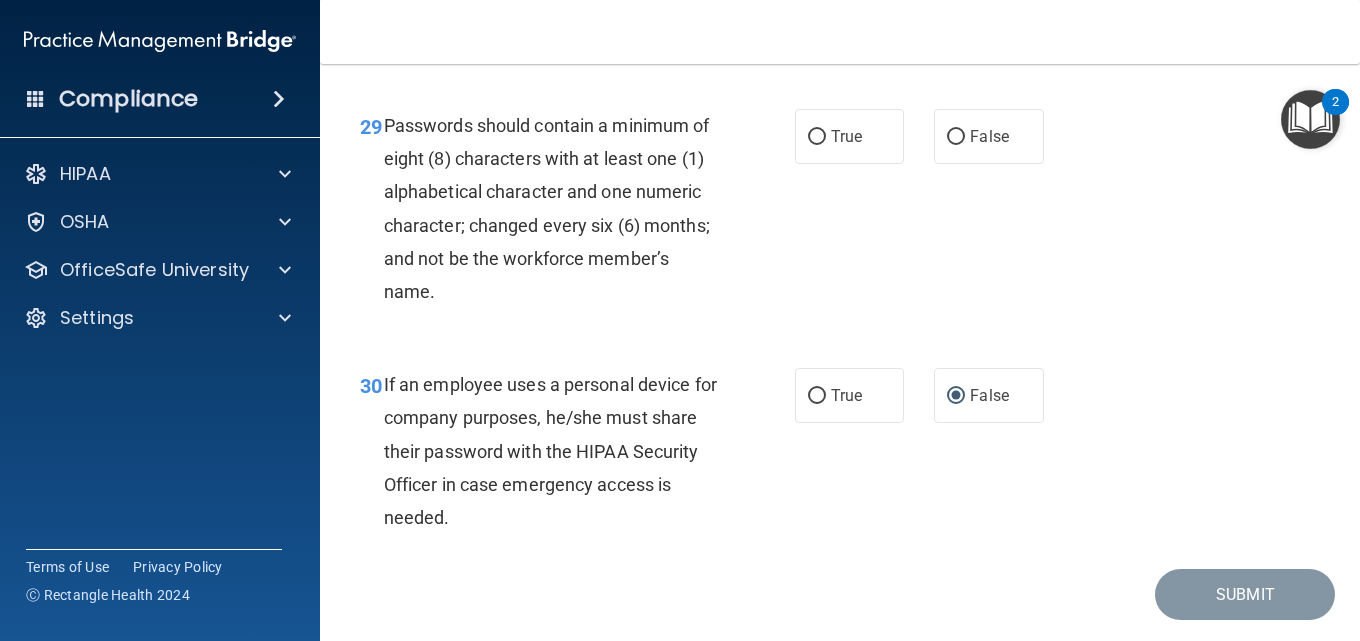 scroll, scrollTop: 5907, scrollLeft: 0, axis: vertical 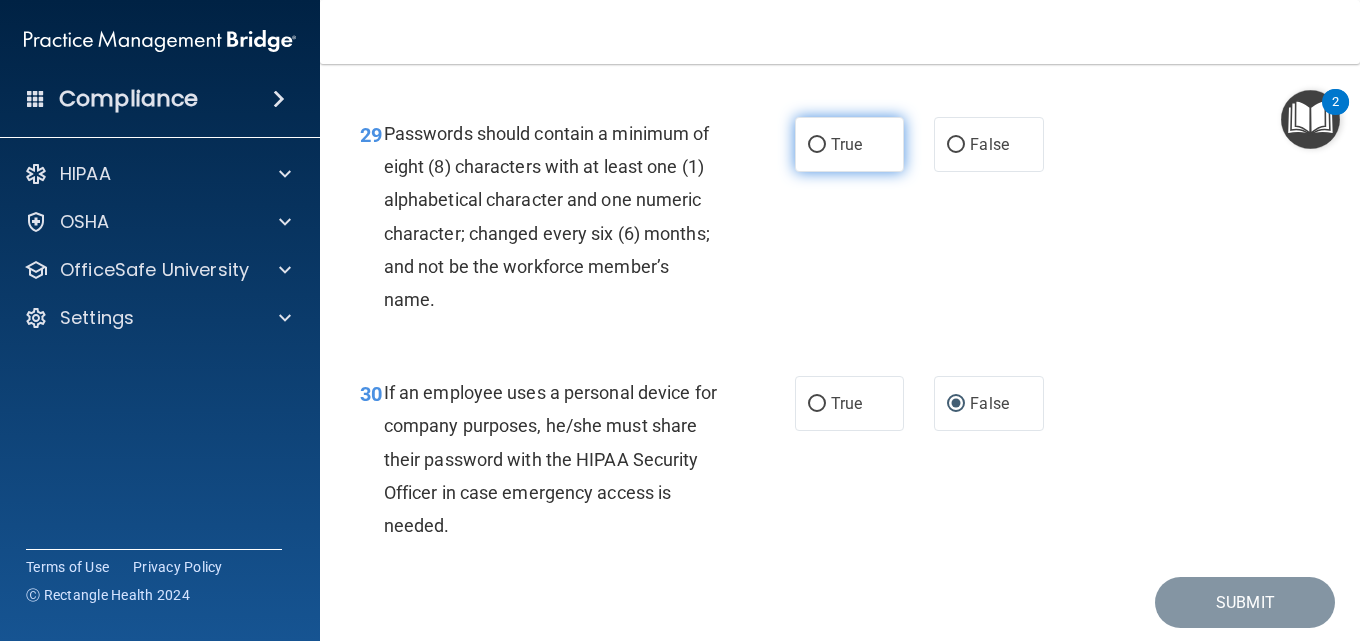 click on "True" at bounding box center [817, 145] 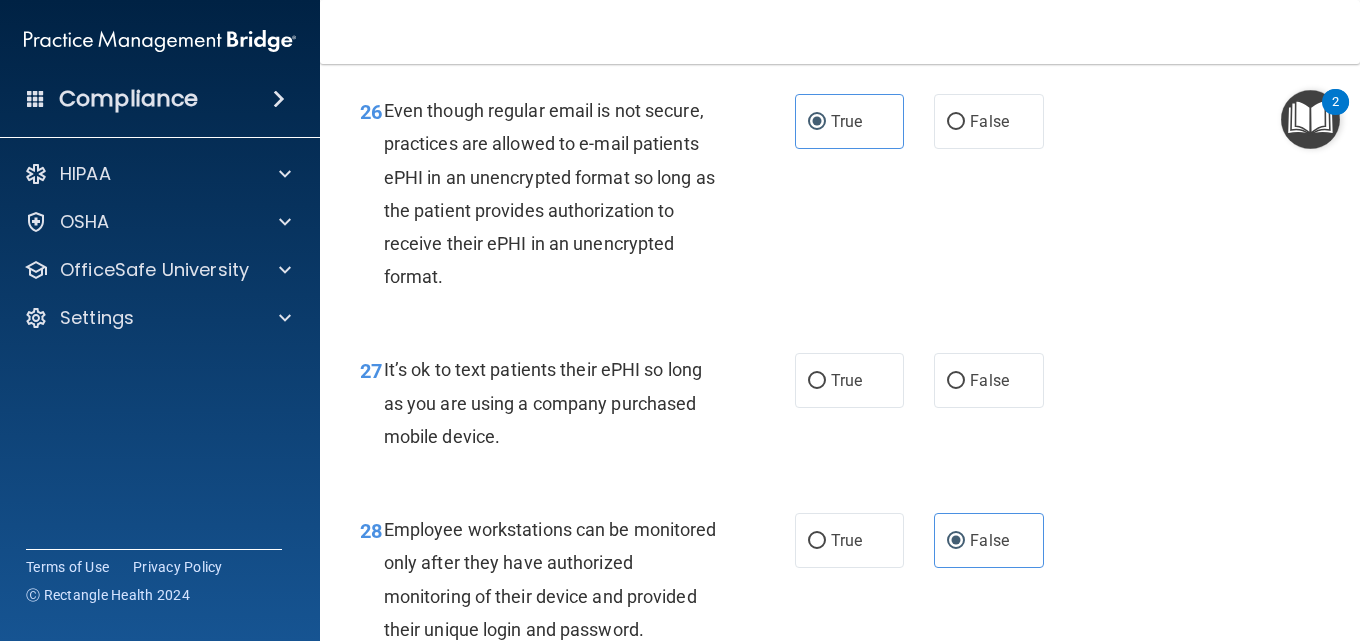scroll, scrollTop: 5307, scrollLeft: 0, axis: vertical 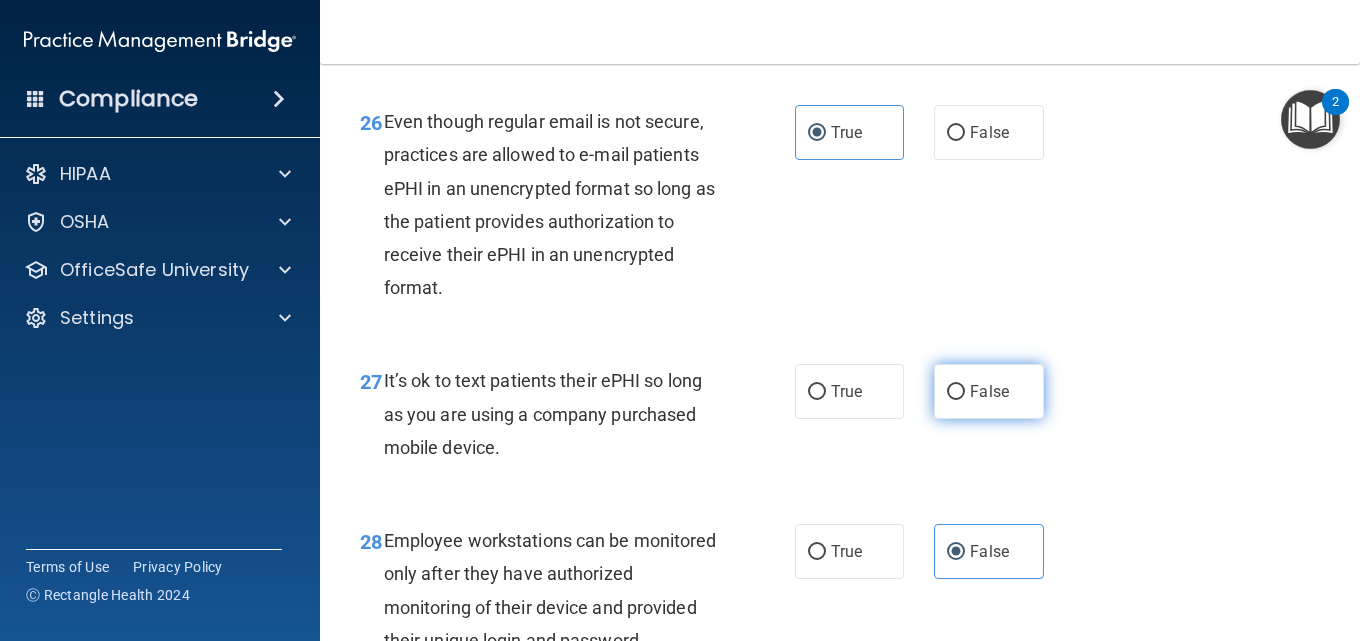 click on "False" at bounding box center [989, 391] 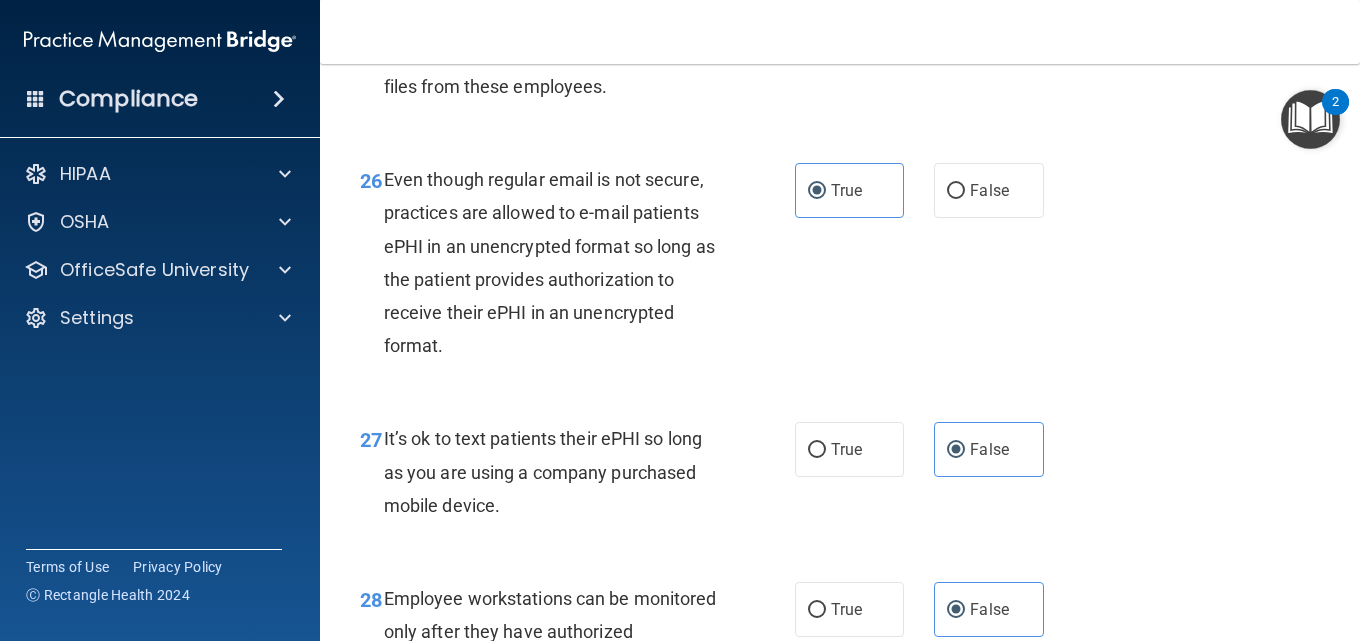 scroll, scrollTop: 5007, scrollLeft: 0, axis: vertical 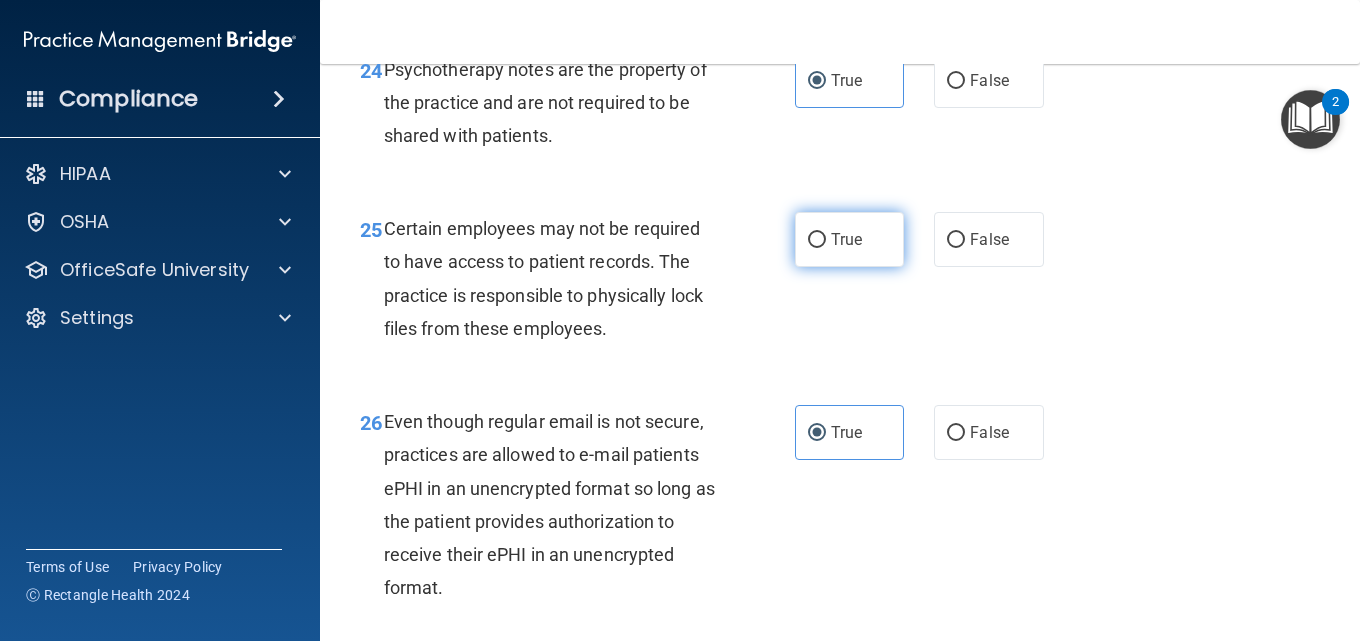 click on "True" at bounding box center (846, 239) 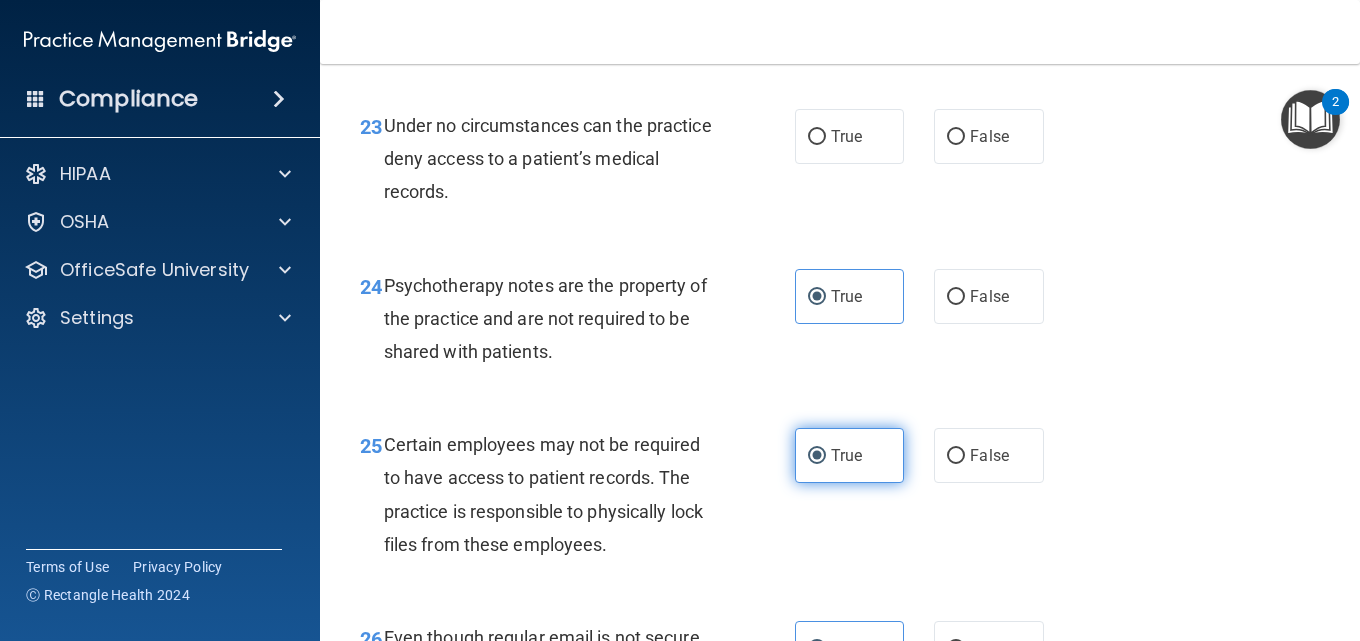 scroll, scrollTop: 4707, scrollLeft: 0, axis: vertical 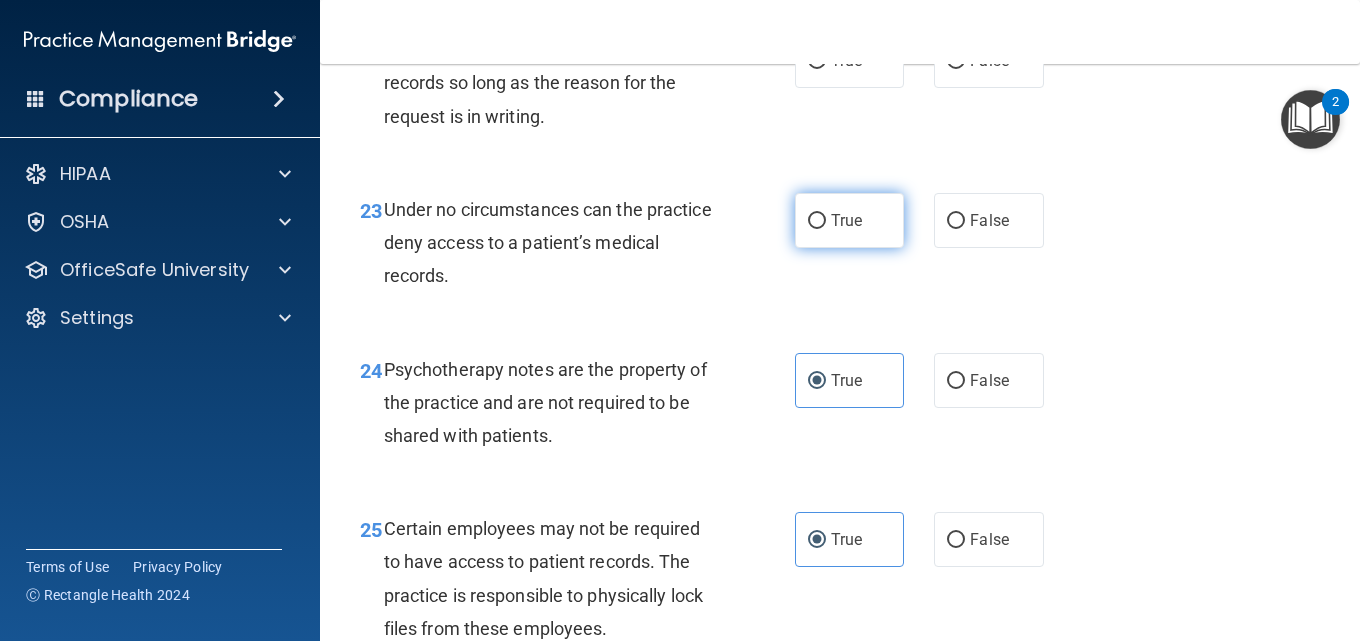 click on "True" at bounding box center (849, 220) 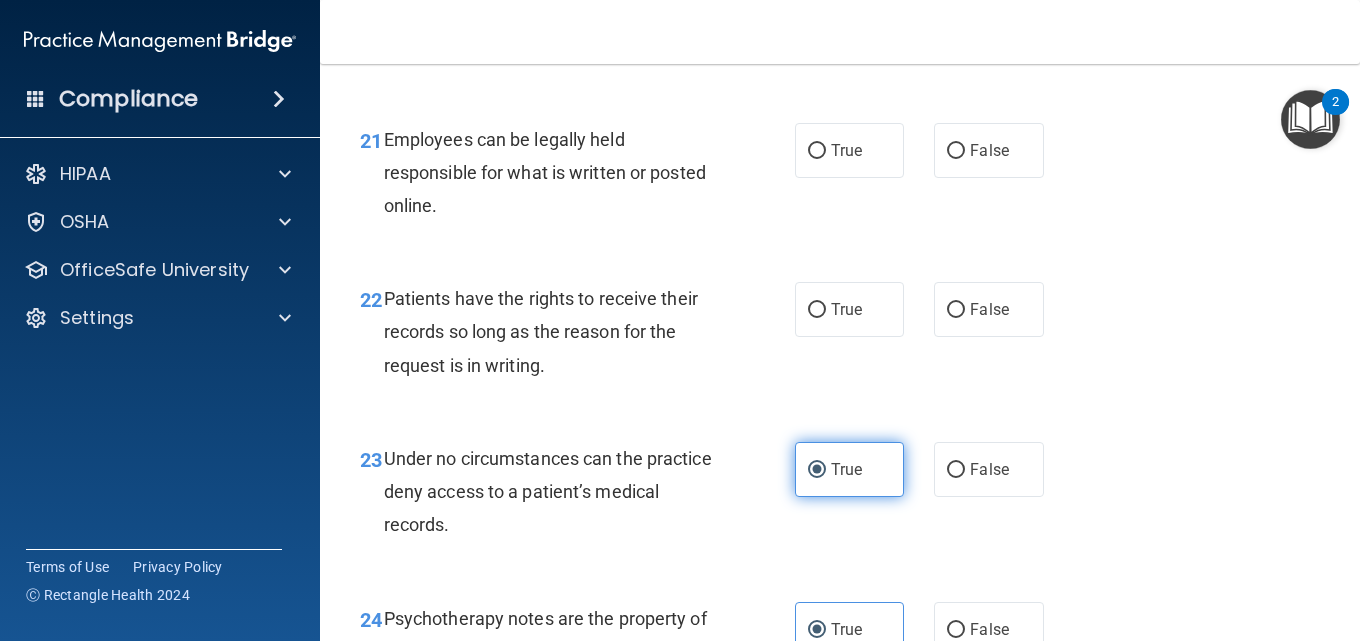 scroll, scrollTop: 4407, scrollLeft: 0, axis: vertical 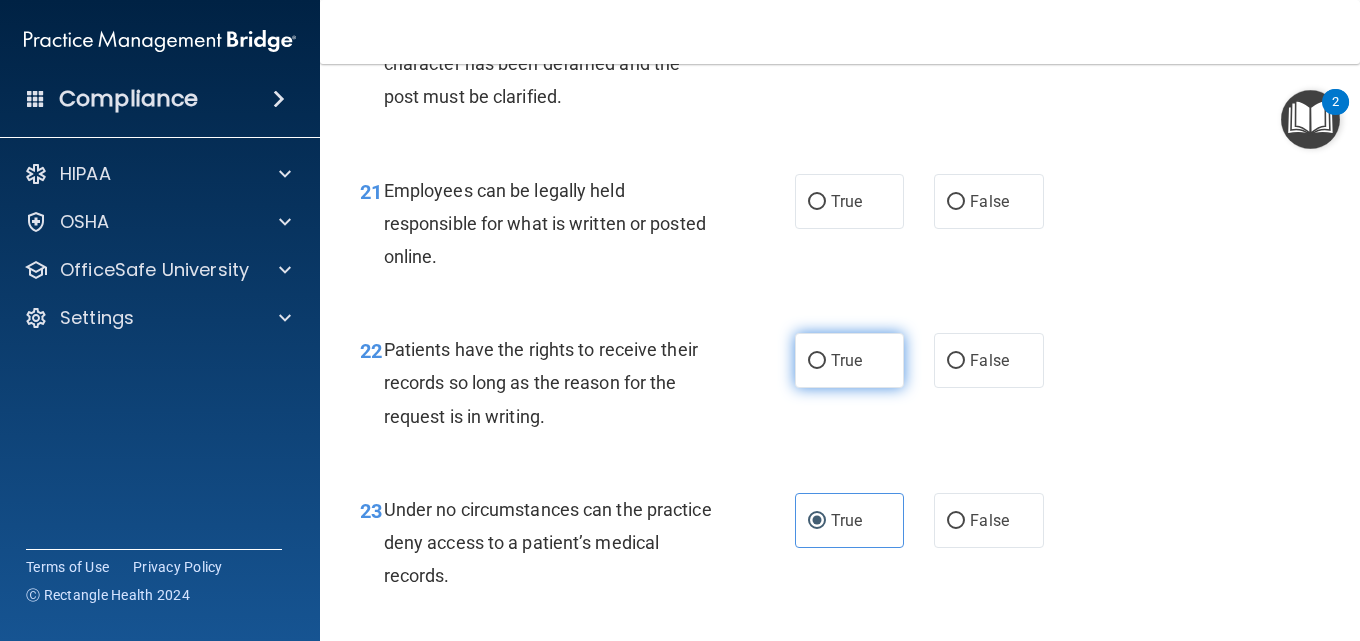 click on "True" at bounding box center (846, 360) 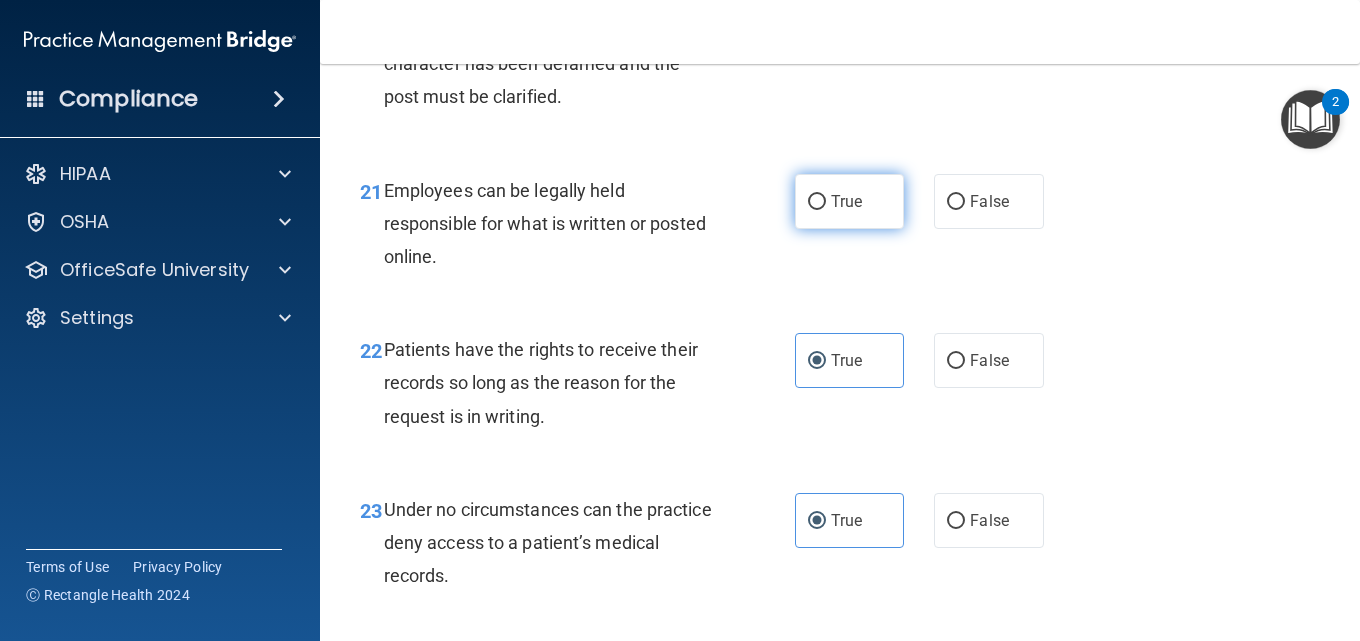 click on "True" at bounding box center (846, 201) 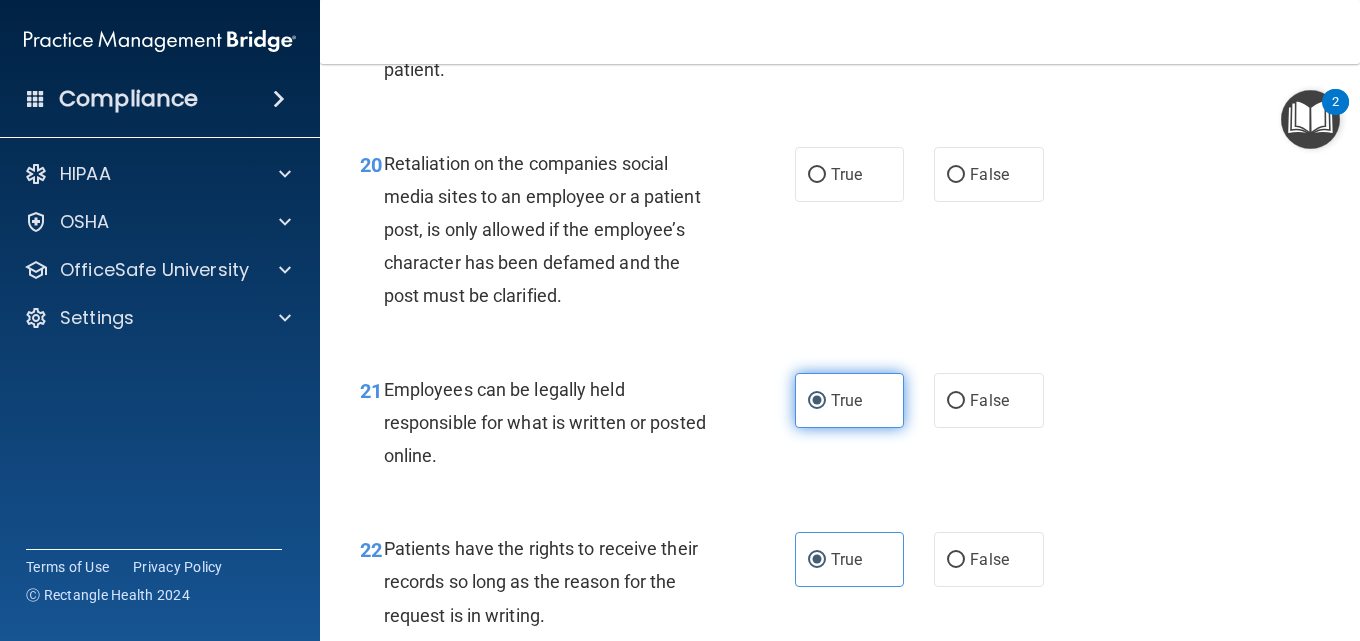 scroll, scrollTop: 4207, scrollLeft: 0, axis: vertical 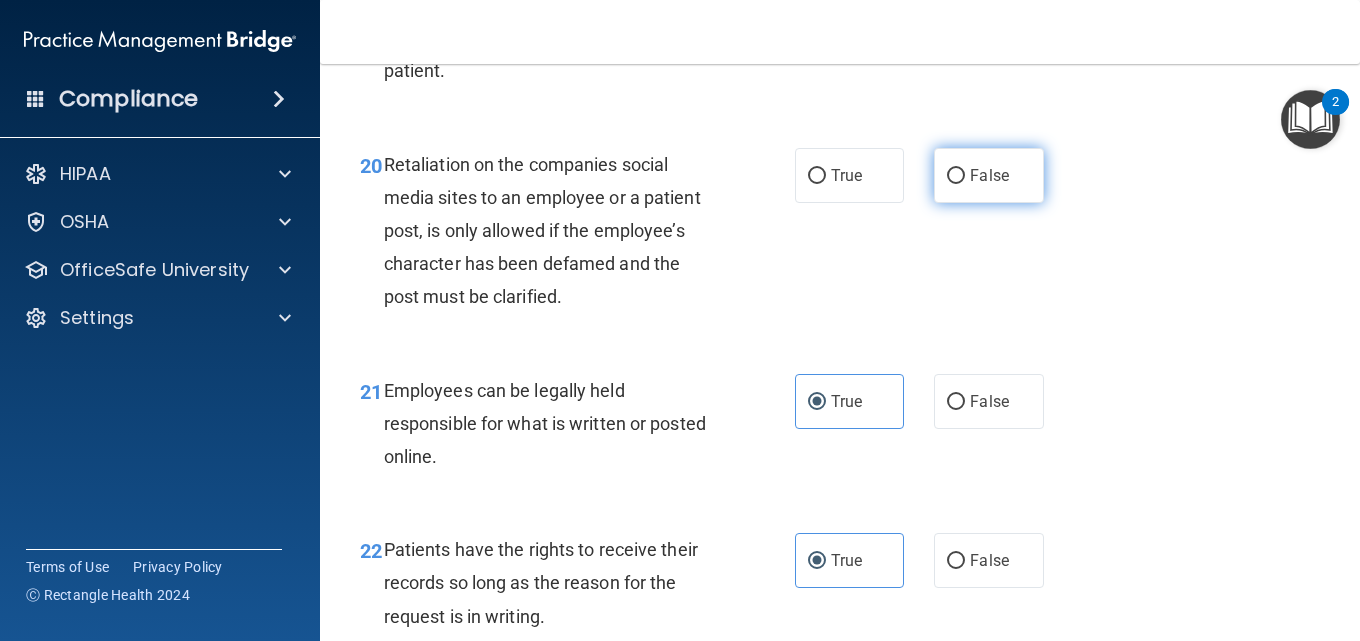 click on "False" at bounding box center [956, 176] 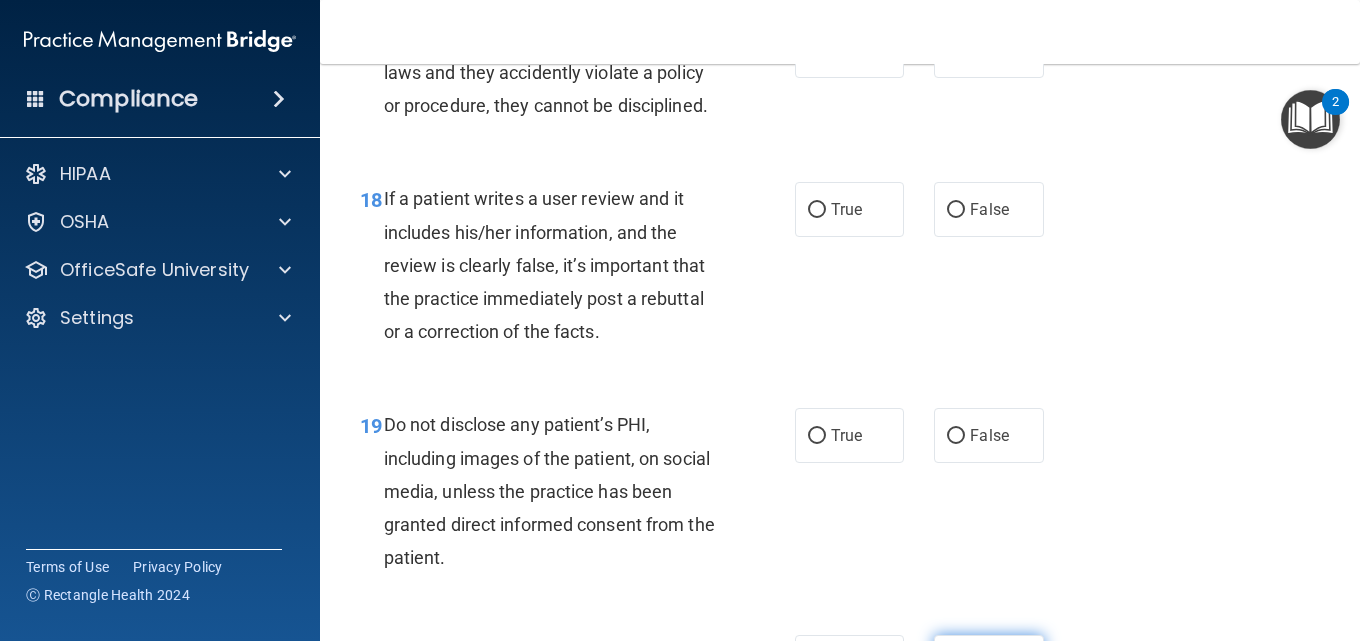 scroll, scrollTop: 3607, scrollLeft: 0, axis: vertical 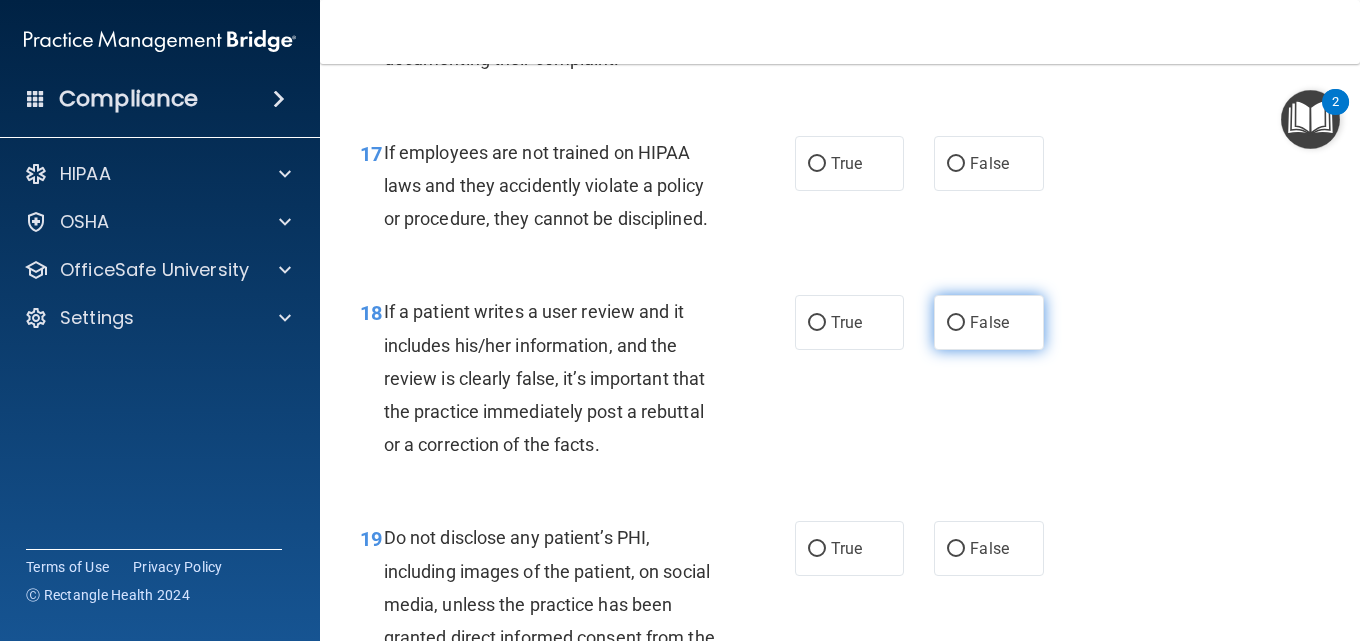 click on "False" at bounding box center (956, 323) 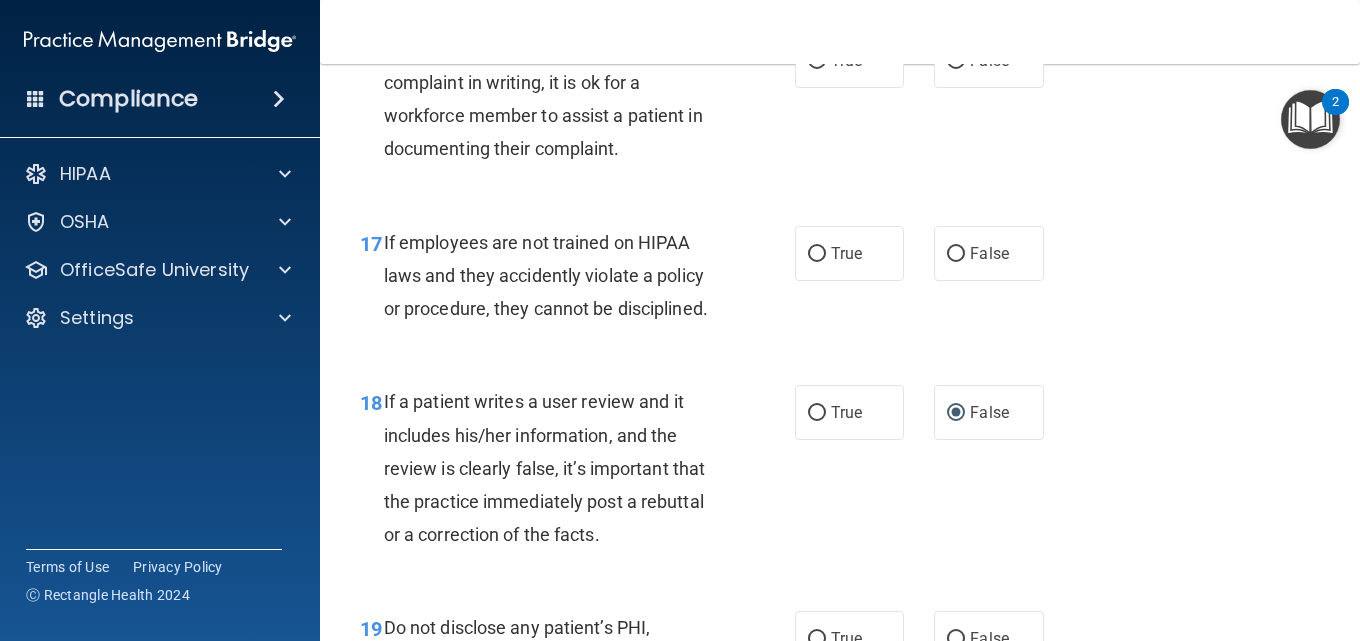 scroll, scrollTop: 3407, scrollLeft: 0, axis: vertical 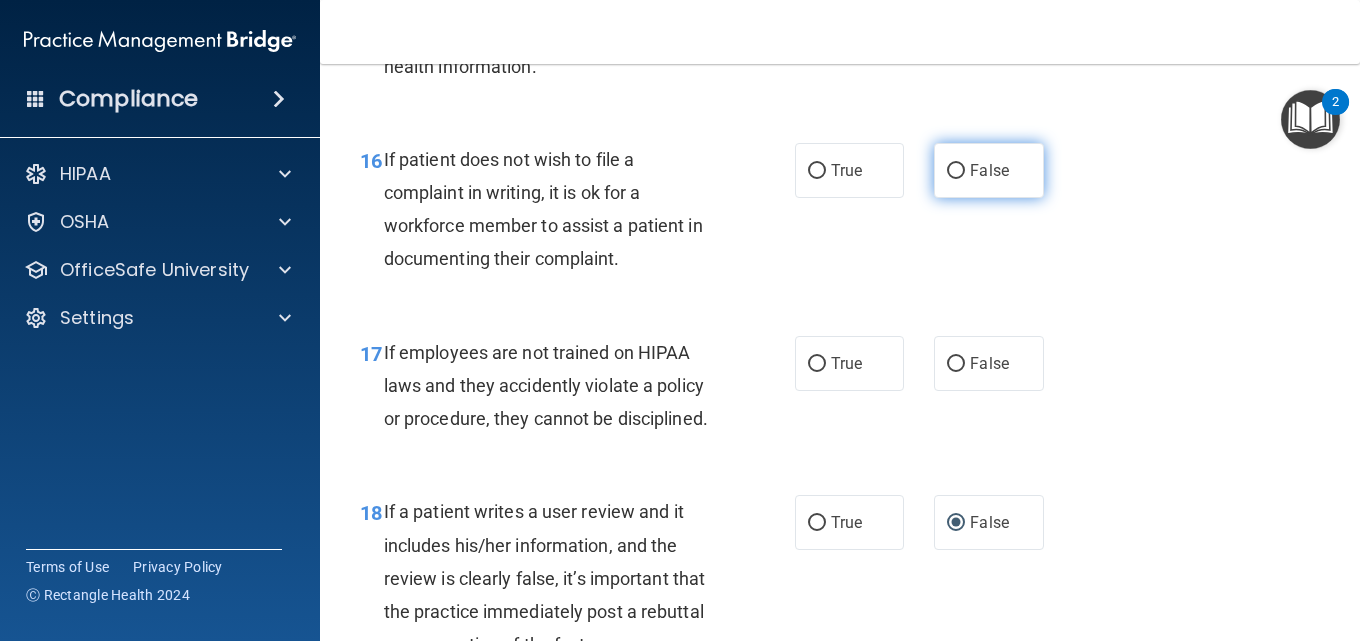 click on "False" at bounding box center (989, 170) 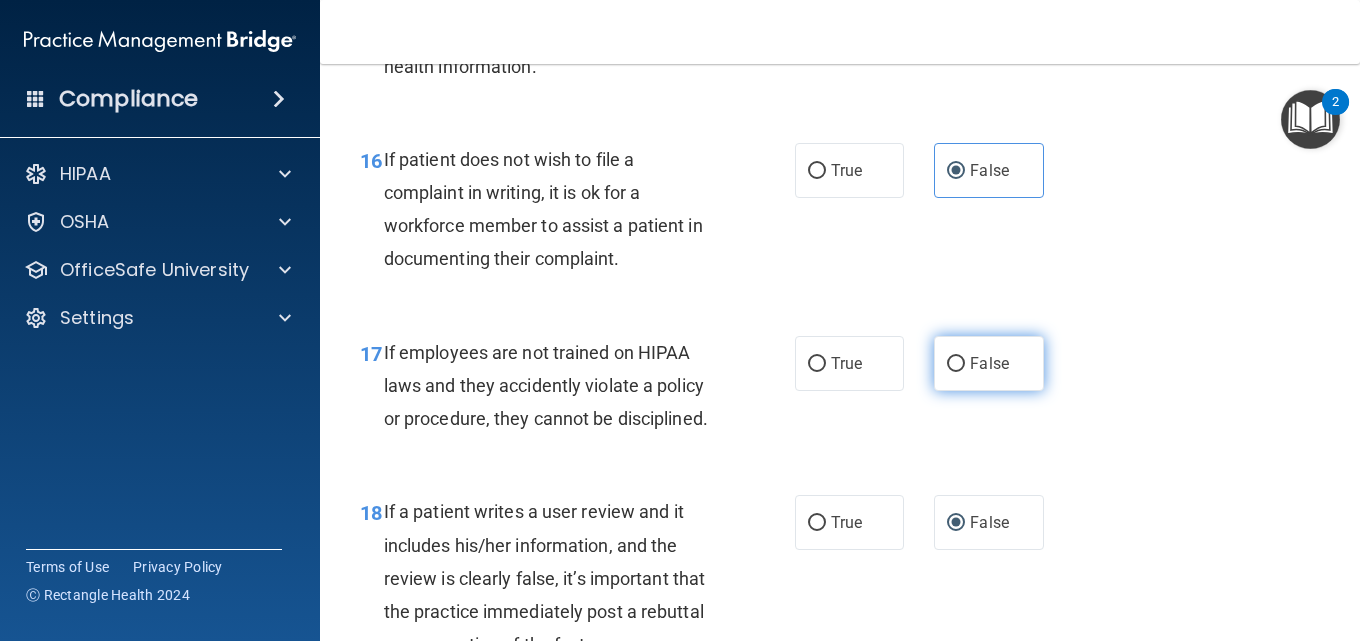 click on "False" at bounding box center (956, 364) 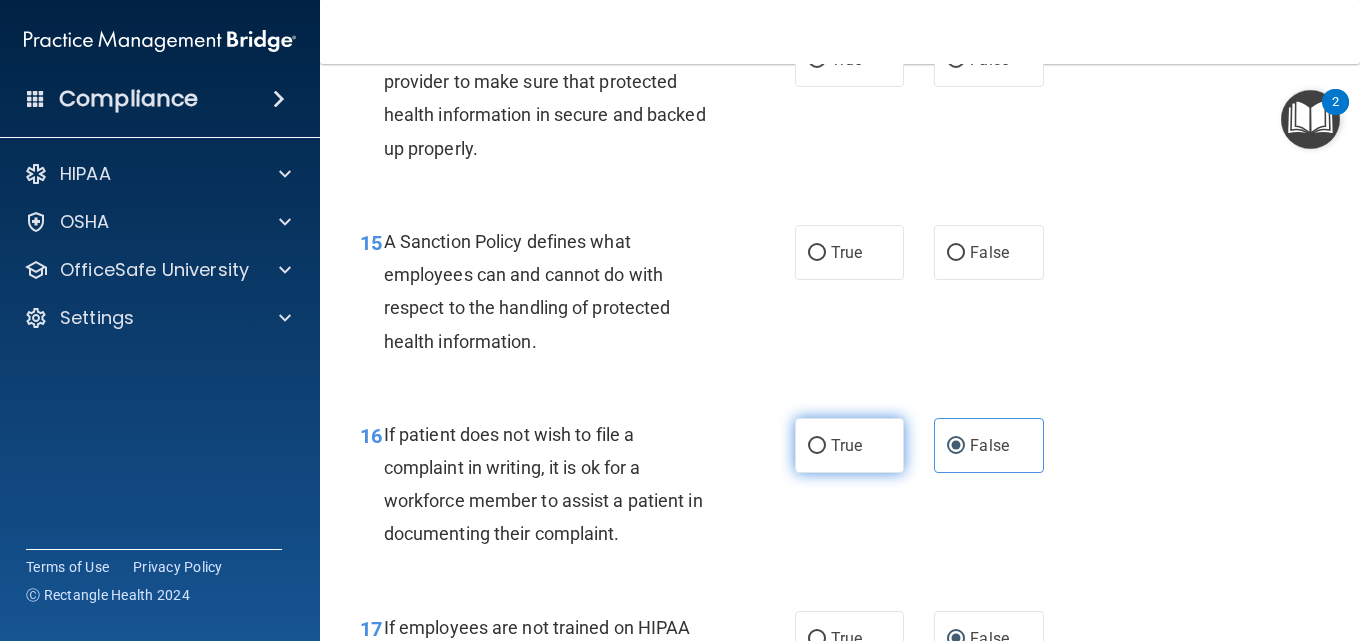 scroll, scrollTop: 3107, scrollLeft: 0, axis: vertical 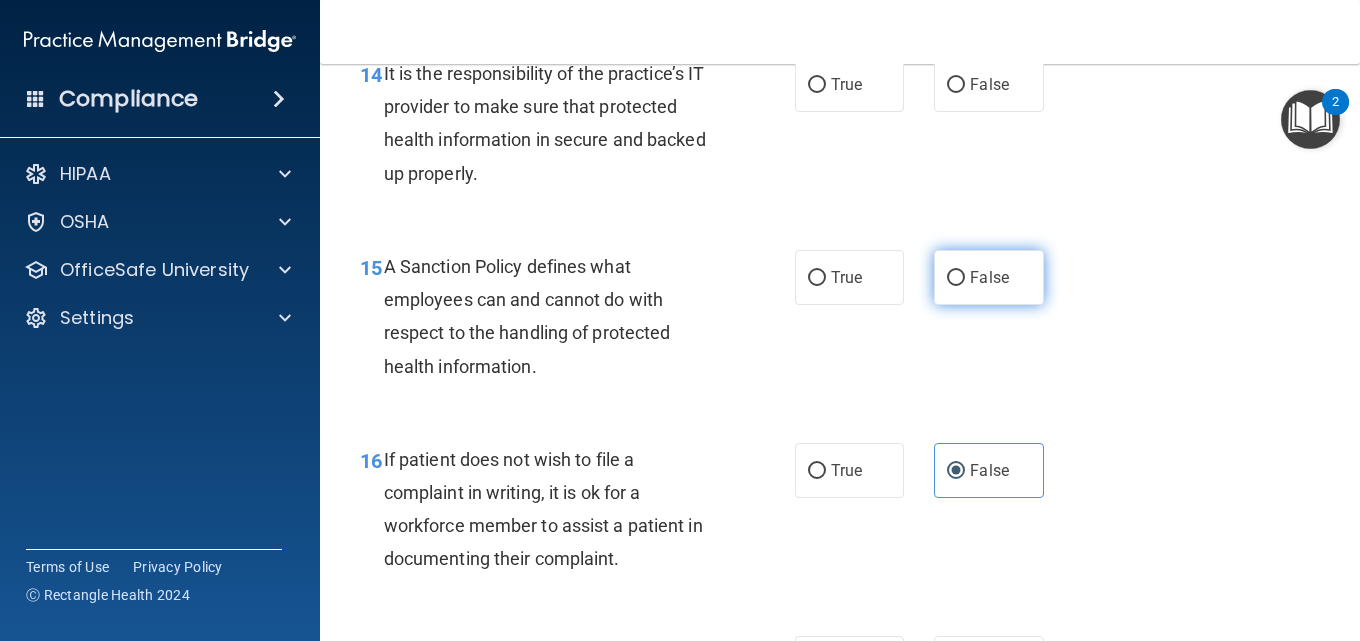 click on "False" at bounding box center [989, 277] 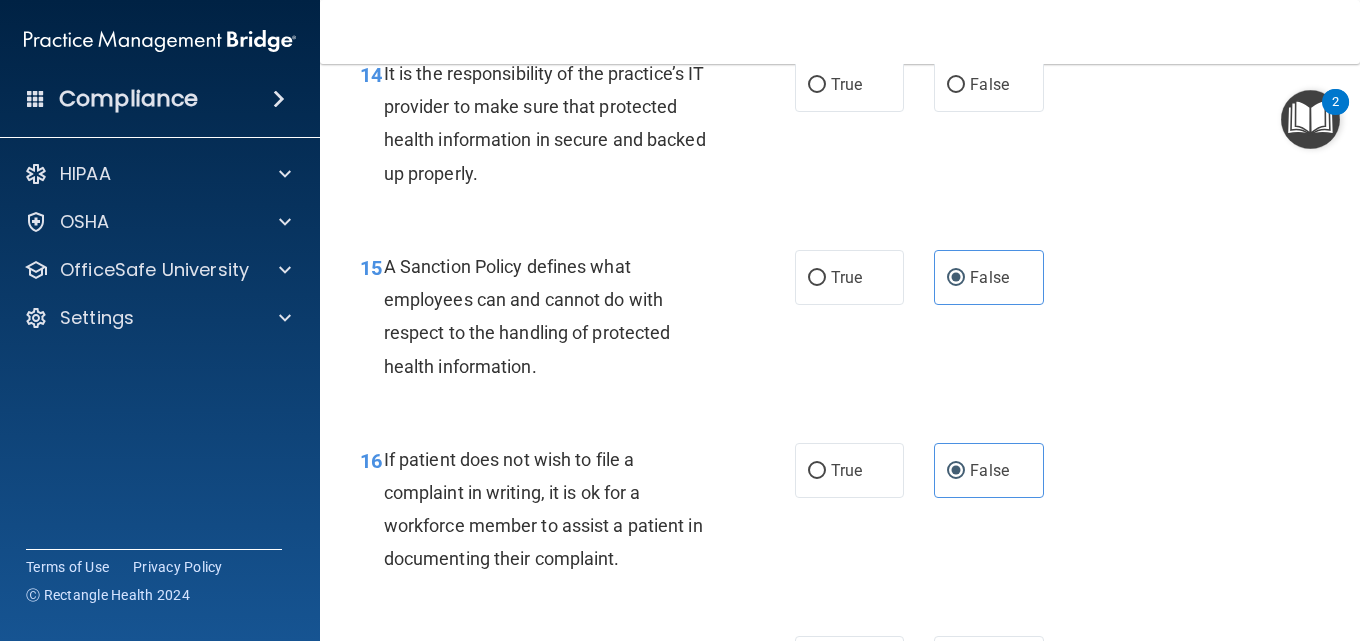scroll, scrollTop: 3007, scrollLeft: 0, axis: vertical 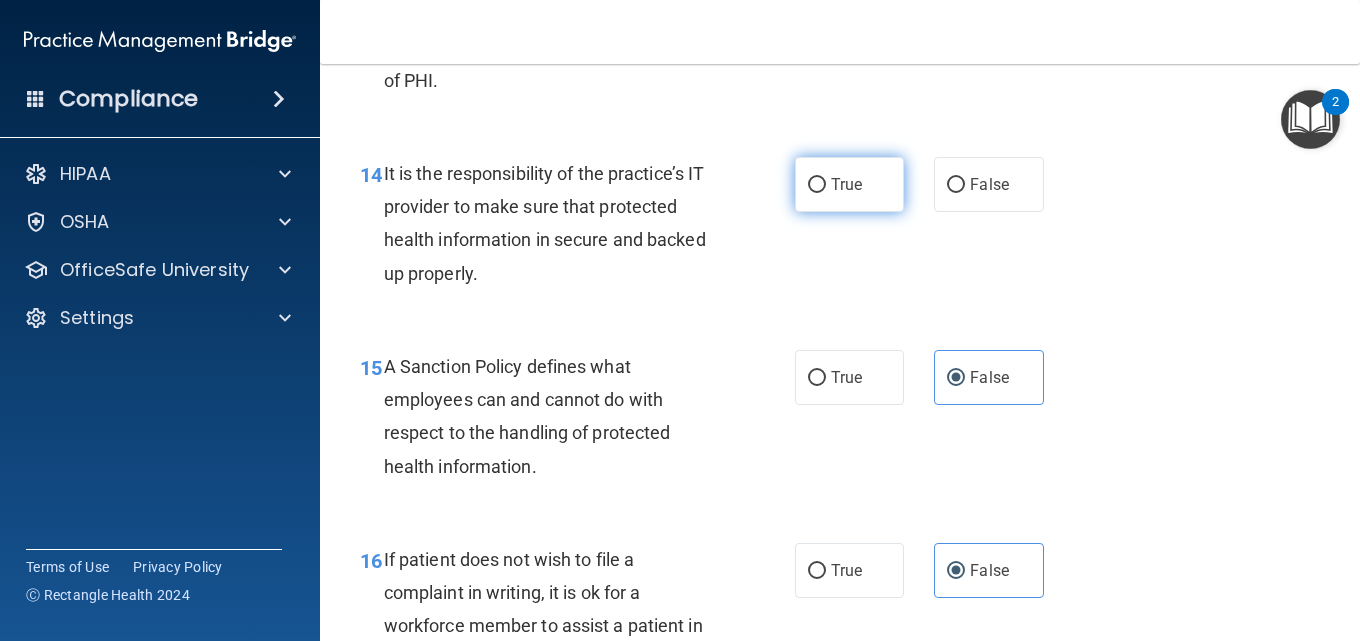 click on "True" at bounding box center (849, 184) 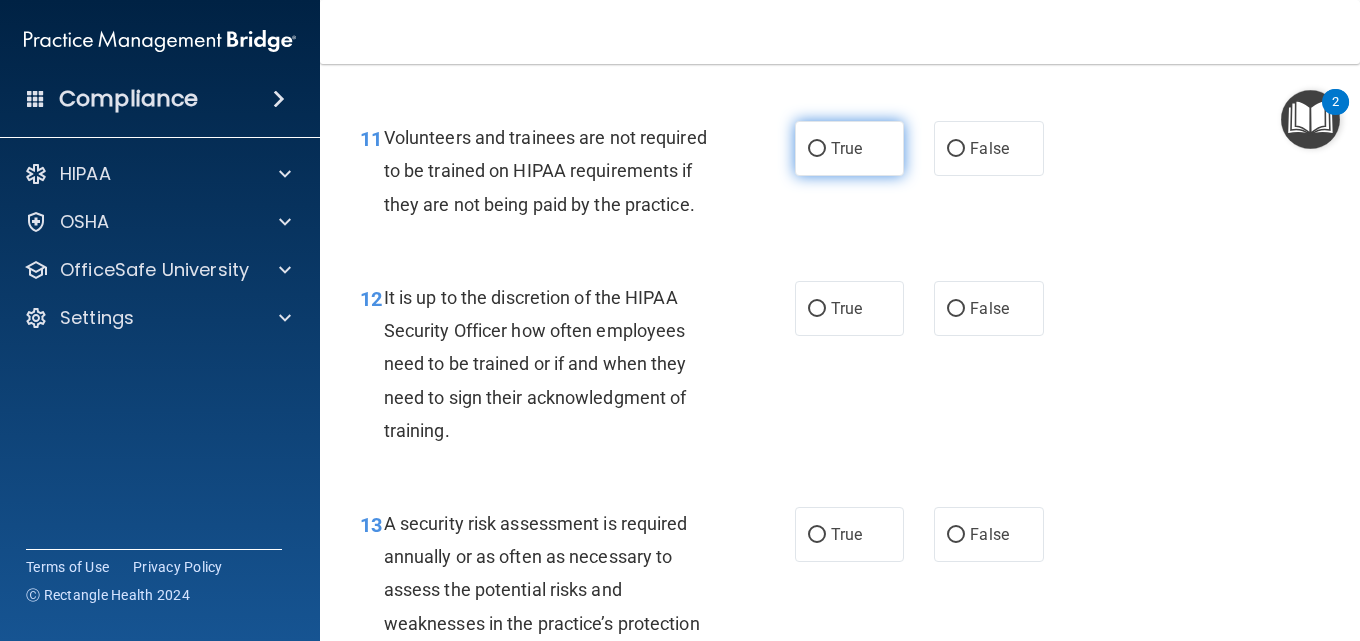 scroll, scrollTop: 2407, scrollLeft: 0, axis: vertical 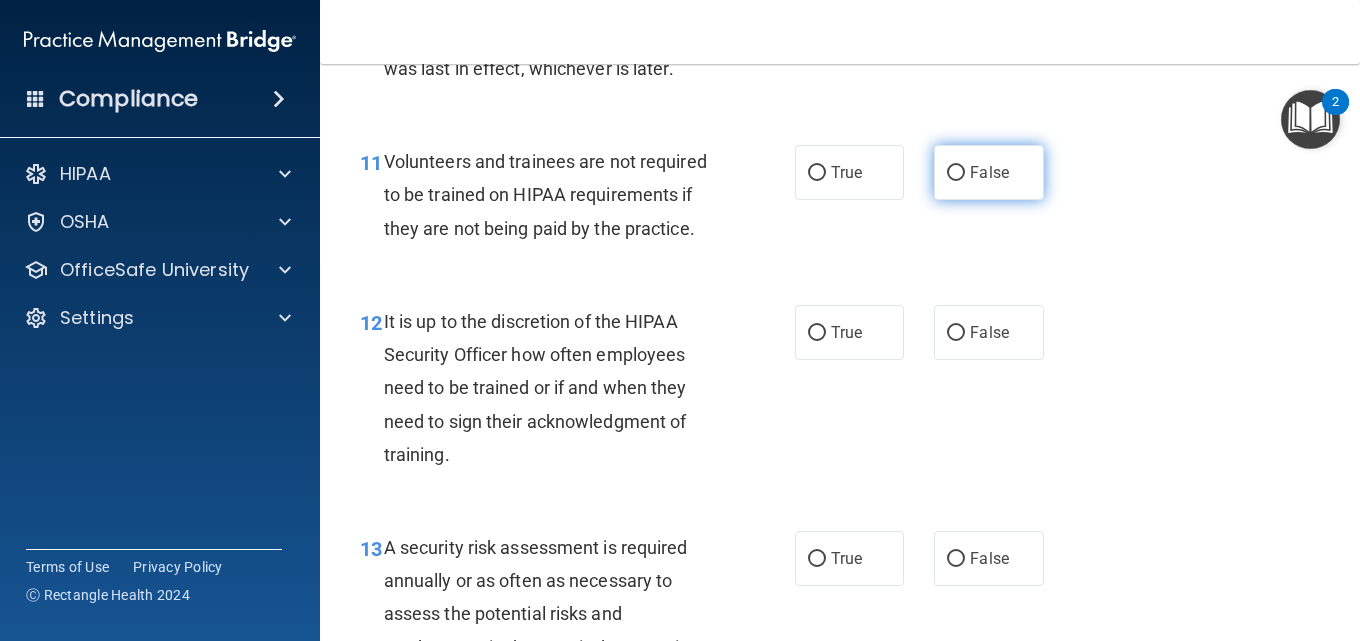 click on "False" at bounding box center [988, 172] 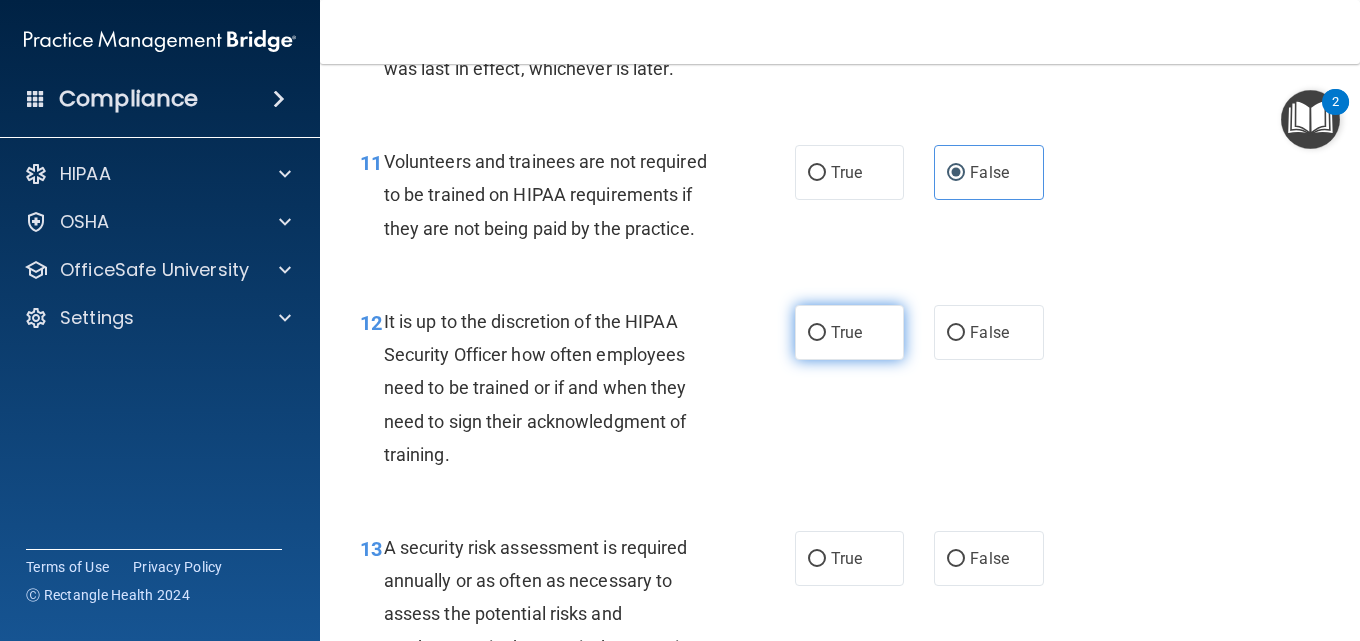 click on "True" at bounding box center (846, 332) 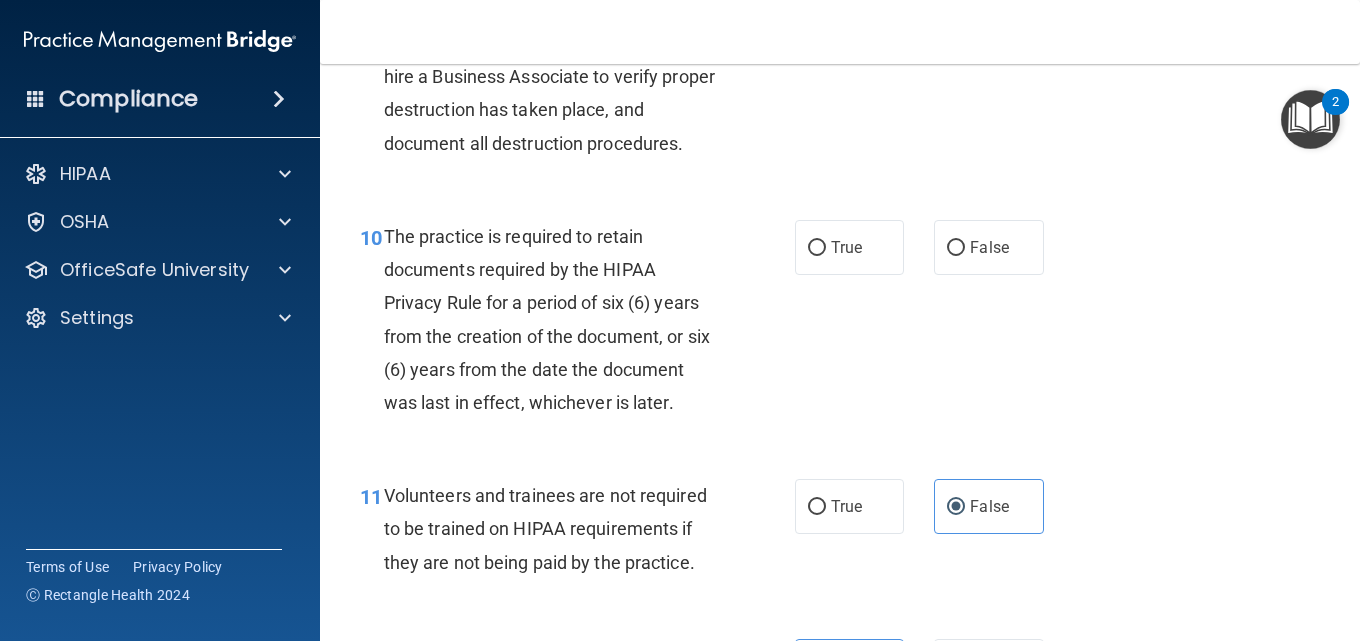 scroll, scrollTop: 2007, scrollLeft: 0, axis: vertical 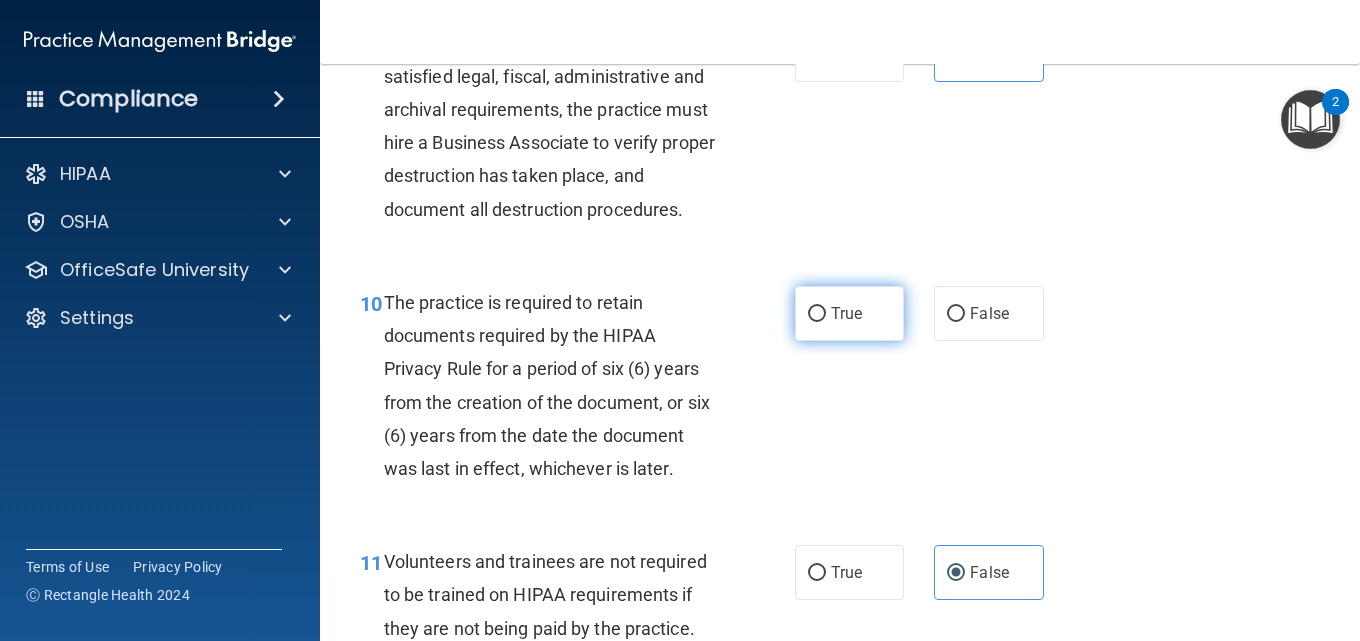 click on "True" at bounding box center [849, 313] 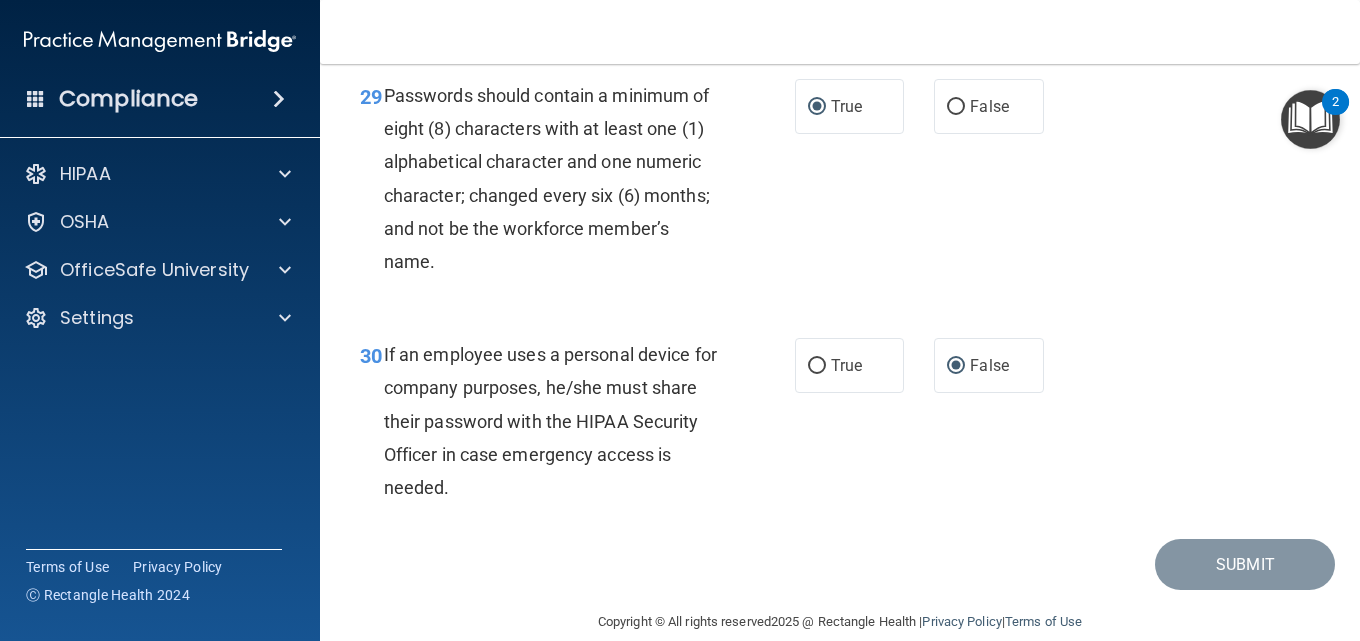 scroll, scrollTop: 6107, scrollLeft: 0, axis: vertical 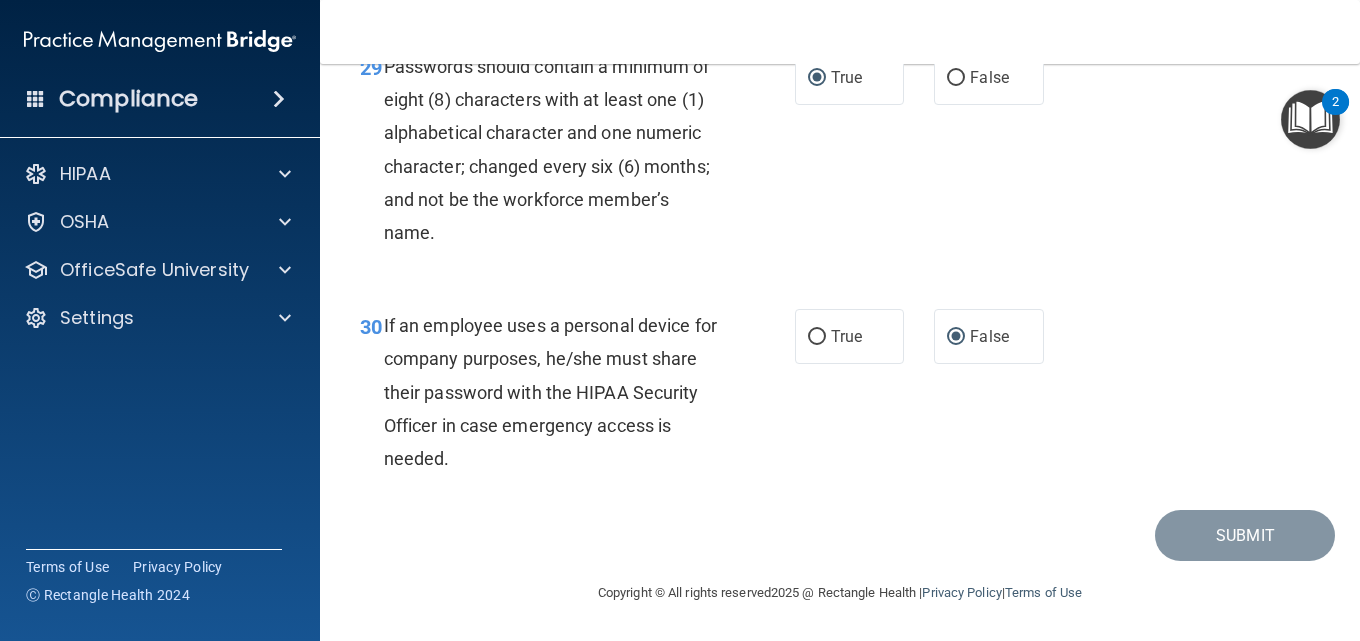 click at bounding box center (1310, 119) 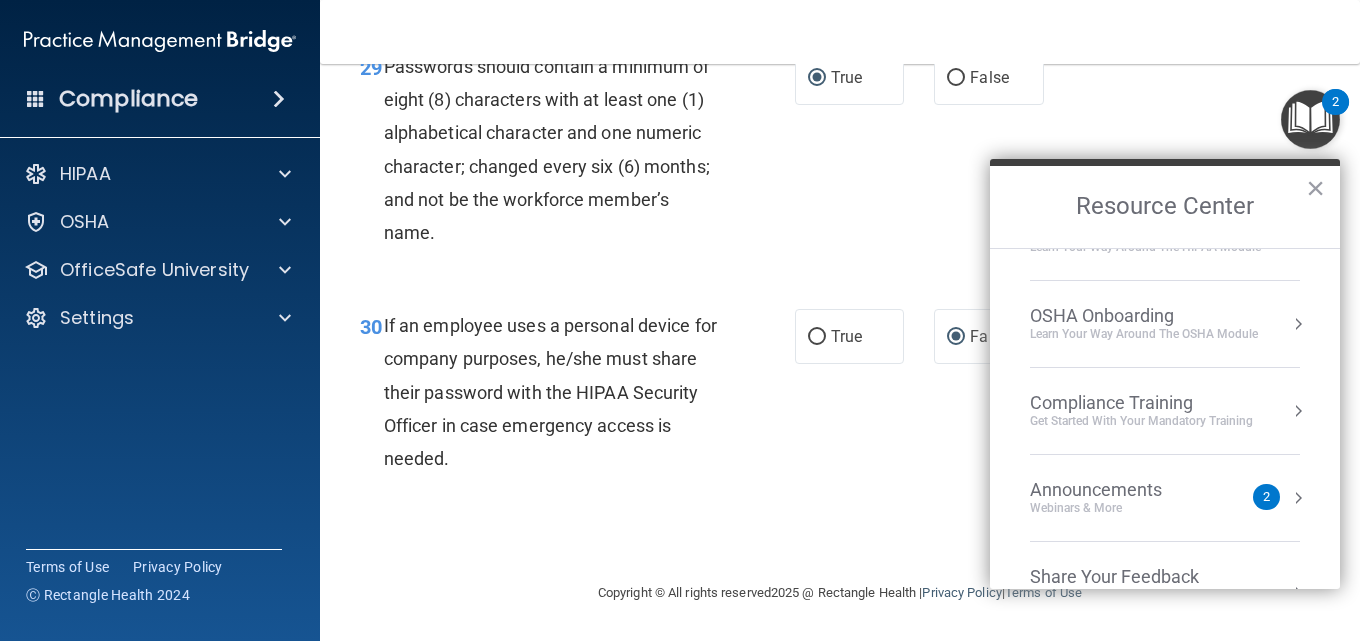 scroll, scrollTop: 0, scrollLeft: 0, axis: both 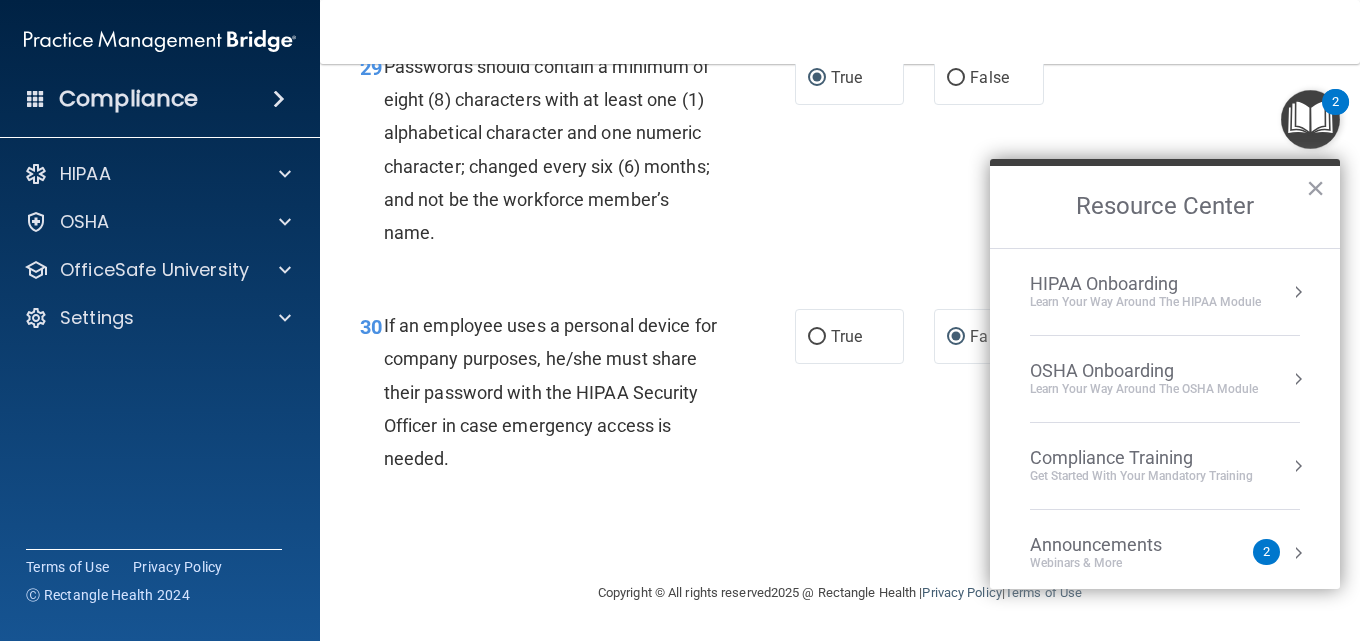 click on "Resource Center" at bounding box center (1165, 207) 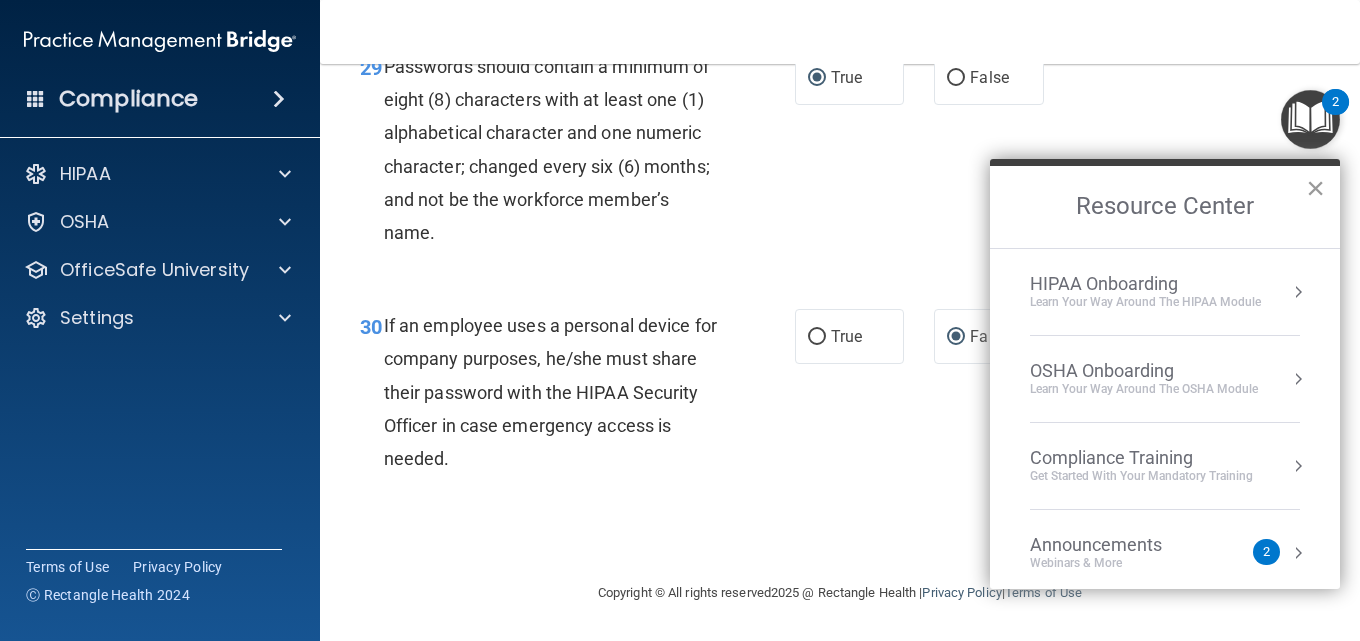 click on "×" at bounding box center [1315, 188] 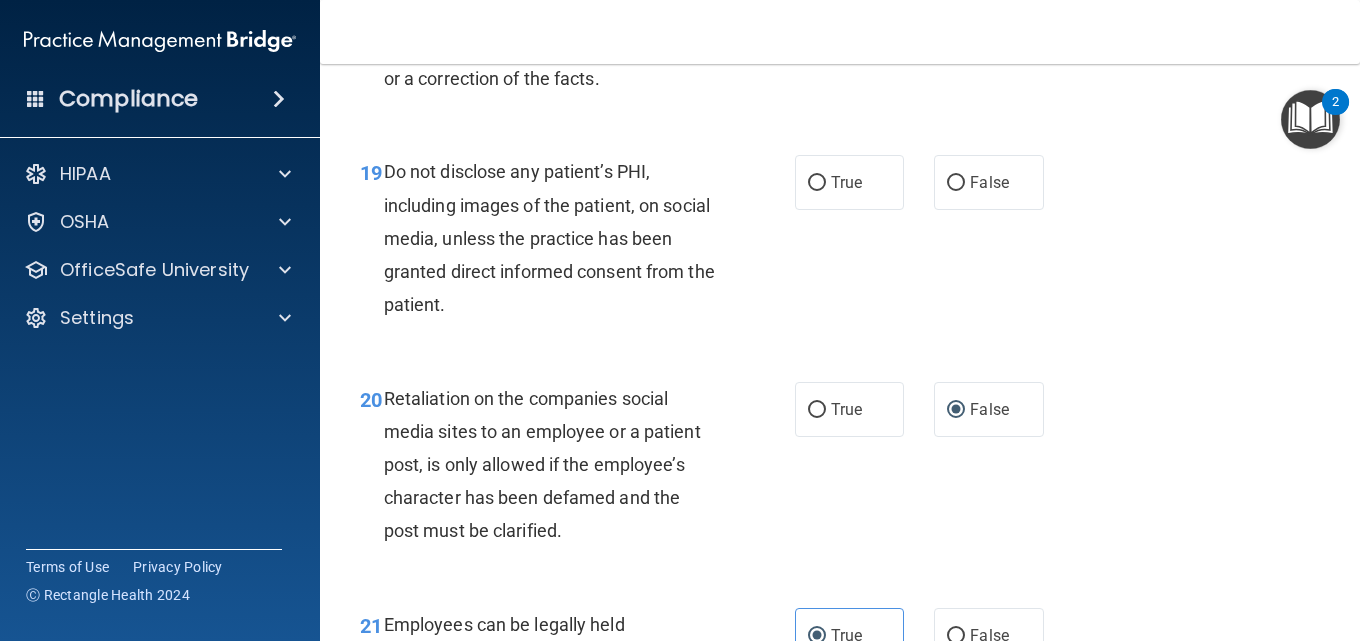 scroll, scrollTop: 3907, scrollLeft: 0, axis: vertical 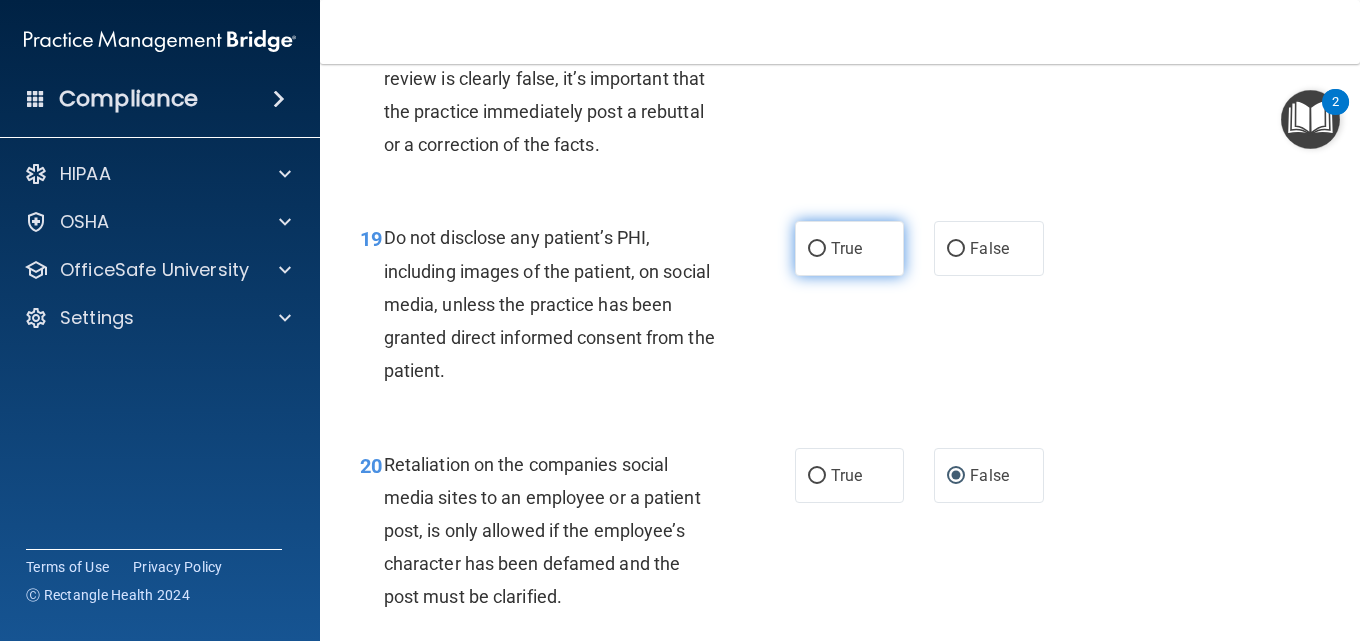 click on "True" at bounding box center (817, 249) 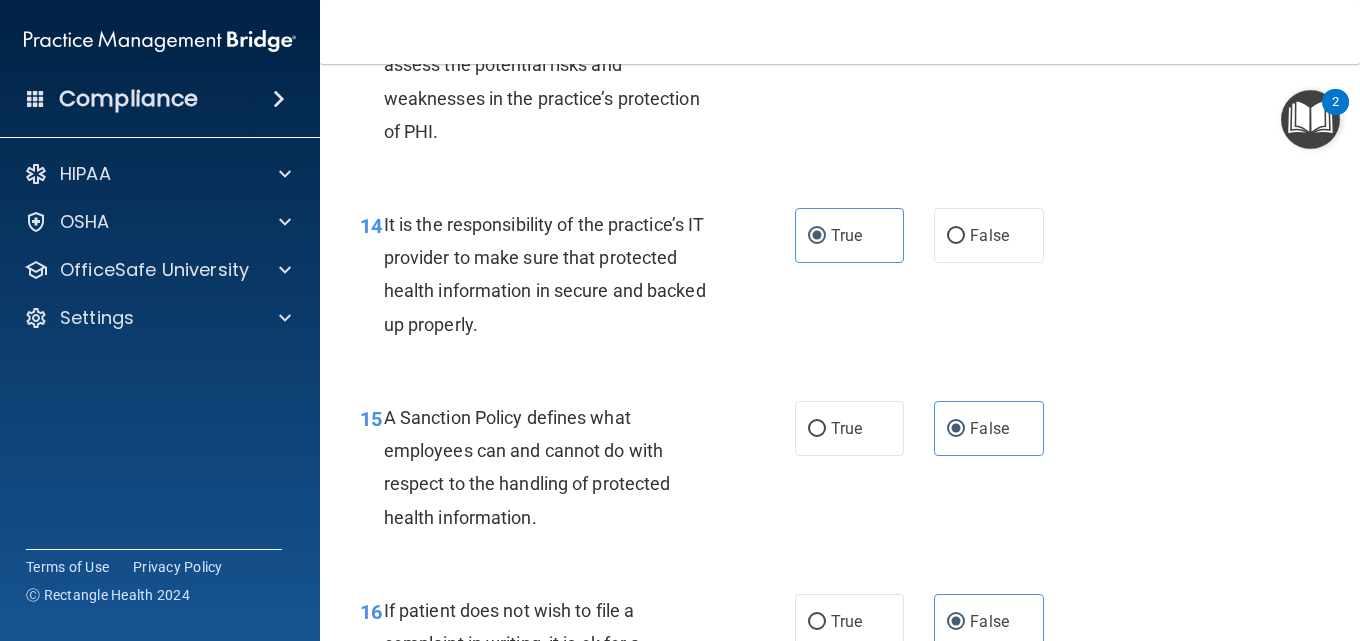 scroll, scrollTop: 2807, scrollLeft: 0, axis: vertical 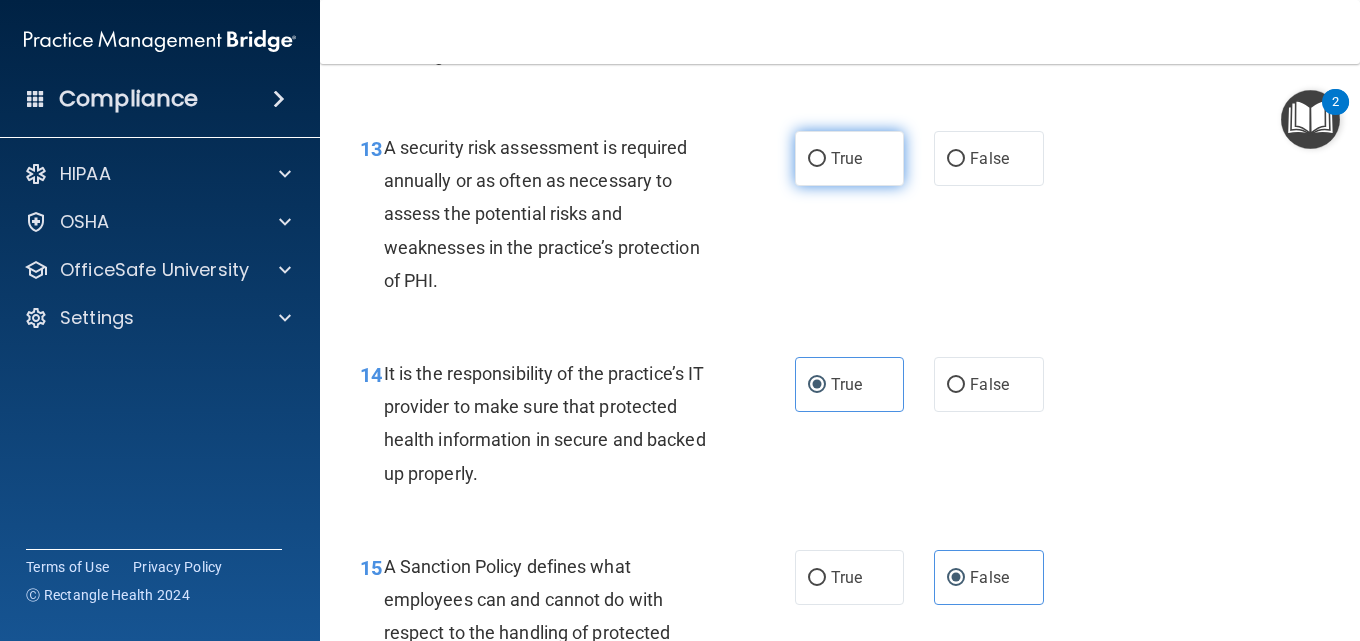 click on "True" at bounding box center [849, 158] 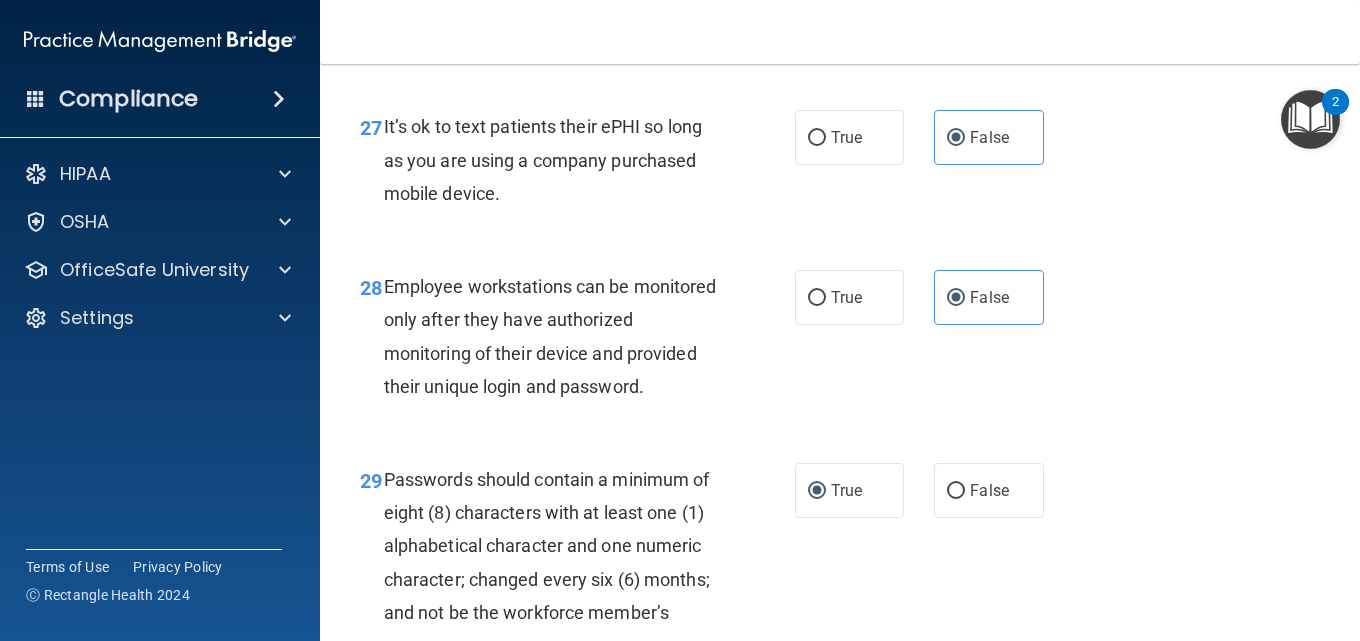 scroll, scrollTop: 6107, scrollLeft: 0, axis: vertical 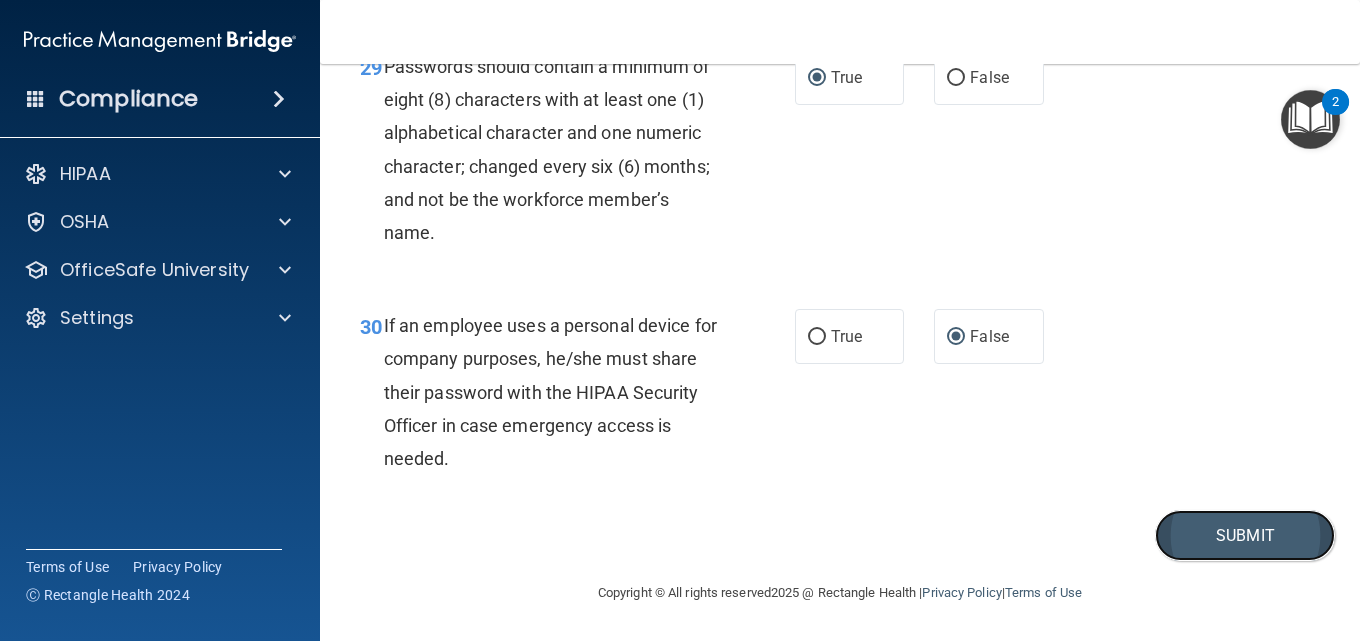 click on "Submit" at bounding box center [1245, 535] 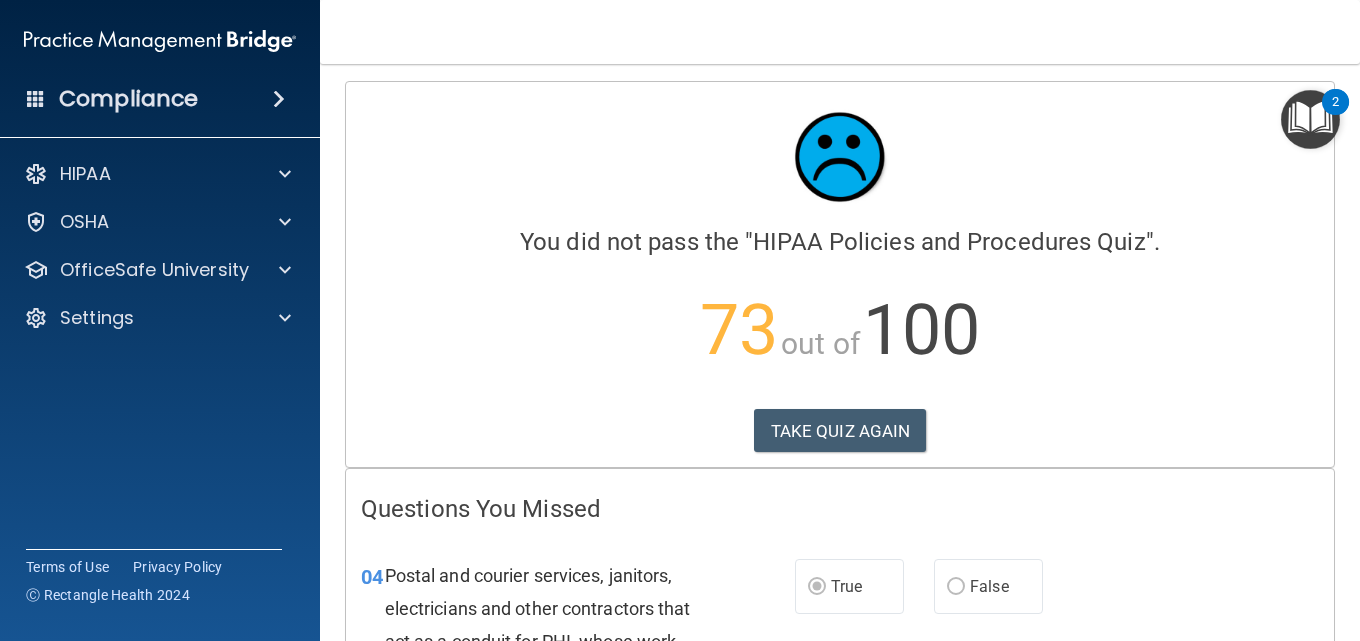 scroll, scrollTop: 0, scrollLeft: 0, axis: both 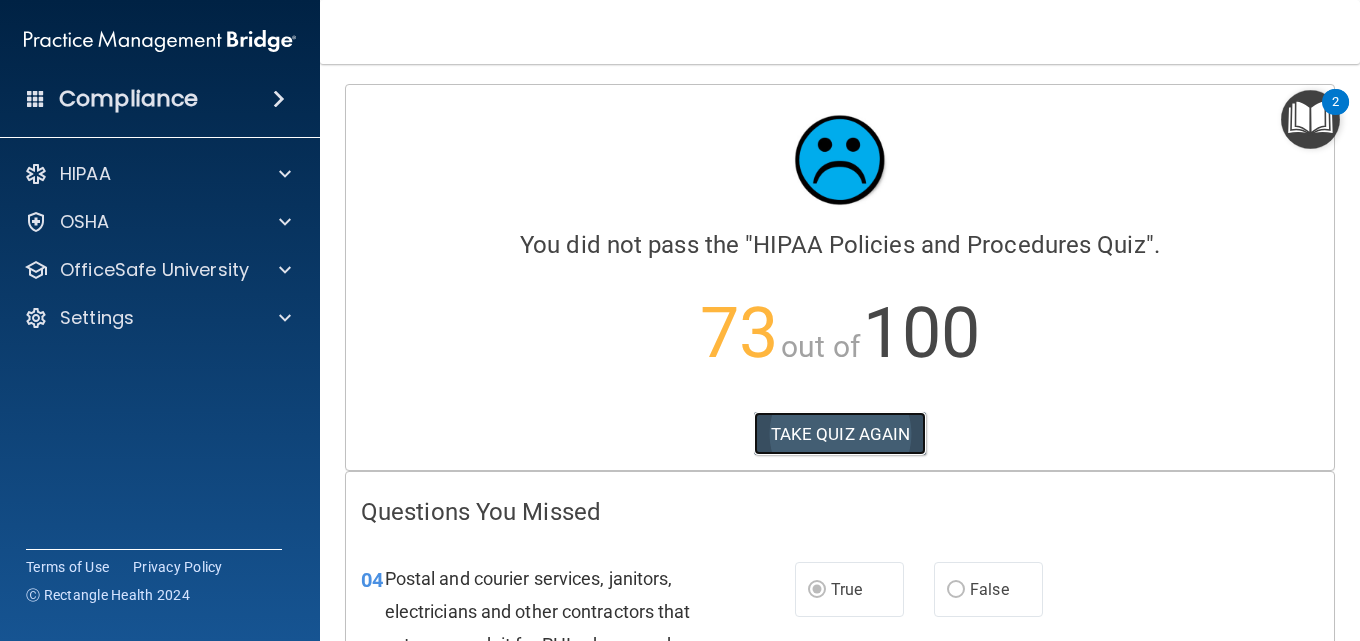 click on "TAKE QUIZ AGAIN" at bounding box center (840, 434) 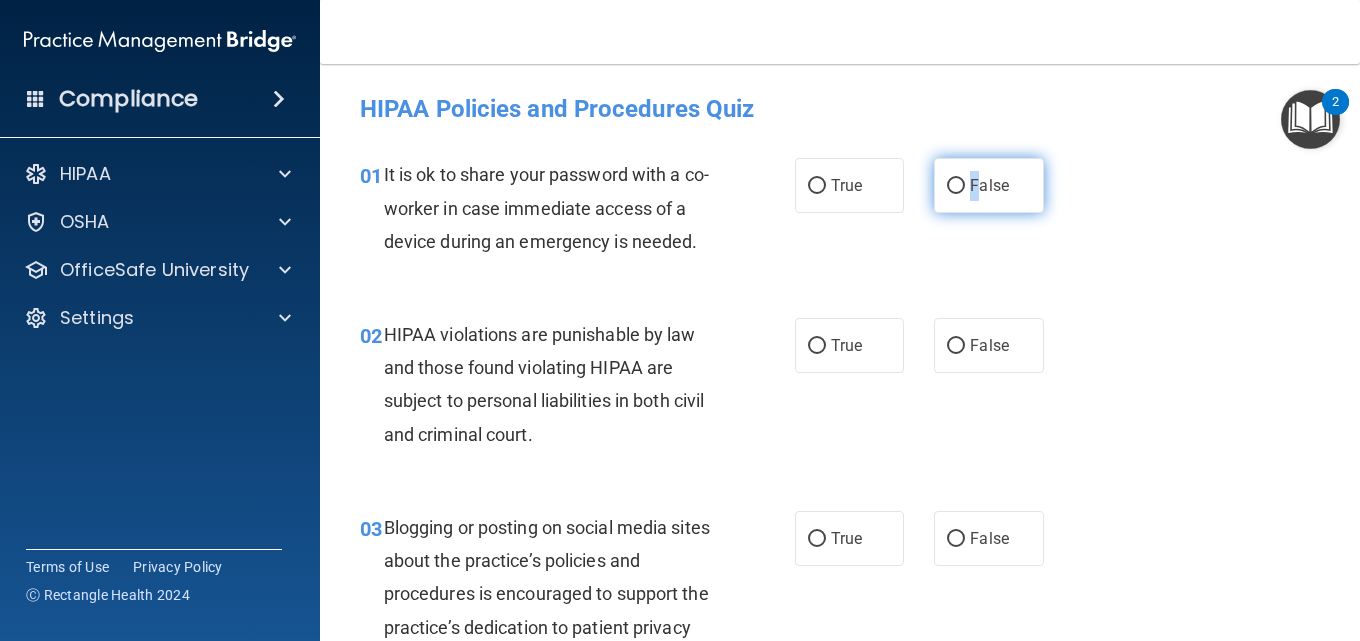 click on "False" at bounding box center (989, 185) 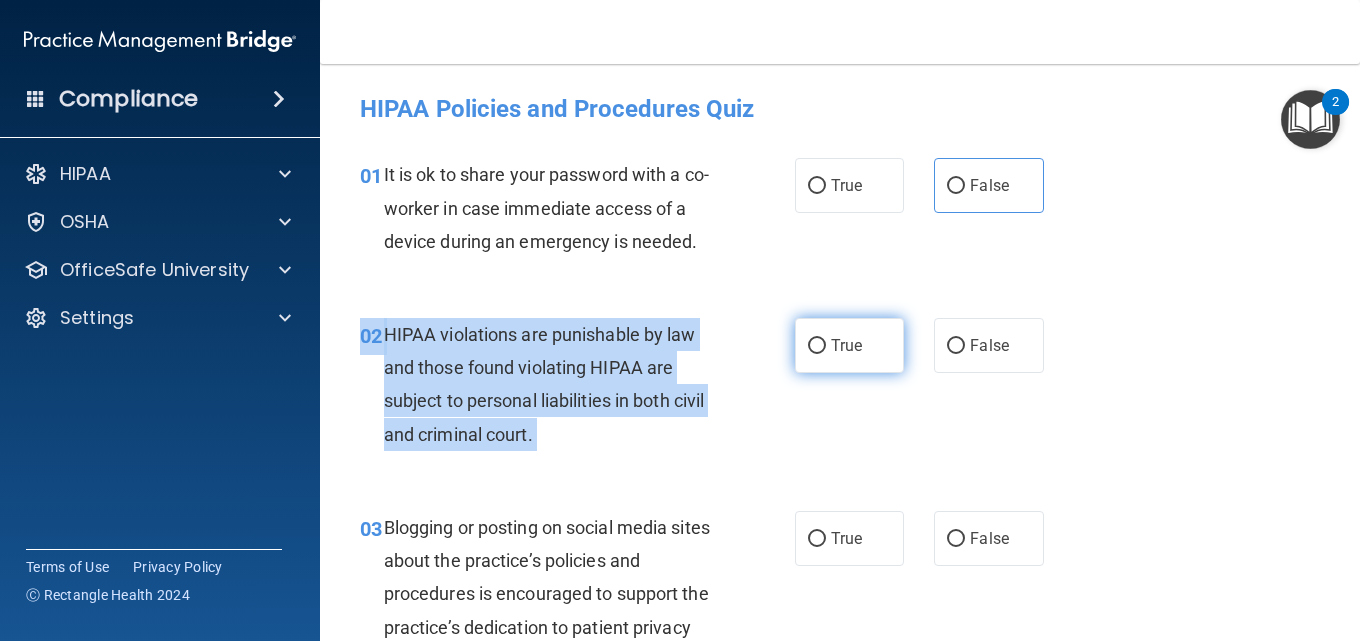drag, startPoint x: 814, startPoint y: 309, endPoint x: 820, endPoint y: 343, distance: 34.525352 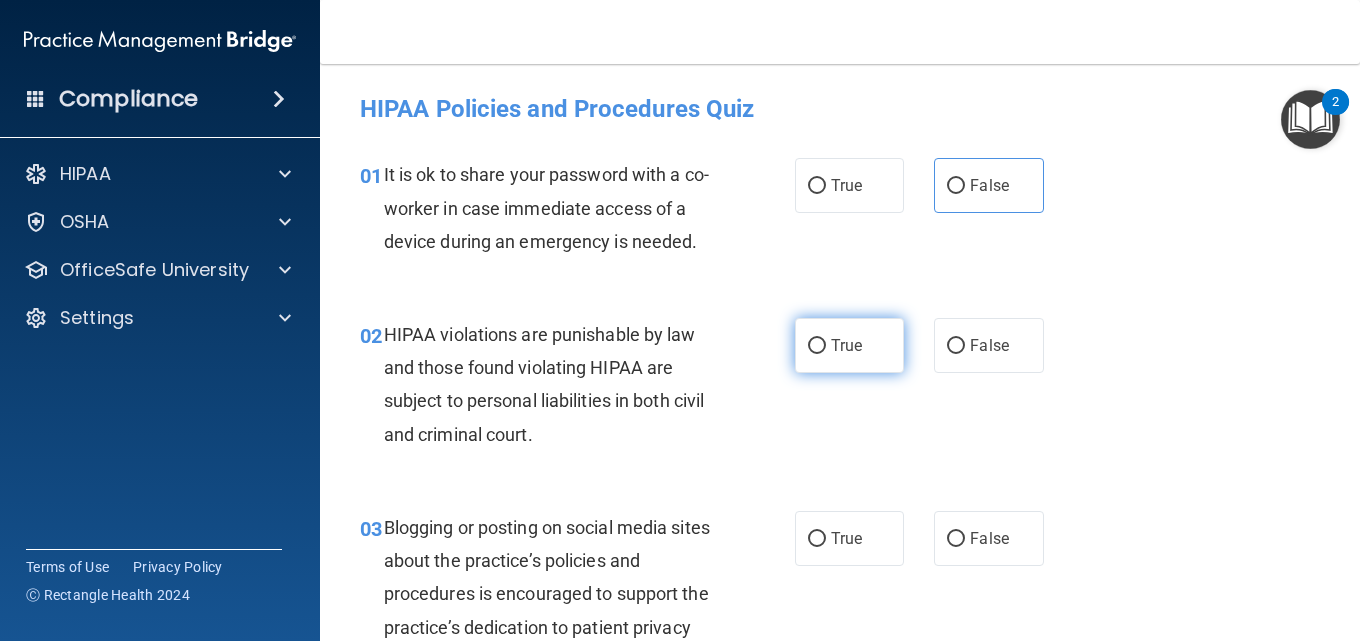 click on "True" at bounding box center (846, 345) 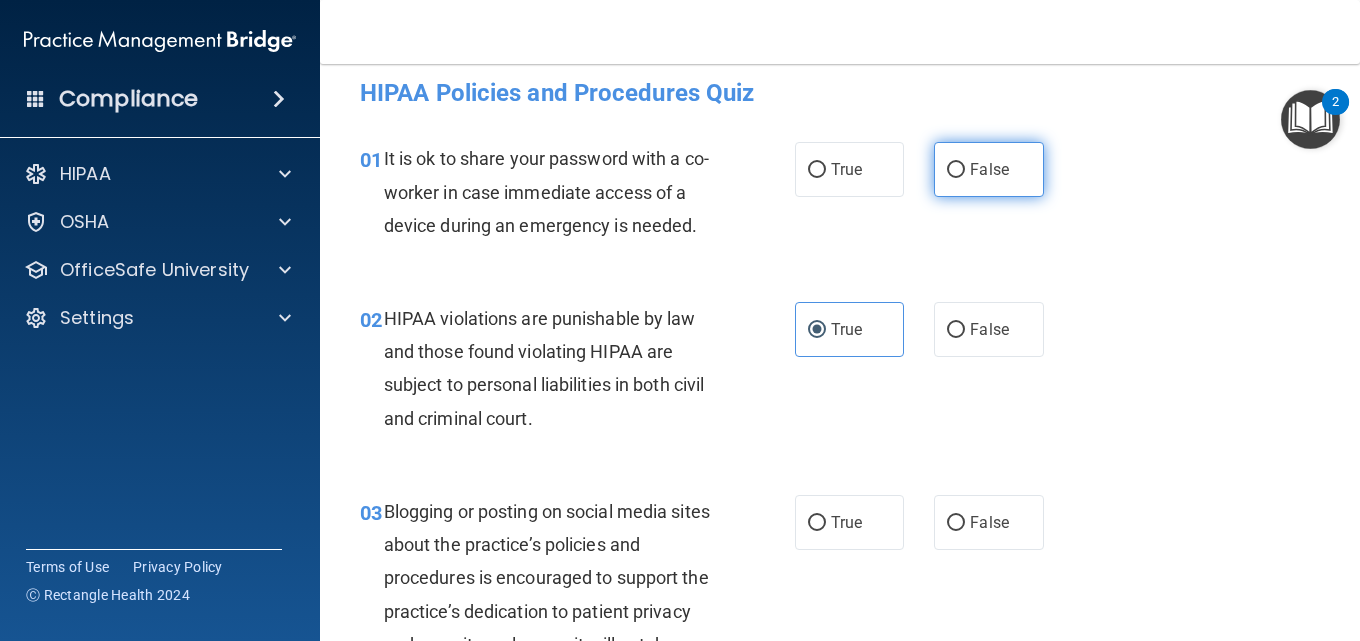 scroll, scrollTop: 0, scrollLeft: 0, axis: both 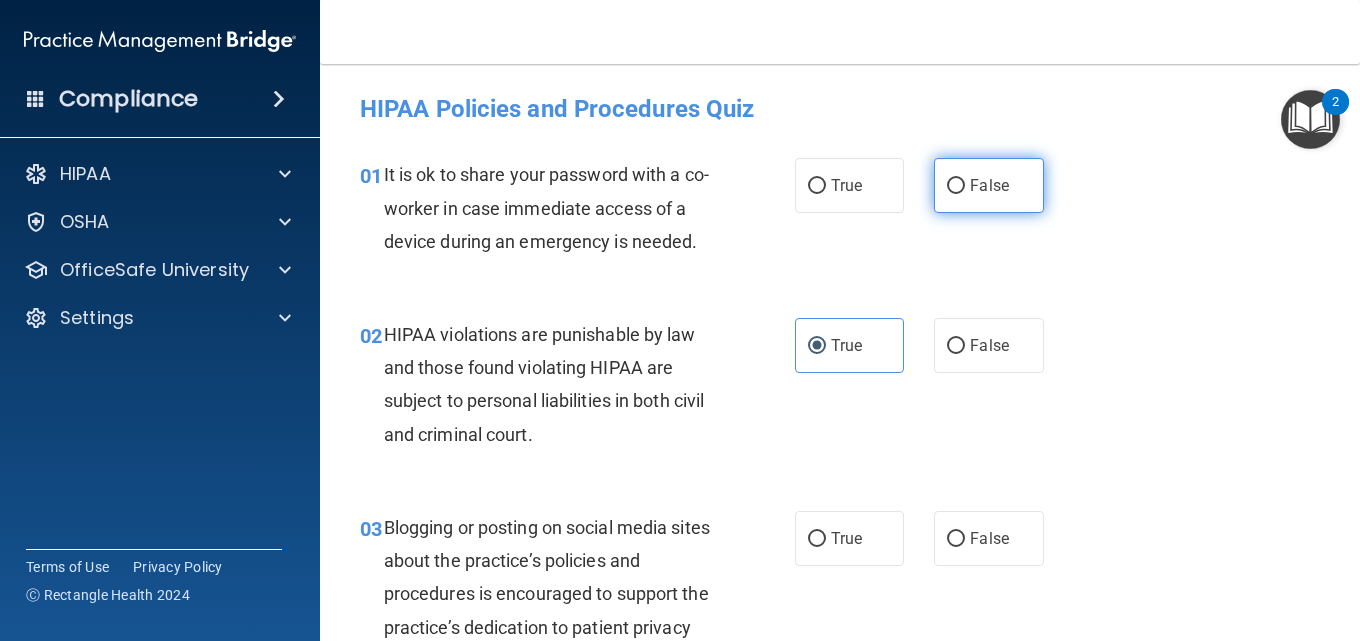 click on "False" at bounding box center (956, 186) 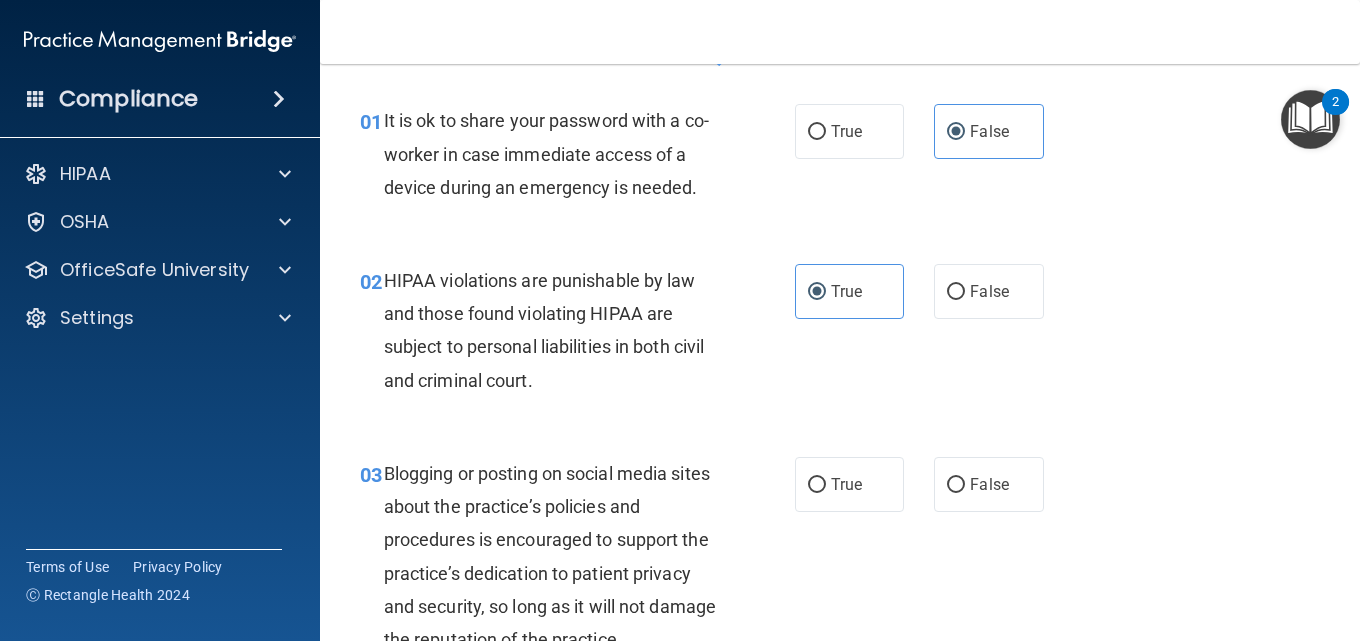 scroll, scrollTop: 100, scrollLeft: 0, axis: vertical 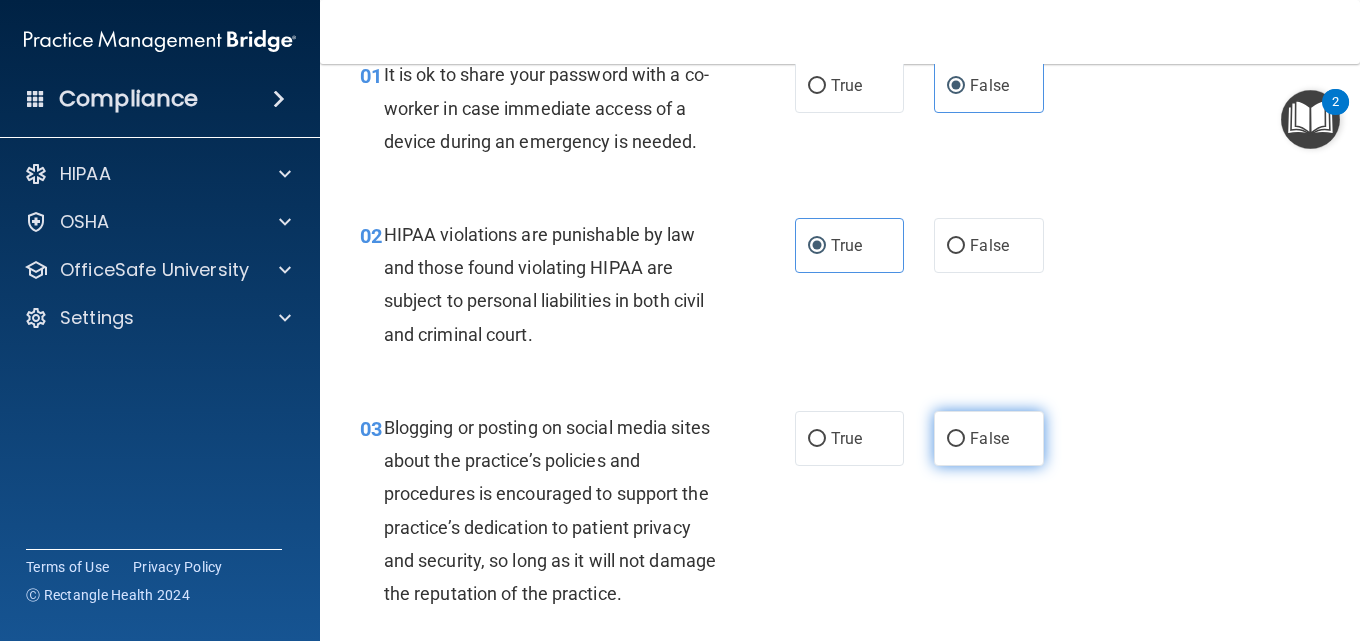 click on "False" at bounding box center [988, 438] 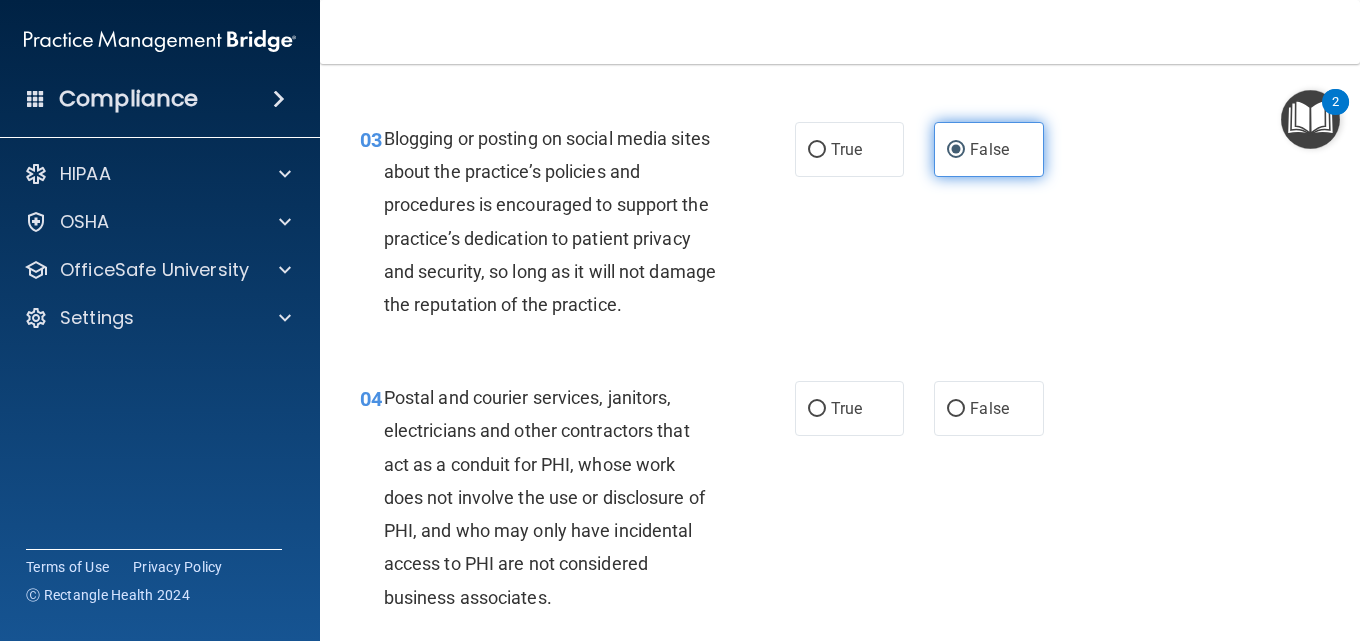 scroll, scrollTop: 400, scrollLeft: 0, axis: vertical 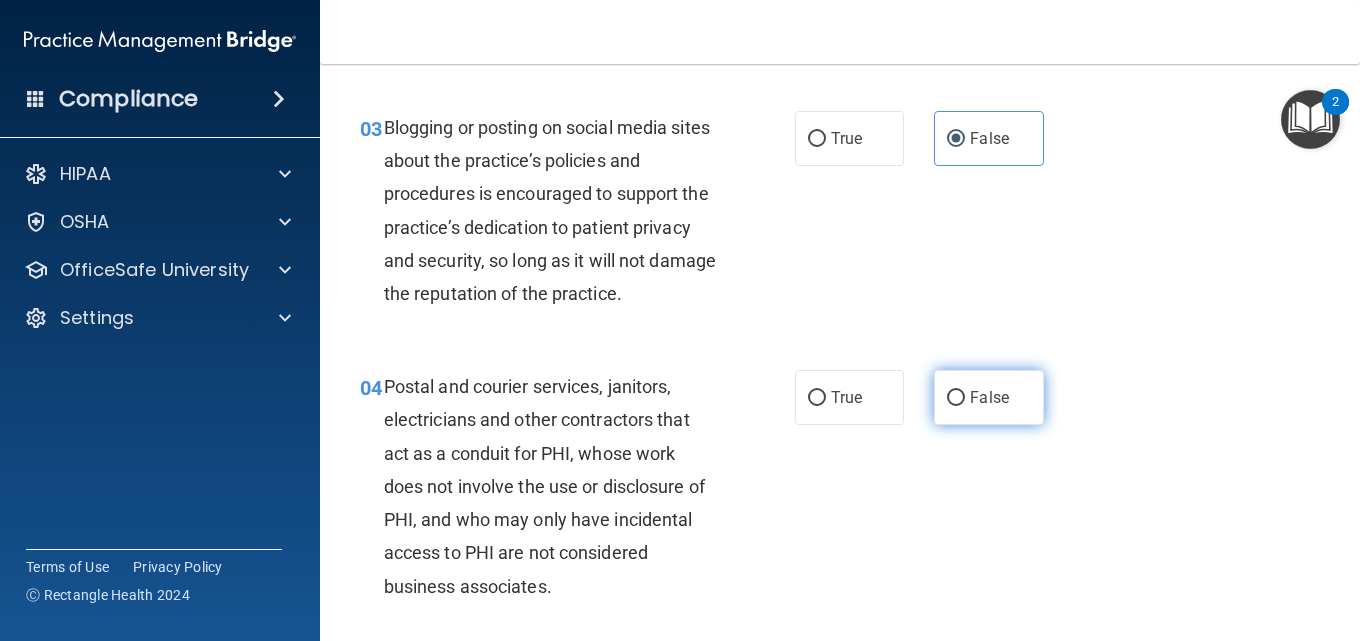 click on "False" at bounding box center (956, 398) 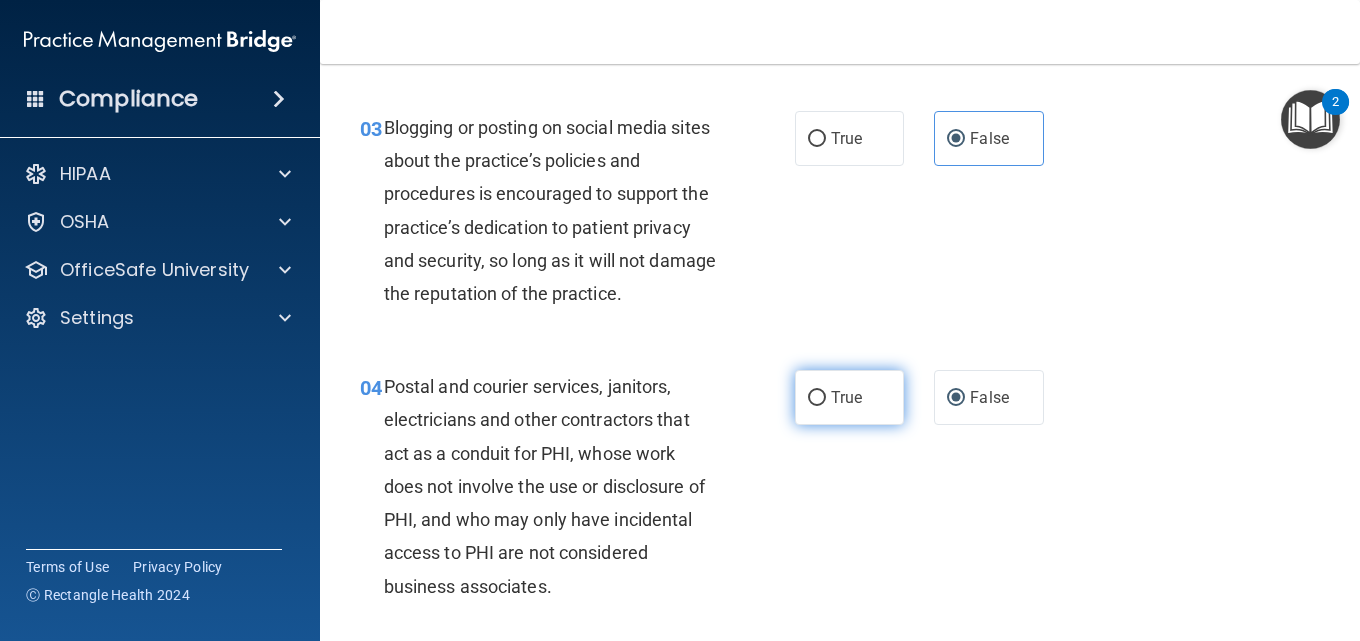 click on "True" at bounding box center [846, 397] 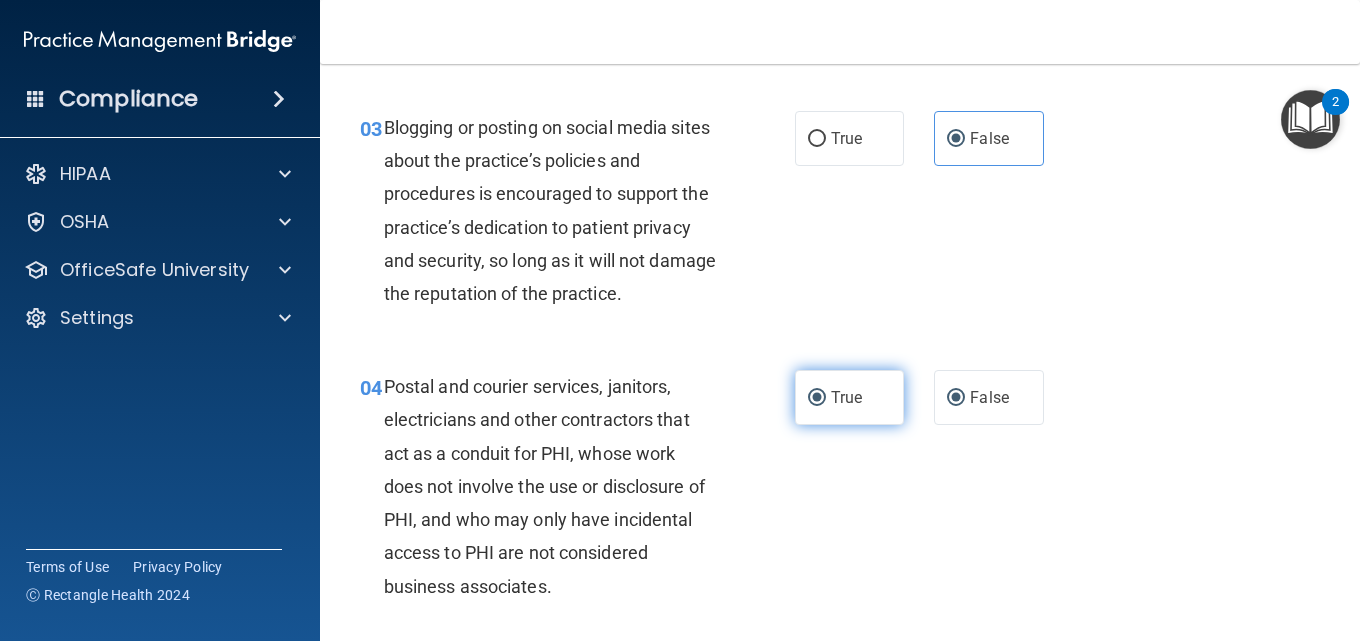 radio on "false" 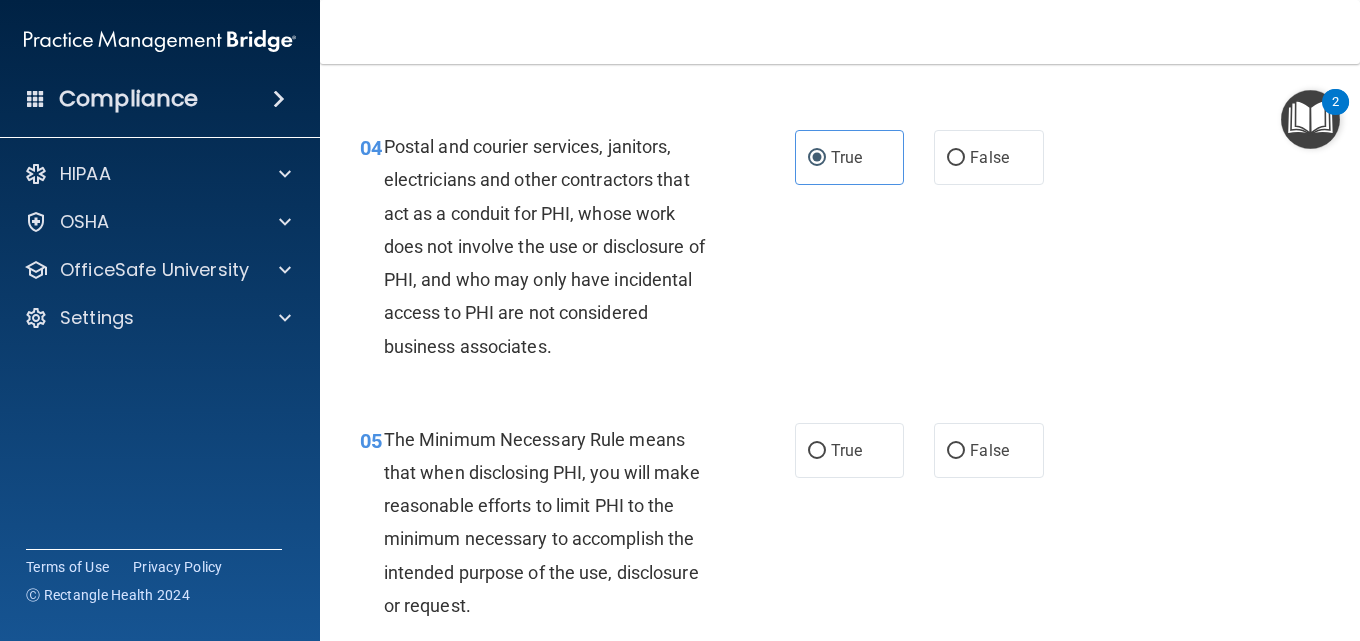 scroll, scrollTop: 700, scrollLeft: 0, axis: vertical 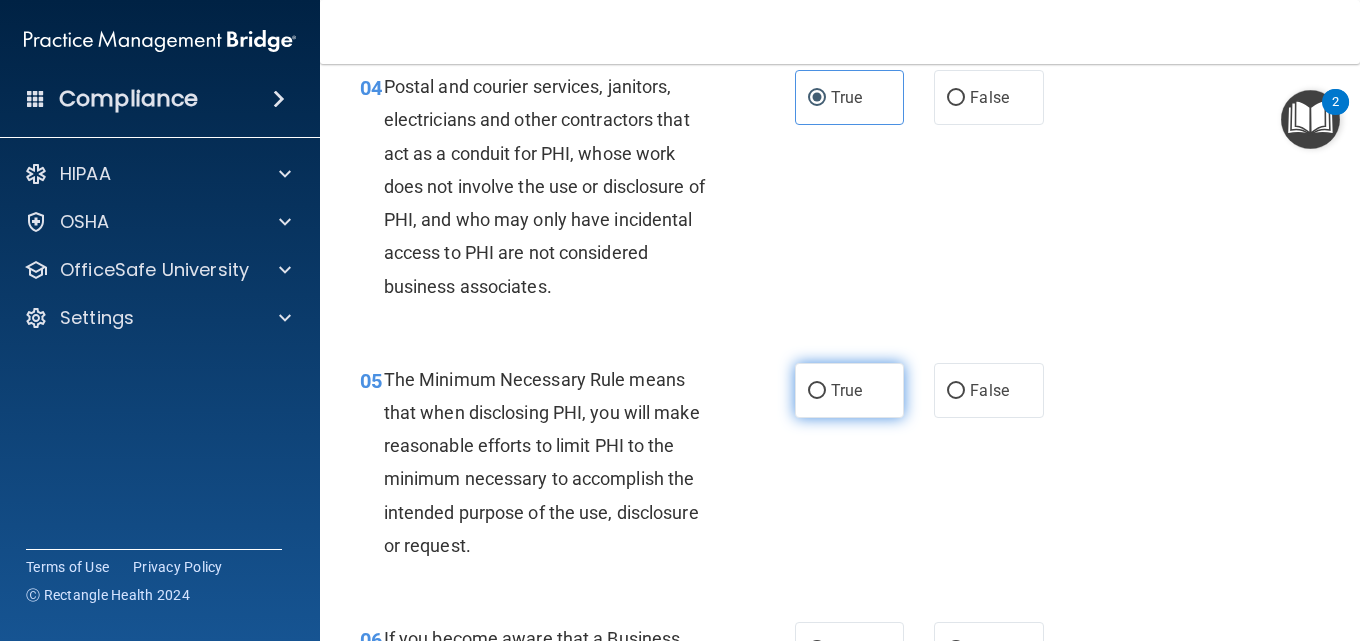 click on "True" at bounding box center (846, 390) 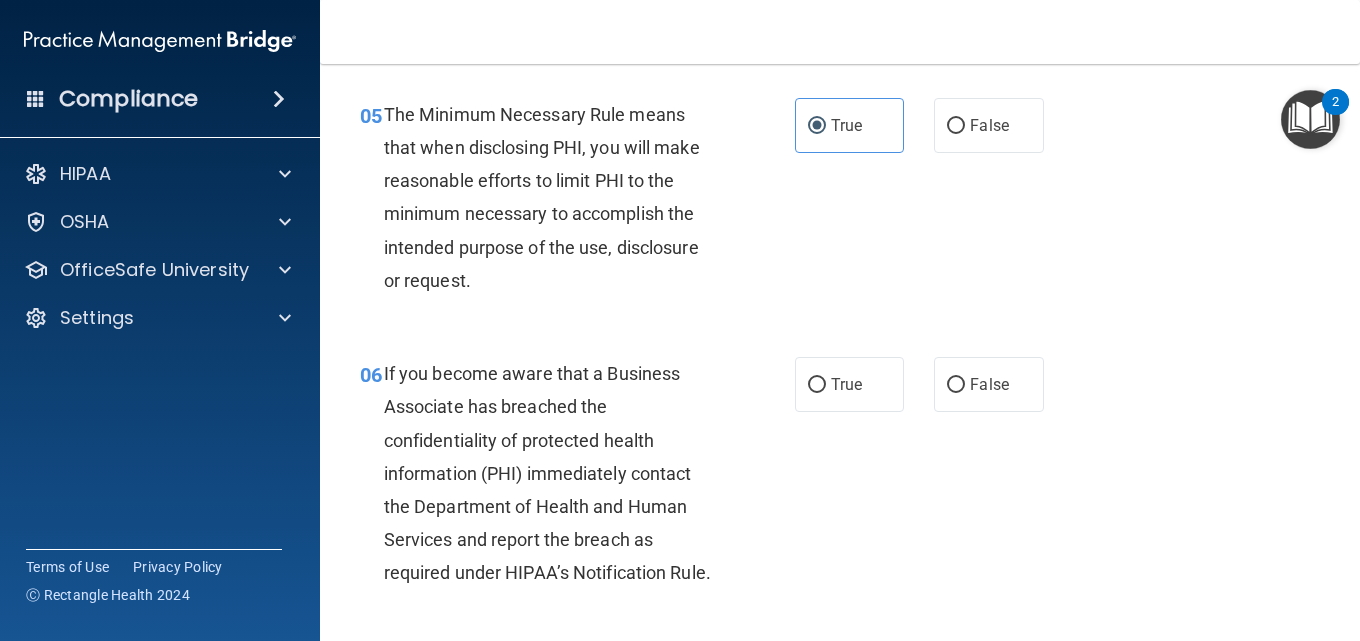 scroll, scrollTop: 1000, scrollLeft: 0, axis: vertical 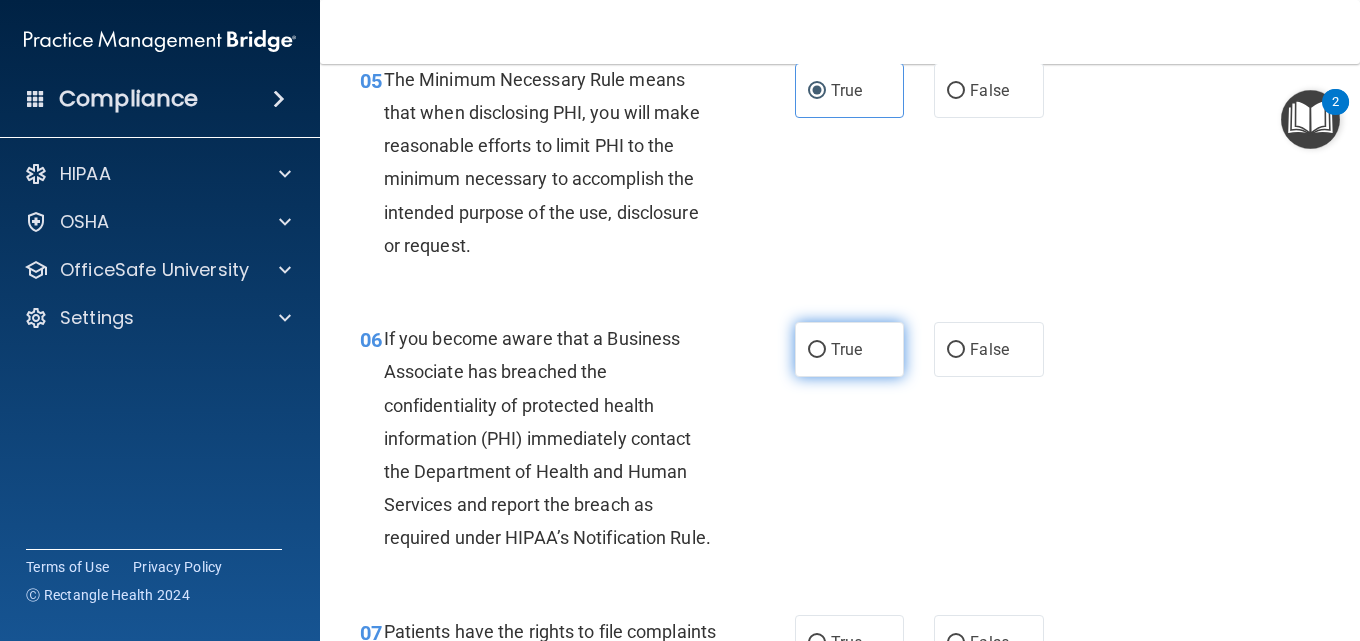 click on "True" at bounding box center [849, 349] 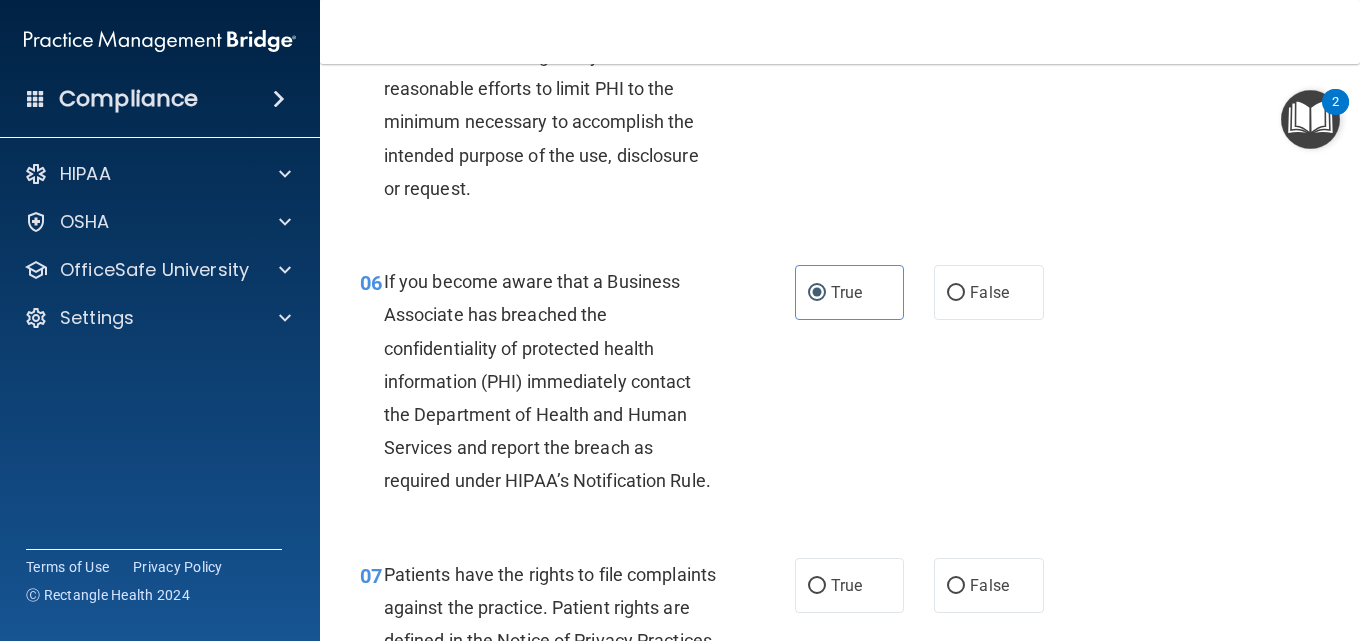 scroll, scrollTop: 1300, scrollLeft: 0, axis: vertical 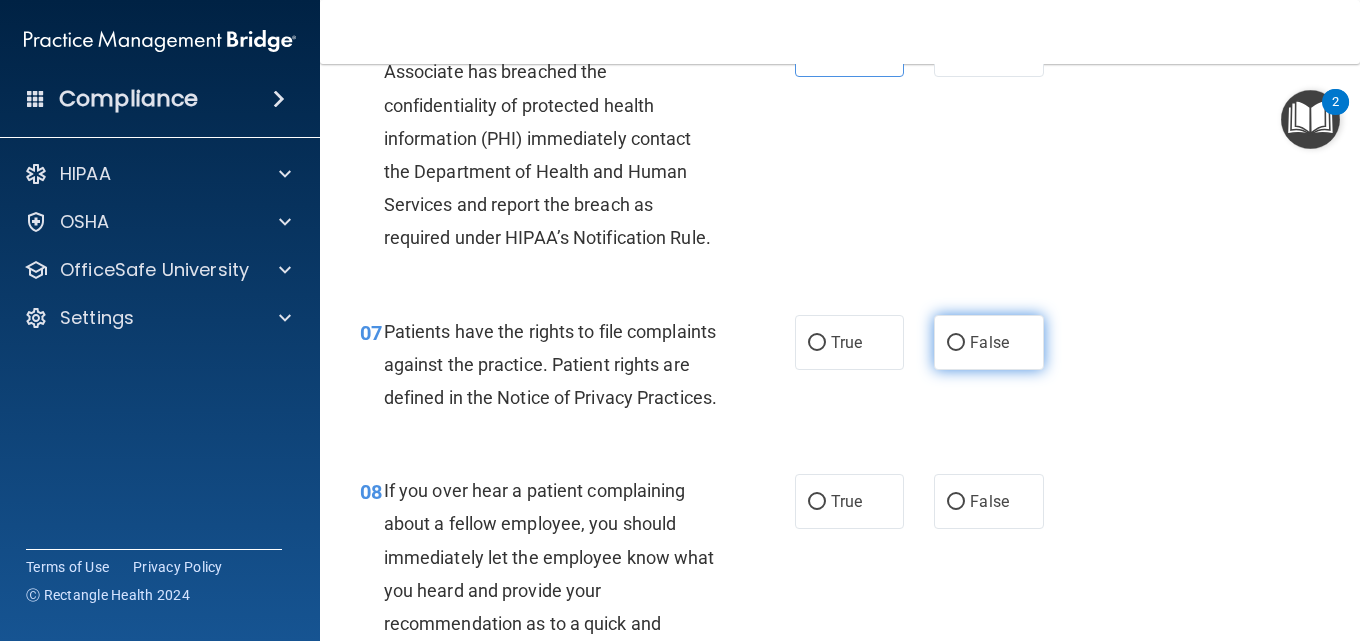 click on "False" at bounding box center [989, 342] 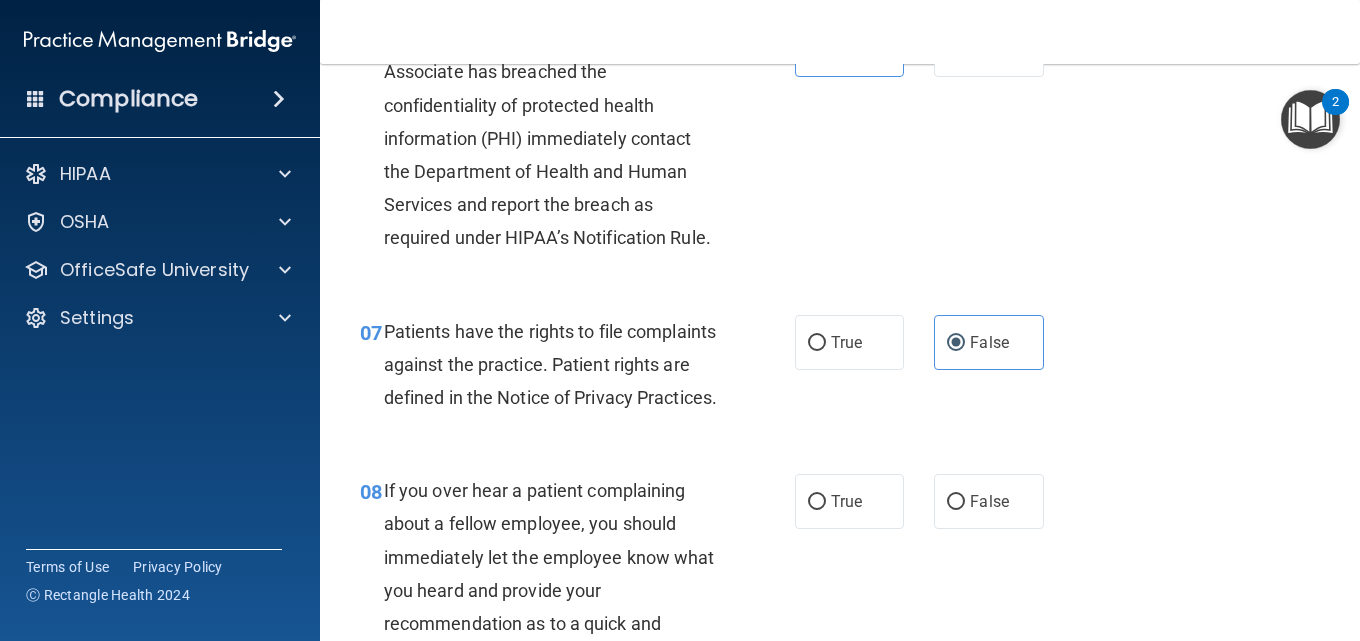 scroll, scrollTop: 1500, scrollLeft: 0, axis: vertical 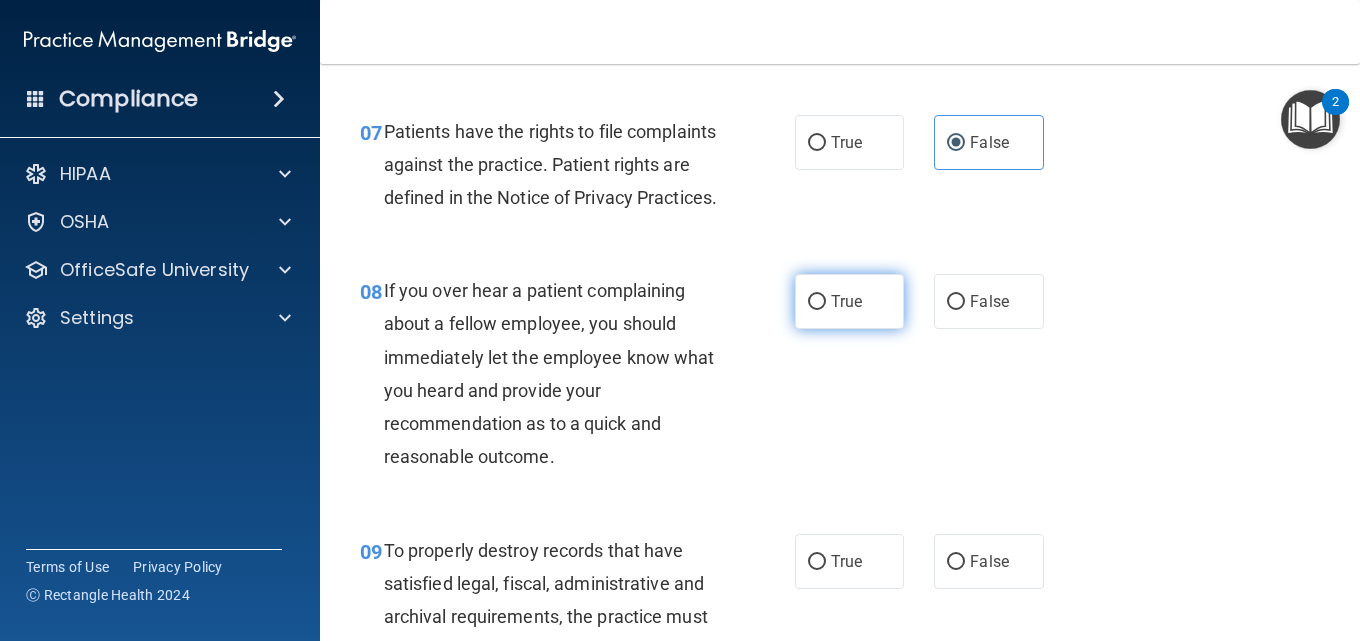 click on "True" at bounding box center (846, 301) 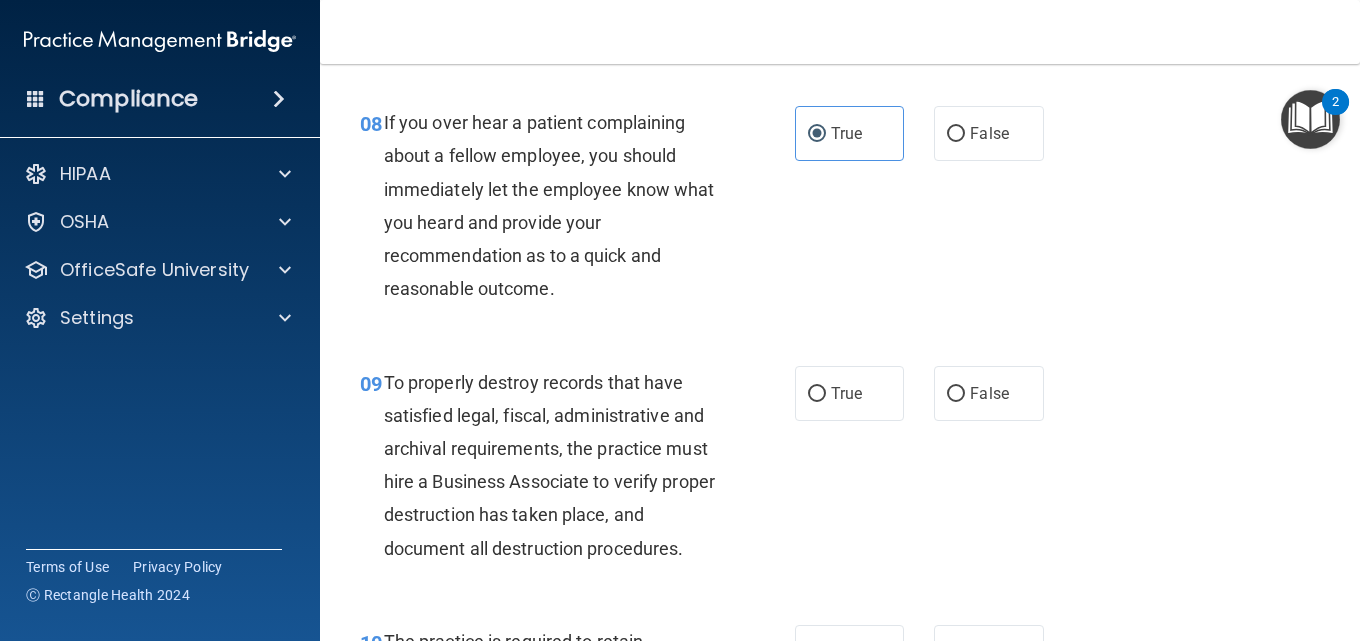 scroll, scrollTop: 2000, scrollLeft: 0, axis: vertical 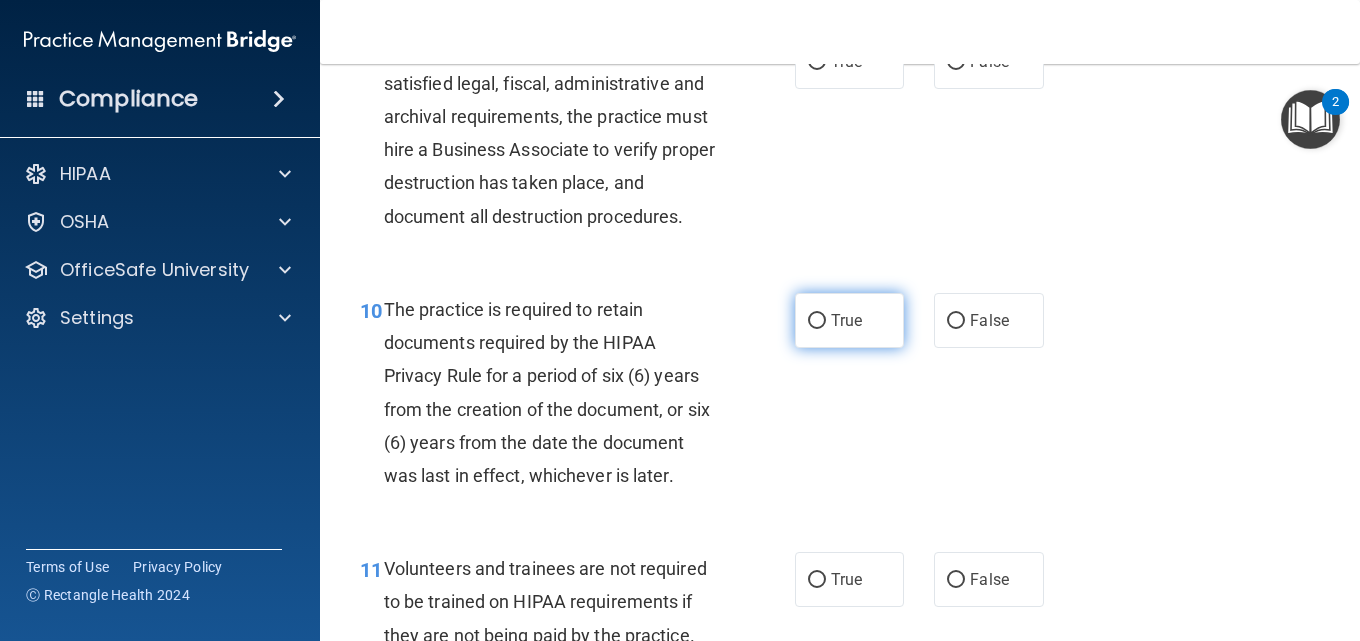 click on "True" at bounding box center [849, 320] 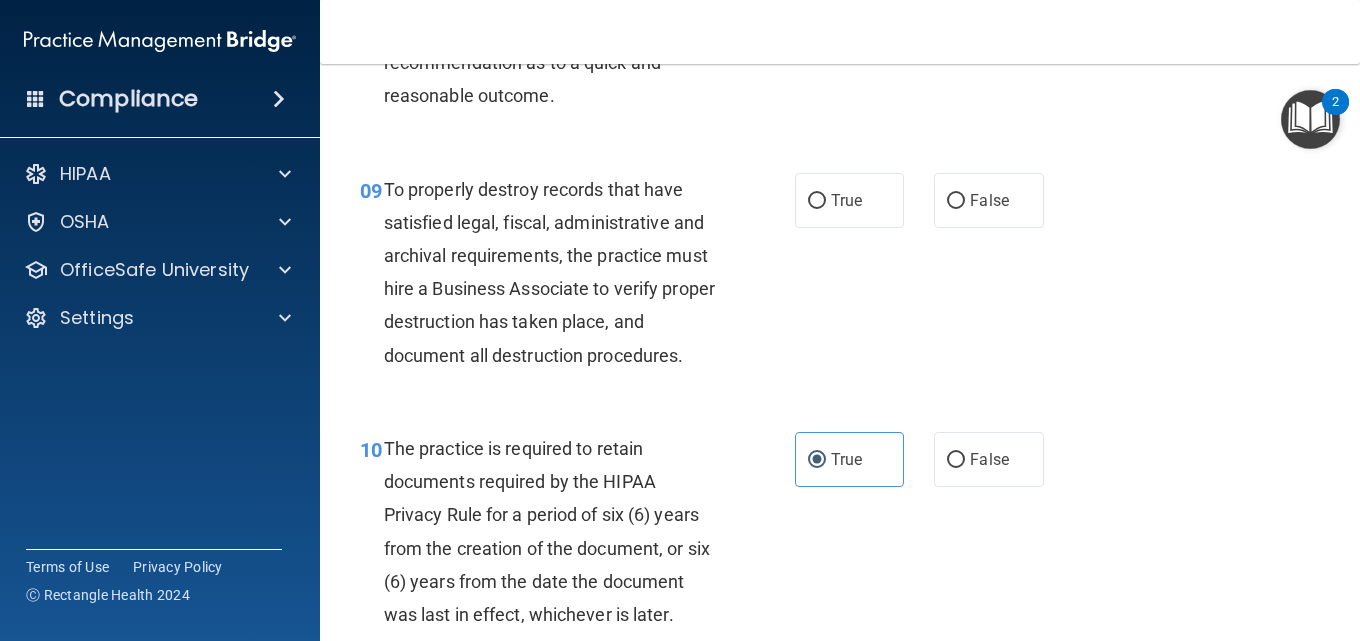scroll, scrollTop: 1700, scrollLeft: 0, axis: vertical 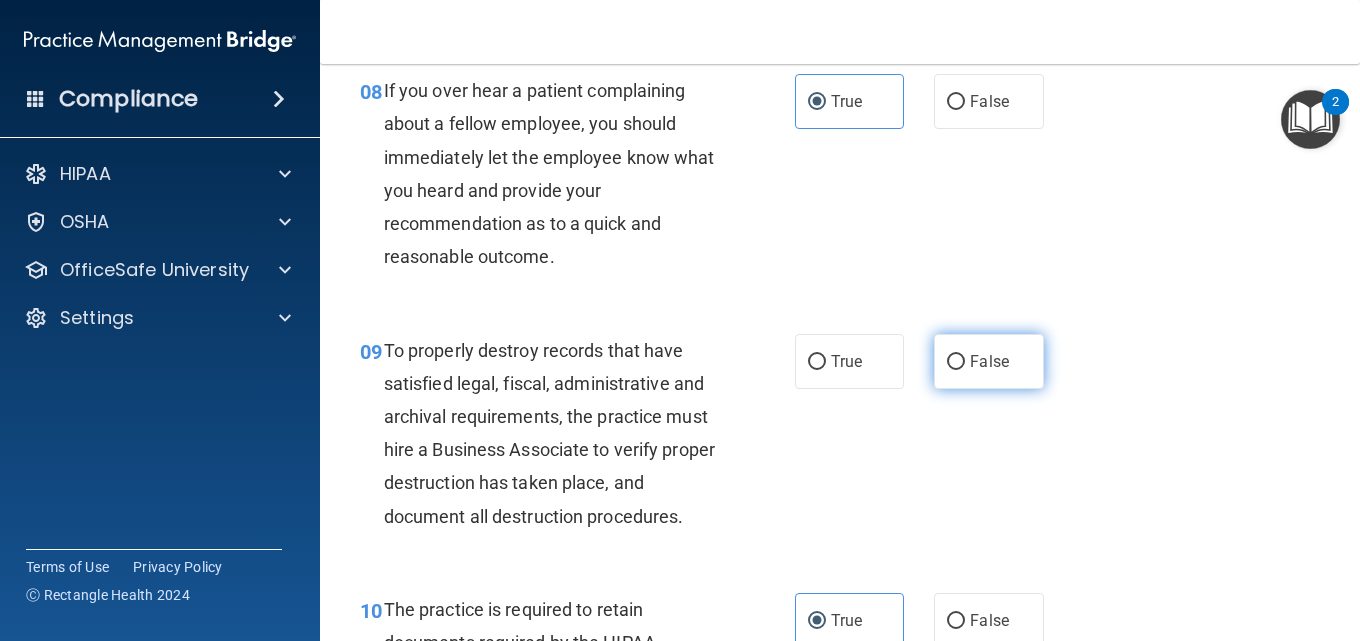 click on "False" at bounding box center (989, 361) 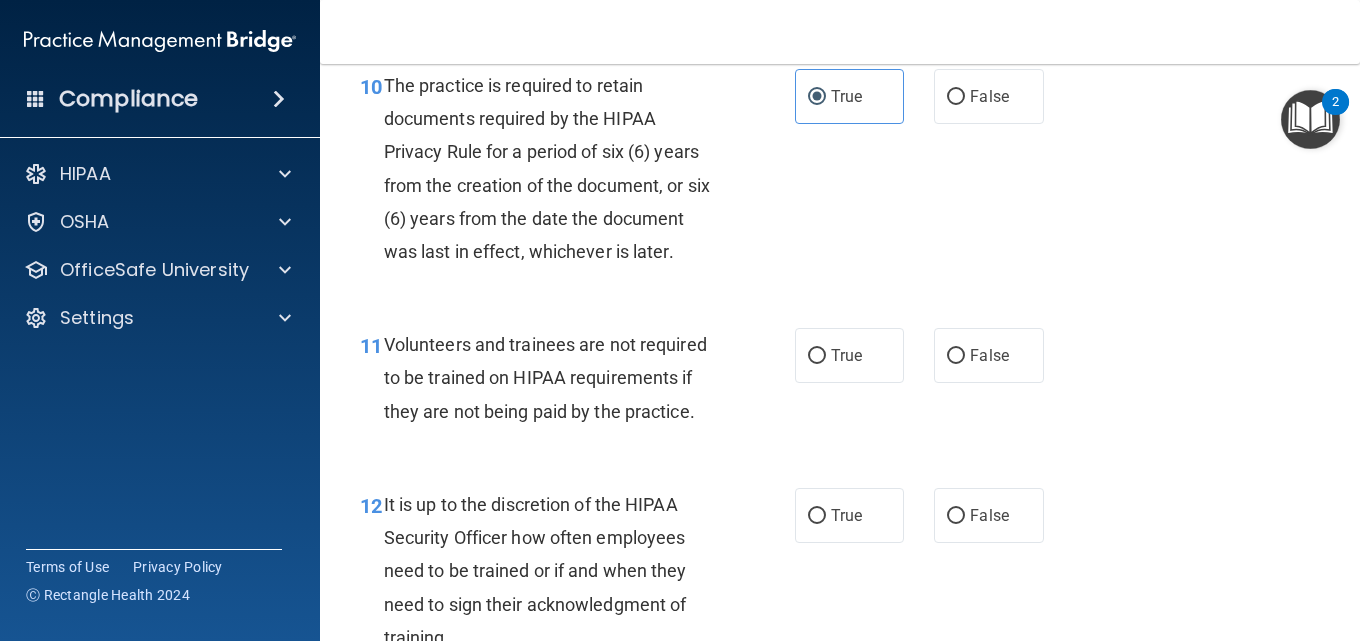 scroll, scrollTop: 2300, scrollLeft: 0, axis: vertical 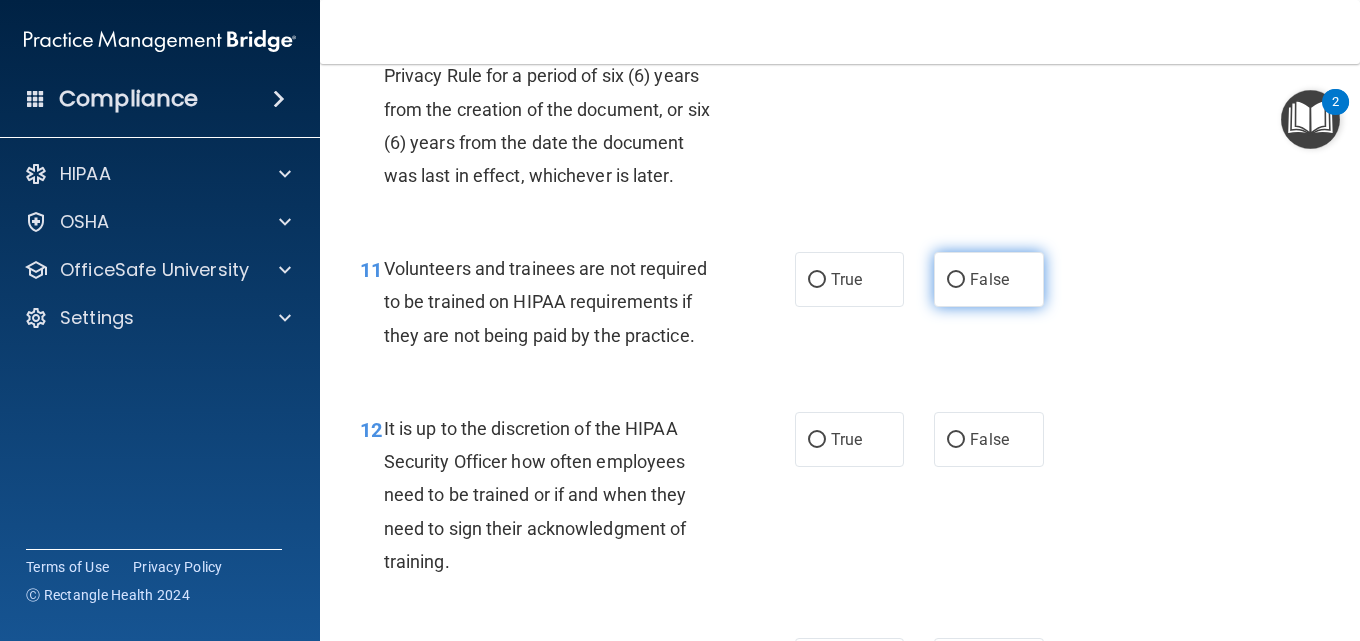 click on "False" at bounding box center (988, 279) 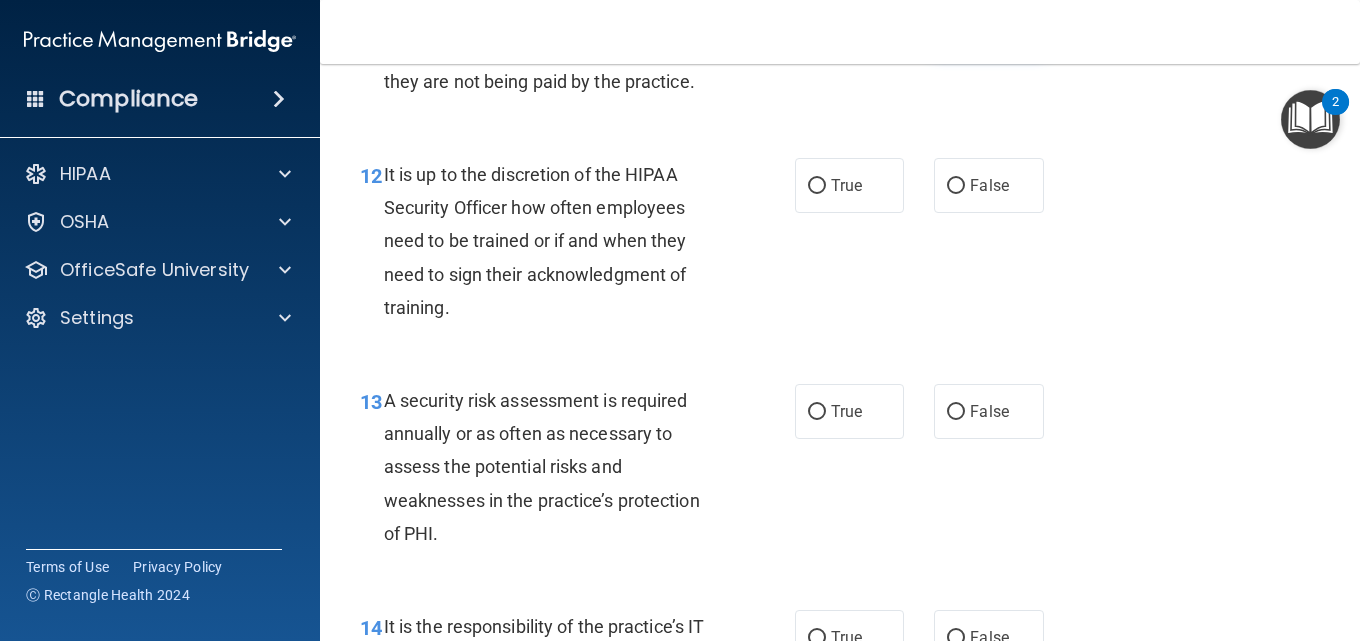 scroll, scrollTop: 2700, scrollLeft: 0, axis: vertical 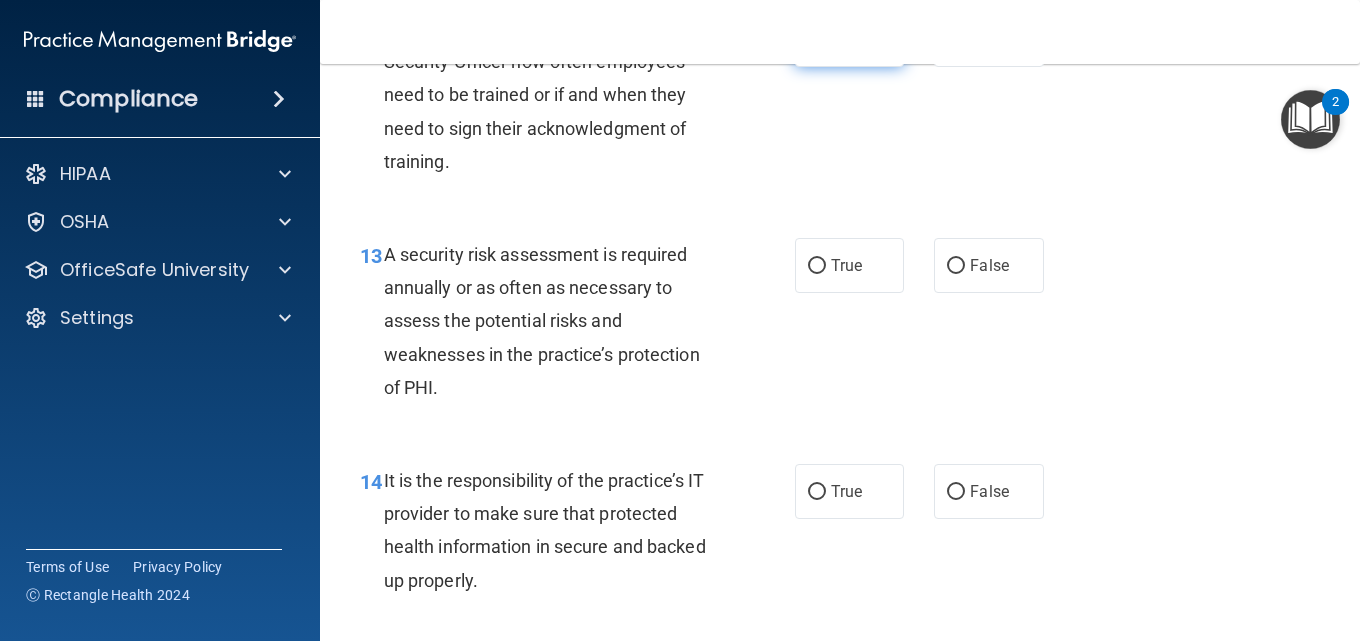 click on "True" at bounding box center (849, 39) 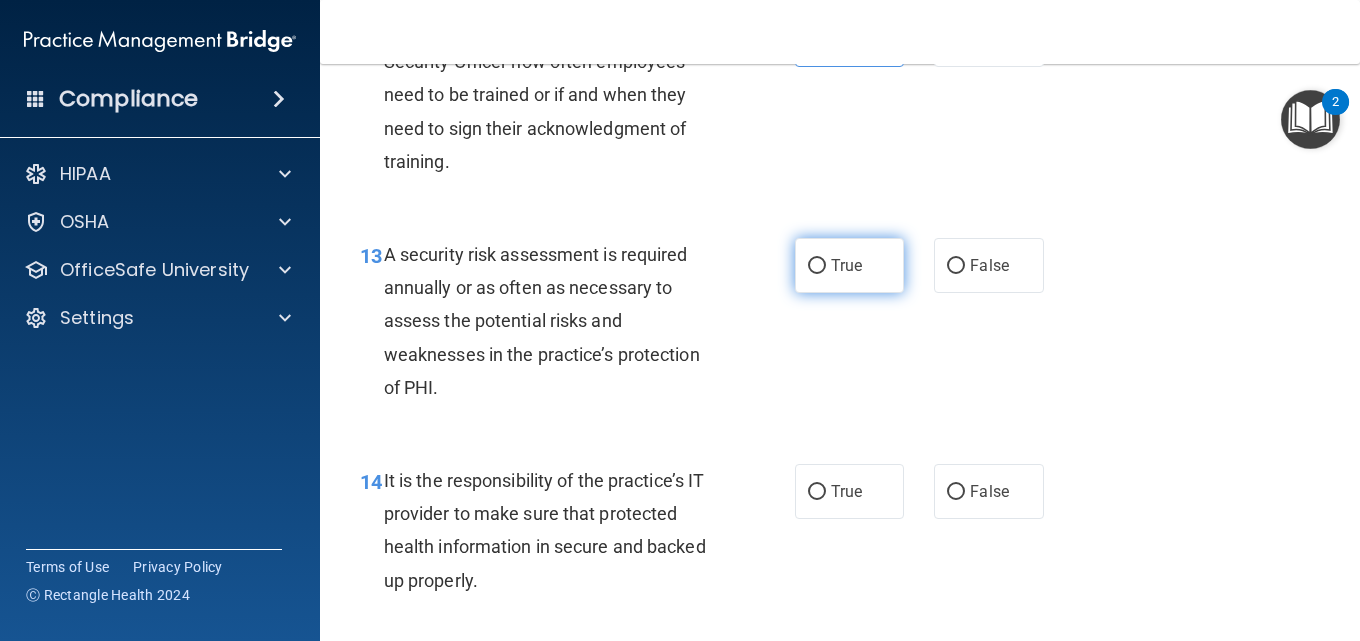 click on "True" at bounding box center [849, 265] 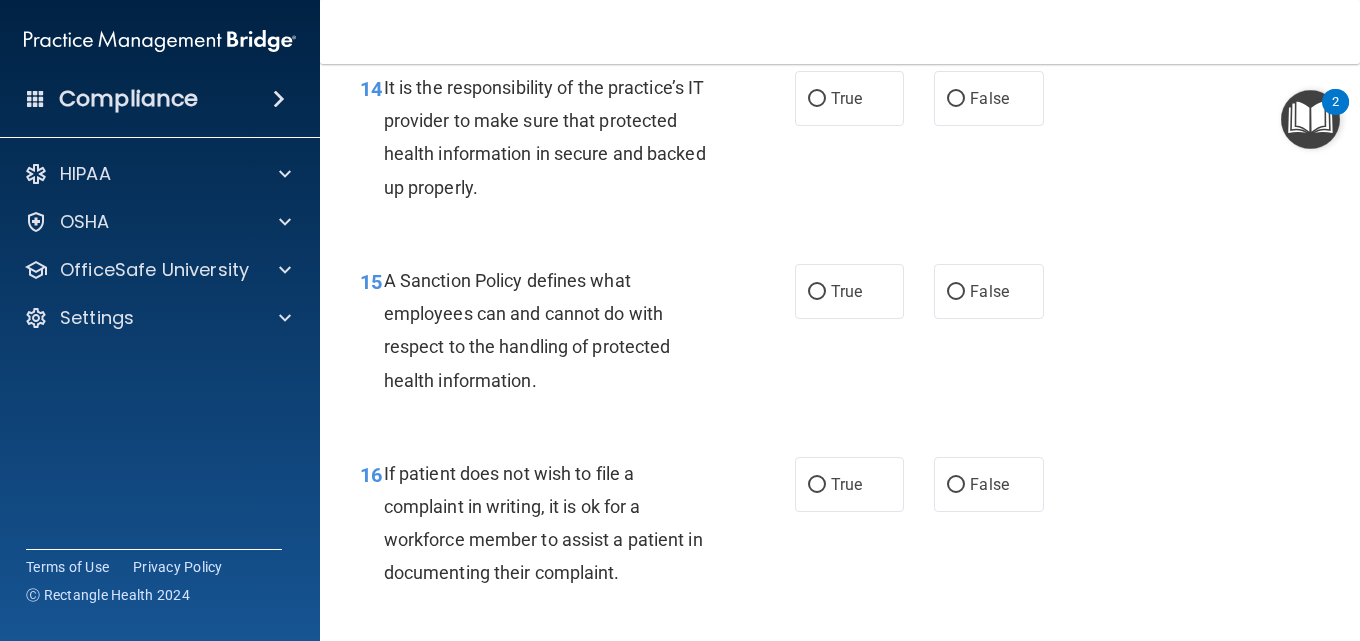 scroll, scrollTop: 3100, scrollLeft: 0, axis: vertical 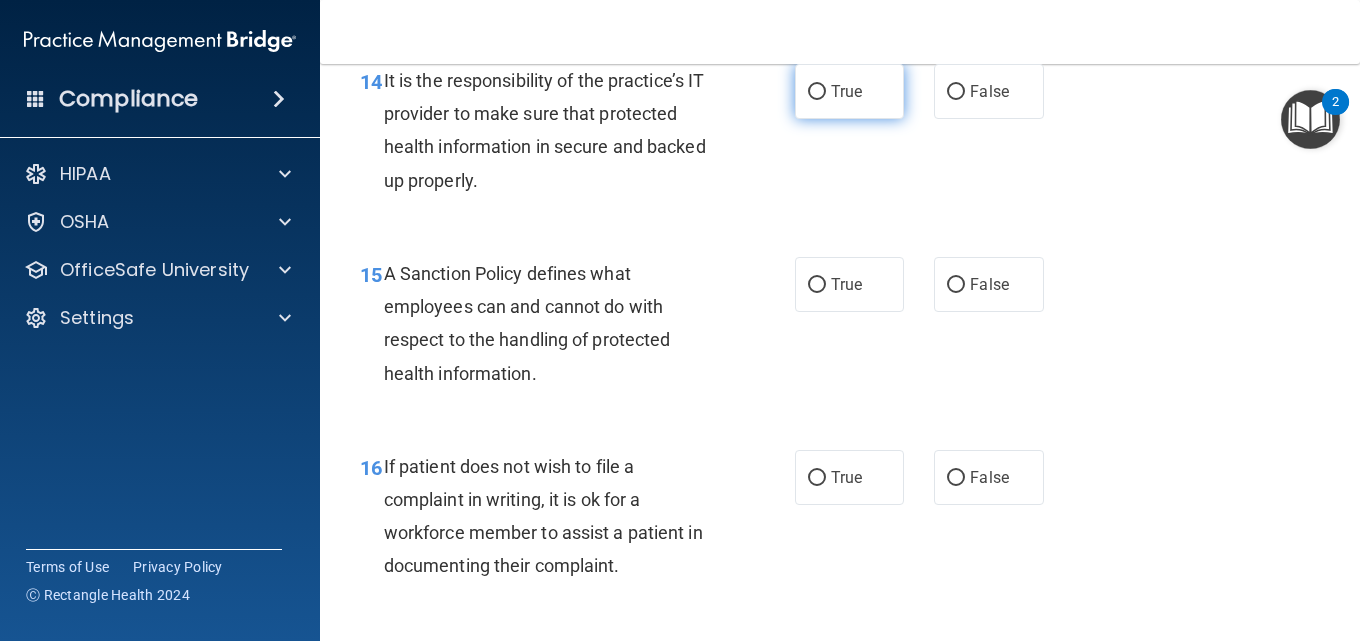 click on "True" at bounding box center [849, 91] 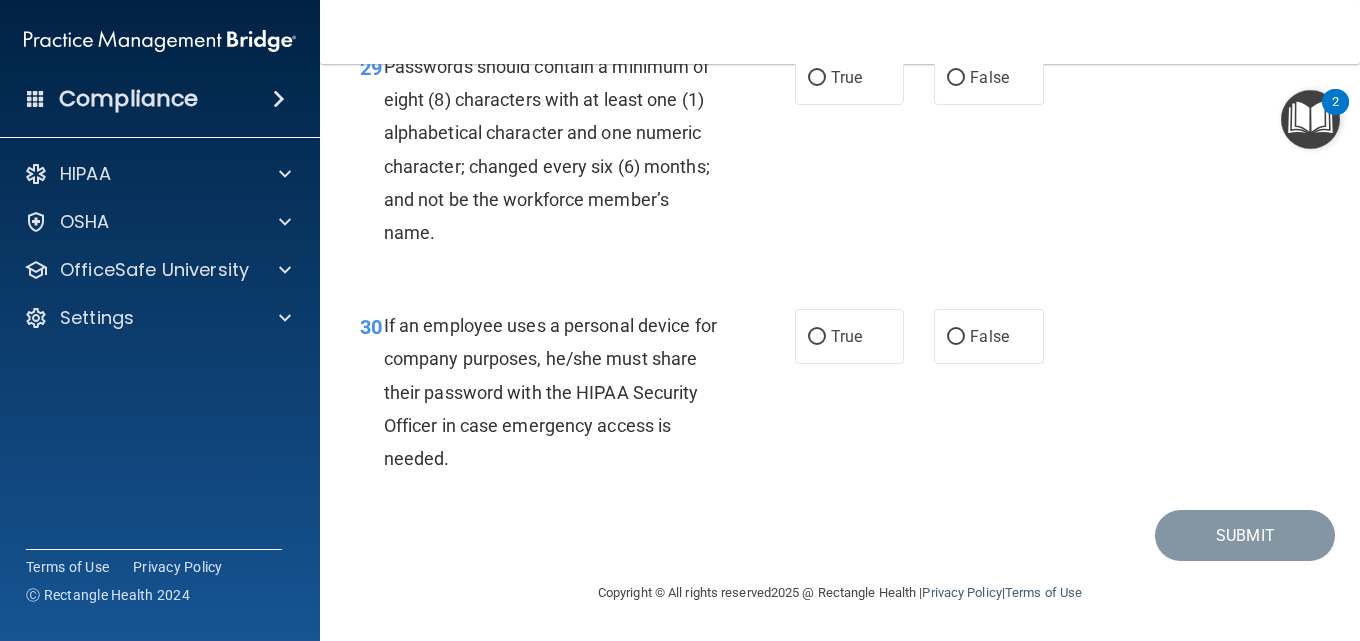 scroll, scrollTop: 6107, scrollLeft: 0, axis: vertical 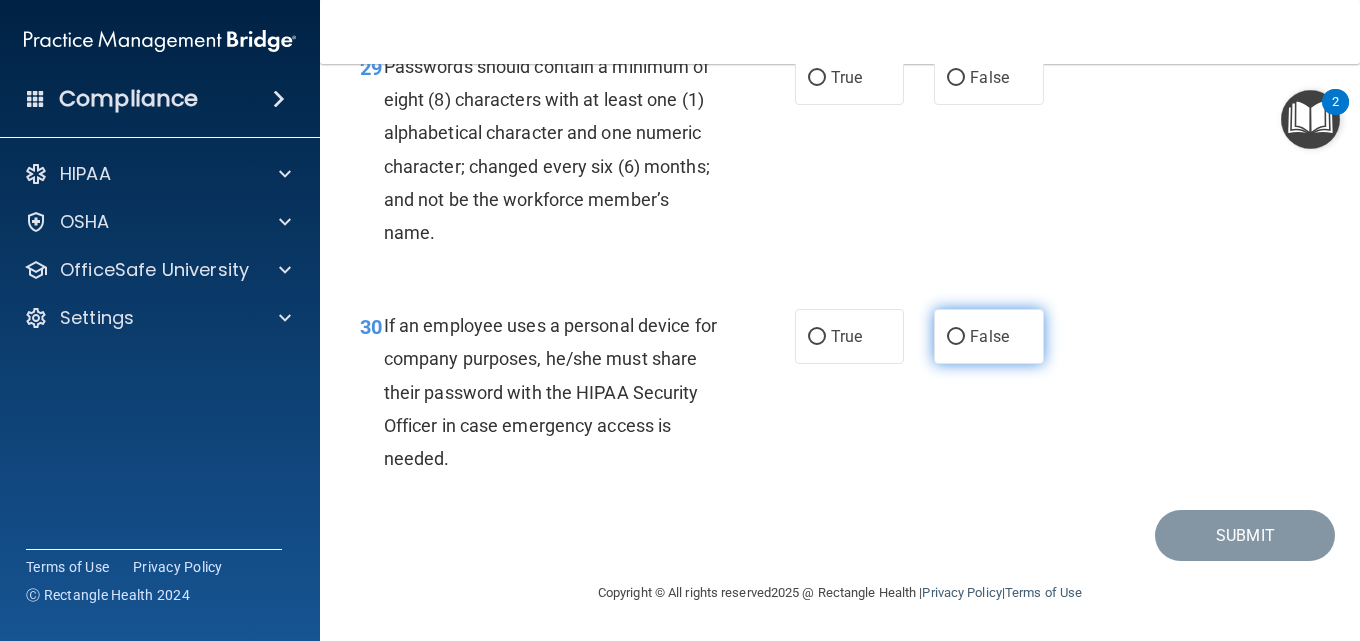 click on "False" at bounding box center [989, 336] 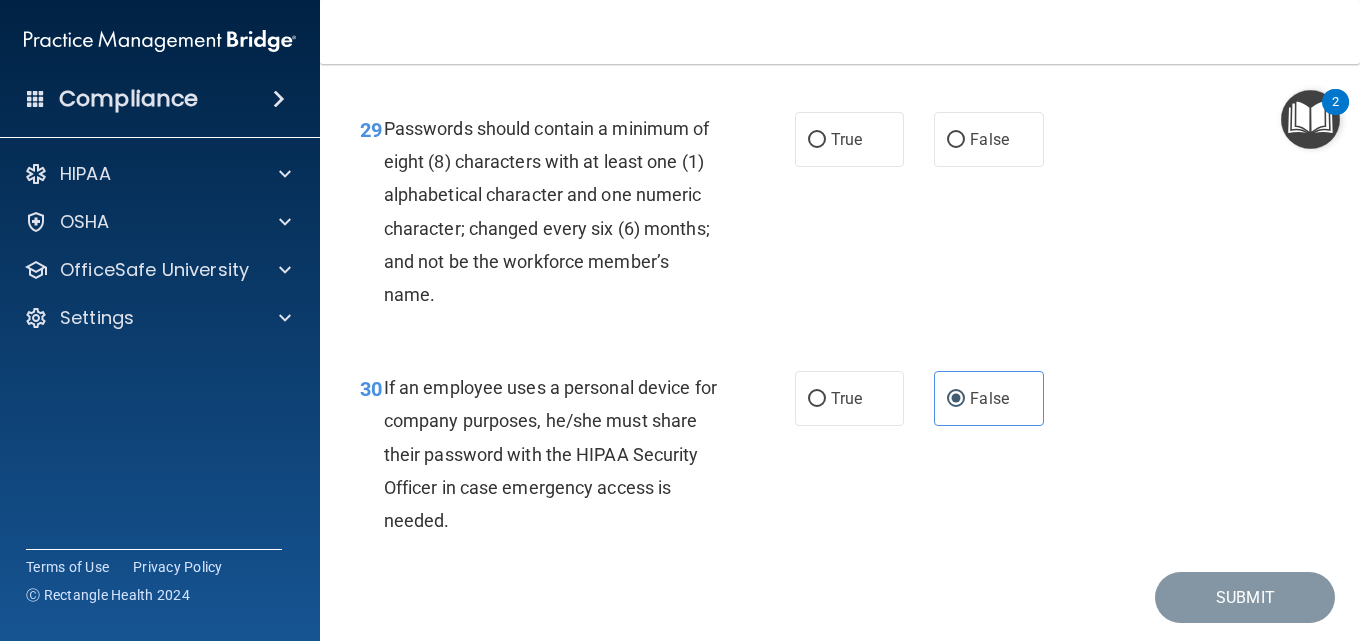 scroll, scrollTop: 5907, scrollLeft: 0, axis: vertical 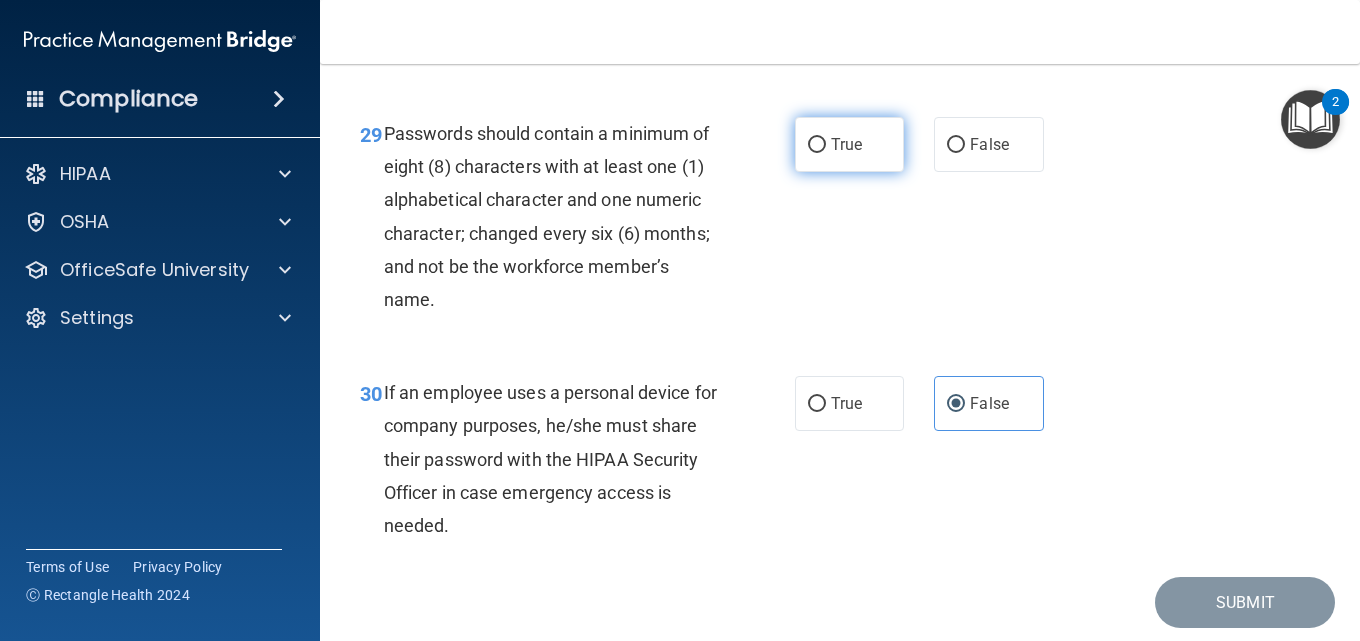 click on "True" at bounding box center [846, 144] 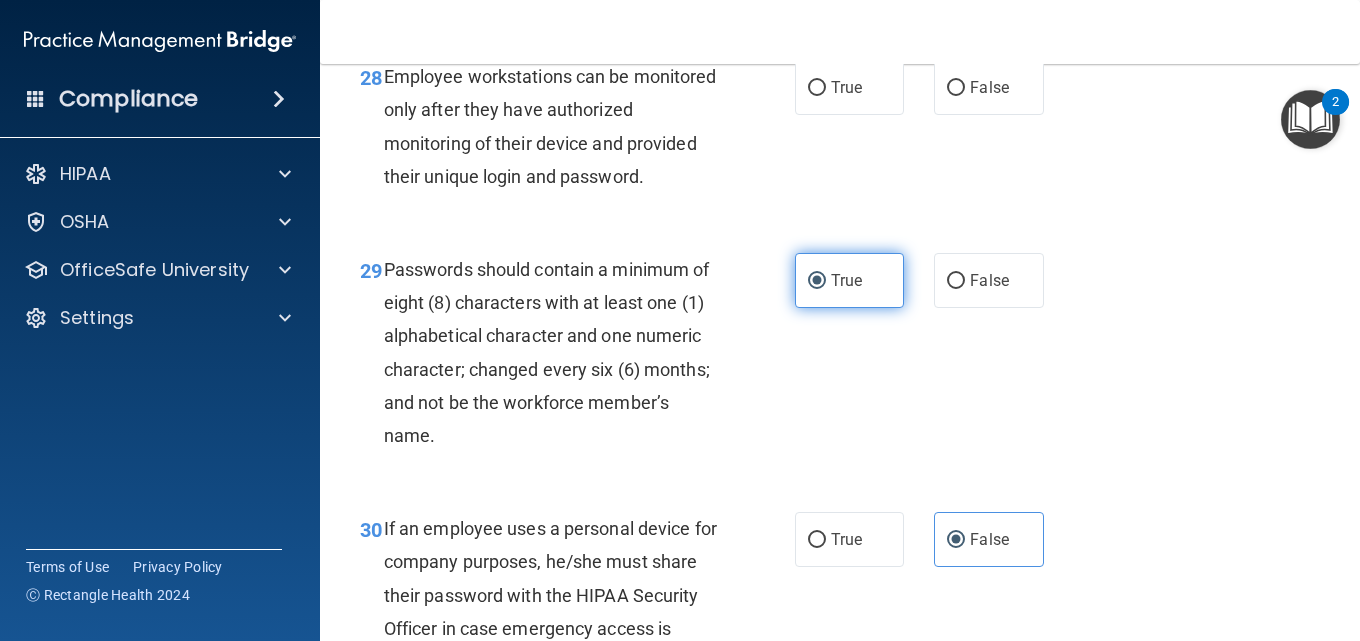 scroll, scrollTop: 5607, scrollLeft: 0, axis: vertical 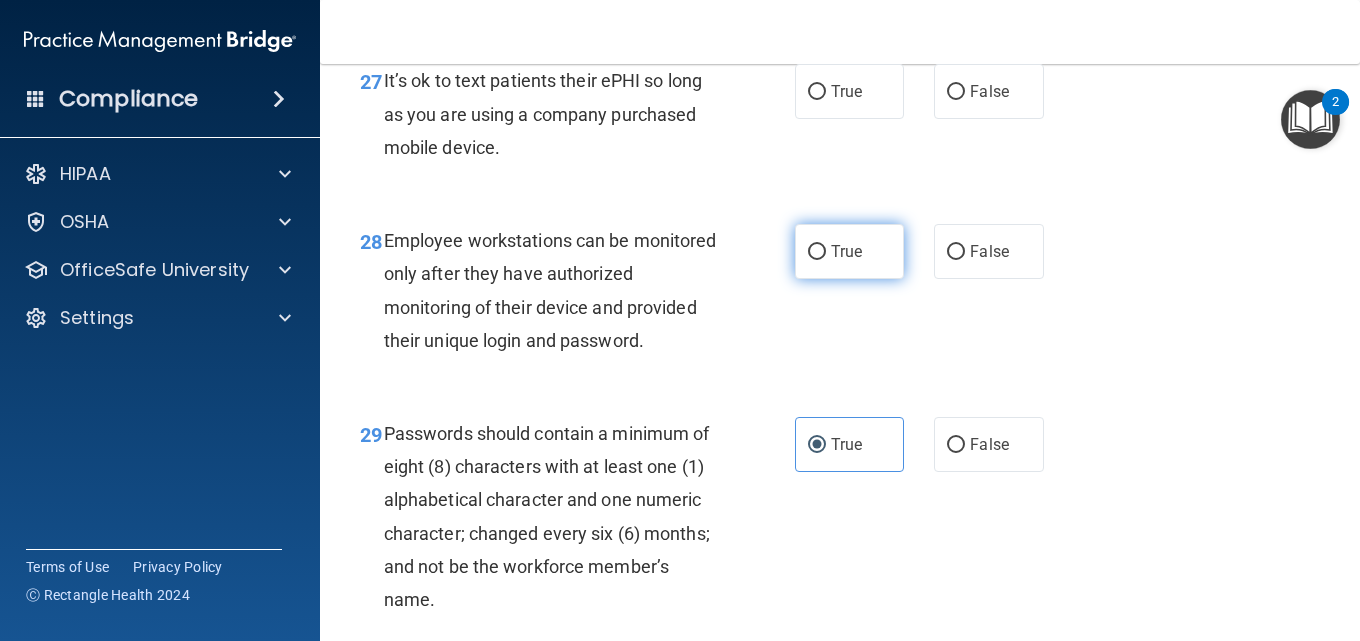 click on "True" at bounding box center [846, 251] 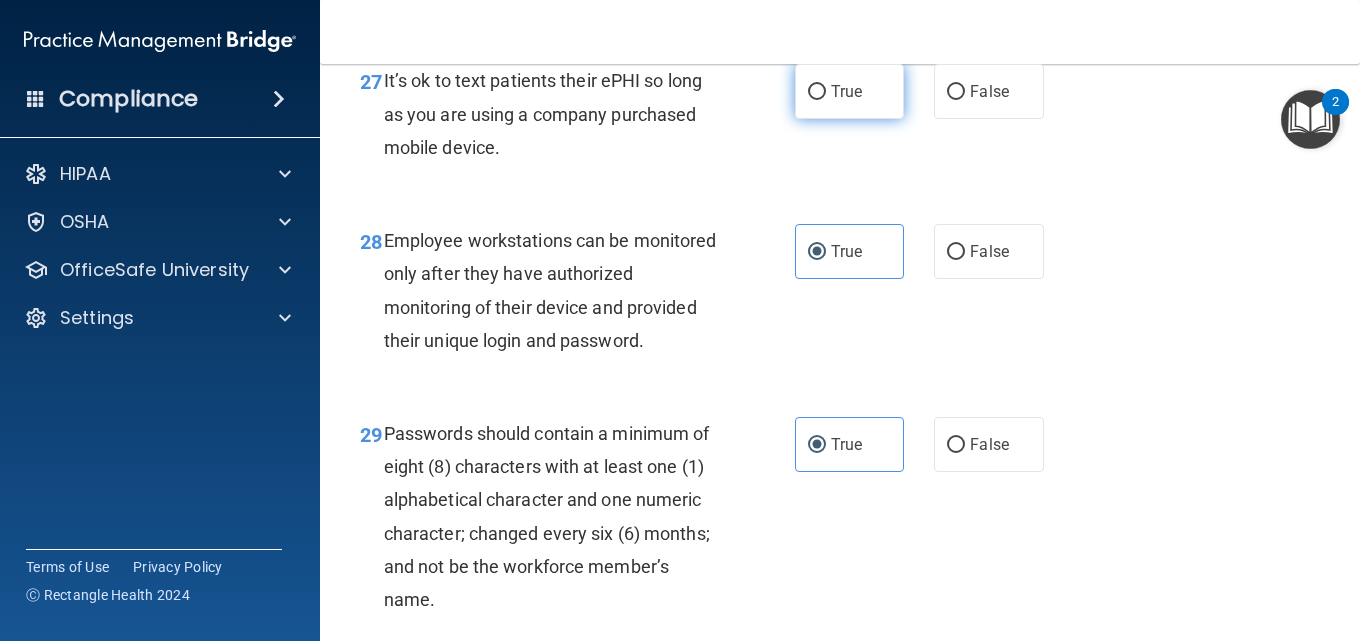 click on "True" at bounding box center [846, 91] 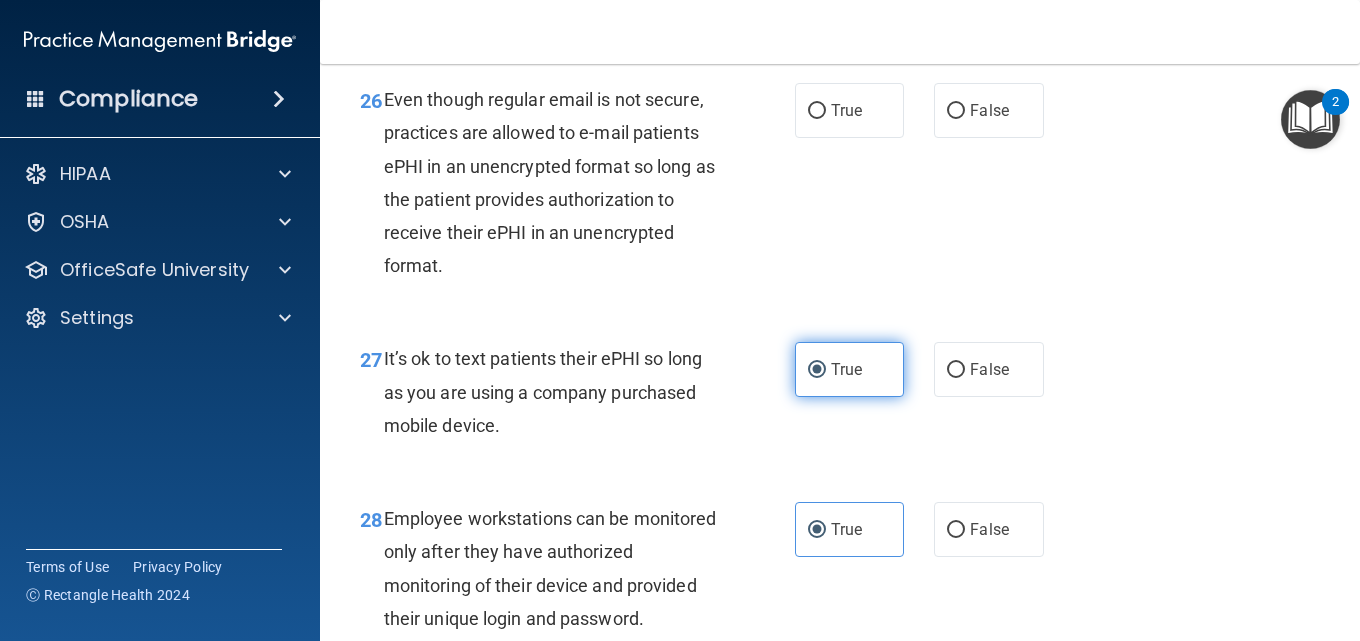 scroll, scrollTop: 5307, scrollLeft: 0, axis: vertical 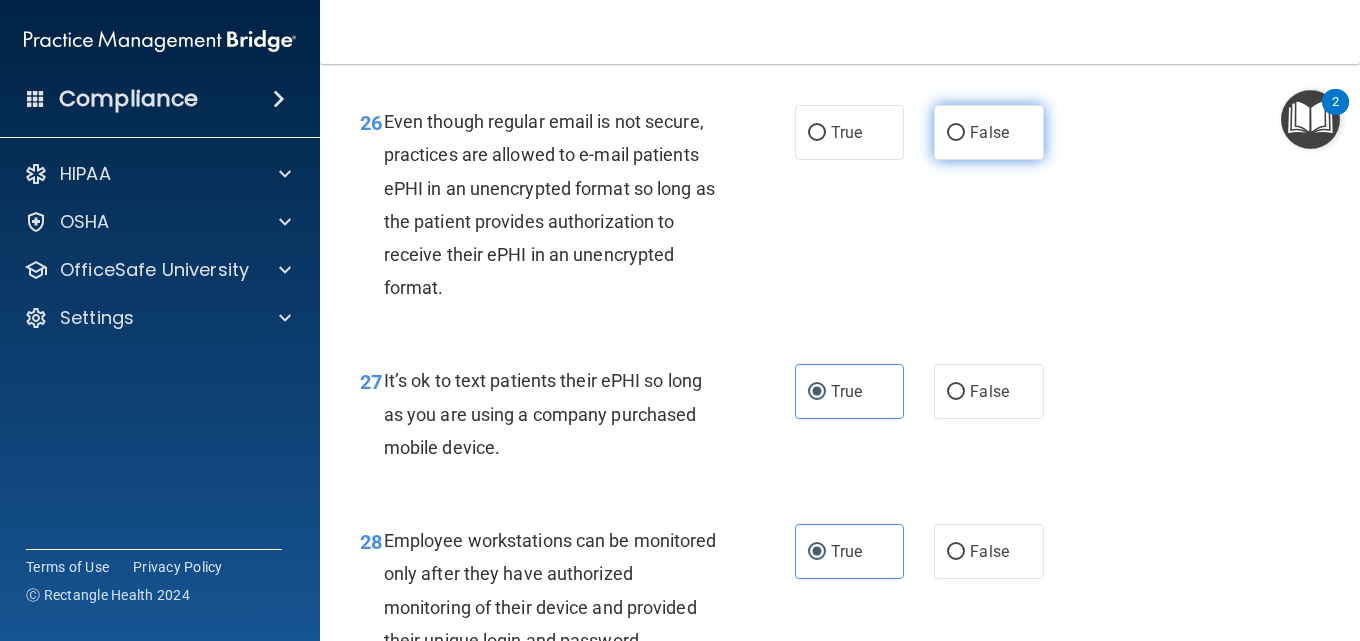 click on "False" at bounding box center [989, 132] 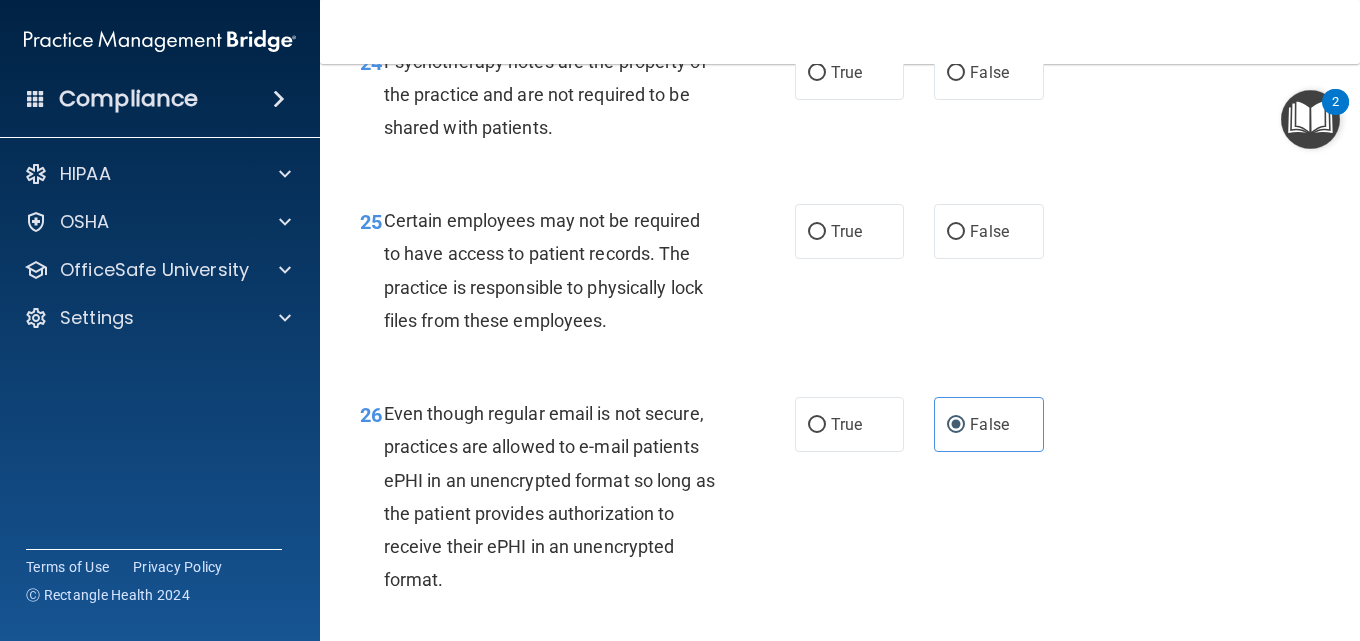 scroll, scrollTop: 5007, scrollLeft: 0, axis: vertical 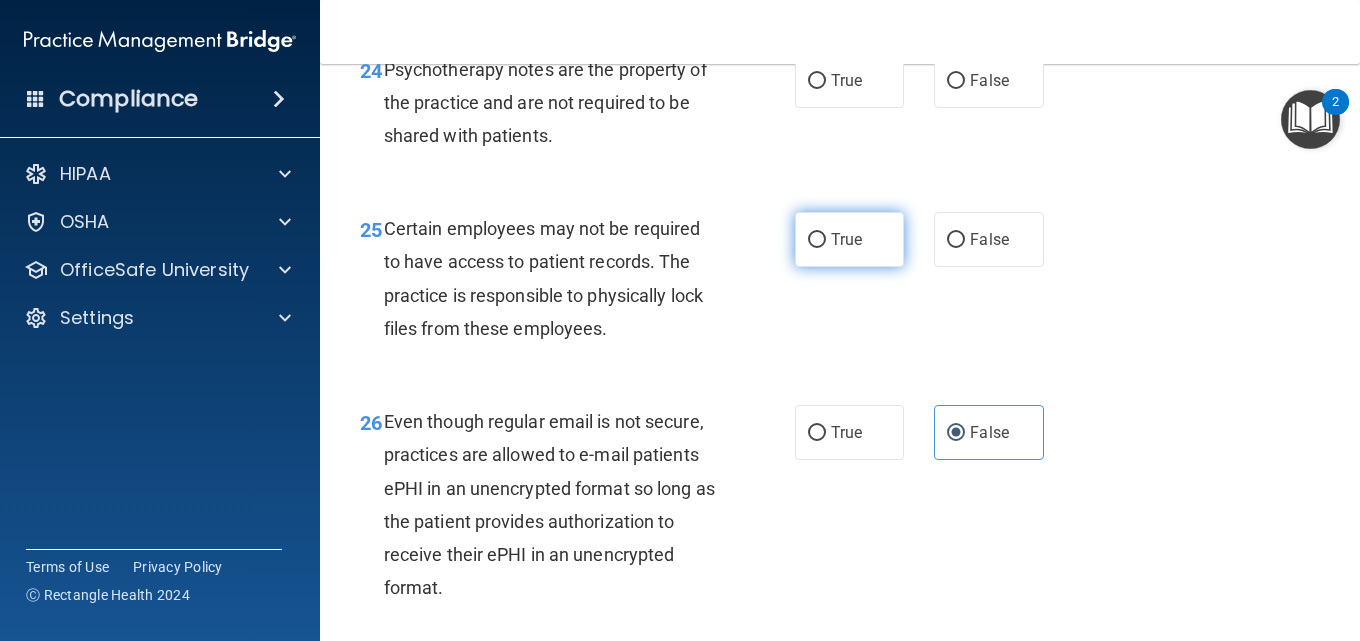 click on "True" at bounding box center (849, 239) 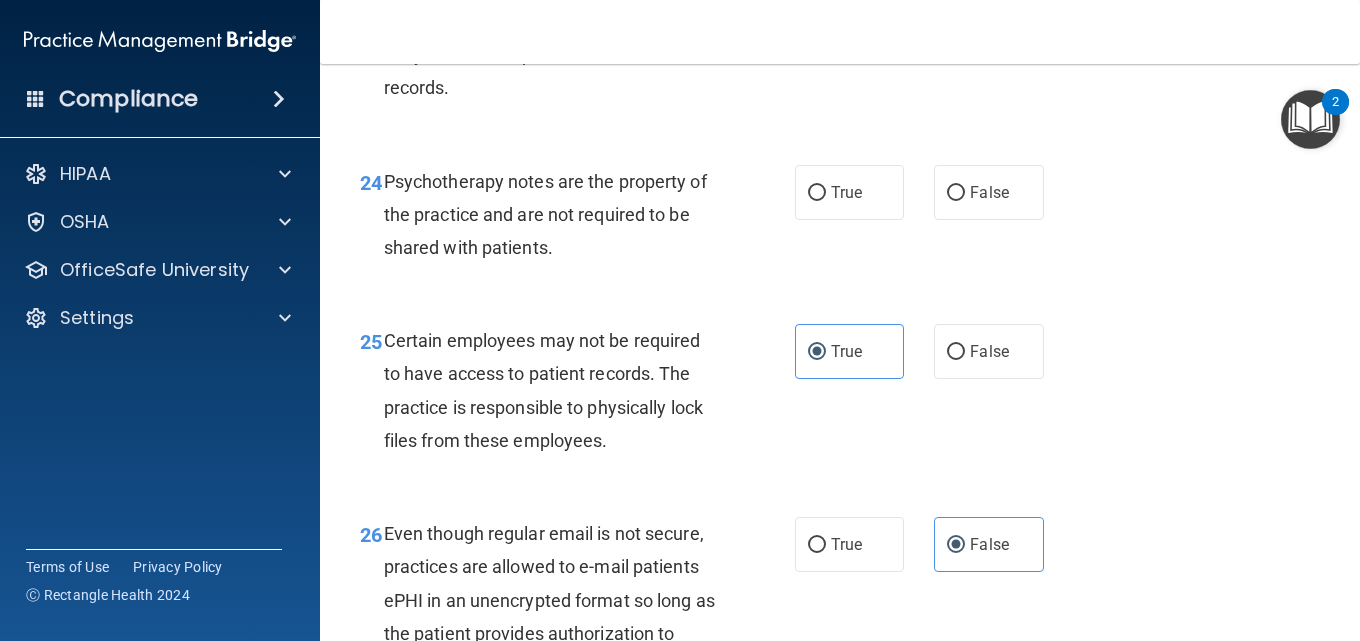 scroll, scrollTop: 4807, scrollLeft: 0, axis: vertical 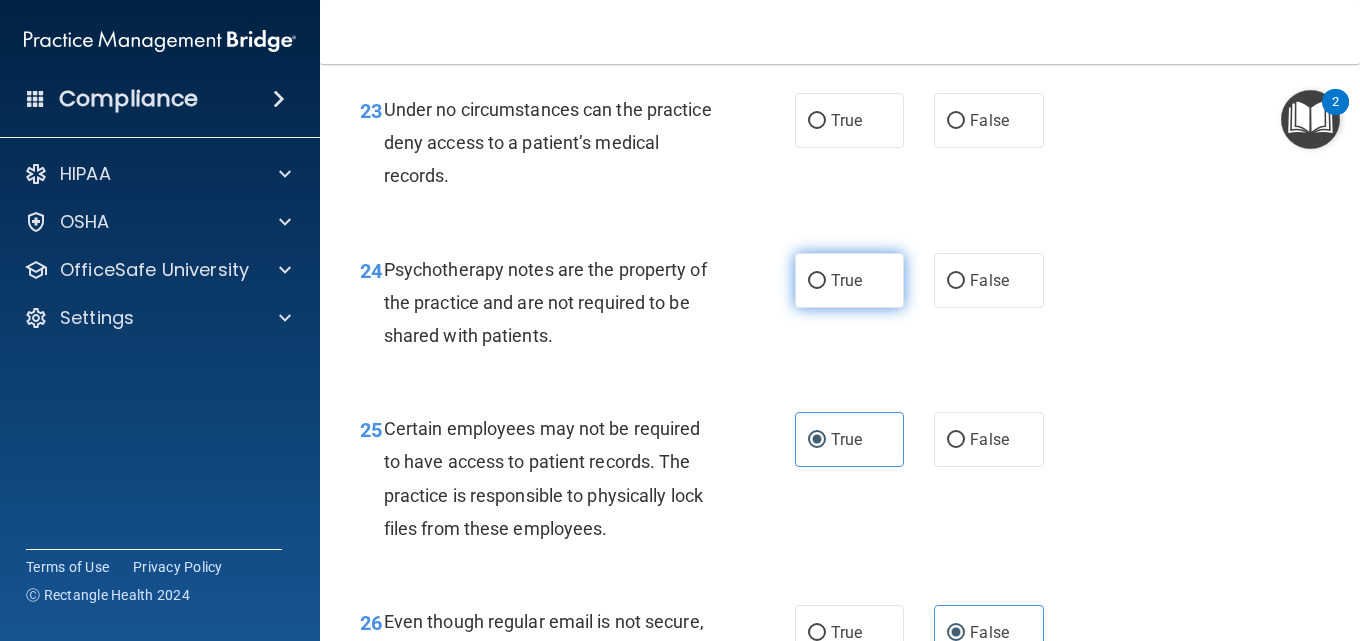 click on "True" at bounding box center (846, 280) 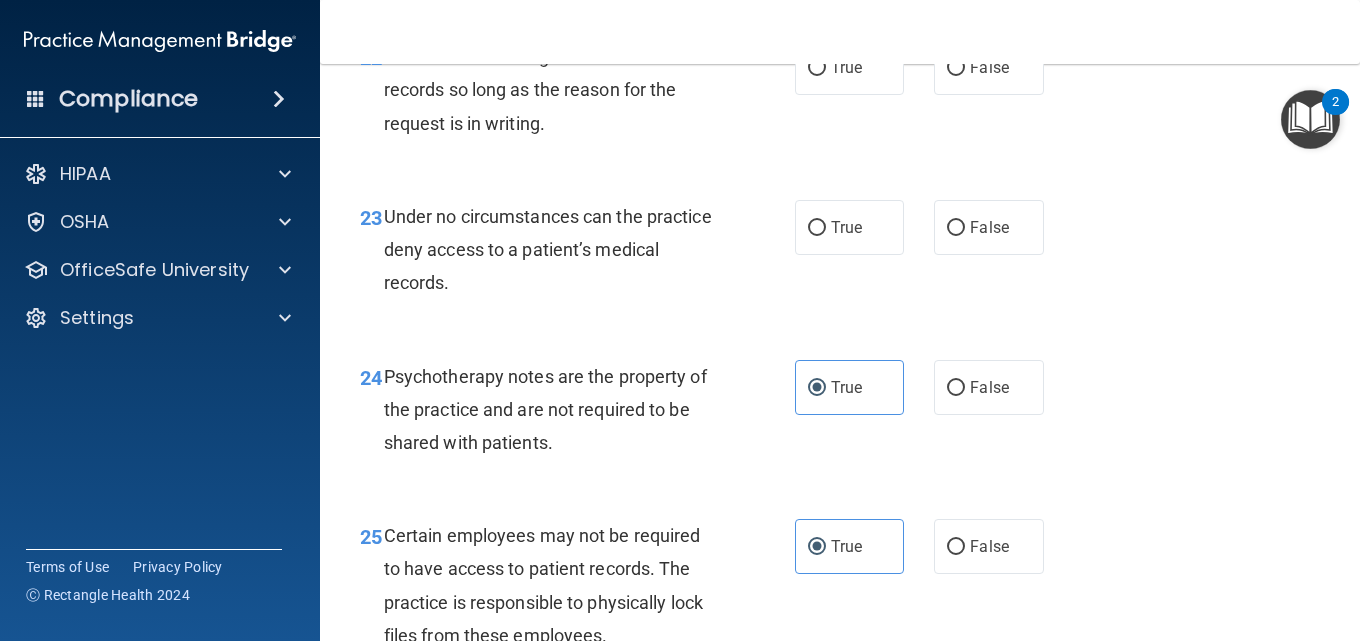 scroll, scrollTop: 4607, scrollLeft: 0, axis: vertical 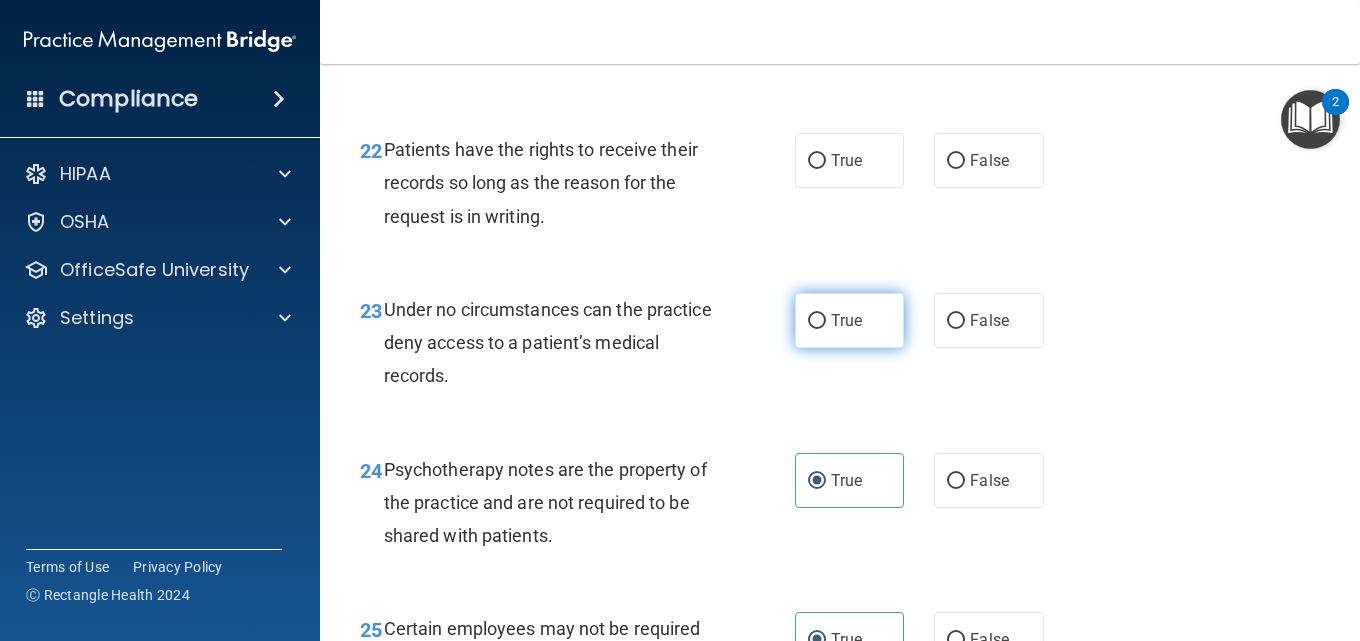 click on "True" at bounding box center [846, 320] 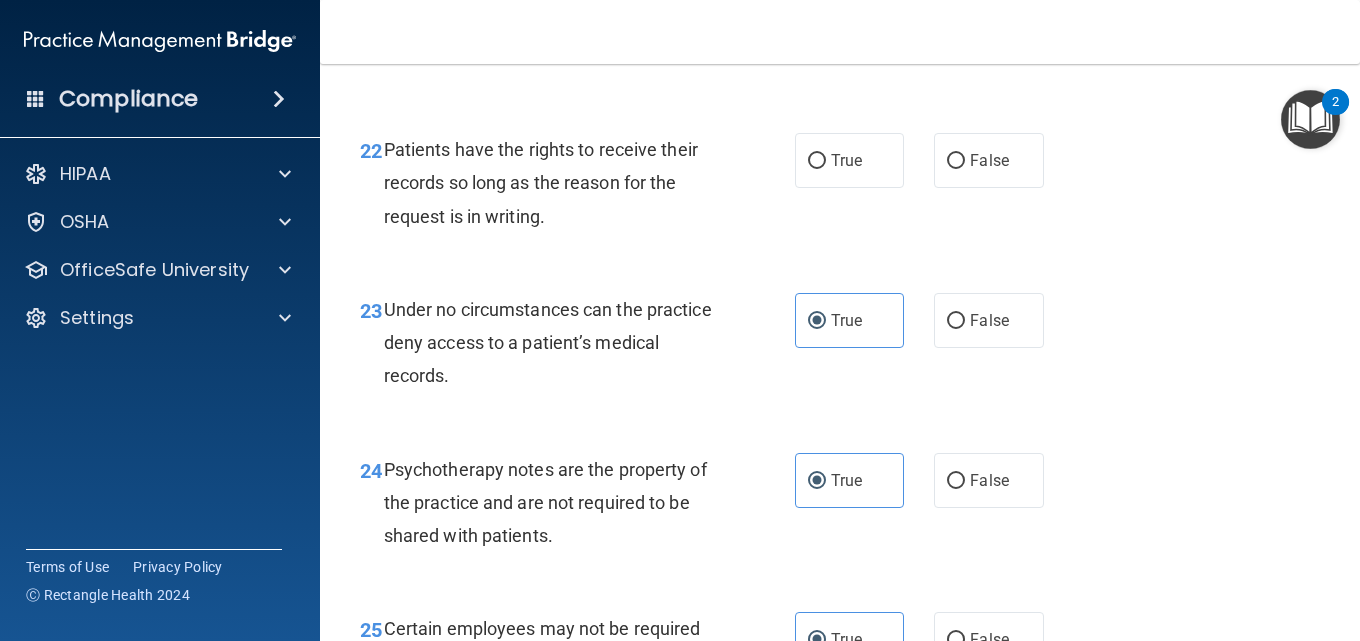 scroll, scrollTop: 4507, scrollLeft: 0, axis: vertical 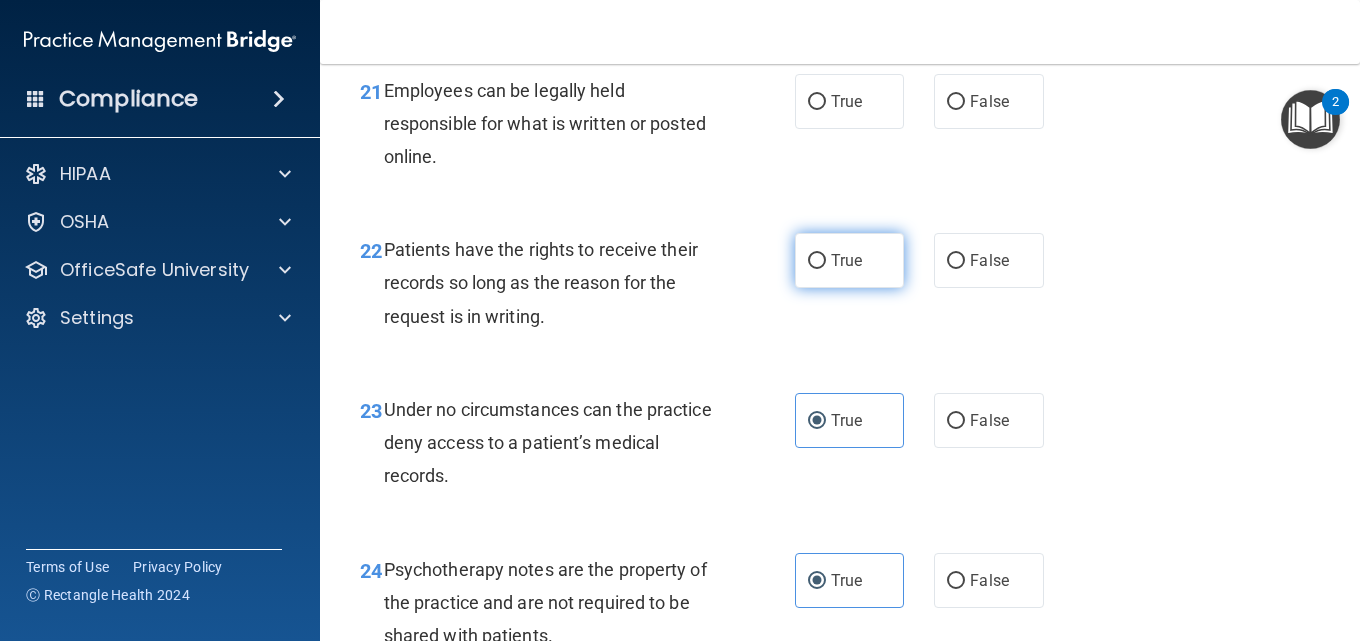 click on "True" at bounding box center (846, 260) 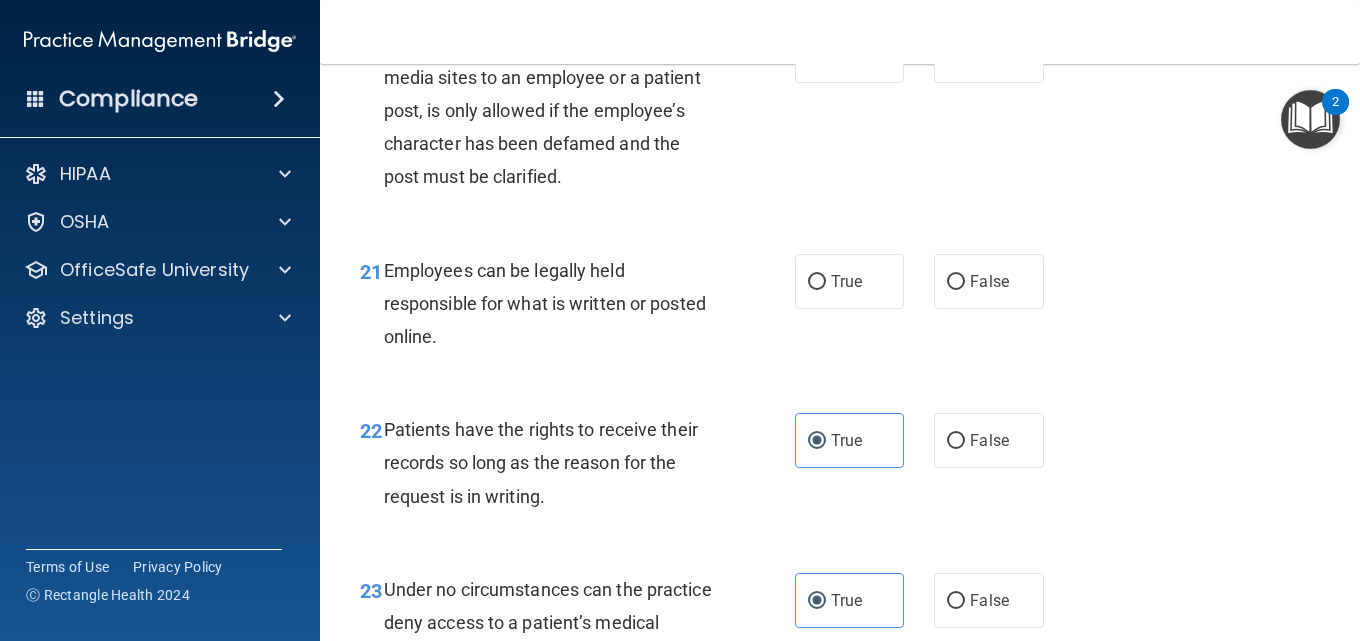 scroll, scrollTop: 4307, scrollLeft: 0, axis: vertical 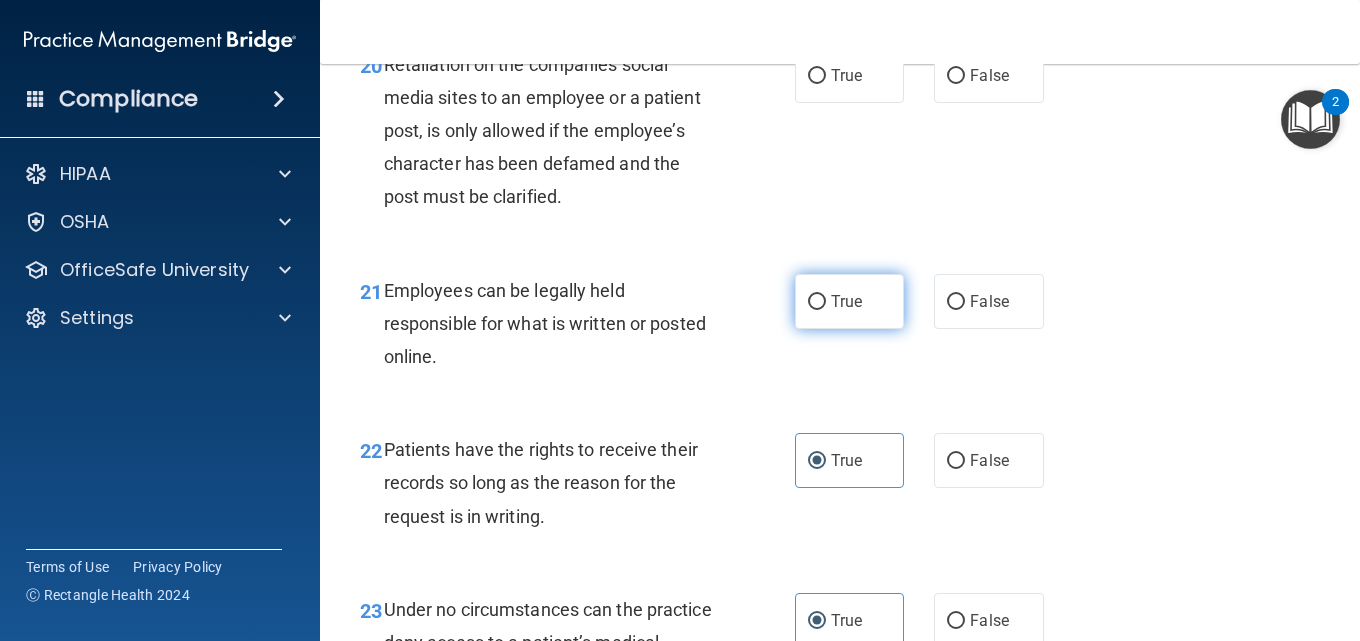 click on "True" at bounding box center (846, 301) 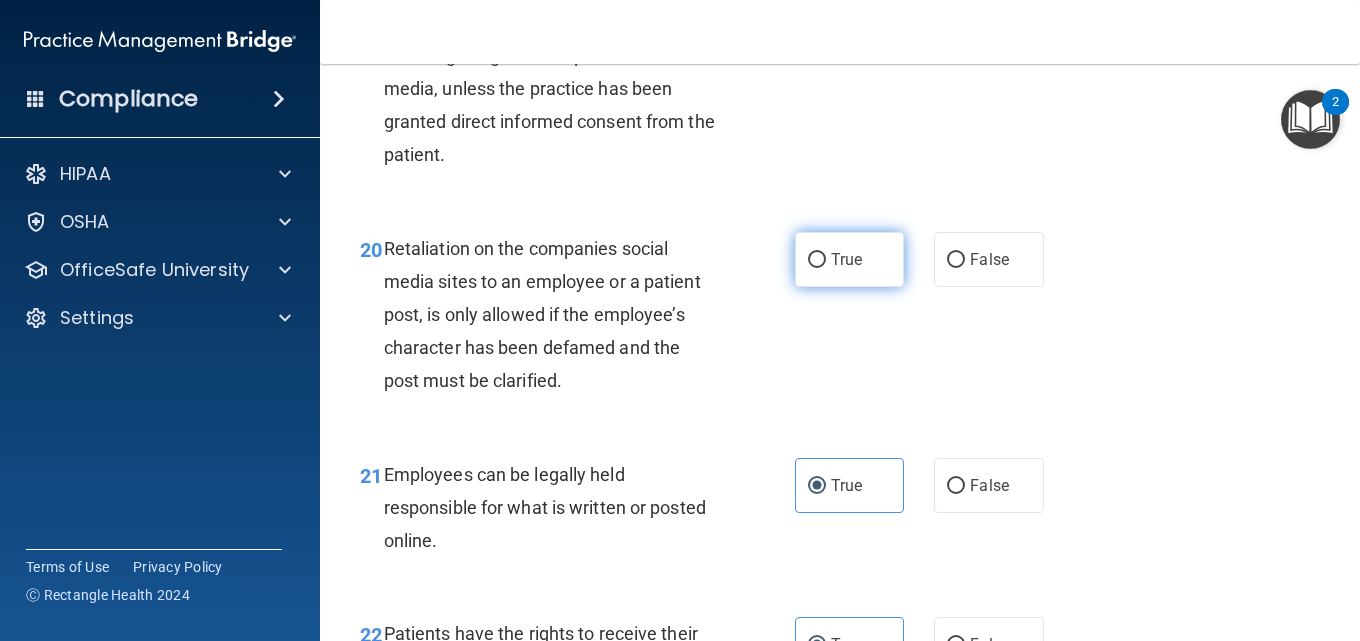 scroll, scrollTop: 4107, scrollLeft: 0, axis: vertical 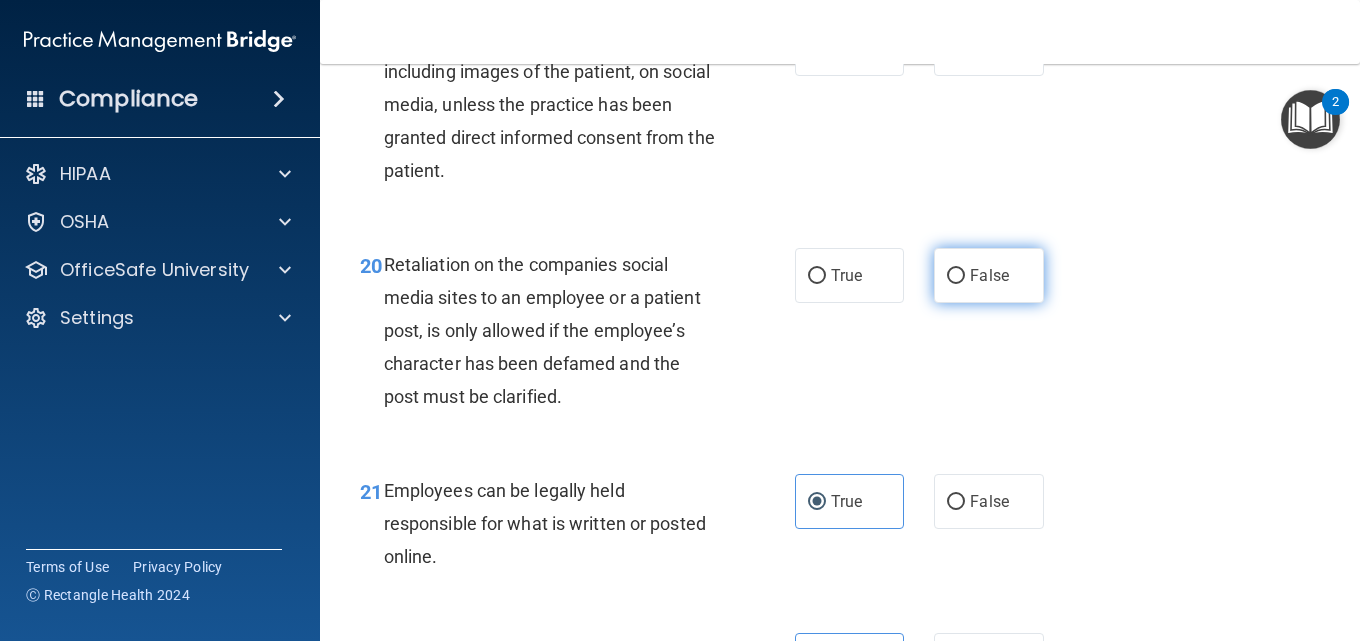 click on "False" at bounding box center [989, 275] 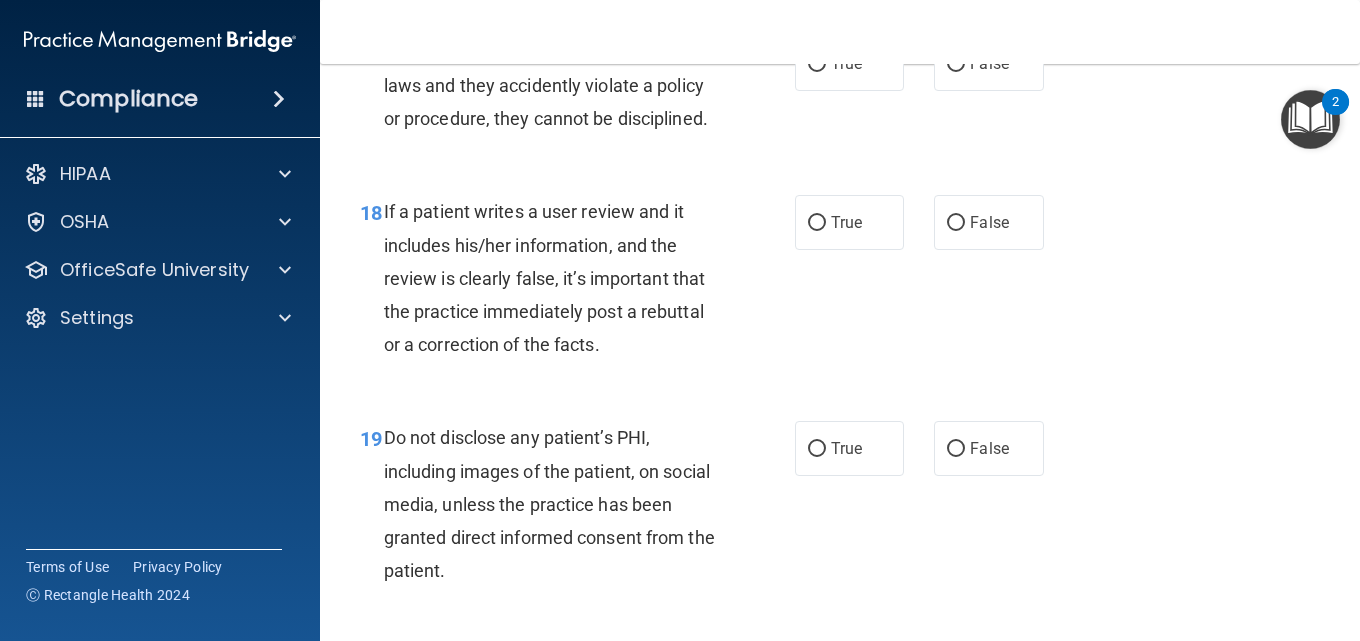 scroll, scrollTop: 3907, scrollLeft: 0, axis: vertical 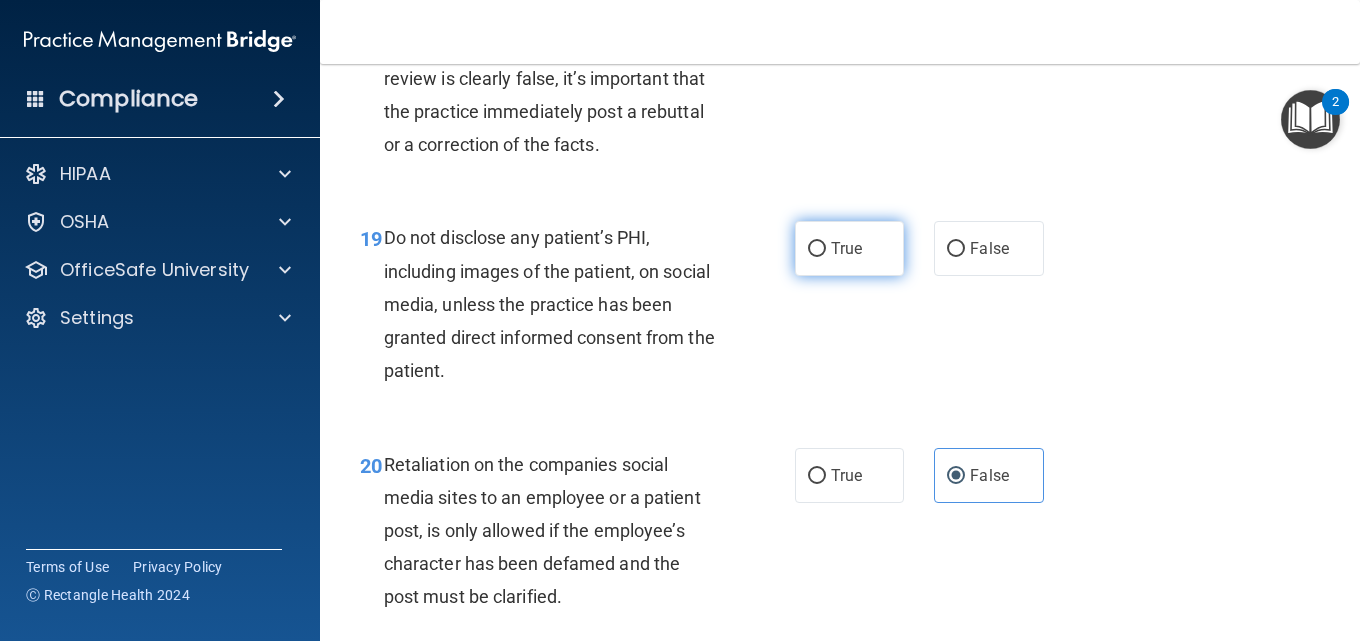 click on "True" at bounding box center [846, 248] 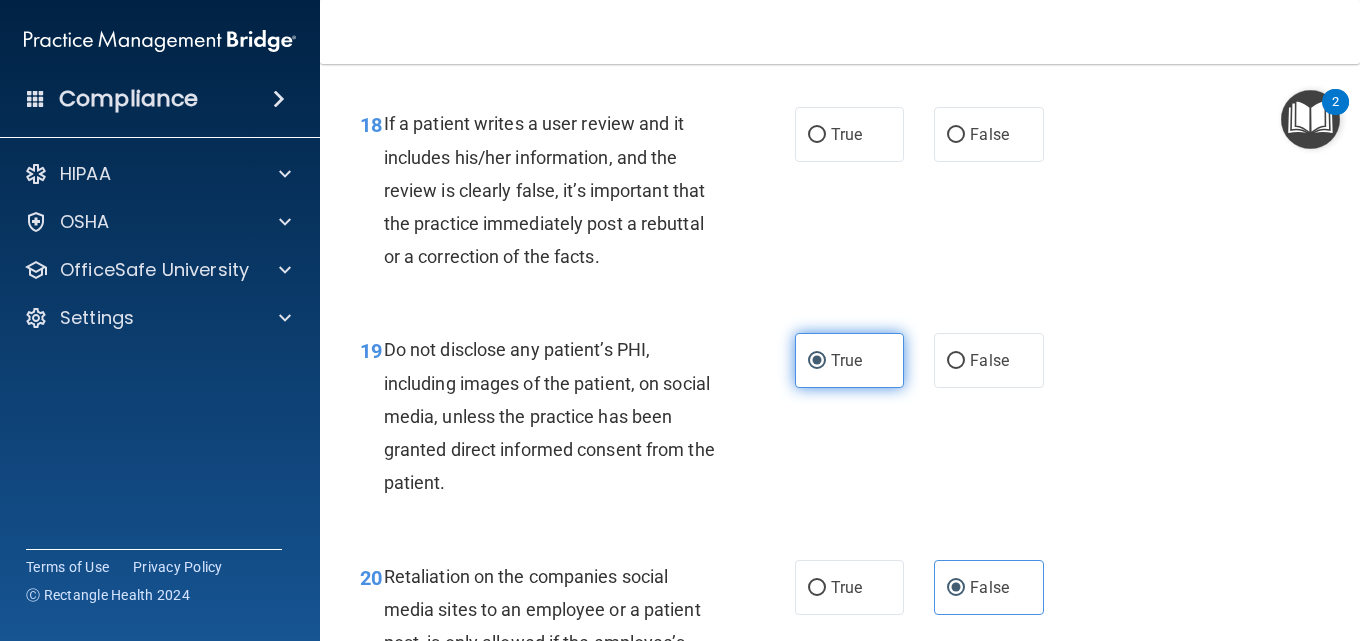 scroll, scrollTop: 3707, scrollLeft: 0, axis: vertical 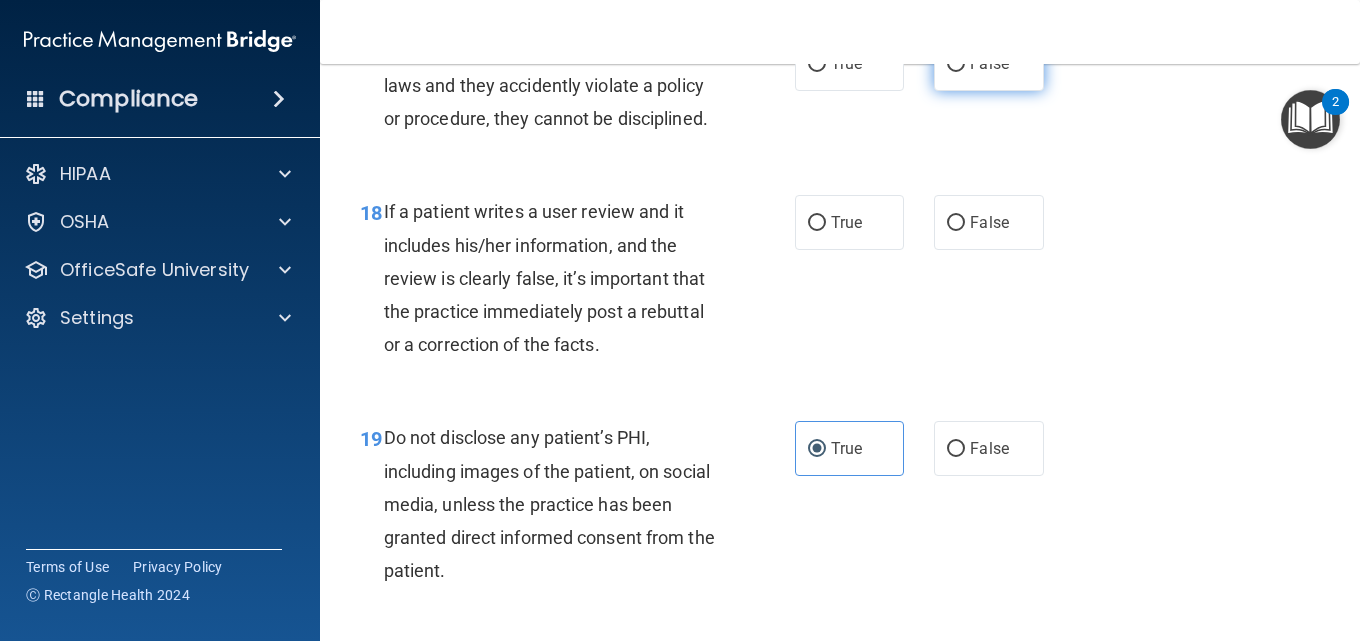 click on "False" at bounding box center [988, 63] 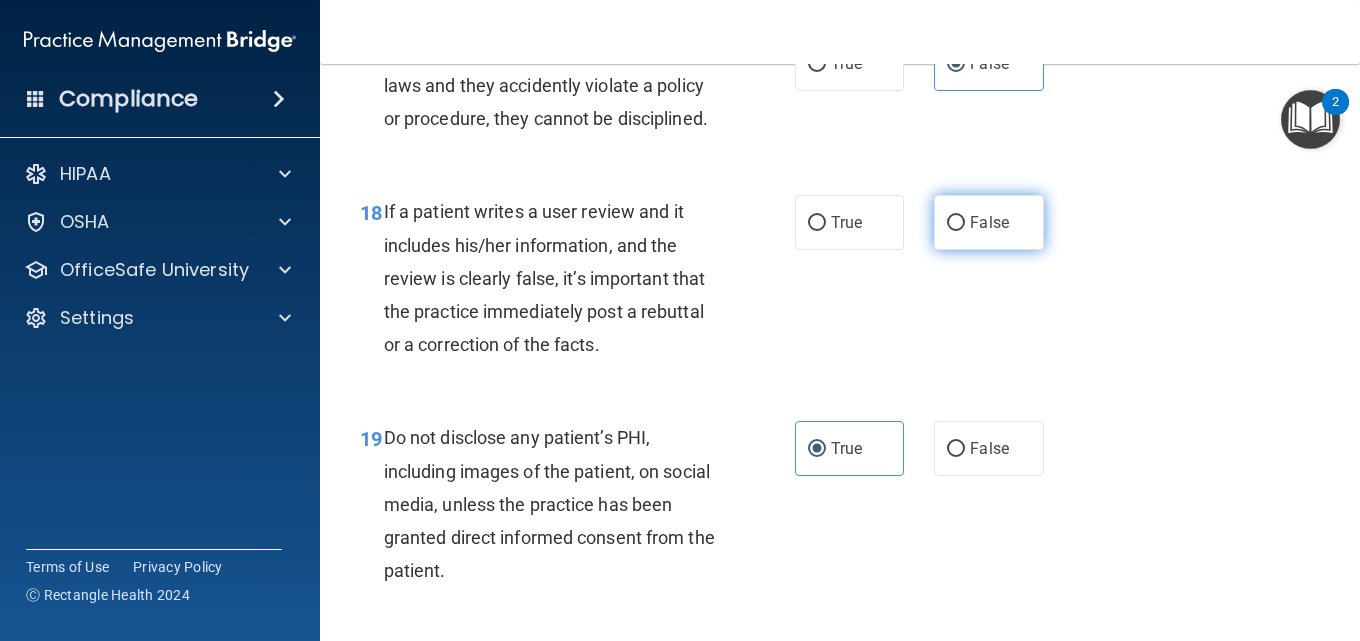 click on "False" at bounding box center [989, 222] 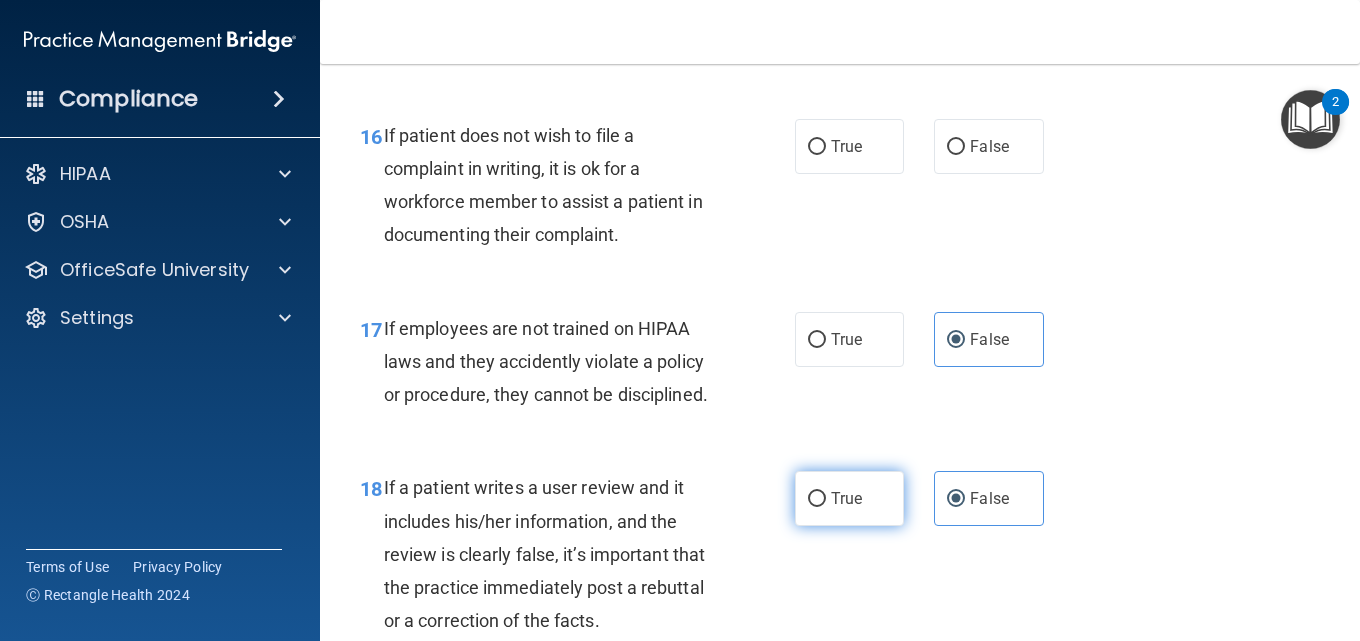 scroll, scrollTop: 3407, scrollLeft: 0, axis: vertical 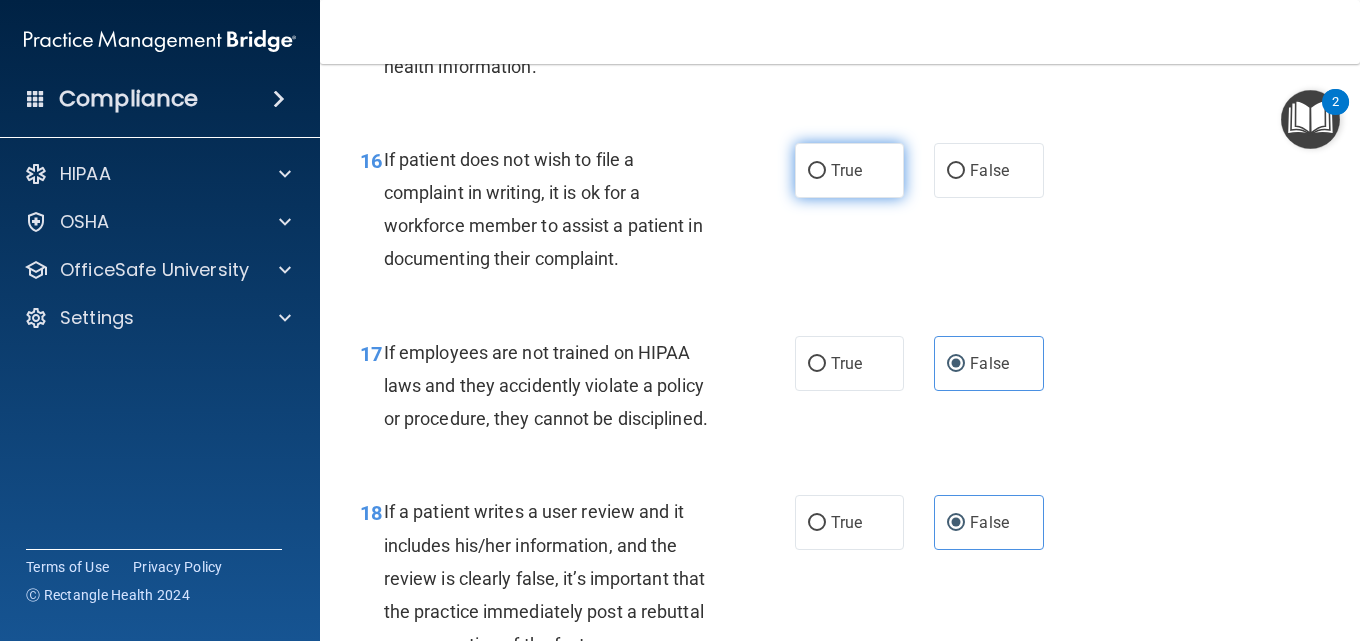 click on "True" at bounding box center (846, 170) 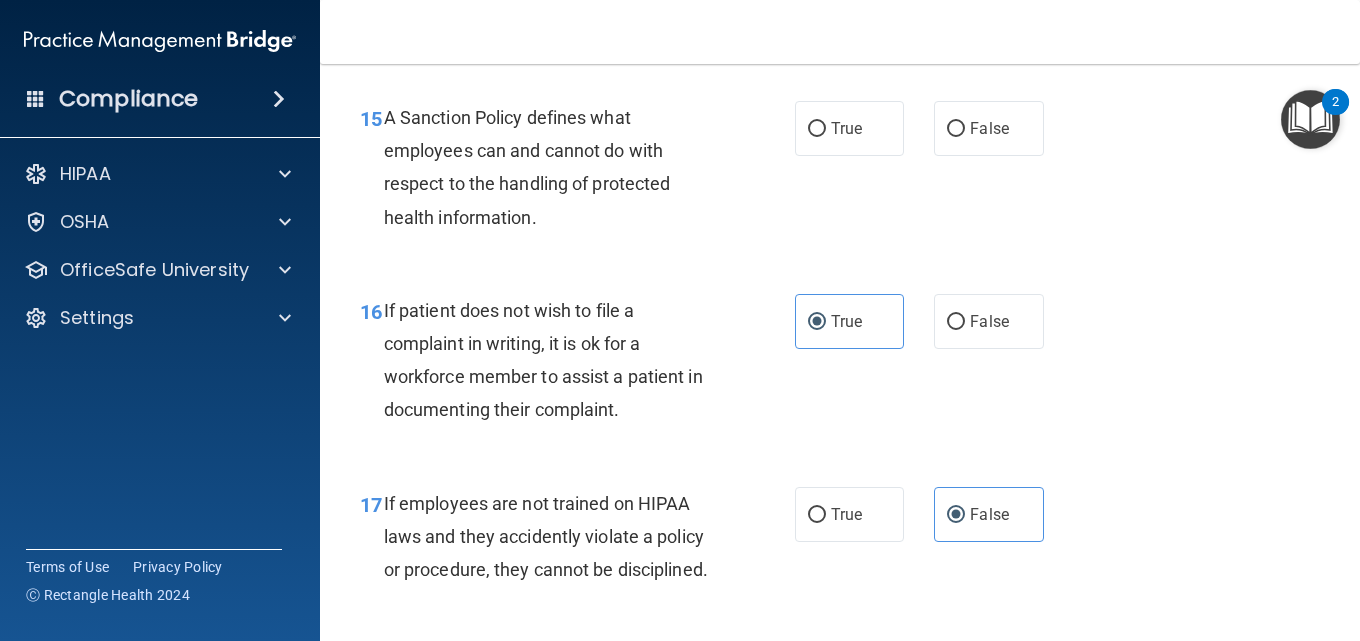 scroll, scrollTop: 3207, scrollLeft: 0, axis: vertical 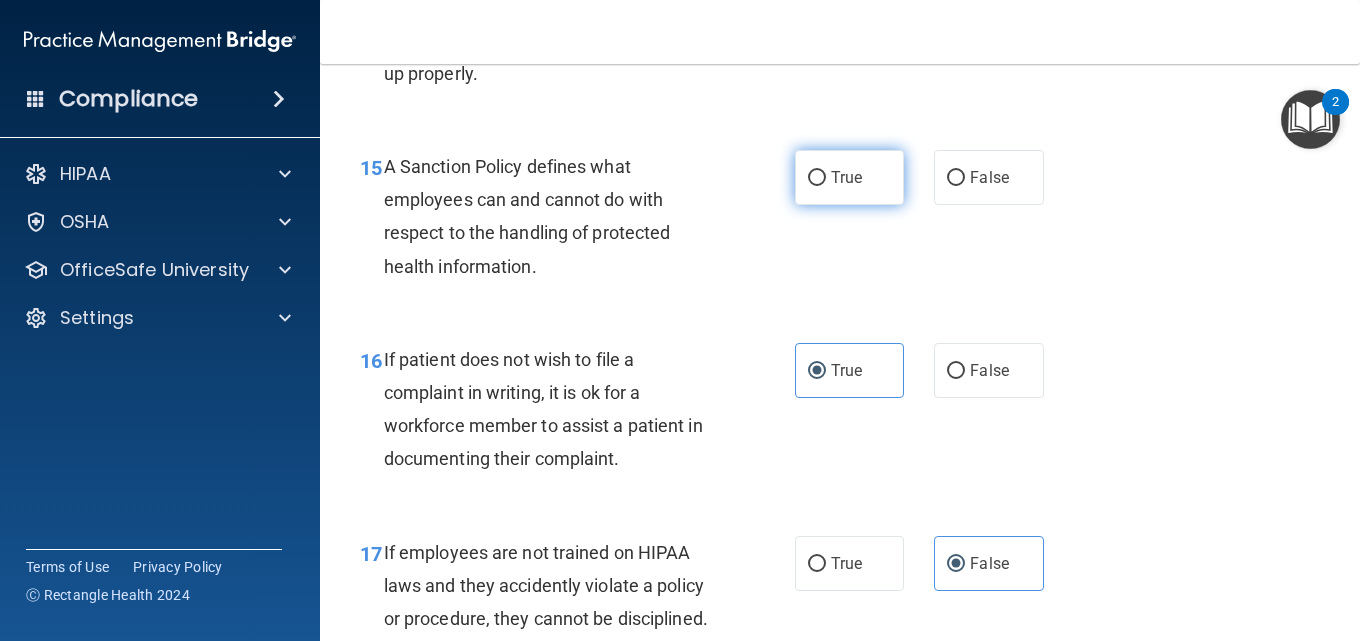 click on "True" at bounding box center (846, 177) 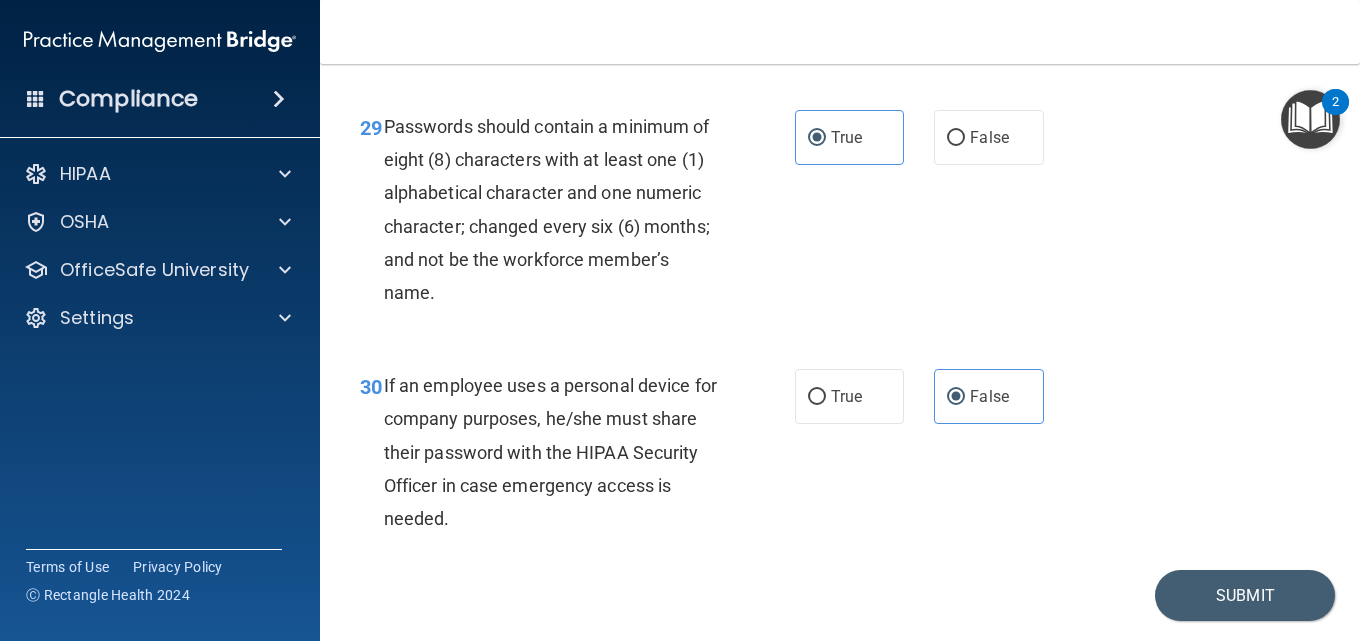 scroll, scrollTop: 6107, scrollLeft: 0, axis: vertical 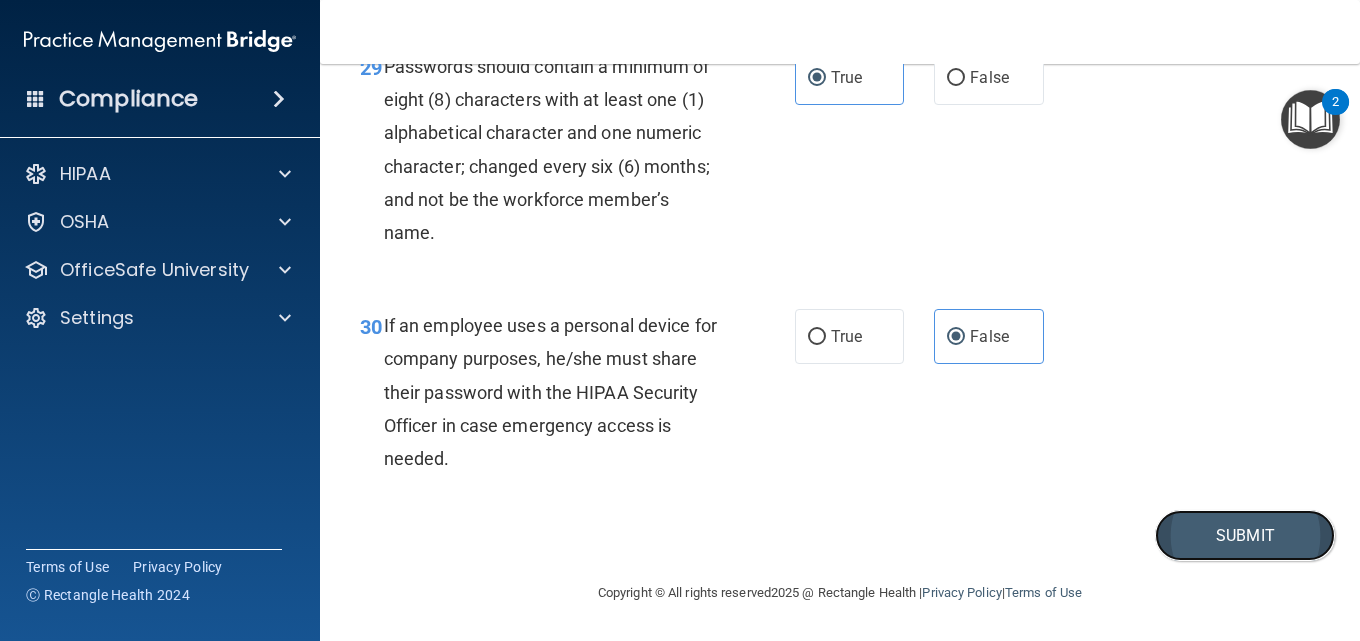 click on "Submit" at bounding box center (1245, 535) 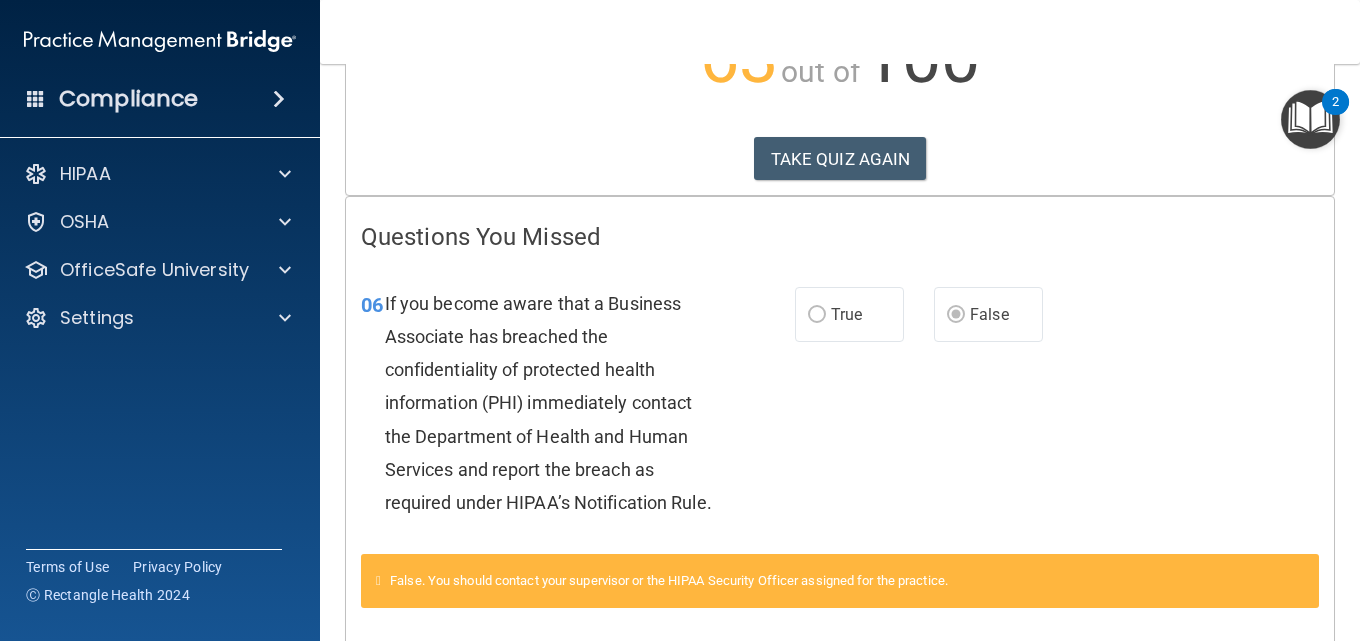 scroll, scrollTop: 0, scrollLeft: 0, axis: both 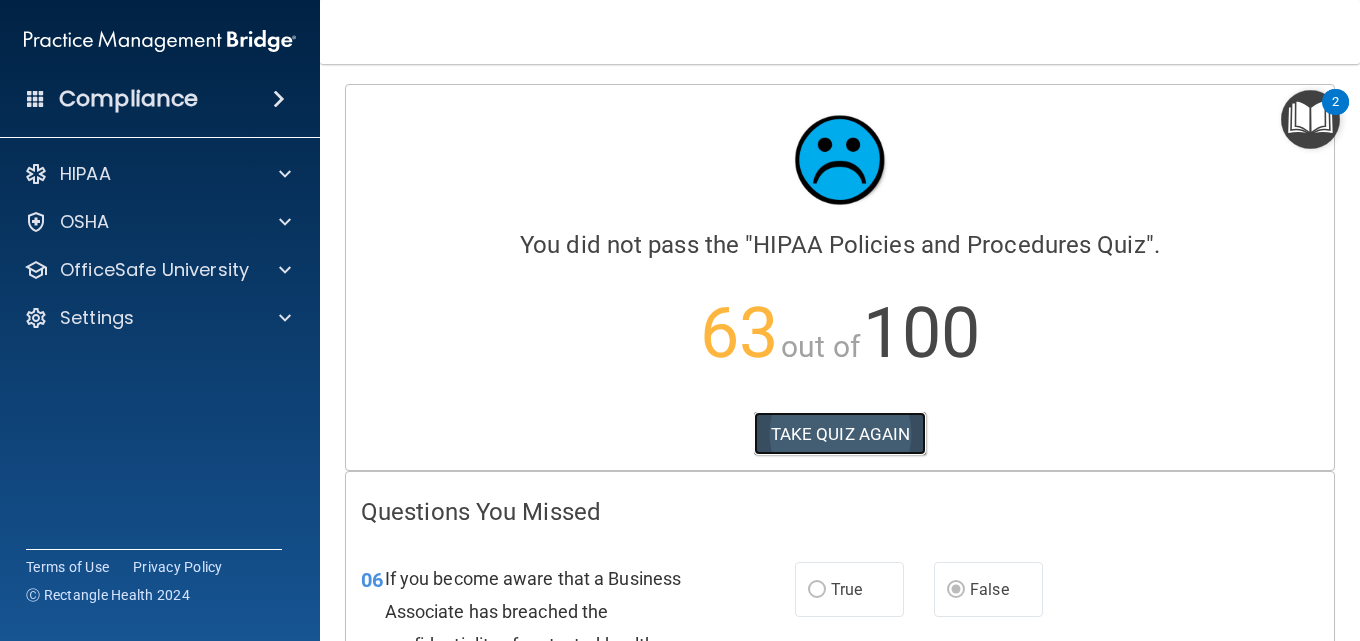 click on "TAKE QUIZ AGAIN" at bounding box center [840, 434] 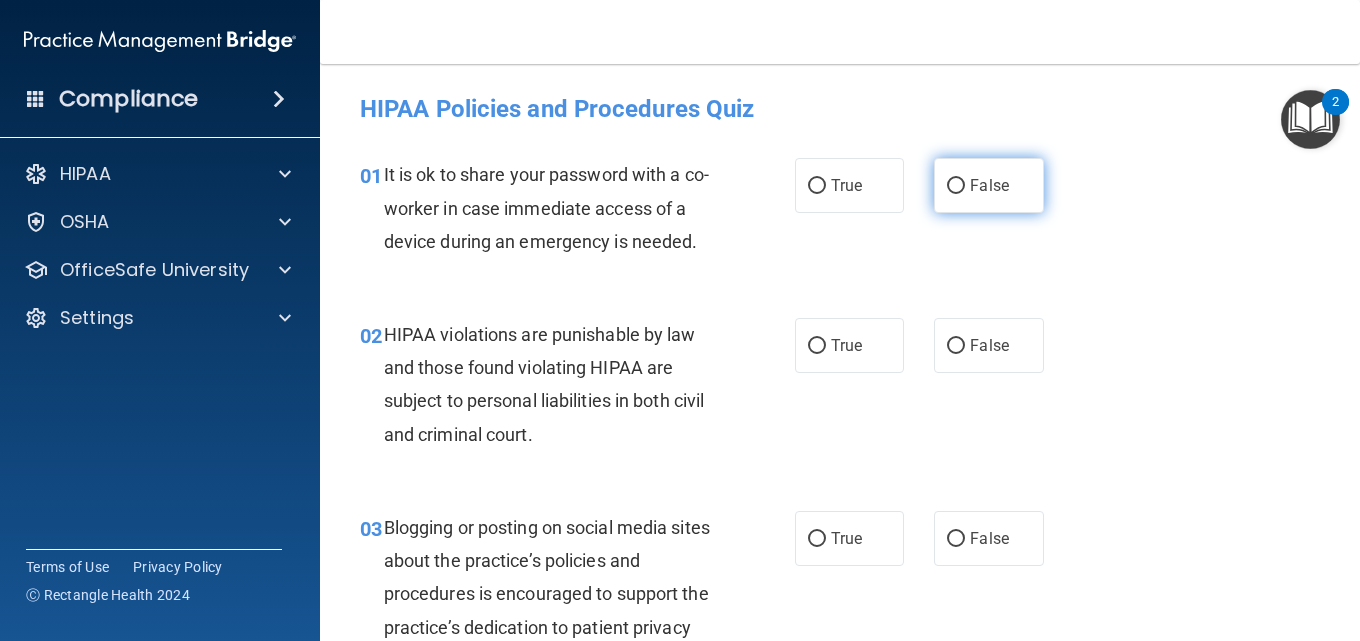 click on "False" at bounding box center [989, 185] 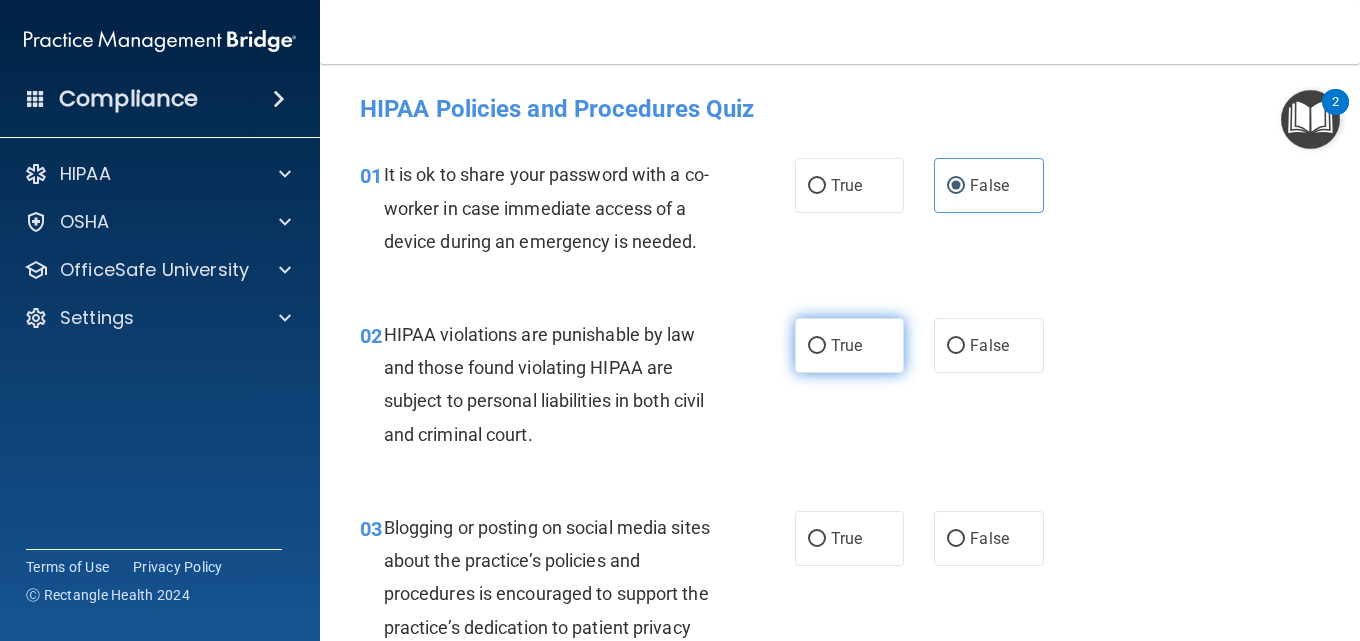 click on "True" at bounding box center [846, 345] 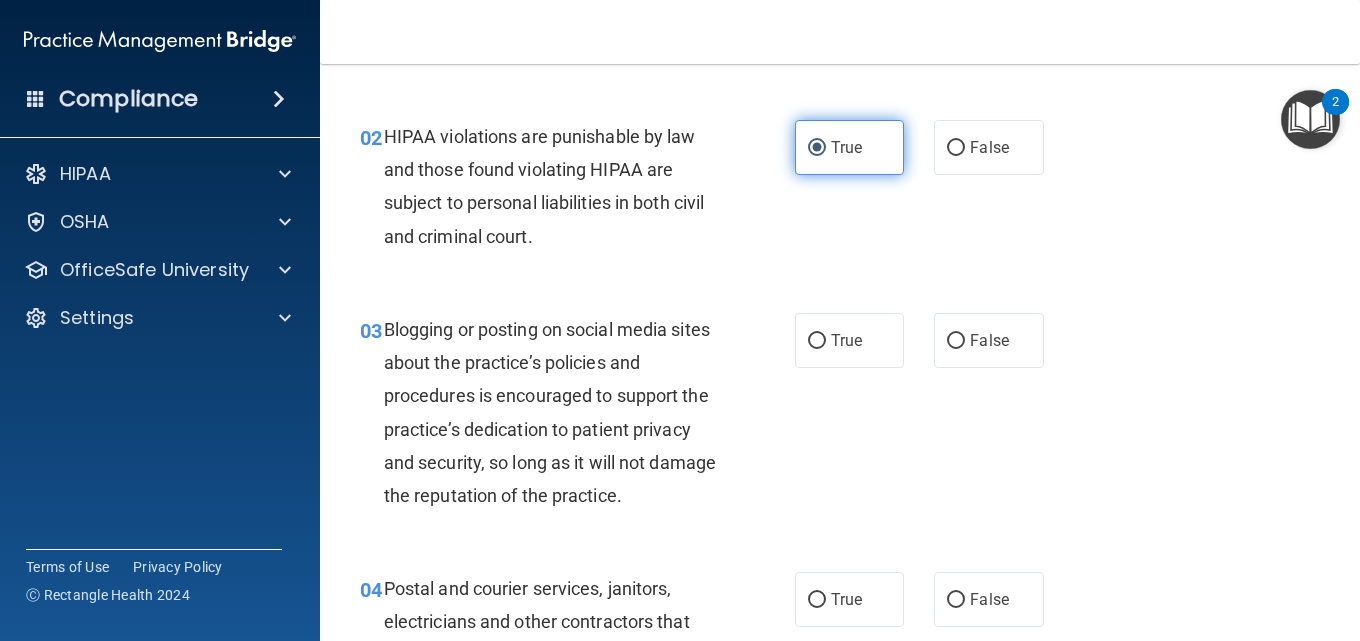 scroll, scrollTop: 200, scrollLeft: 0, axis: vertical 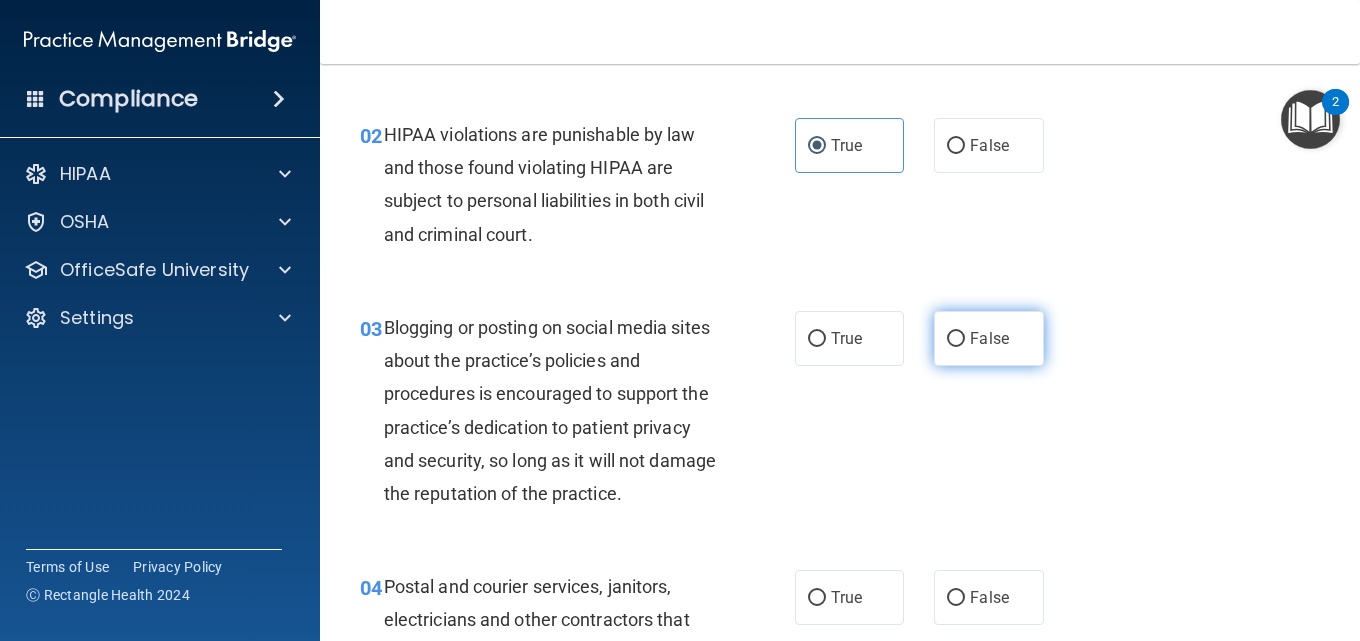 click on "False" at bounding box center (989, 338) 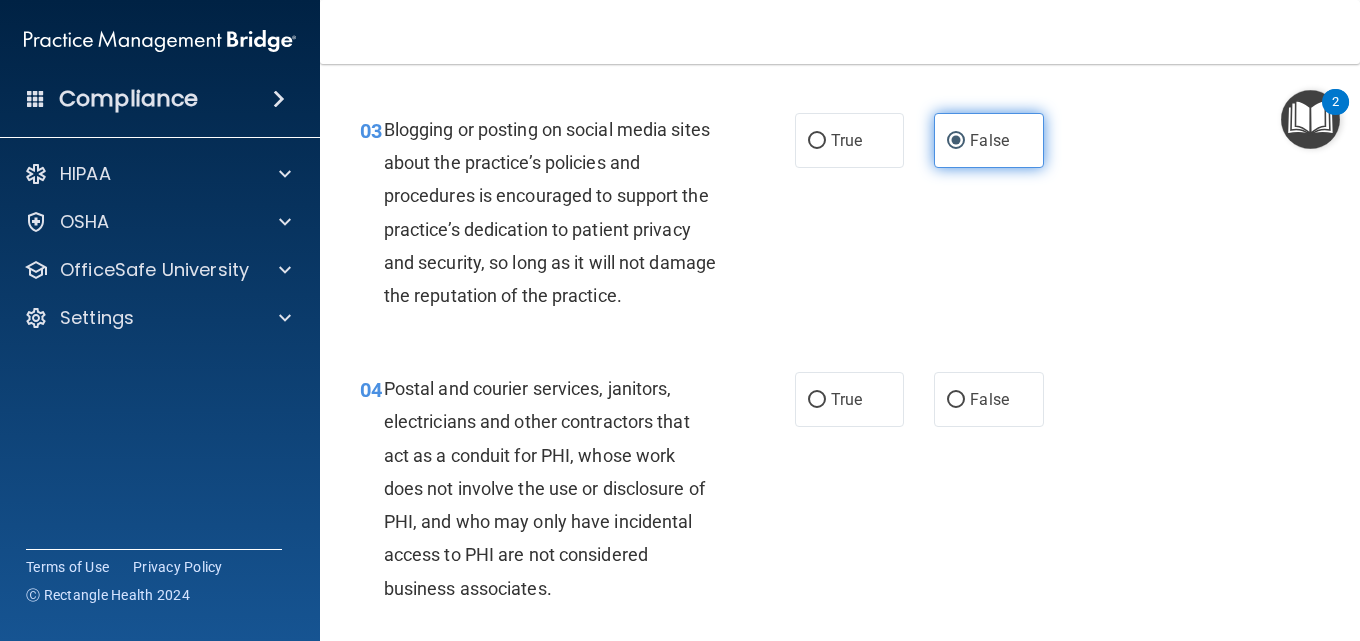 scroll, scrollTop: 400, scrollLeft: 0, axis: vertical 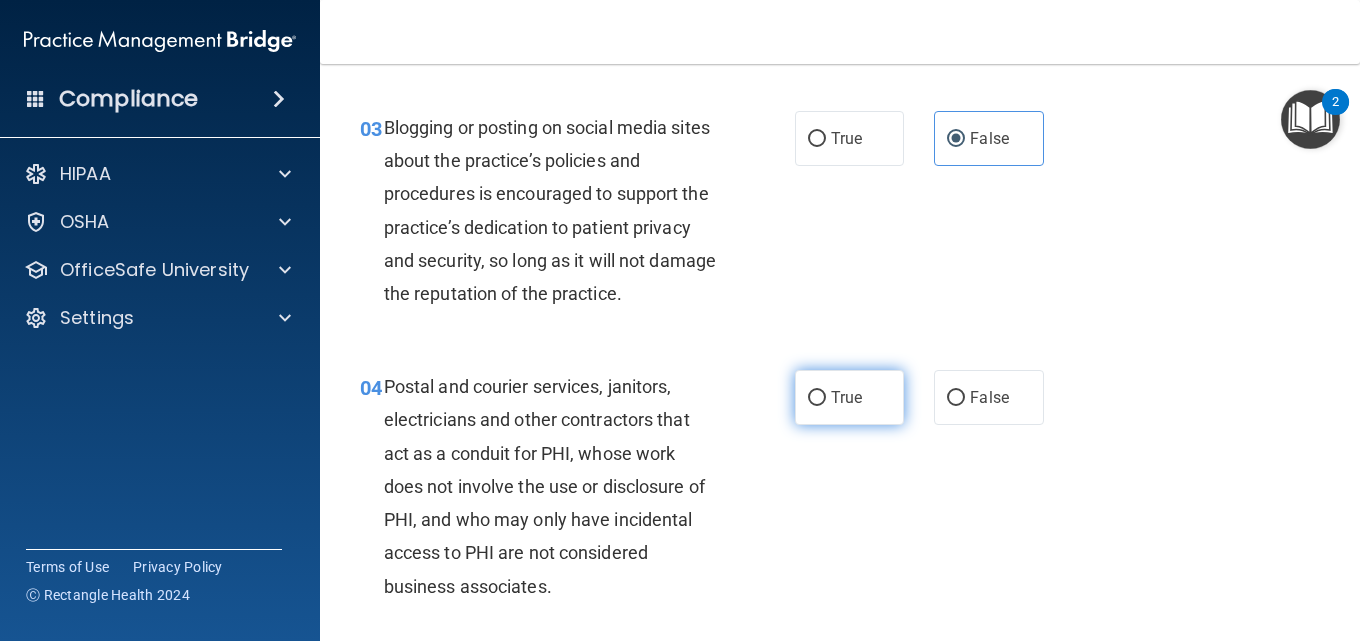 click on "True" at bounding box center (846, 397) 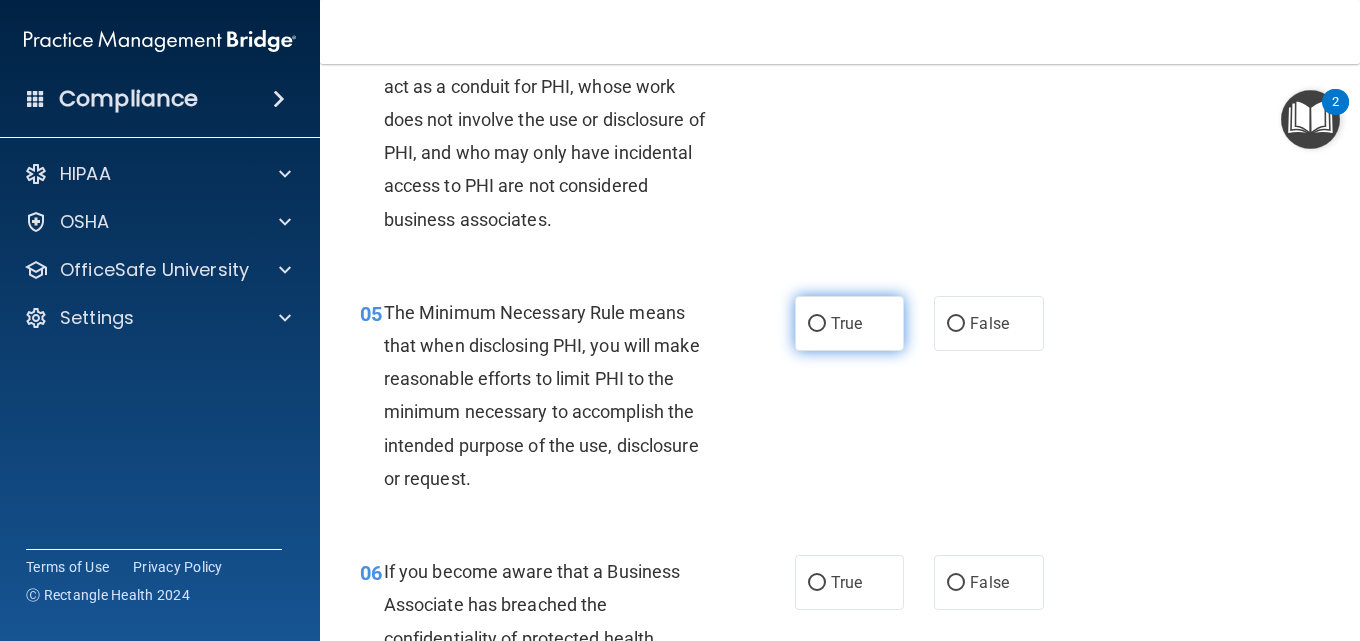 scroll, scrollTop: 800, scrollLeft: 0, axis: vertical 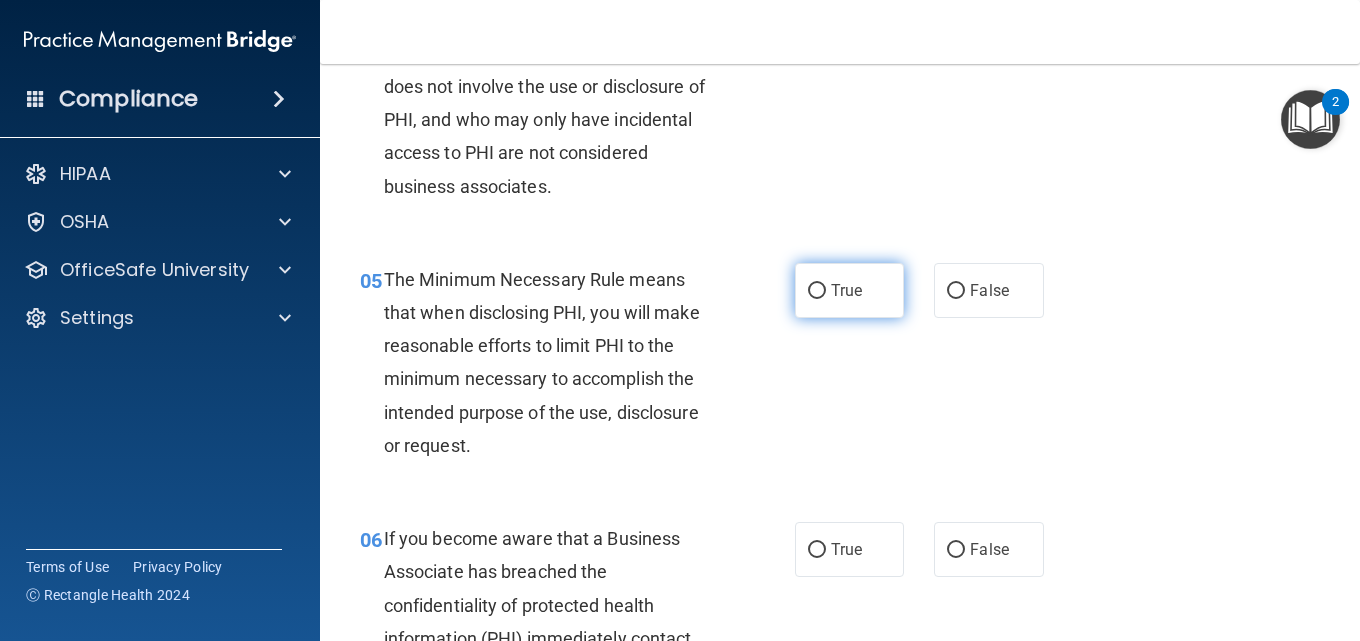 click on "True" at bounding box center [849, 290] 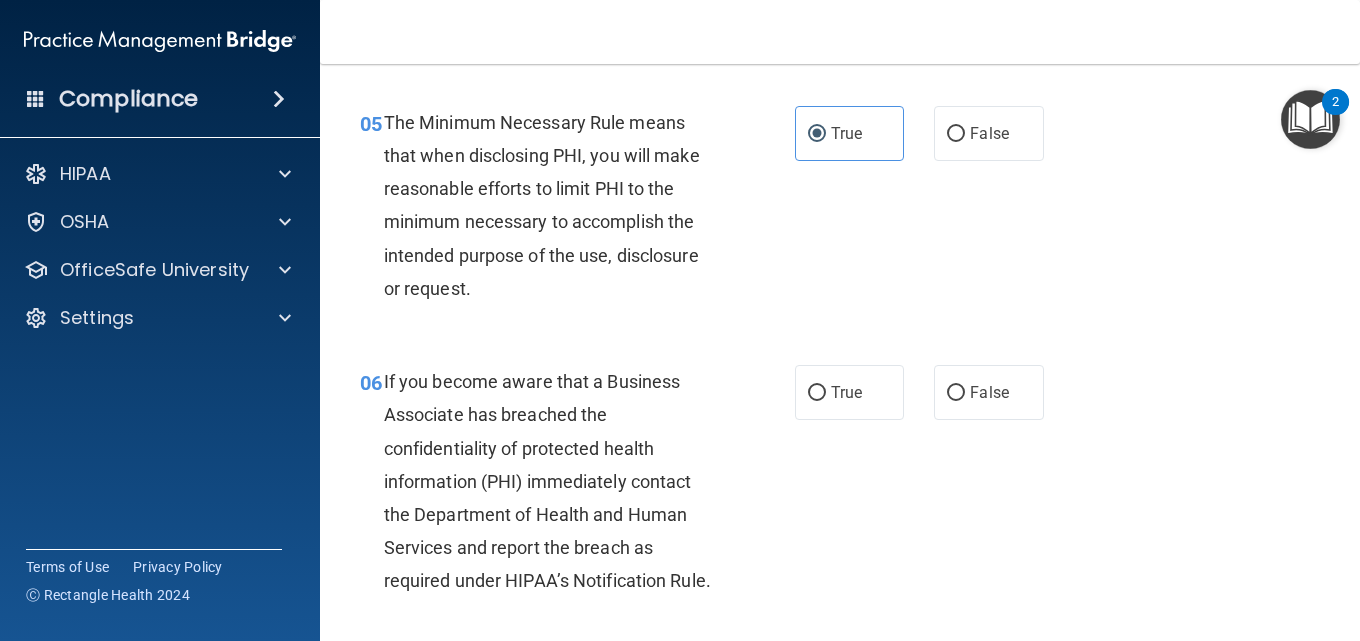 scroll, scrollTop: 1100, scrollLeft: 0, axis: vertical 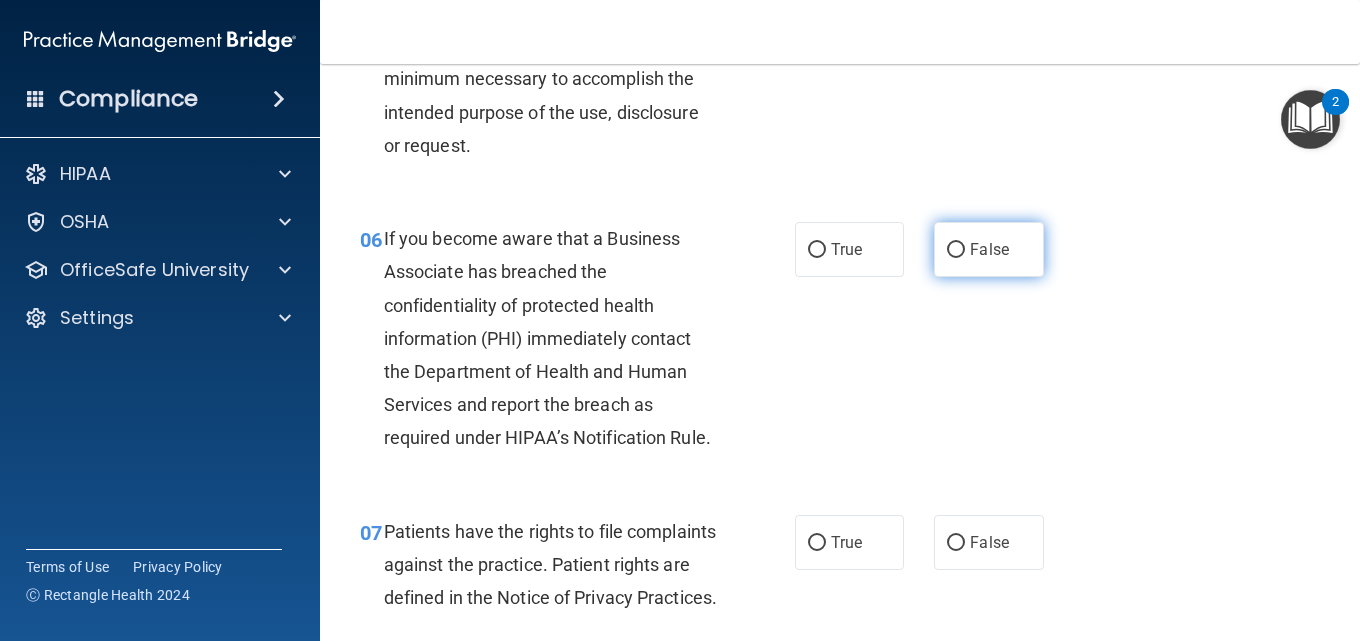 click on "False" at bounding box center (989, 249) 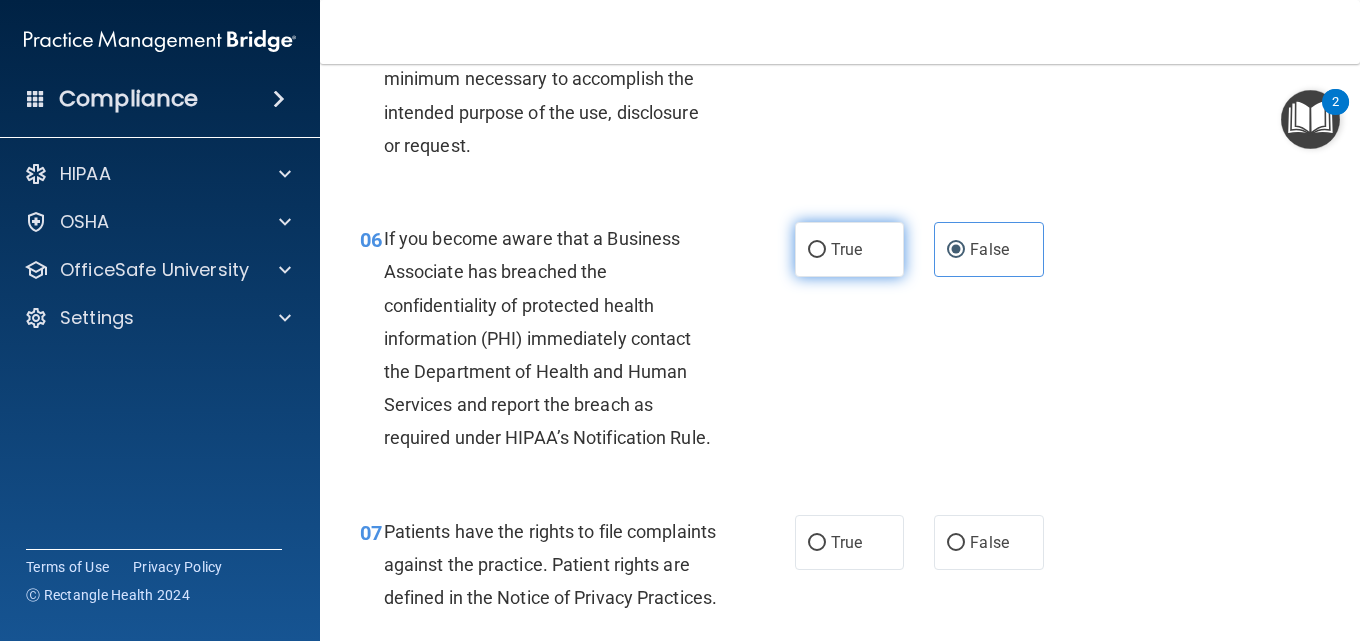 click on "True" at bounding box center (817, 250) 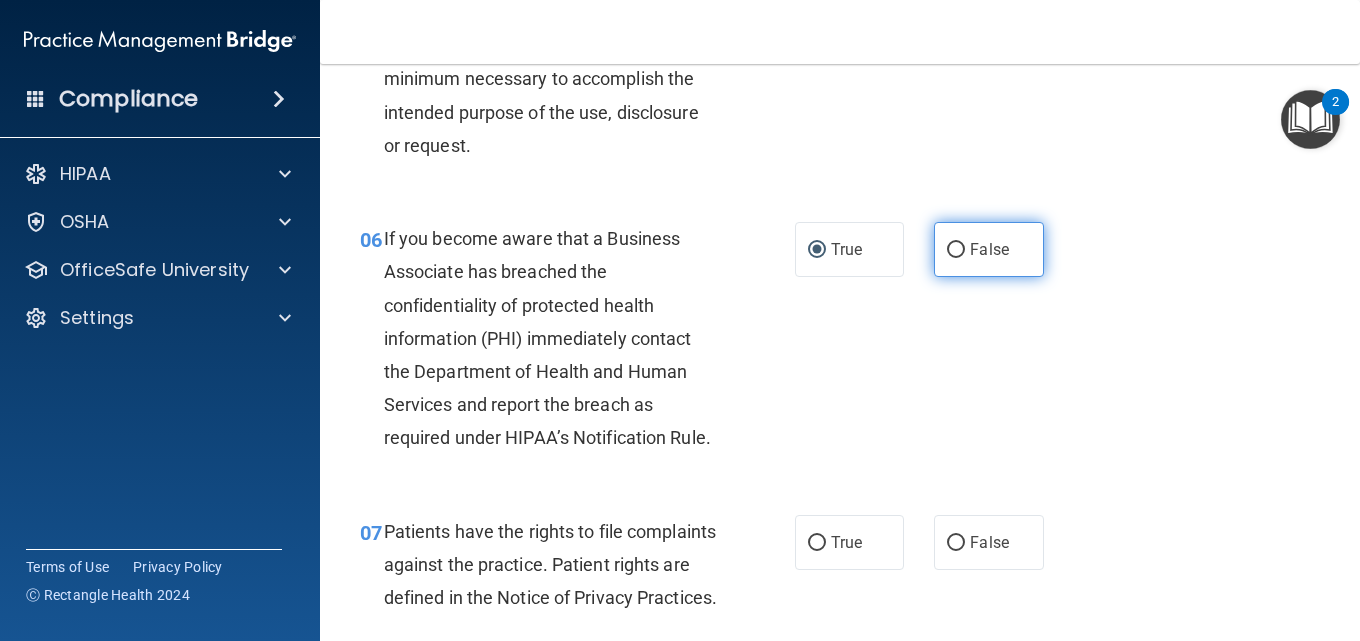 click on "False" at bounding box center [989, 249] 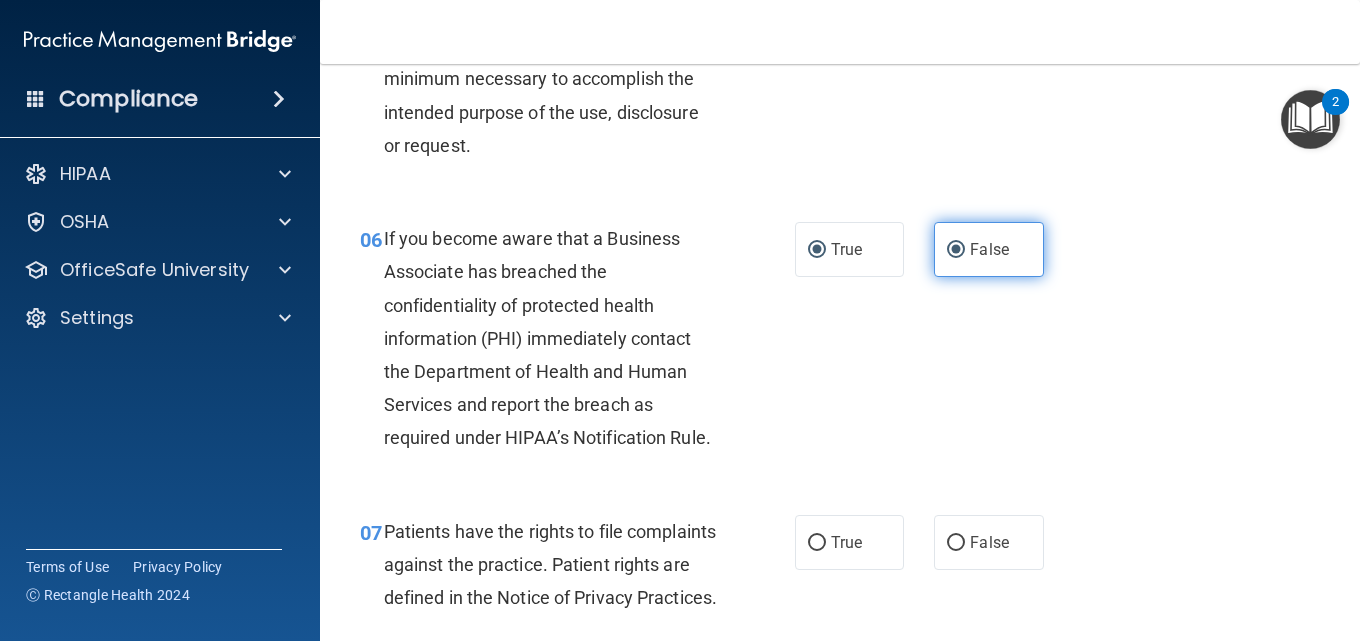 radio on "false" 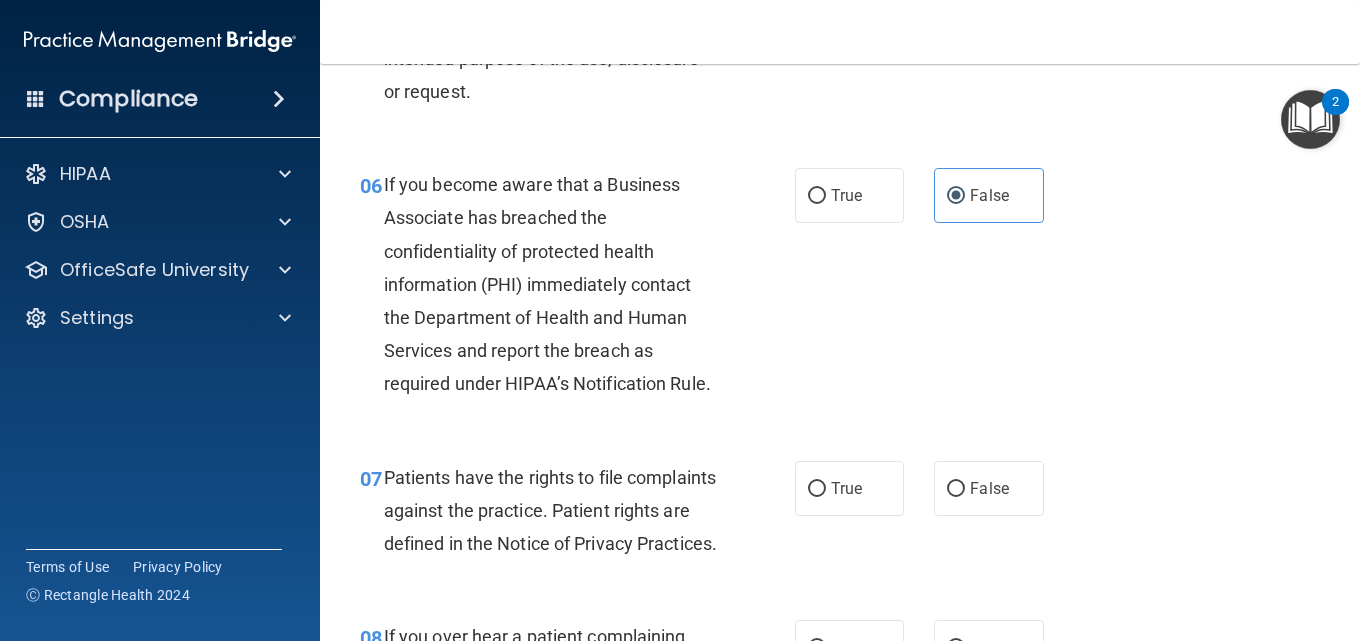 scroll, scrollTop: 1200, scrollLeft: 0, axis: vertical 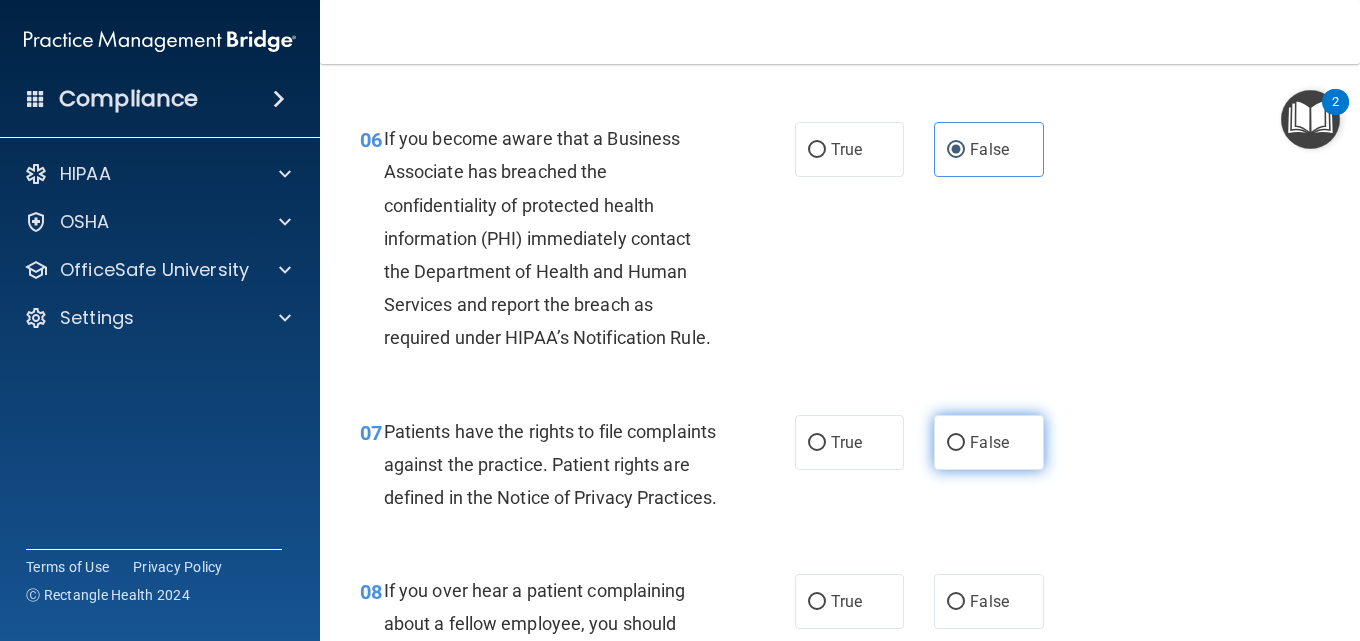 click on "False" at bounding box center (989, 442) 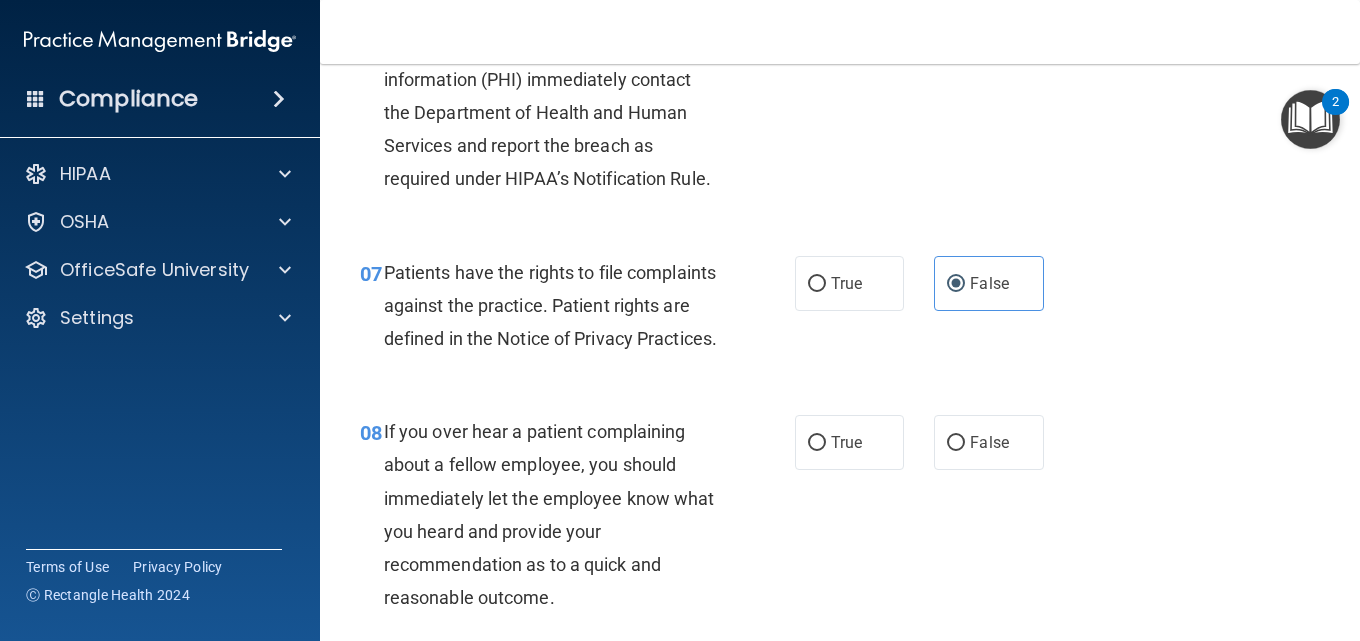 scroll, scrollTop: 1500, scrollLeft: 0, axis: vertical 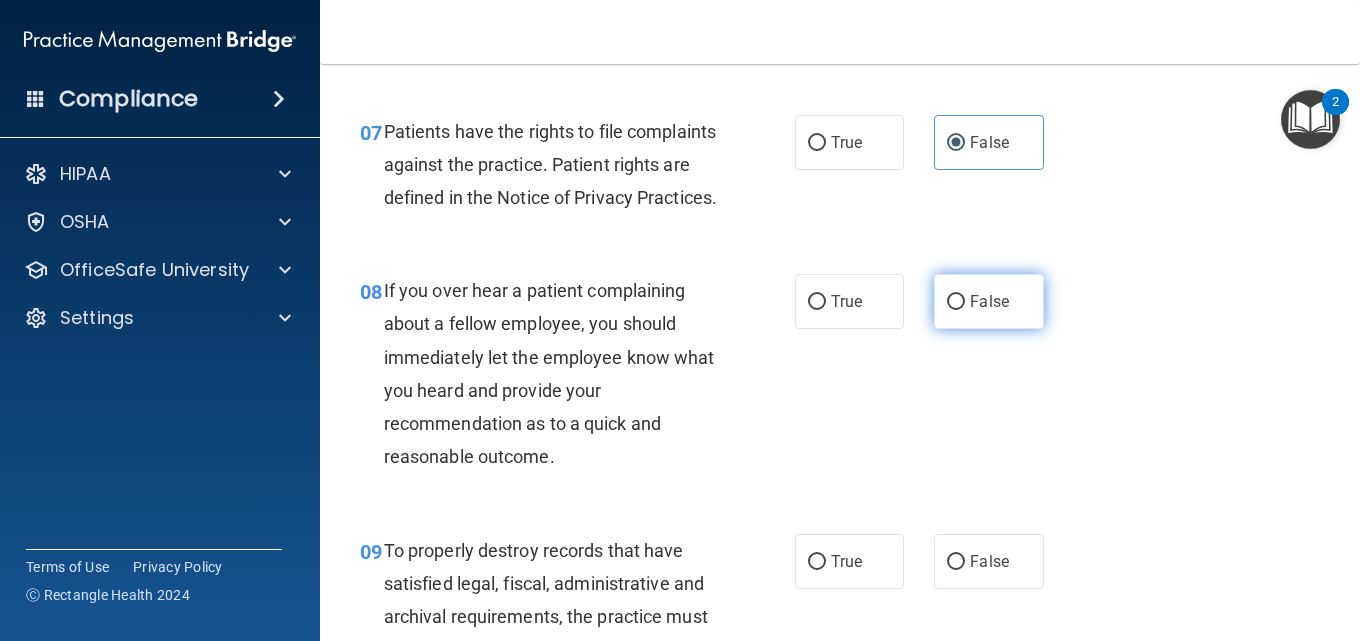 click on "False" at bounding box center (989, 301) 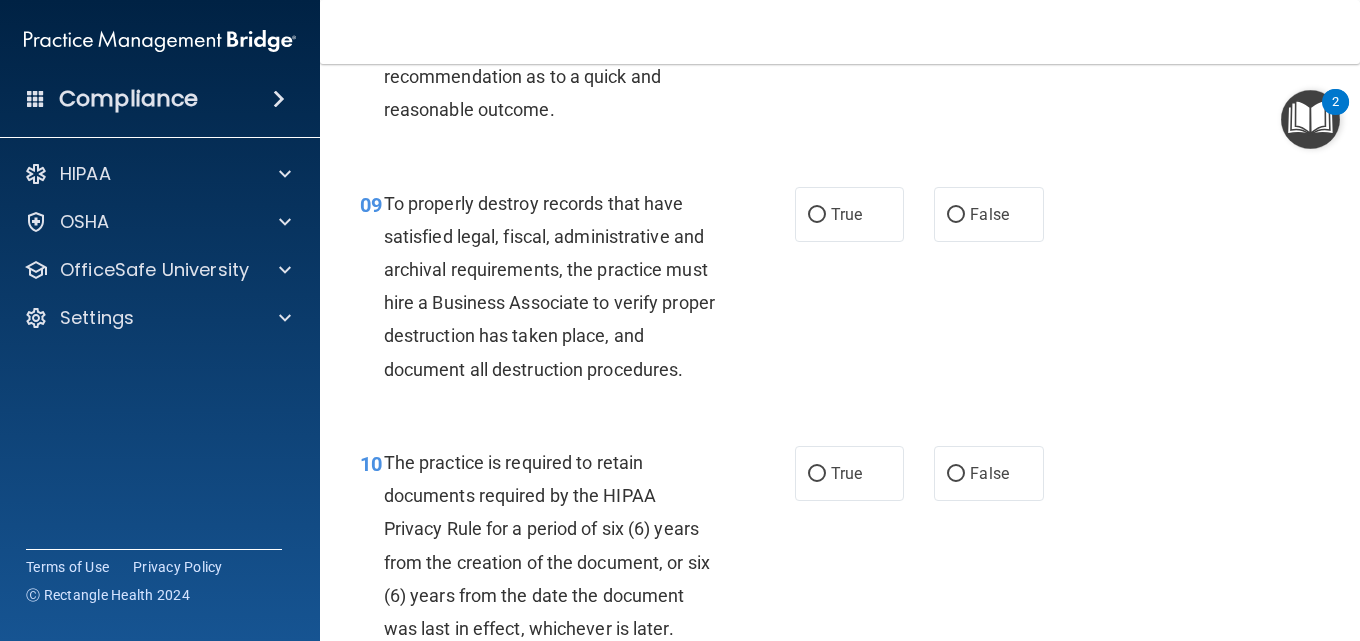 scroll, scrollTop: 1900, scrollLeft: 0, axis: vertical 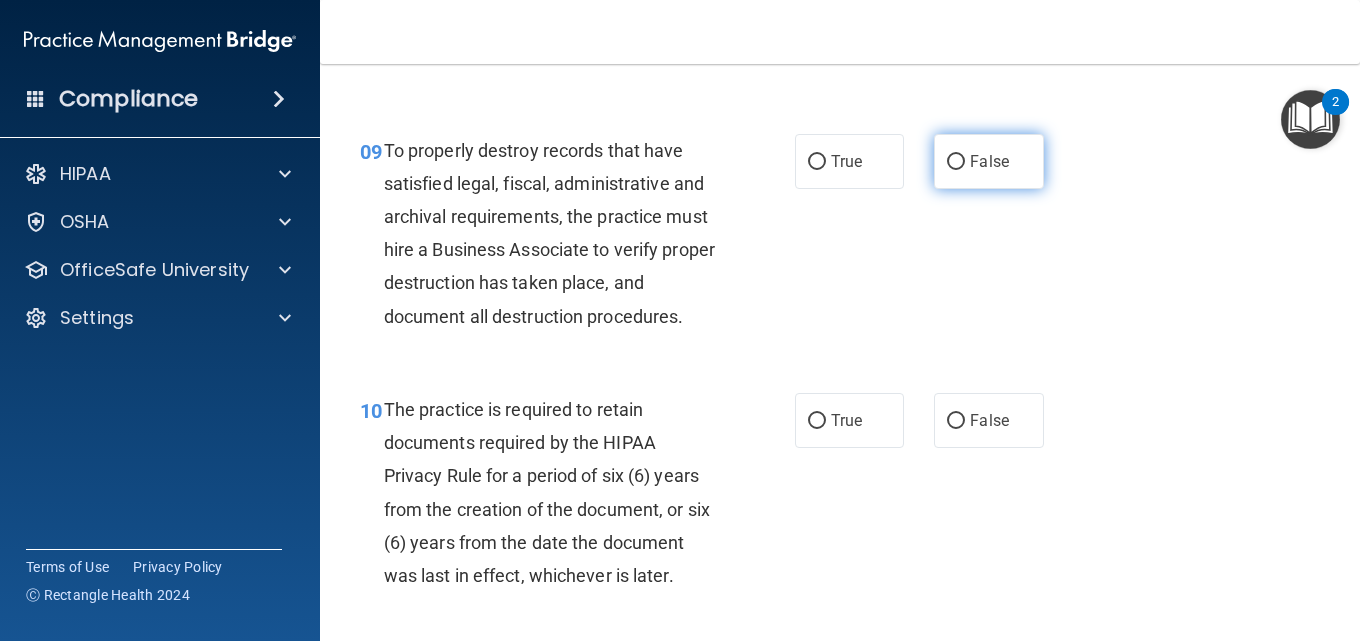 click on "False" at bounding box center (989, 161) 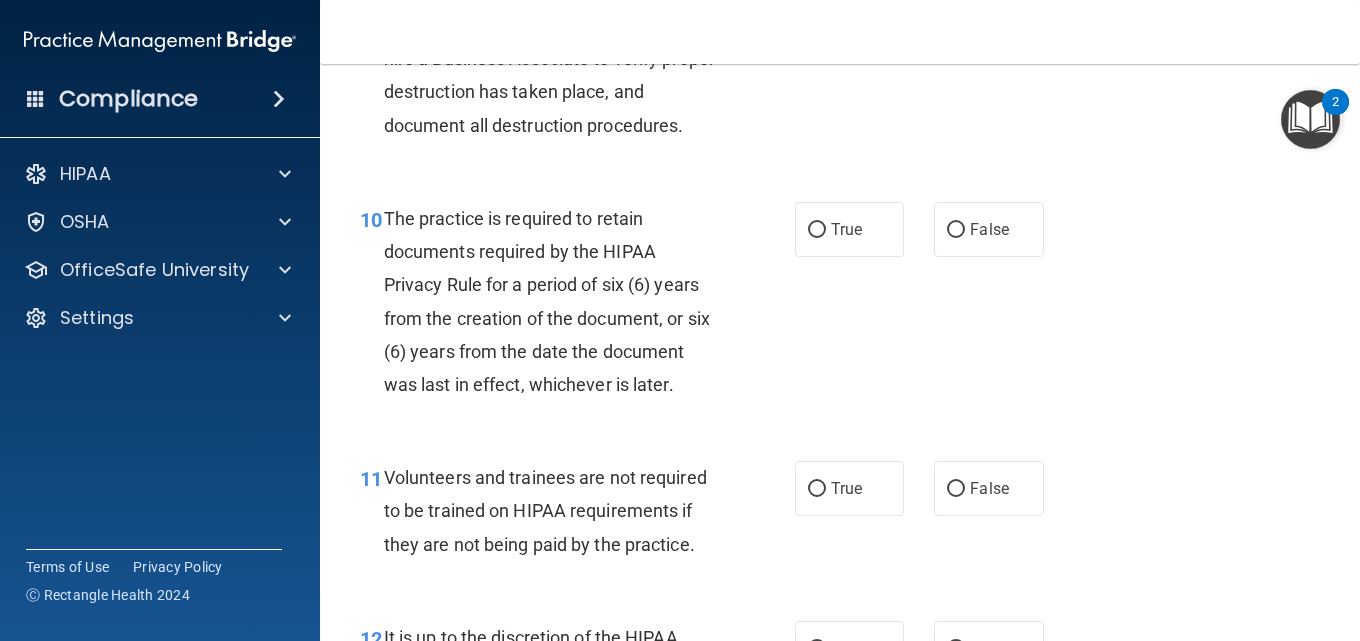 scroll, scrollTop: 2100, scrollLeft: 0, axis: vertical 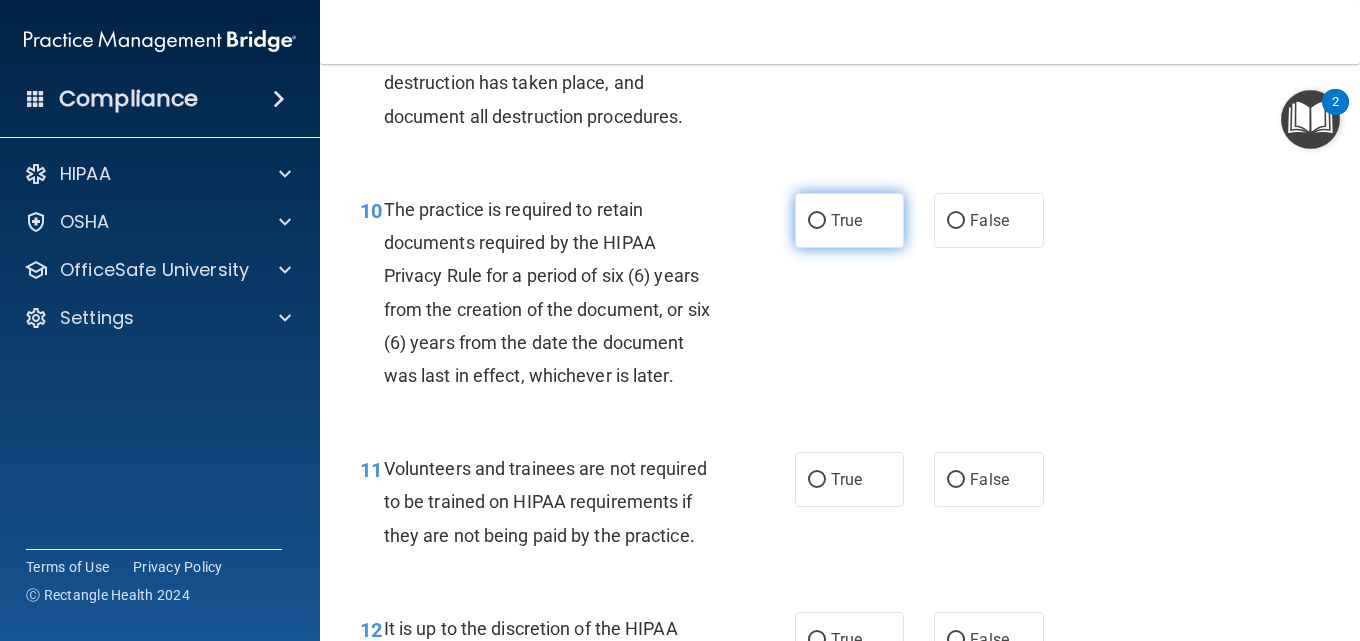 click on "True" at bounding box center [817, 221] 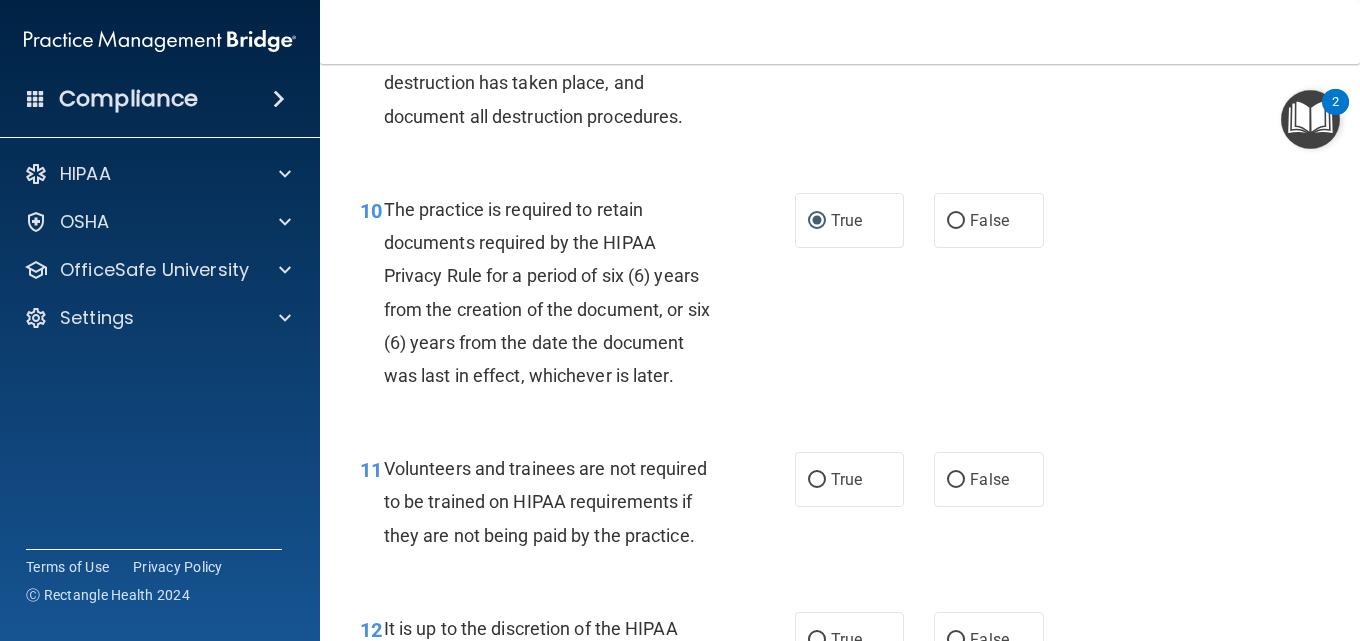 scroll, scrollTop: 2400, scrollLeft: 0, axis: vertical 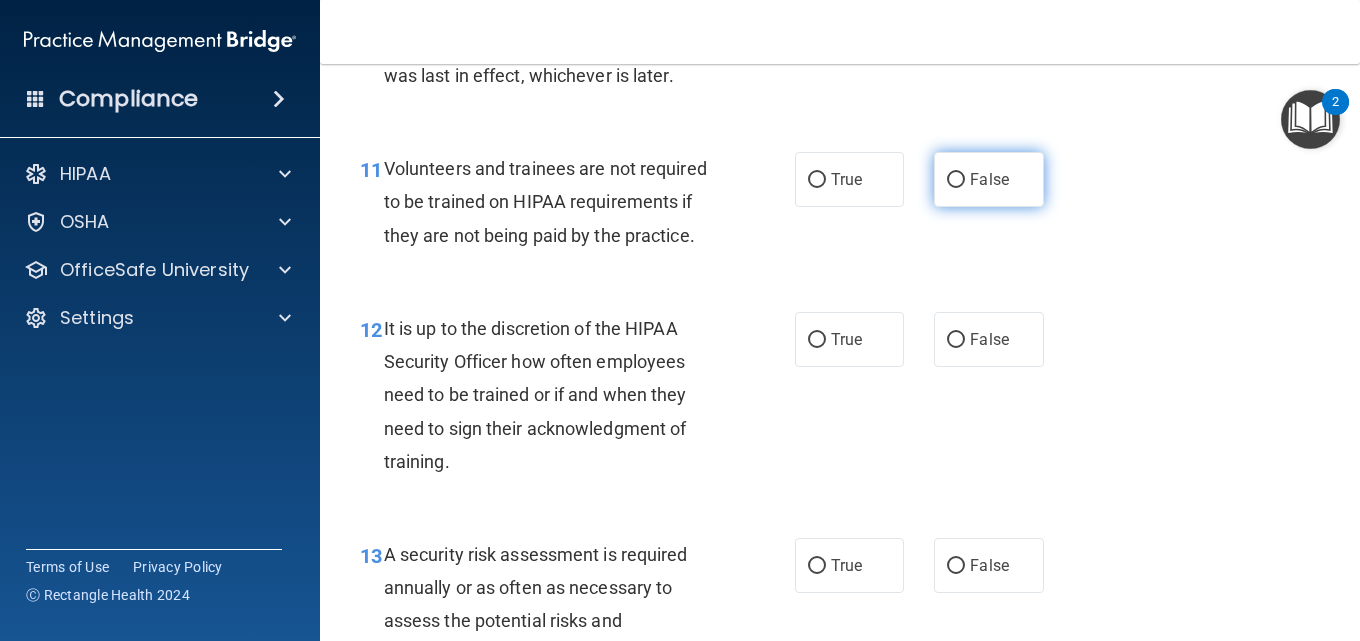 click on "False" at bounding box center [989, 179] 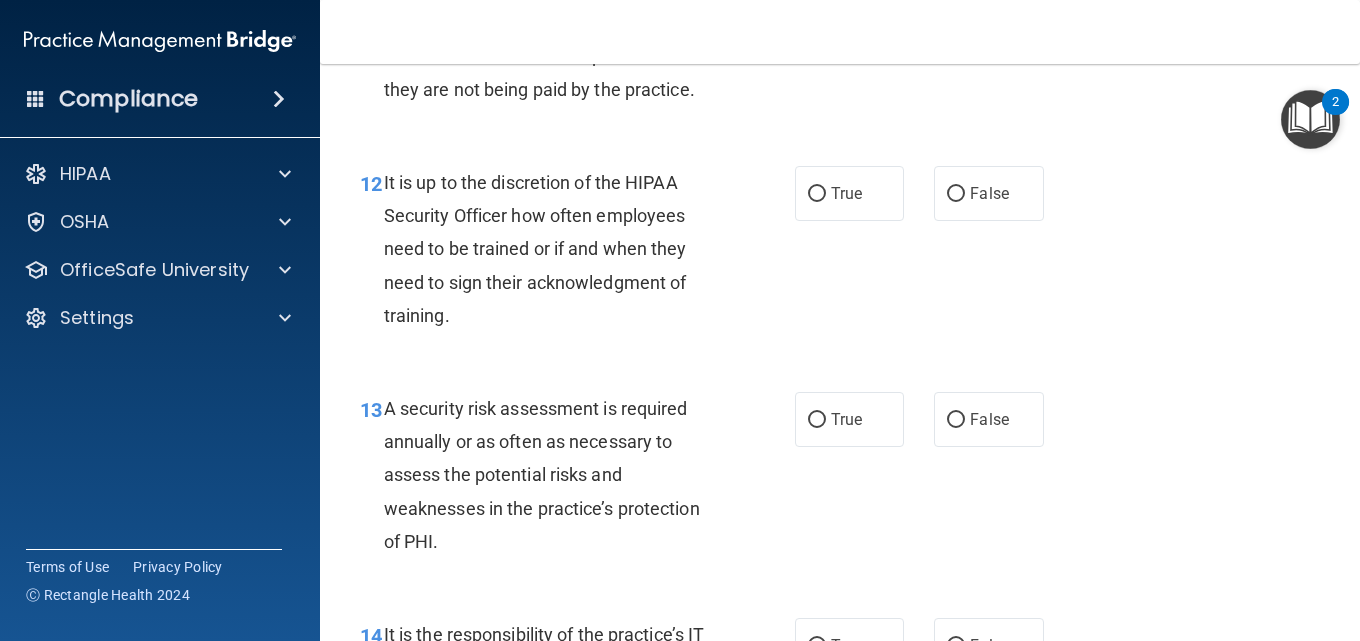 scroll, scrollTop: 2500, scrollLeft: 0, axis: vertical 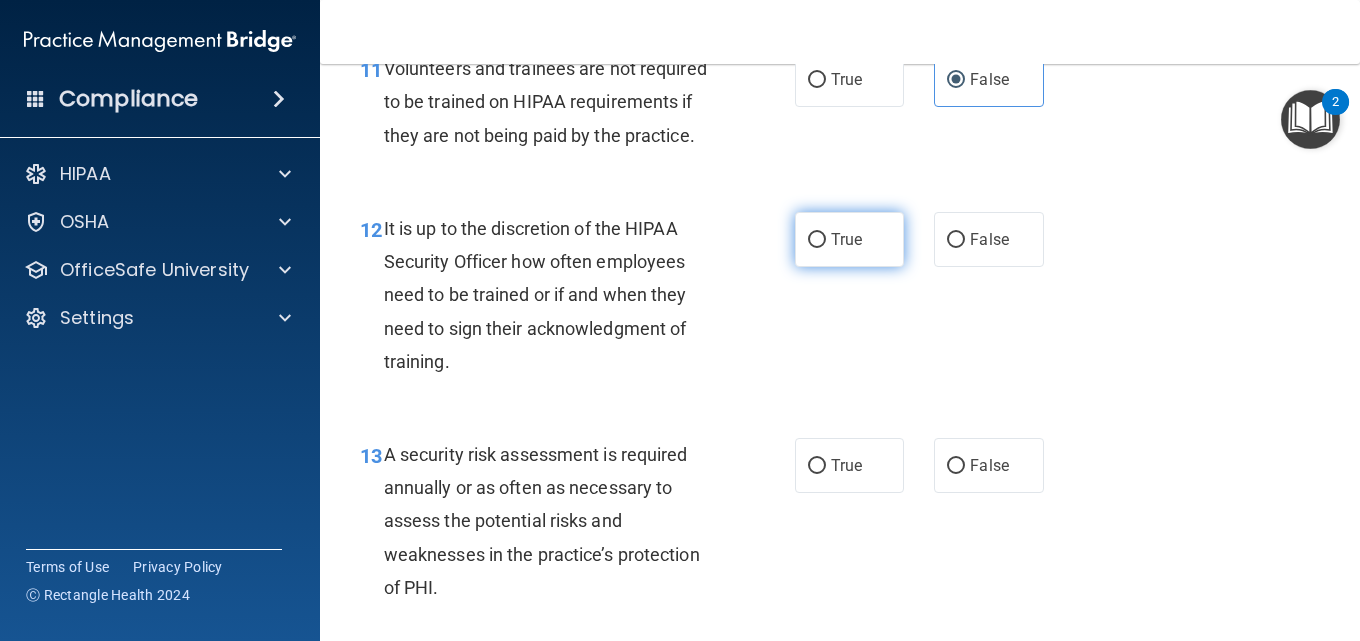 click on "True" at bounding box center (849, 239) 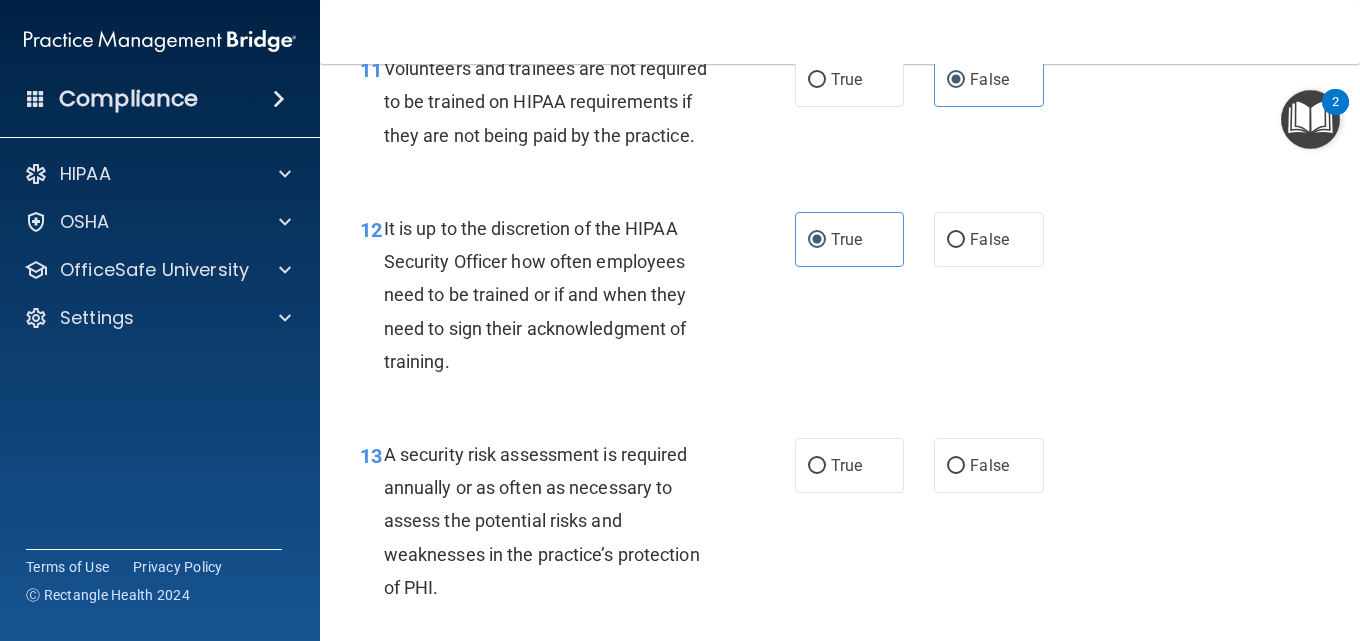 scroll, scrollTop: 2700, scrollLeft: 0, axis: vertical 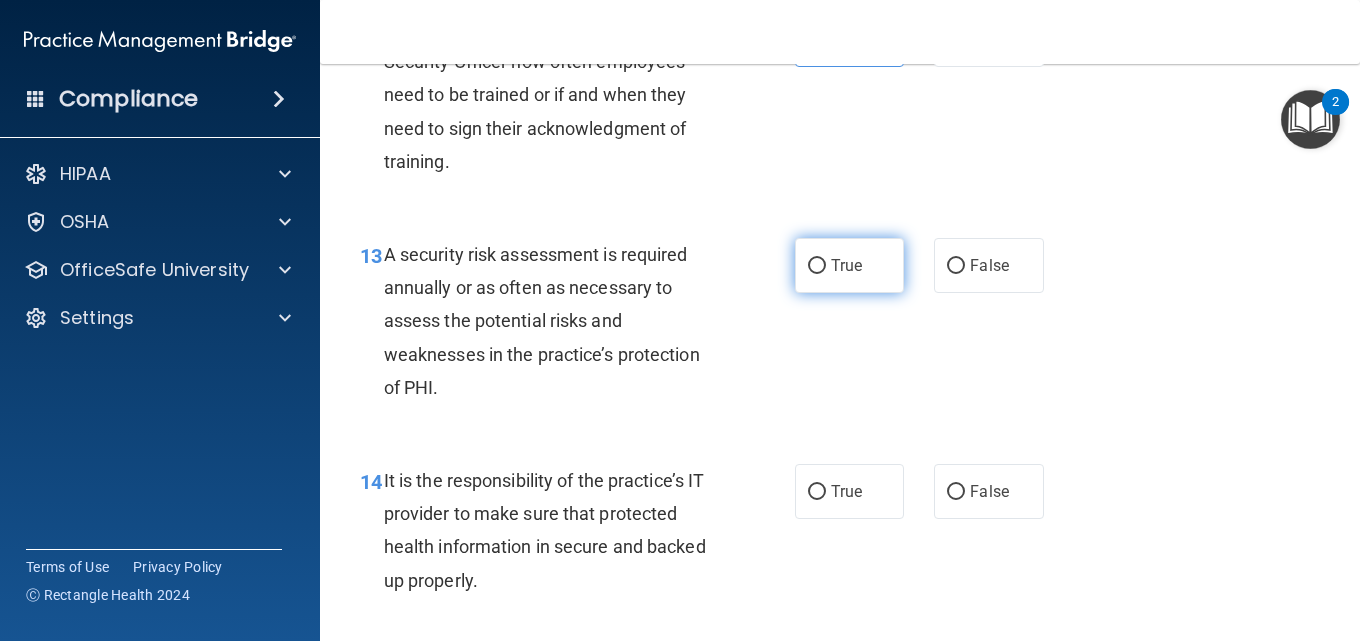 click on "True" at bounding box center (849, 265) 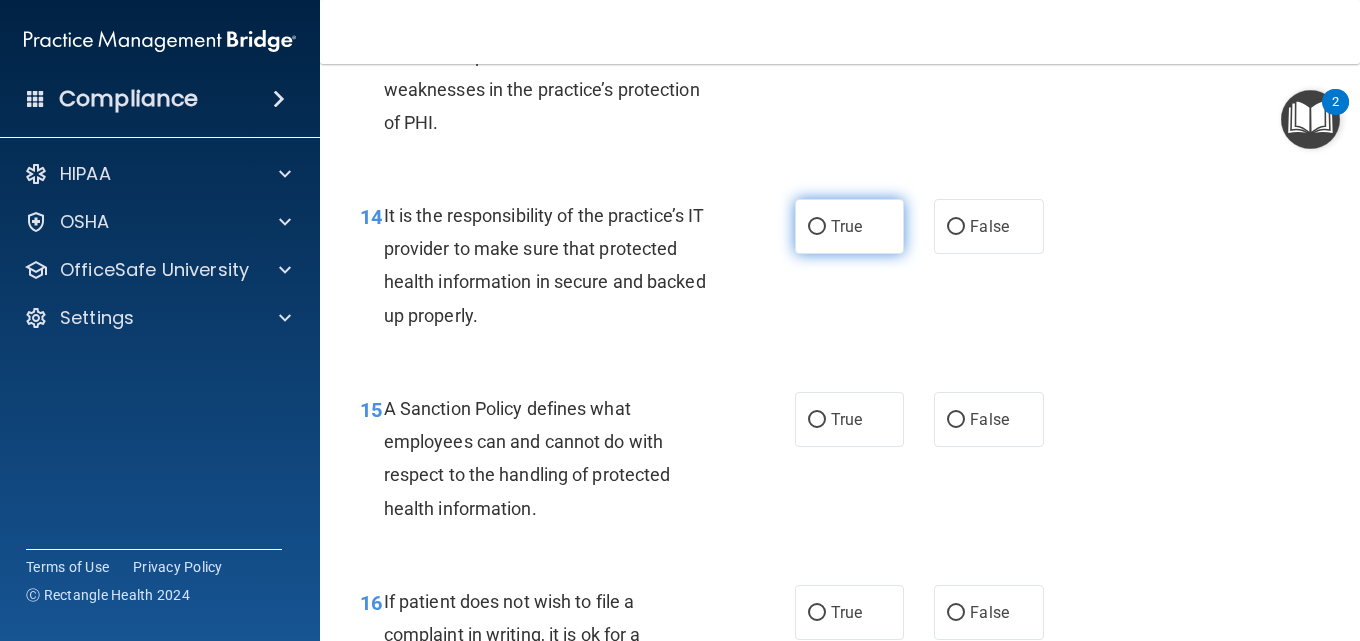scroll, scrollTop: 3000, scrollLeft: 0, axis: vertical 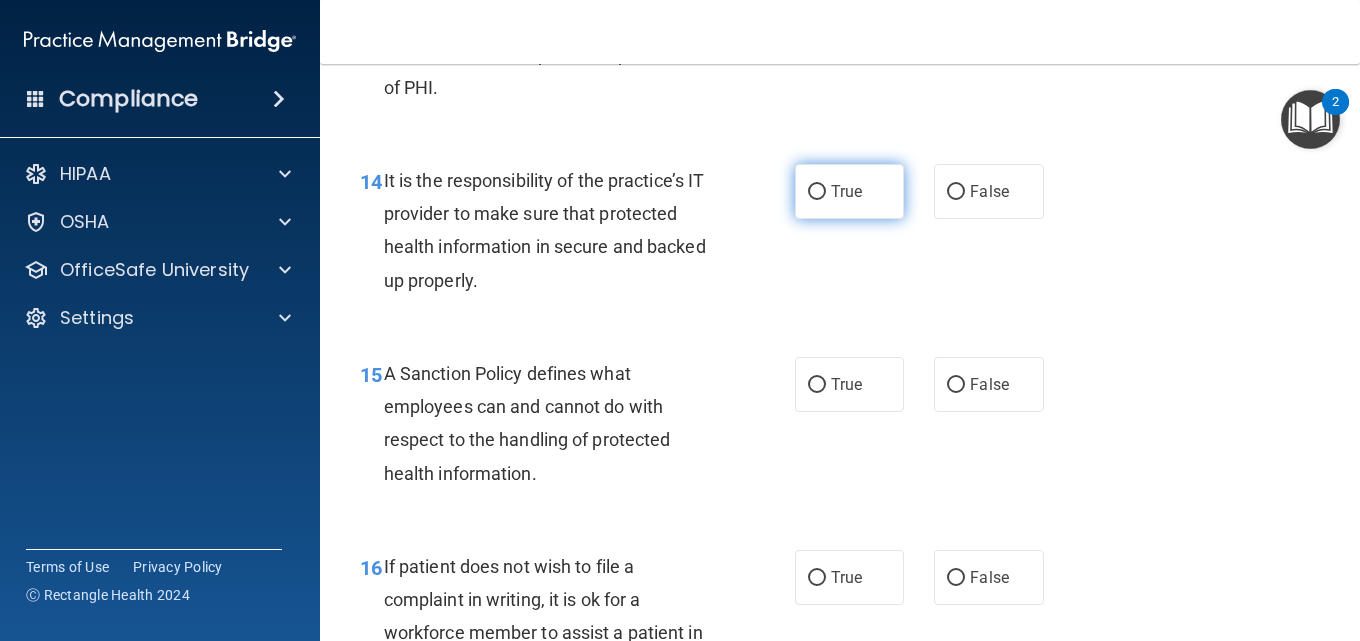 click on "True" at bounding box center (846, 191) 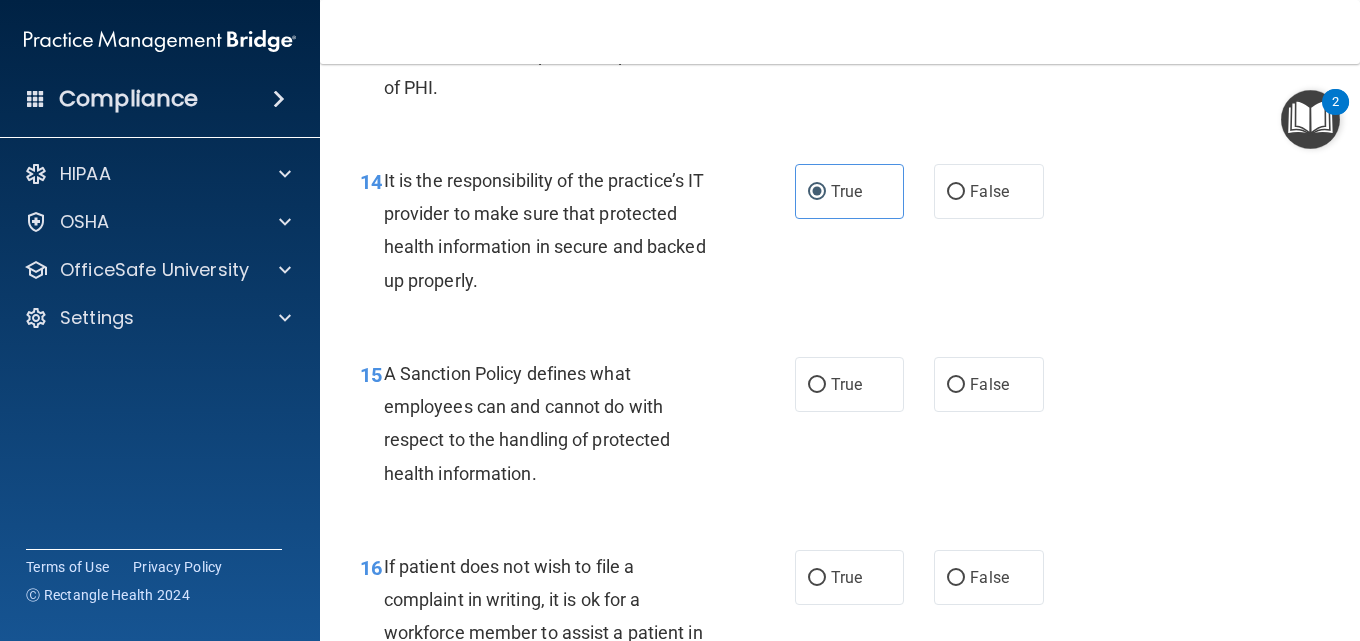 scroll, scrollTop: 3200, scrollLeft: 0, axis: vertical 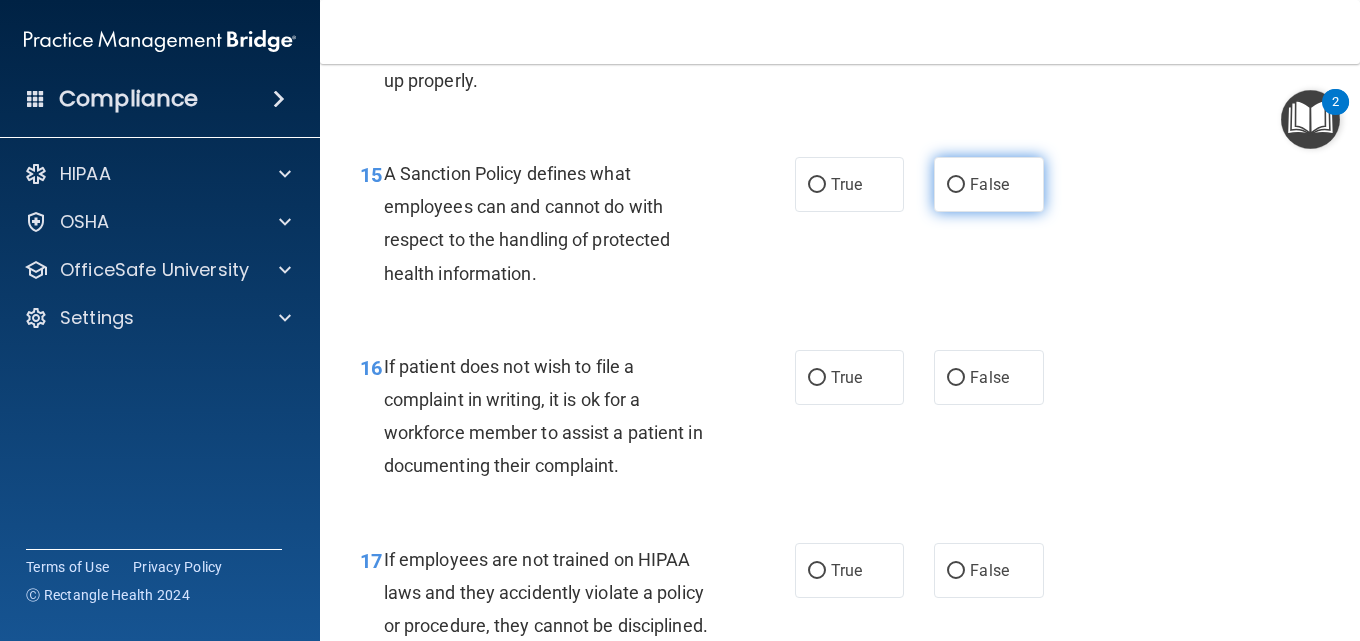 click on "False" at bounding box center (988, 184) 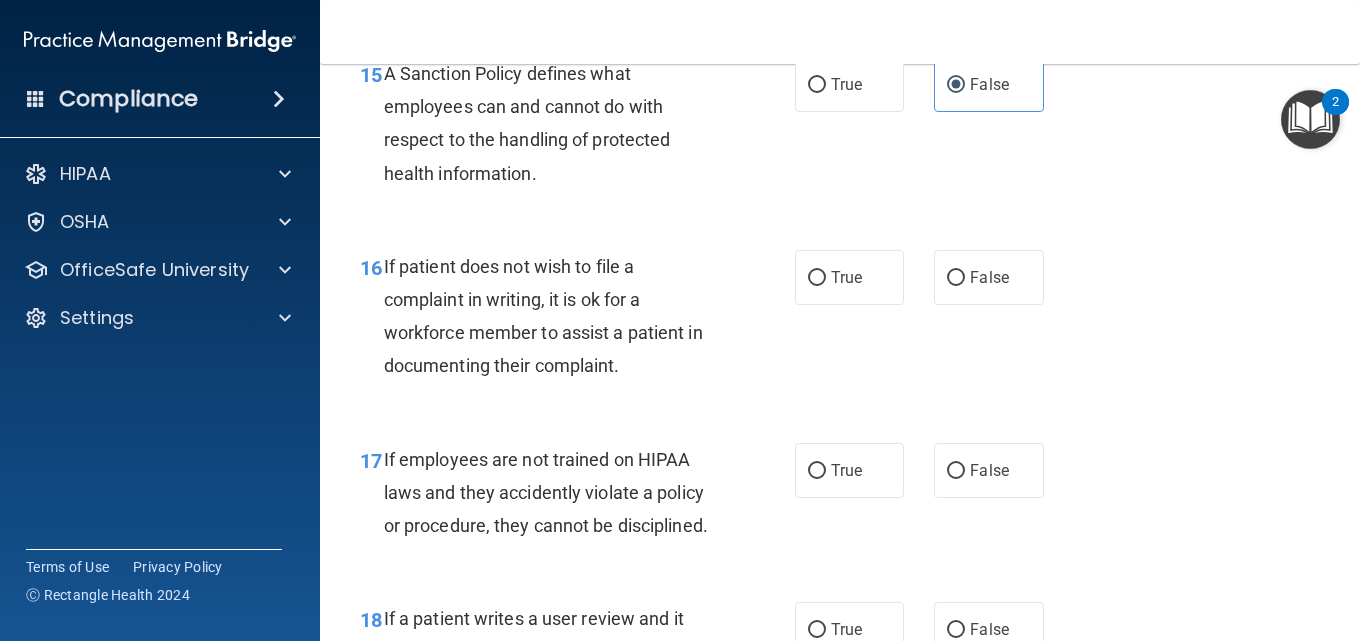 scroll, scrollTop: 3500, scrollLeft: 0, axis: vertical 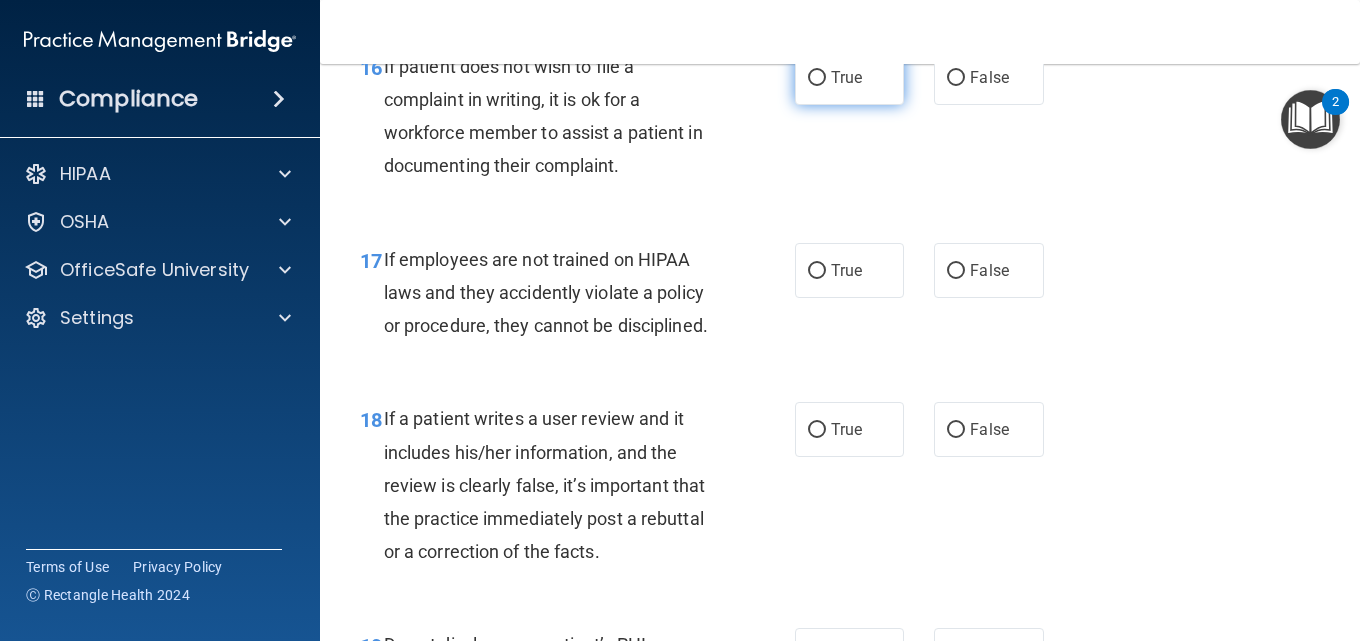 click on "True" at bounding box center [849, 77] 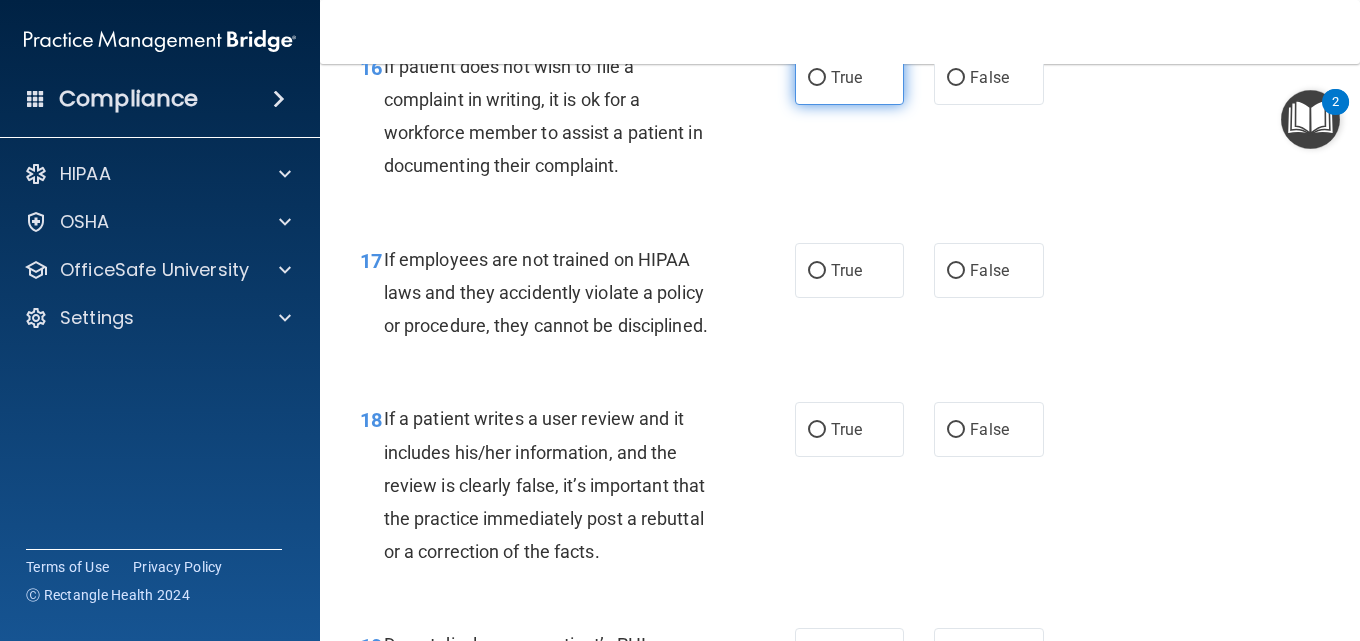 click on "True" at bounding box center [846, 77] 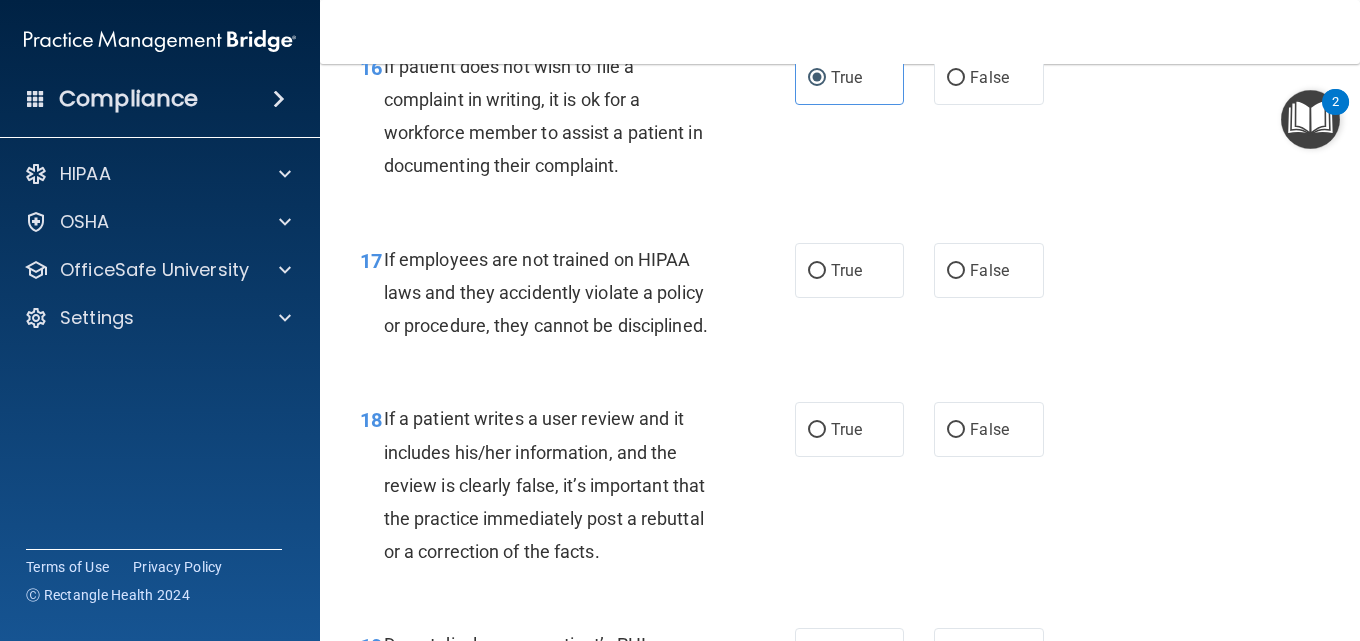 scroll, scrollTop: 3600, scrollLeft: 0, axis: vertical 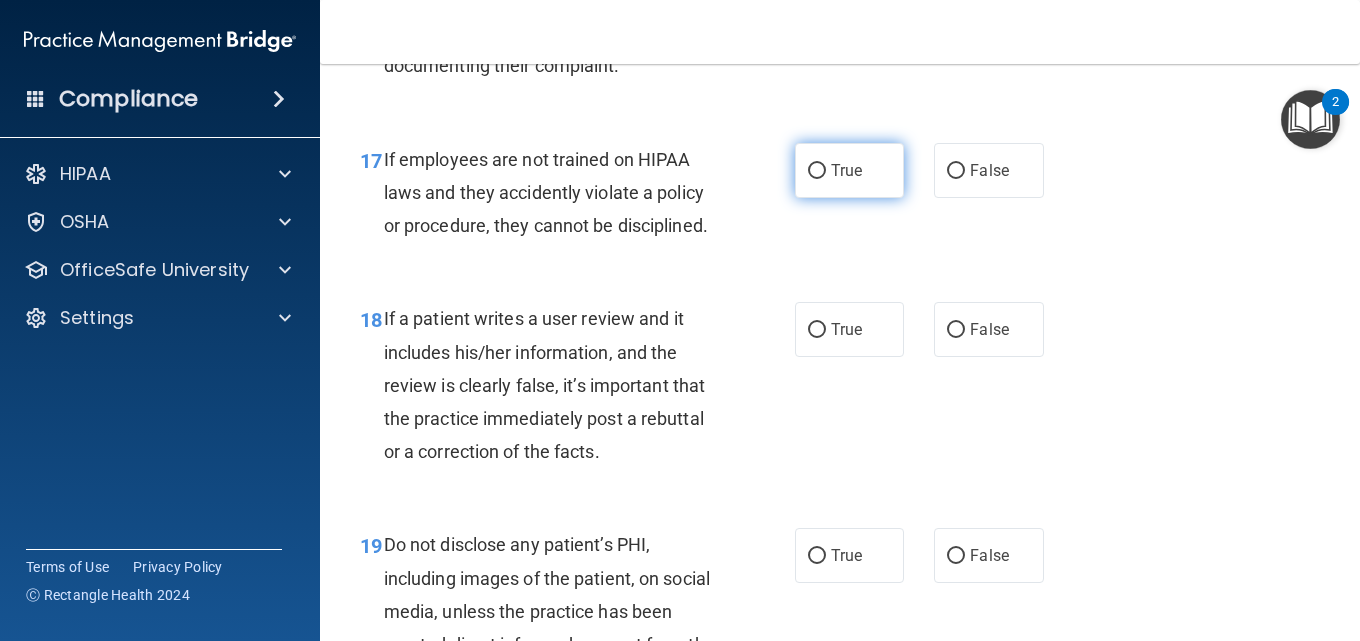 click on "True" at bounding box center [846, 170] 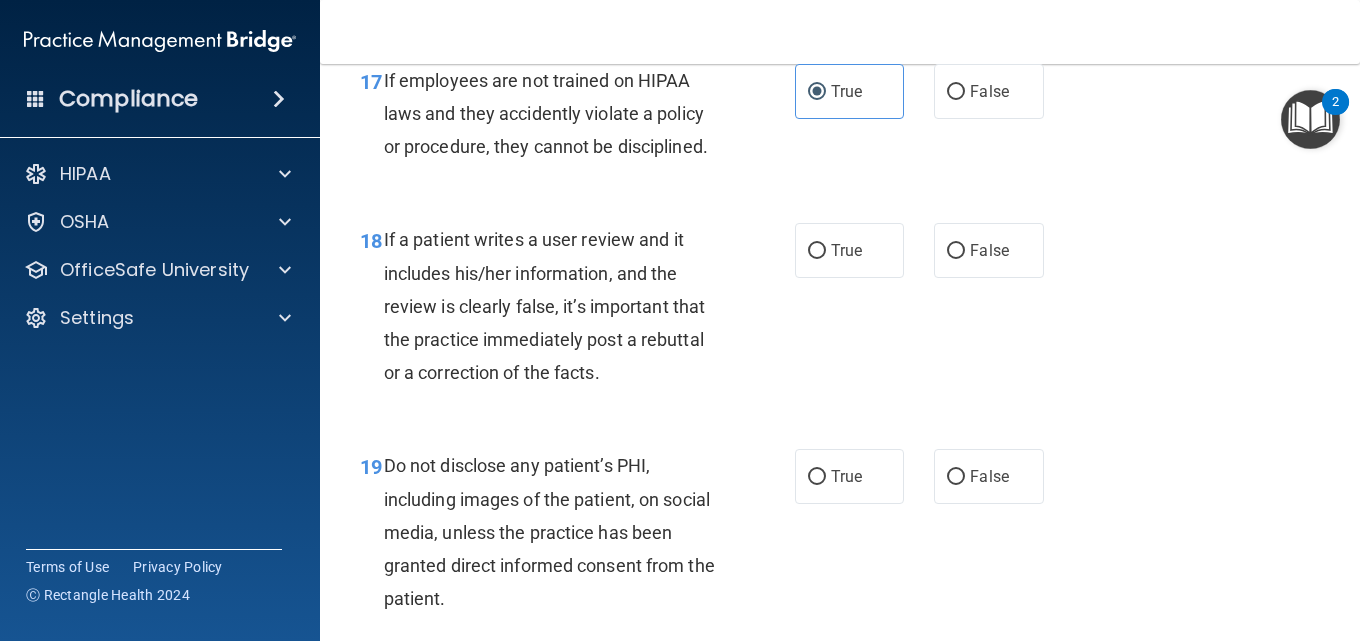scroll, scrollTop: 3800, scrollLeft: 0, axis: vertical 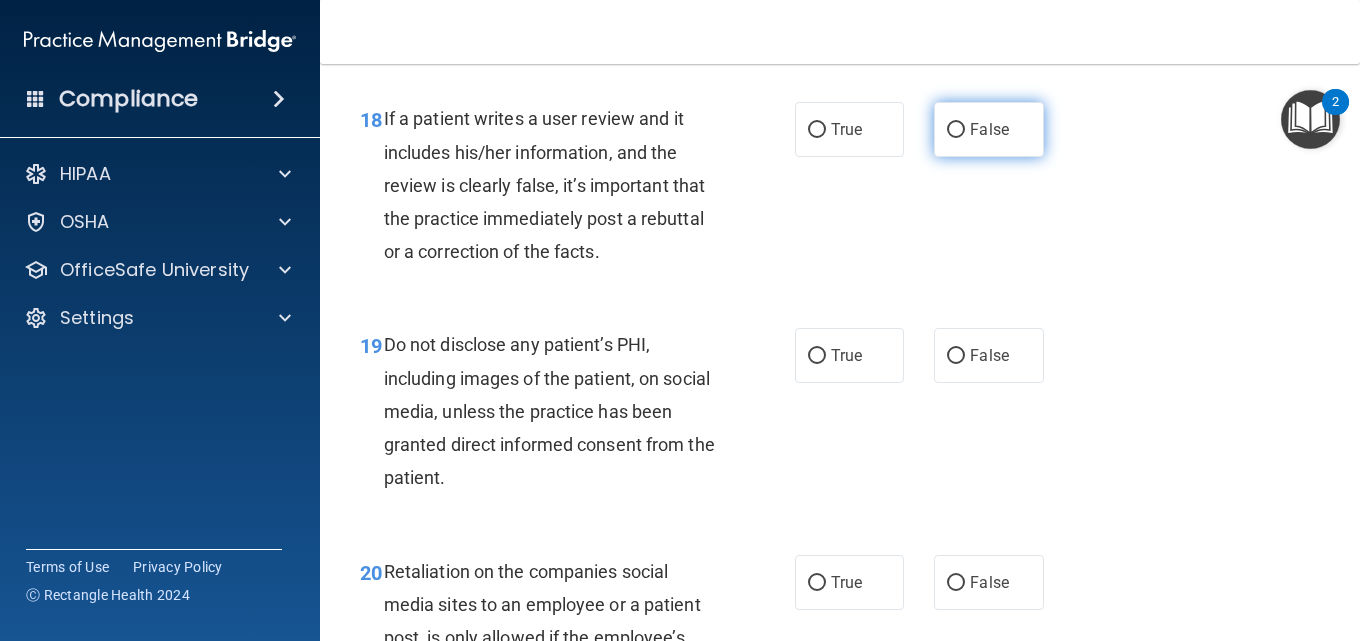 click on "False" at bounding box center [988, 129] 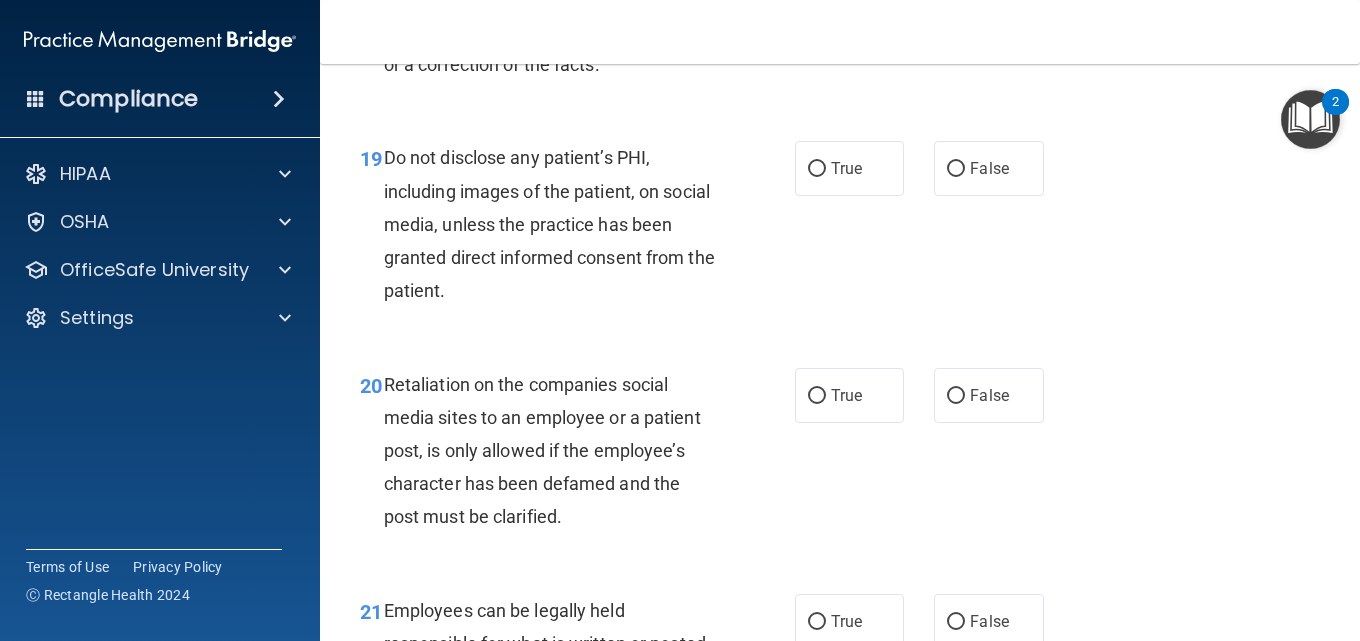 scroll, scrollTop: 4000, scrollLeft: 0, axis: vertical 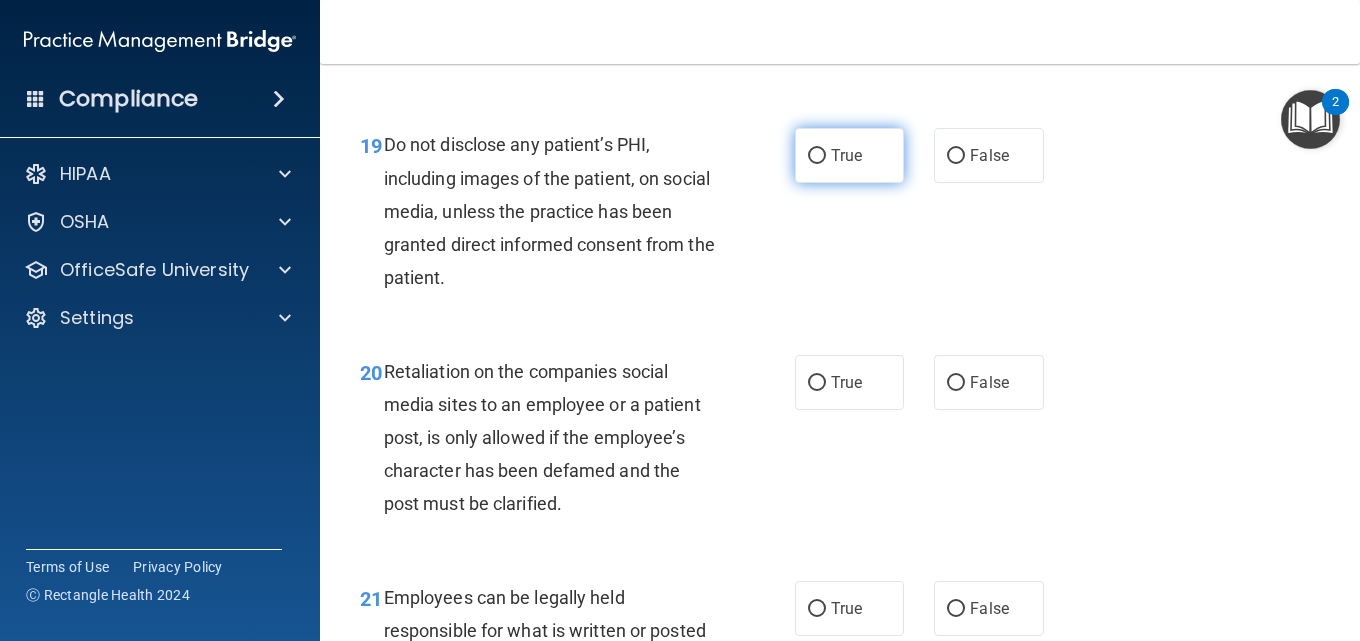 click on "True" at bounding box center (849, 155) 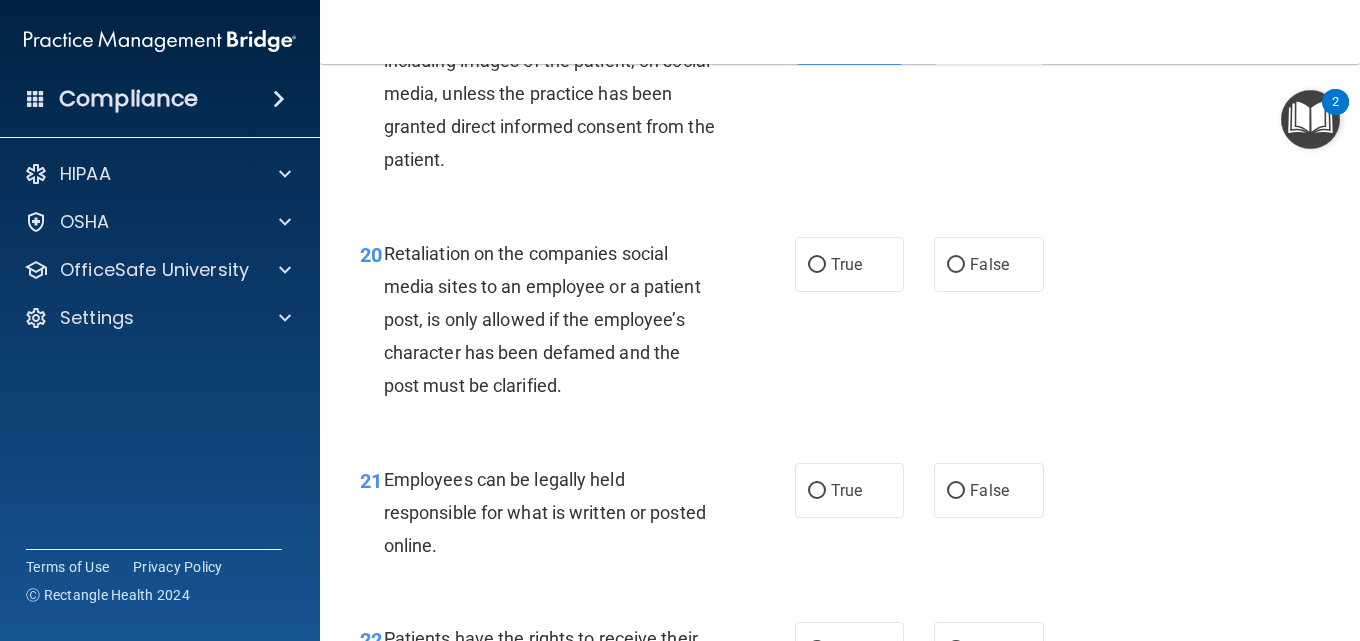 scroll, scrollTop: 4300, scrollLeft: 0, axis: vertical 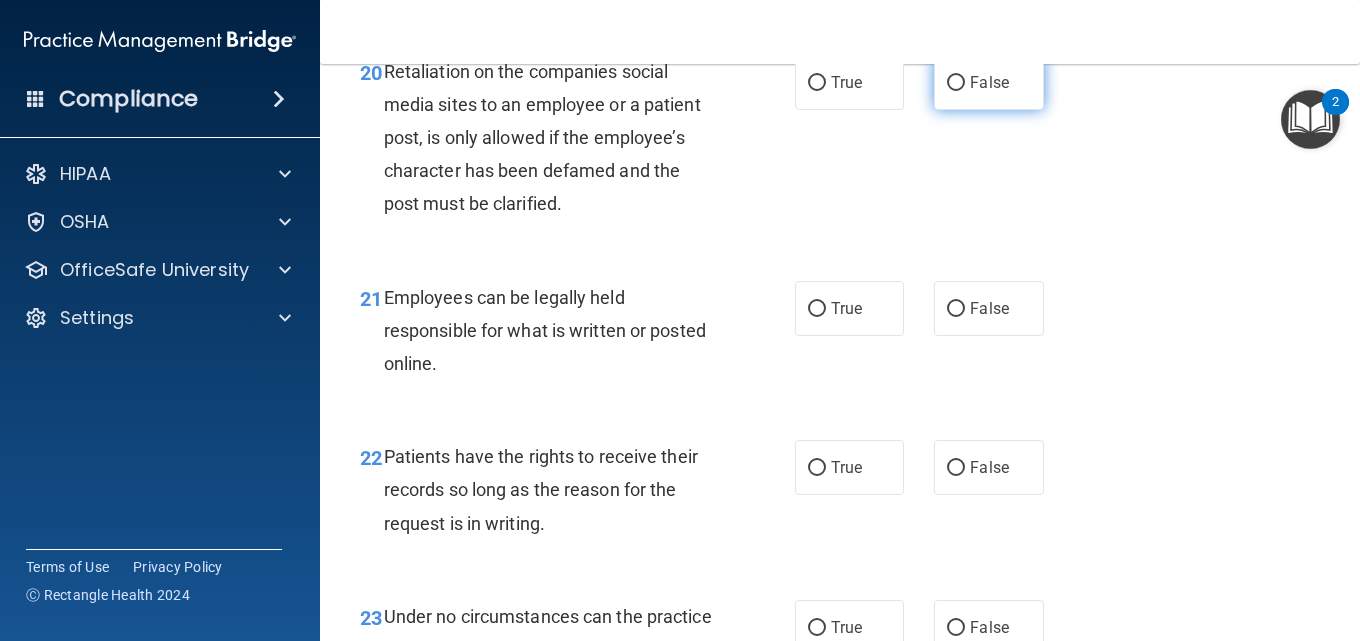 click on "False" at bounding box center (989, 82) 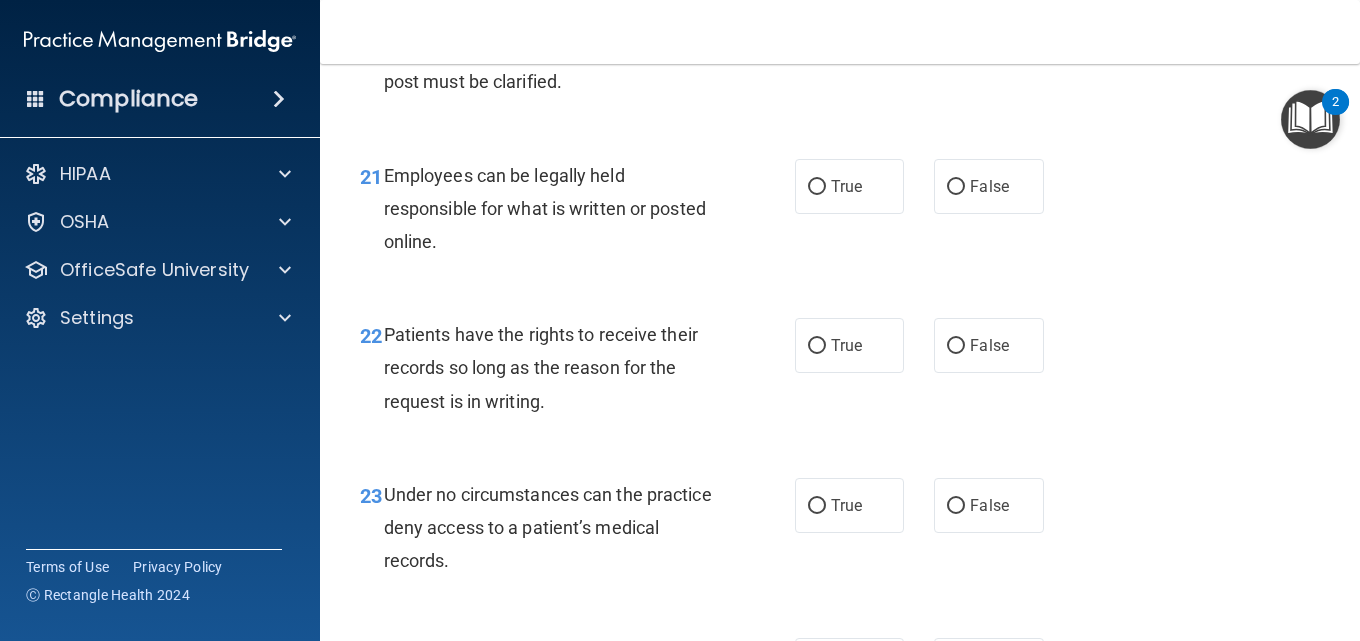 scroll, scrollTop: 4500, scrollLeft: 0, axis: vertical 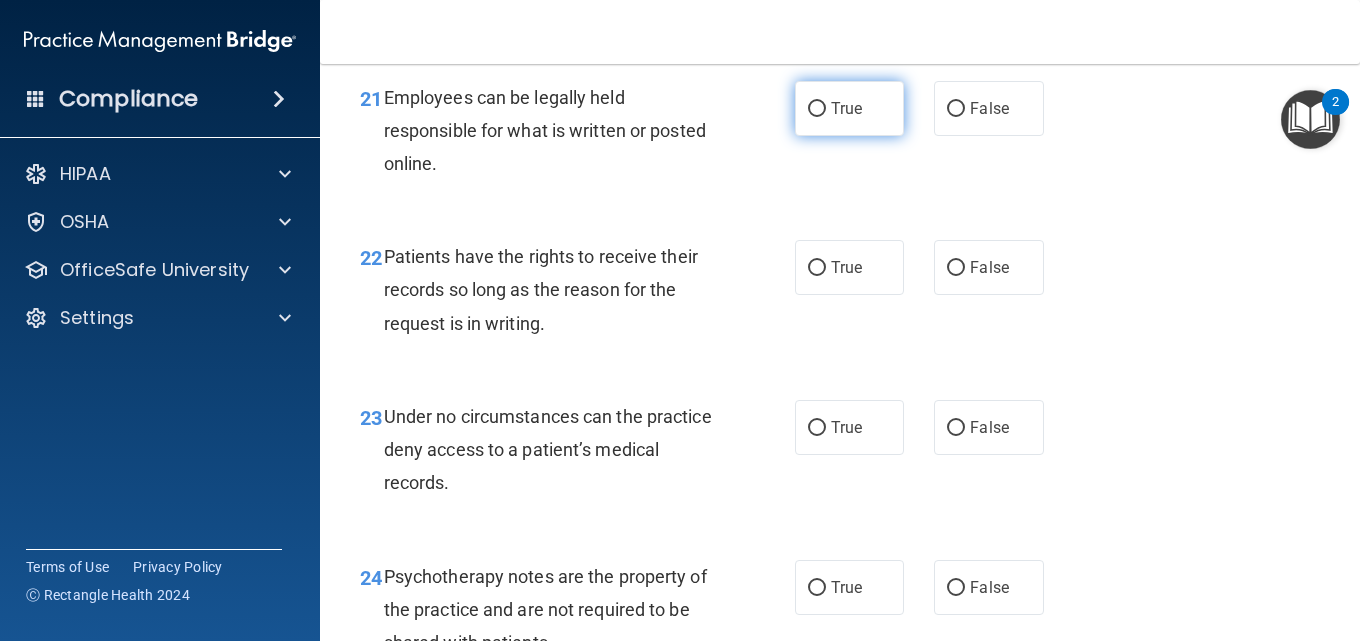 click on "True" at bounding box center (849, 108) 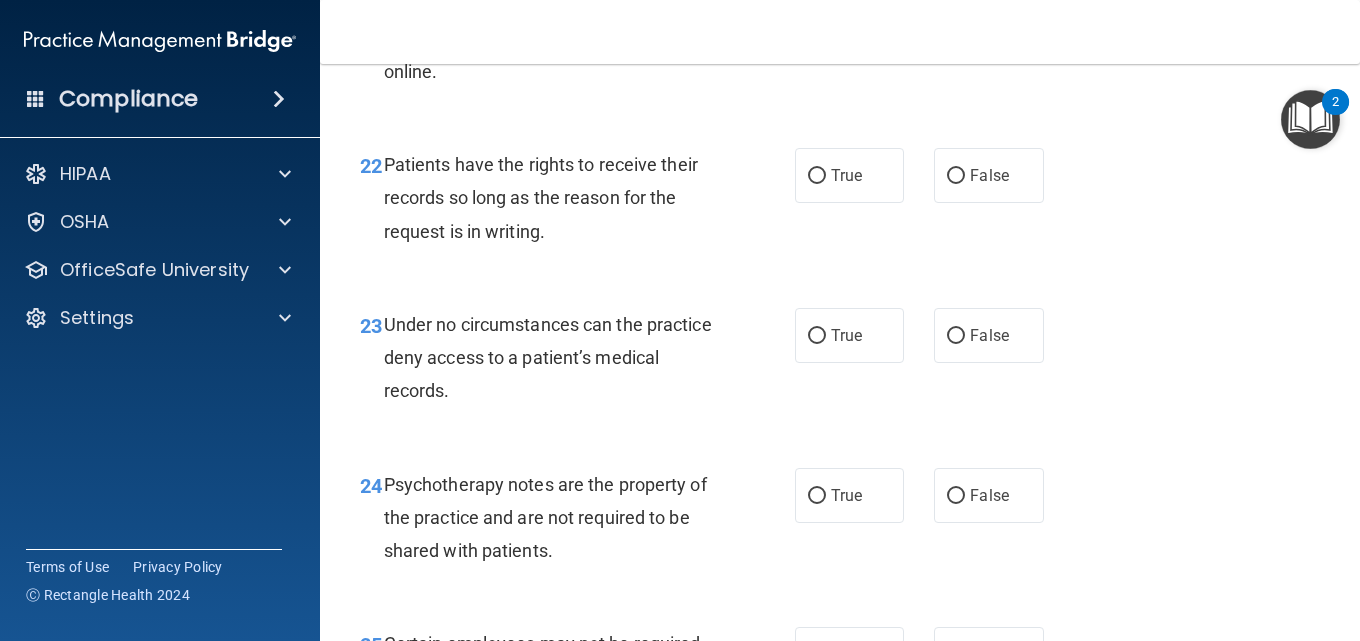 scroll, scrollTop: 4700, scrollLeft: 0, axis: vertical 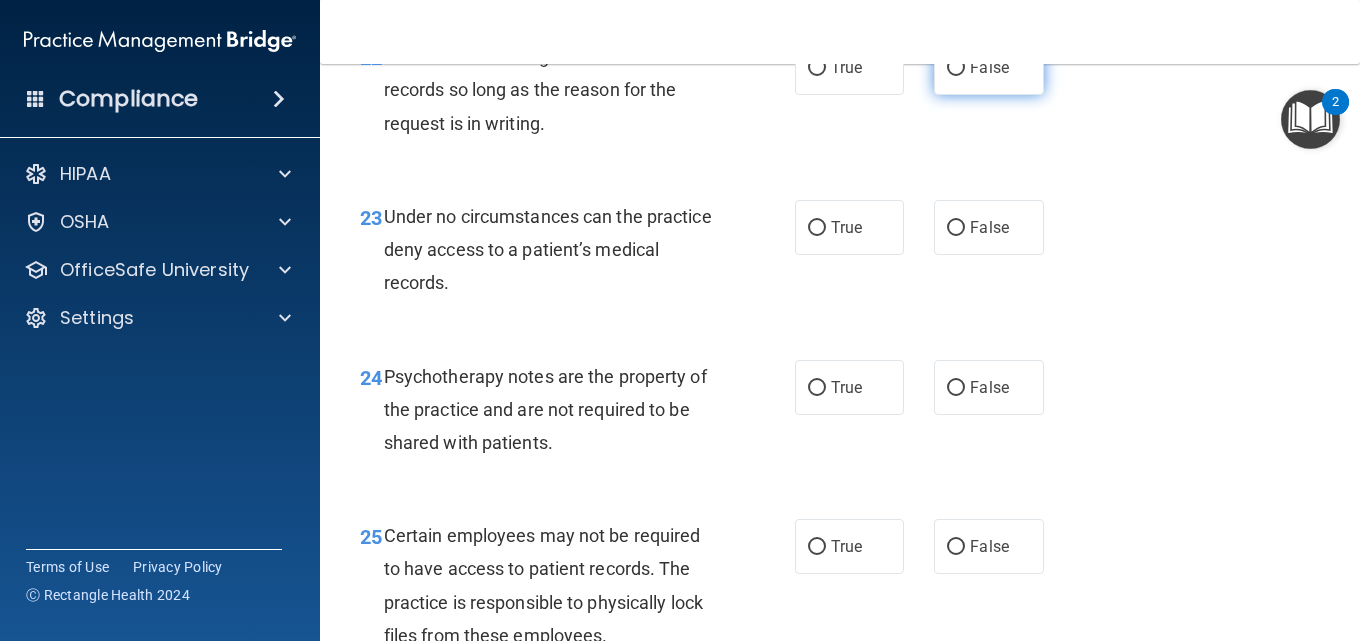 click on "False" at bounding box center [989, 67] 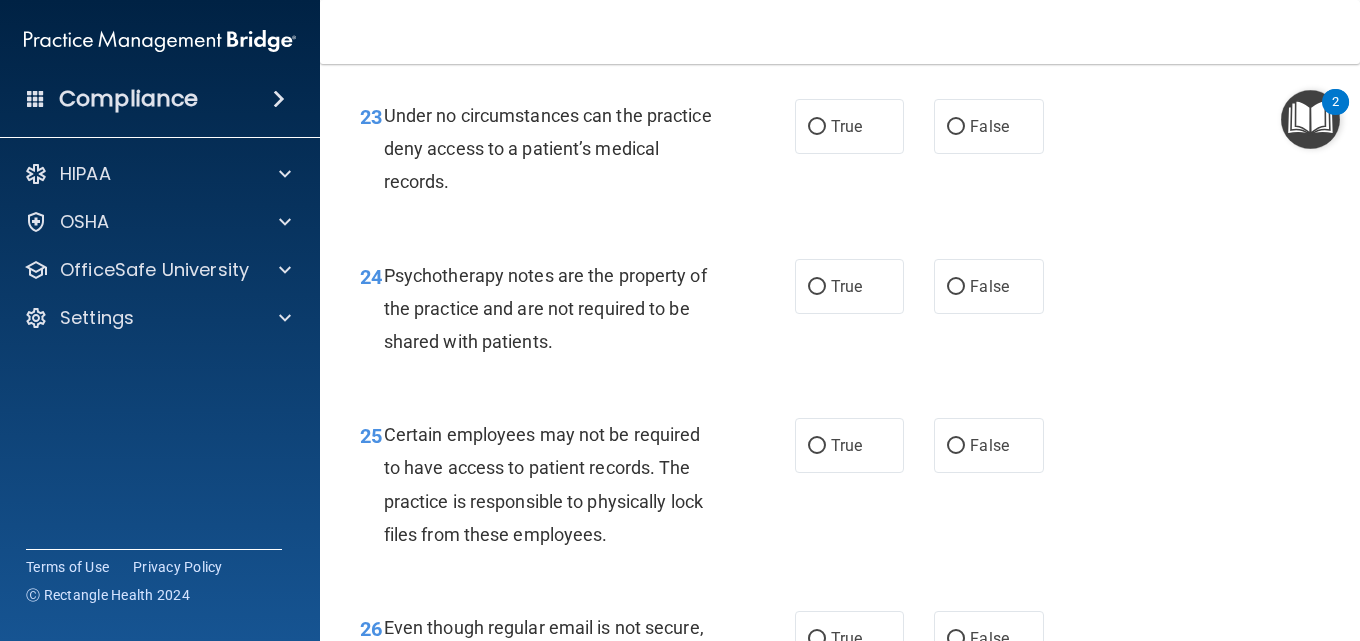 scroll, scrollTop: 4800, scrollLeft: 0, axis: vertical 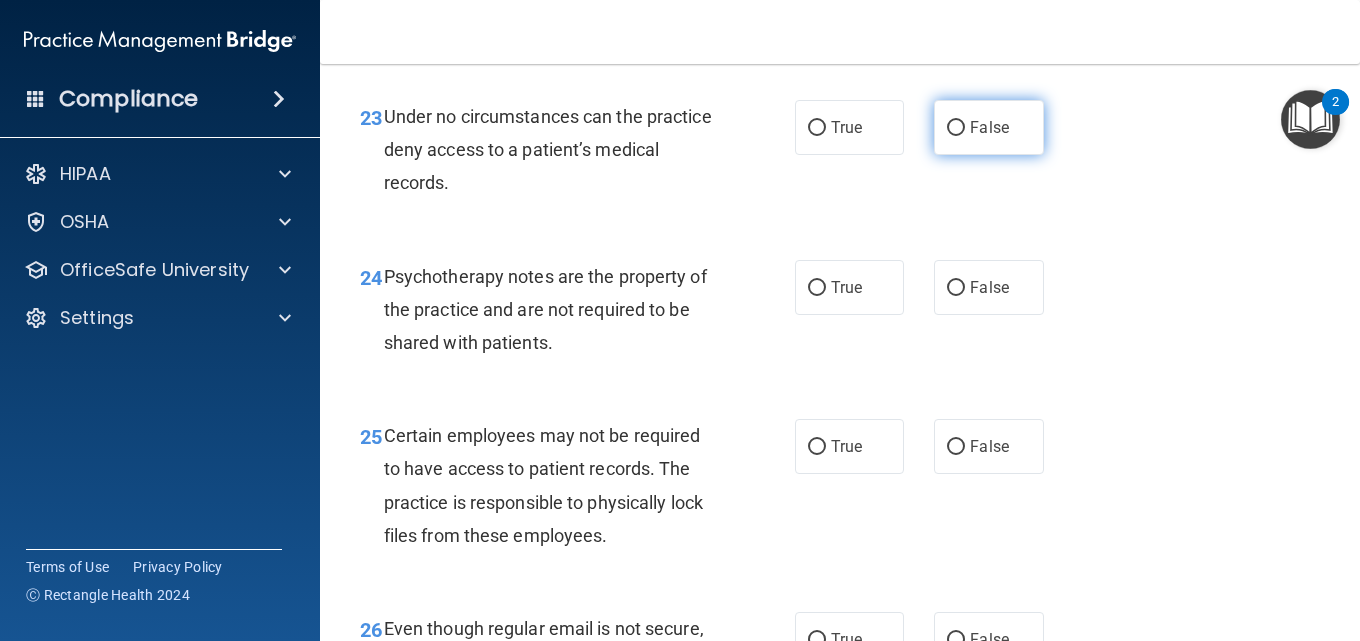 click on "False" at bounding box center [956, 128] 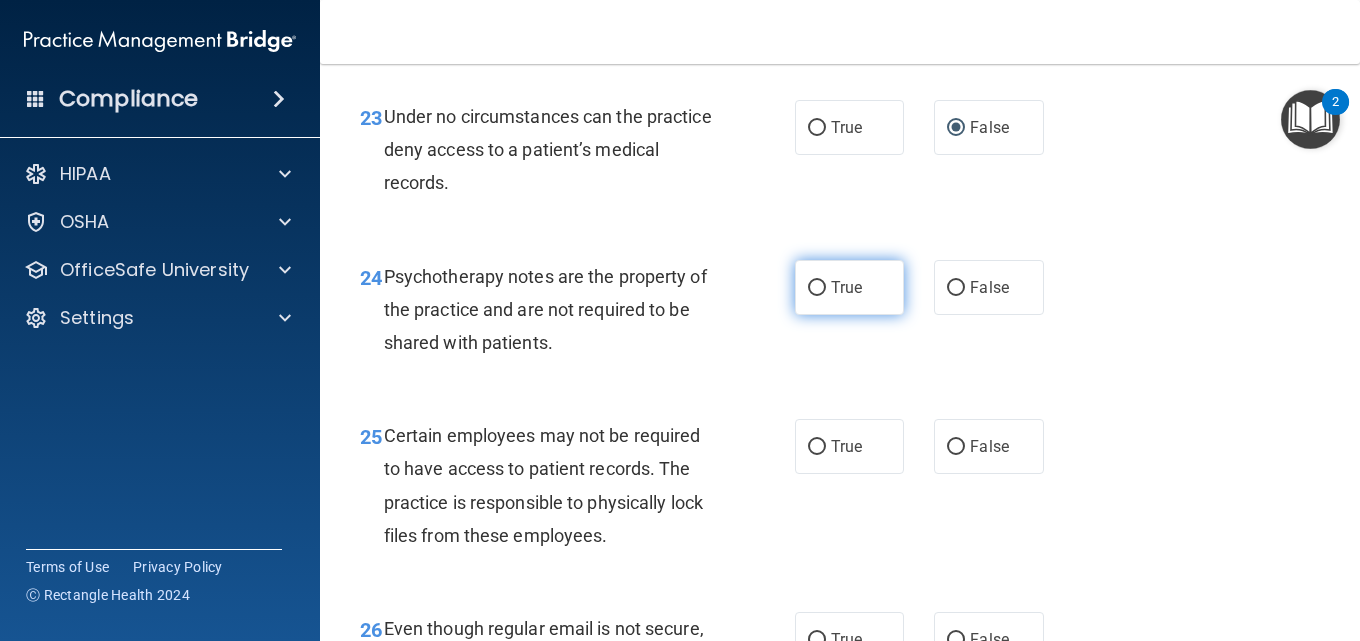 click on "True" at bounding box center [846, 287] 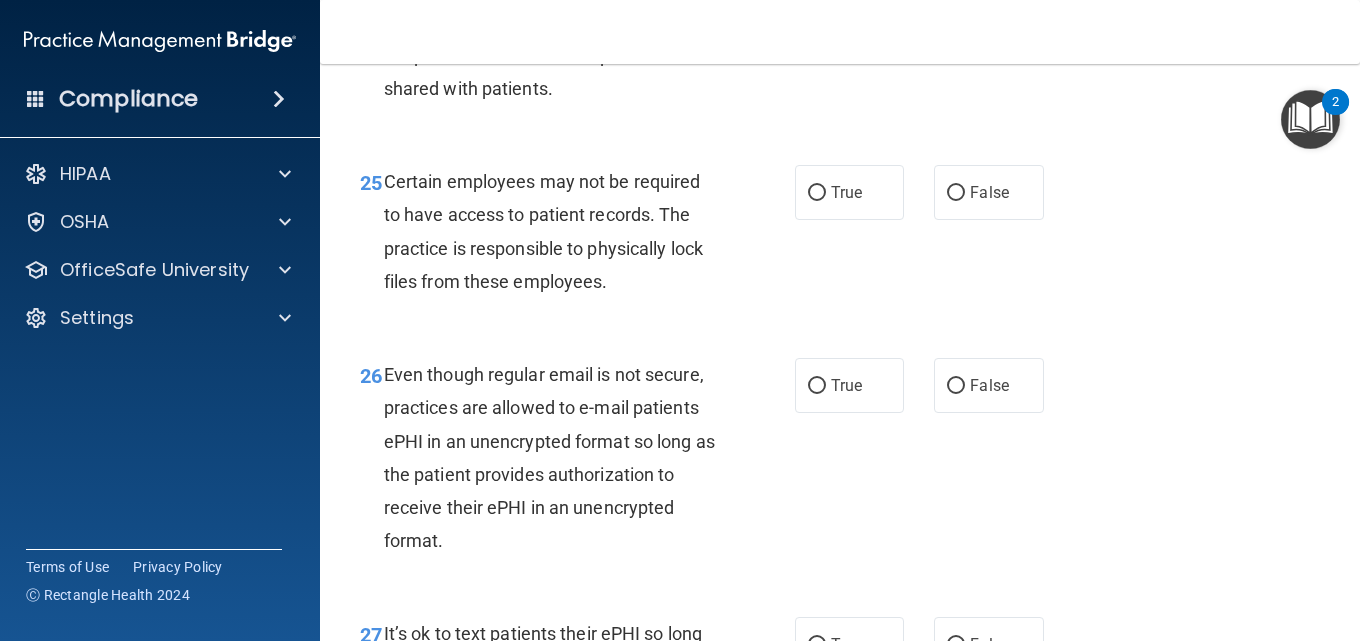 scroll, scrollTop: 5100, scrollLeft: 0, axis: vertical 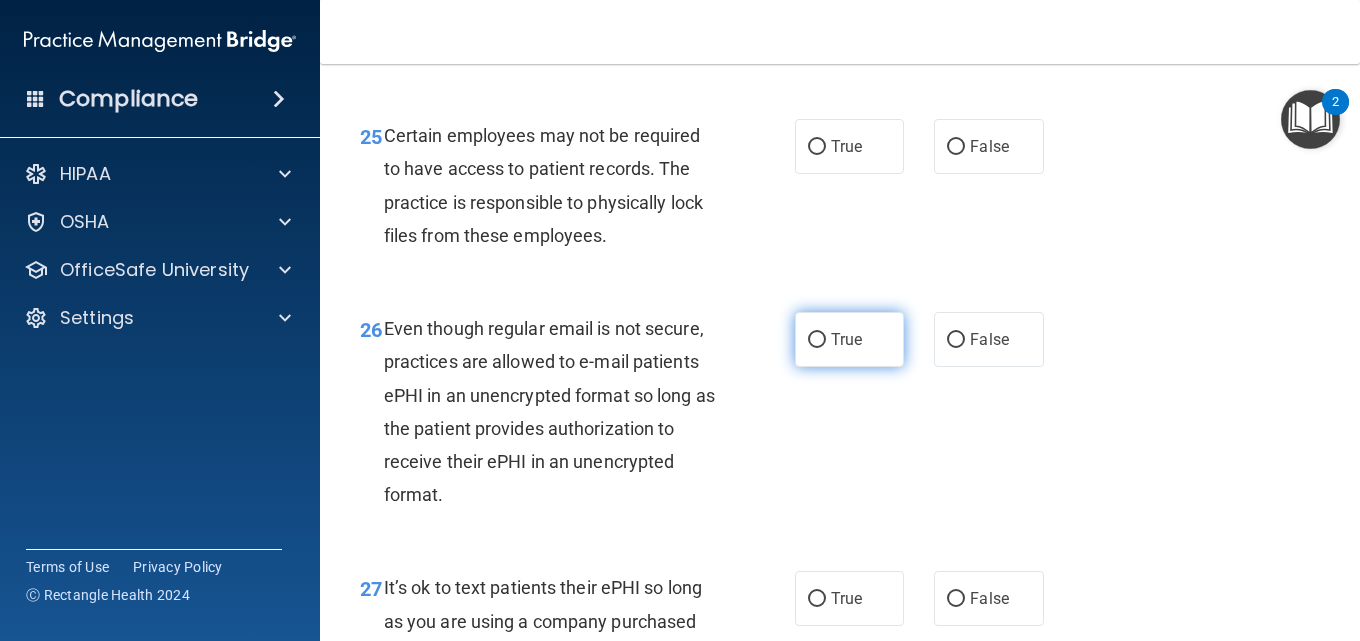 click on "True" at bounding box center (817, 340) 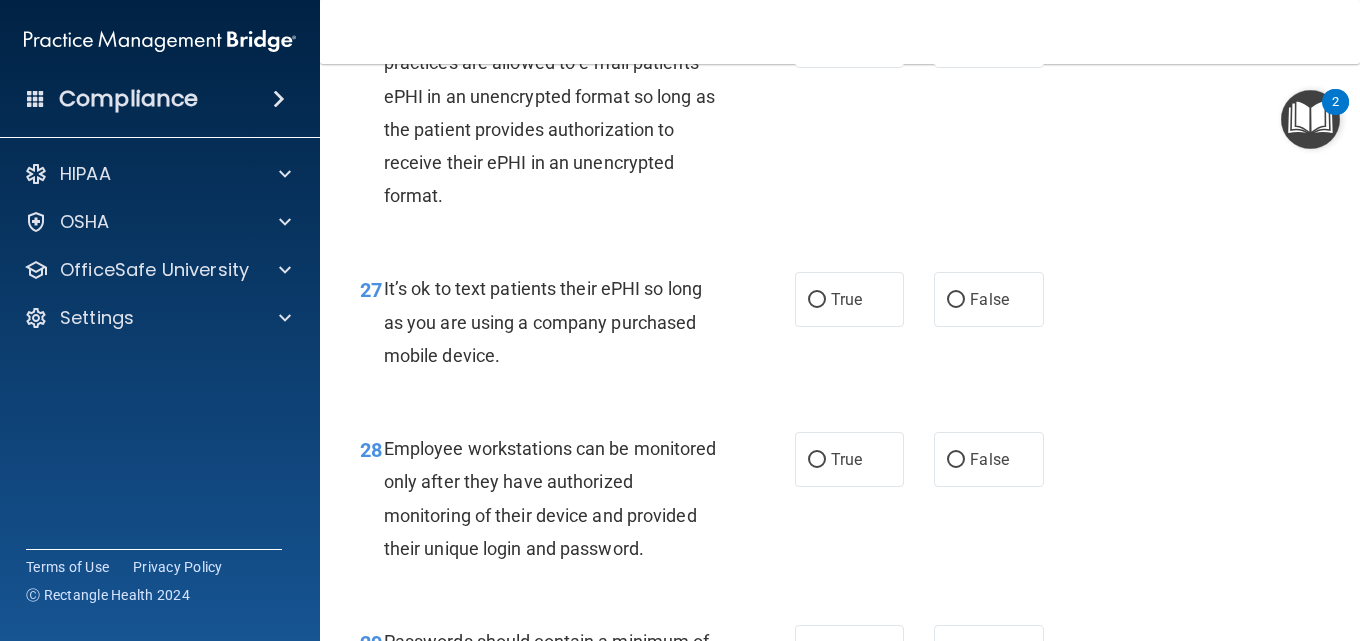 scroll, scrollTop: 5400, scrollLeft: 0, axis: vertical 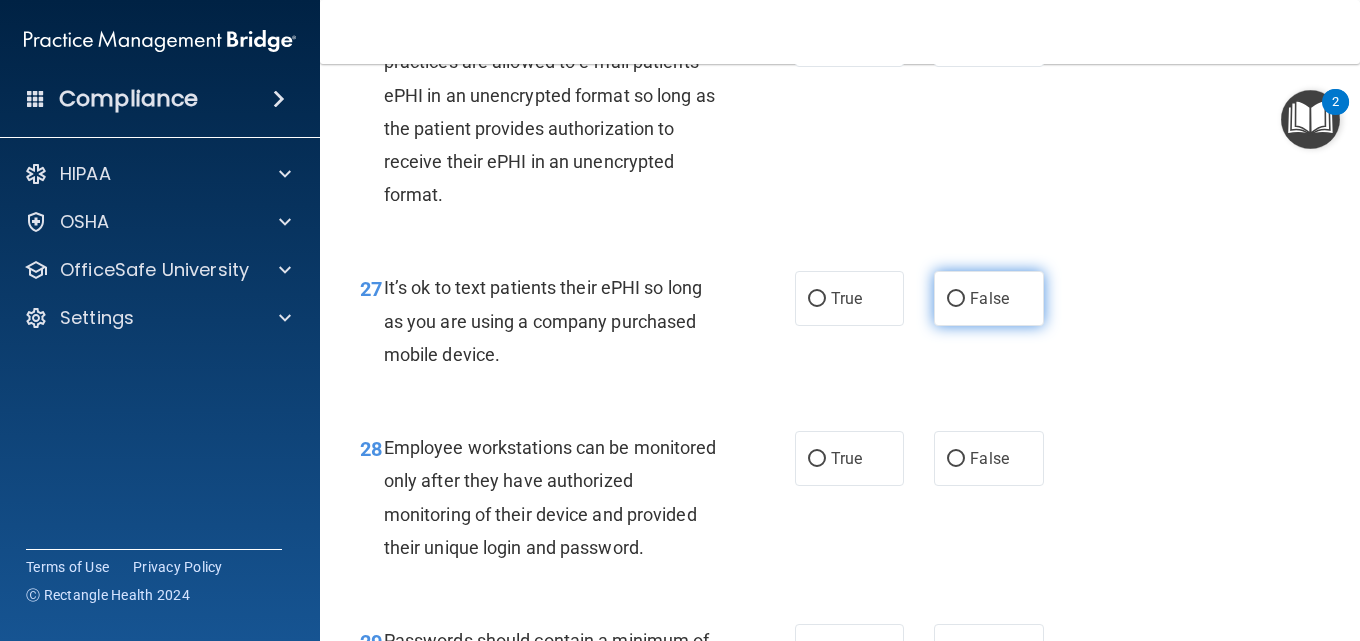click on "False" at bounding box center (988, 298) 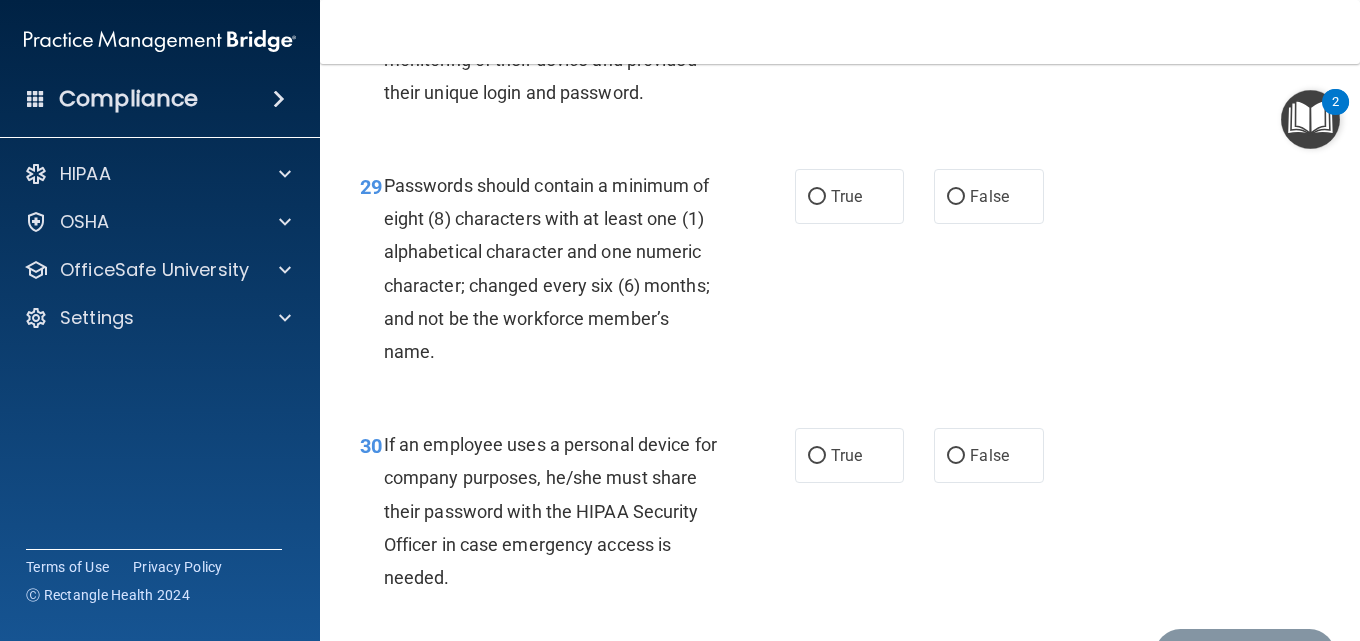 scroll, scrollTop: 5800, scrollLeft: 0, axis: vertical 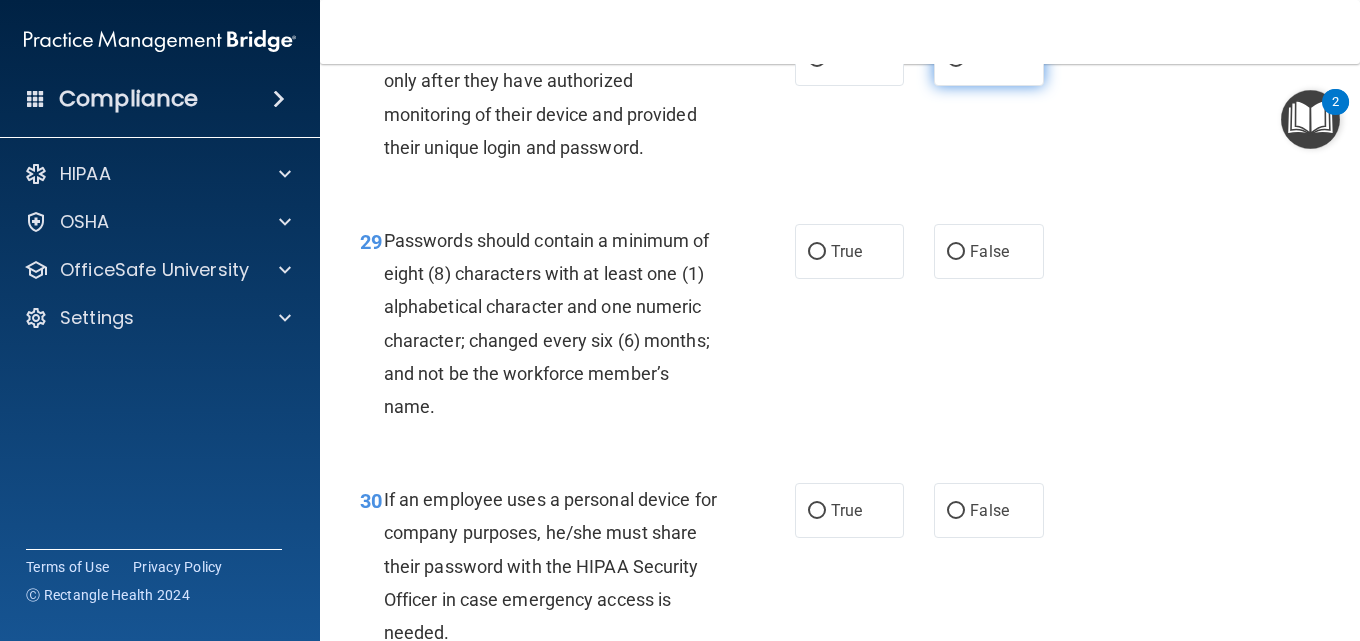 click on "False" at bounding box center (988, 58) 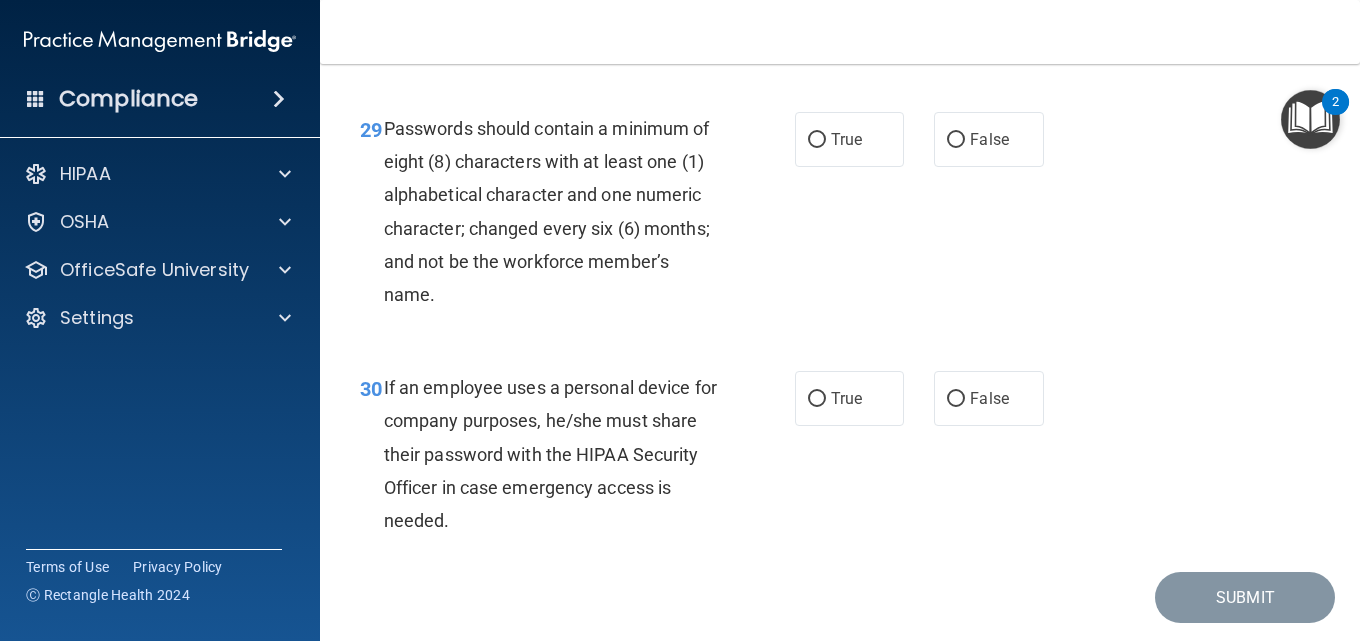 scroll, scrollTop: 6000, scrollLeft: 0, axis: vertical 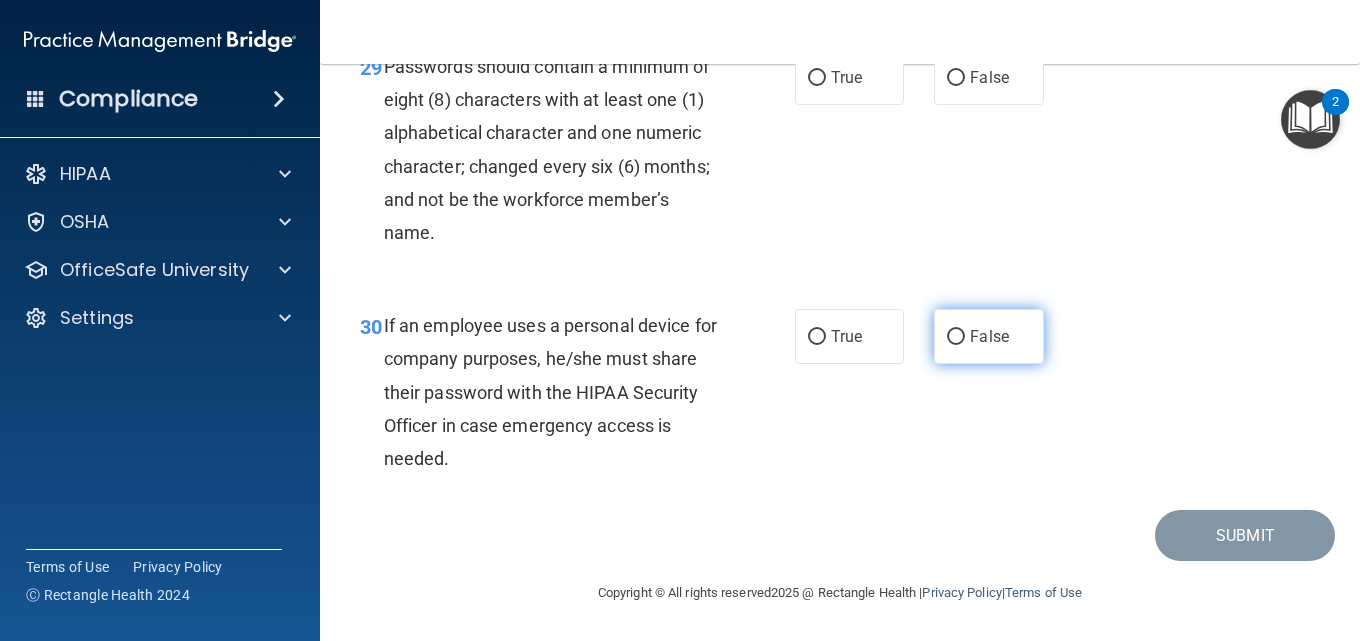 click on "False" at bounding box center [988, 336] 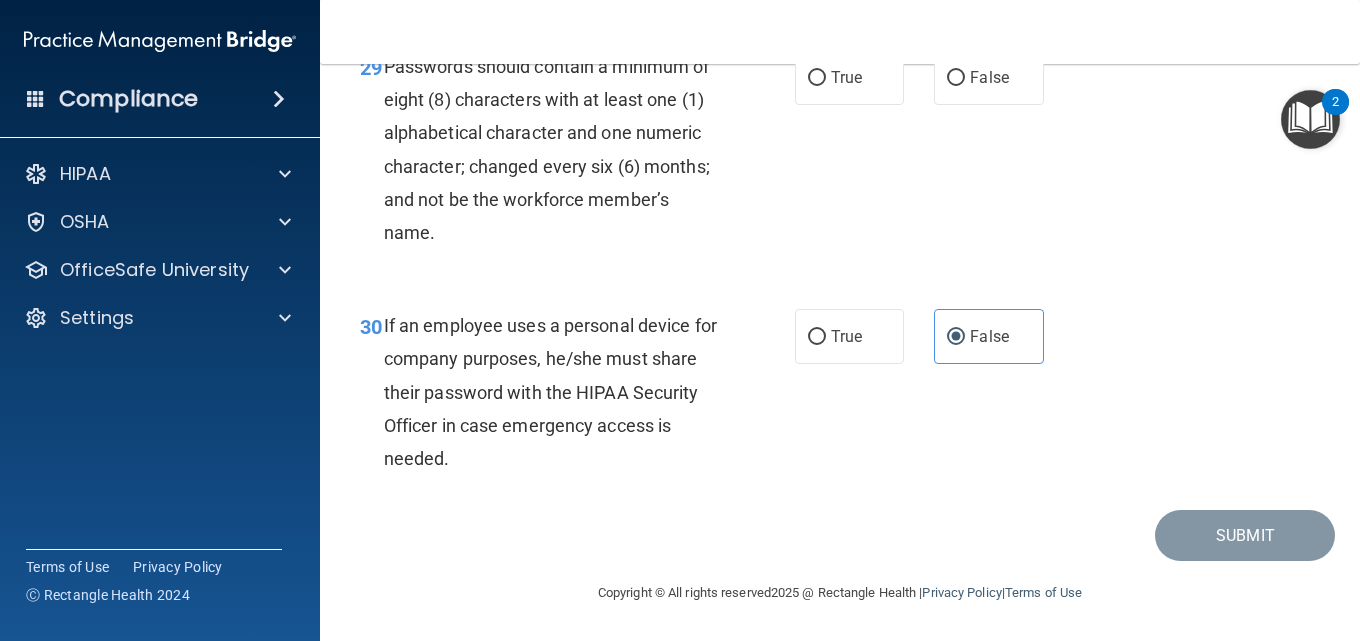 scroll, scrollTop: 5807, scrollLeft: 0, axis: vertical 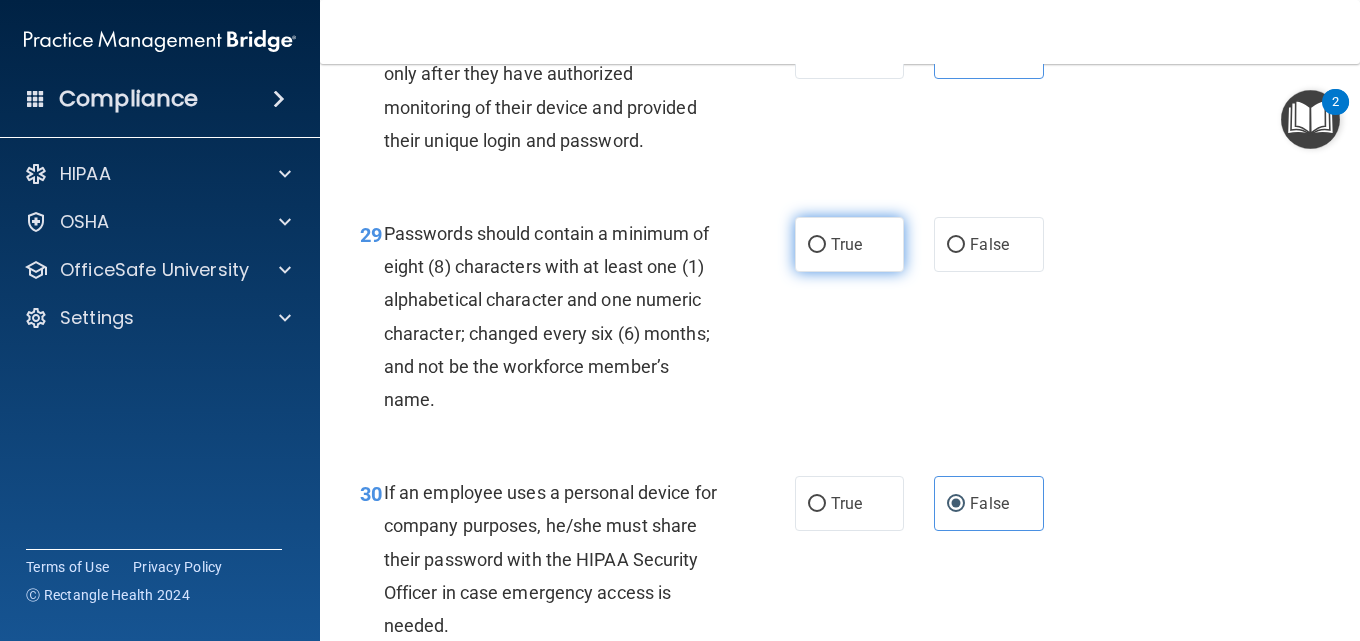 click on "True" at bounding box center (817, 245) 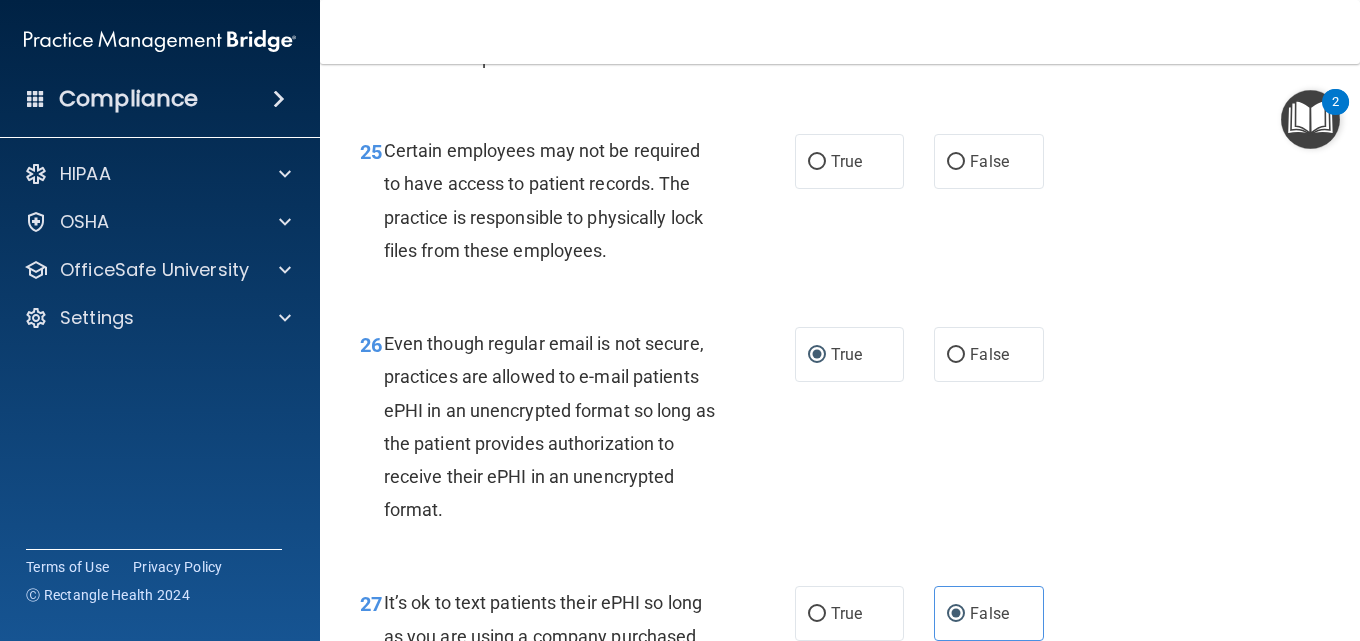 scroll, scrollTop: 5100, scrollLeft: 0, axis: vertical 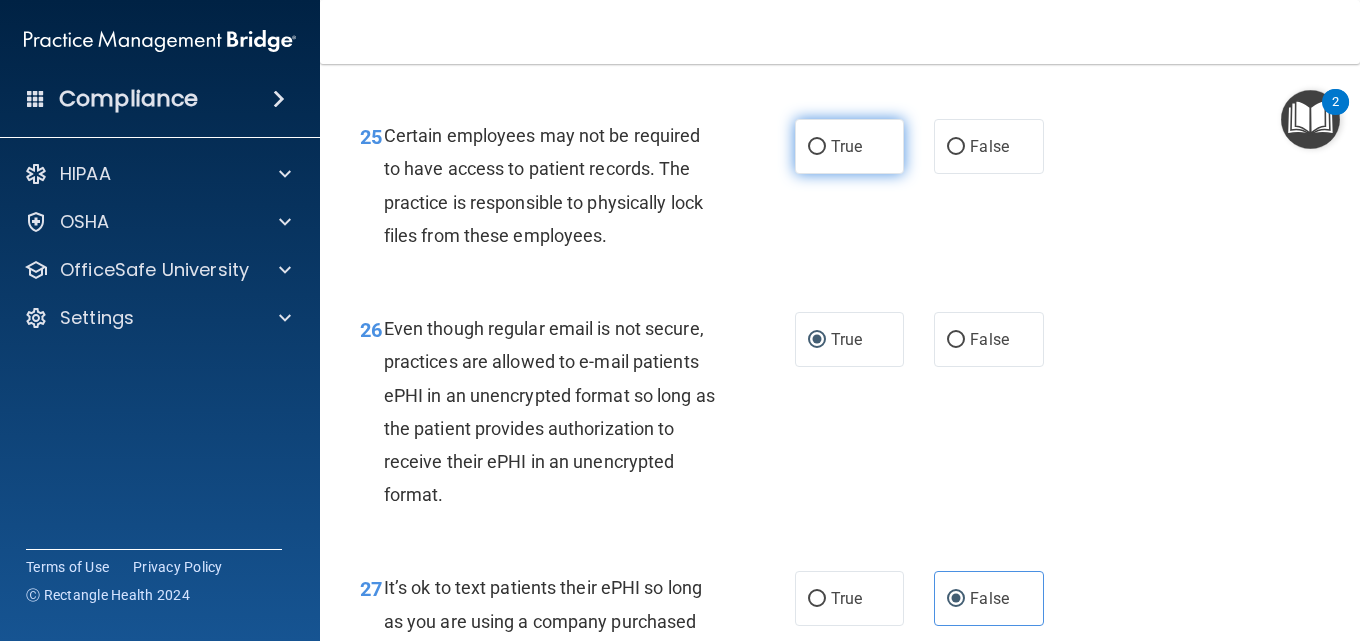 click on "True" at bounding box center (846, 146) 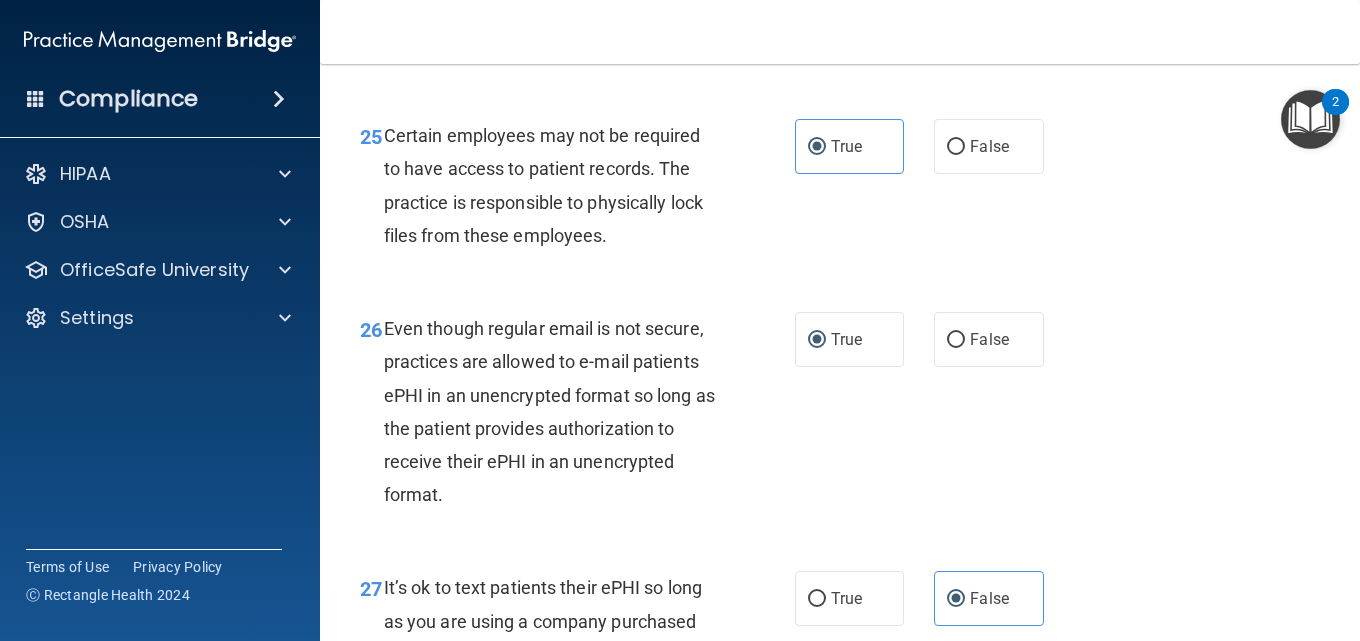 scroll, scrollTop: 5200, scrollLeft: 0, axis: vertical 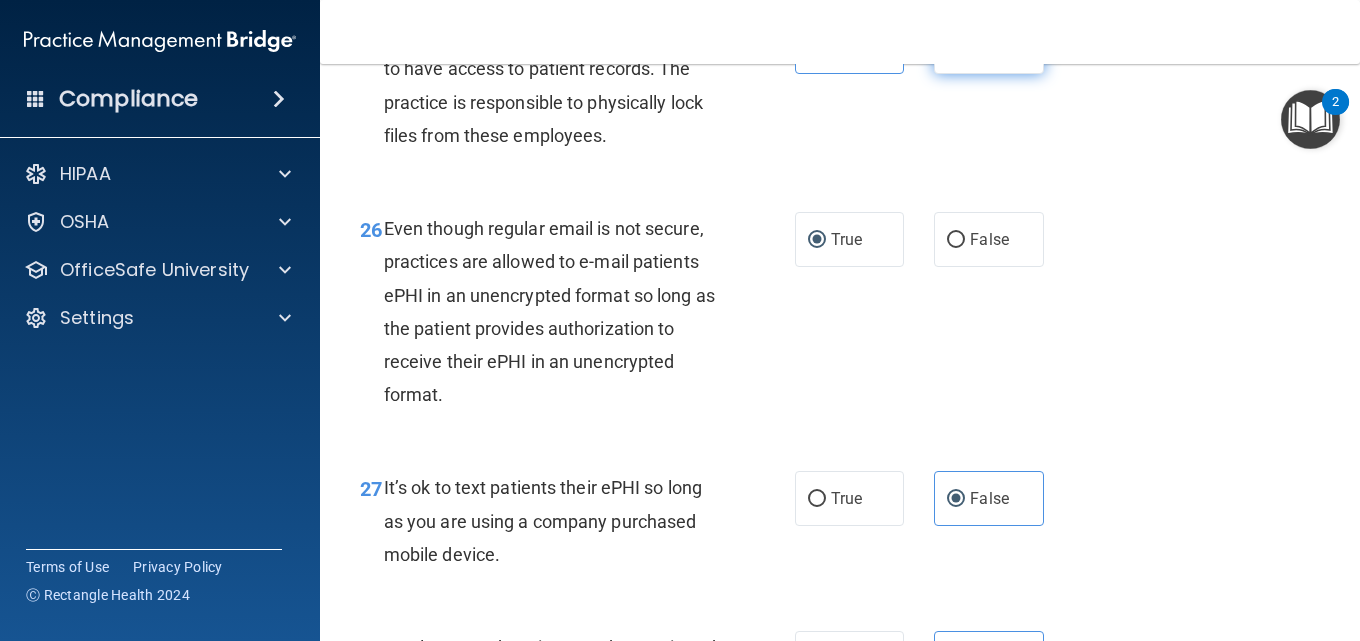 click on "False" at bounding box center [988, 46] 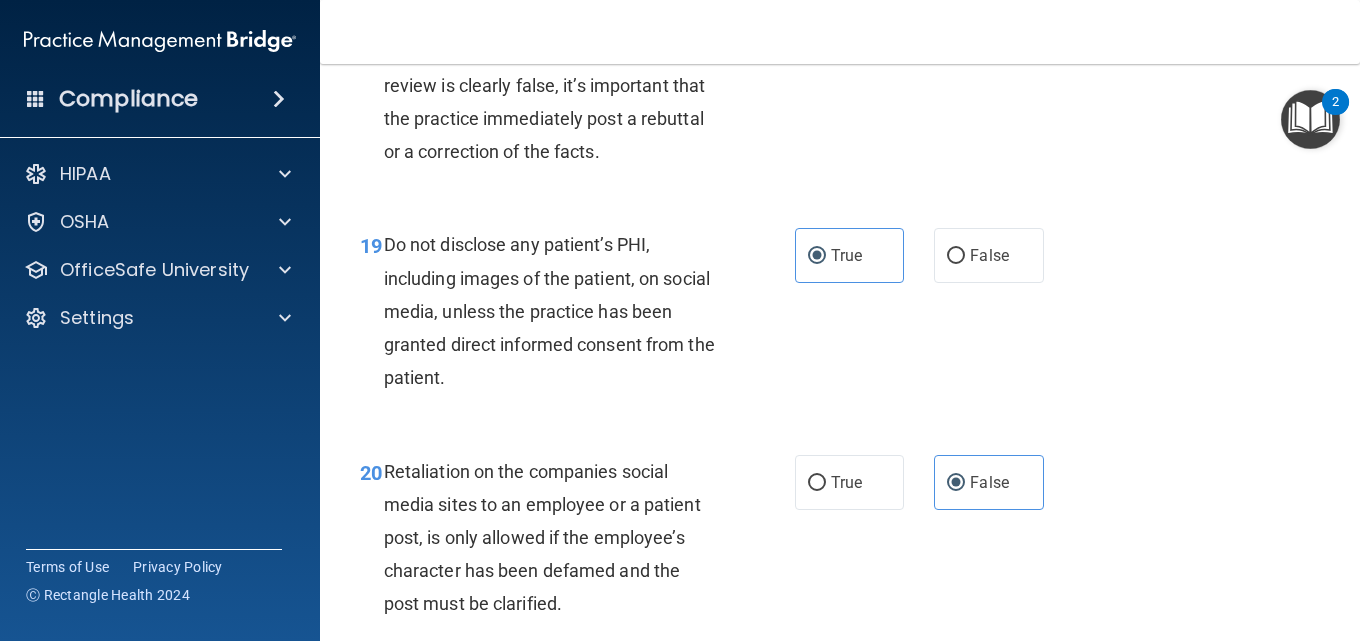 scroll, scrollTop: 3700, scrollLeft: 0, axis: vertical 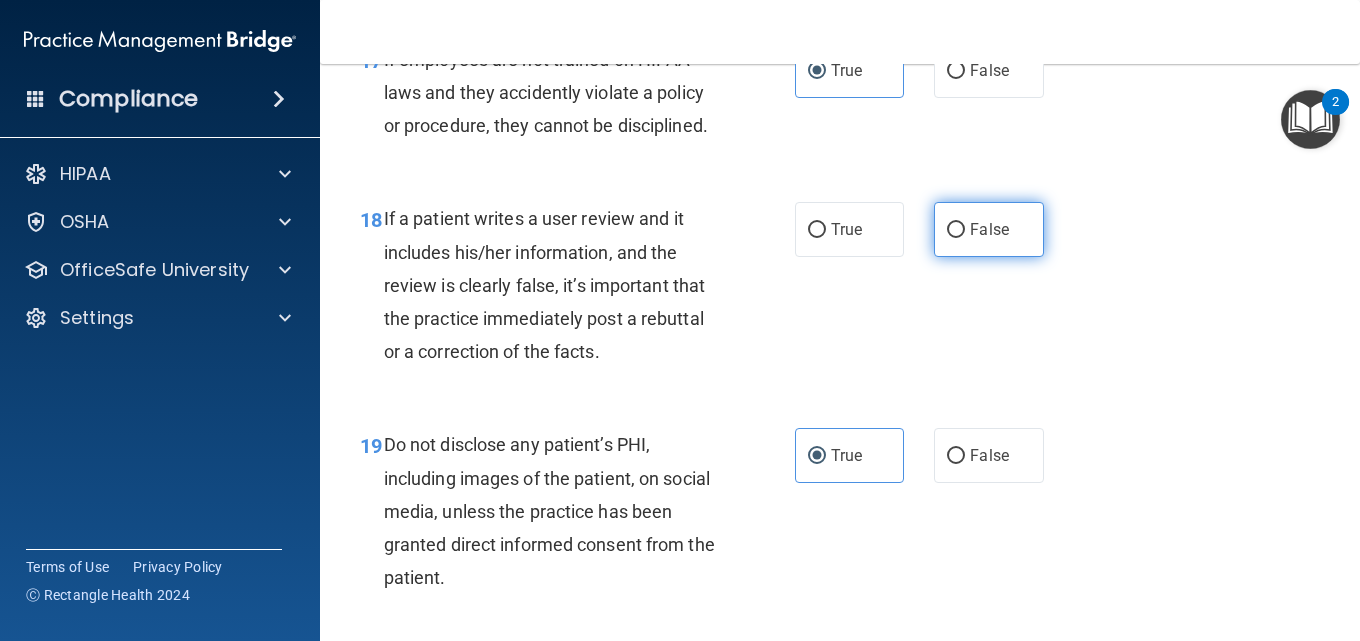 click on "False" at bounding box center (989, 229) 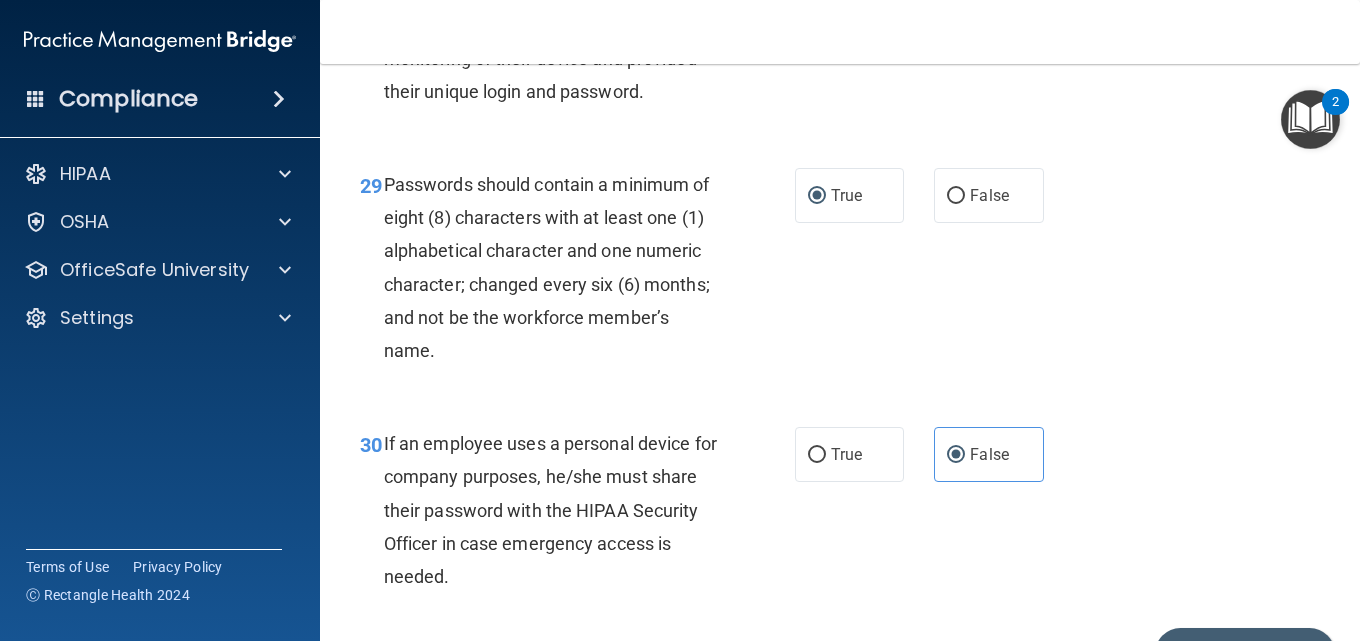 scroll, scrollTop: 6107, scrollLeft: 0, axis: vertical 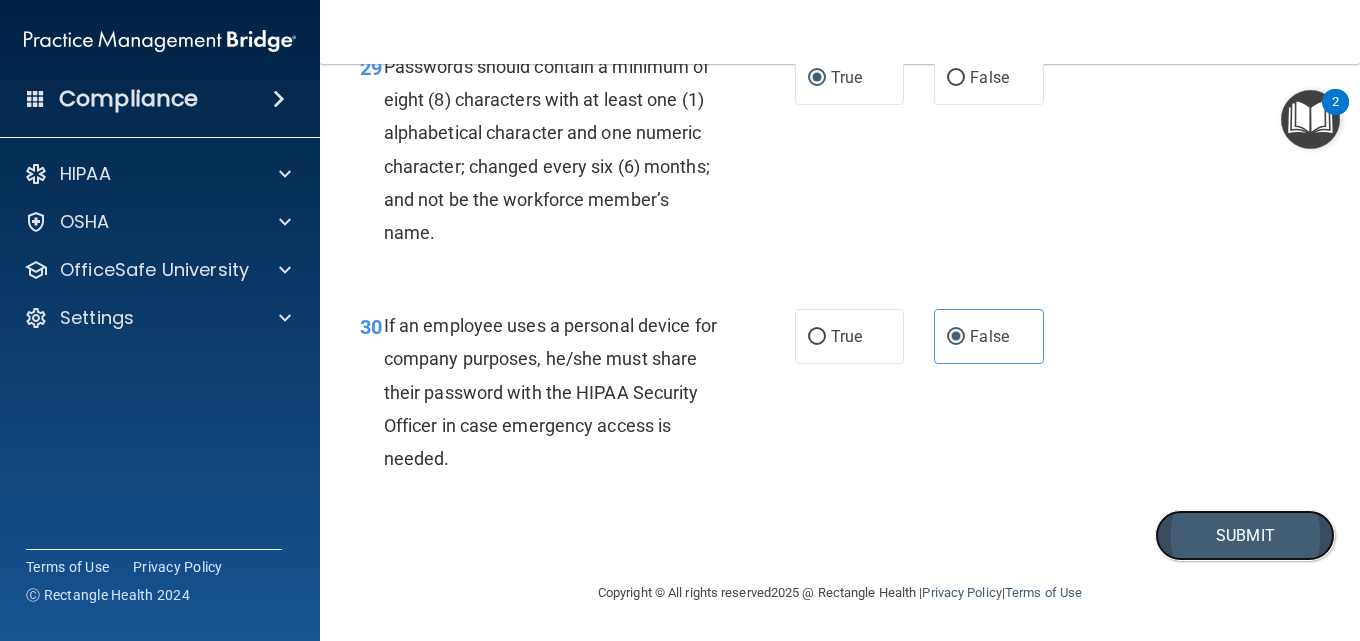 click on "Submit" at bounding box center (1245, 535) 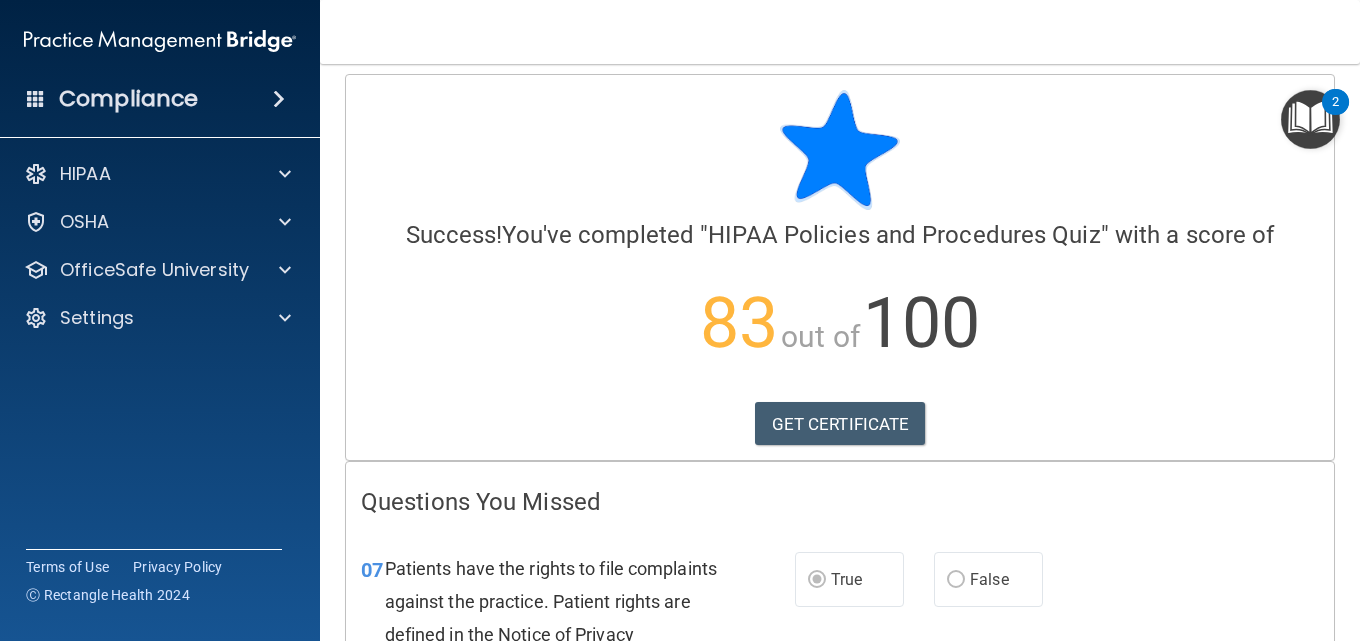 scroll, scrollTop: 0, scrollLeft: 0, axis: both 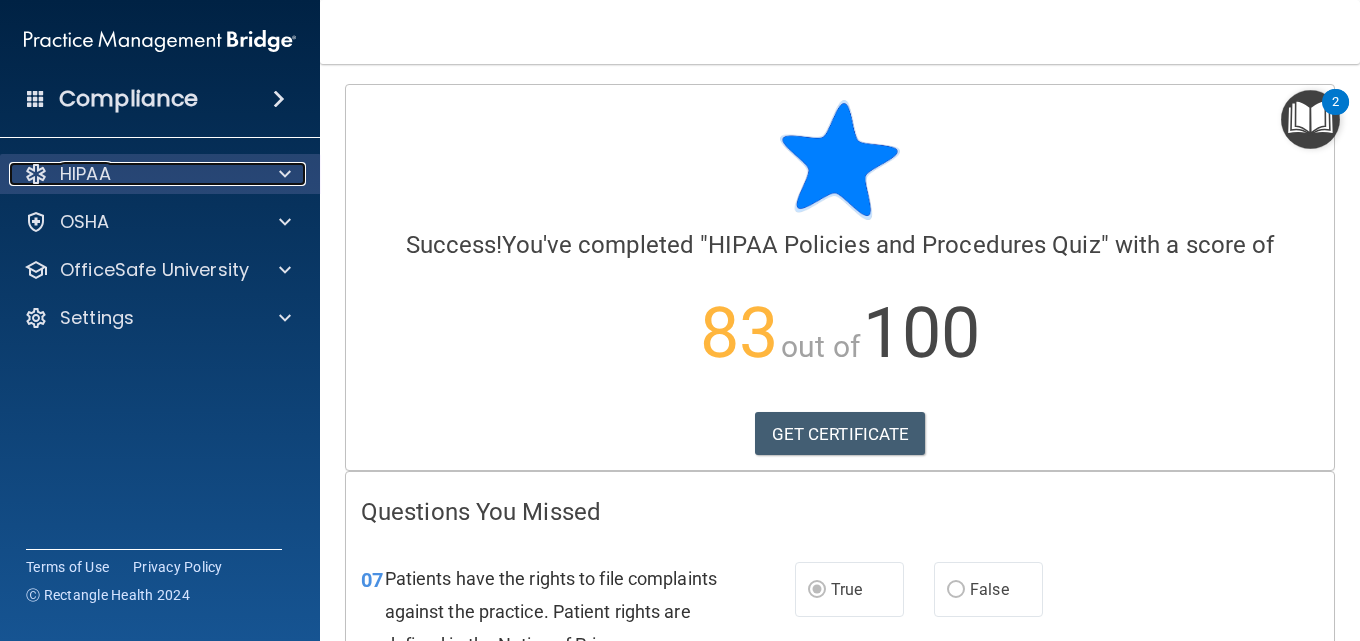 click at bounding box center (285, 174) 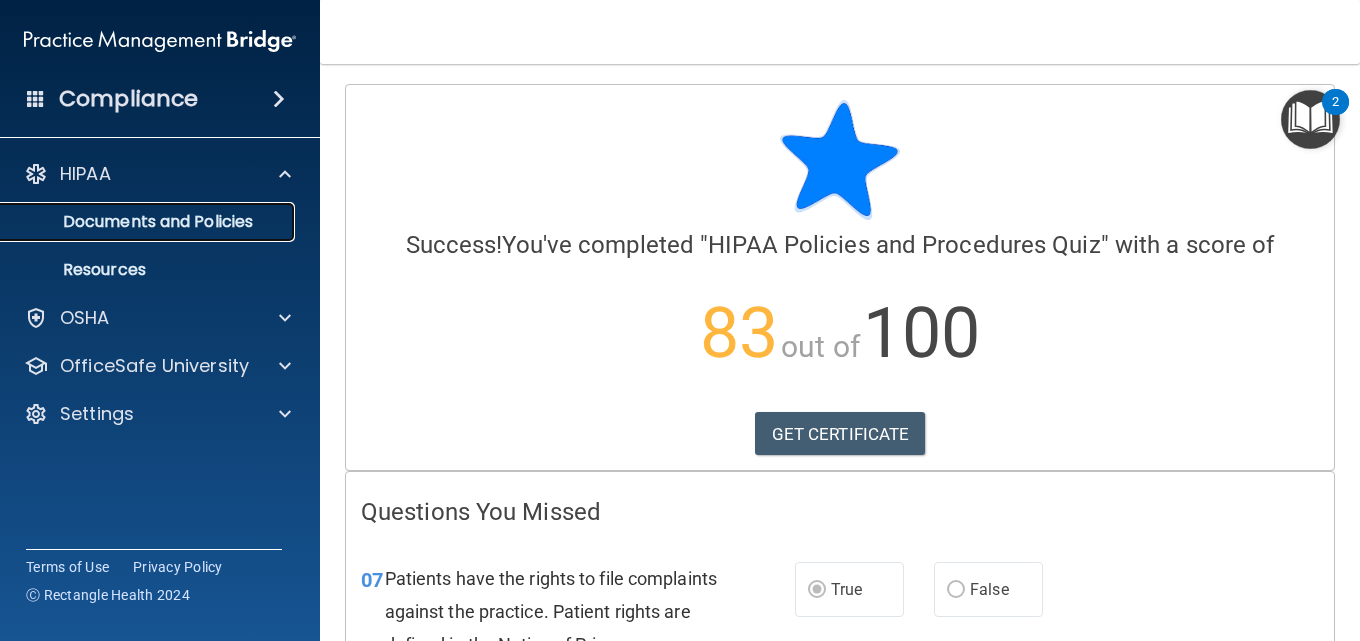 click on "Documents and Policies" at bounding box center [149, 222] 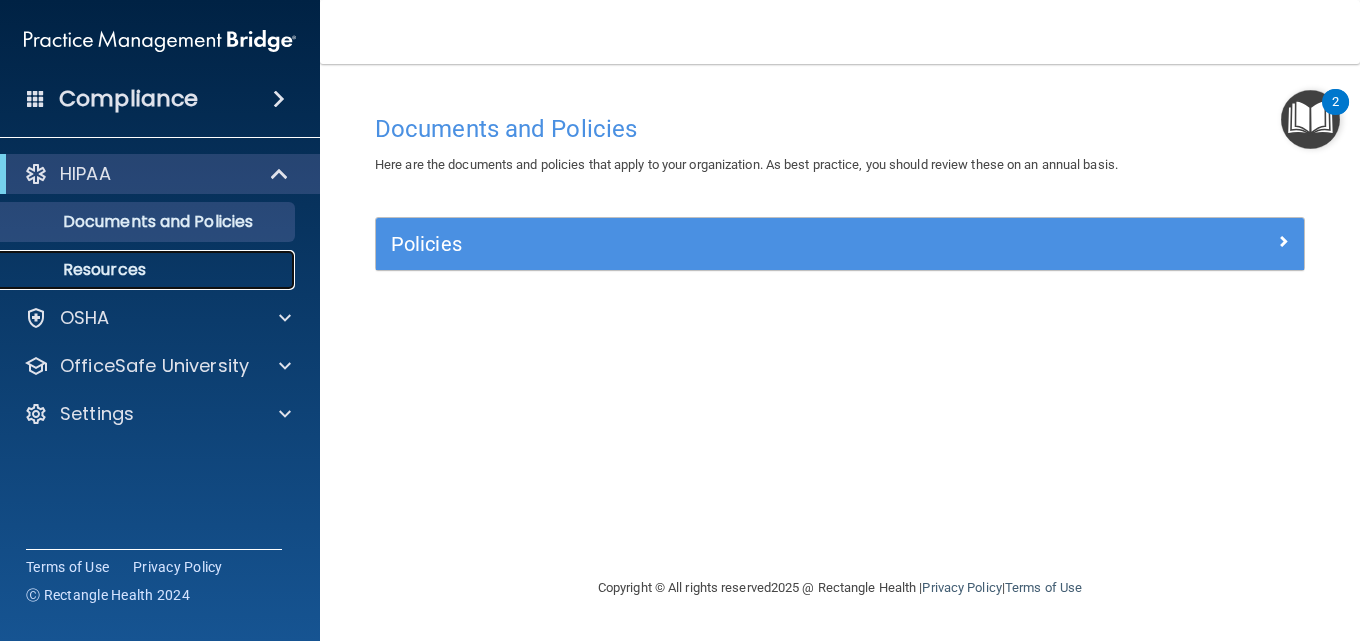 click on "Resources" at bounding box center [149, 270] 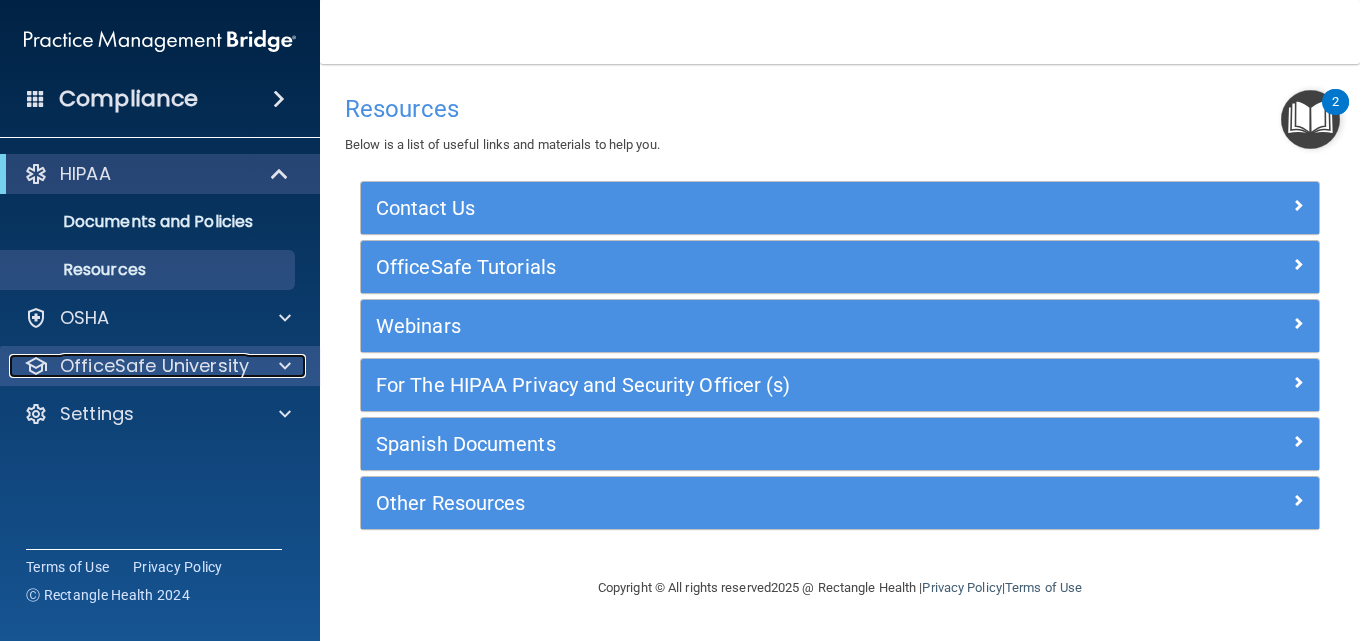 click on "OfficeSafe University" at bounding box center [154, 366] 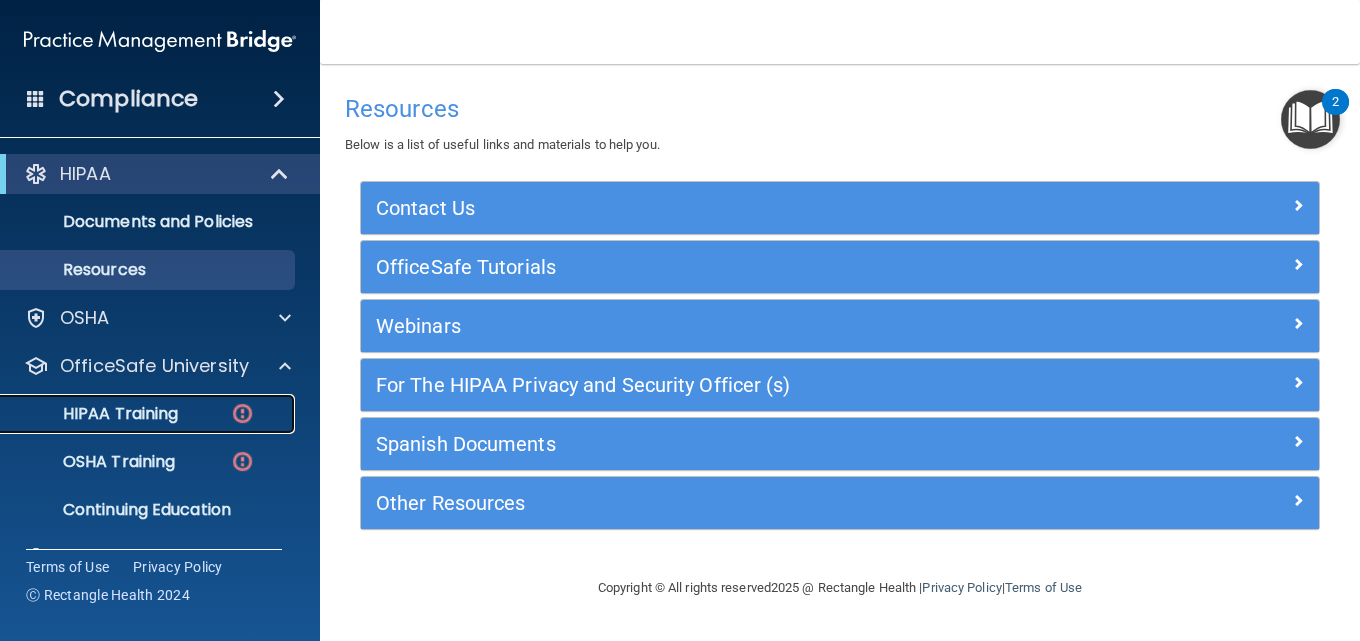 click on "HIPAA Training" at bounding box center [95, 414] 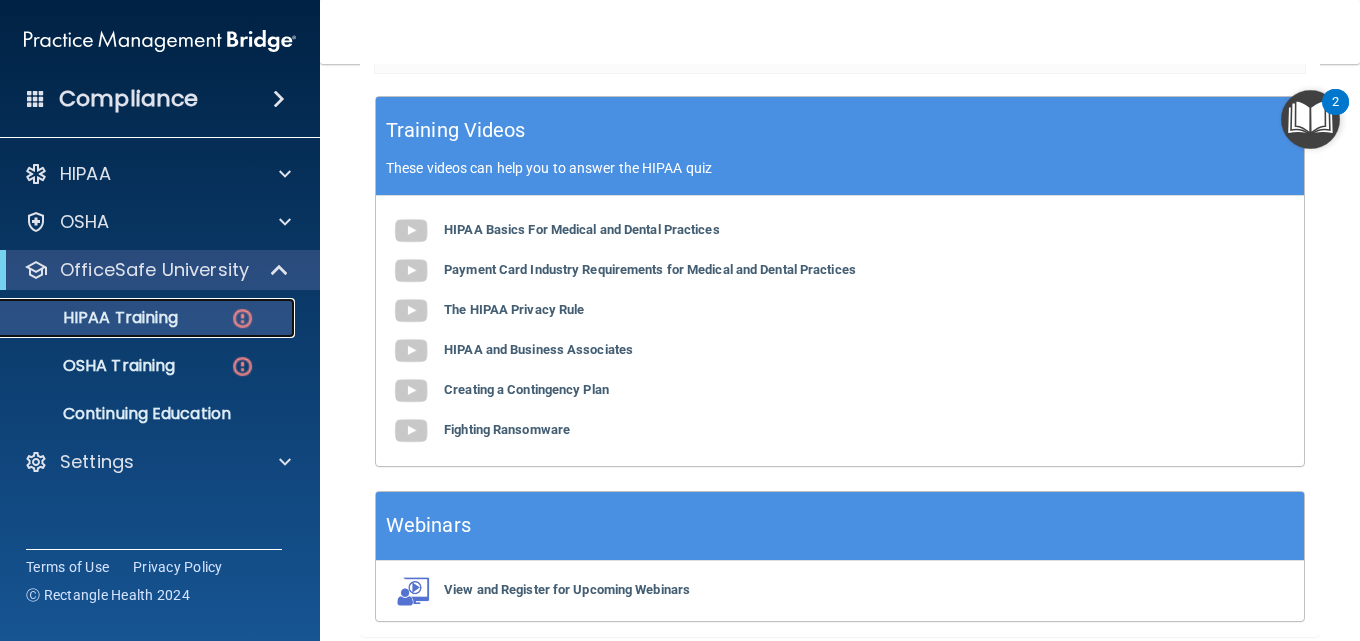 scroll, scrollTop: 739, scrollLeft: 0, axis: vertical 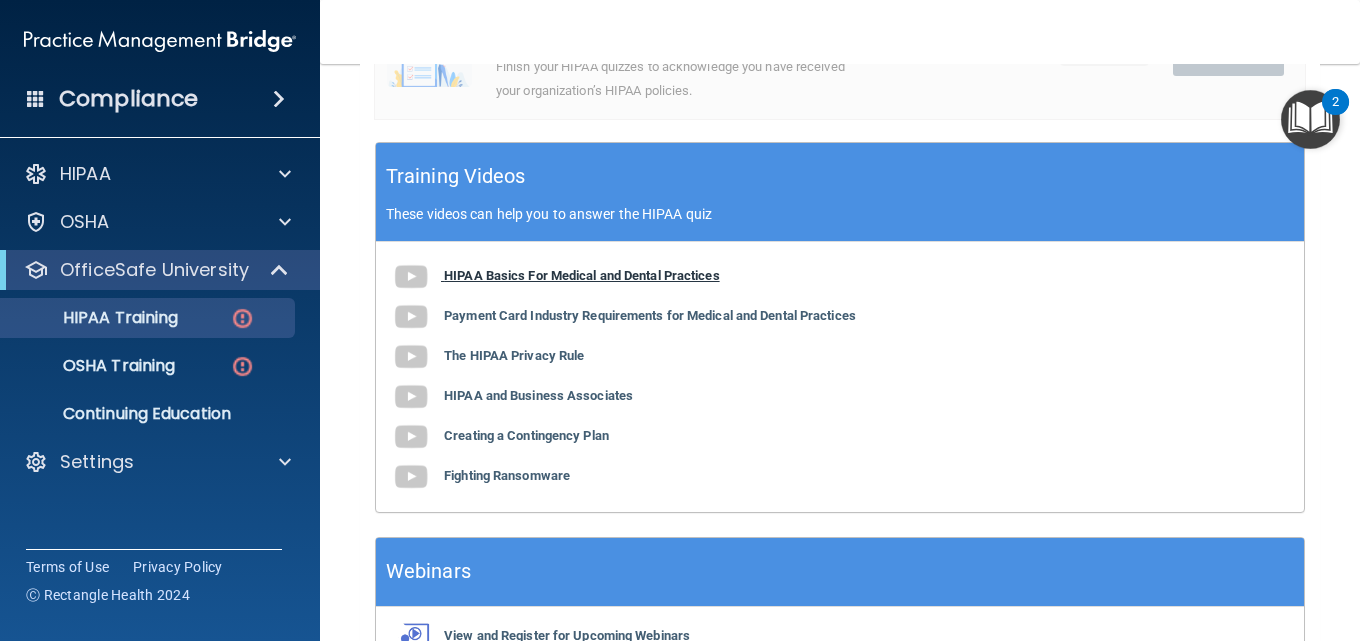 click on "HIPAA Basics For Medical and Dental Practices" at bounding box center (582, 275) 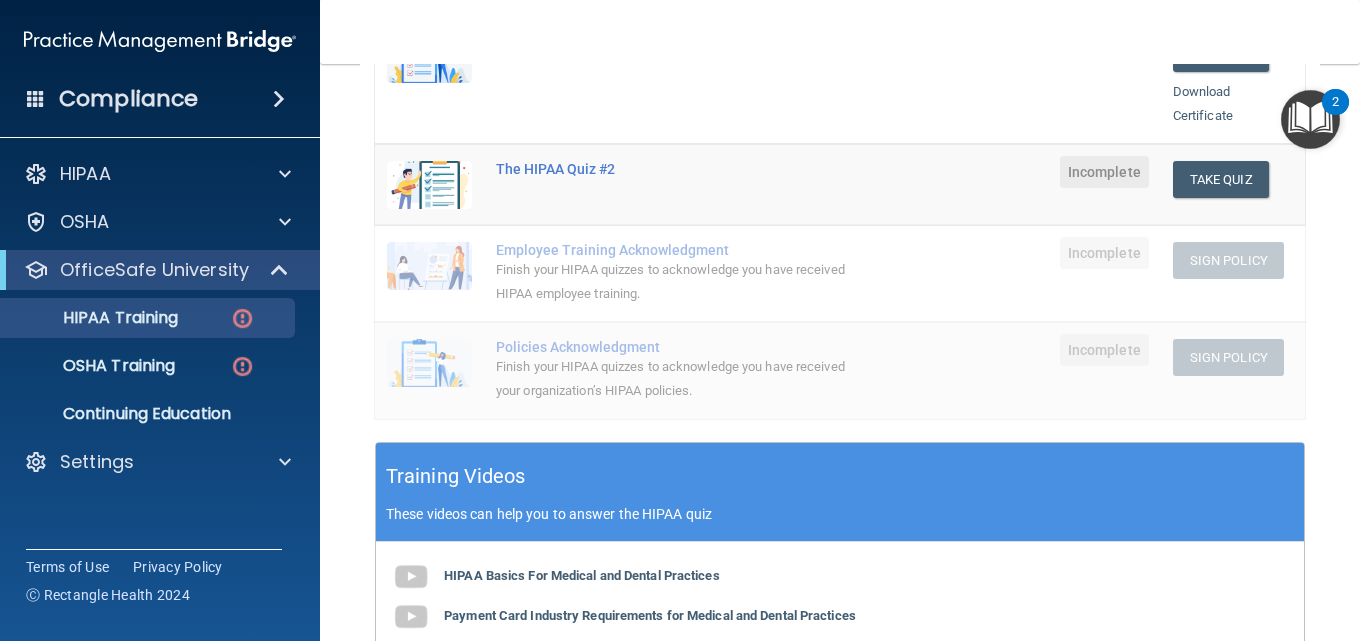 scroll, scrollTop: 239, scrollLeft: 0, axis: vertical 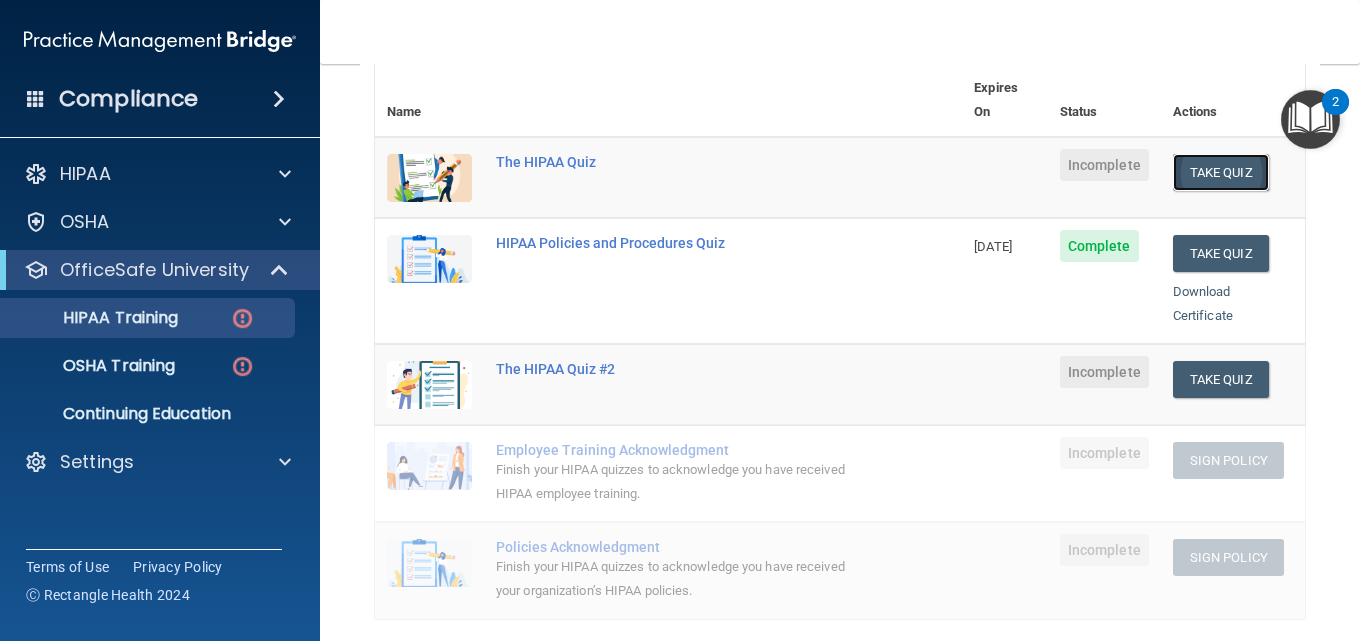 click on "Take Quiz" at bounding box center [1221, 172] 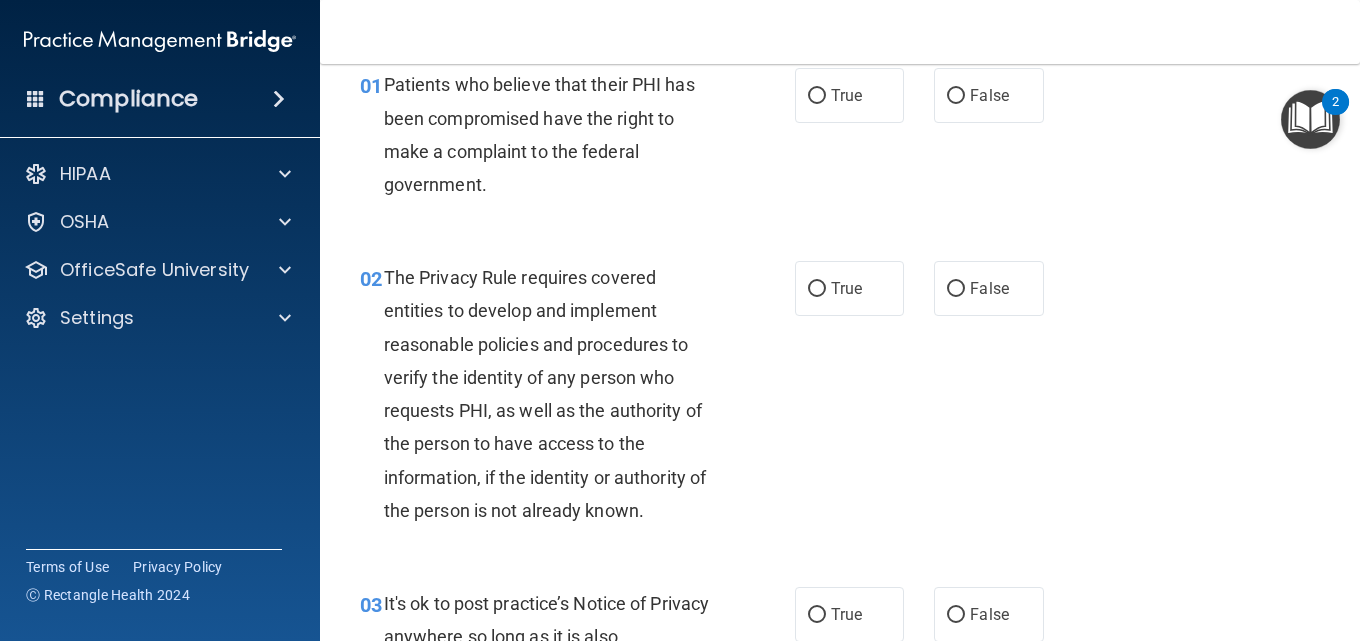 scroll, scrollTop: 0, scrollLeft: 0, axis: both 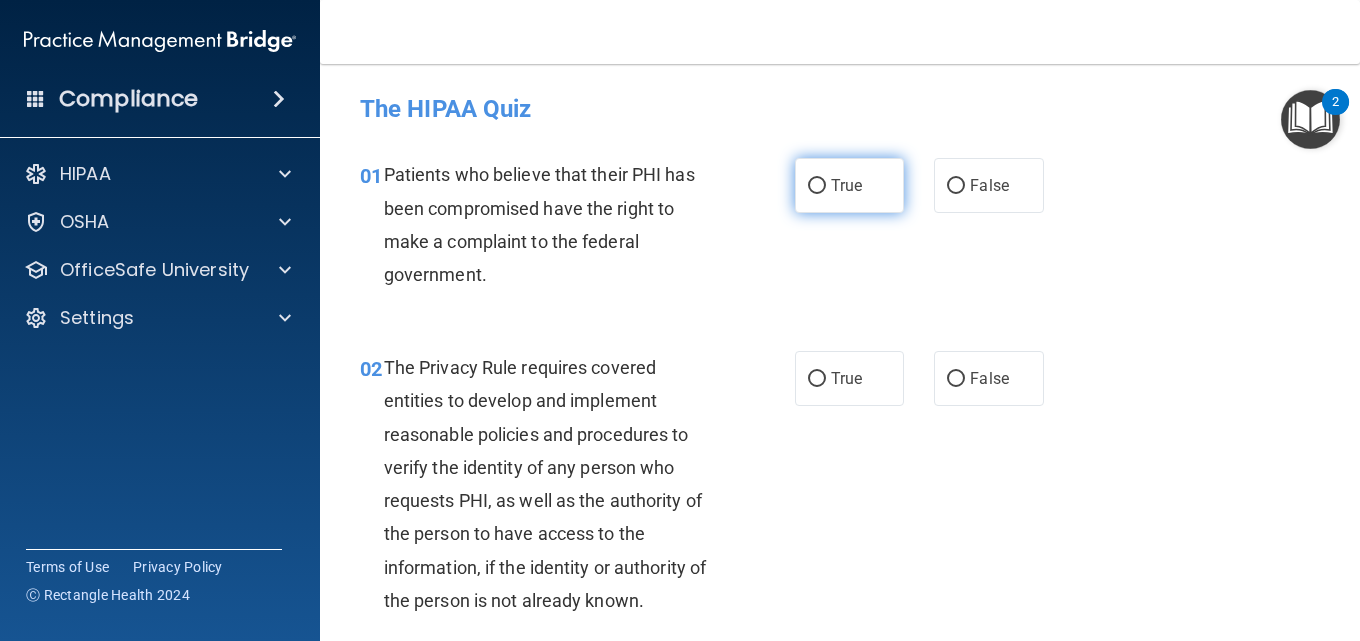 click on "True" at bounding box center [817, 186] 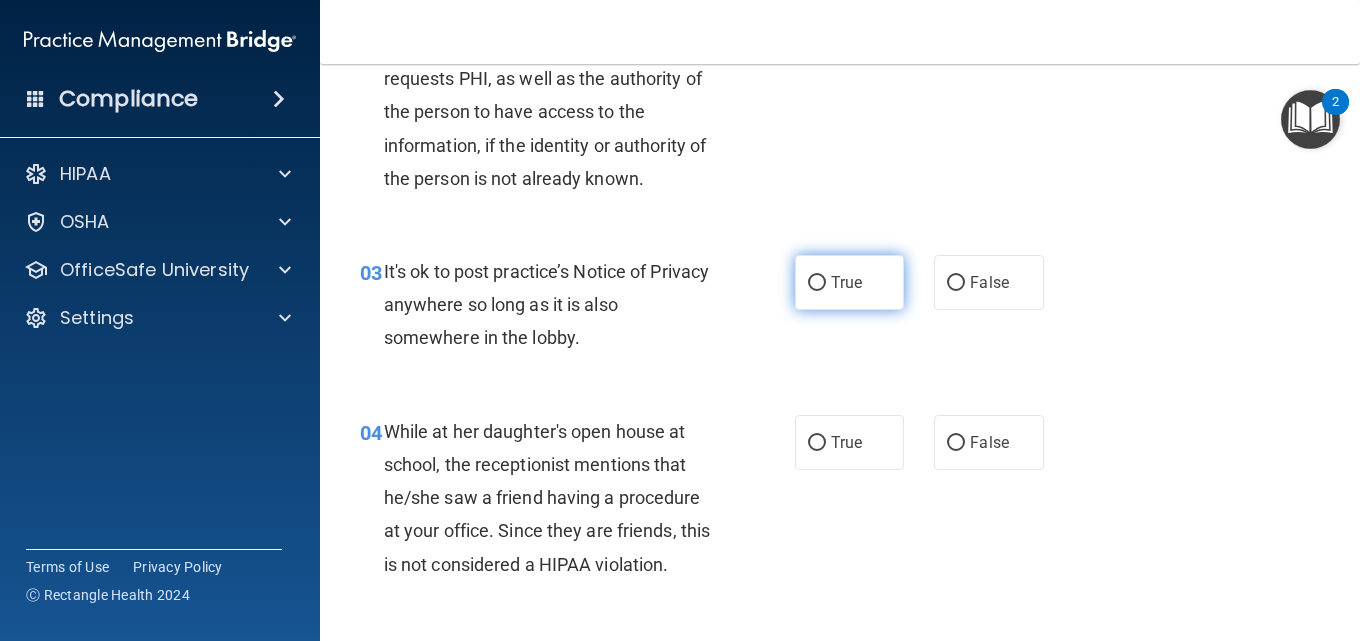 scroll, scrollTop: 500, scrollLeft: 0, axis: vertical 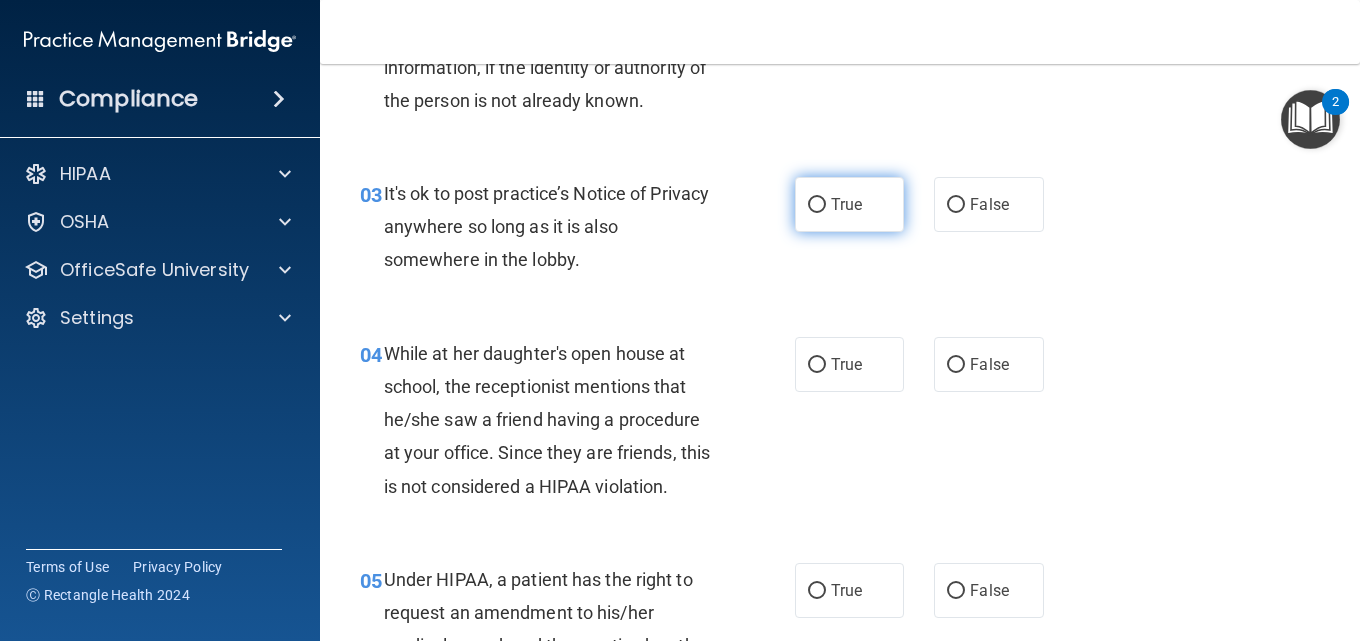 click on "True" at bounding box center [846, 204] 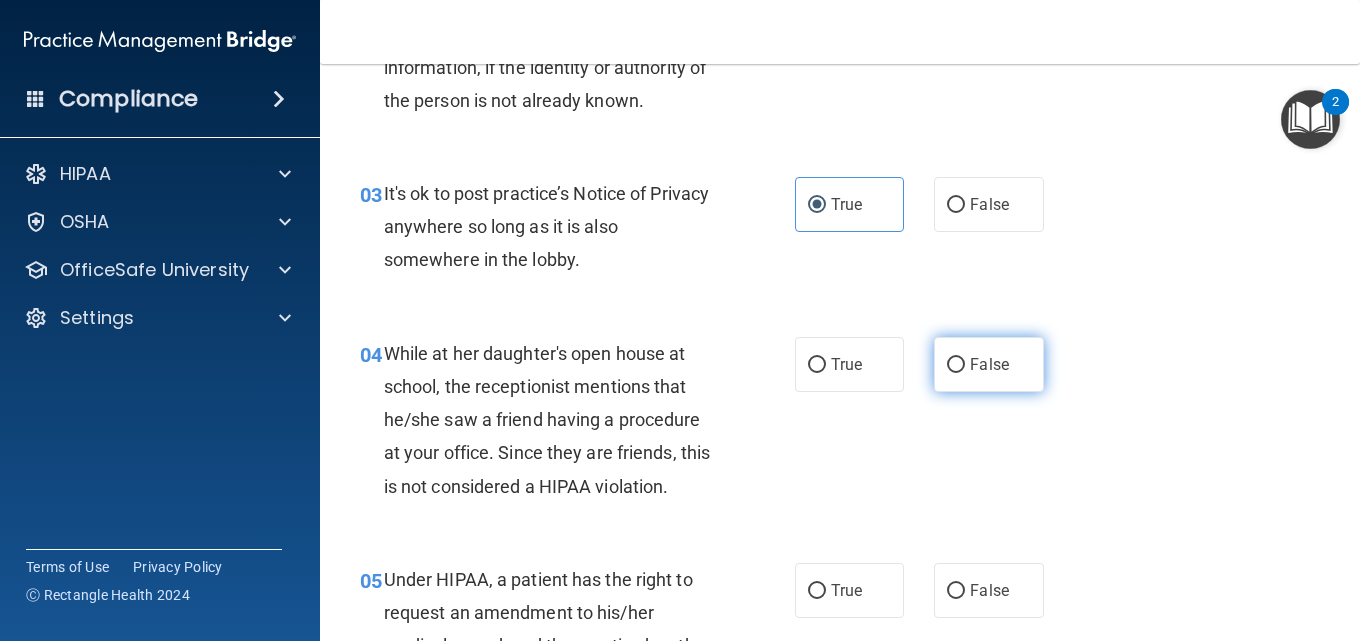 click on "False" at bounding box center [989, 364] 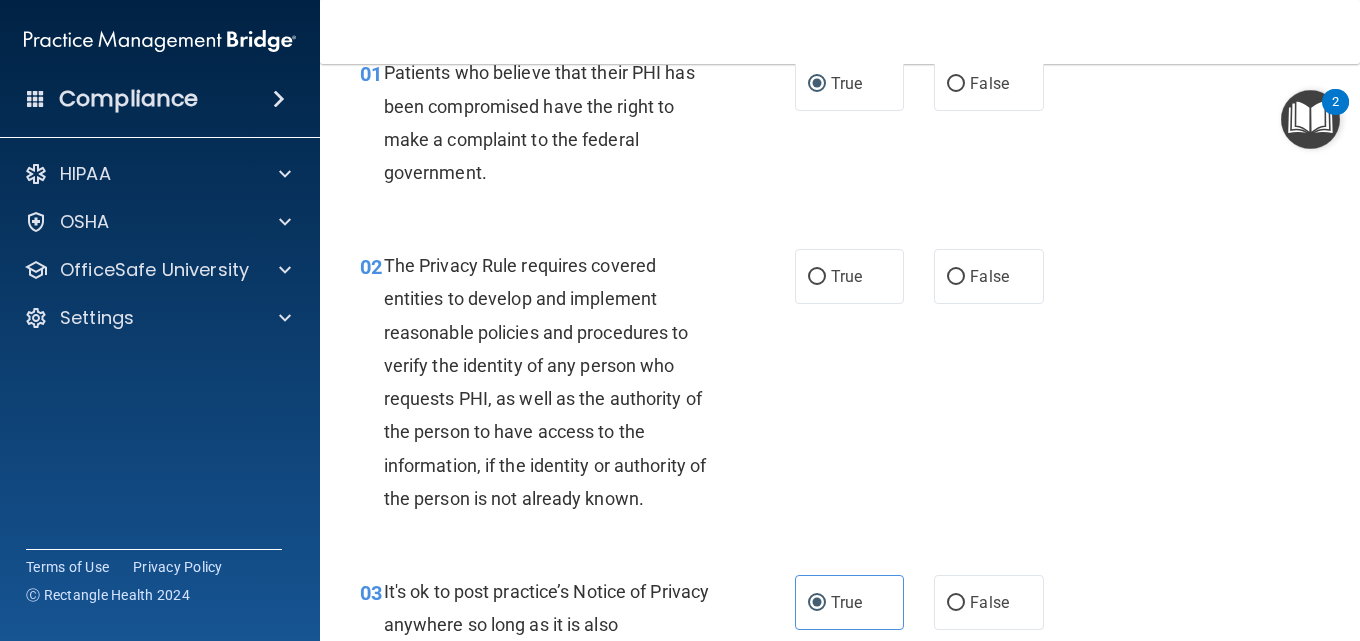 scroll, scrollTop: 100, scrollLeft: 0, axis: vertical 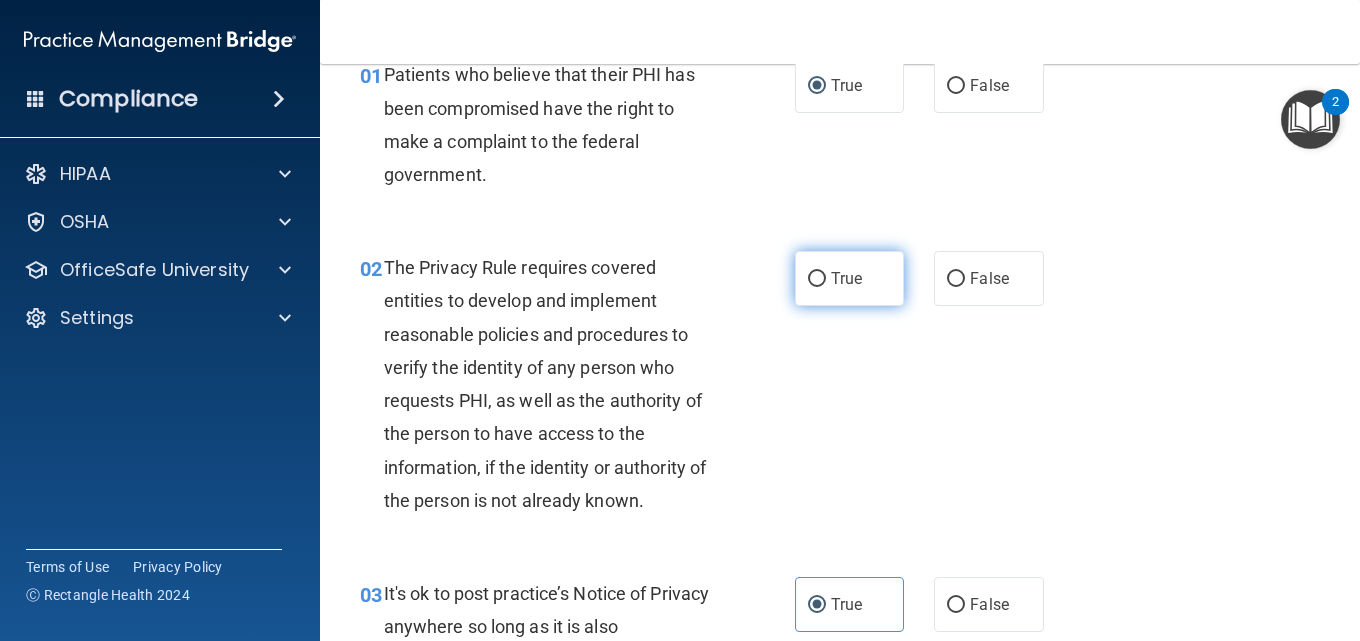 click on "True" at bounding box center [849, 278] 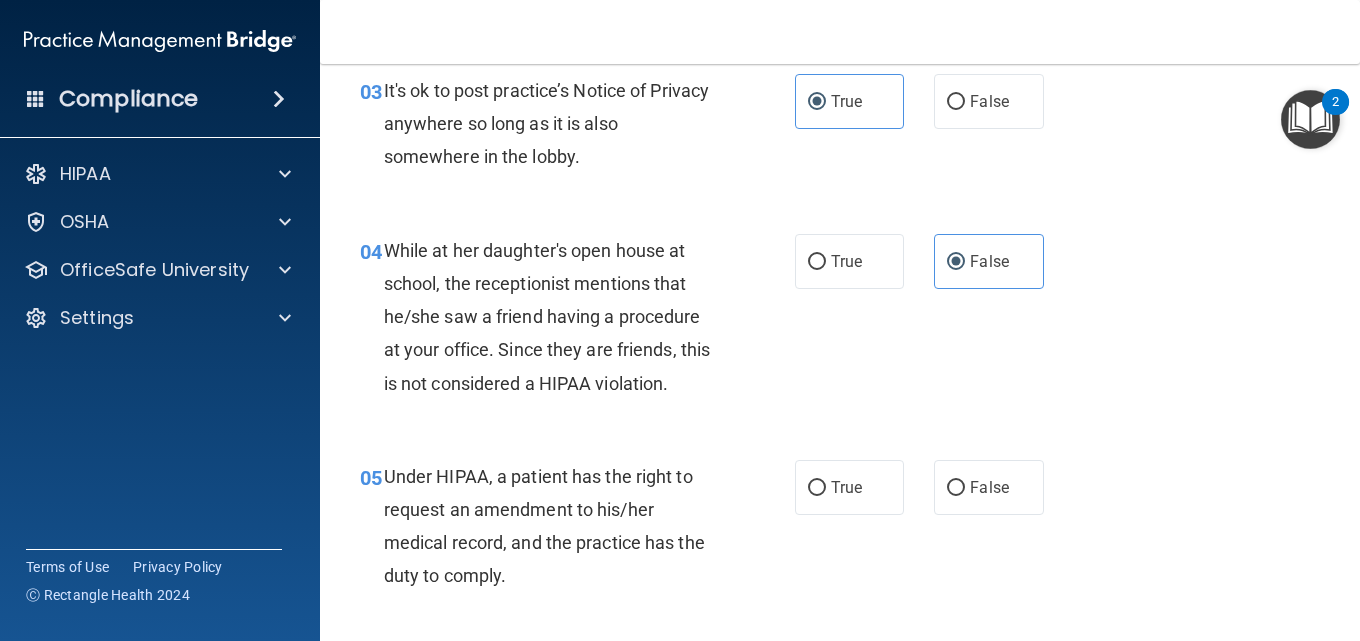 scroll, scrollTop: 800, scrollLeft: 0, axis: vertical 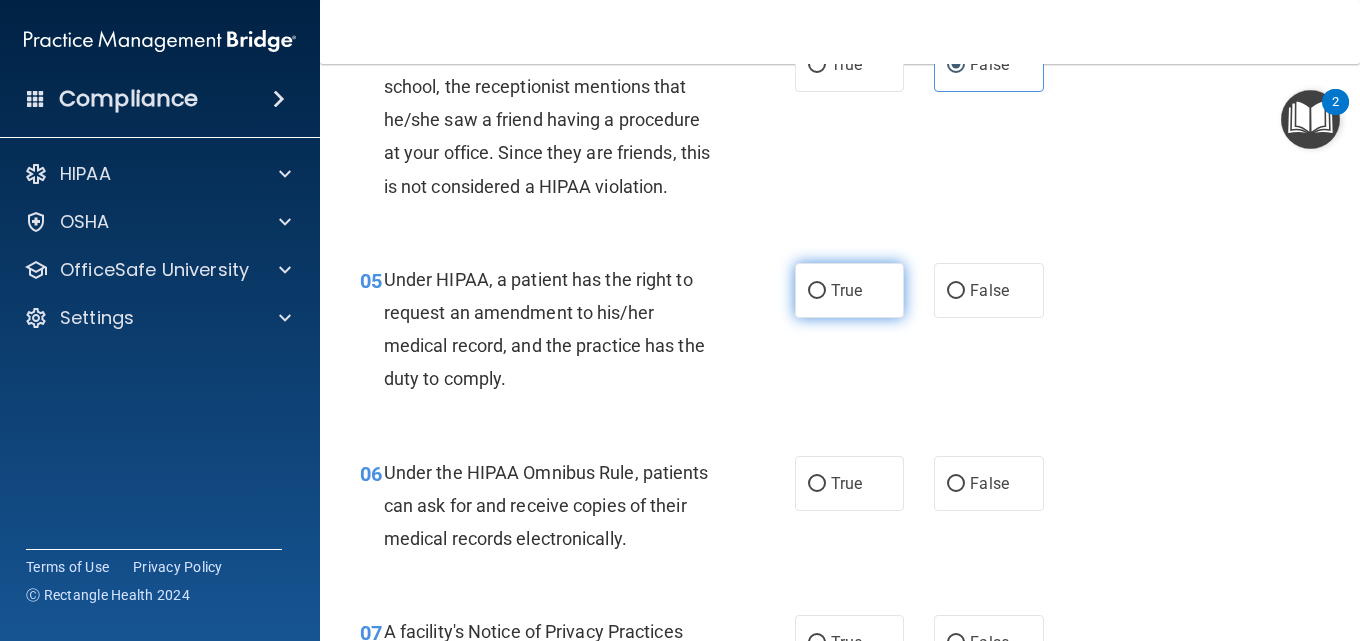 click on "True" at bounding box center (846, 290) 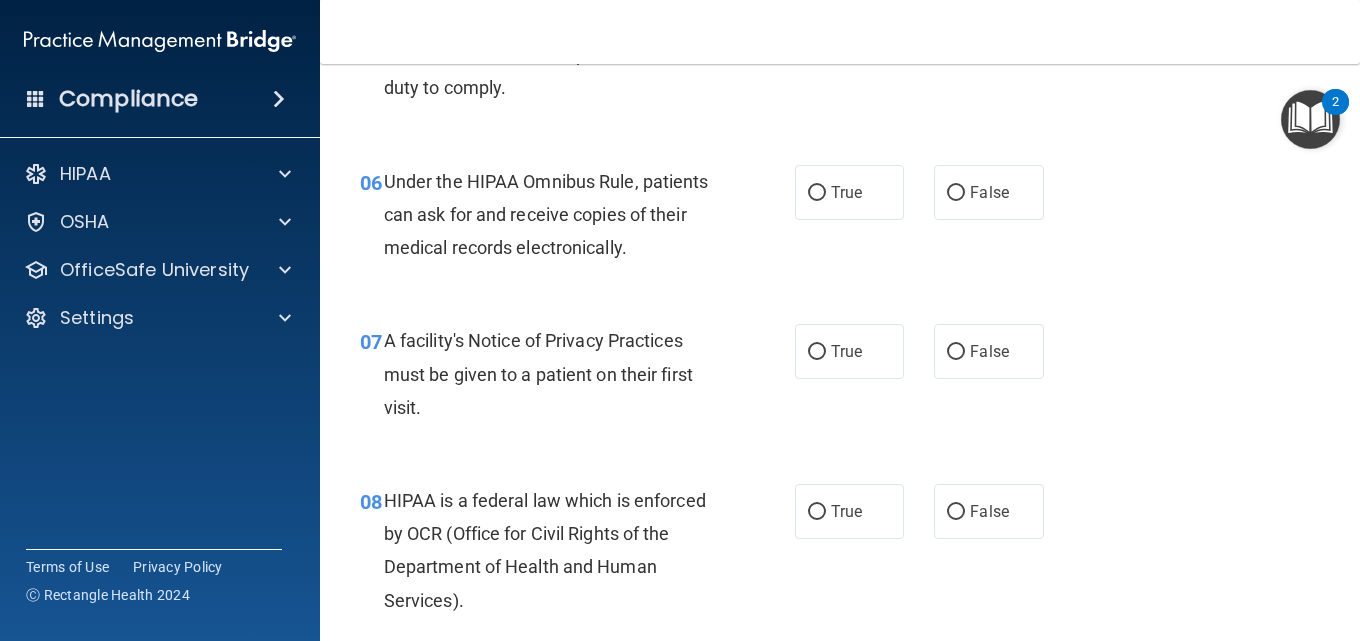 scroll, scrollTop: 1100, scrollLeft: 0, axis: vertical 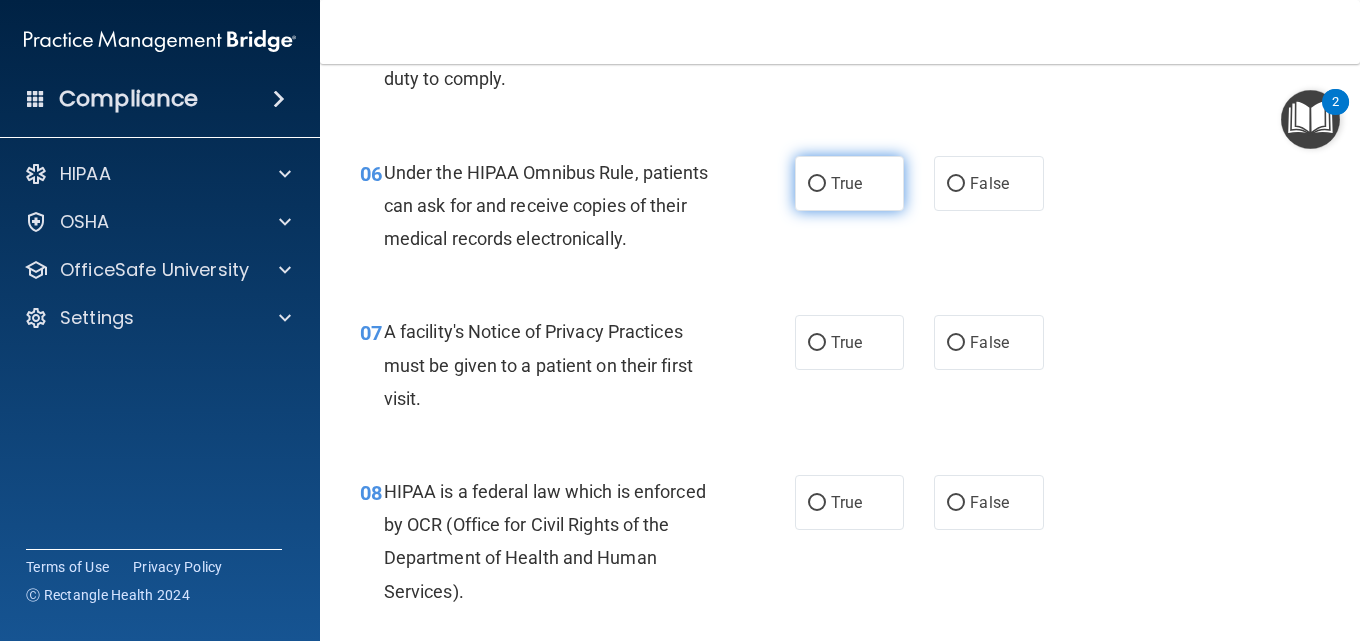 click on "True" at bounding box center [817, 184] 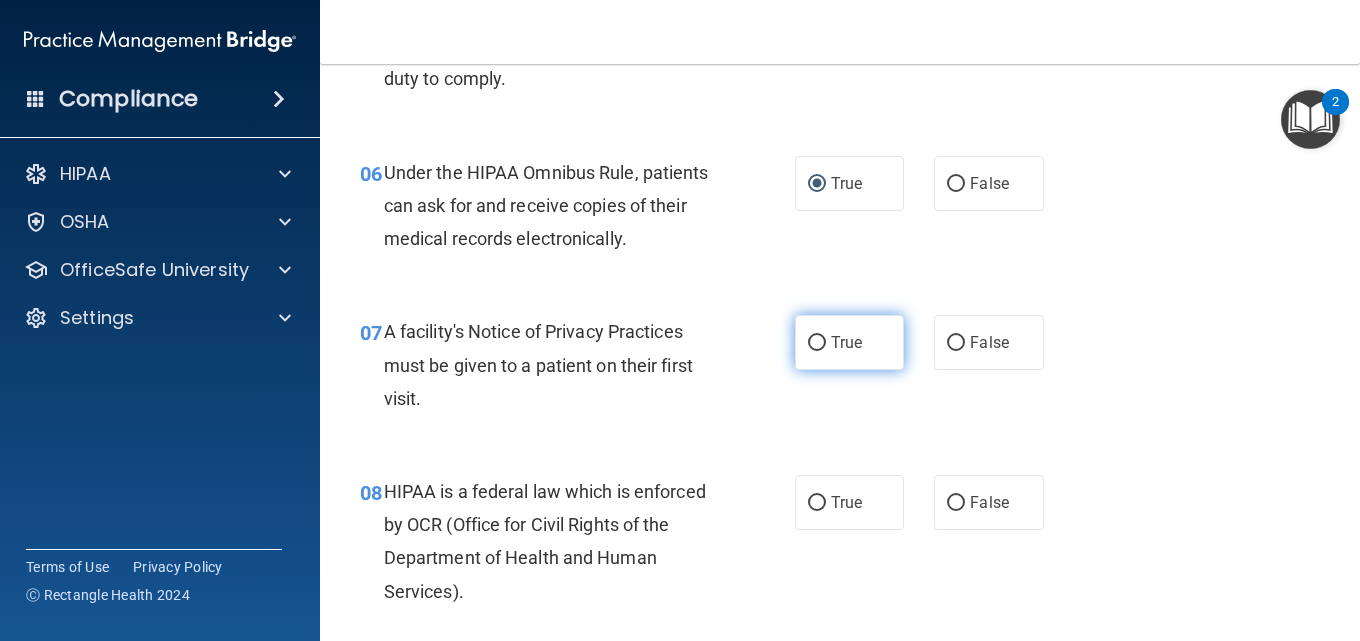 click on "True" at bounding box center (849, 342) 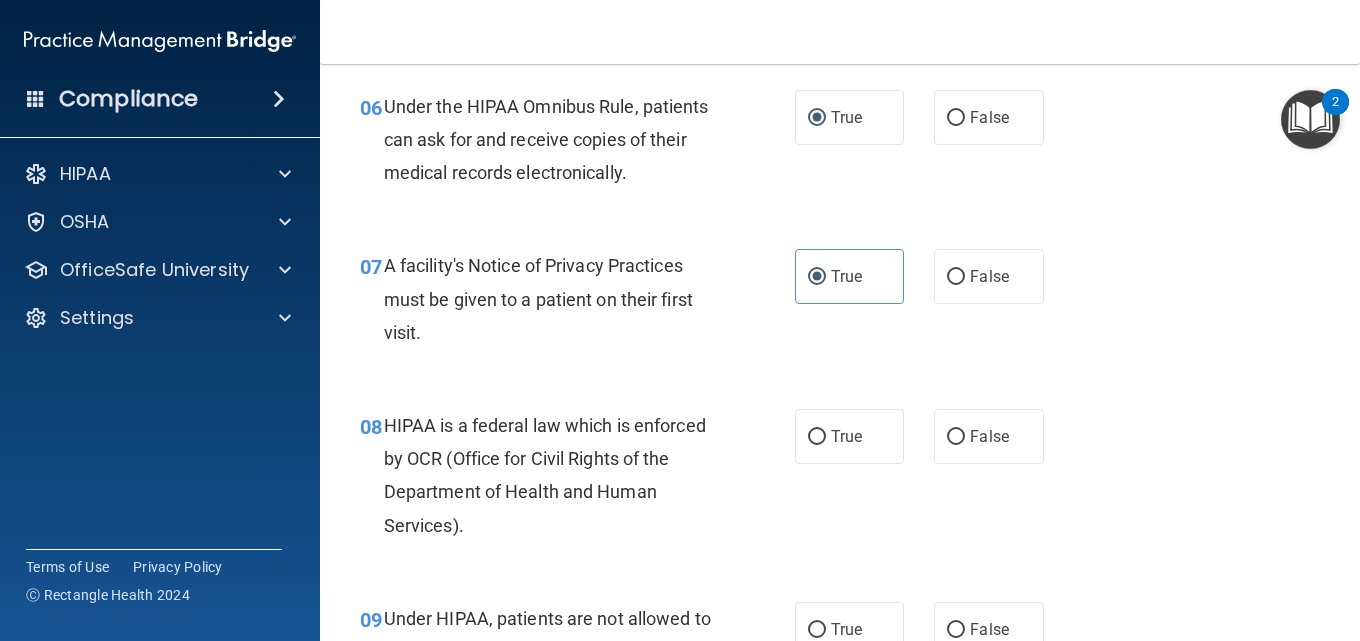 scroll, scrollTop: 1300, scrollLeft: 0, axis: vertical 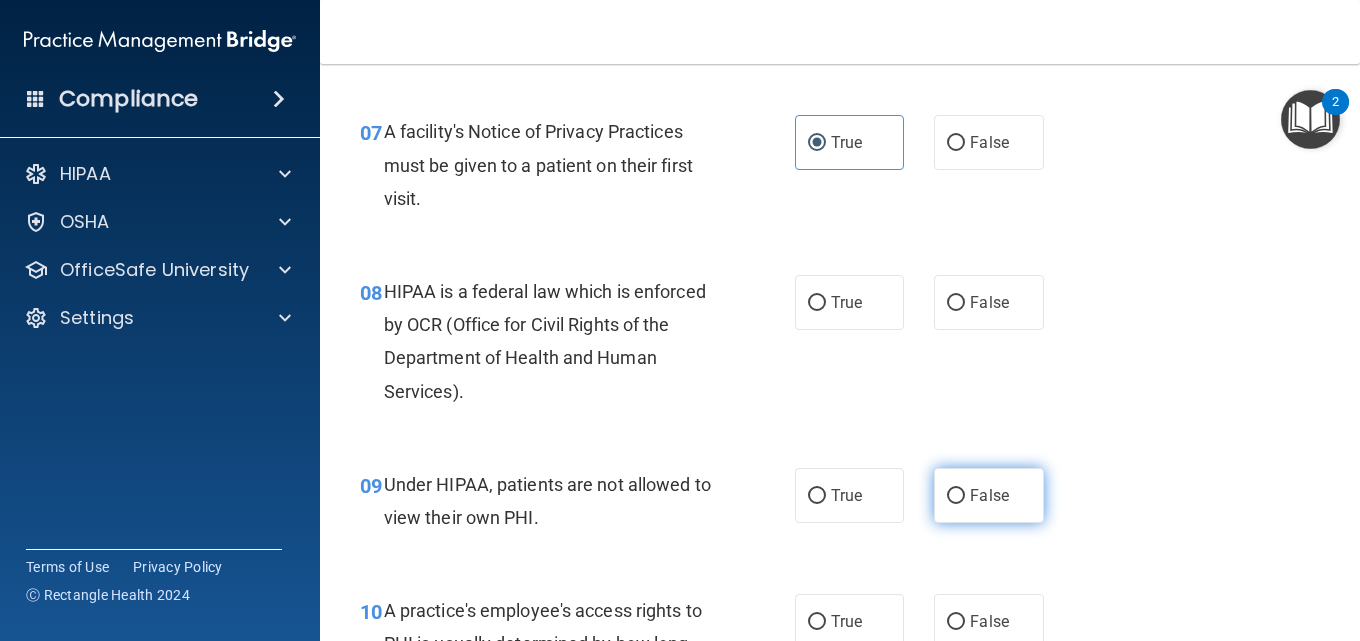 click on "False" at bounding box center [988, 495] 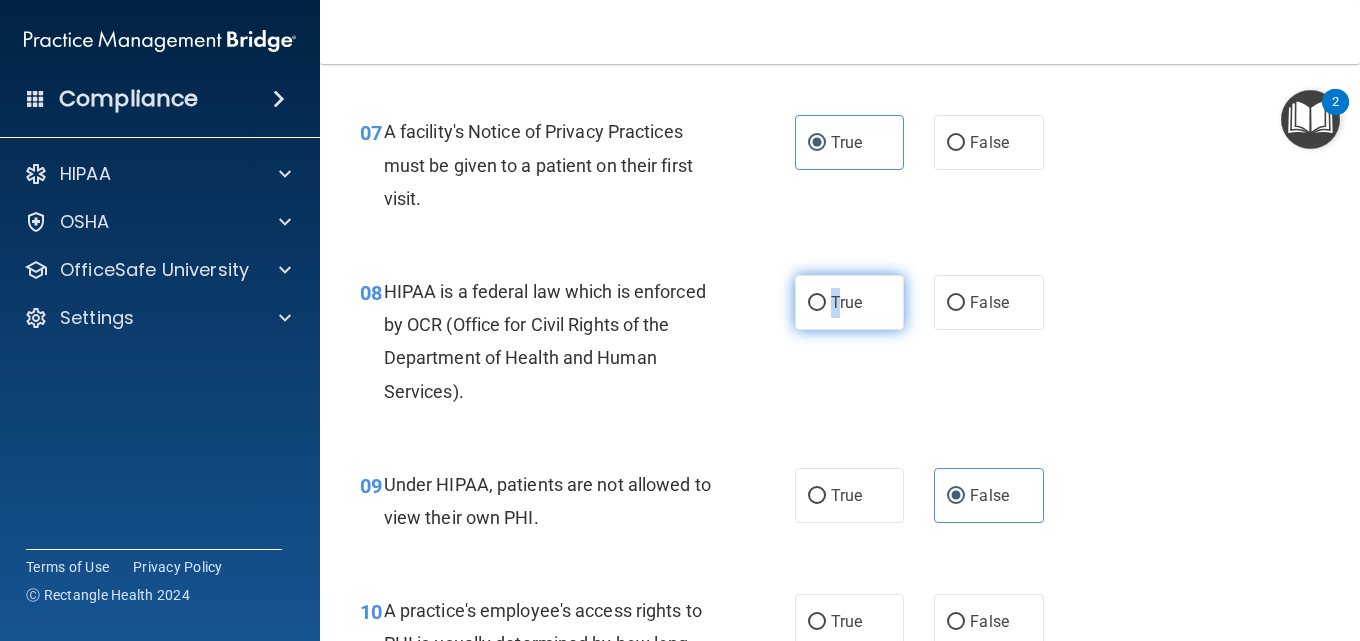 drag, startPoint x: 835, startPoint y: 301, endPoint x: 824, endPoint y: 304, distance: 11.401754 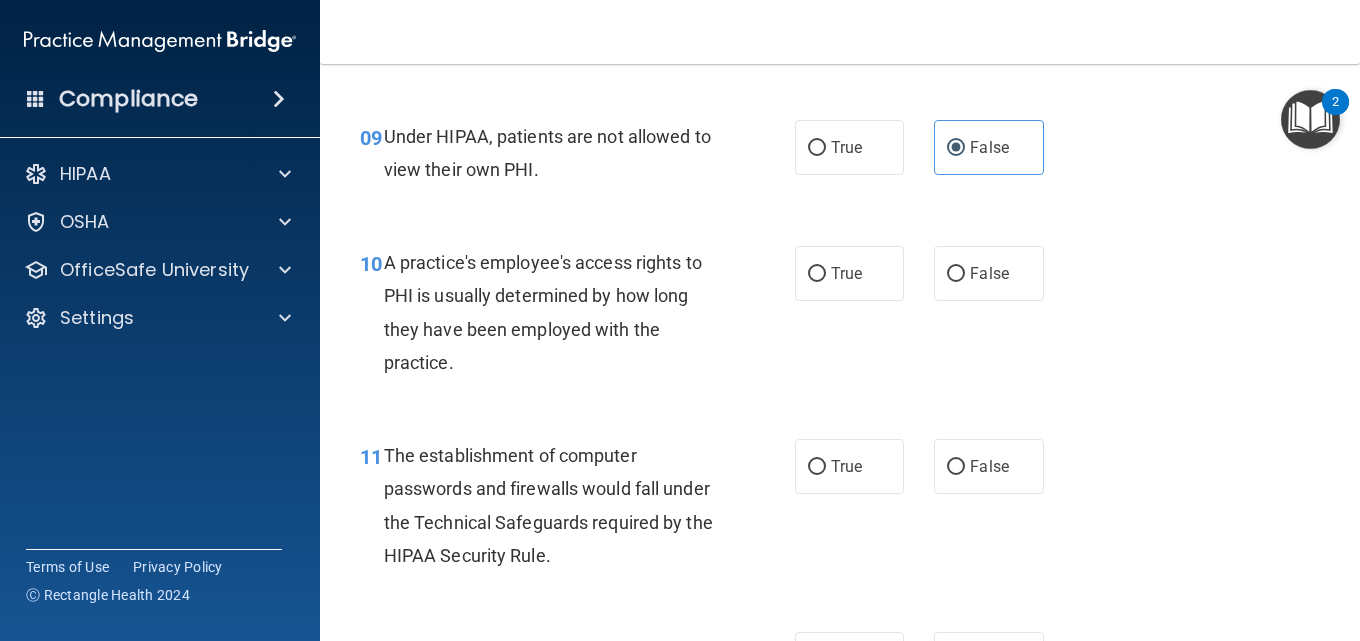 scroll, scrollTop: 1700, scrollLeft: 0, axis: vertical 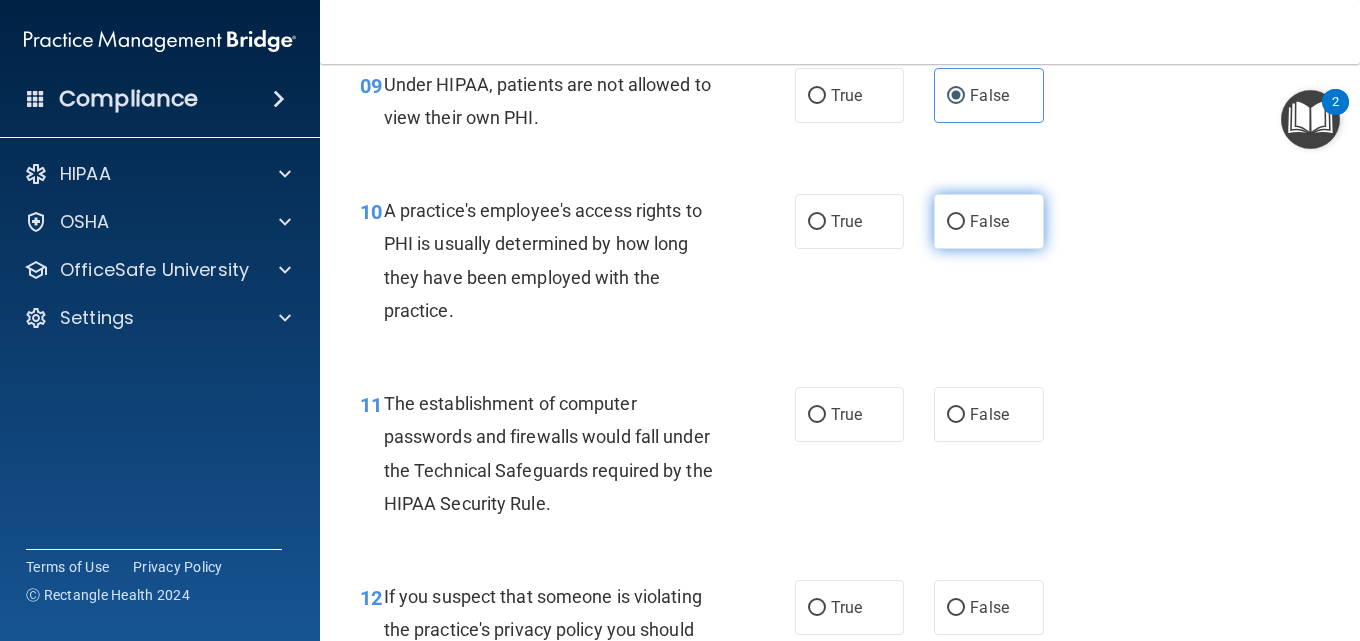 click on "False" at bounding box center [989, 221] 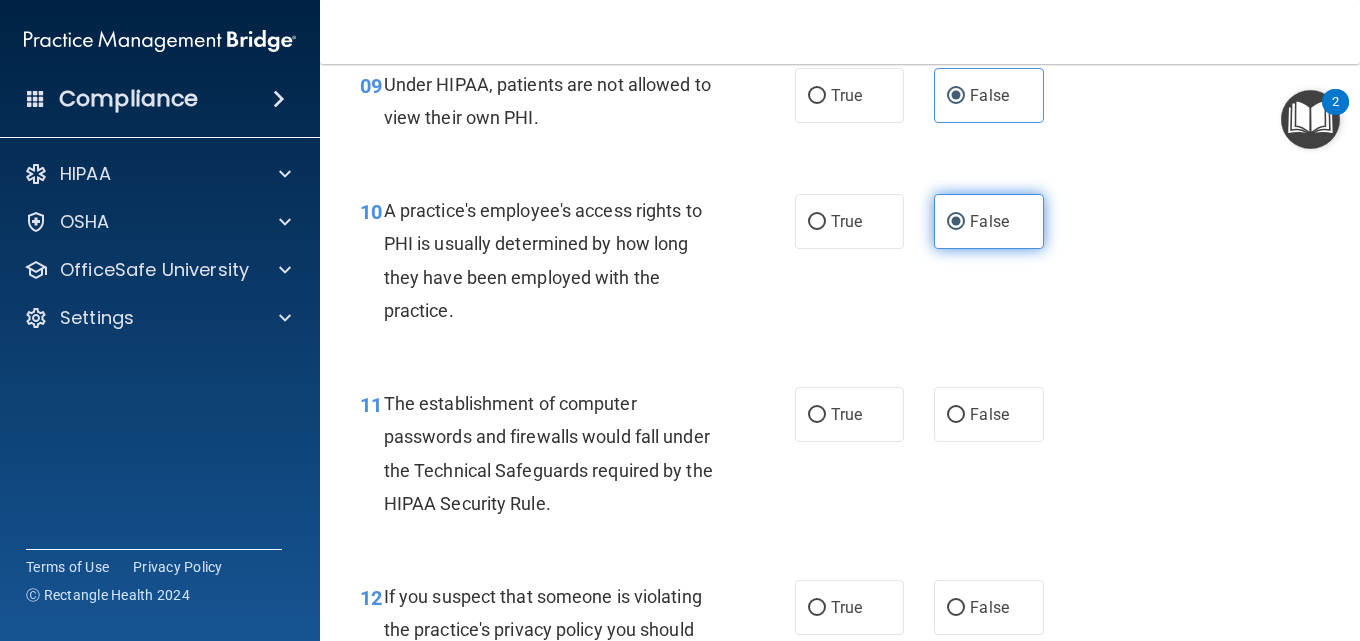 scroll, scrollTop: 1800, scrollLeft: 0, axis: vertical 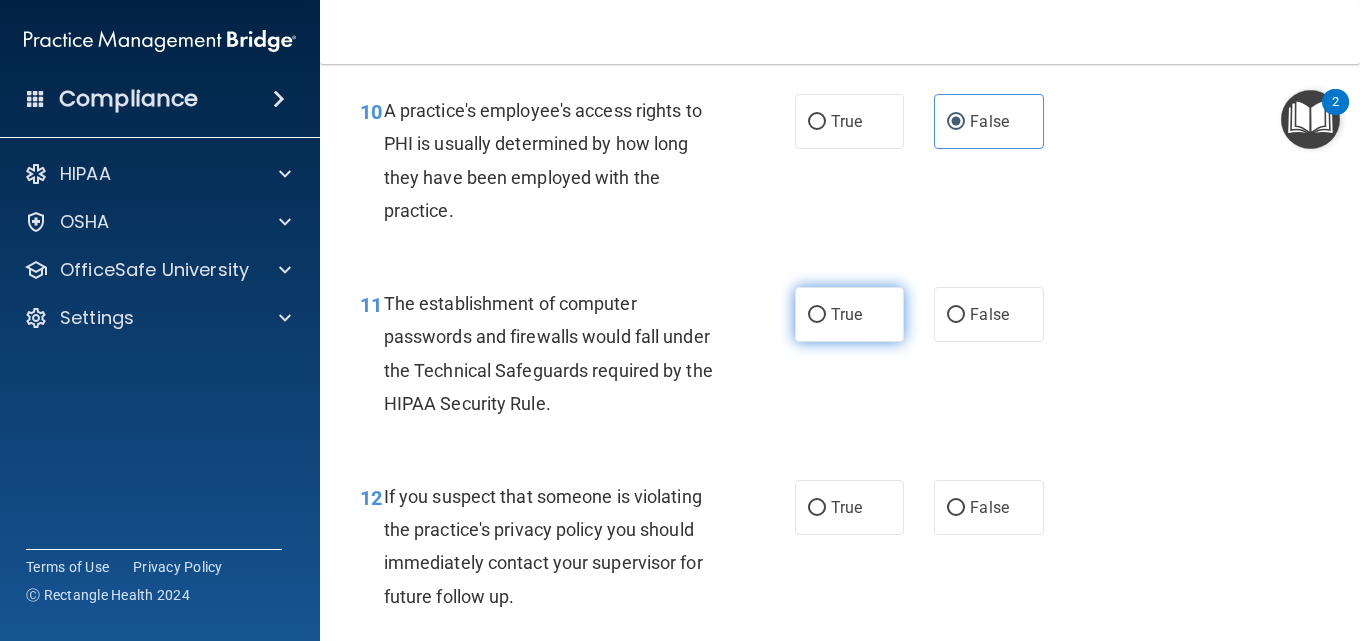 click on "True" at bounding box center [849, 314] 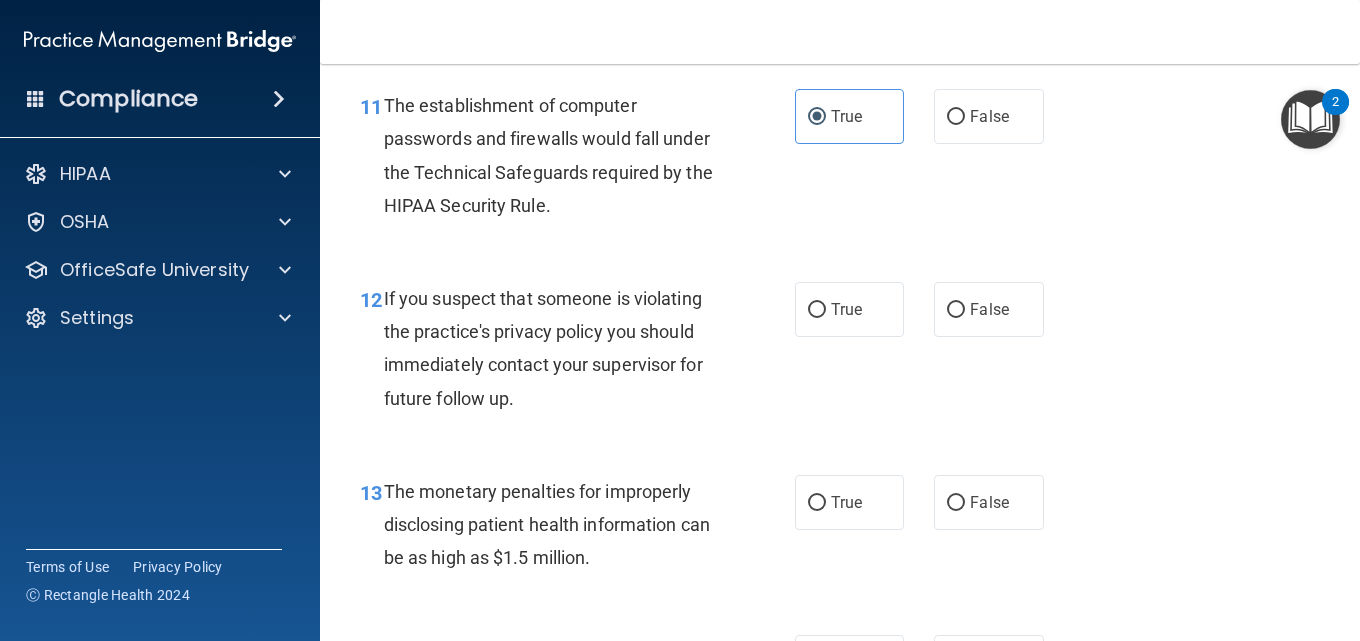 scroll, scrollTop: 2000, scrollLeft: 0, axis: vertical 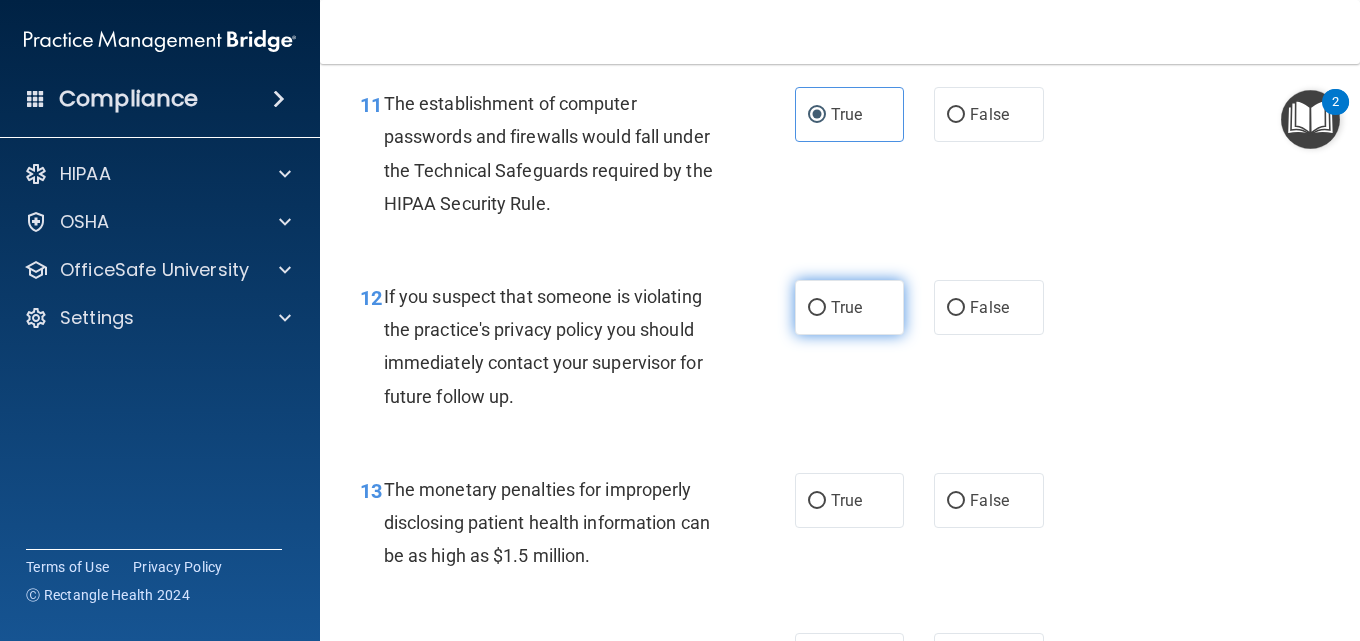 click on "True" at bounding box center [849, 307] 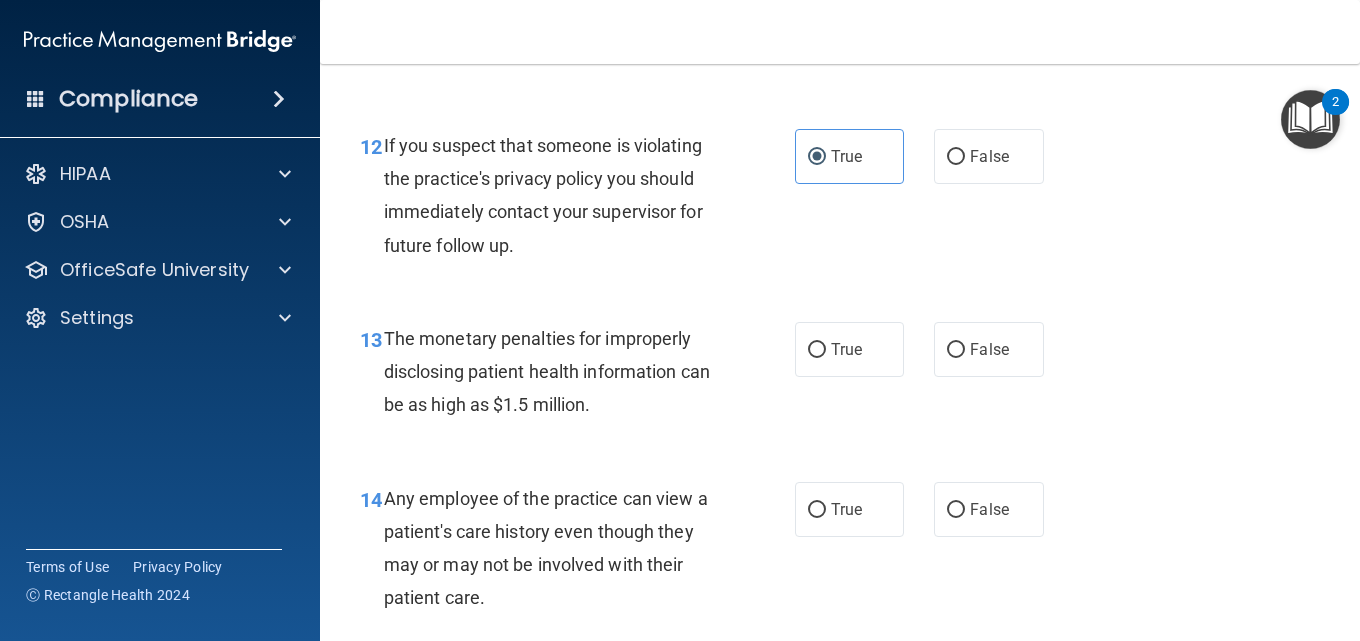 scroll, scrollTop: 2200, scrollLeft: 0, axis: vertical 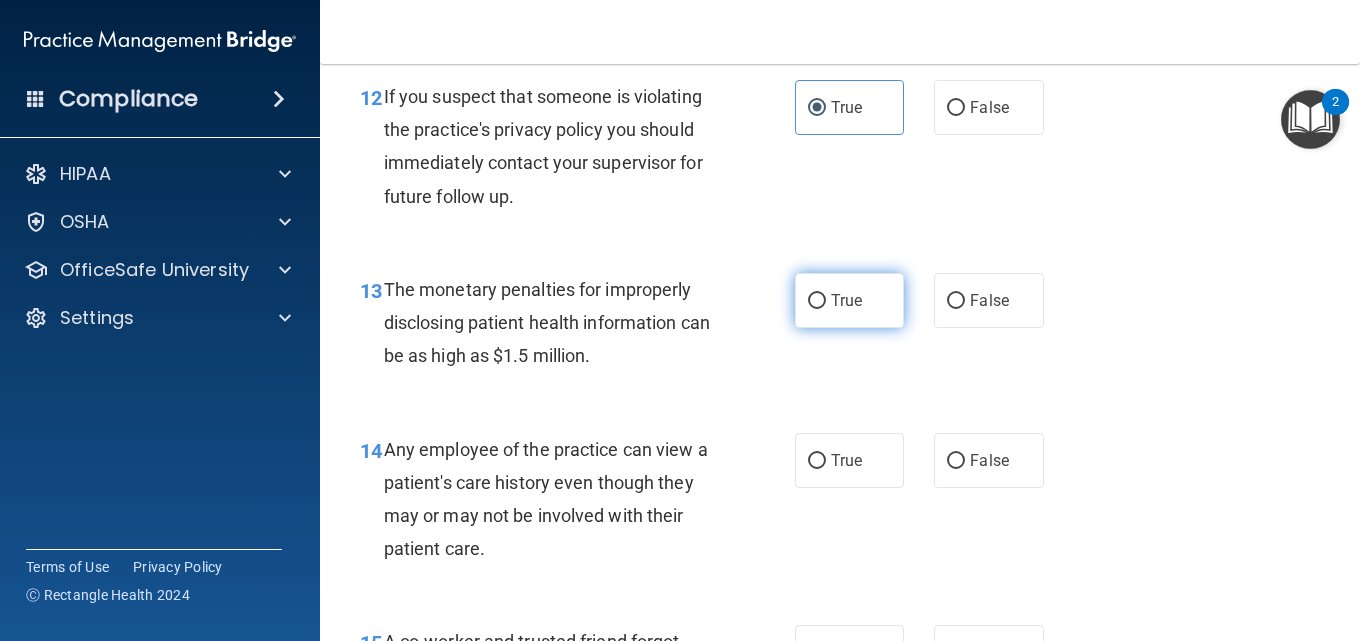 click on "True" at bounding box center [846, 300] 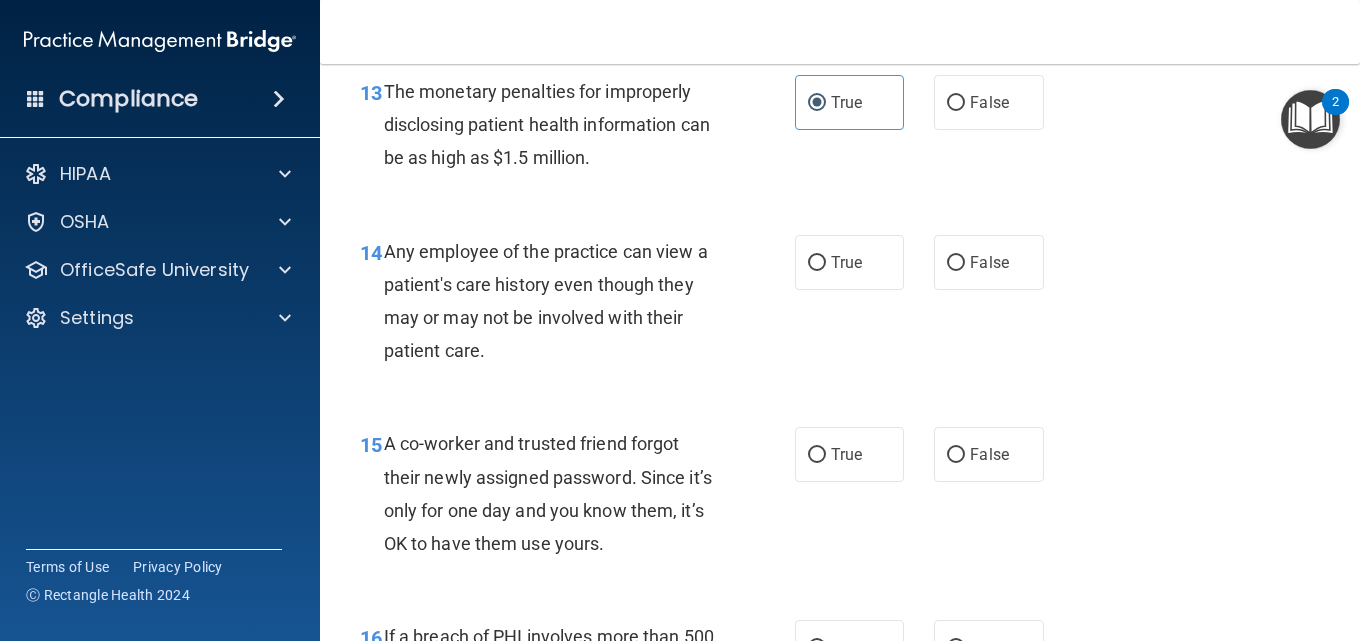 scroll, scrollTop: 2400, scrollLeft: 0, axis: vertical 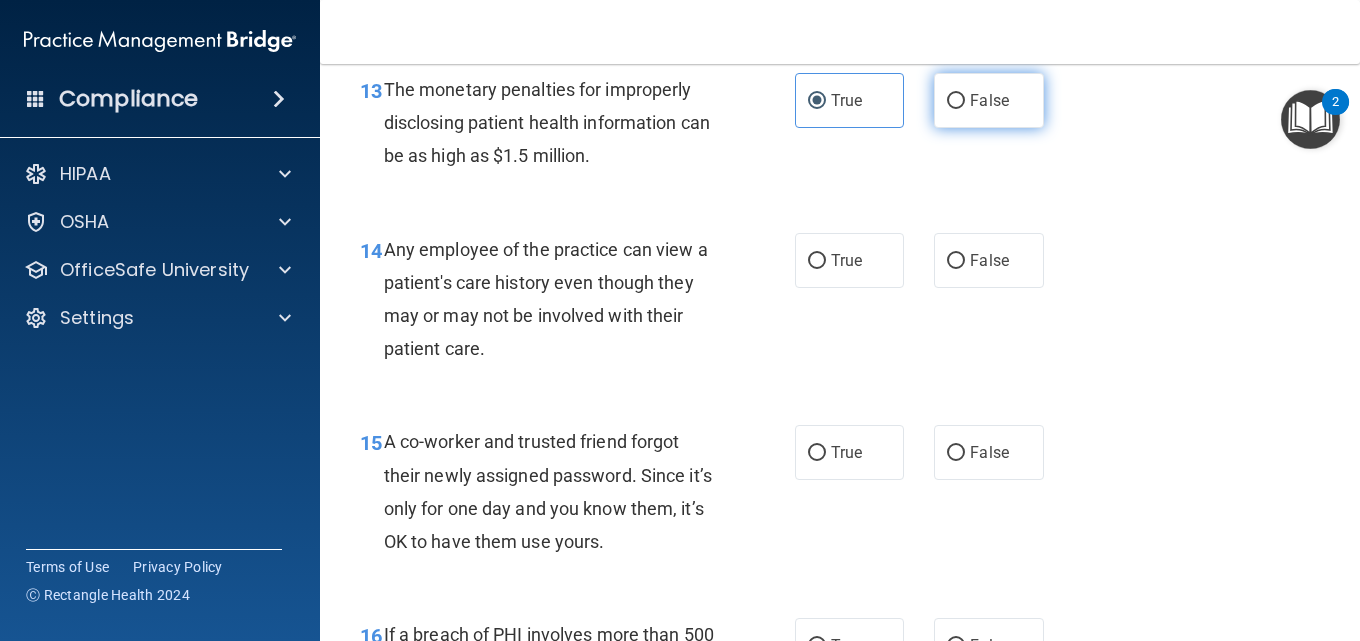 click on "False" at bounding box center [988, 100] 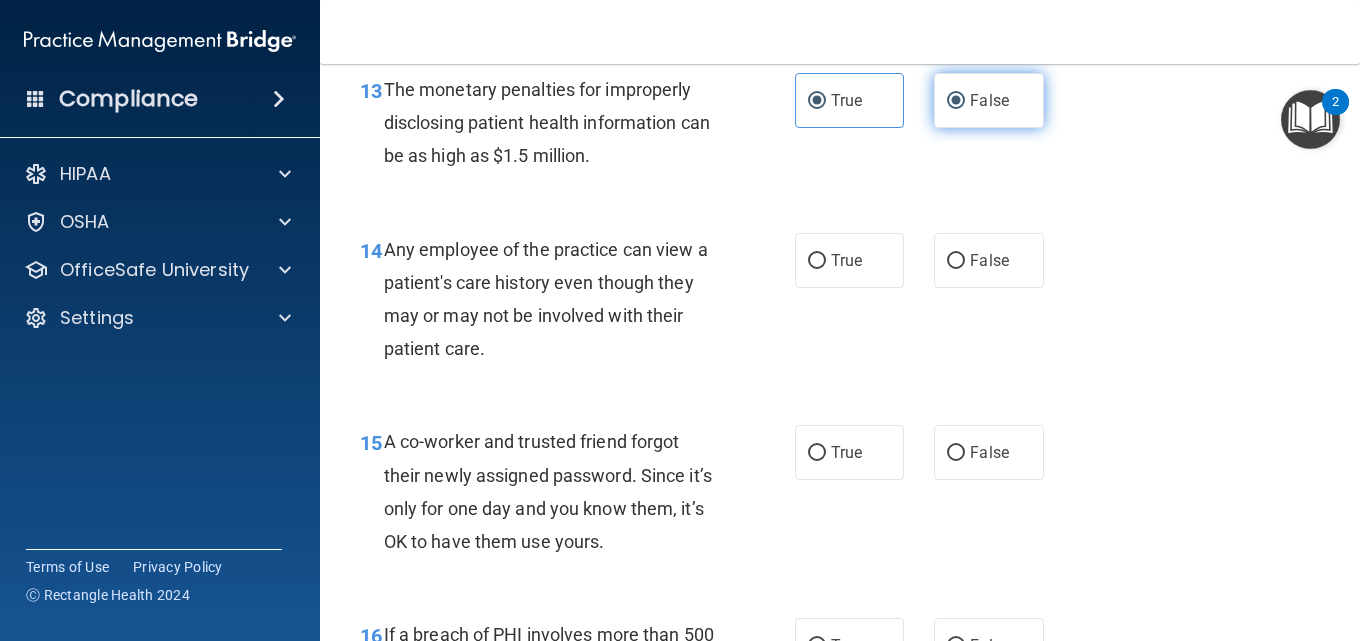 radio on "false" 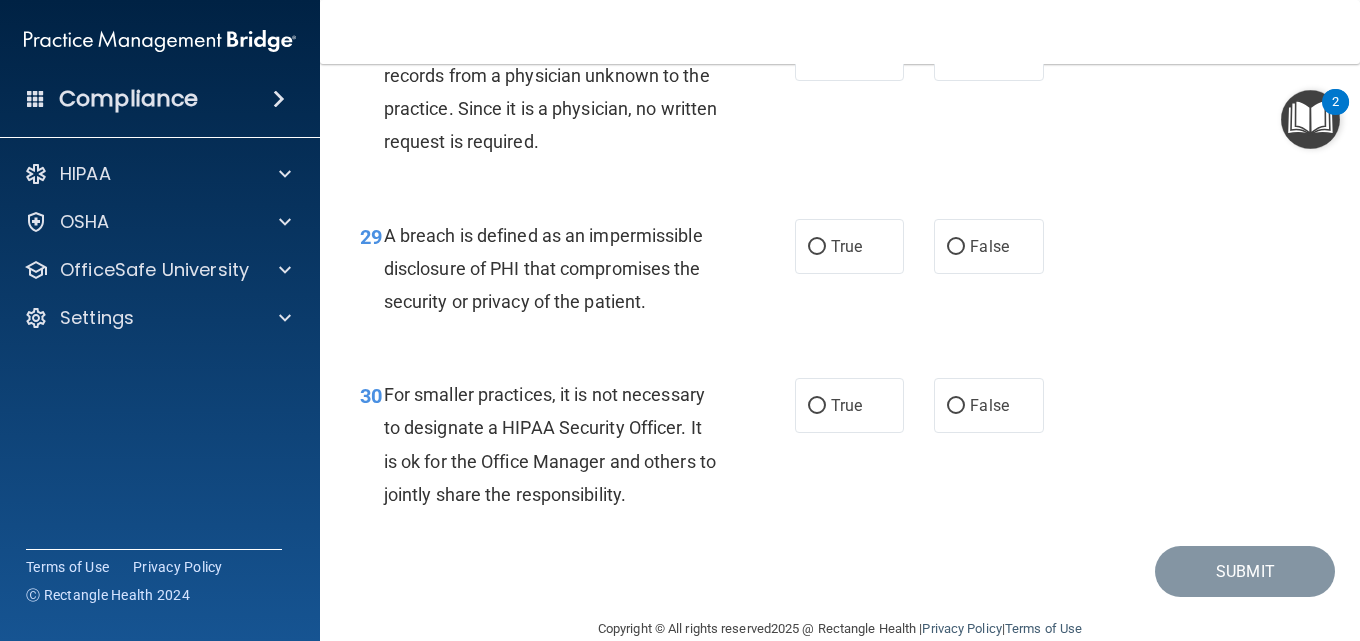 scroll, scrollTop: 5509, scrollLeft: 0, axis: vertical 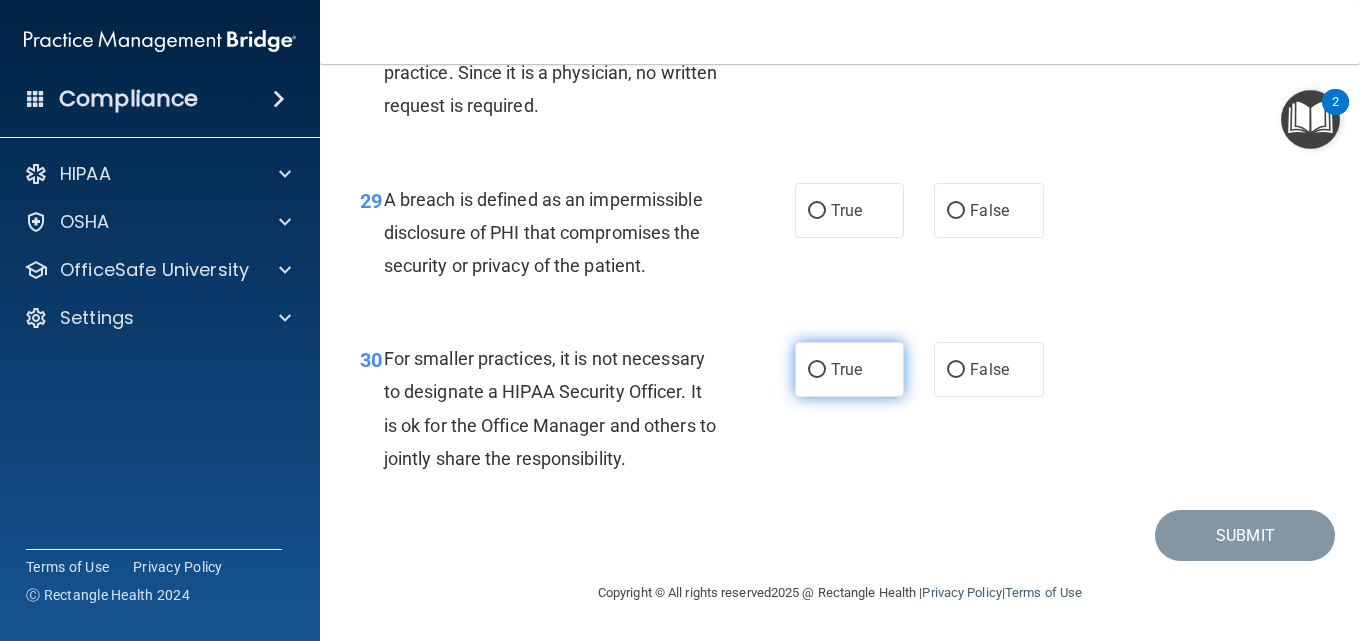 click on "True" at bounding box center (849, 369) 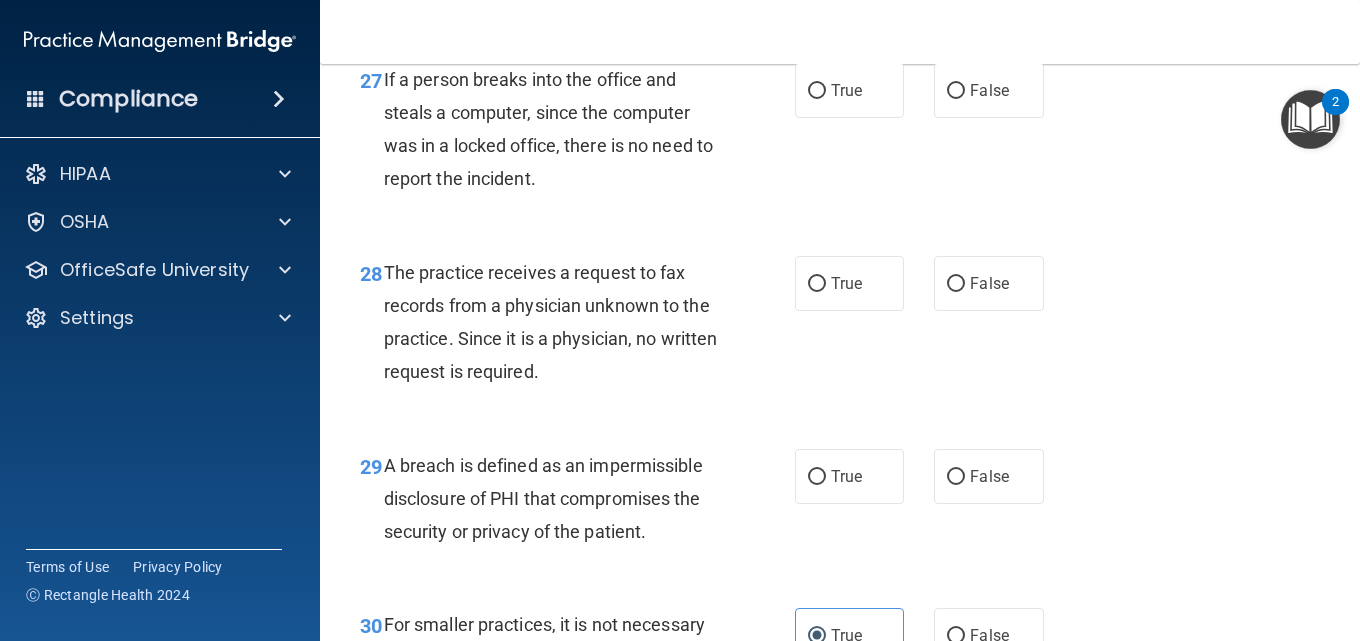 scroll, scrollTop: 5209, scrollLeft: 0, axis: vertical 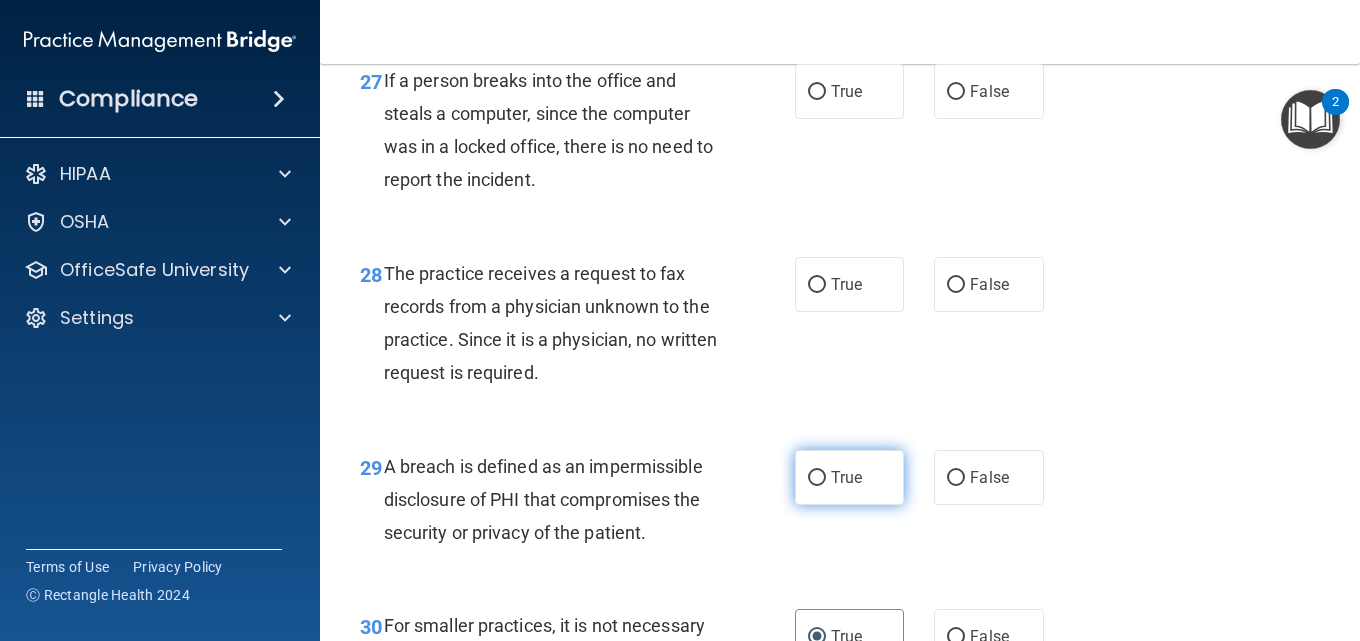 click on "True" at bounding box center [846, 477] 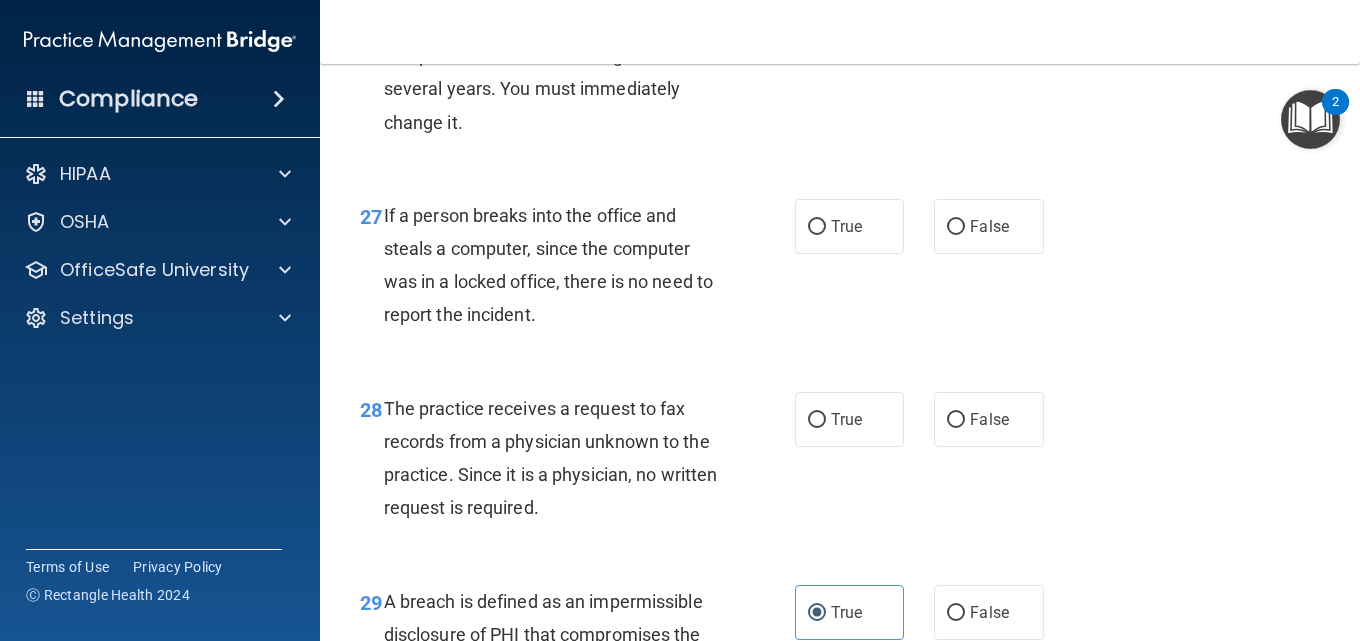 scroll, scrollTop: 5009, scrollLeft: 0, axis: vertical 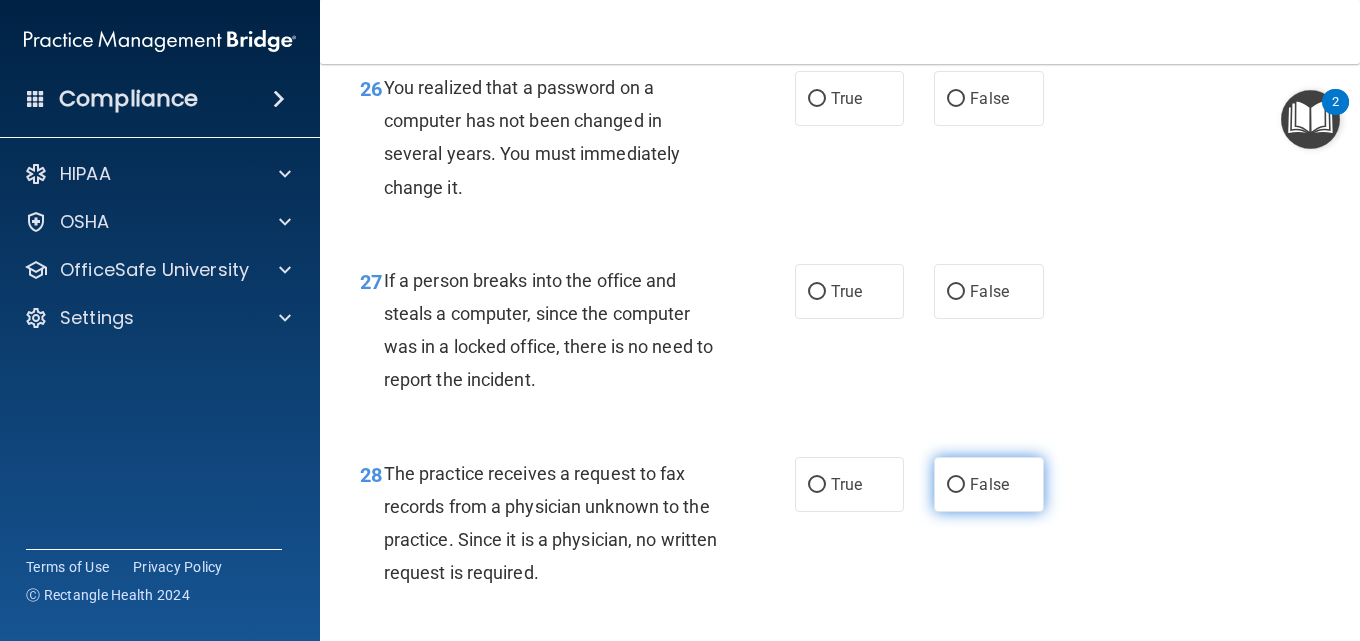 click on "False" at bounding box center (988, 484) 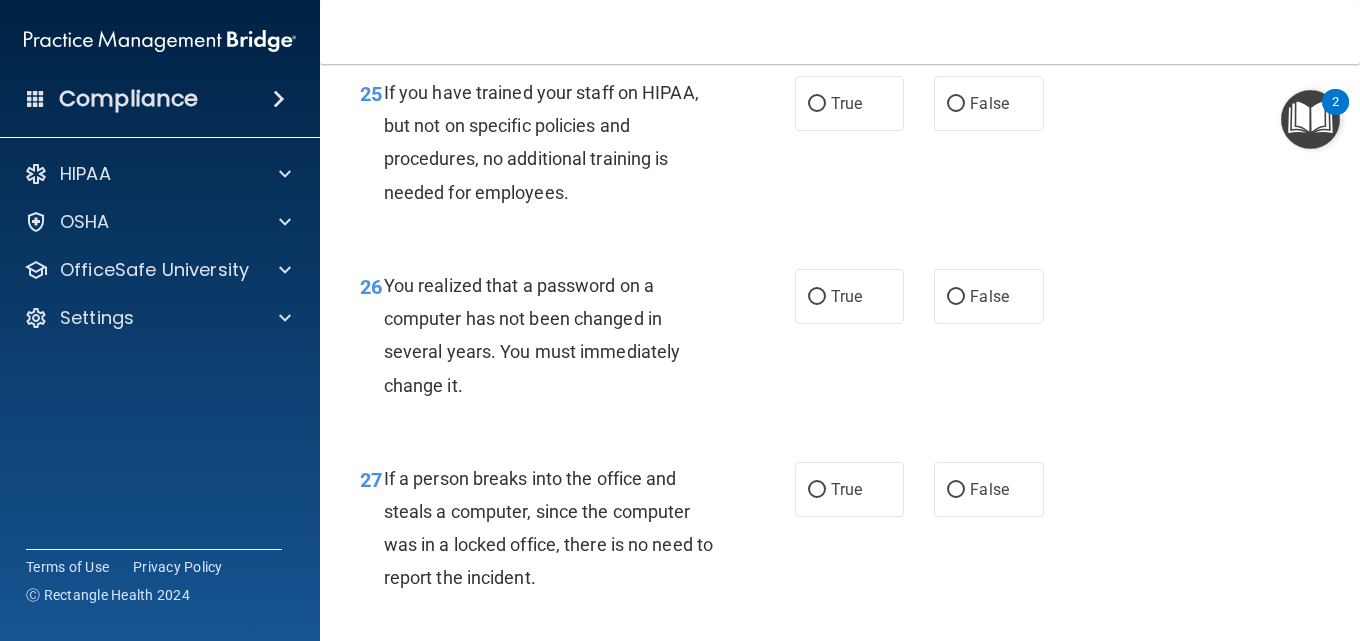 scroll, scrollTop: 4809, scrollLeft: 0, axis: vertical 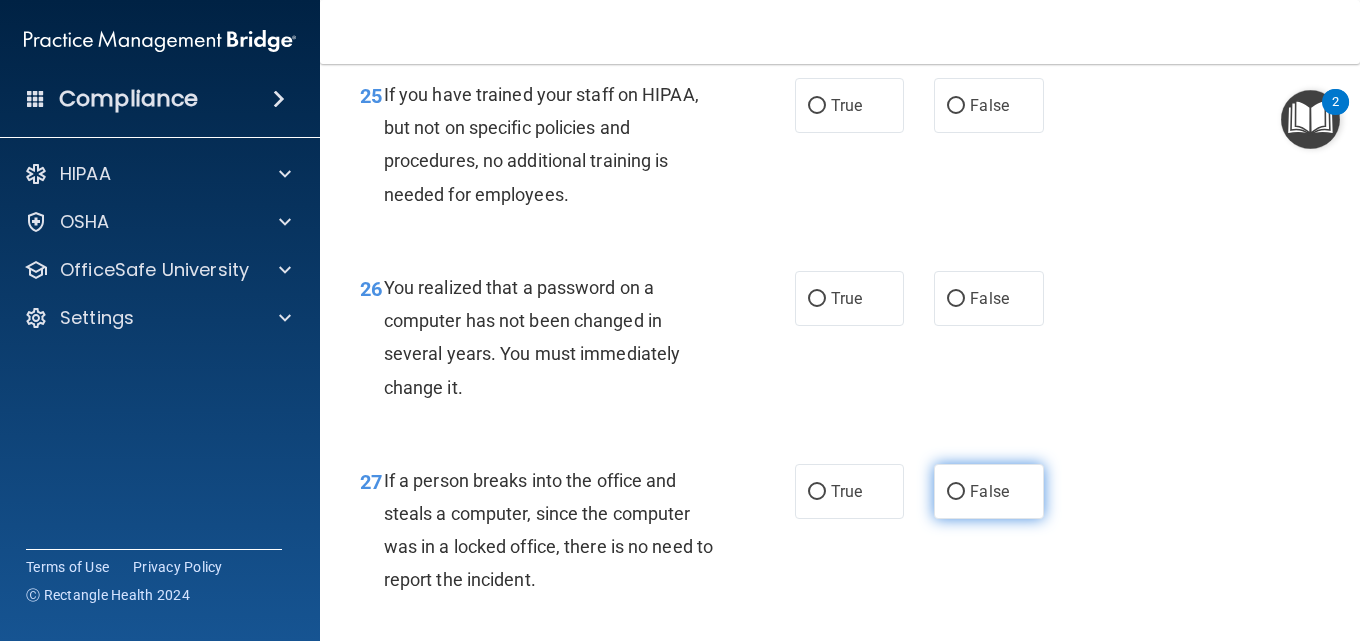 click on "False" at bounding box center (989, 491) 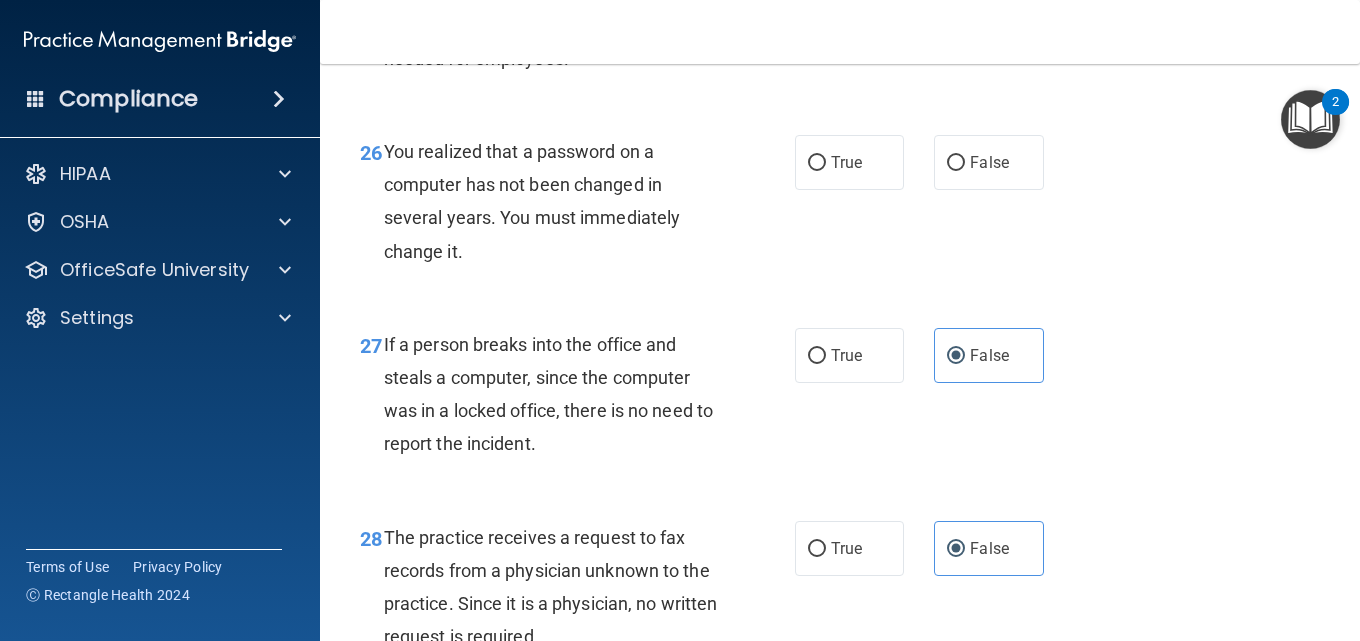 scroll, scrollTop: 4909, scrollLeft: 0, axis: vertical 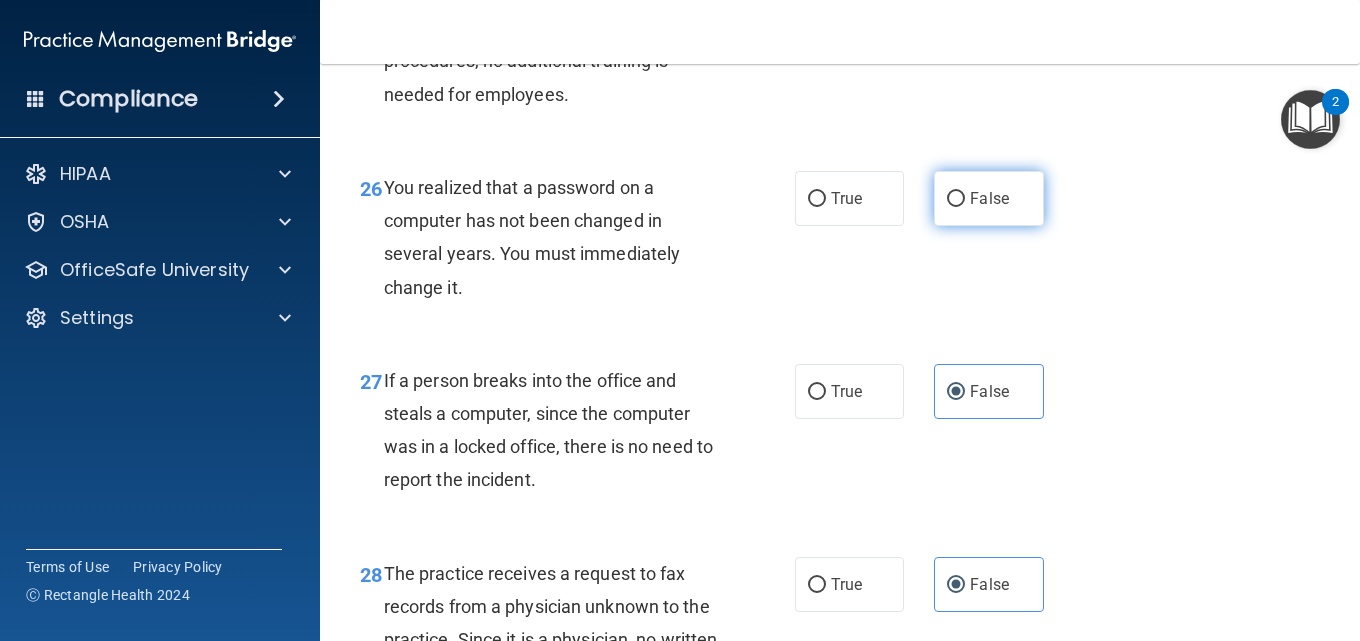 click on "False" at bounding box center (989, 198) 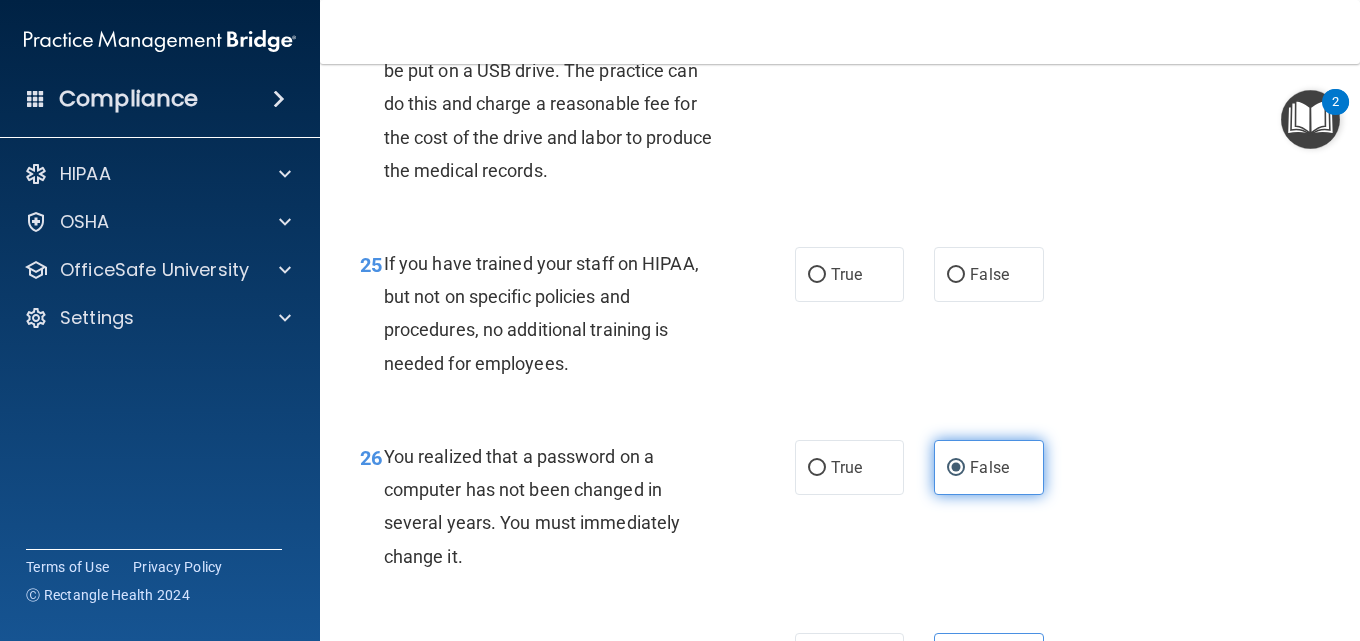 scroll, scrollTop: 4609, scrollLeft: 0, axis: vertical 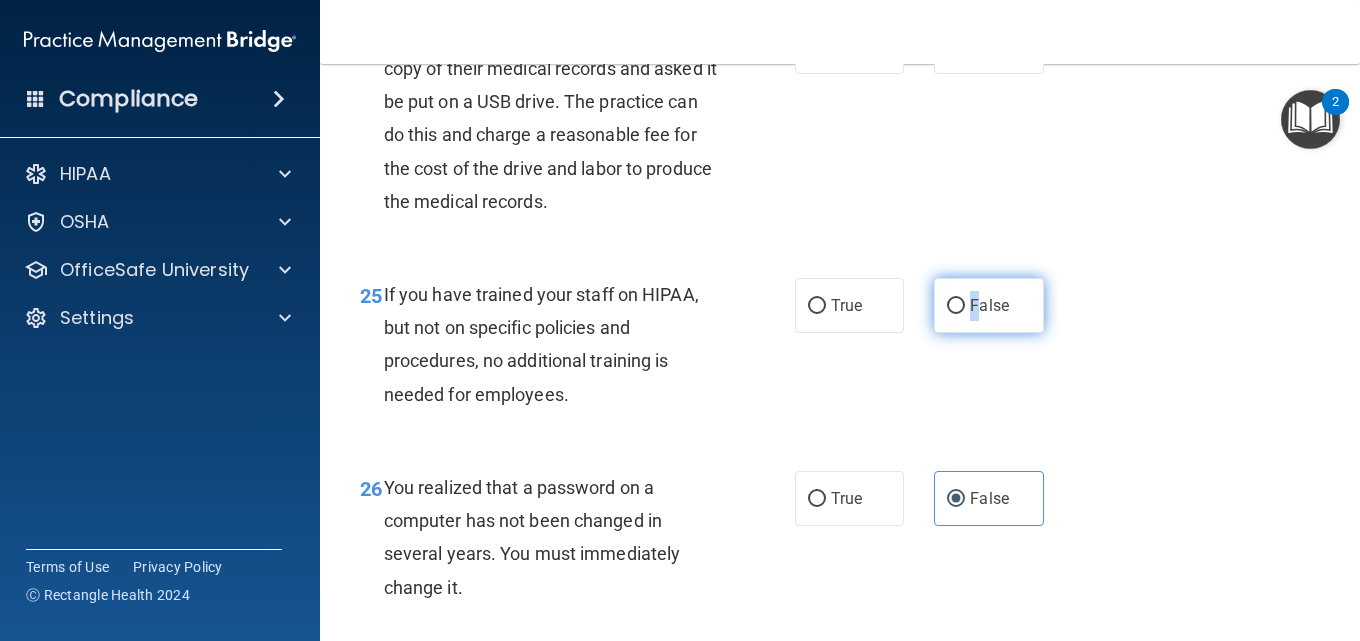 click on "False" at bounding box center [989, 305] 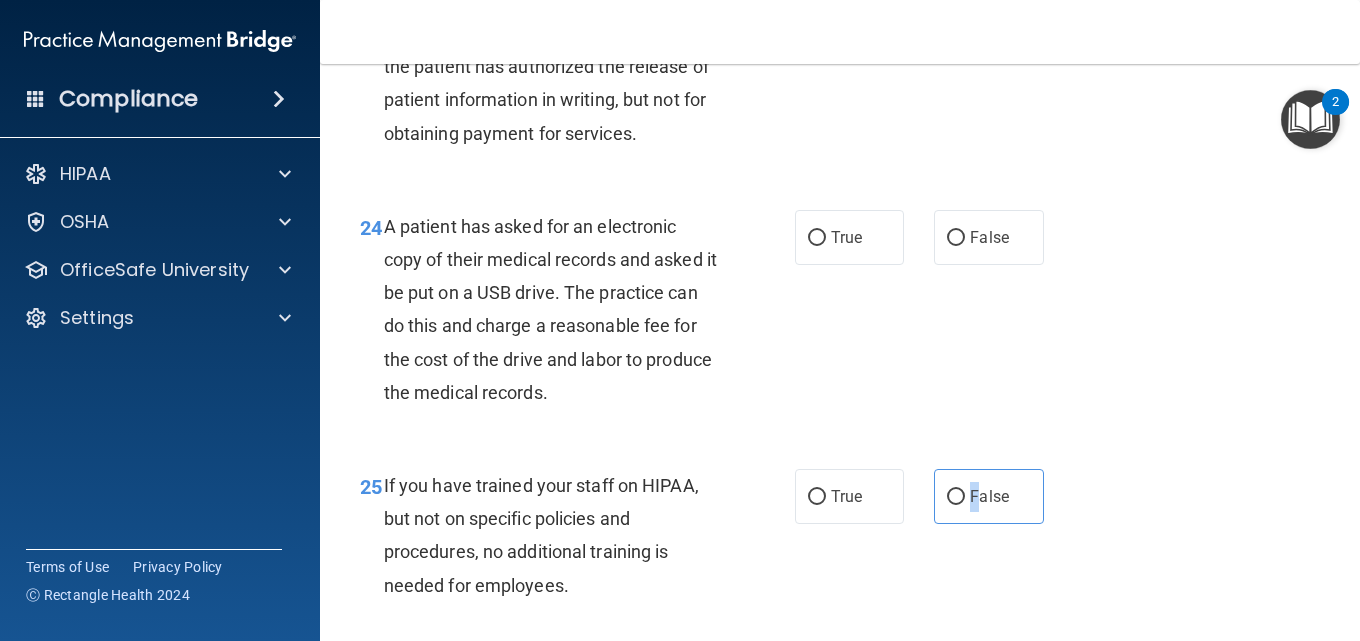 scroll, scrollTop: 4409, scrollLeft: 0, axis: vertical 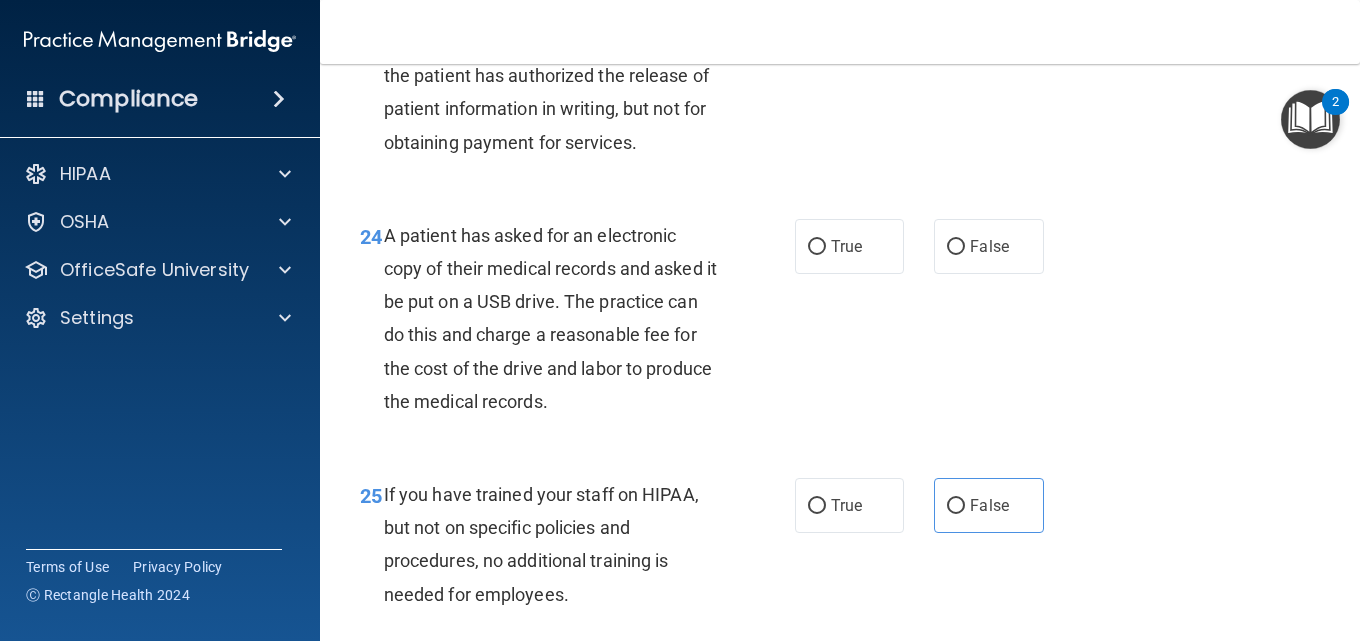 click on "24       A patient has asked for an electronic copy of their medical records and asked it be put on a USB drive.  The practice can do this and charge a reasonable fee for the cost of the drive and labor to produce the medical records.                 True           False" at bounding box center (840, 323) 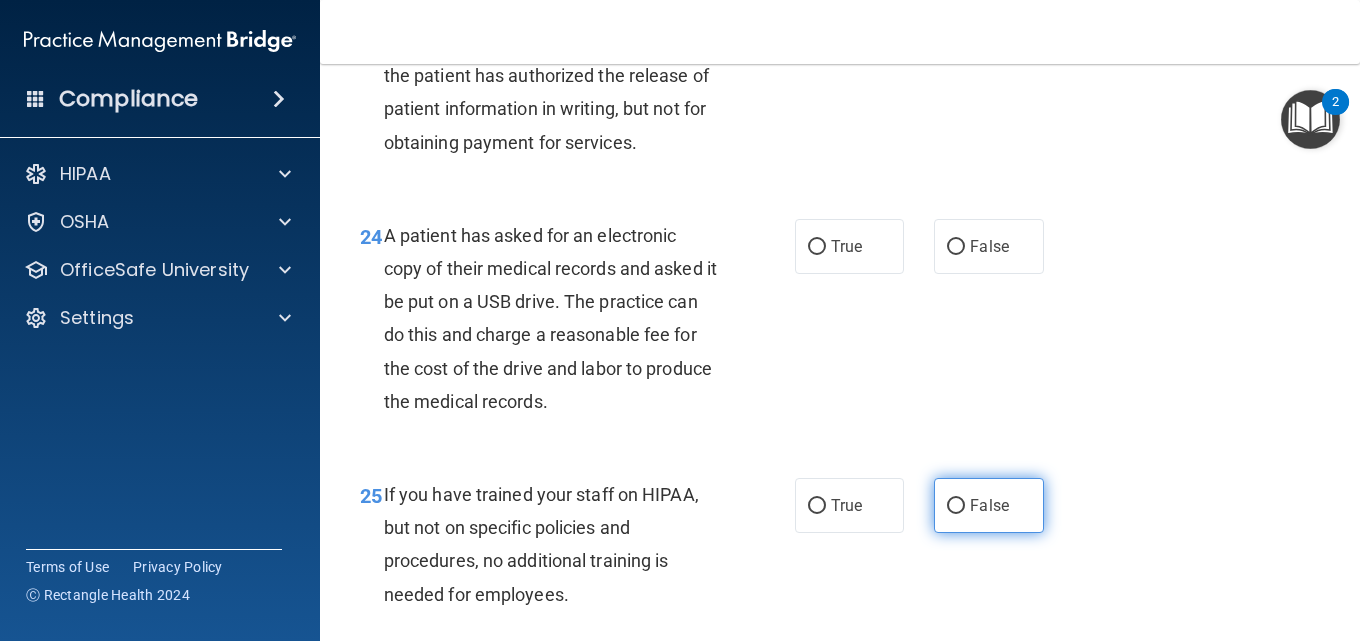 click on "False" at bounding box center [988, 505] 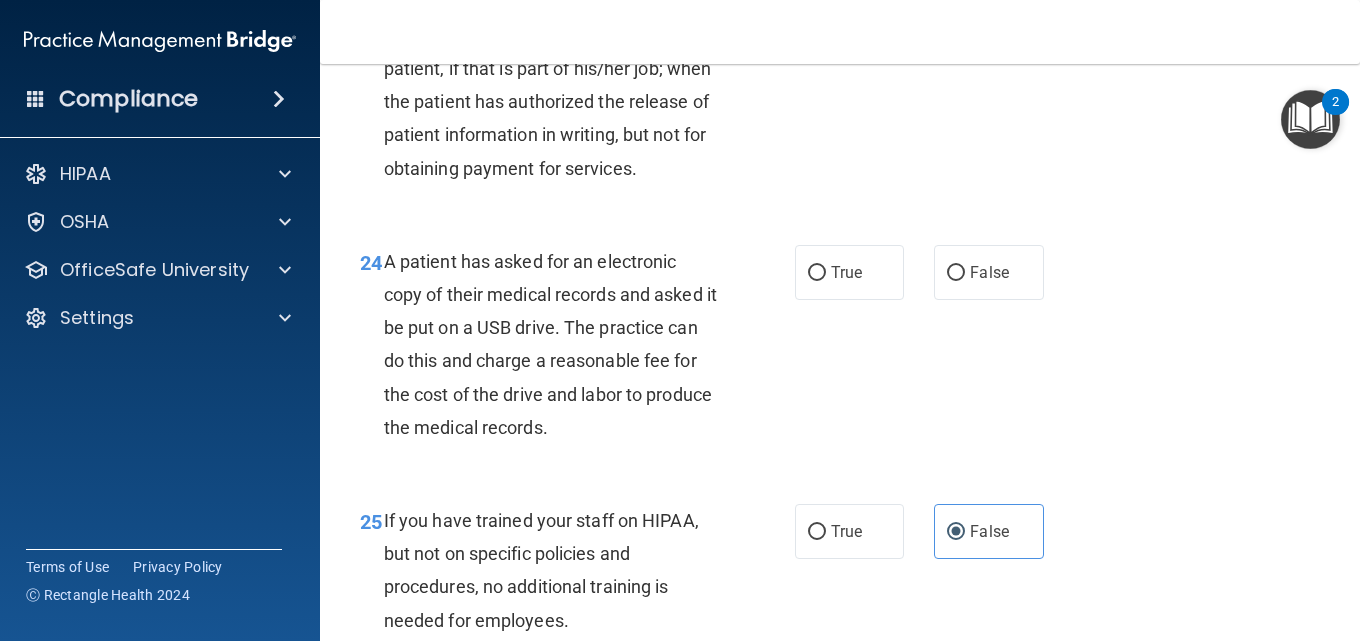 scroll, scrollTop: 4309, scrollLeft: 0, axis: vertical 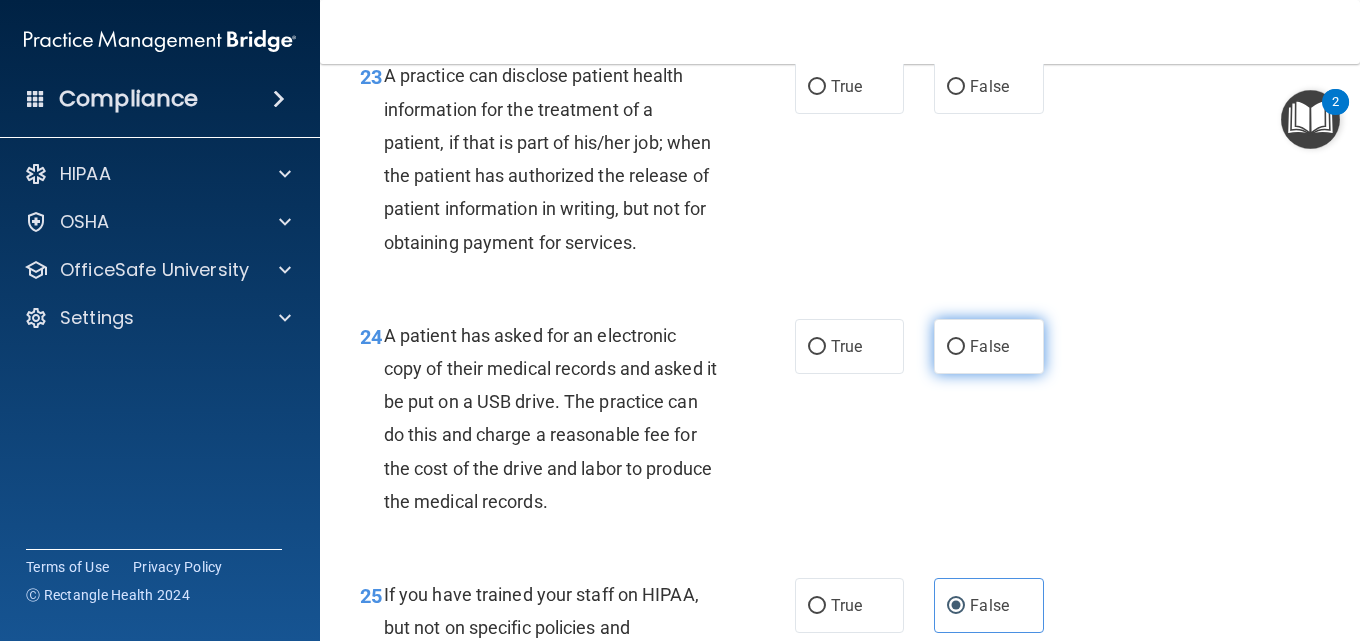 click on "False" at bounding box center (988, 346) 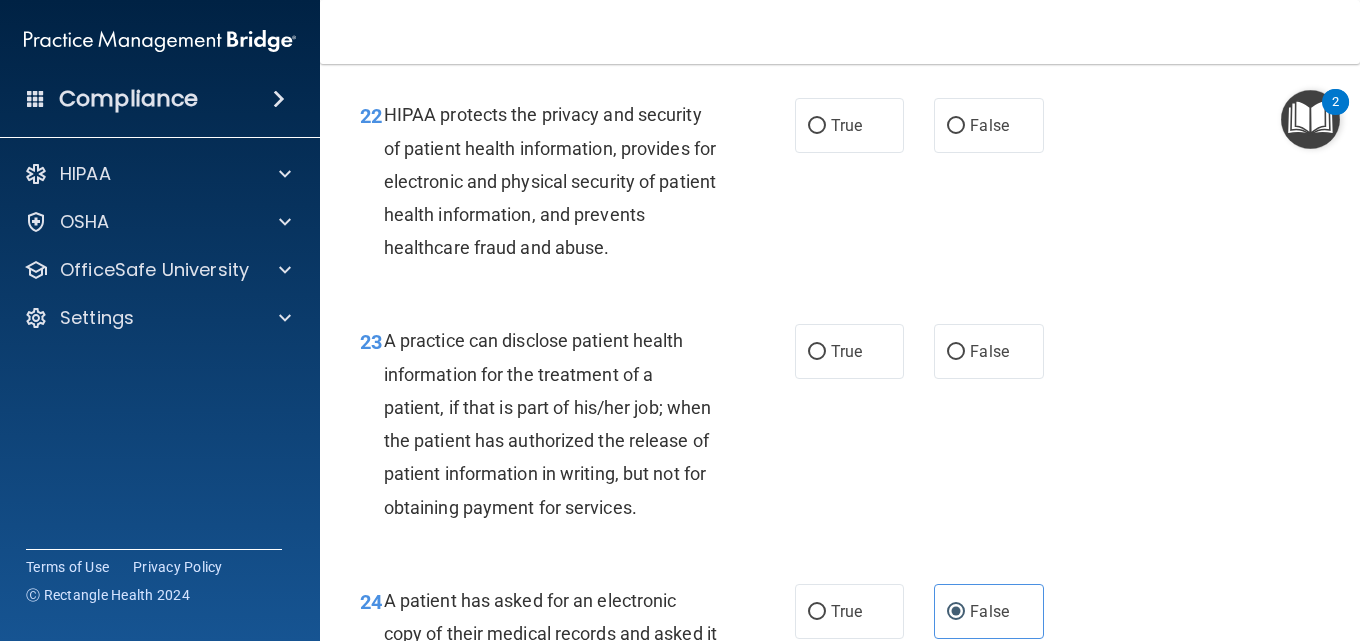 scroll, scrollTop: 4009, scrollLeft: 0, axis: vertical 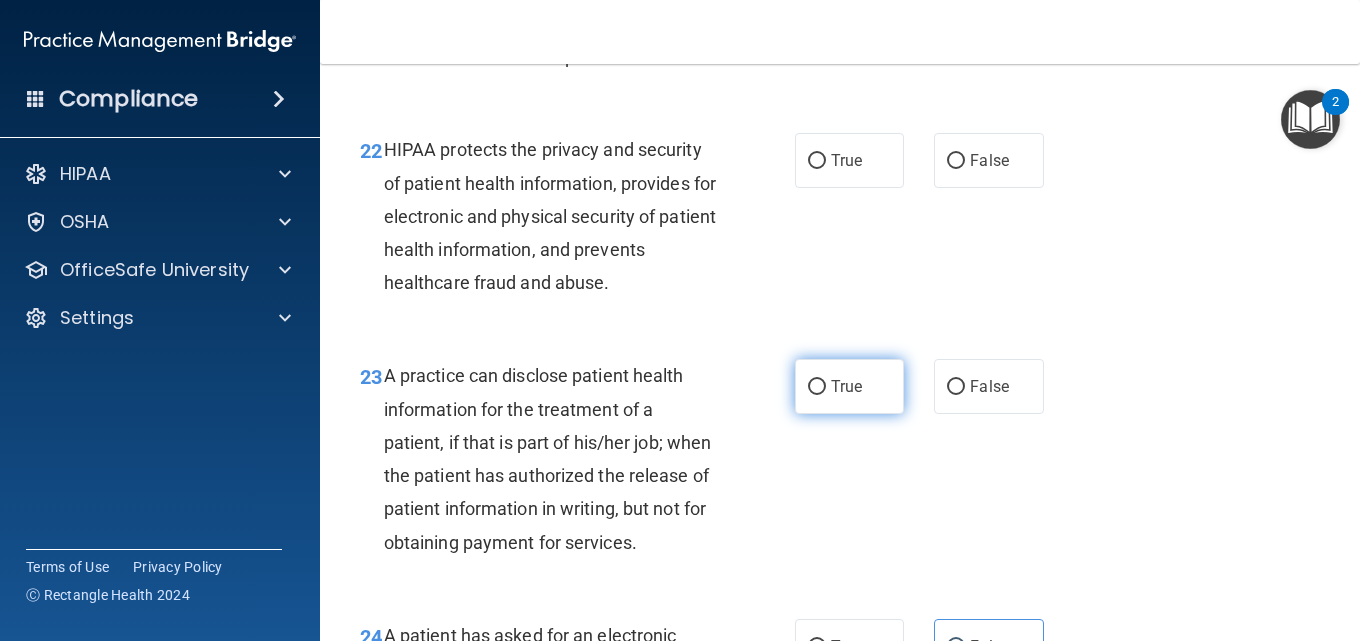 click on "True" at bounding box center [846, 386] 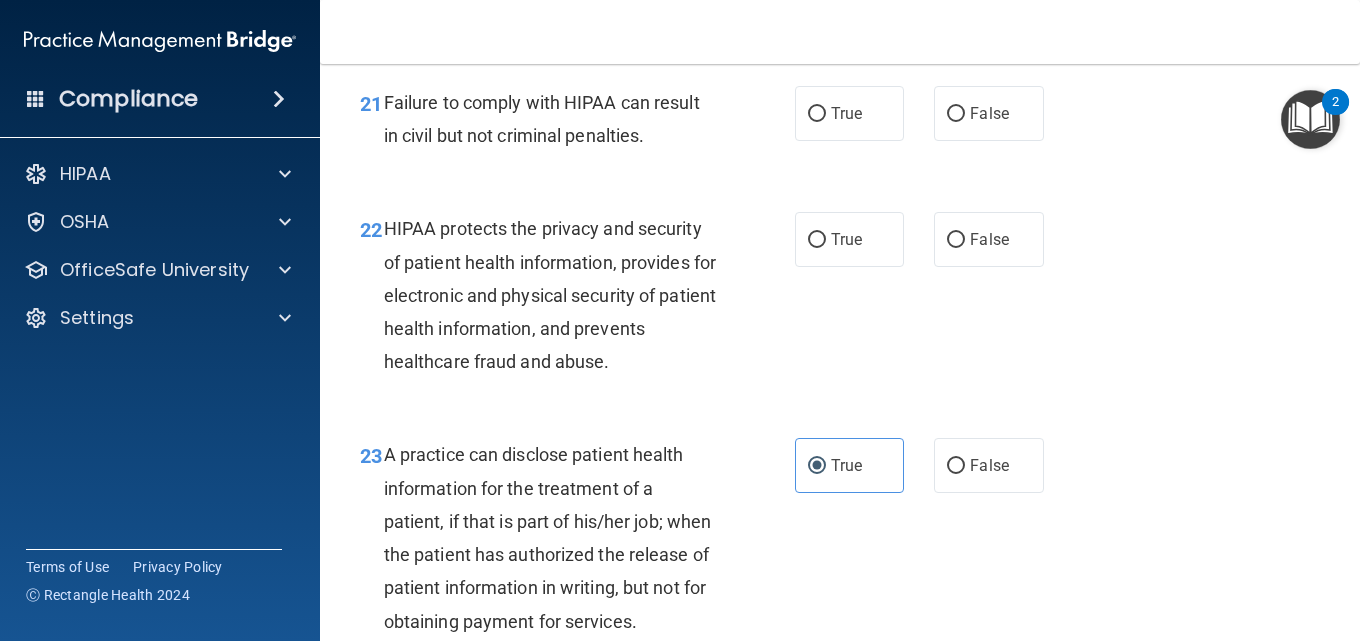 scroll, scrollTop: 3809, scrollLeft: 0, axis: vertical 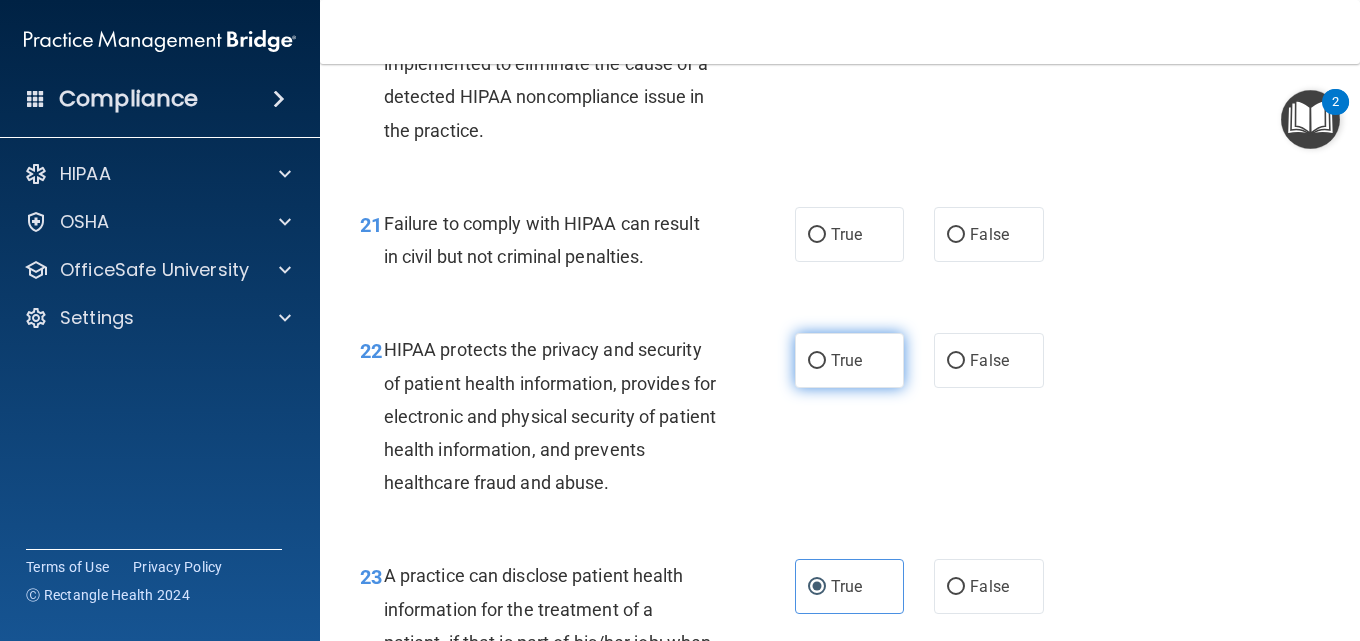 click on "True" at bounding box center (846, 360) 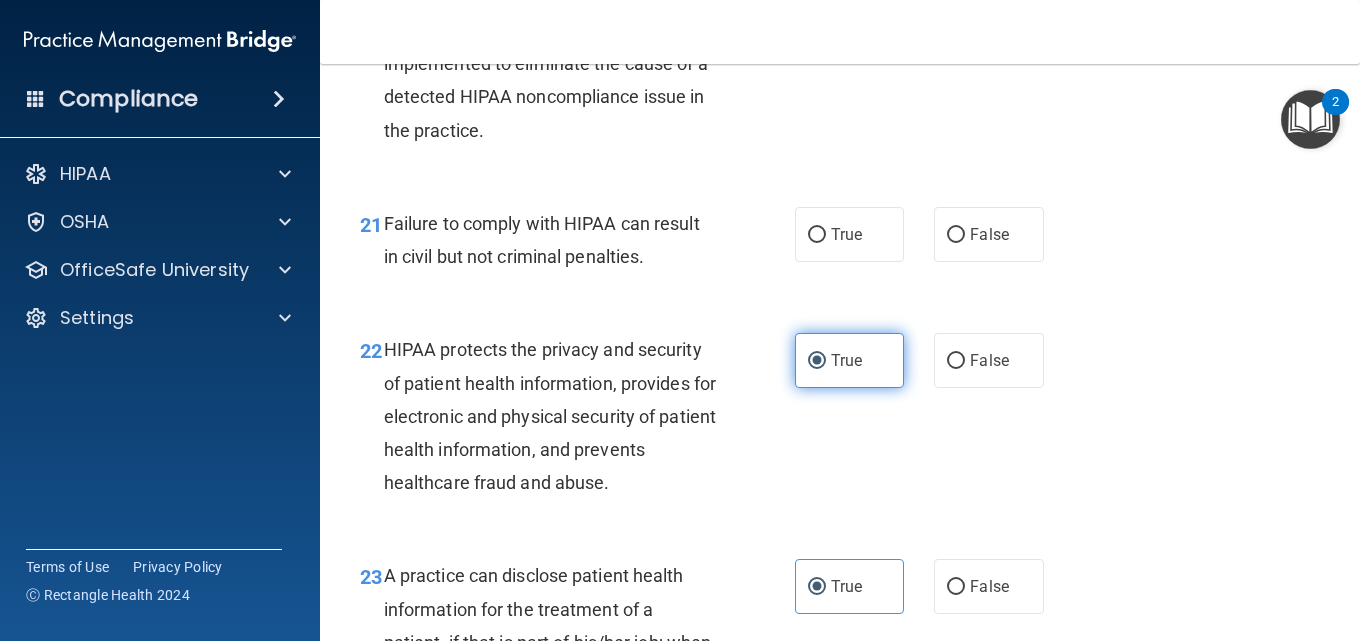 scroll, scrollTop: 3709, scrollLeft: 0, axis: vertical 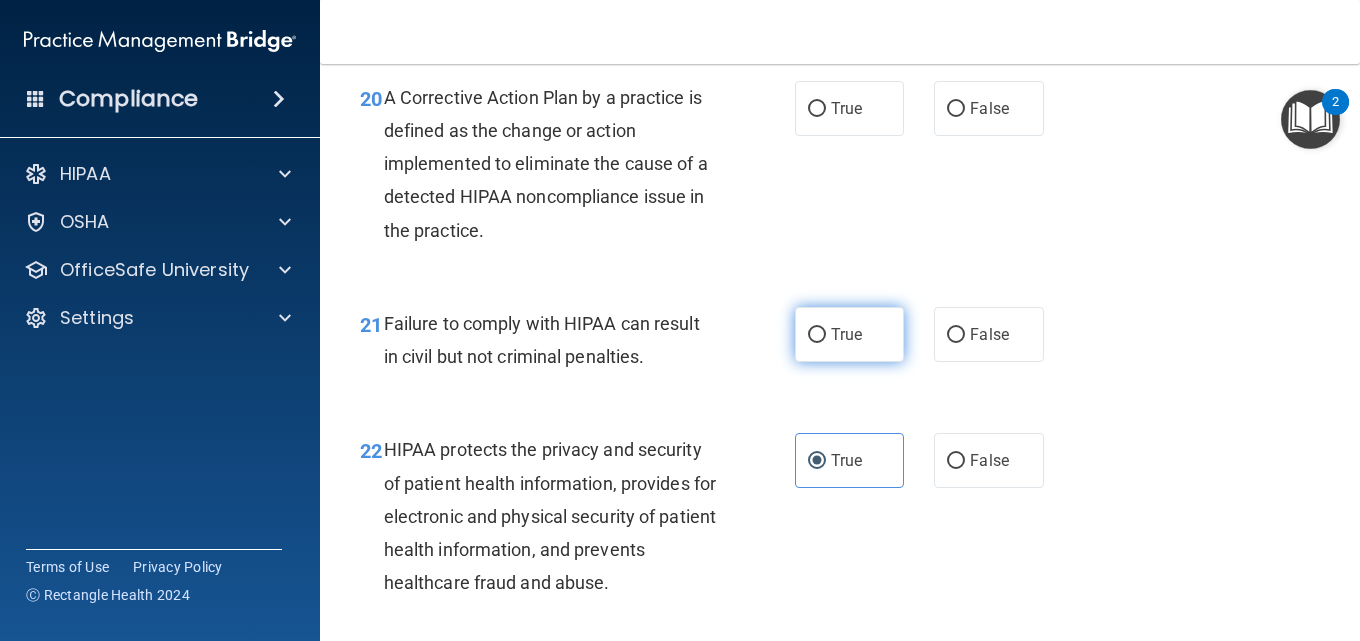 click on "True" at bounding box center [849, 334] 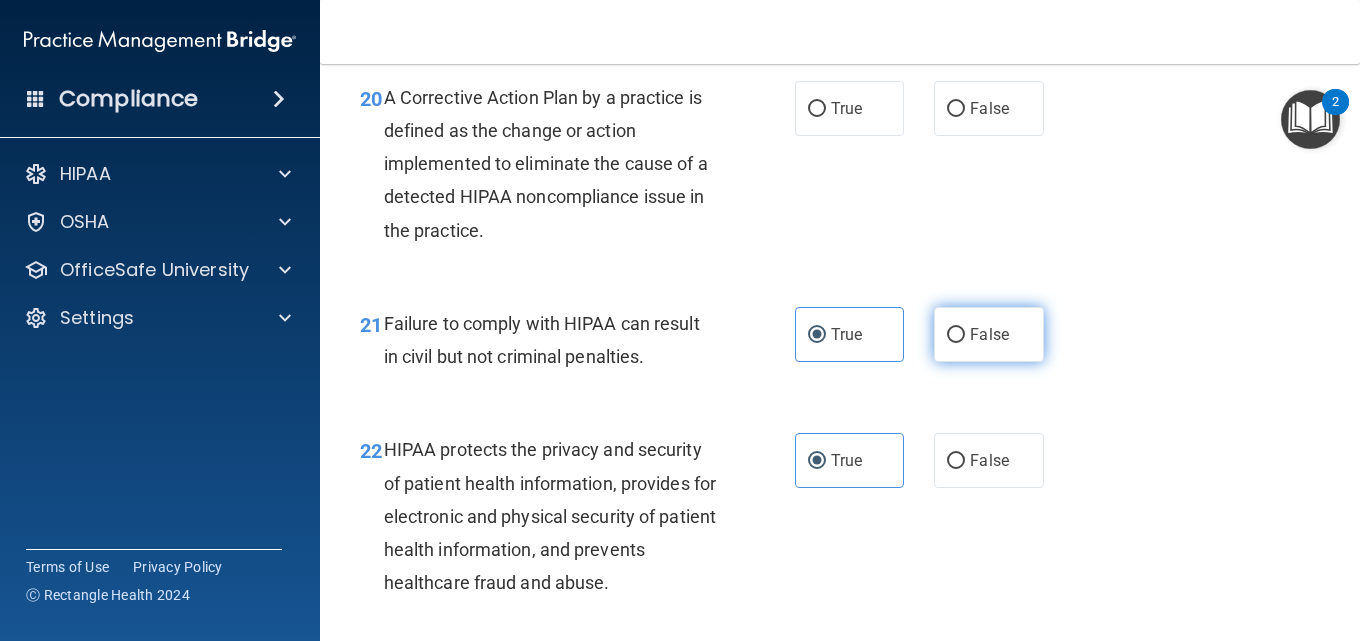 click on "False" at bounding box center (956, 335) 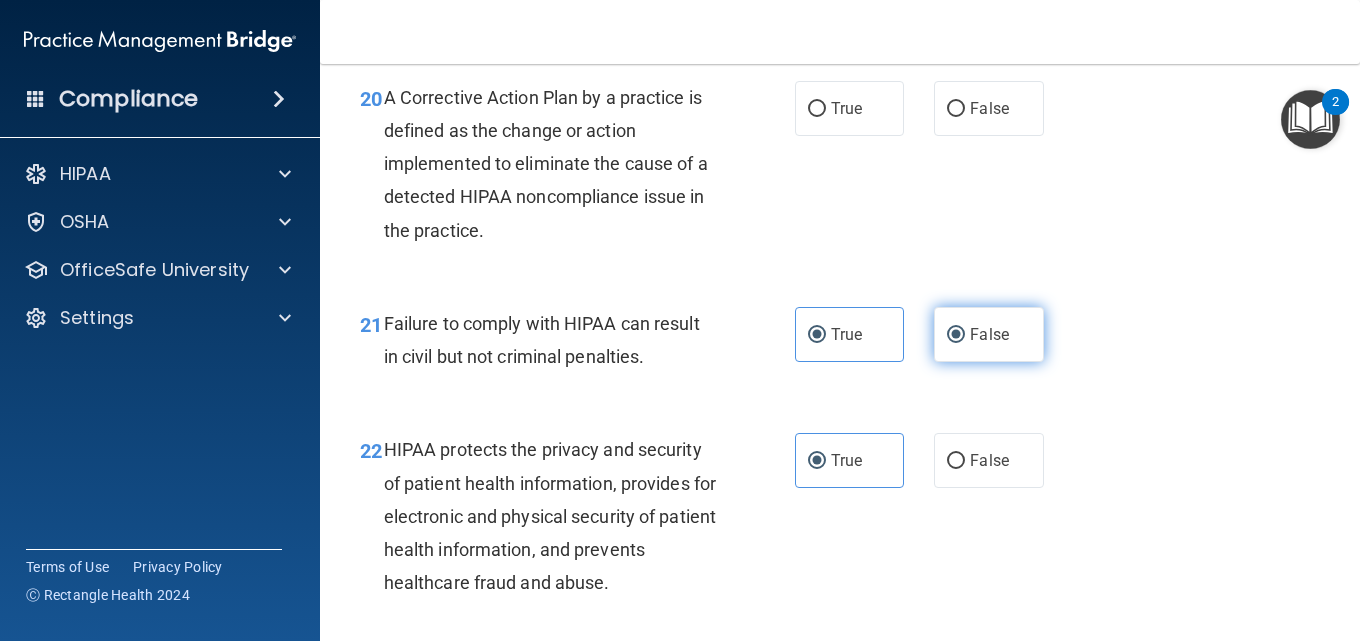 radio on "false" 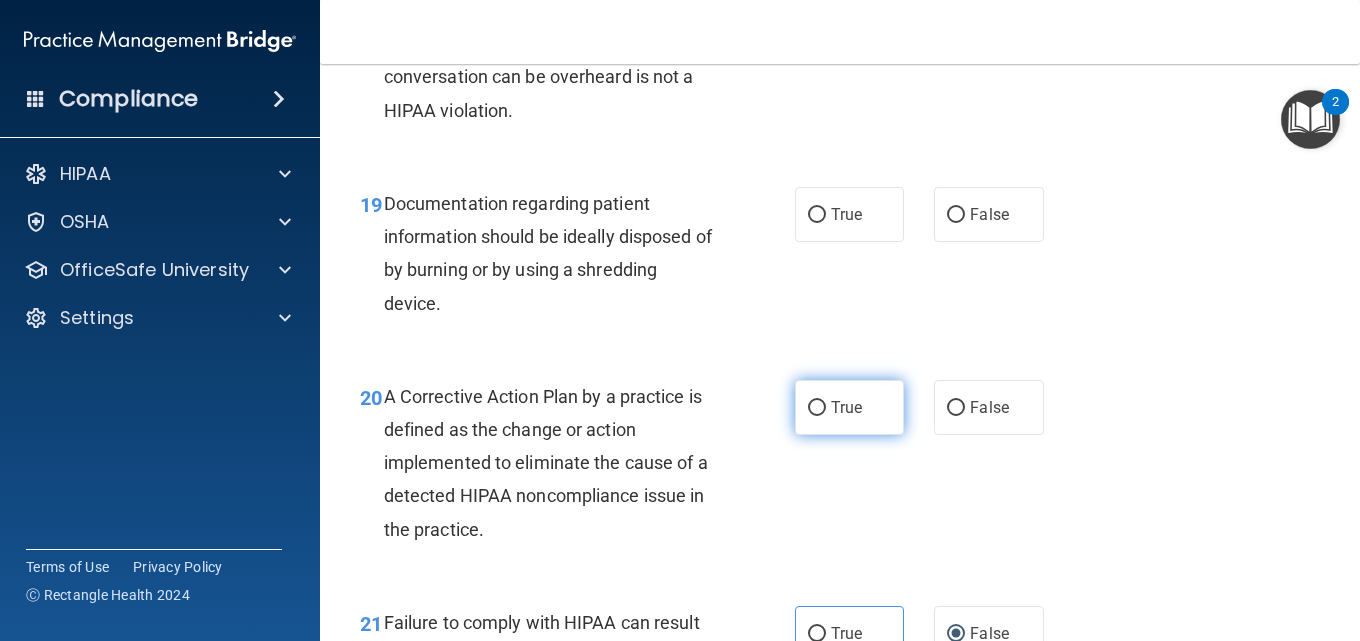scroll, scrollTop: 3409, scrollLeft: 0, axis: vertical 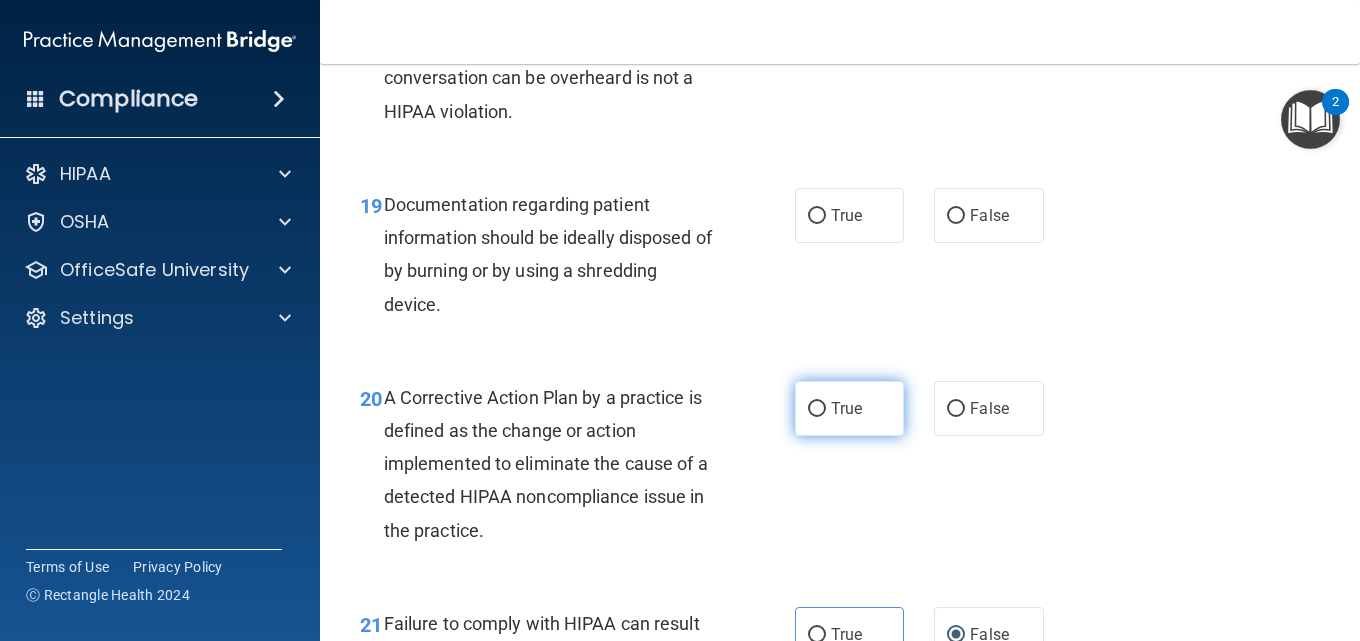 click on "True" at bounding box center (846, 408) 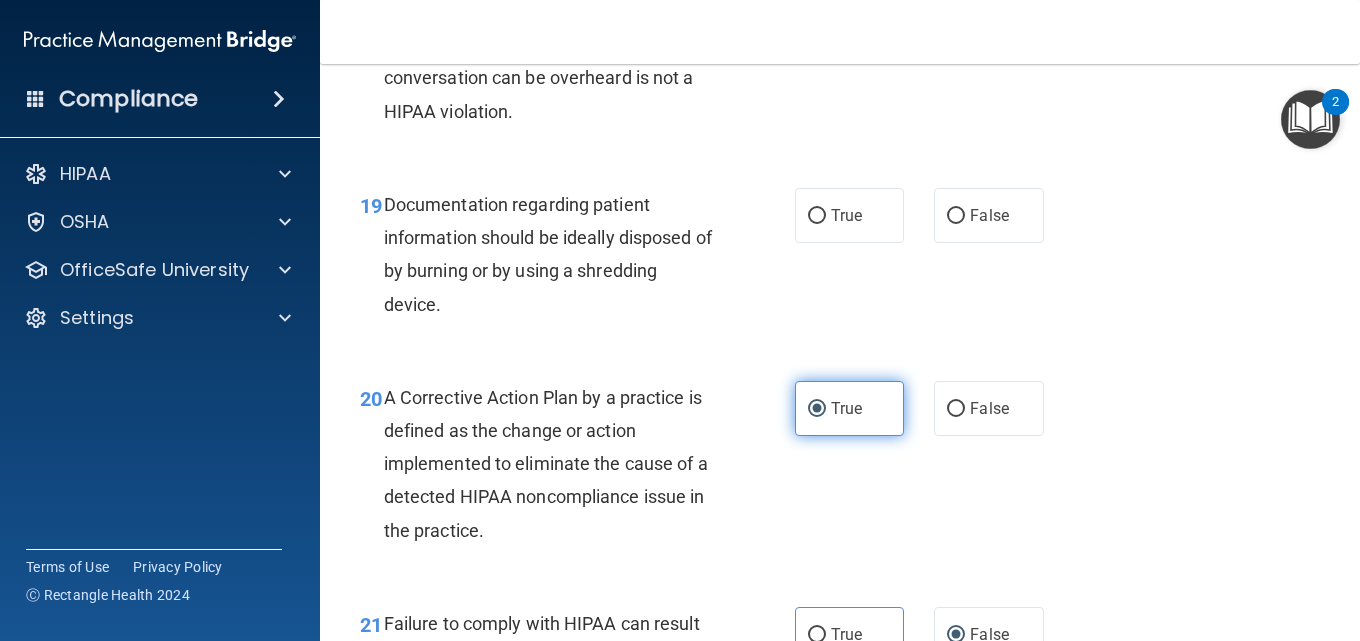 scroll, scrollTop: 3309, scrollLeft: 0, axis: vertical 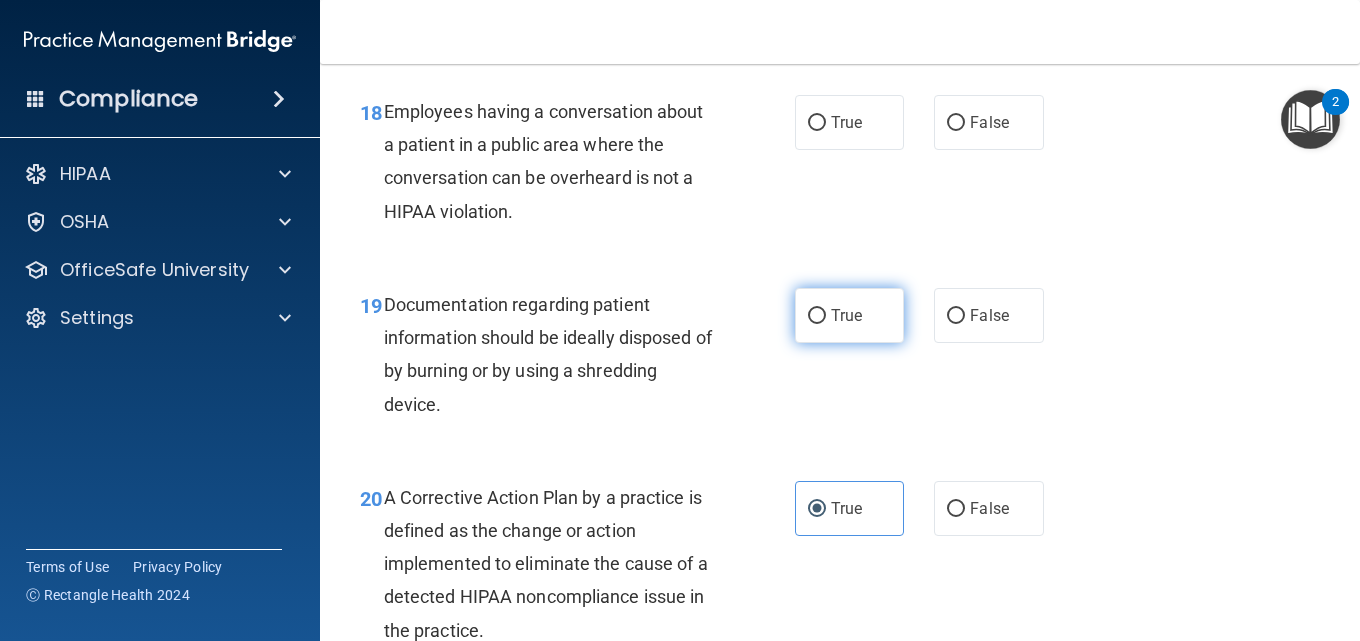 click on "True" at bounding box center (846, 315) 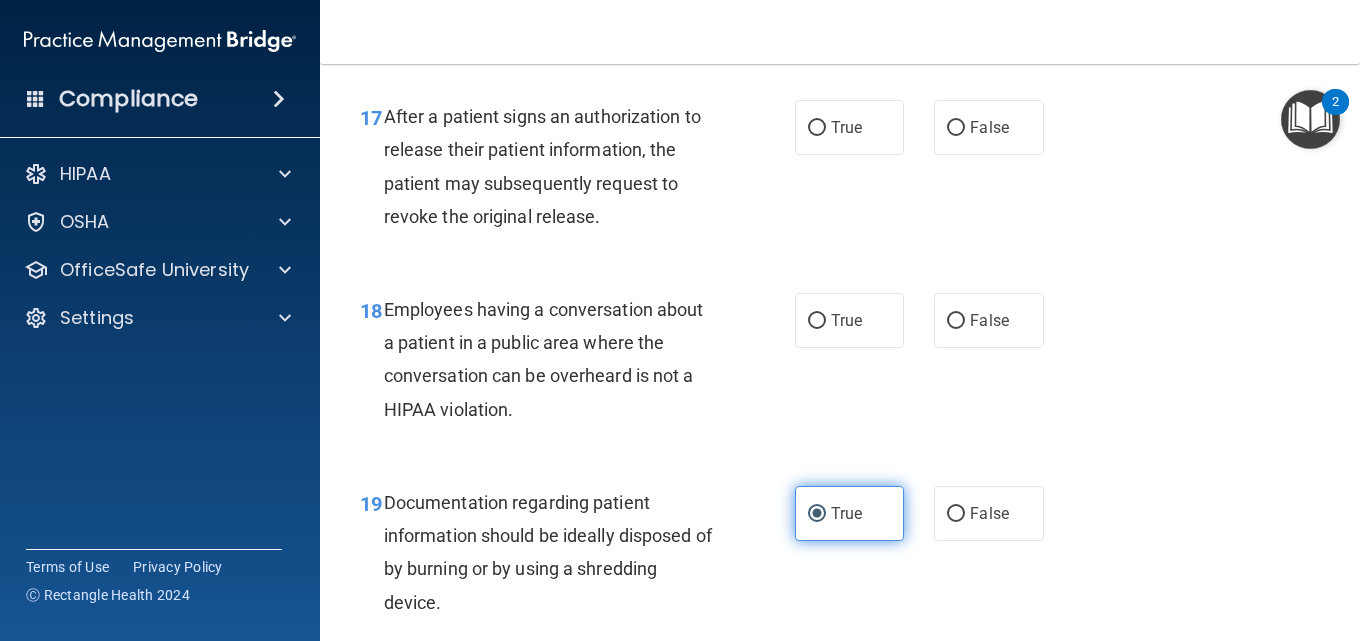 scroll, scrollTop: 3109, scrollLeft: 0, axis: vertical 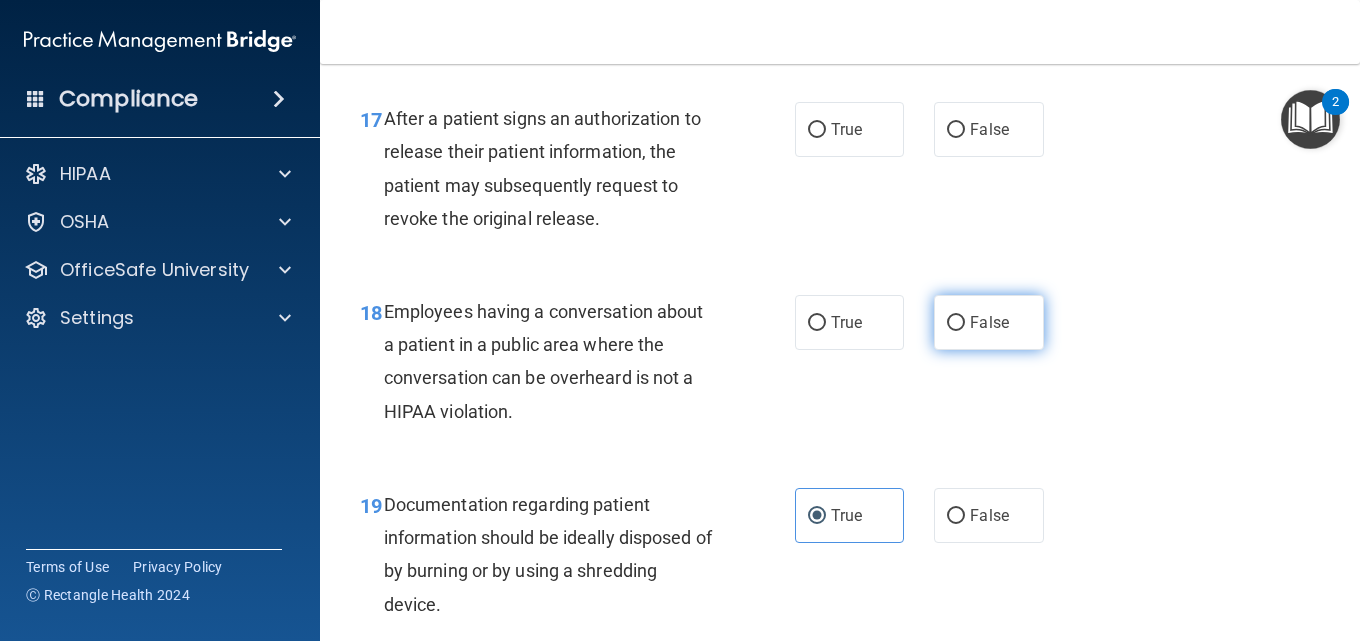 click on "False" at bounding box center (956, 323) 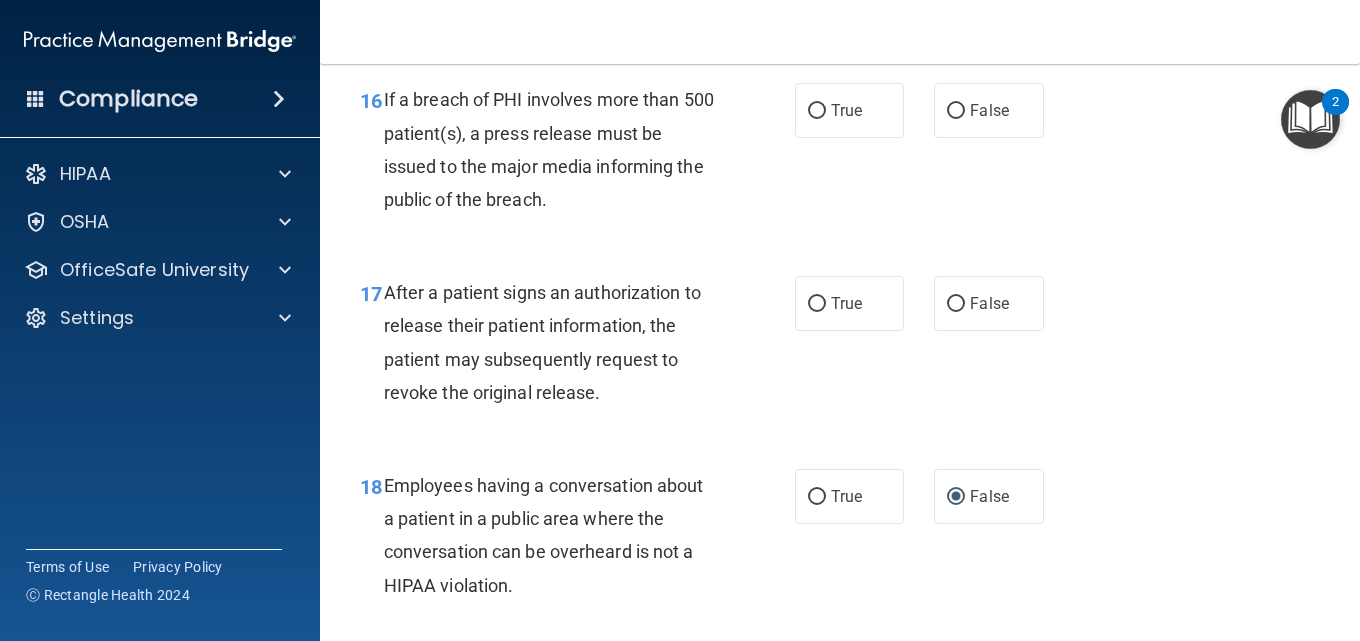scroll, scrollTop: 2809, scrollLeft: 0, axis: vertical 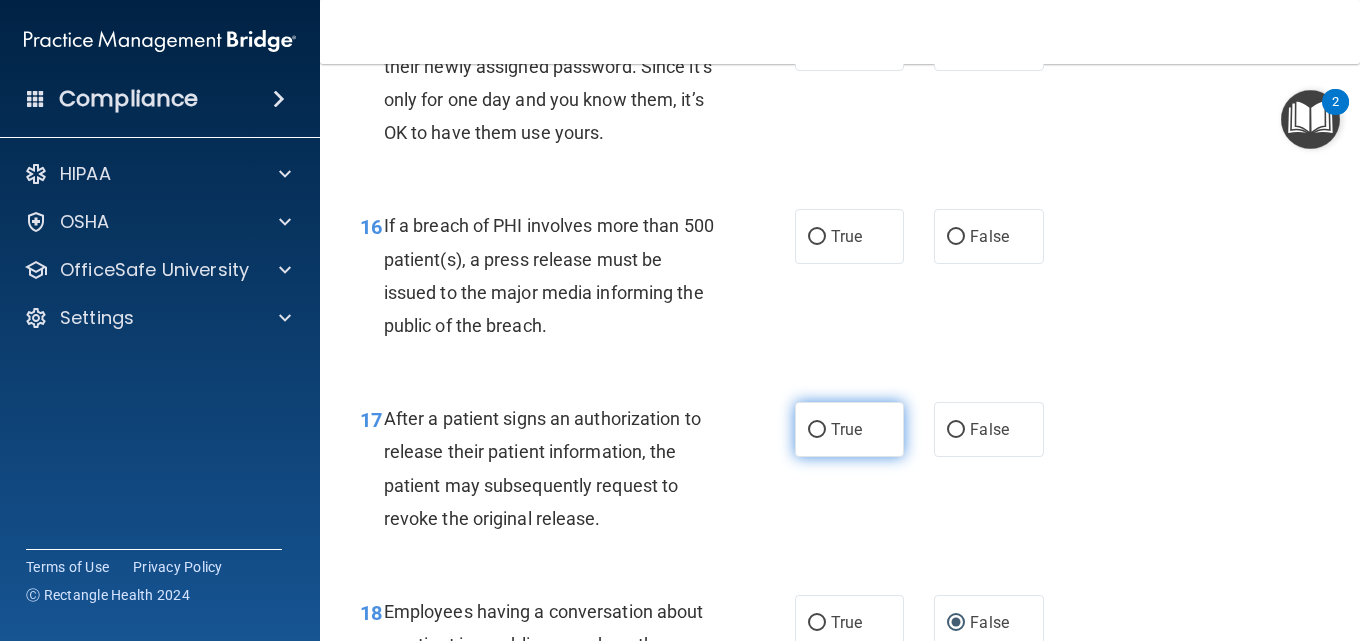 click on "True" at bounding box center (846, 429) 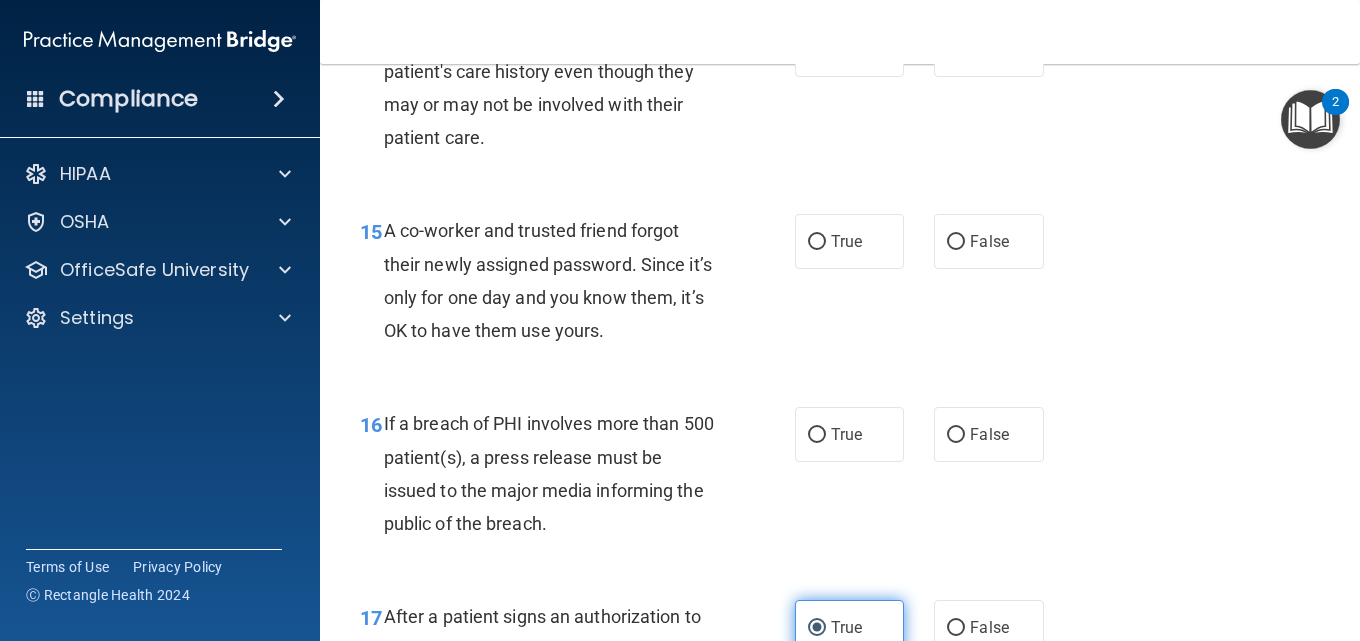 scroll, scrollTop: 2609, scrollLeft: 0, axis: vertical 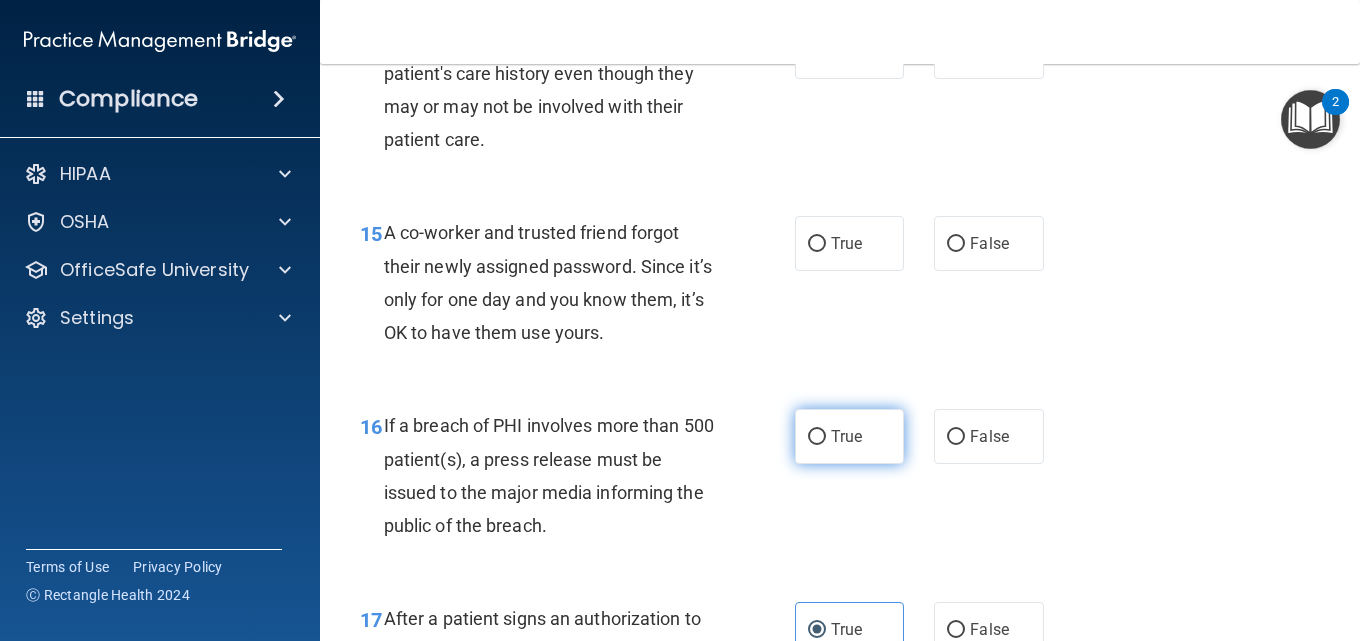 click on "True" at bounding box center [846, 436] 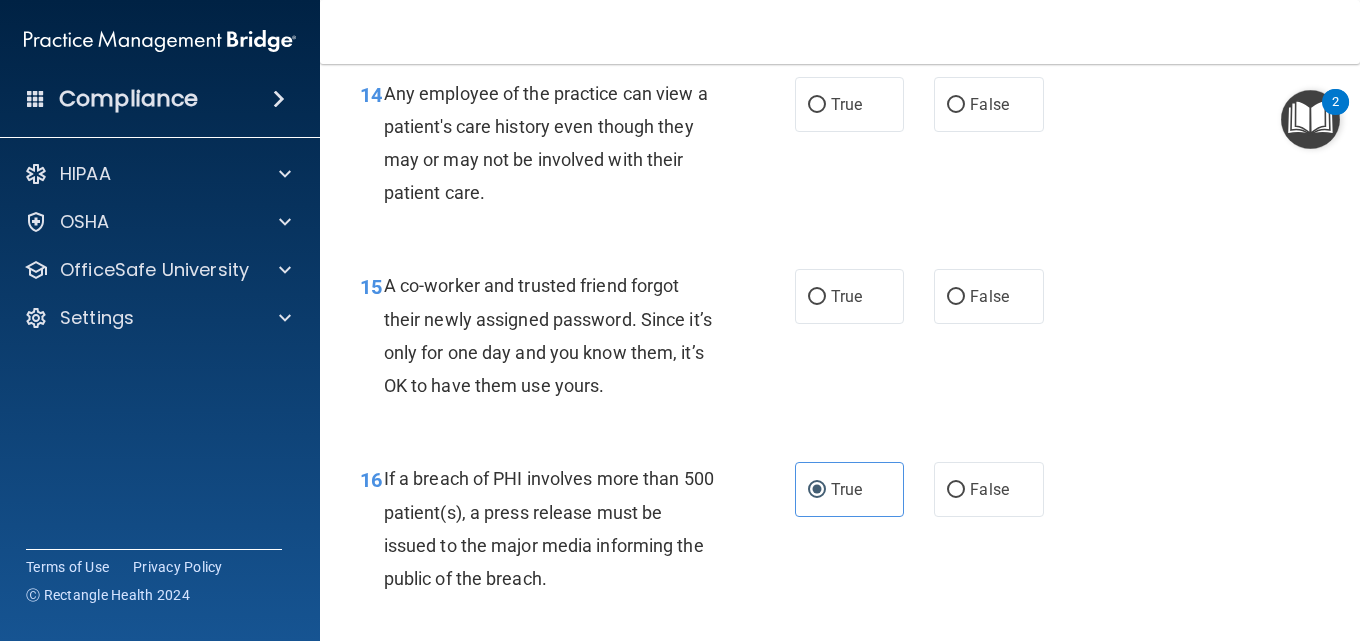 scroll, scrollTop: 2409, scrollLeft: 0, axis: vertical 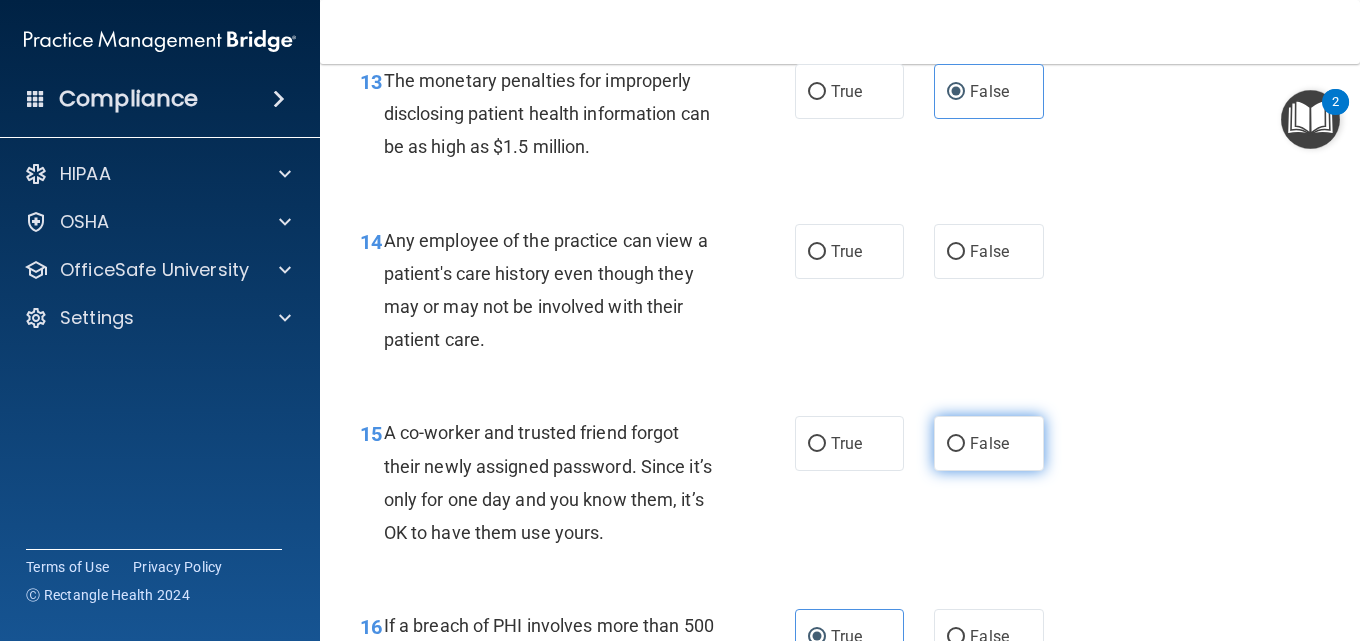 click on "False" at bounding box center [988, 443] 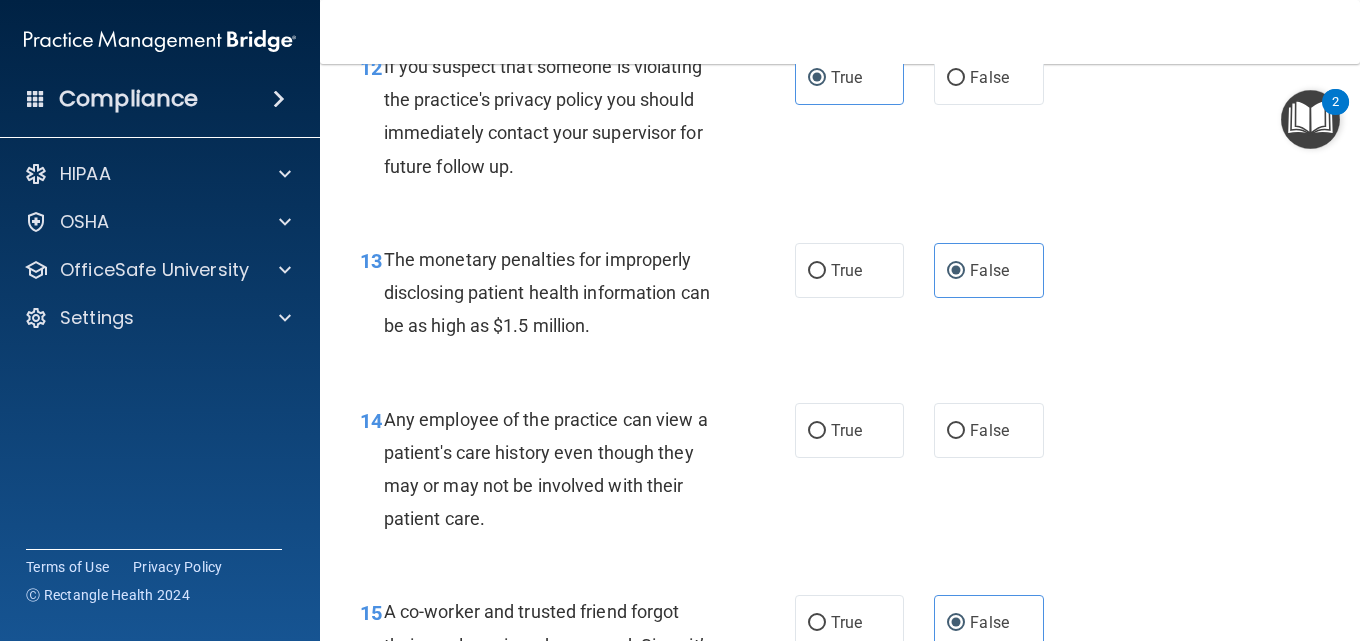 scroll, scrollTop: 2209, scrollLeft: 0, axis: vertical 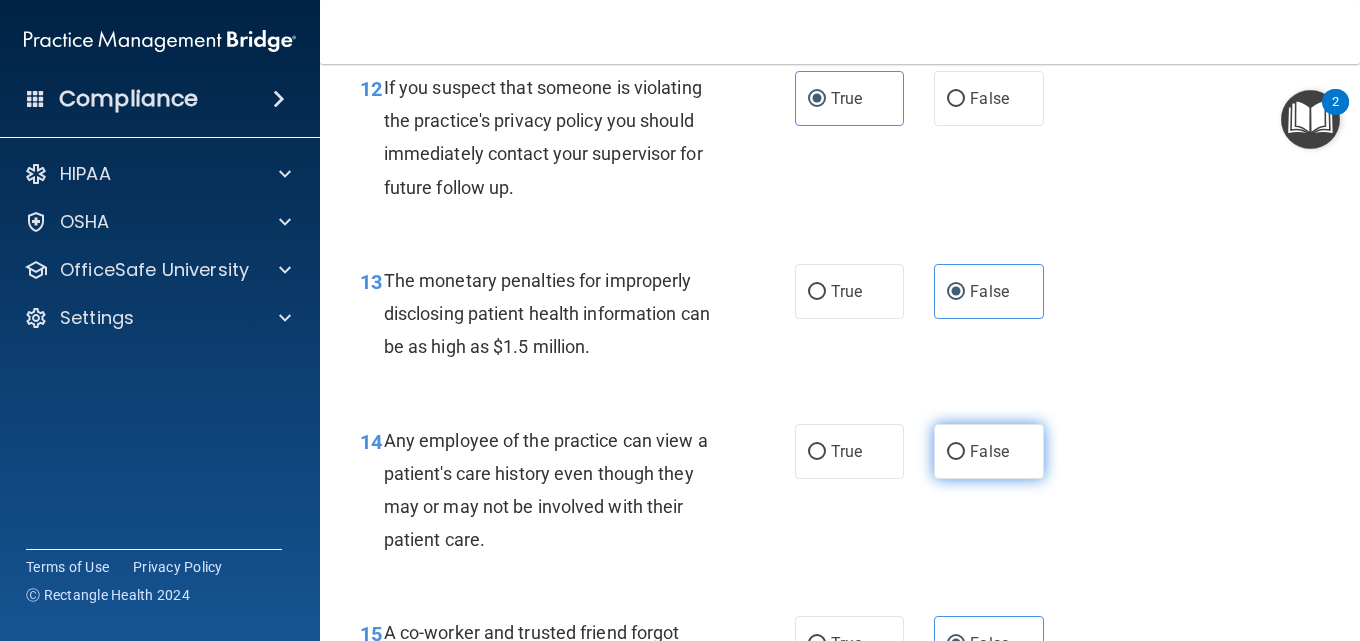 click on "False" at bounding box center (988, 451) 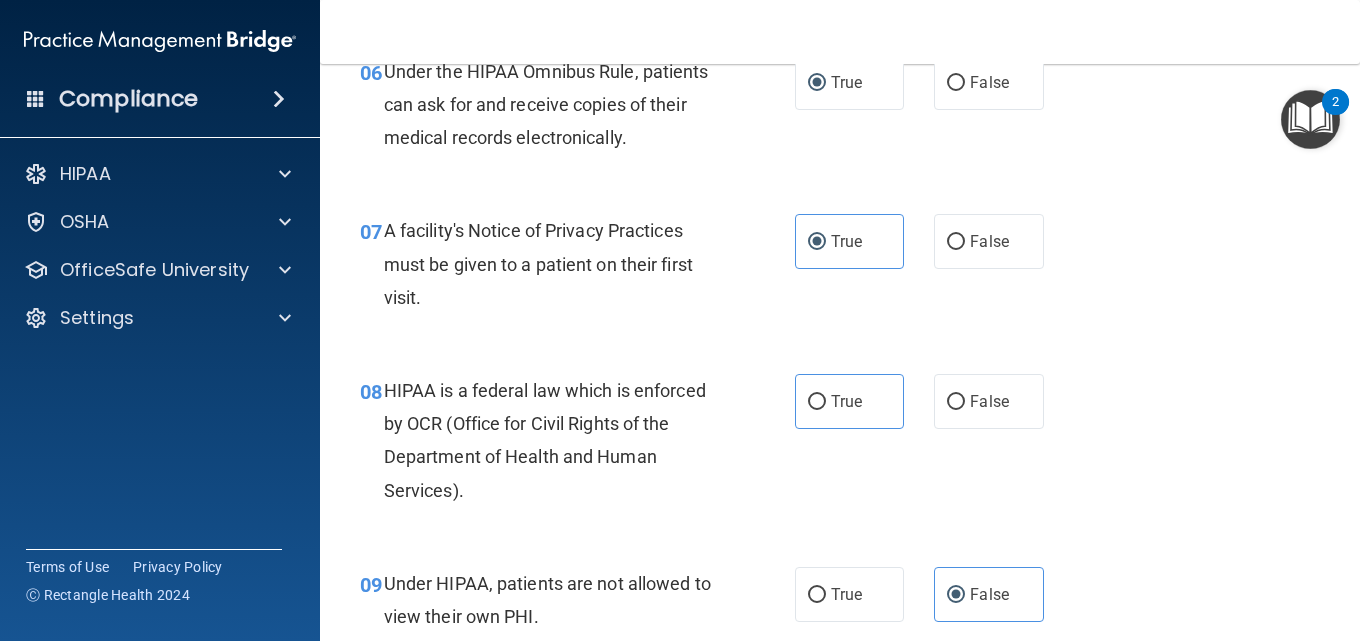 scroll, scrollTop: 1200, scrollLeft: 0, axis: vertical 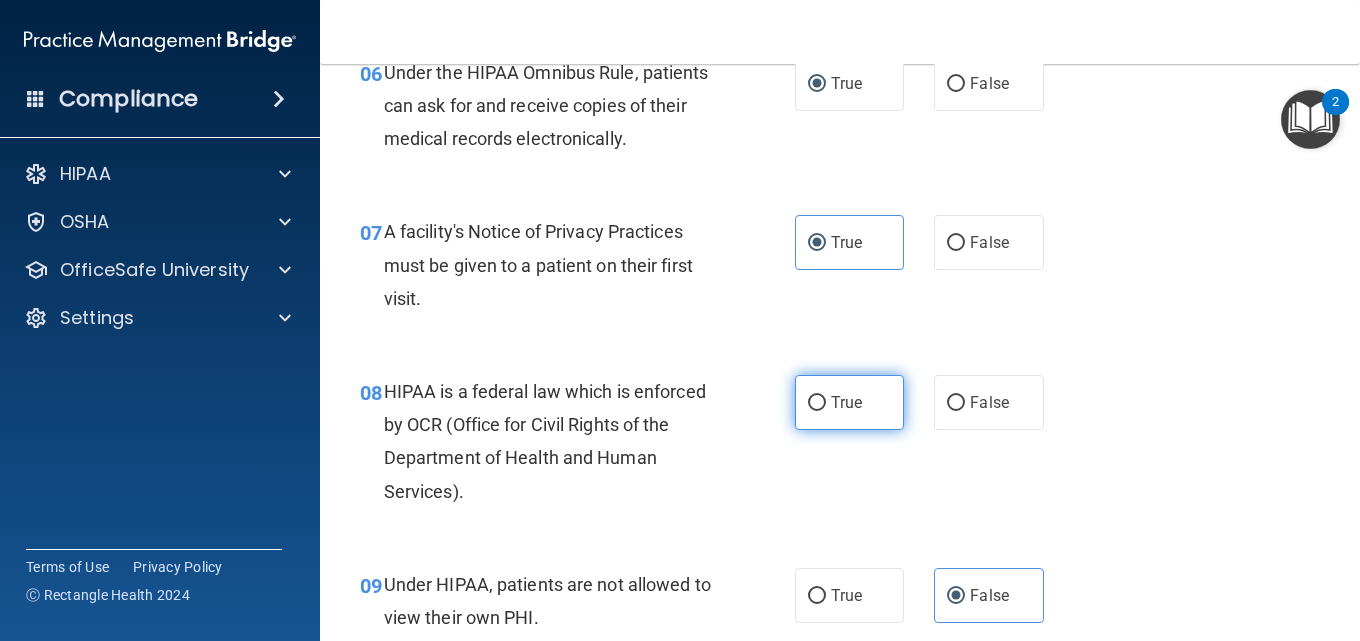 click on "True" at bounding box center (849, 402) 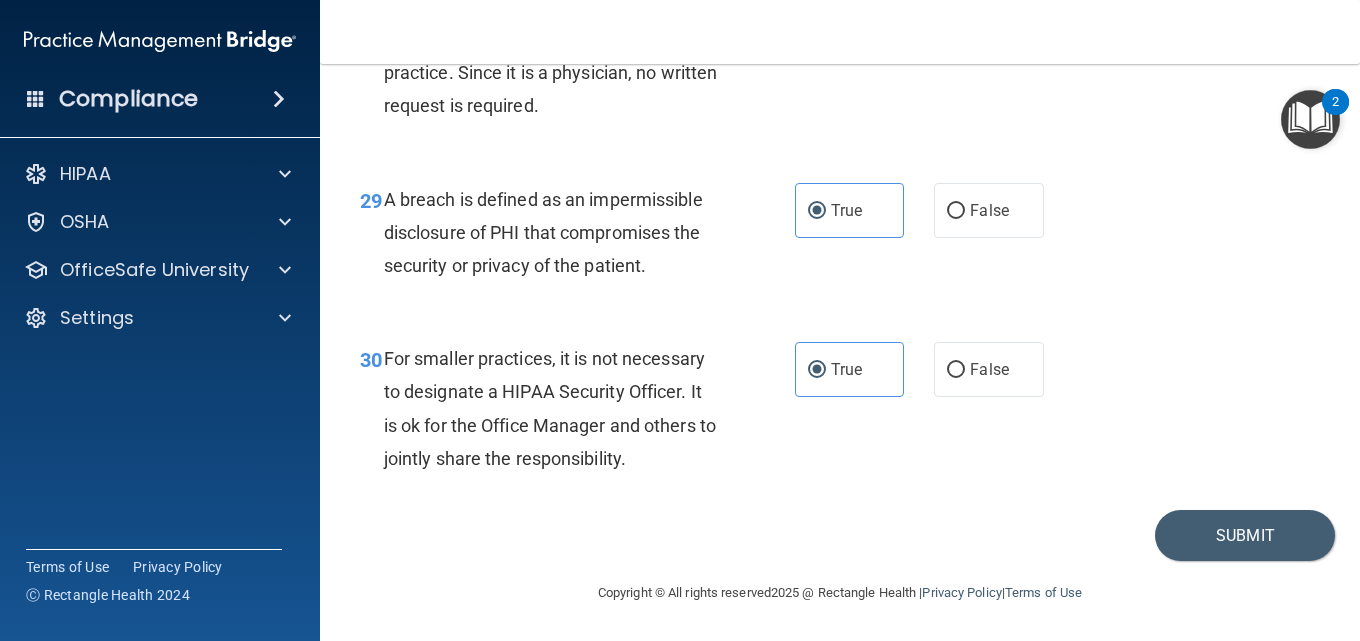 scroll, scrollTop: 5509, scrollLeft: 0, axis: vertical 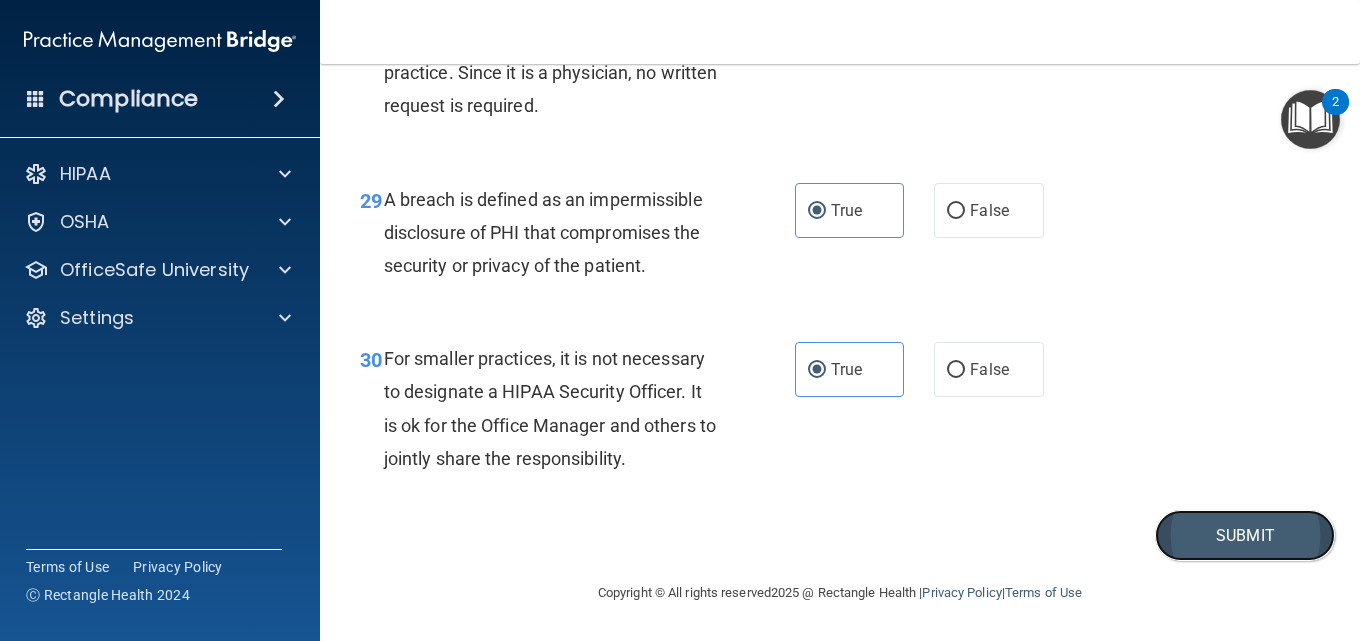 click on "Submit" at bounding box center [1245, 535] 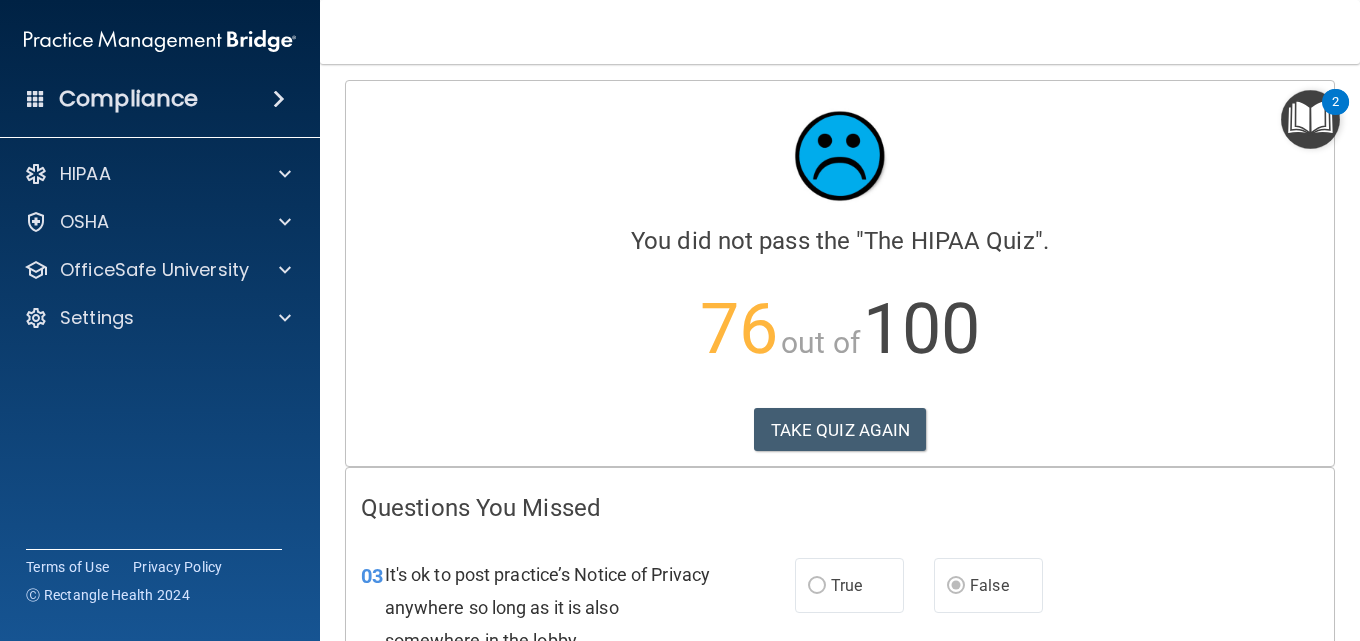 scroll, scrollTop: 0, scrollLeft: 0, axis: both 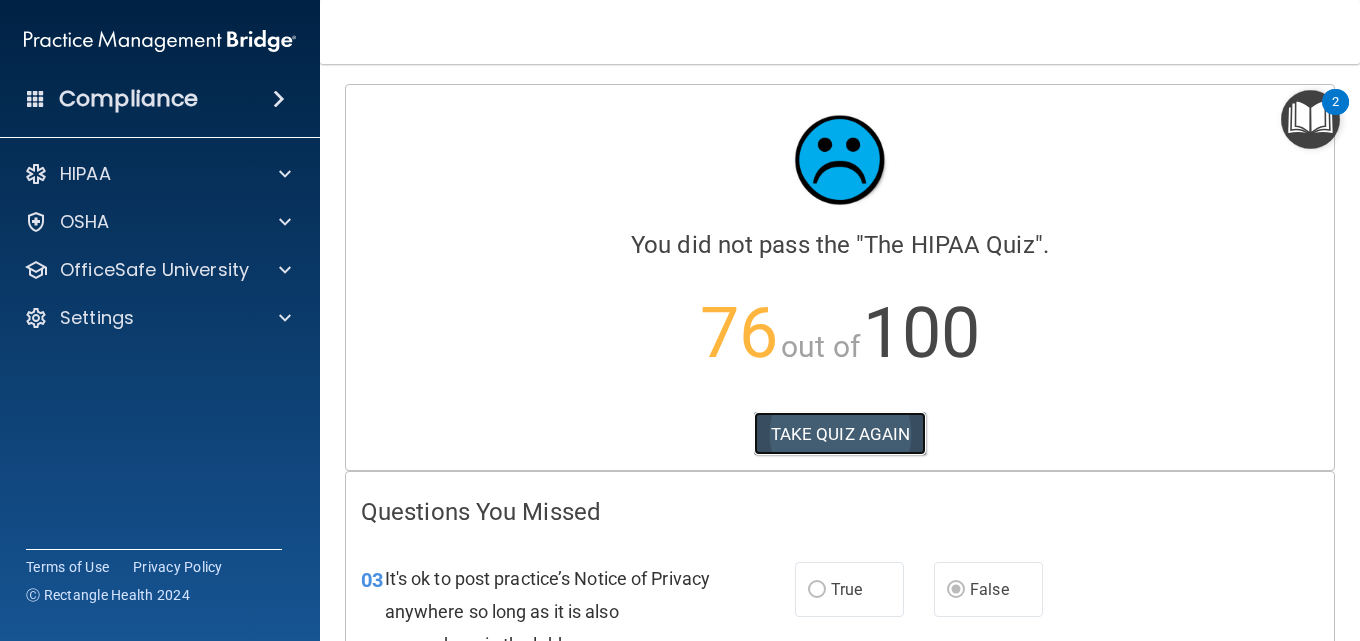 click on "TAKE QUIZ AGAIN" at bounding box center [840, 434] 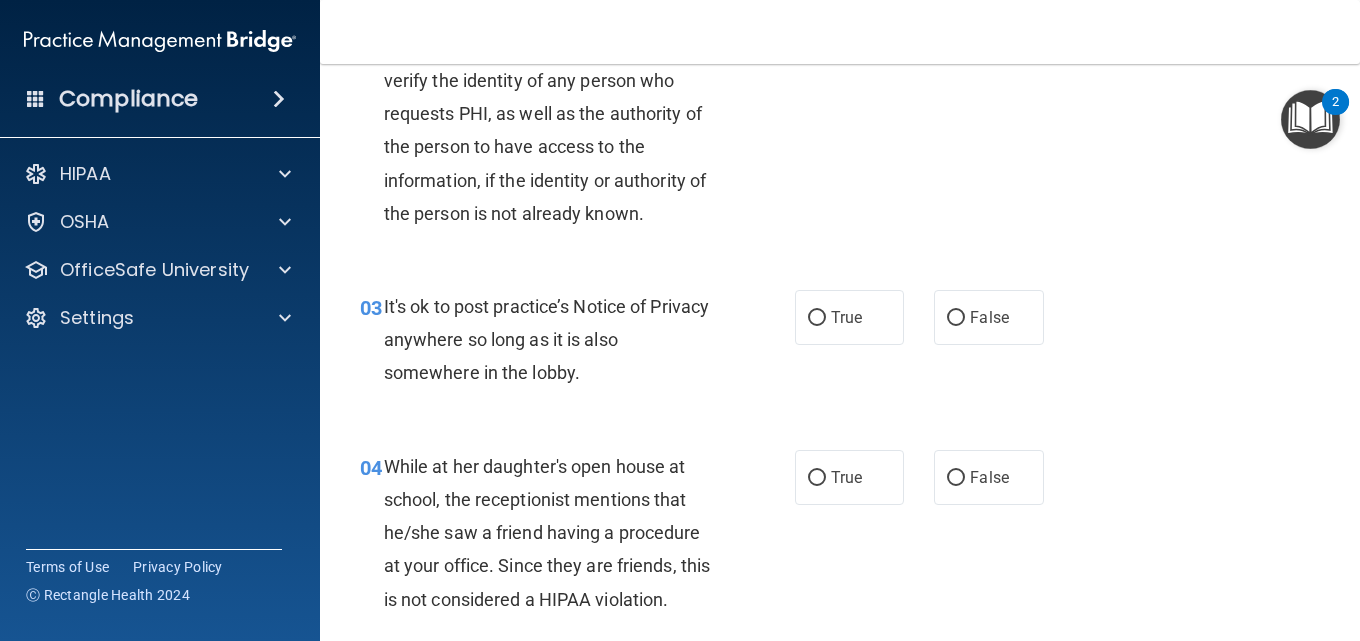 scroll, scrollTop: 500, scrollLeft: 0, axis: vertical 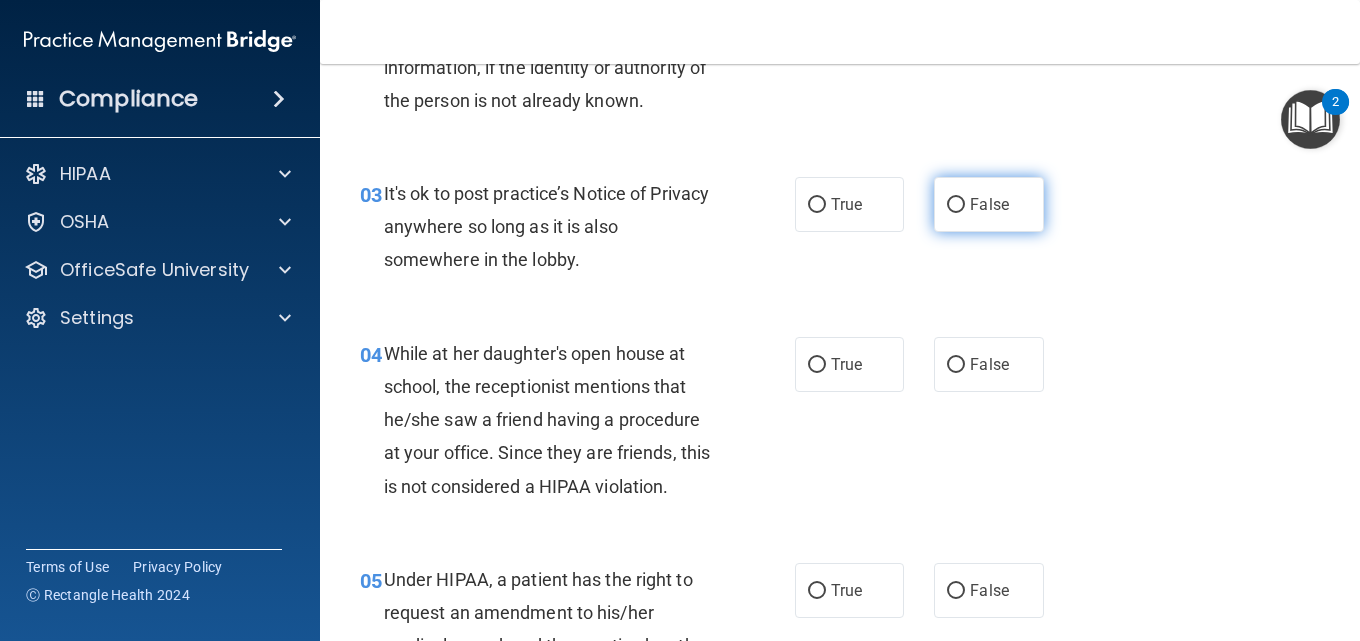 click on "False" at bounding box center (956, 205) 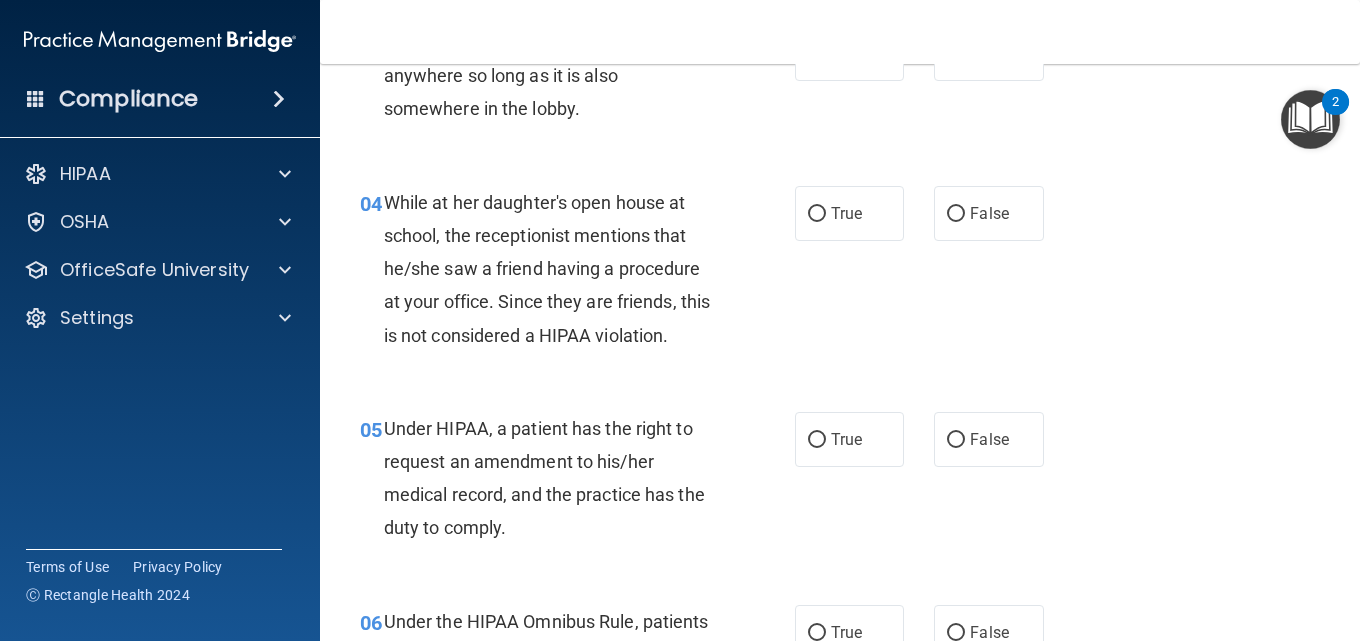 scroll, scrollTop: 700, scrollLeft: 0, axis: vertical 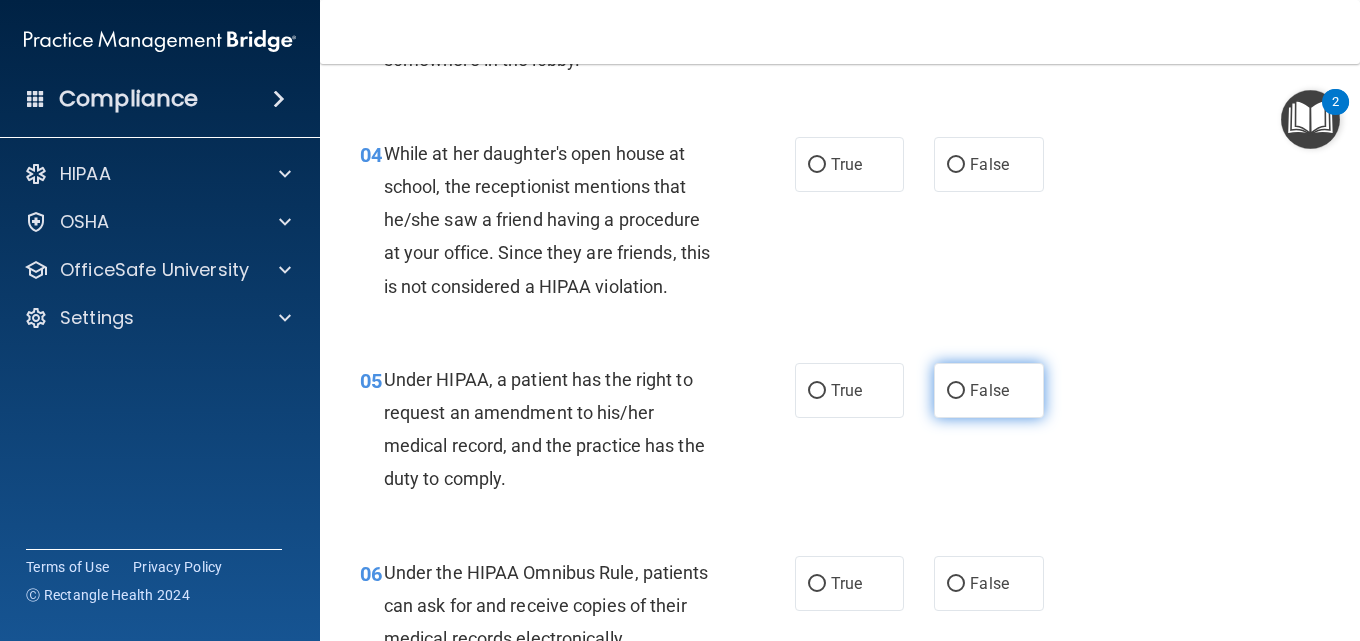 click on "False" at bounding box center (989, 390) 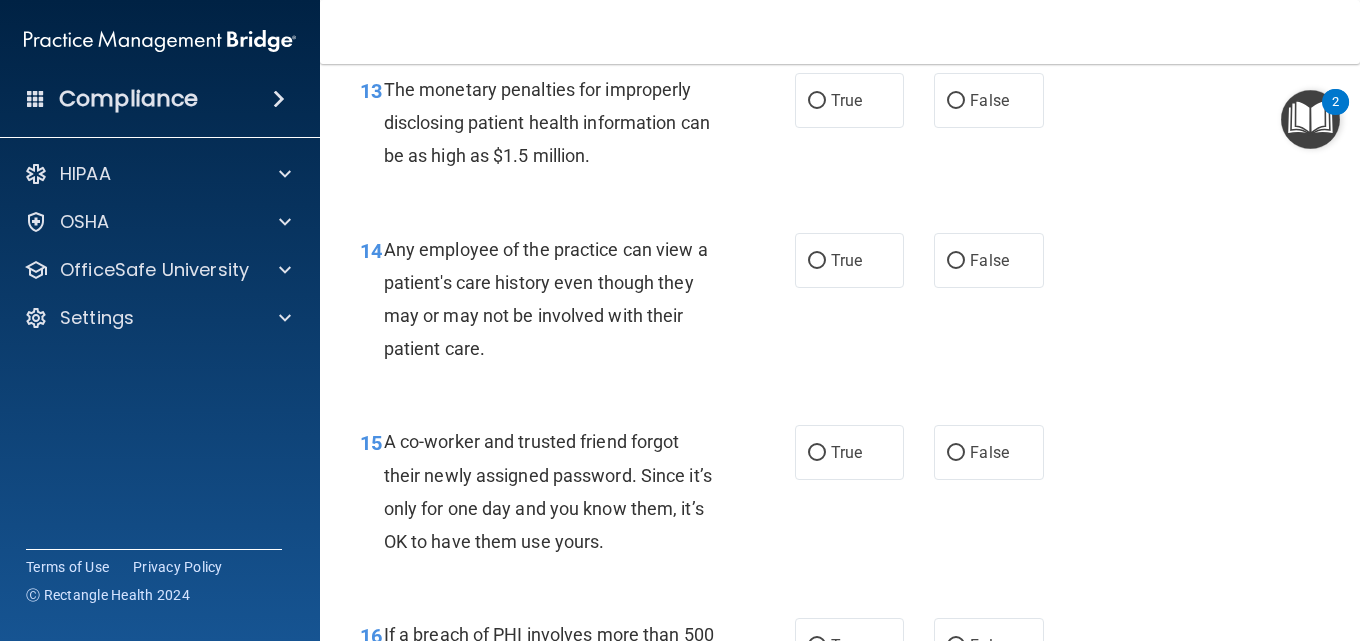 scroll, scrollTop: 2100, scrollLeft: 0, axis: vertical 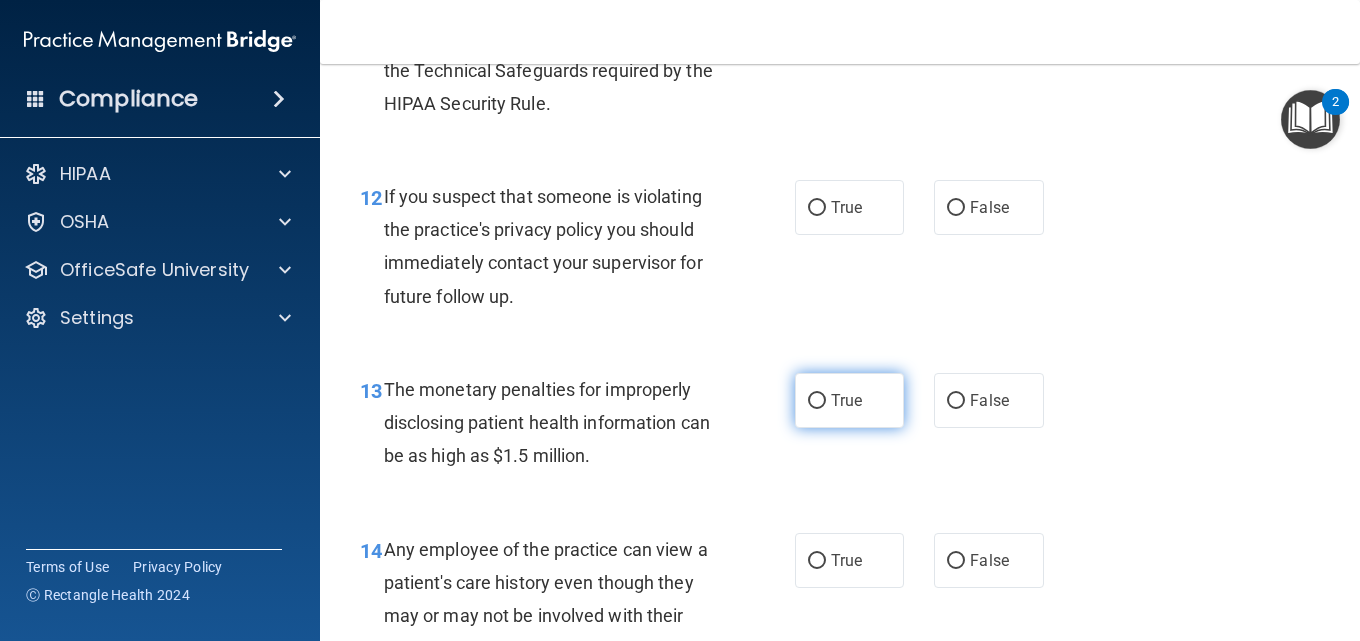 click on "True" at bounding box center (849, 400) 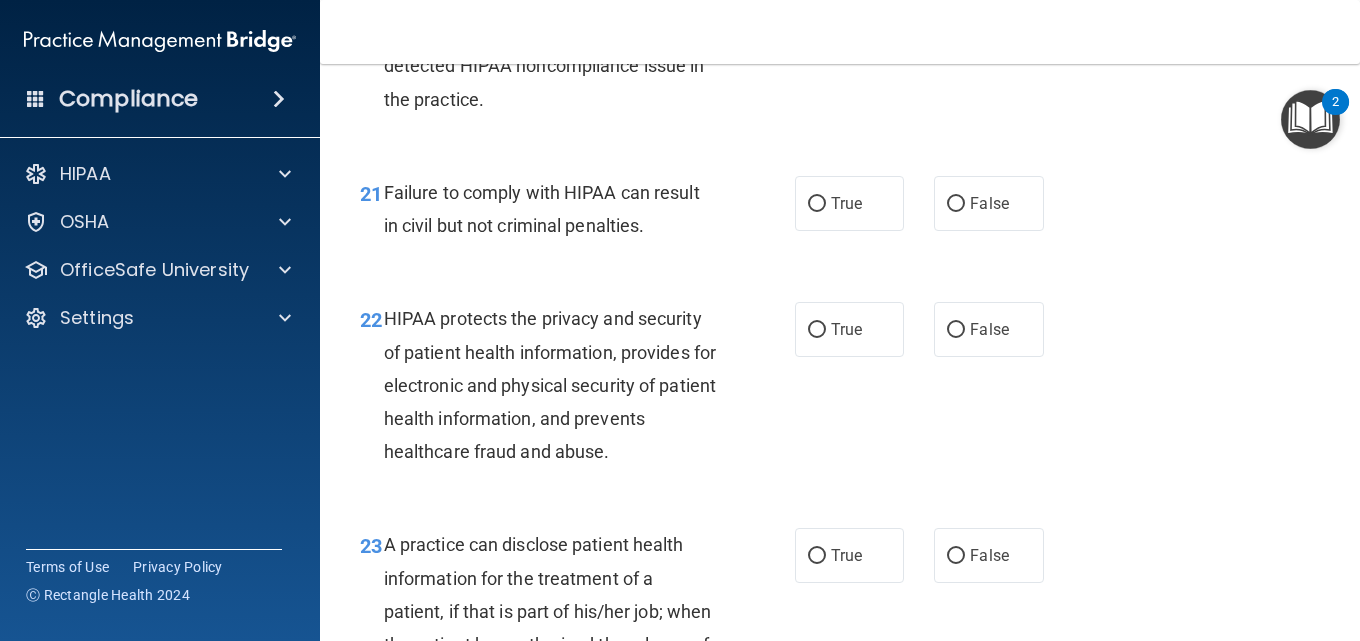 scroll, scrollTop: 4000, scrollLeft: 0, axis: vertical 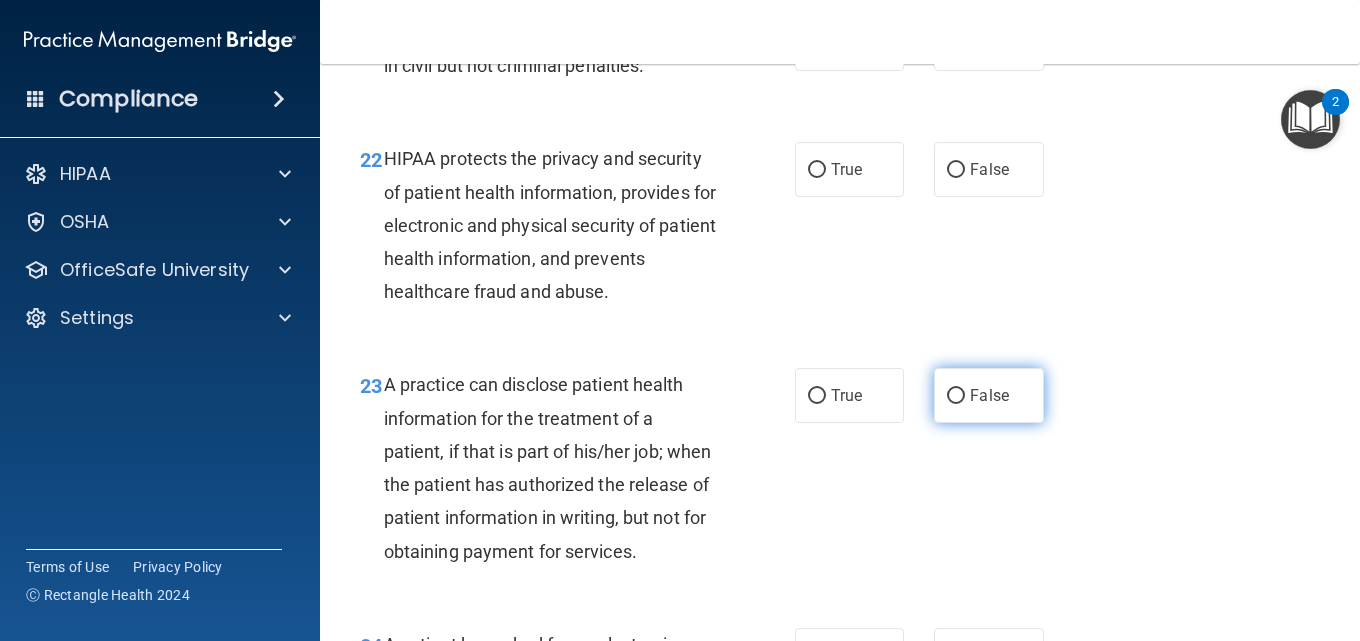 click on "False" at bounding box center (989, 395) 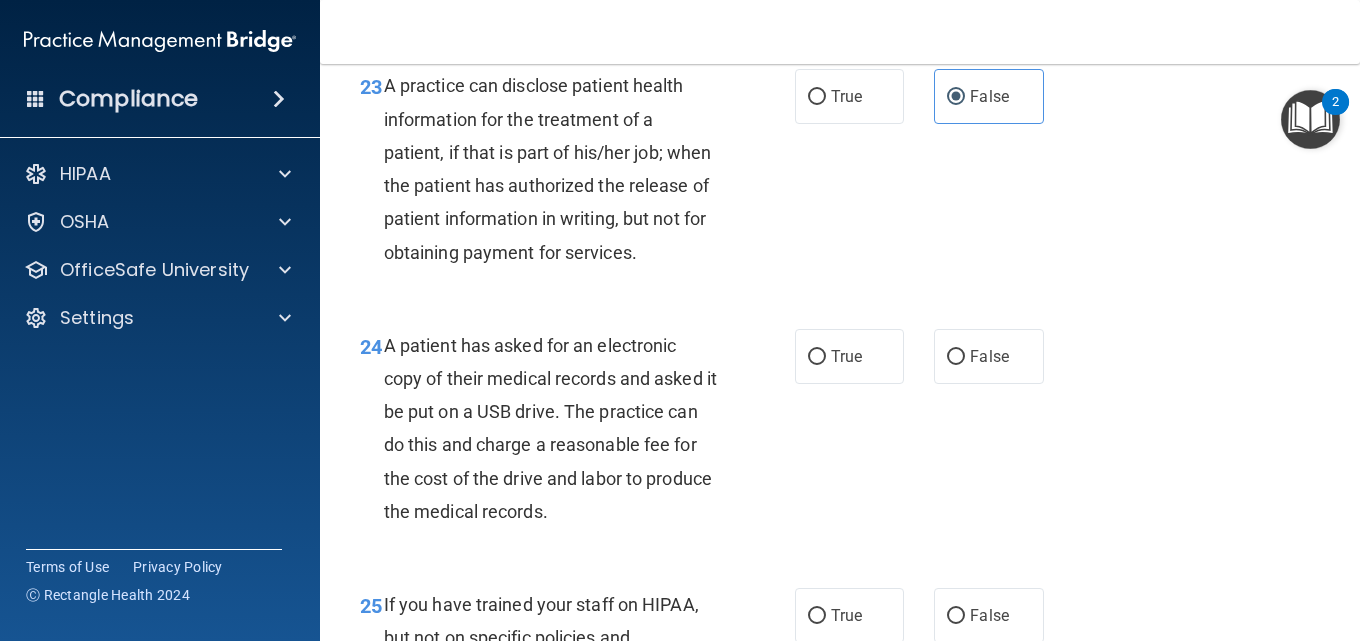 scroll, scrollTop: 4300, scrollLeft: 0, axis: vertical 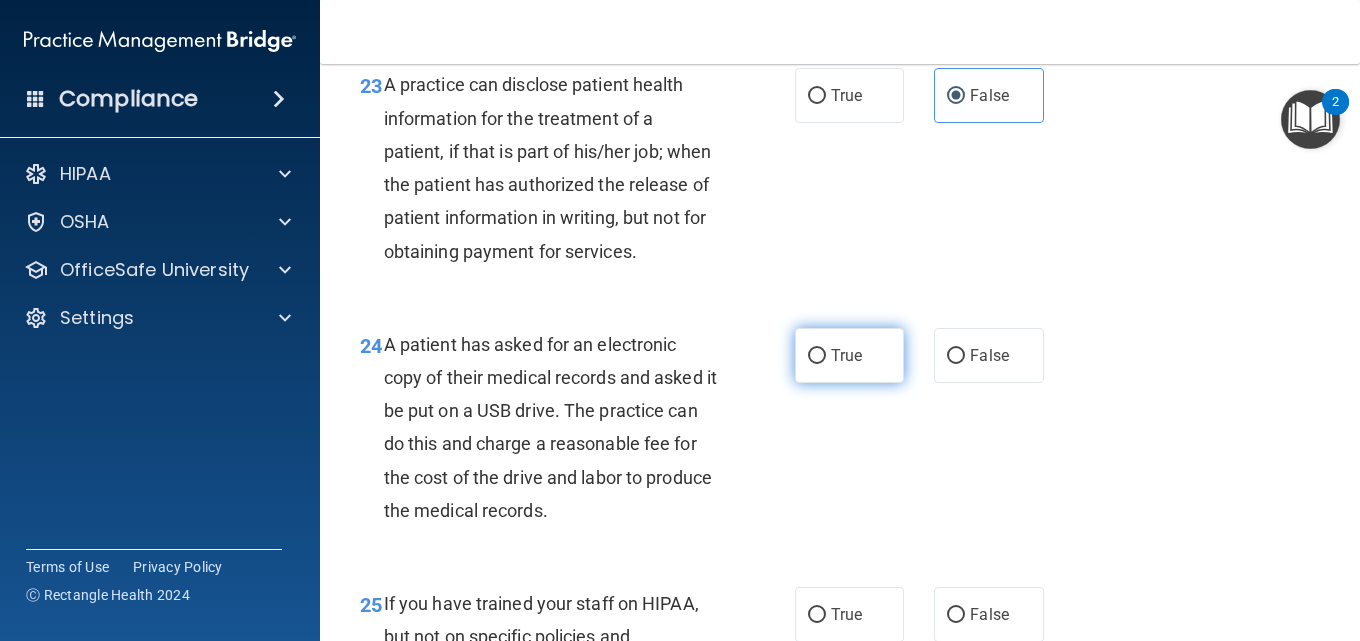click on "True" at bounding box center [846, 355] 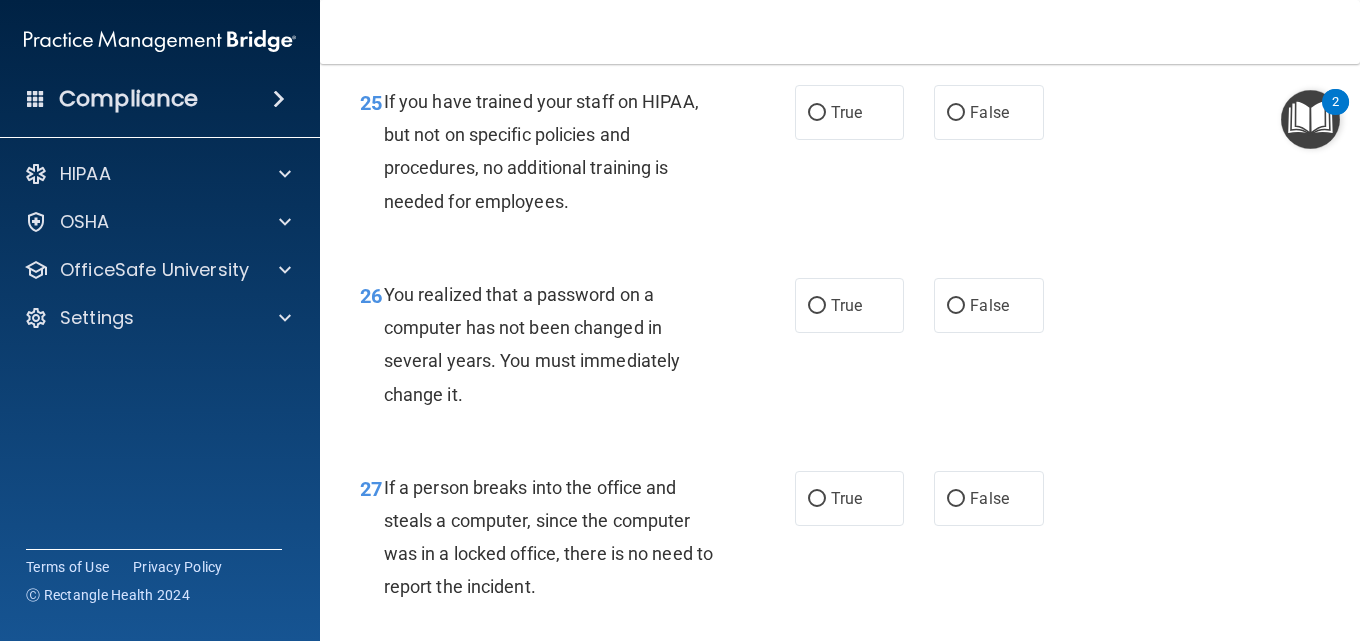 scroll, scrollTop: 4900, scrollLeft: 0, axis: vertical 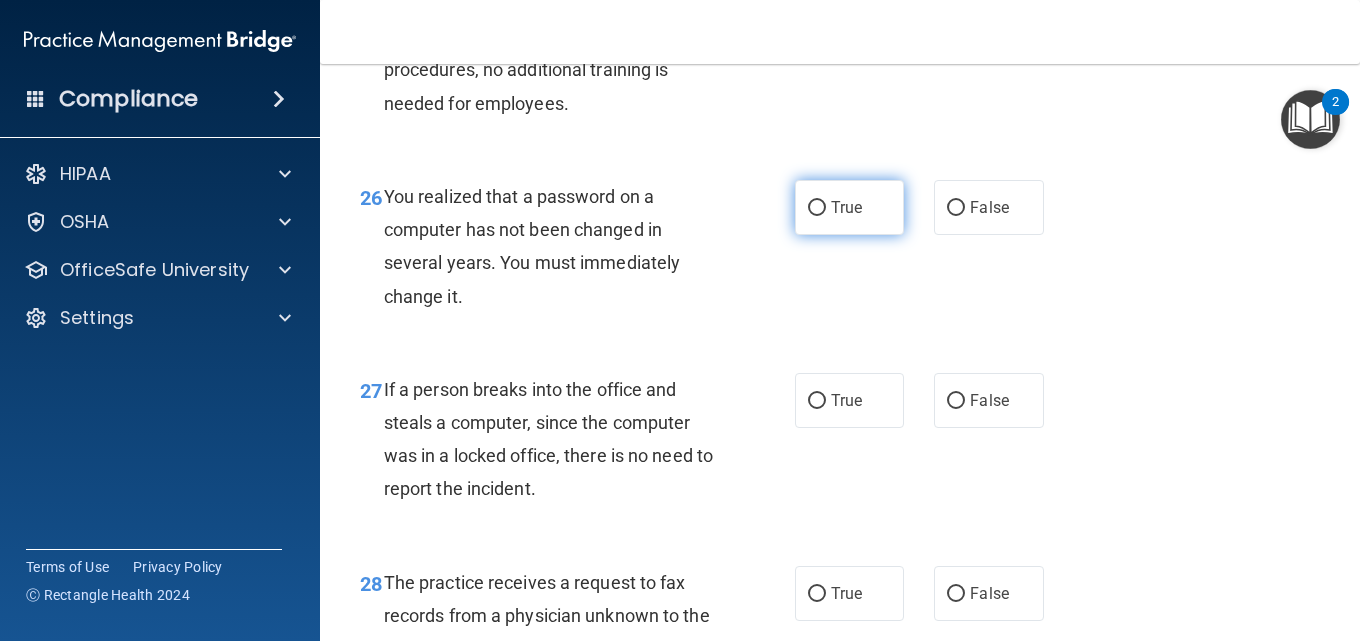 click on "True" at bounding box center [846, 207] 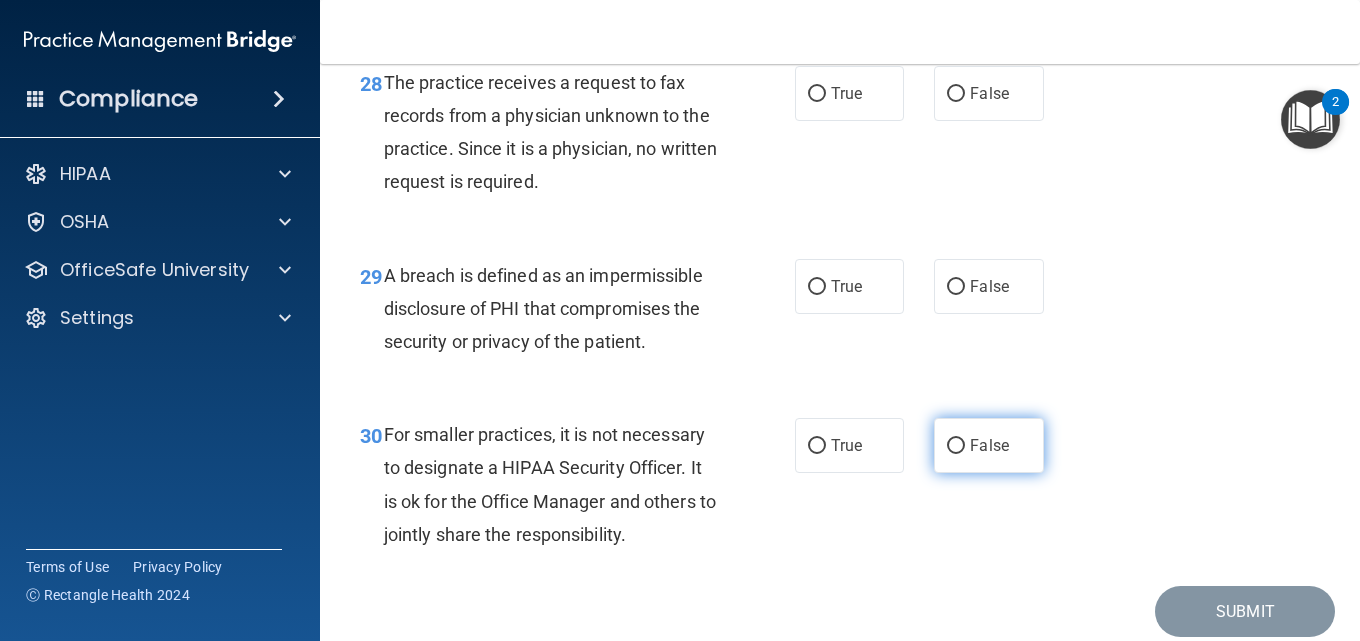 scroll, scrollTop: 5509, scrollLeft: 0, axis: vertical 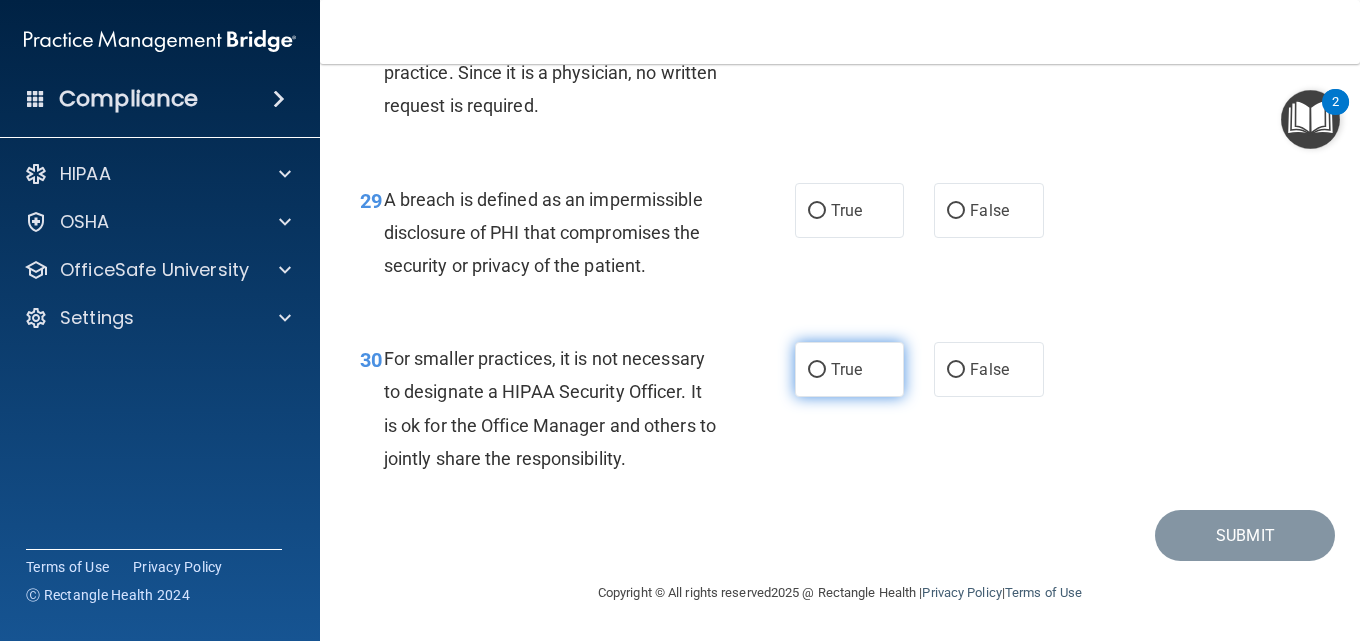 click on "True" at bounding box center (817, 370) 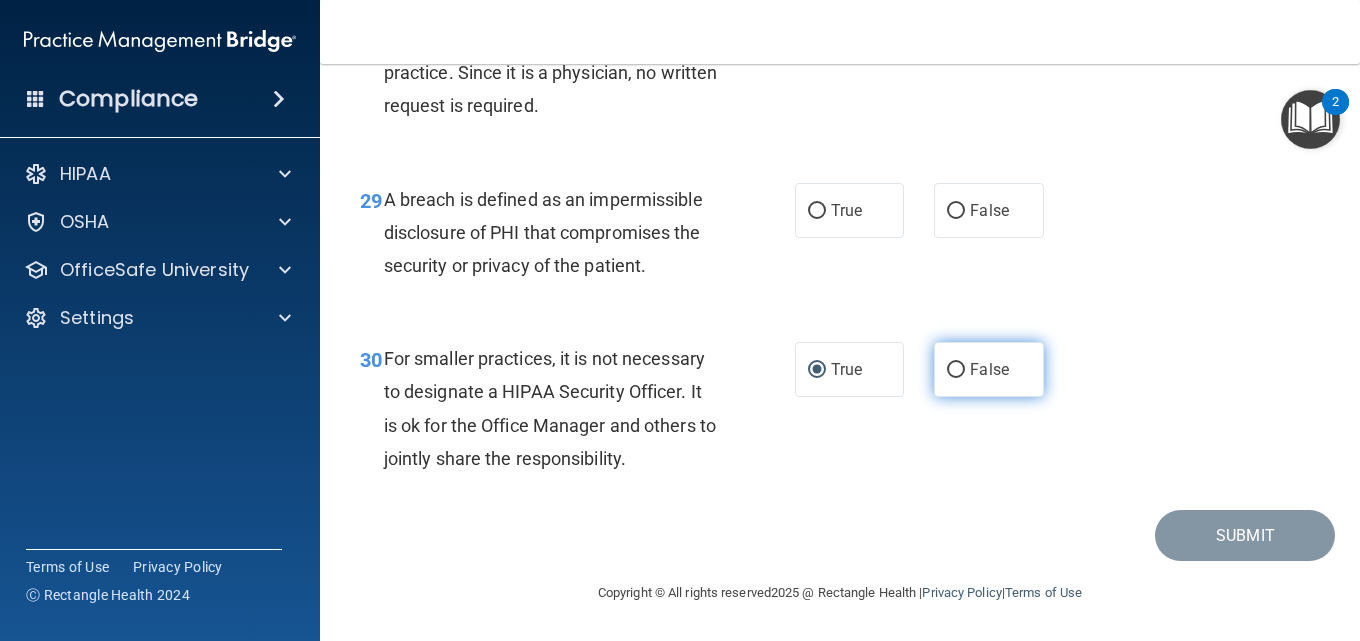 click on "False" at bounding box center [989, 369] 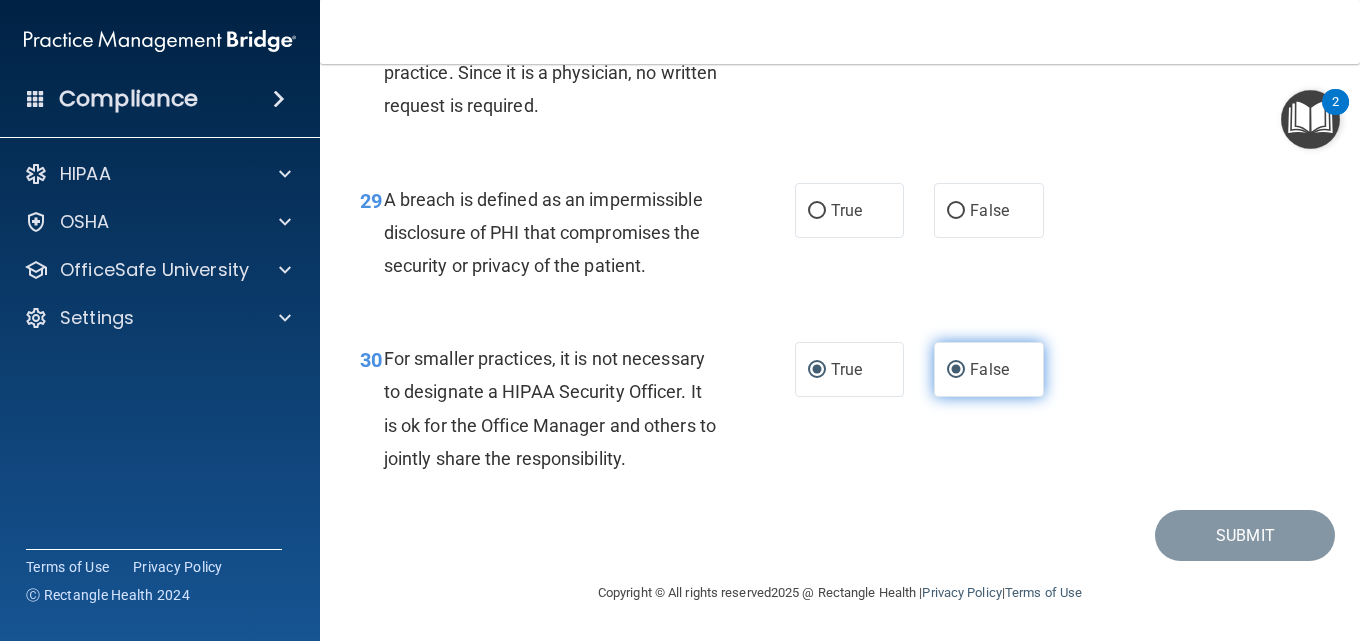 radio on "false" 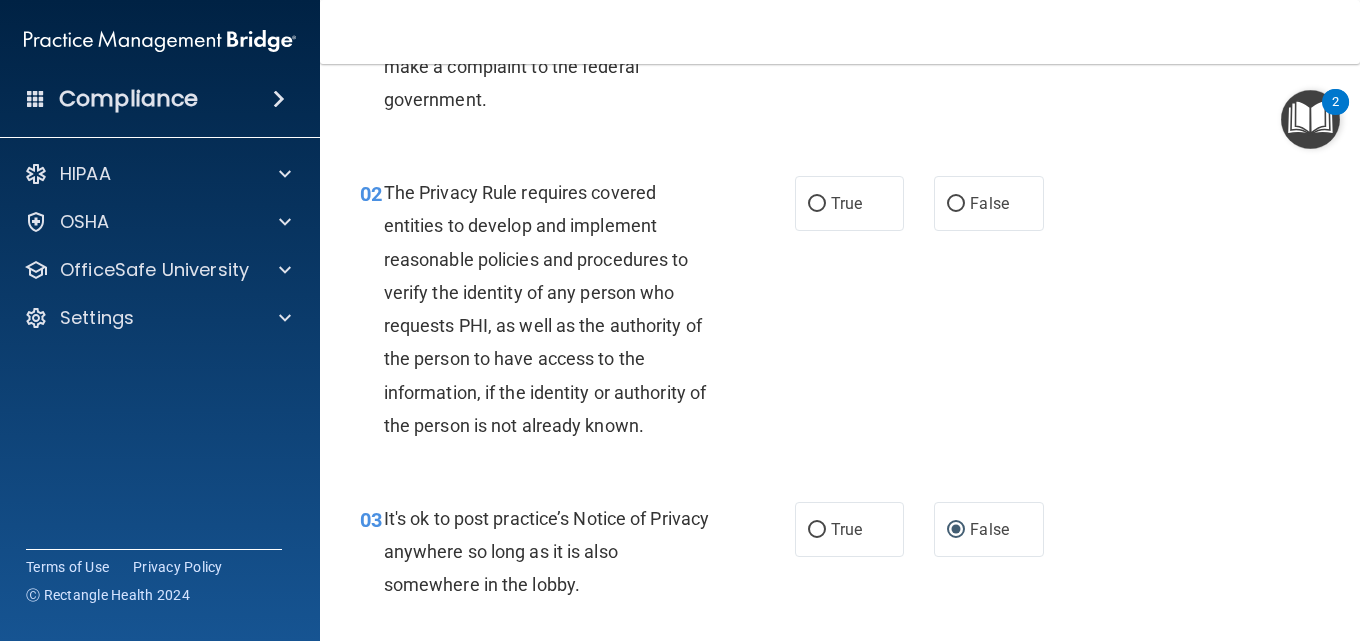 scroll, scrollTop: 0, scrollLeft: 0, axis: both 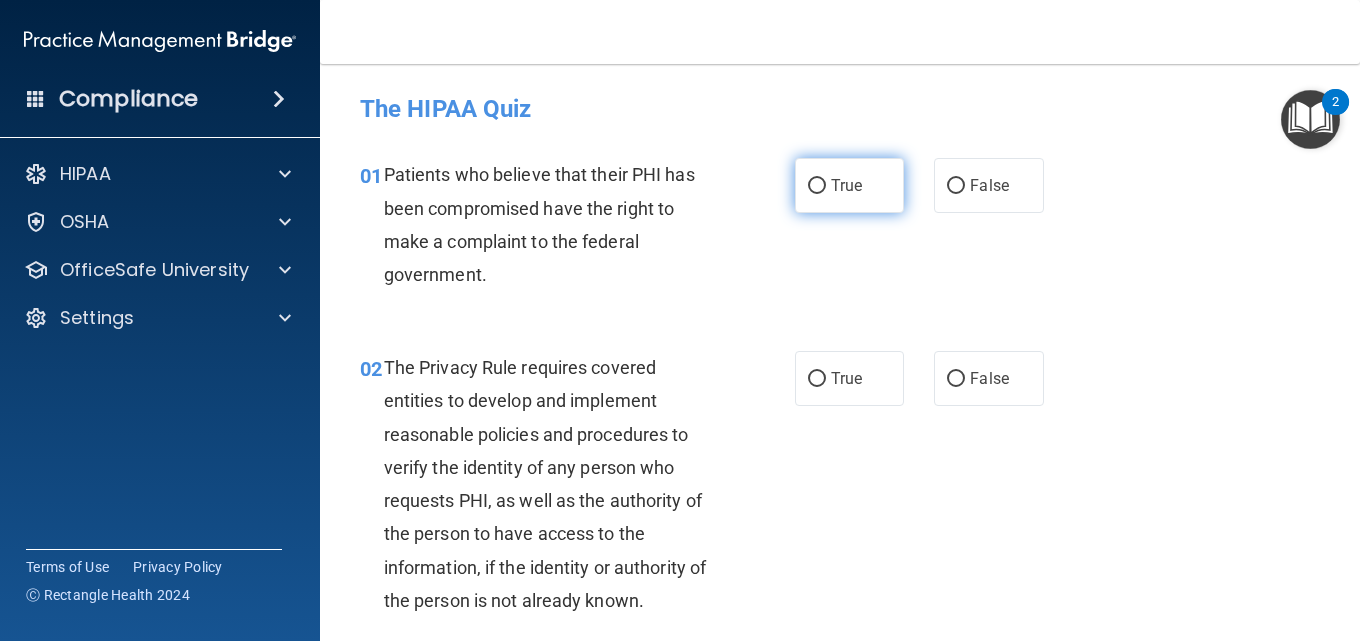 click on "True" at bounding box center [849, 185] 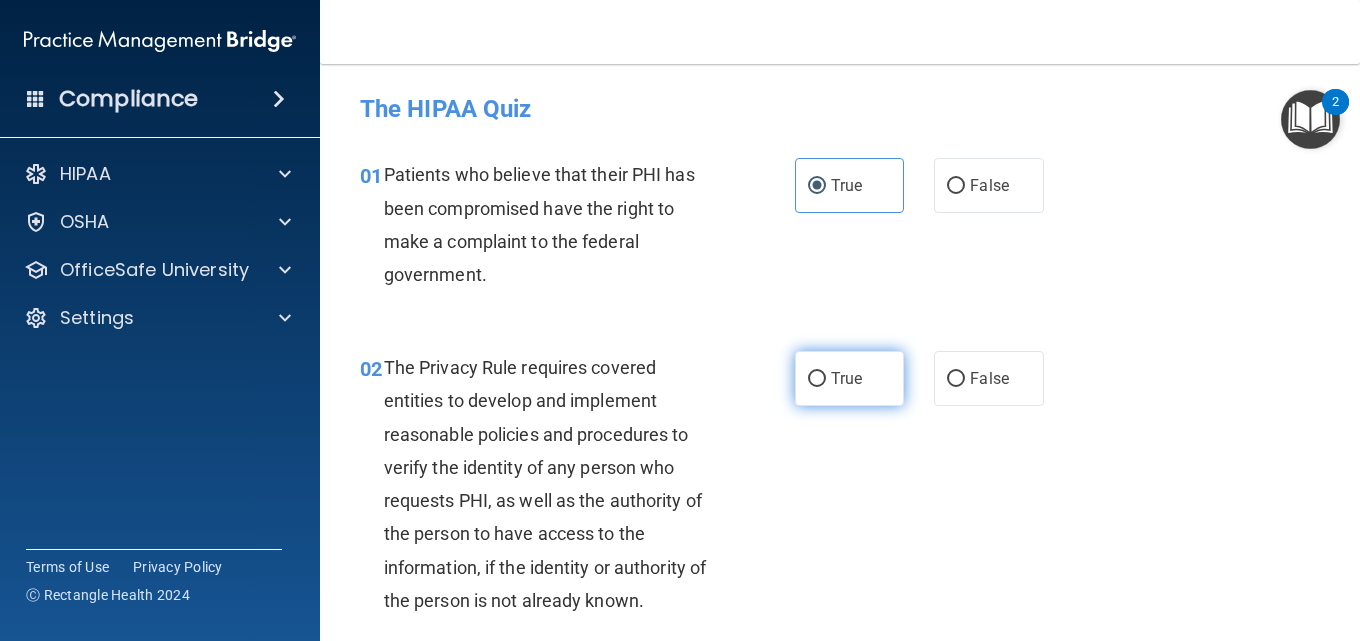 click on "True" at bounding box center (849, 378) 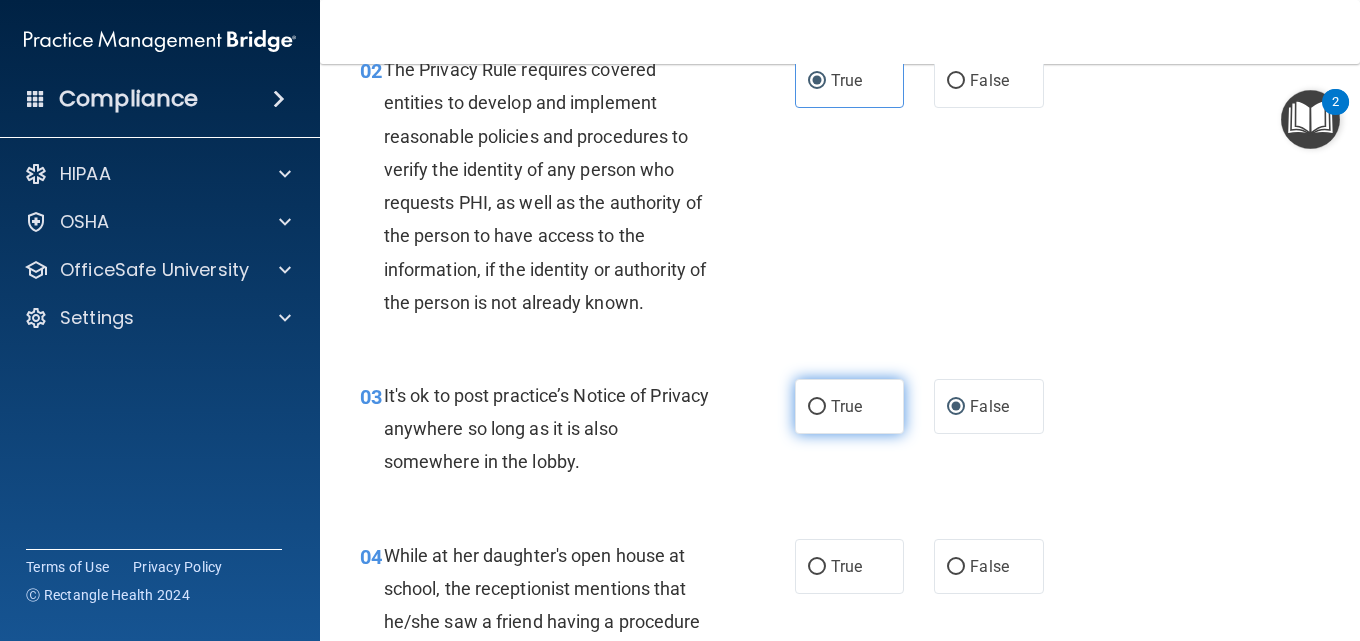 scroll, scrollTop: 300, scrollLeft: 0, axis: vertical 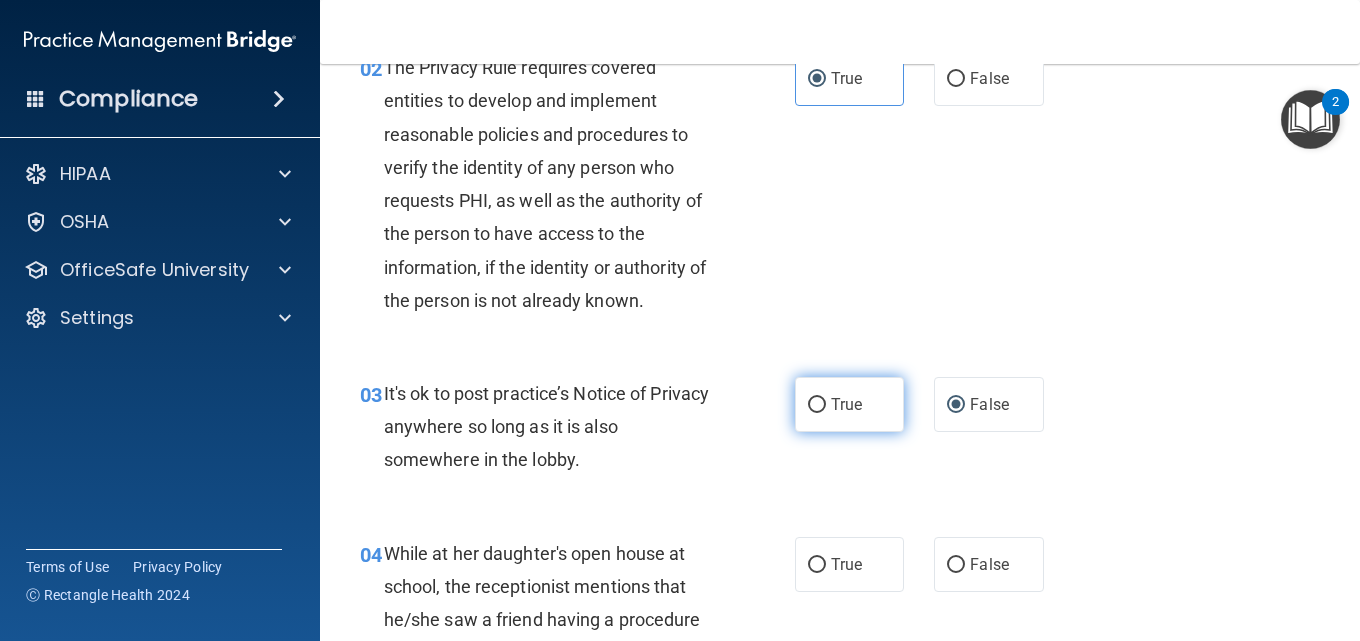 click on "True" at bounding box center (846, 404) 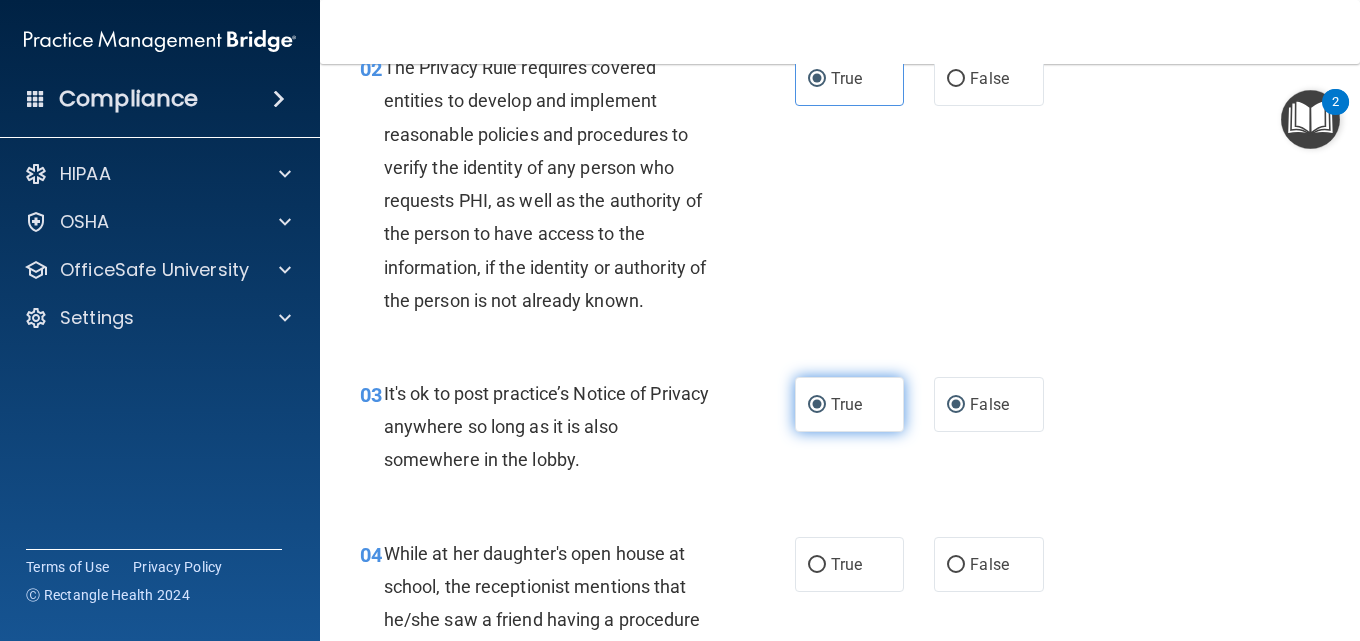 radio on "false" 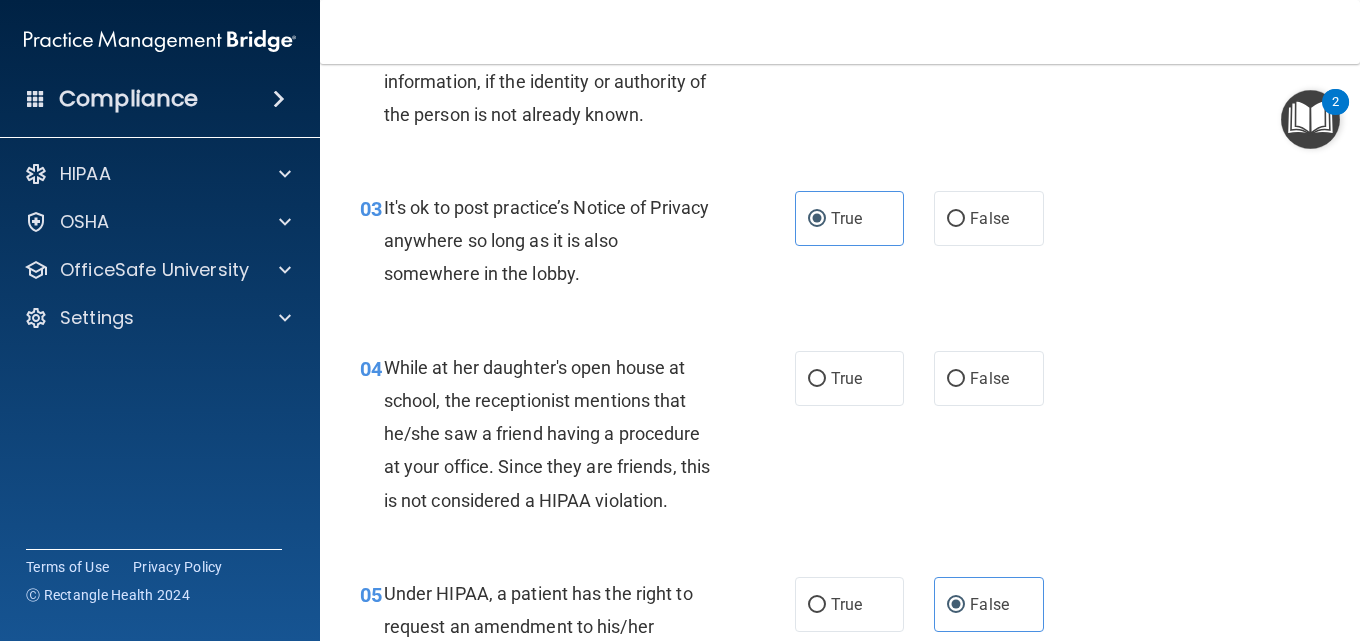 scroll, scrollTop: 500, scrollLeft: 0, axis: vertical 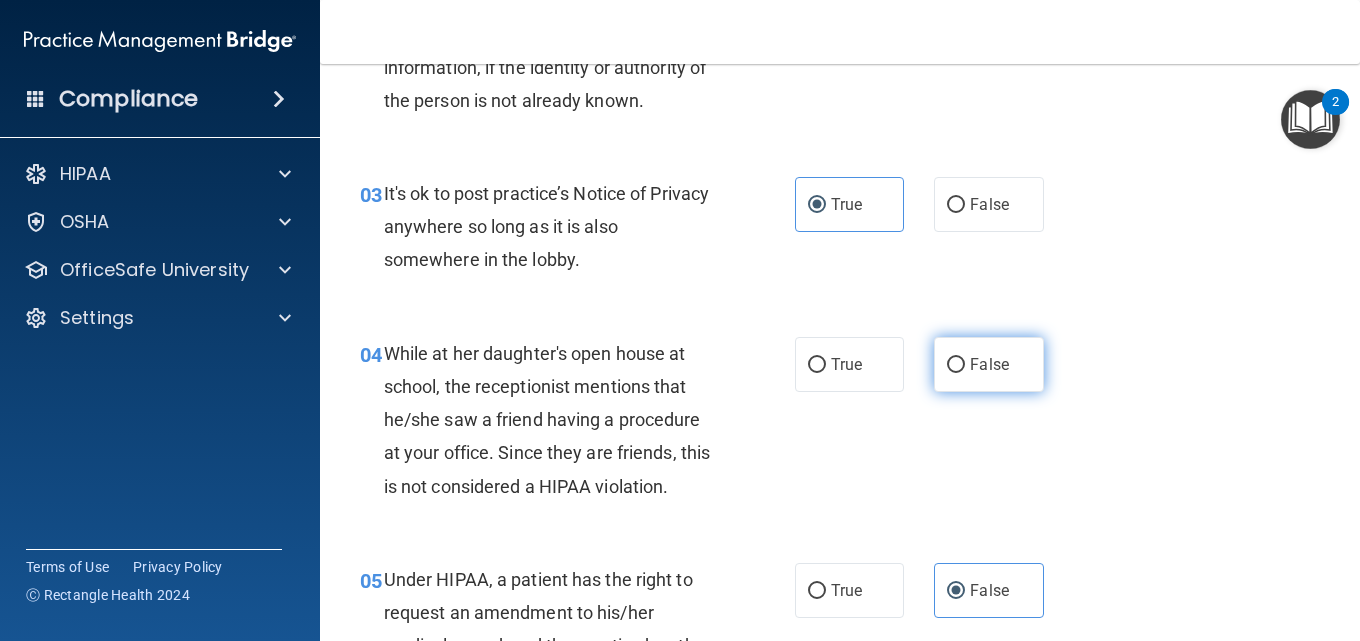 click on "False" at bounding box center [956, 365] 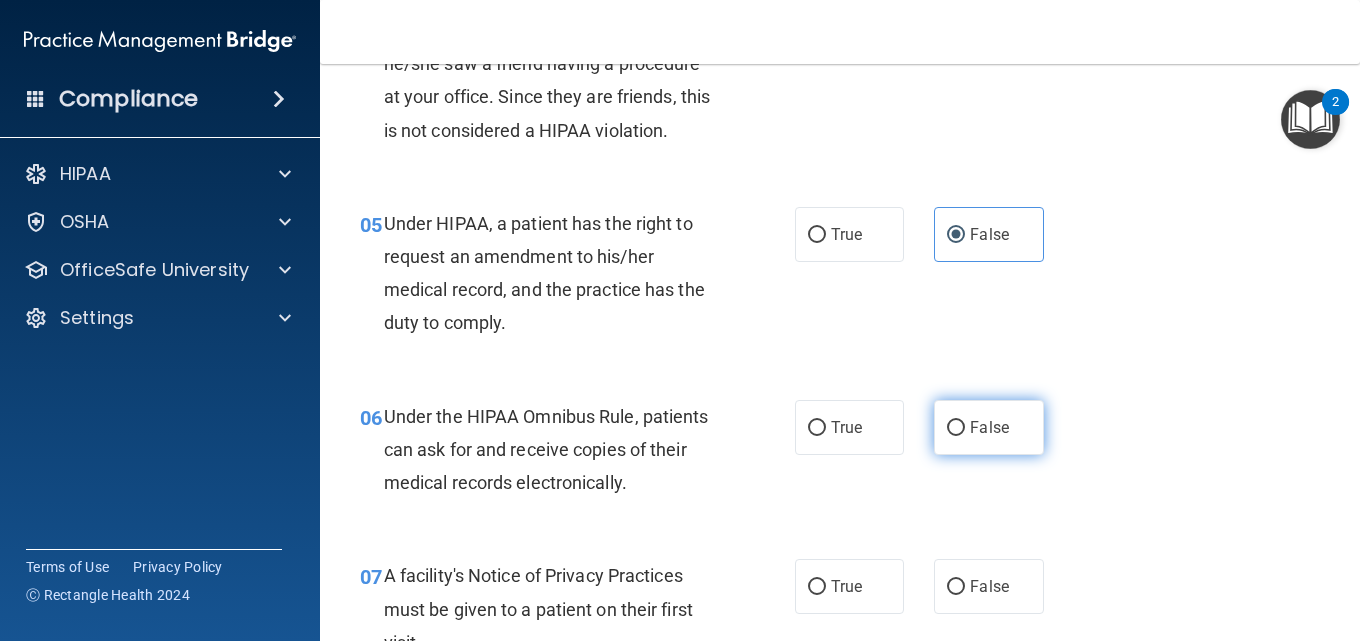 scroll, scrollTop: 900, scrollLeft: 0, axis: vertical 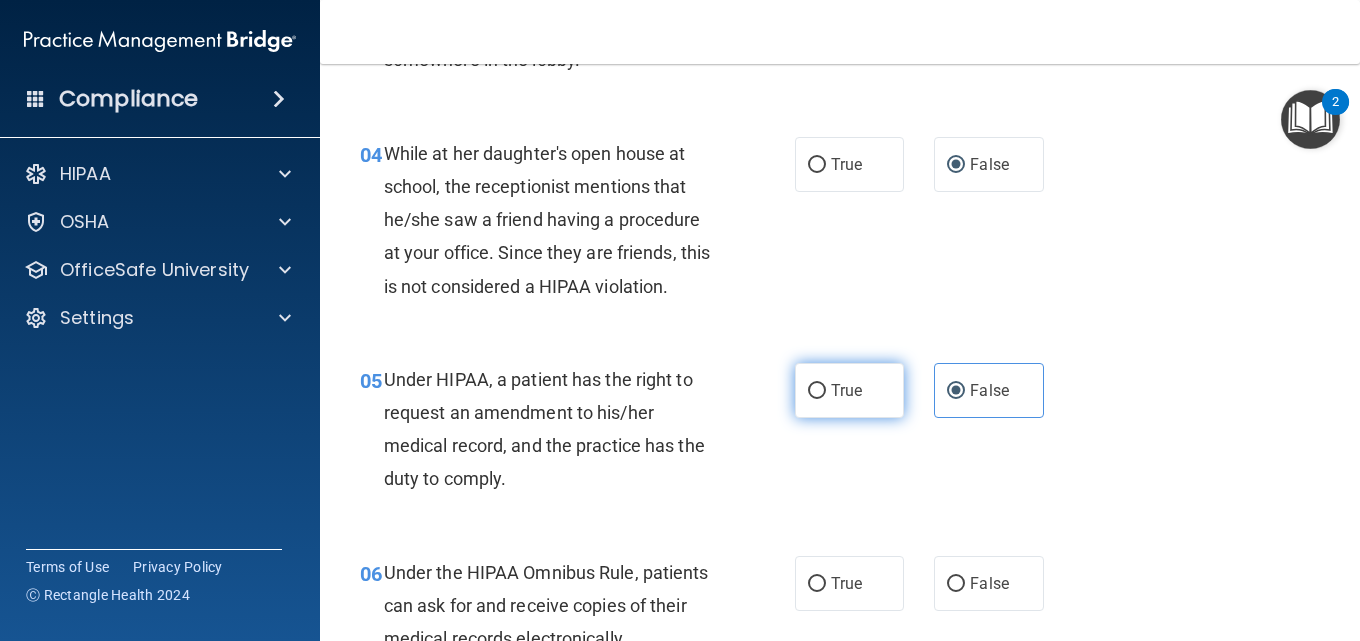 click on "True" at bounding box center [849, 390] 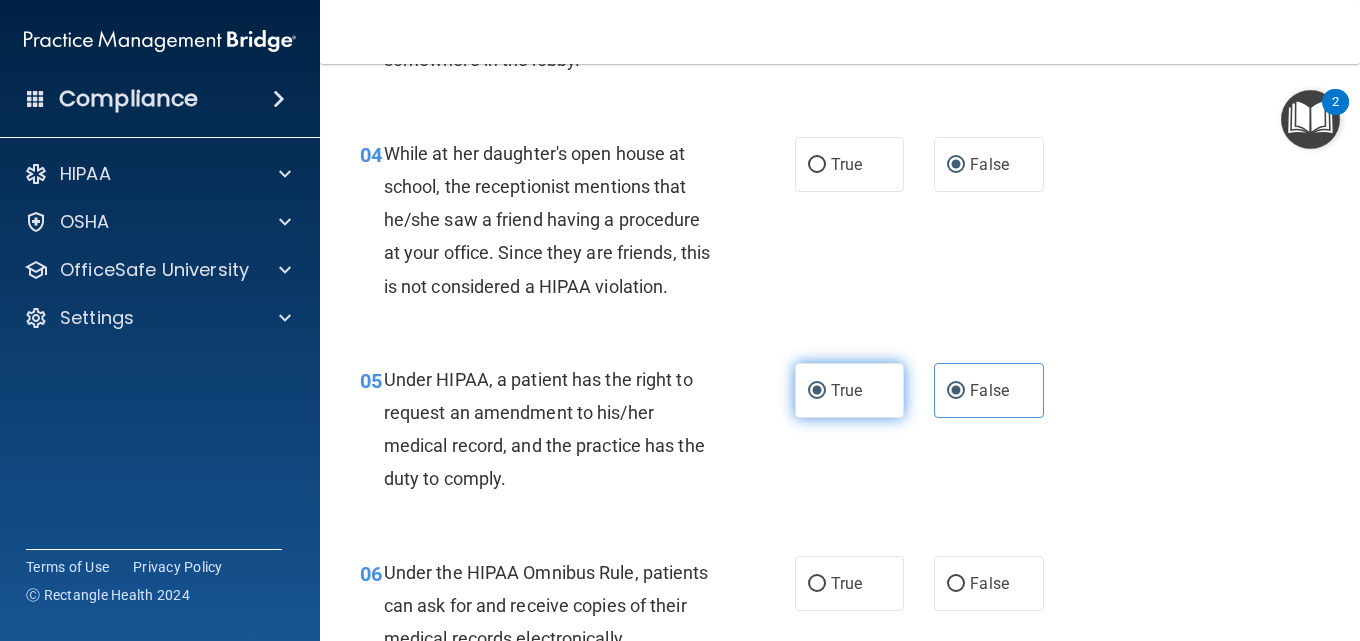 radio on "false" 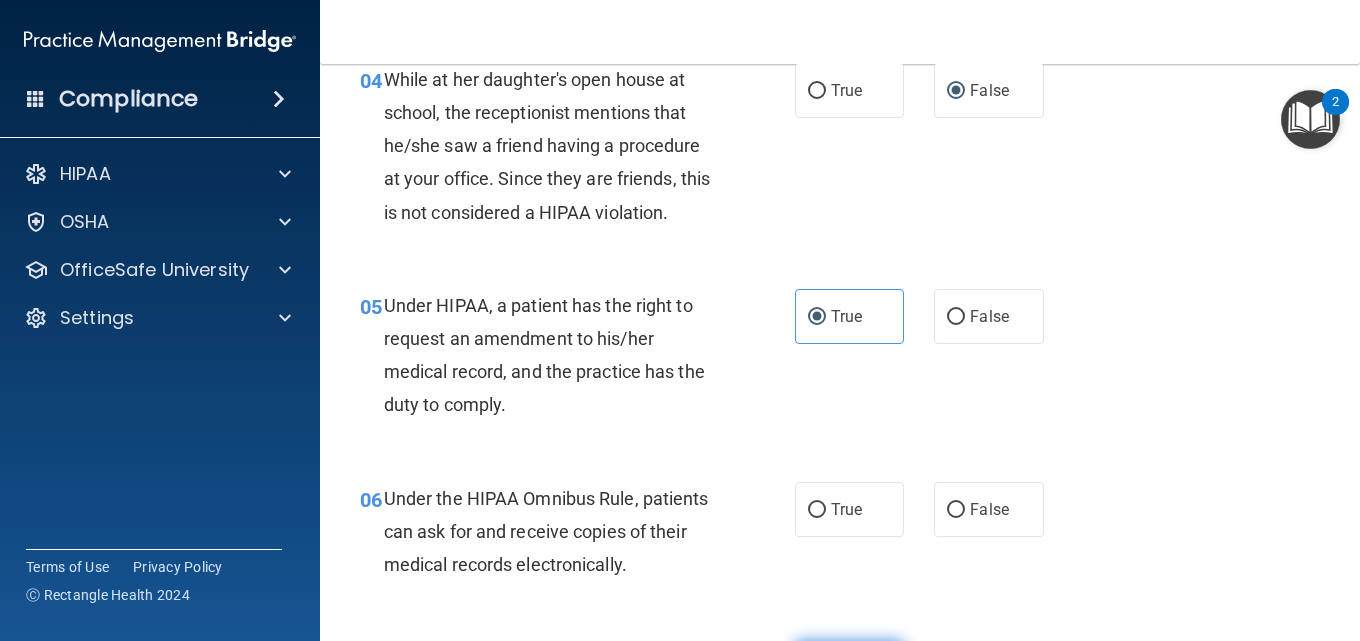 scroll, scrollTop: 900, scrollLeft: 0, axis: vertical 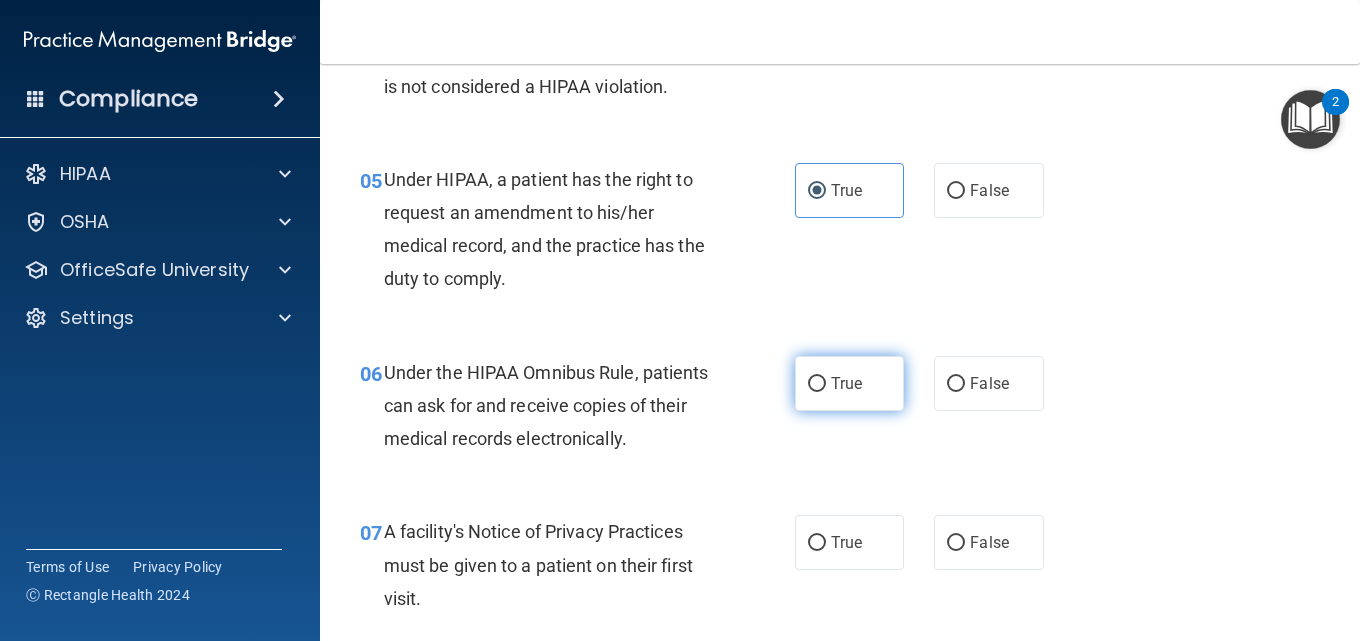 click on "True" at bounding box center (846, 383) 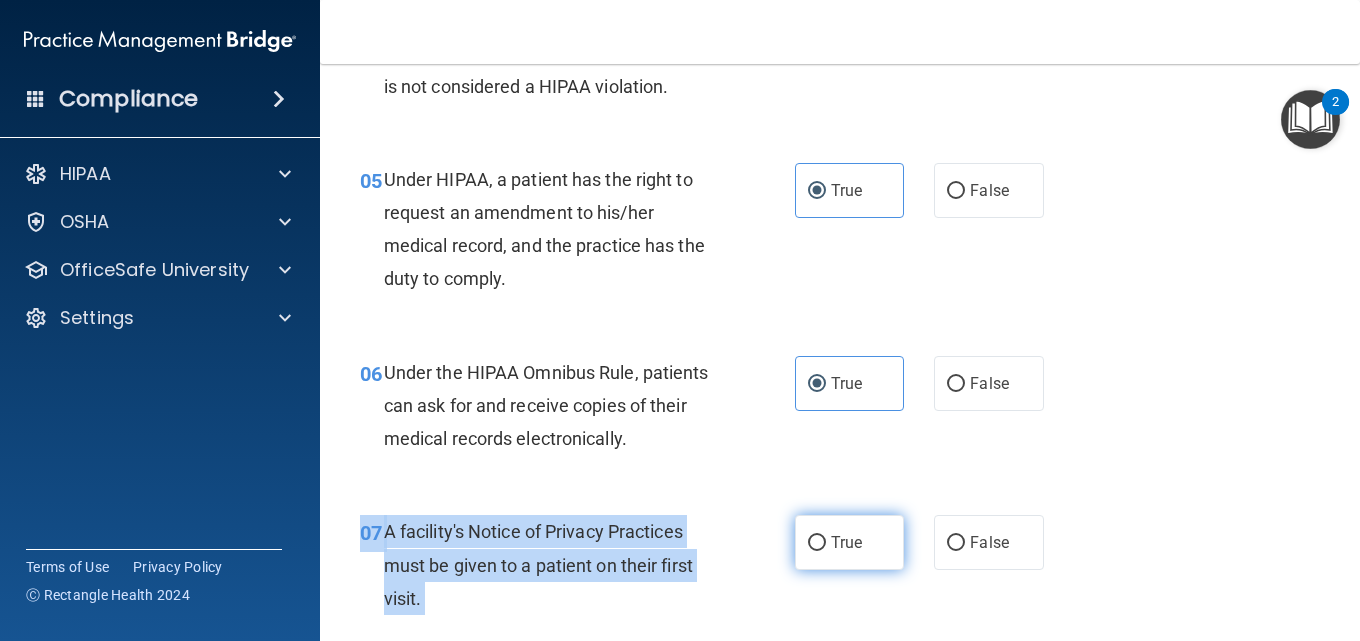 click on "07       A facility's Notice of Privacy Practices must be given to a patient on their first visit.                 True           False" at bounding box center (840, 570) 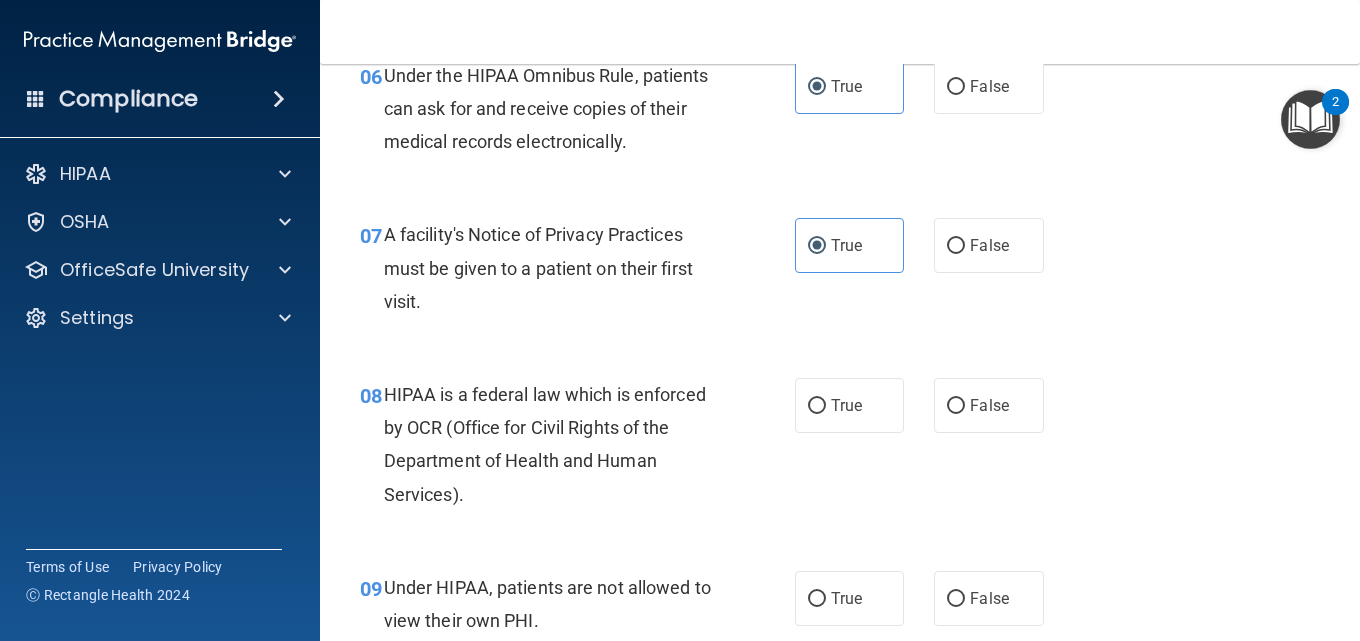 scroll, scrollTop: 1200, scrollLeft: 0, axis: vertical 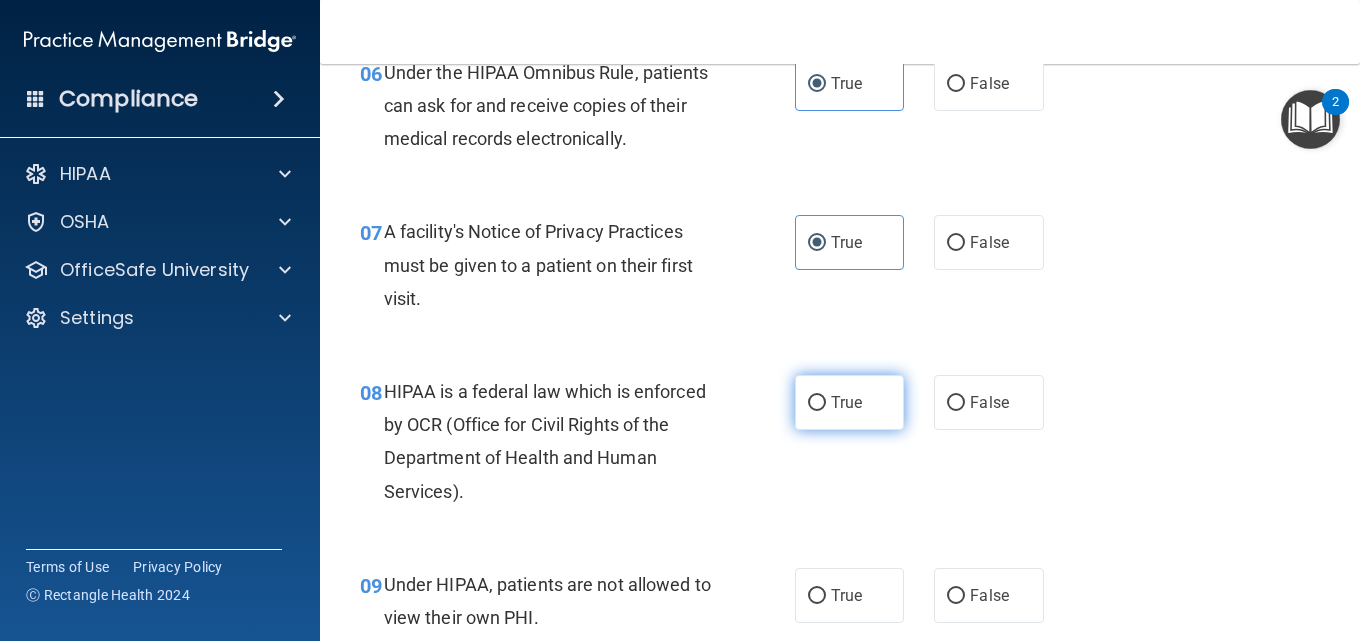click on "True" at bounding box center [849, 402] 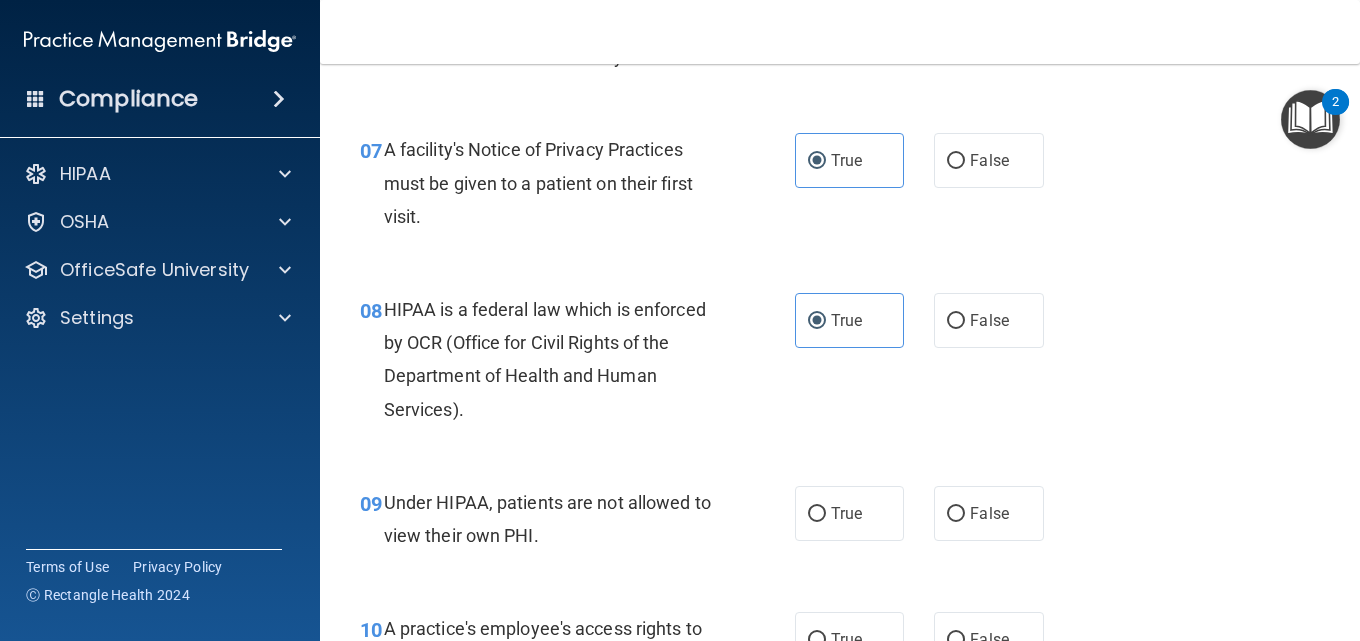 scroll, scrollTop: 1400, scrollLeft: 0, axis: vertical 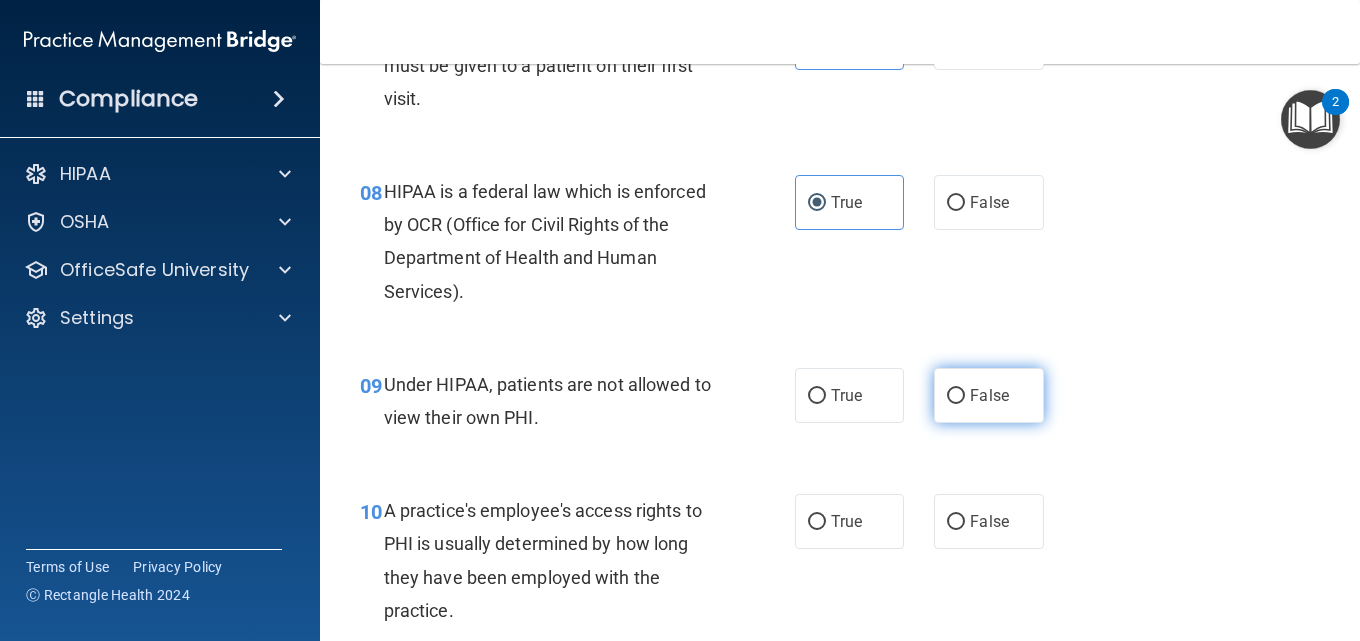 click on "False" at bounding box center (988, 395) 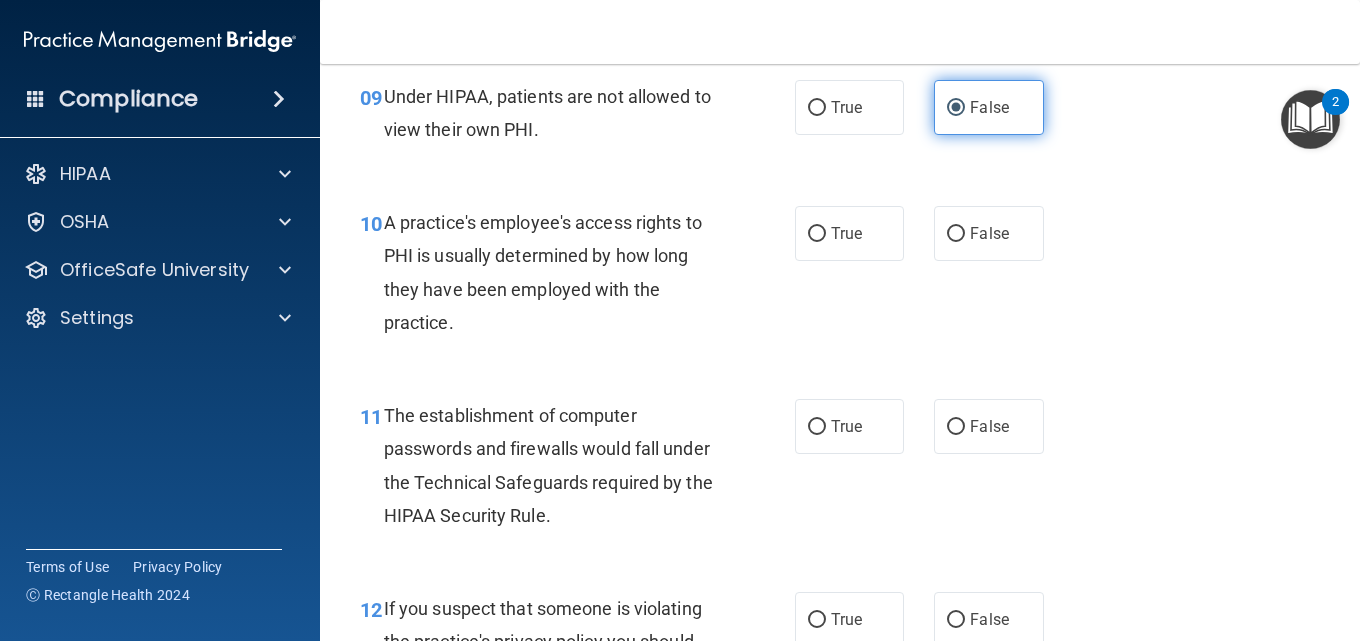 scroll, scrollTop: 1700, scrollLeft: 0, axis: vertical 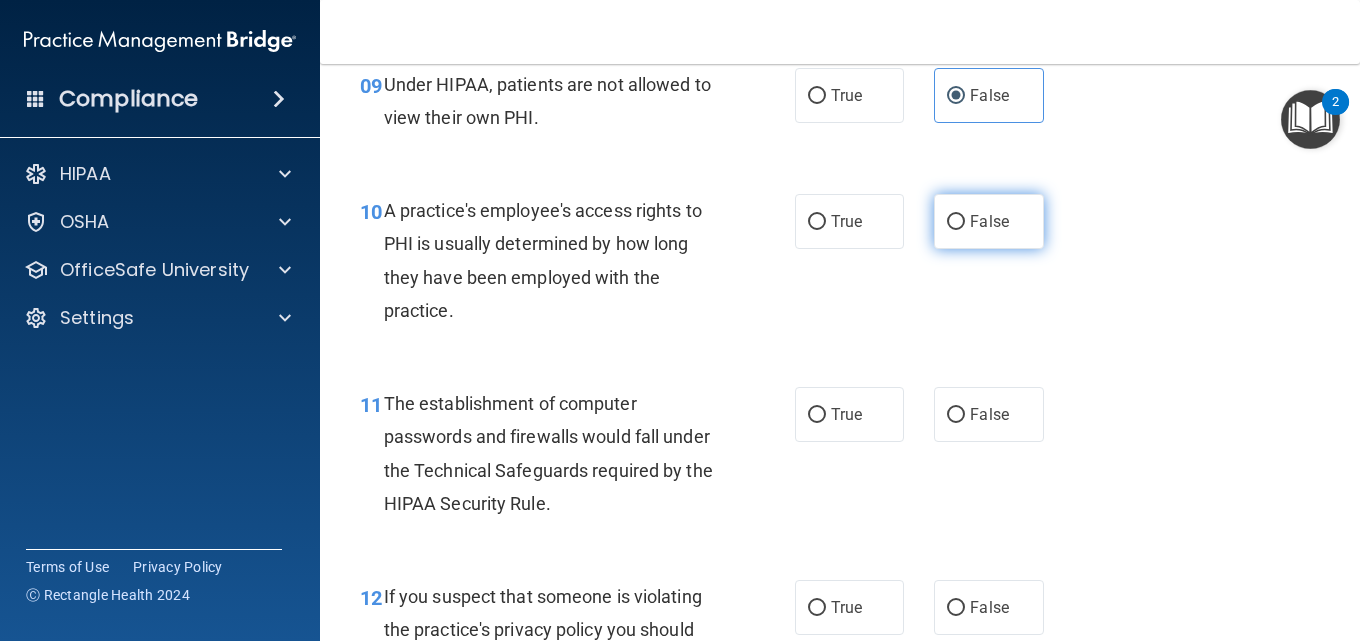 click on "False" at bounding box center [956, 222] 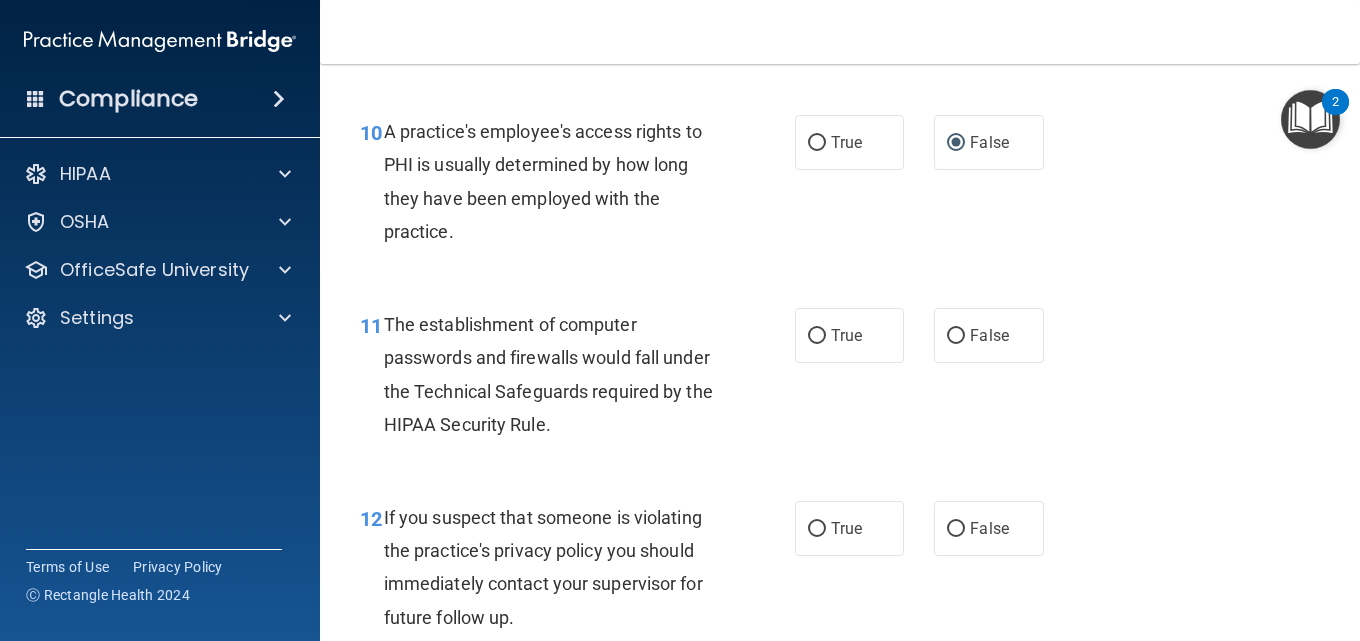 scroll, scrollTop: 1900, scrollLeft: 0, axis: vertical 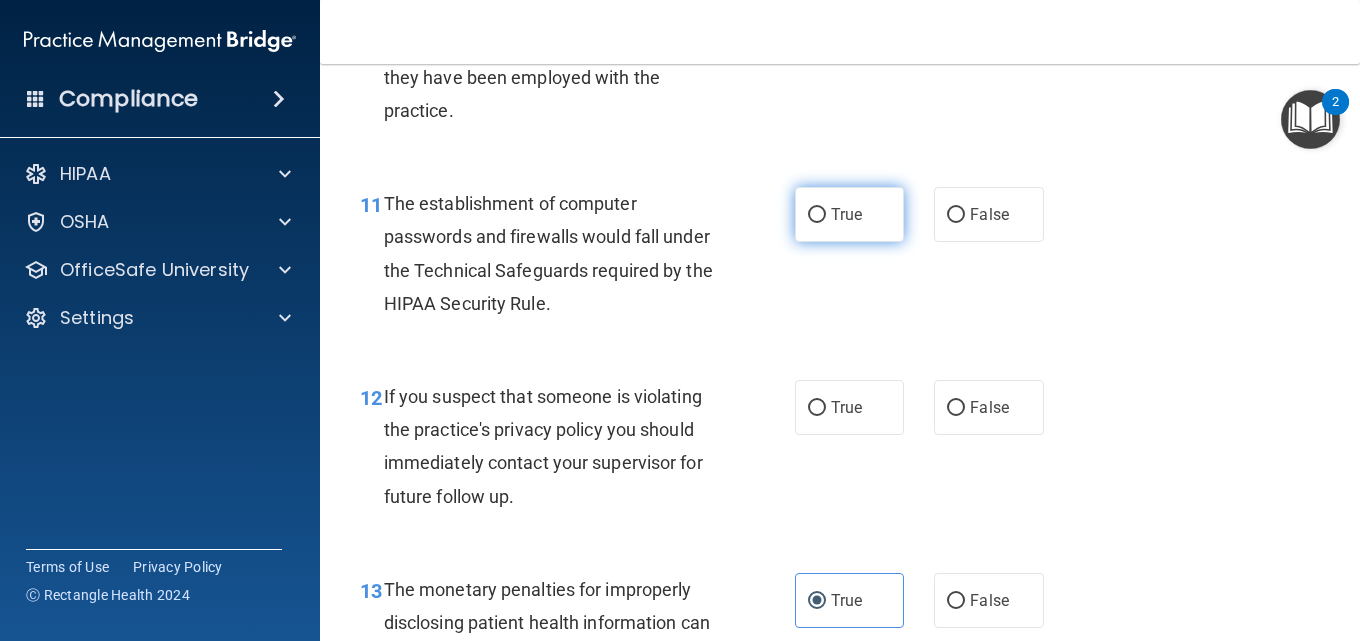 click on "True" at bounding box center [846, 214] 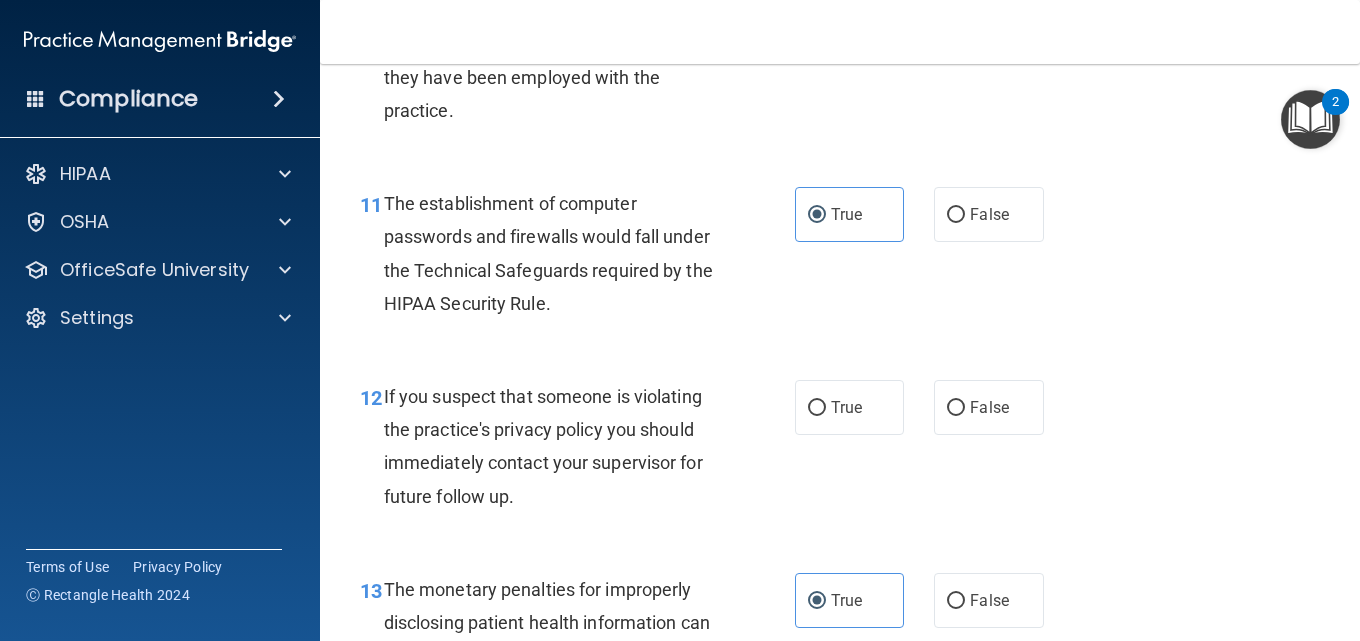scroll, scrollTop: 2100, scrollLeft: 0, axis: vertical 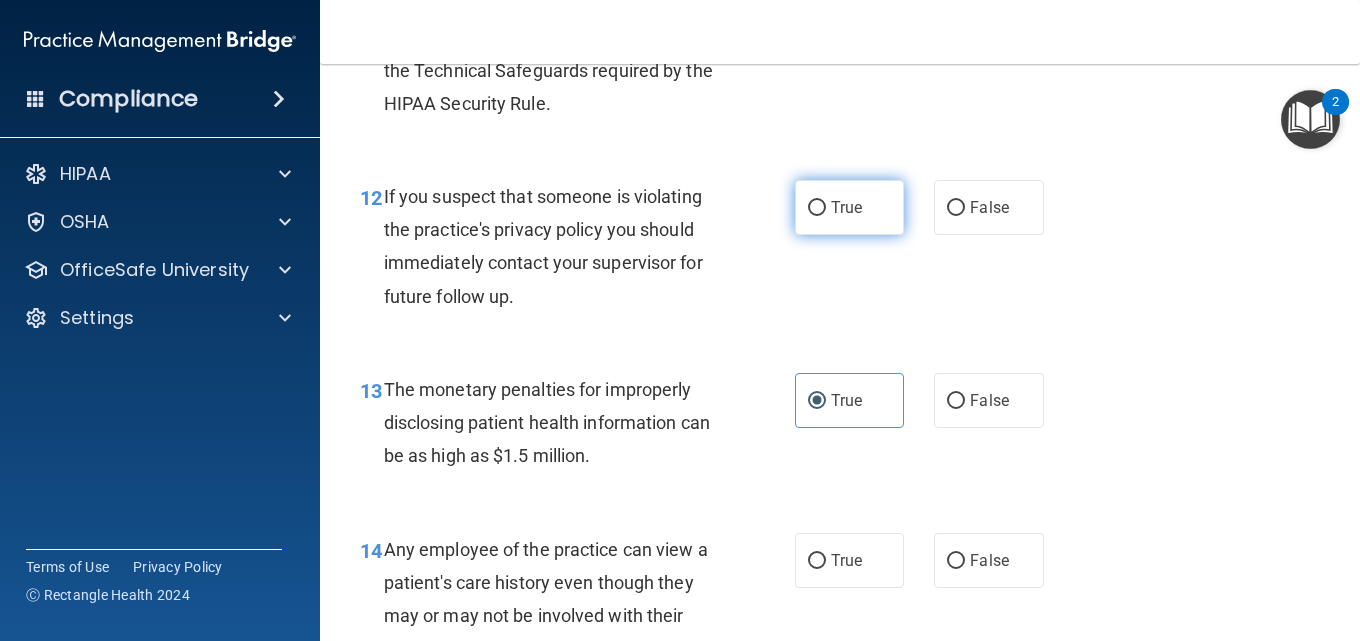 click on "True" at bounding box center [849, 207] 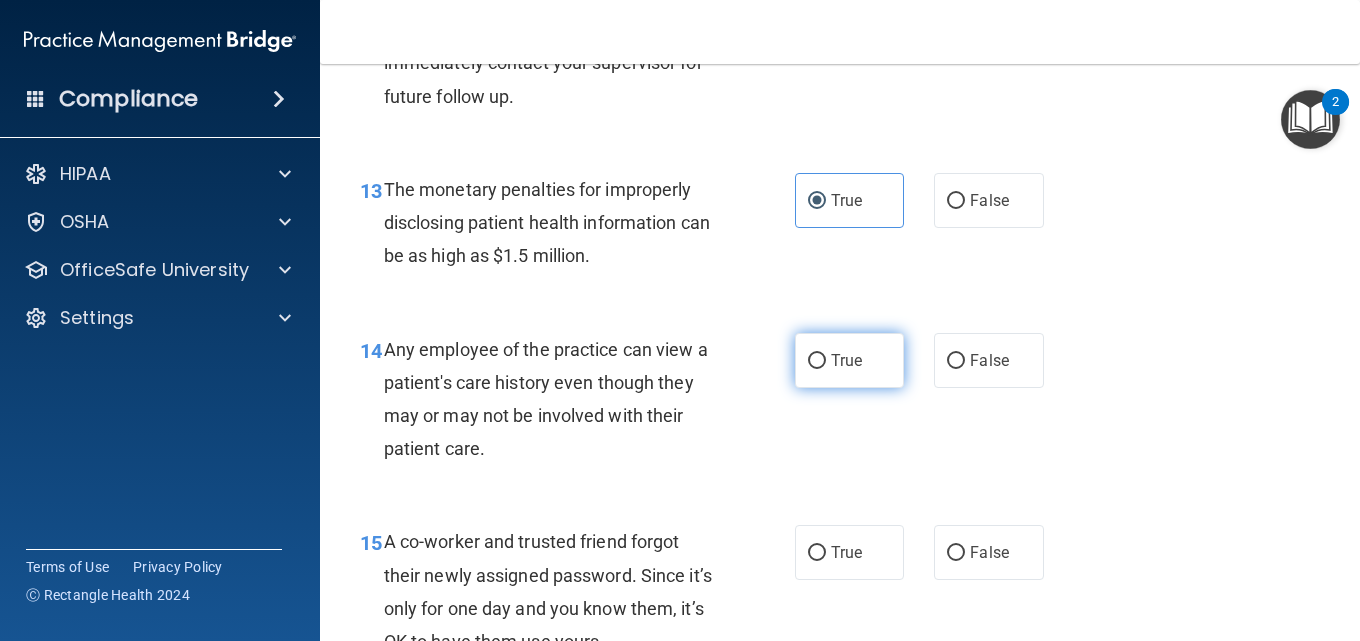scroll, scrollTop: 2500, scrollLeft: 0, axis: vertical 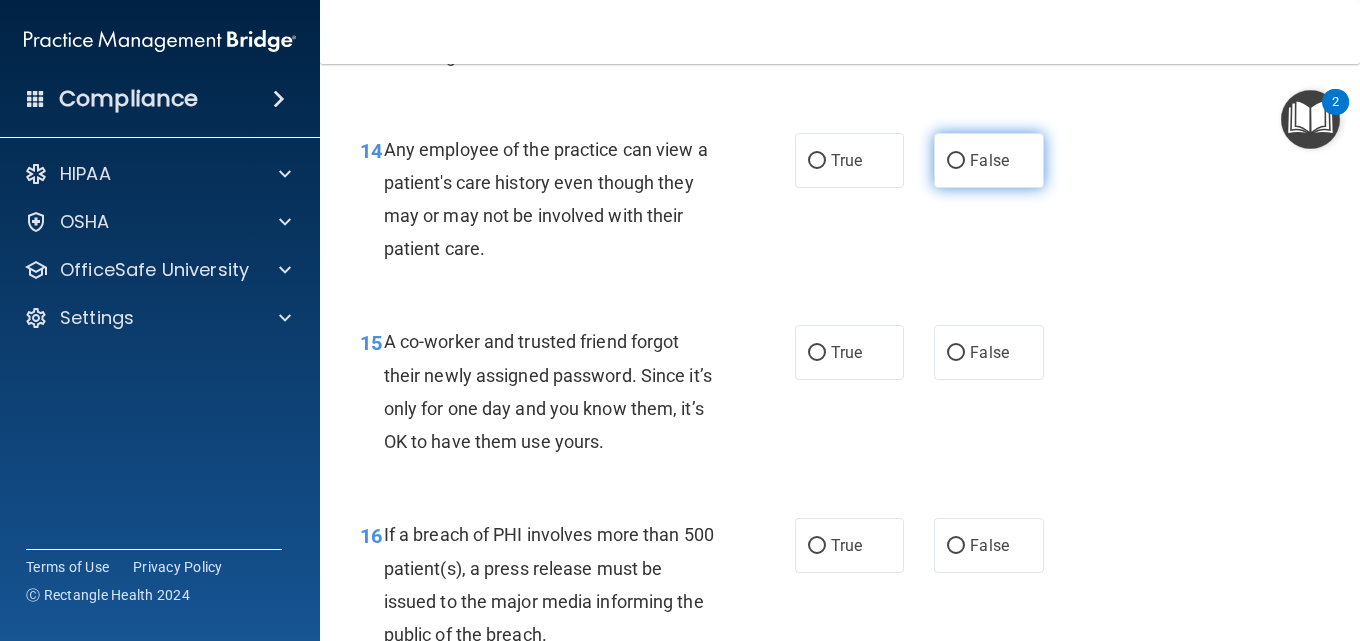 click on "False" at bounding box center (989, 160) 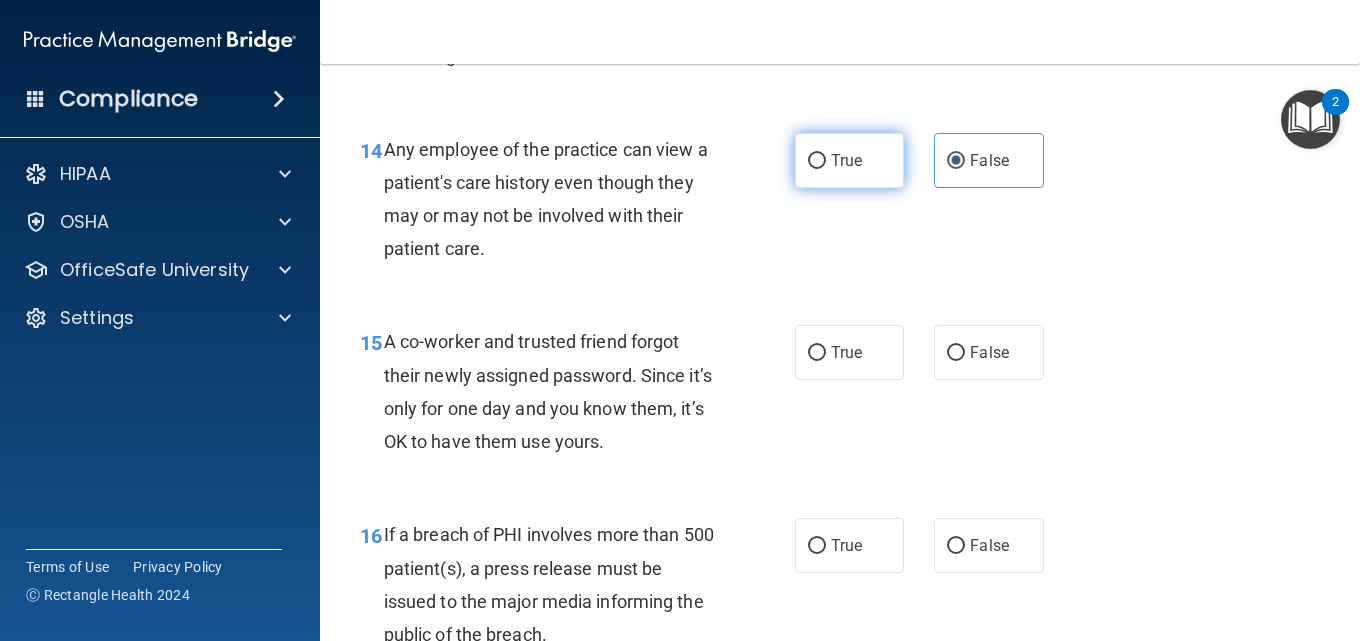 click on "True" at bounding box center [849, 160] 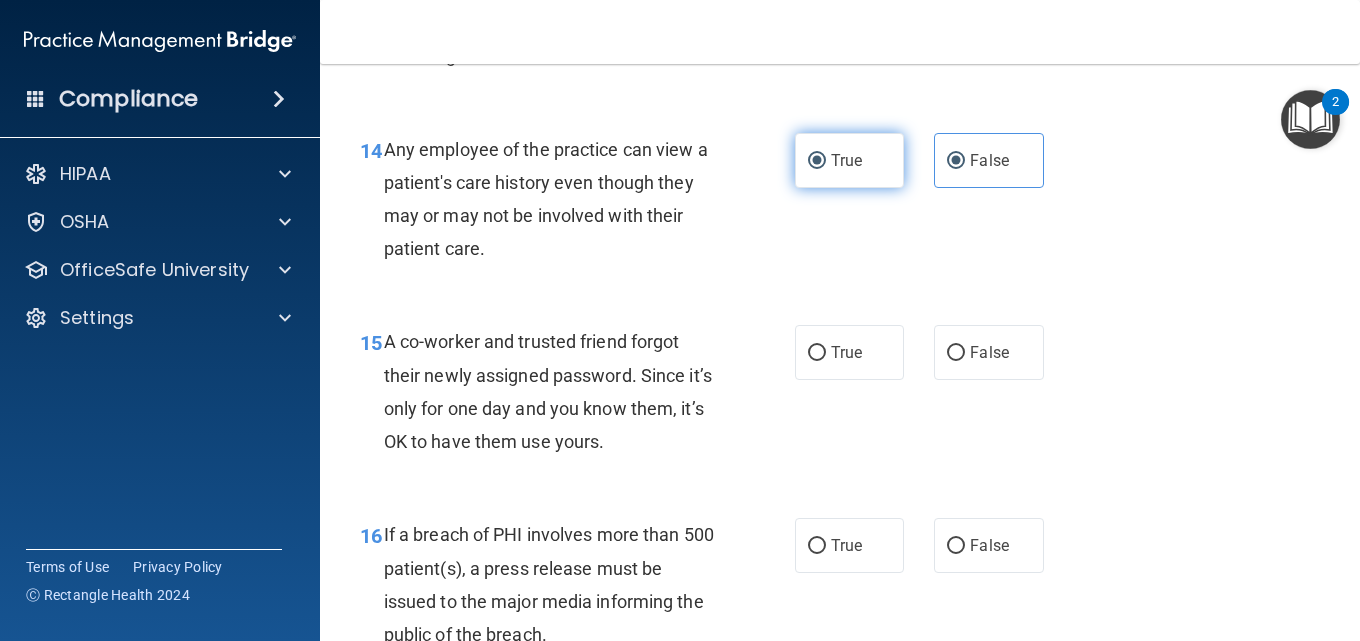 radio on "false" 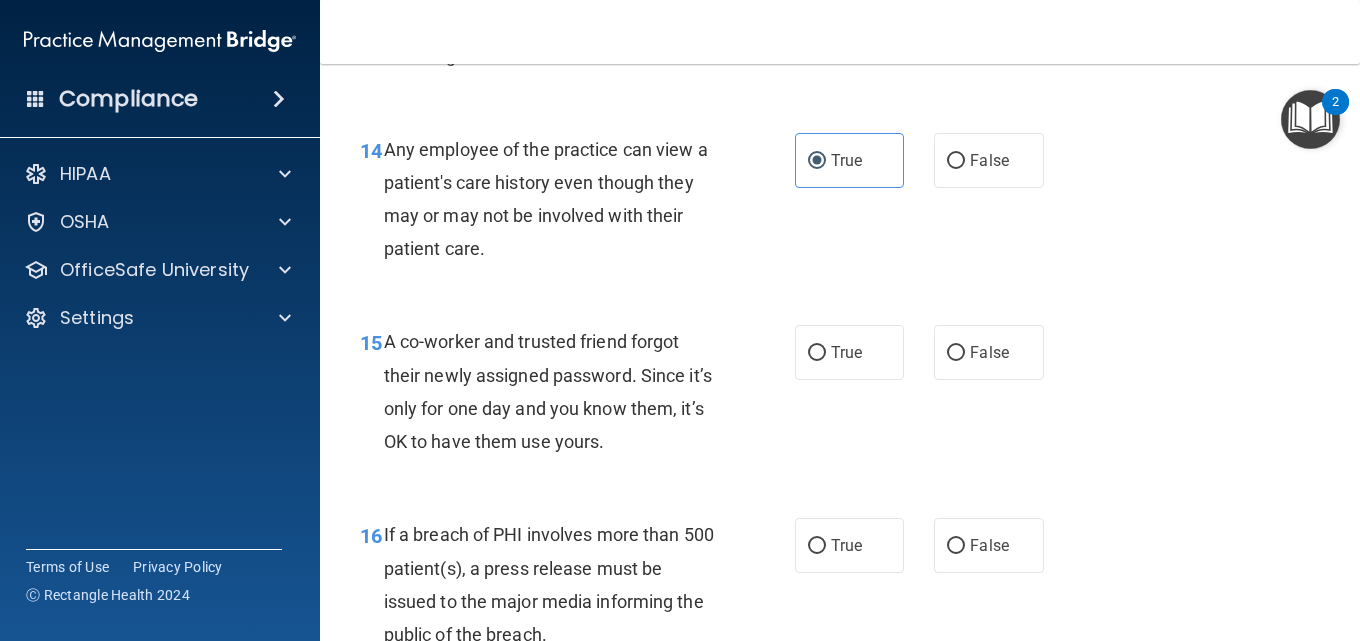 scroll, scrollTop: 2700, scrollLeft: 0, axis: vertical 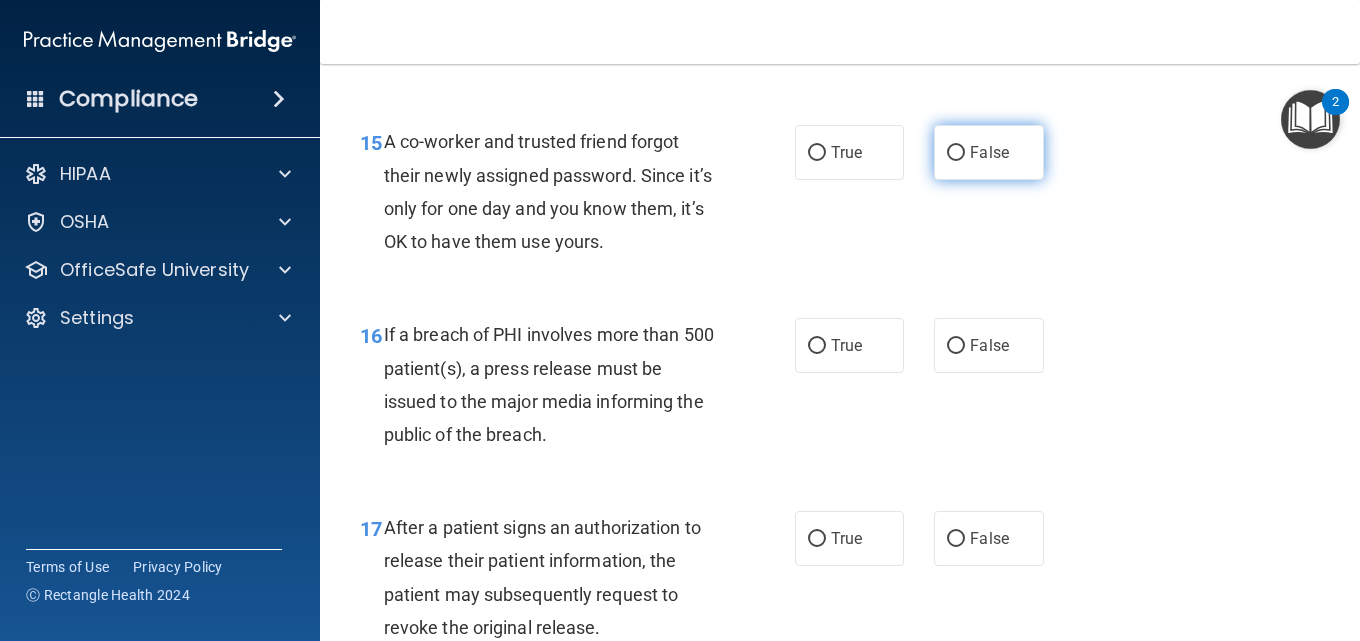 click on "False" at bounding box center (989, 152) 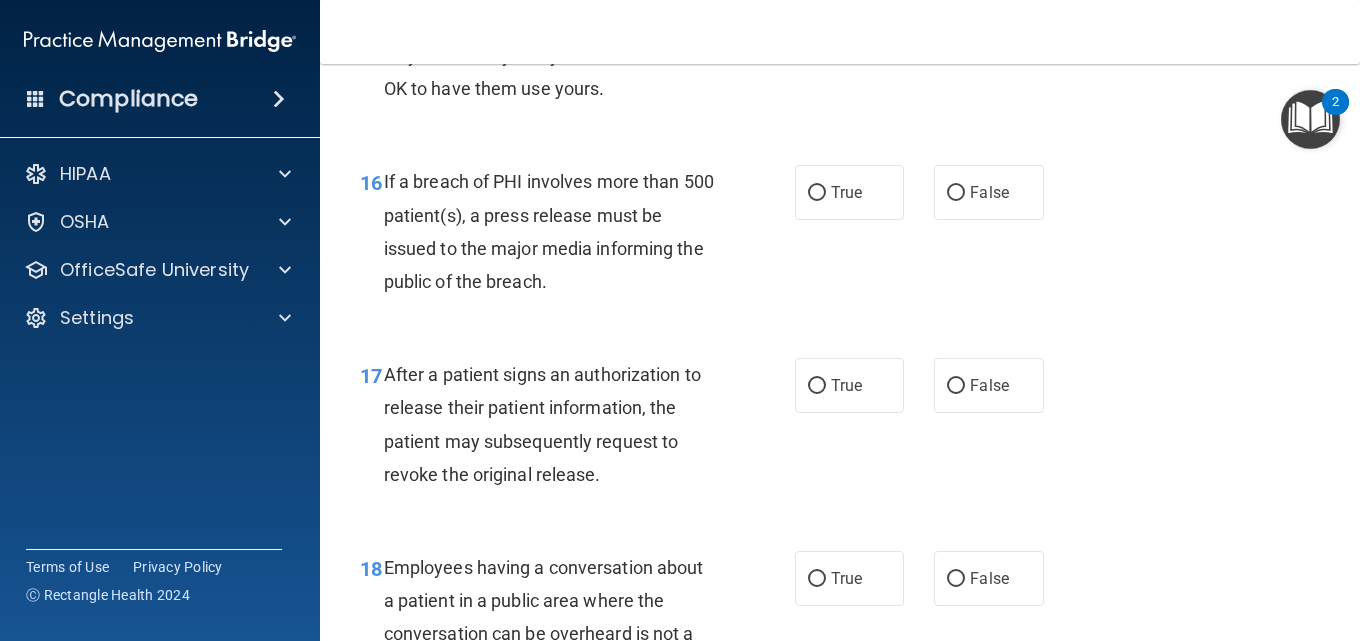 scroll, scrollTop: 2900, scrollLeft: 0, axis: vertical 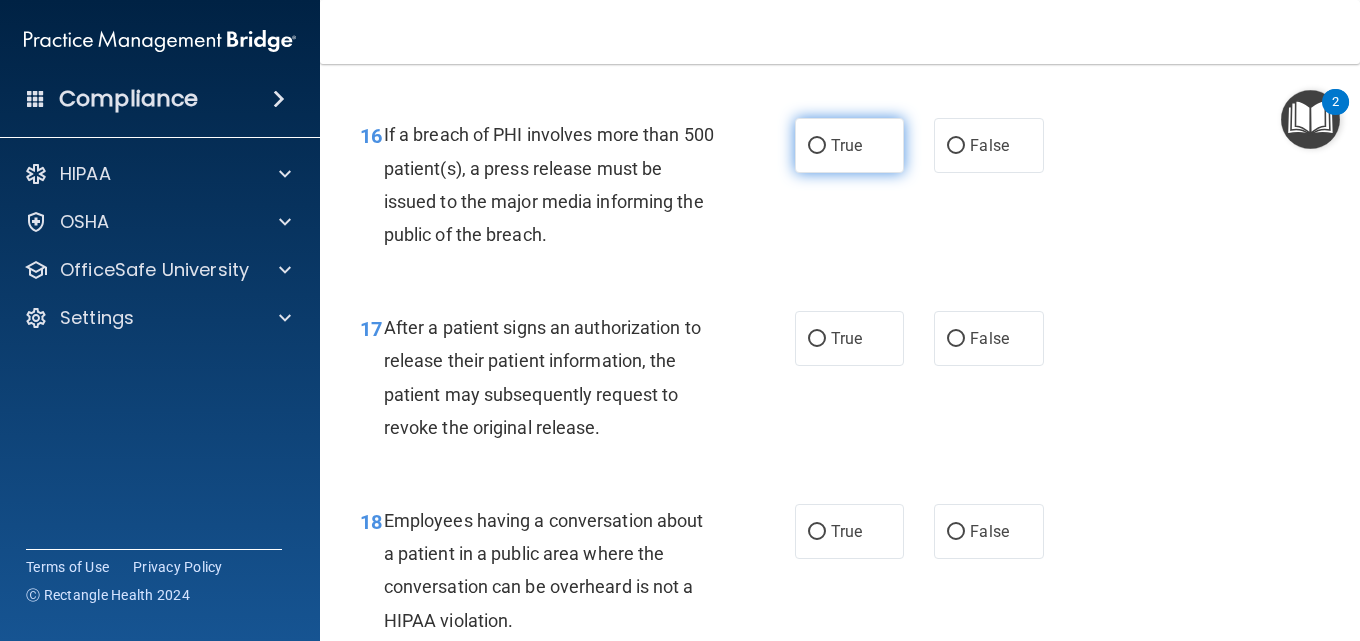 click on "True" at bounding box center (849, 145) 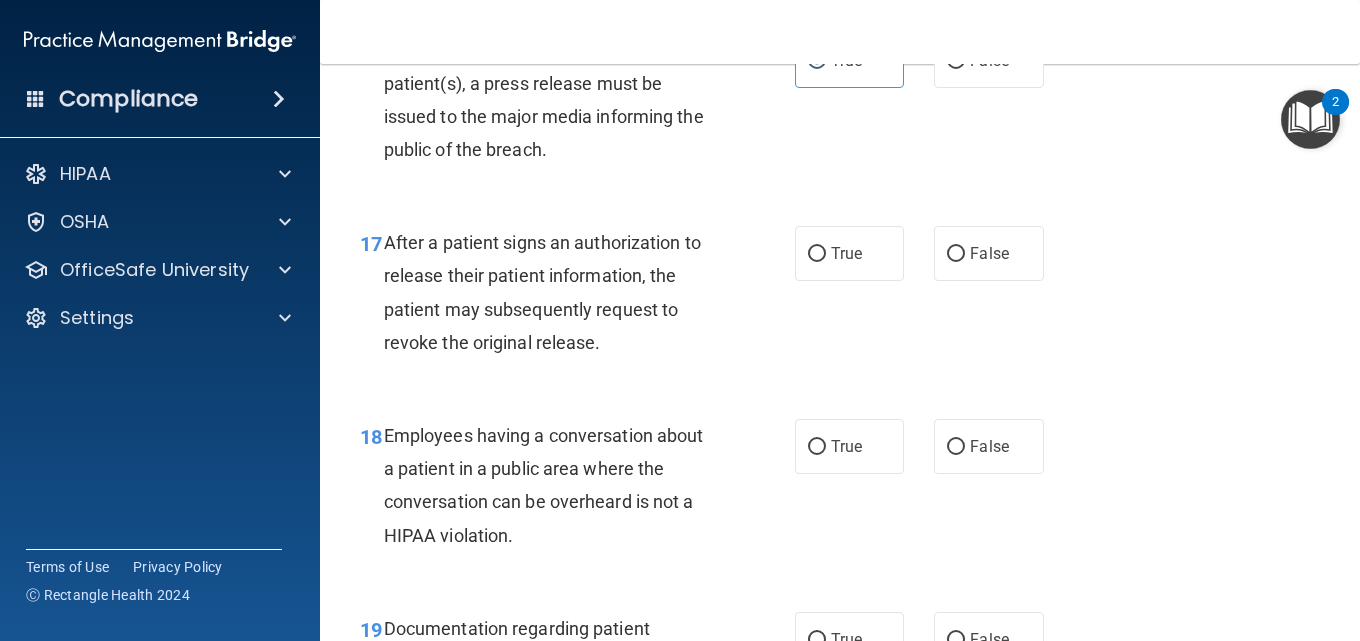 scroll, scrollTop: 3100, scrollLeft: 0, axis: vertical 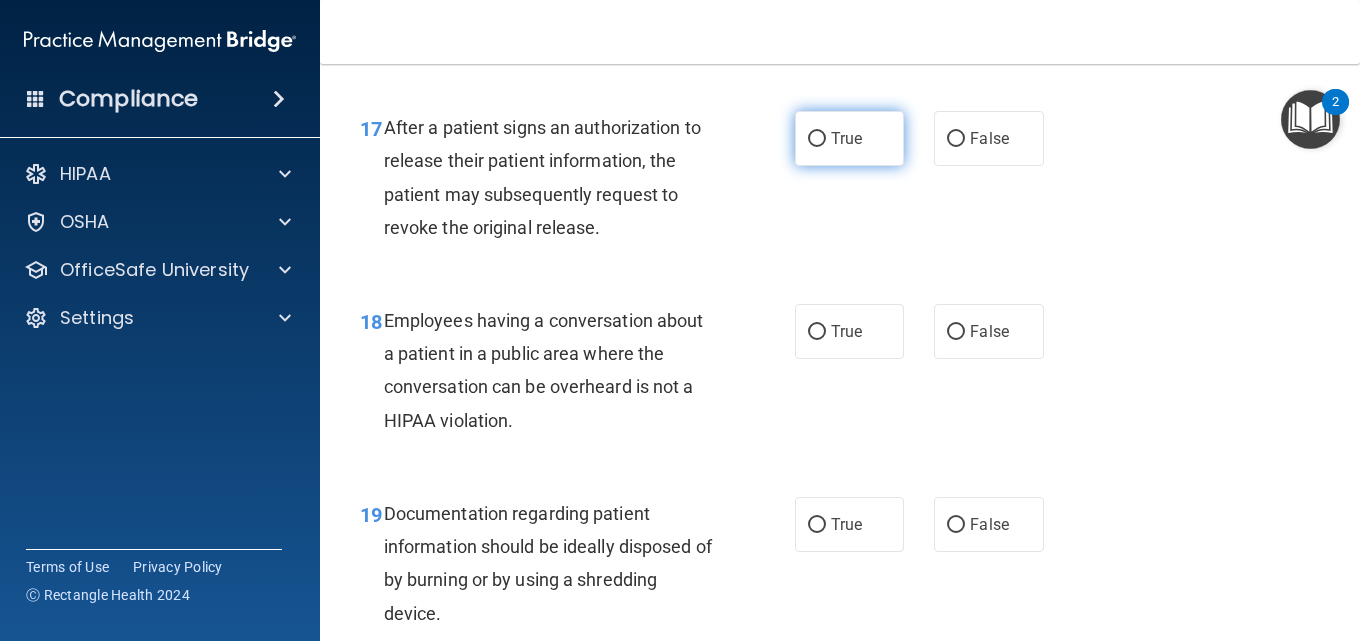 click on "True" at bounding box center [846, 138] 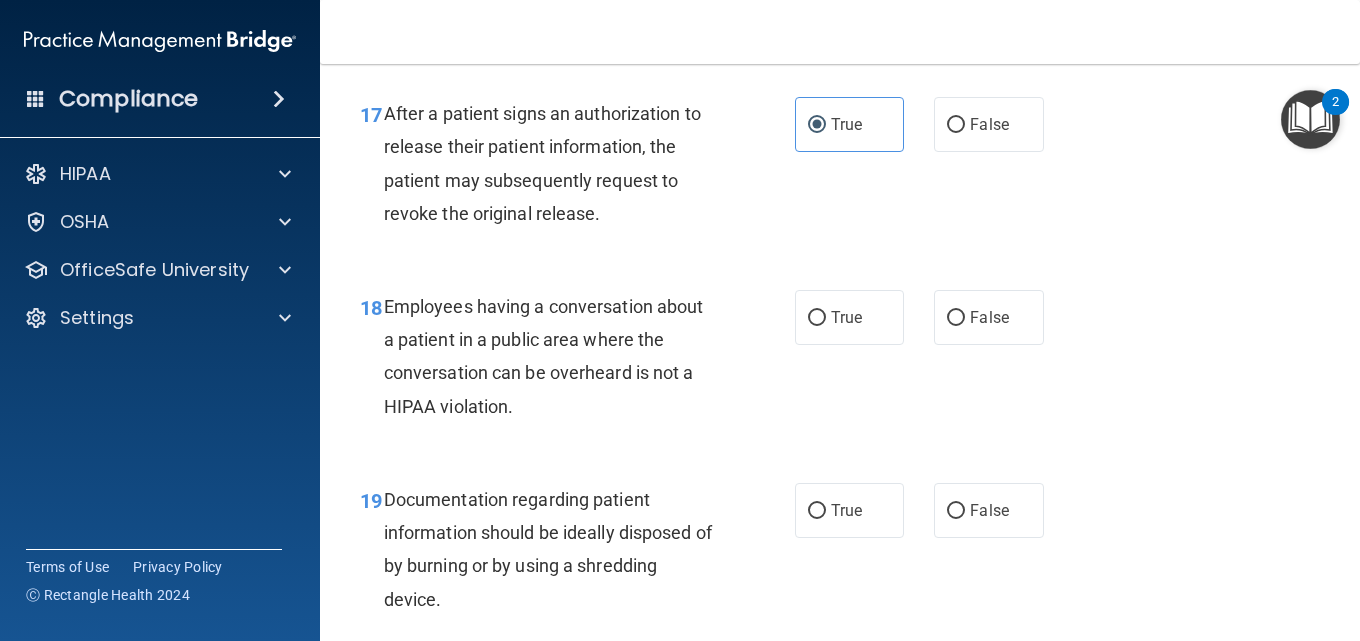 scroll, scrollTop: 3100, scrollLeft: 0, axis: vertical 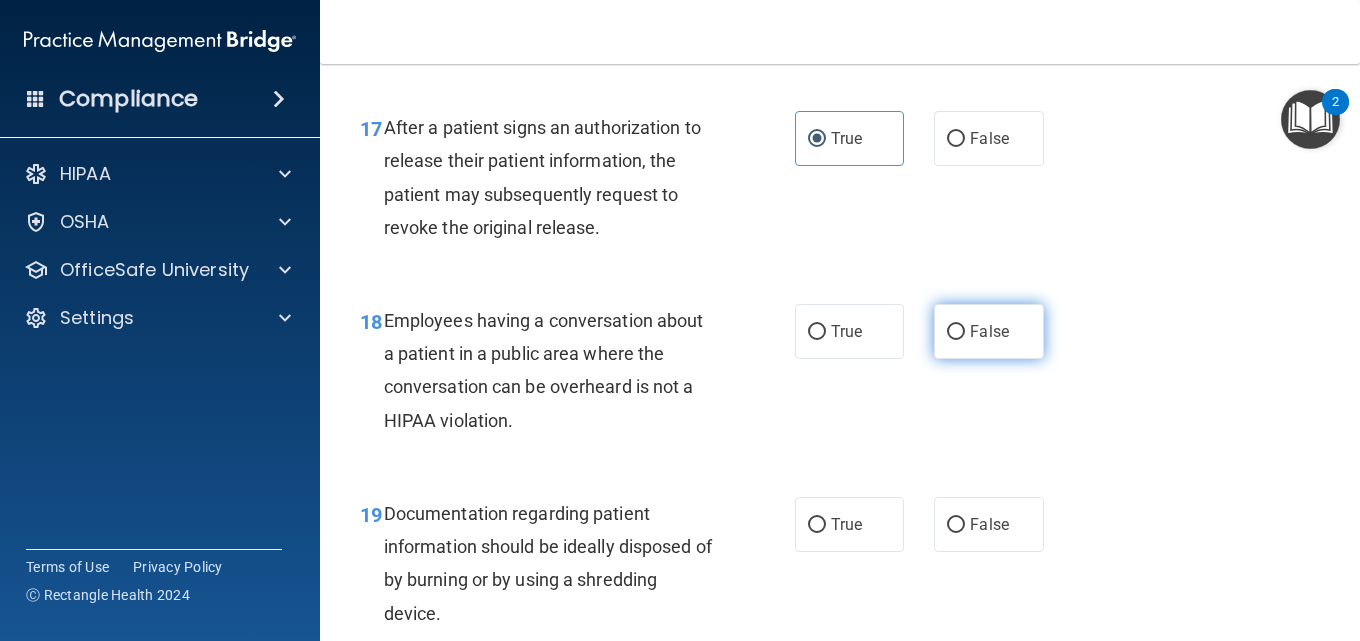 click on "False" at bounding box center (988, 331) 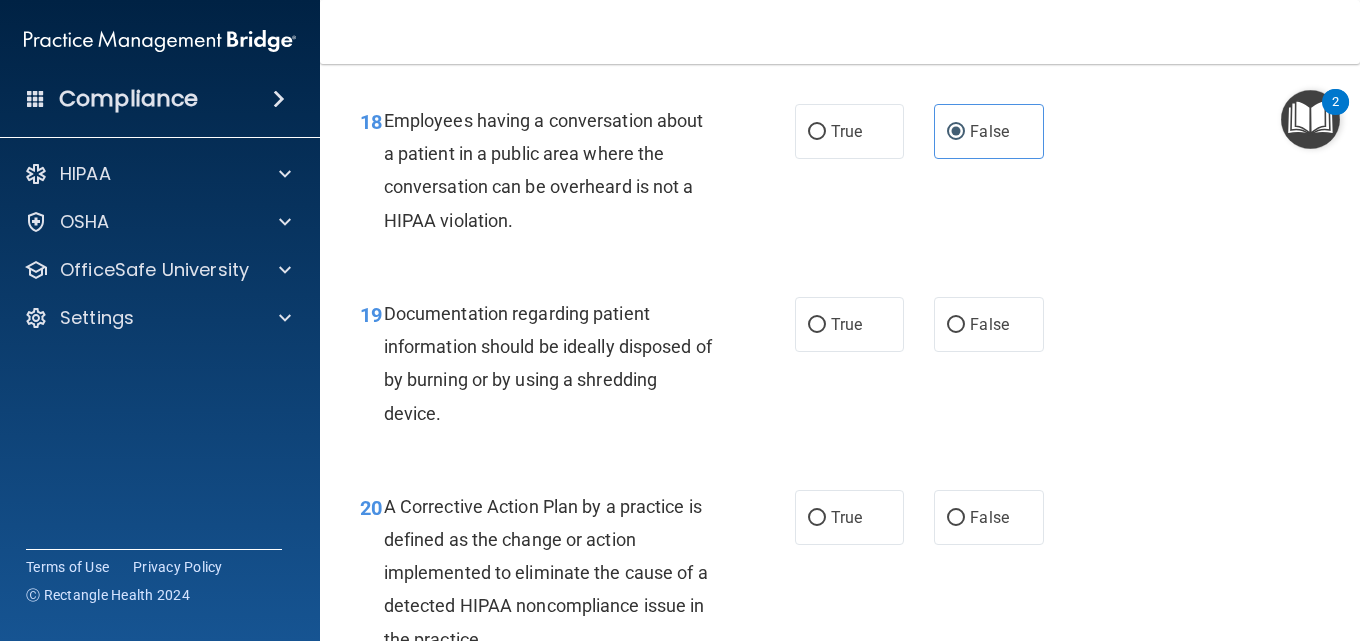 scroll, scrollTop: 3400, scrollLeft: 0, axis: vertical 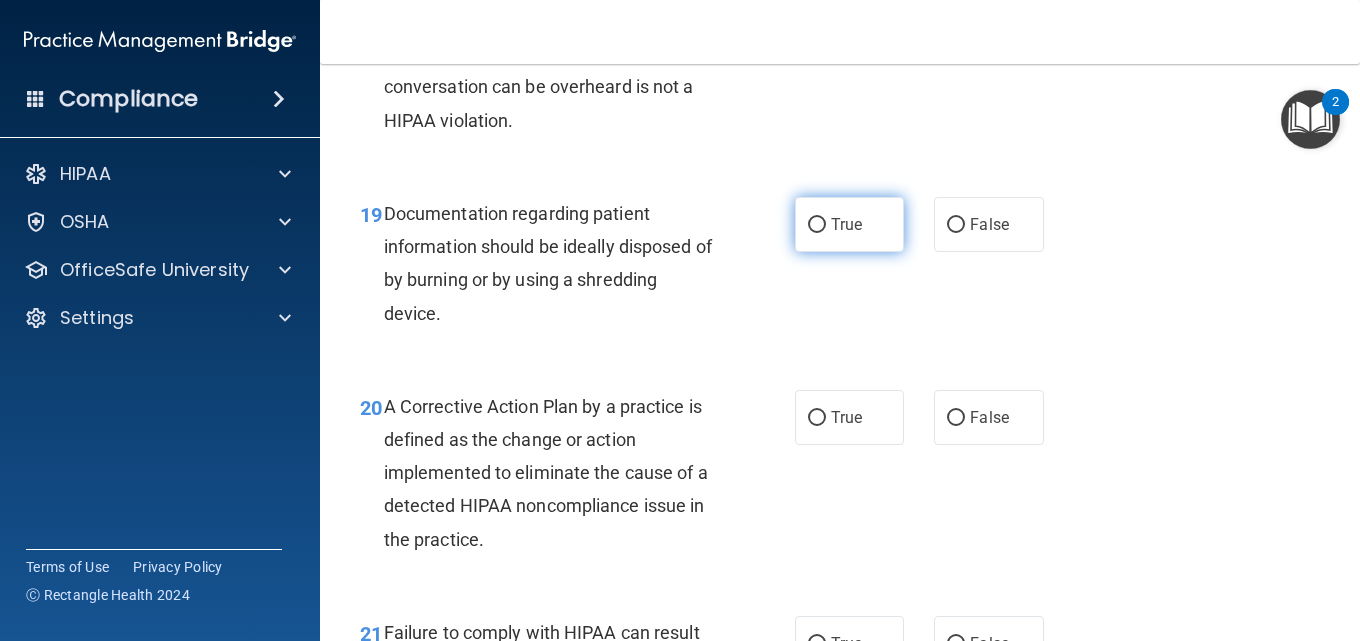 click on "True" at bounding box center (846, 224) 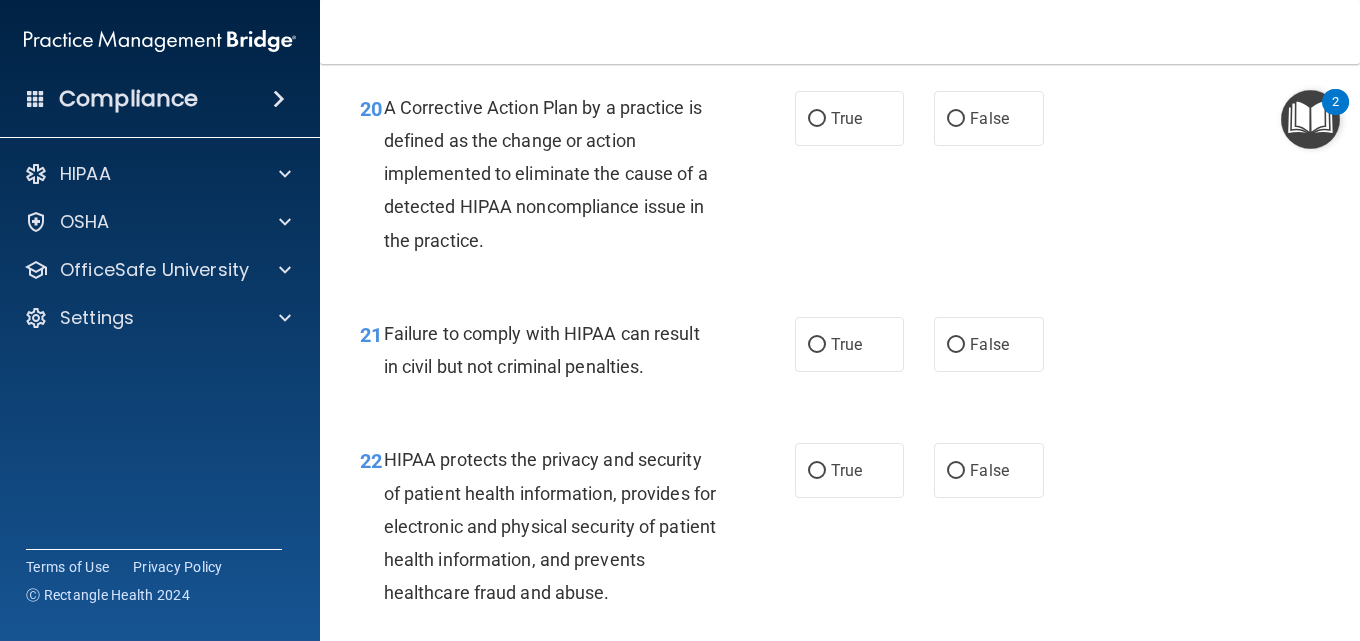 scroll, scrollTop: 3700, scrollLeft: 0, axis: vertical 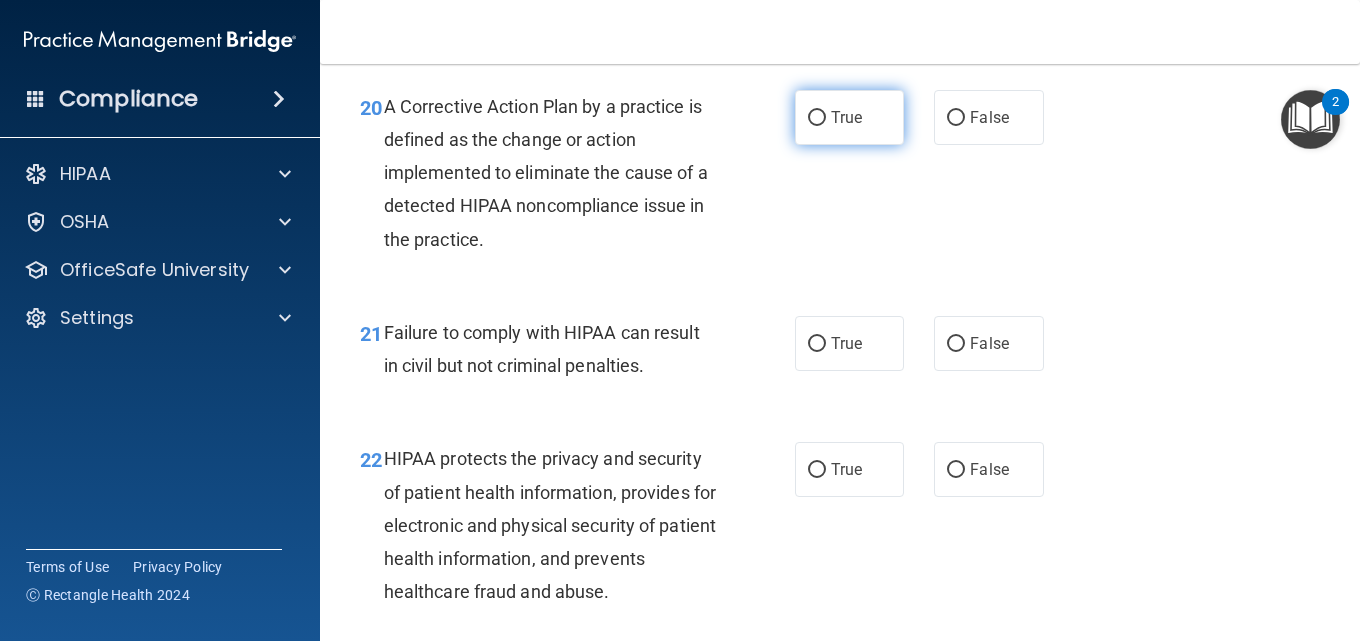 click on "True" at bounding box center (846, 117) 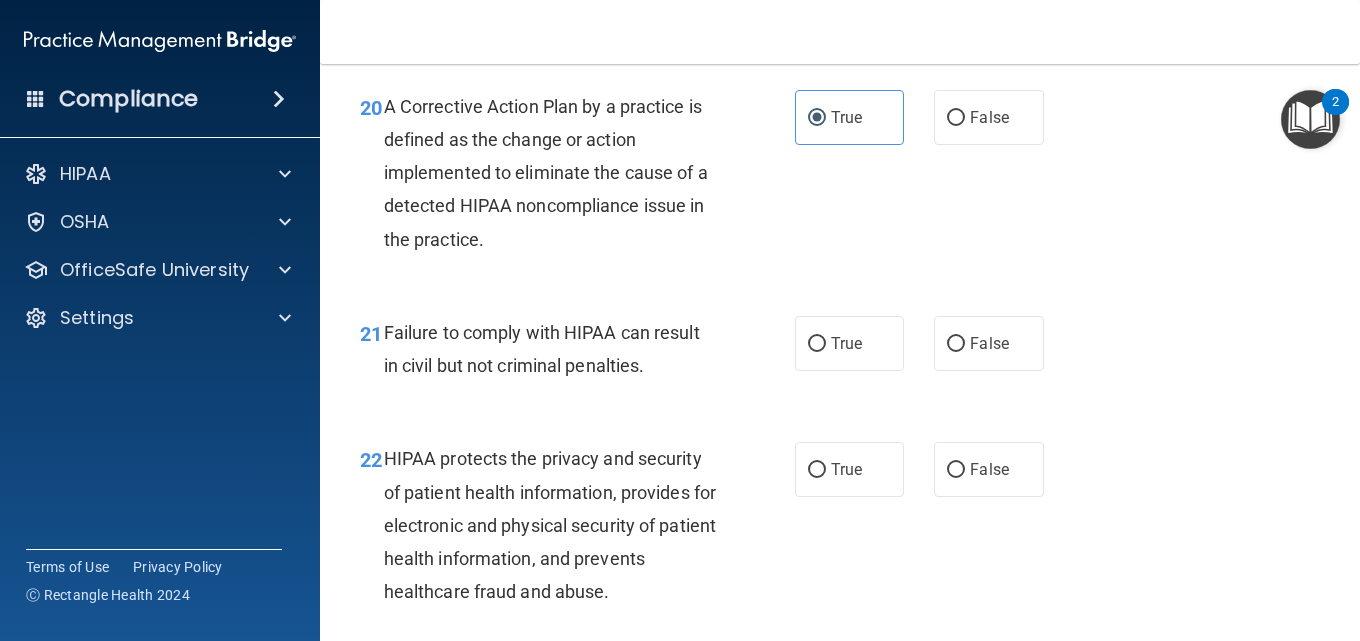 scroll, scrollTop: 3900, scrollLeft: 0, axis: vertical 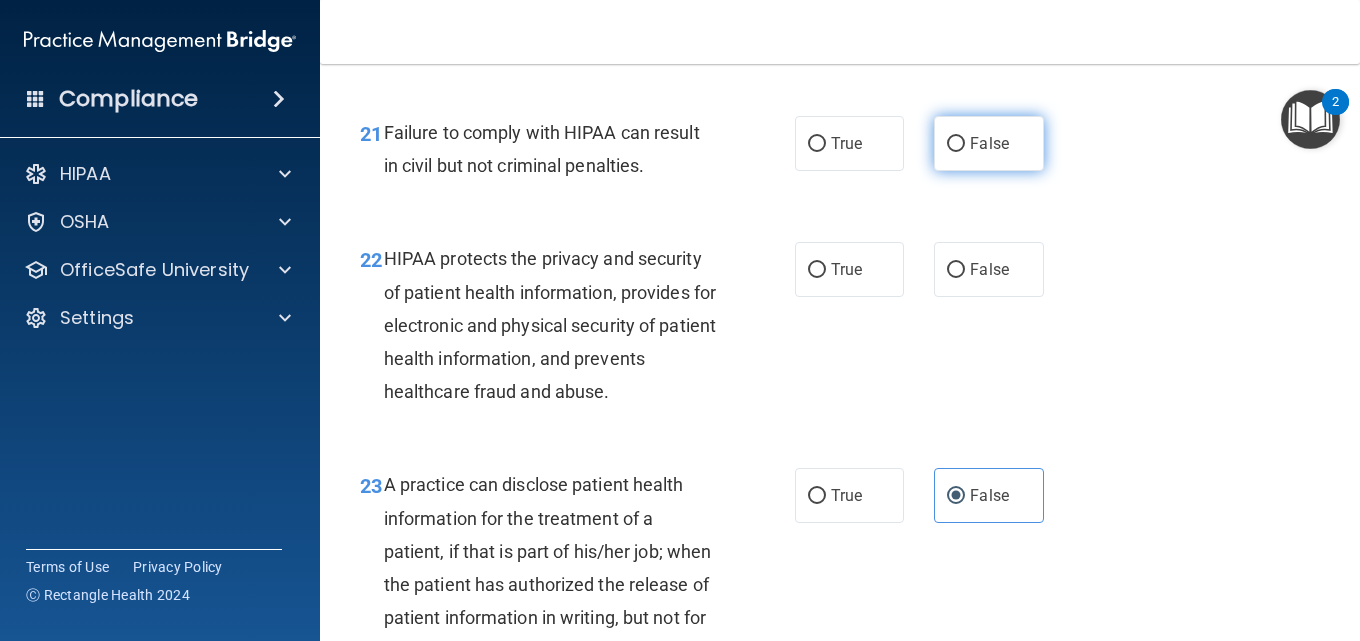 click on "False" at bounding box center (988, 143) 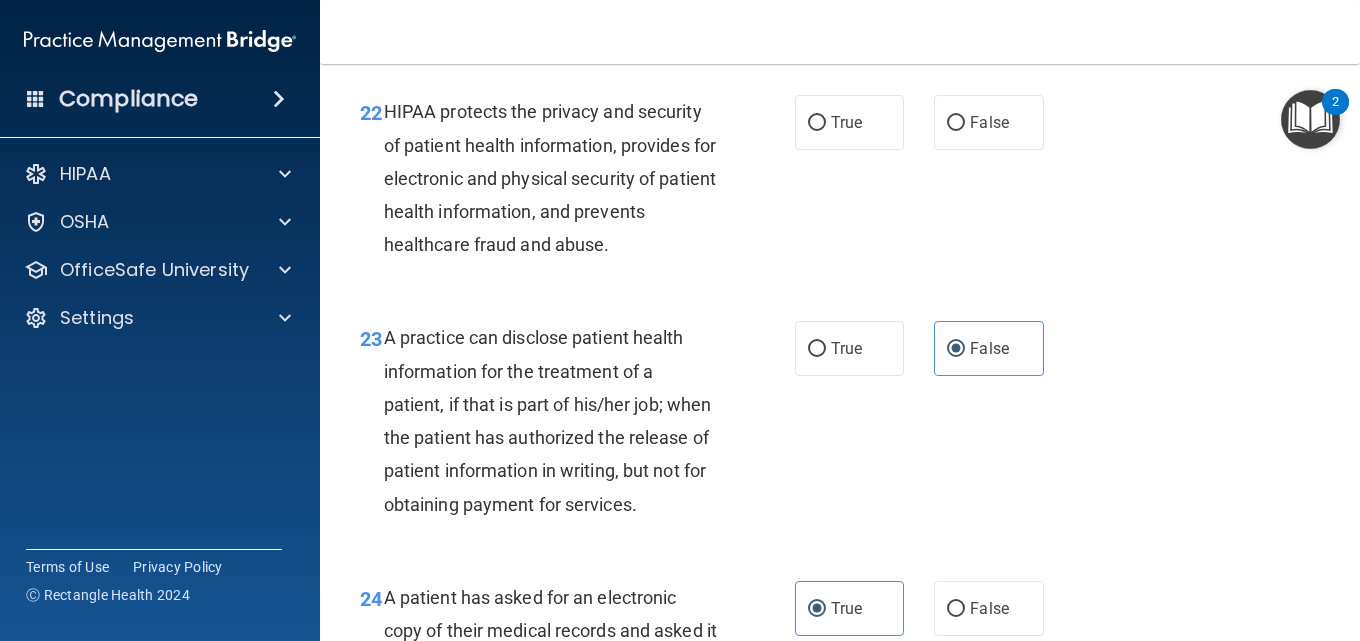 scroll, scrollTop: 4000, scrollLeft: 0, axis: vertical 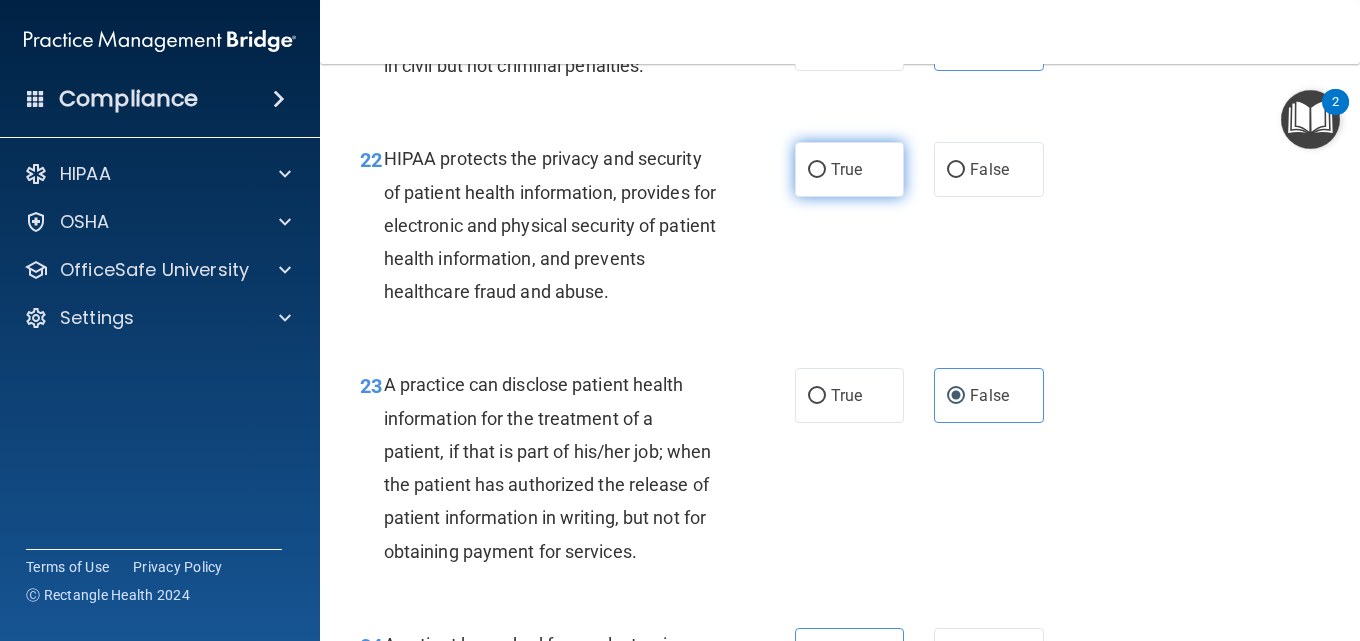click on "True" at bounding box center [849, 169] 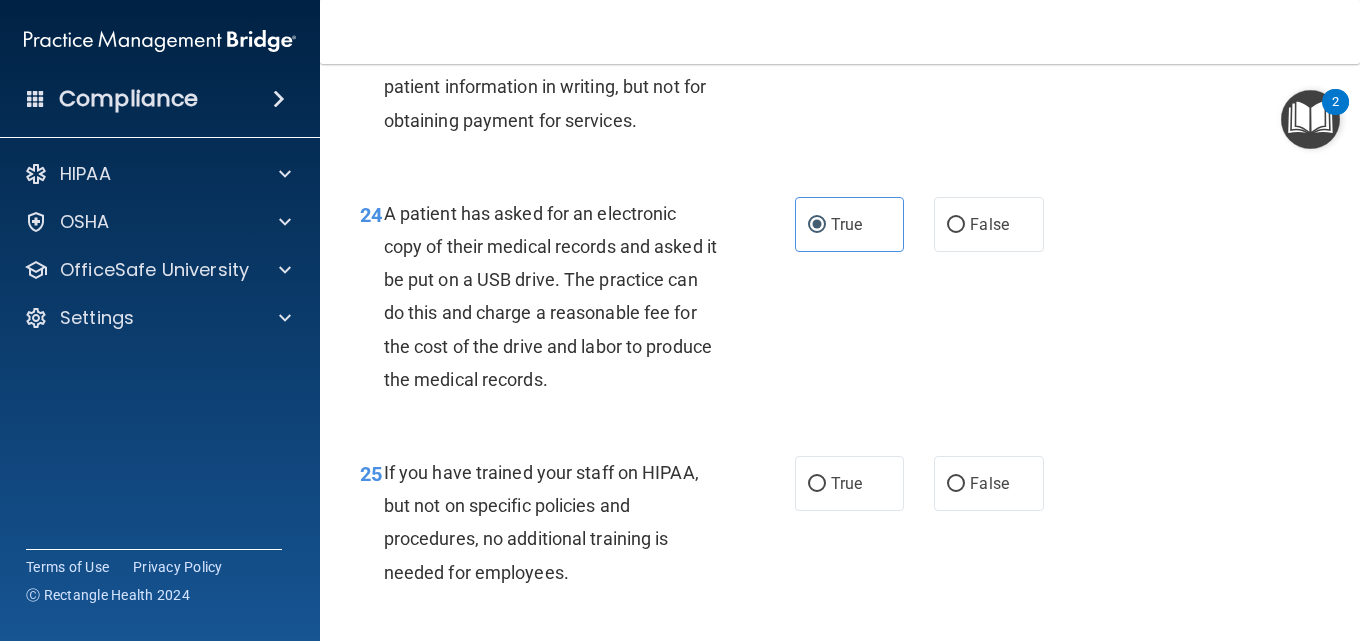 scroll, scrollTop: 4600, scrollLeft: 0, axis: vertical 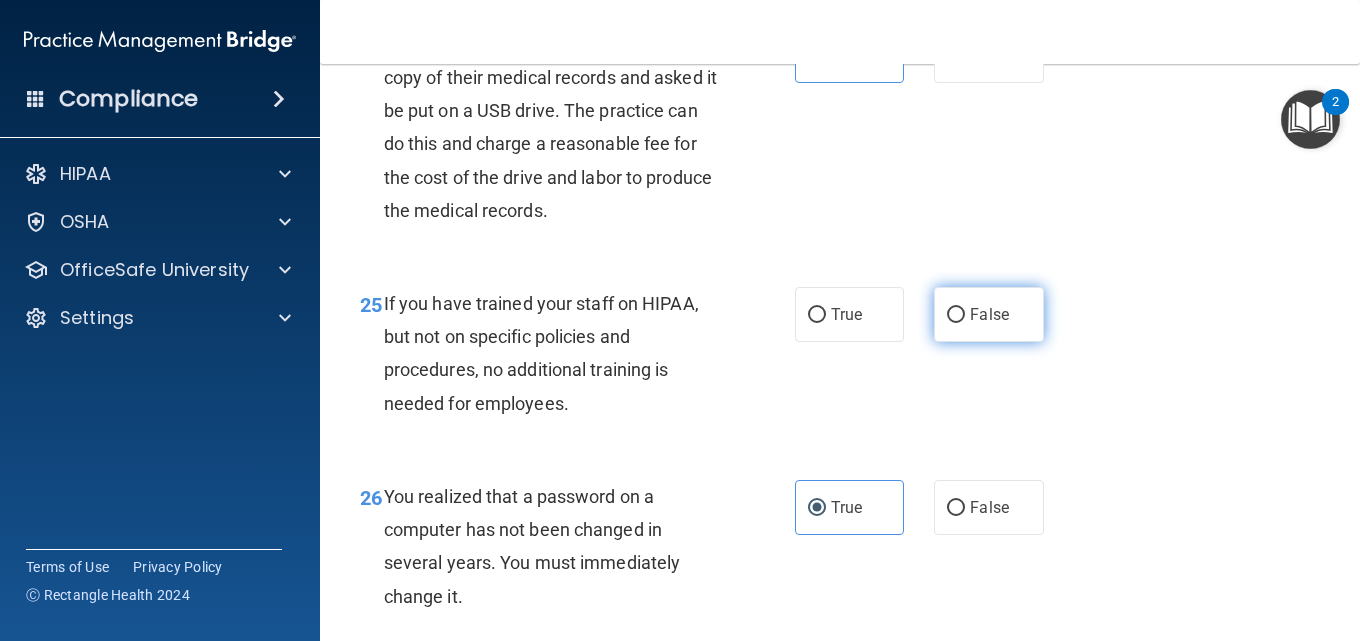 click on "False" at bounding box center (989, 314) 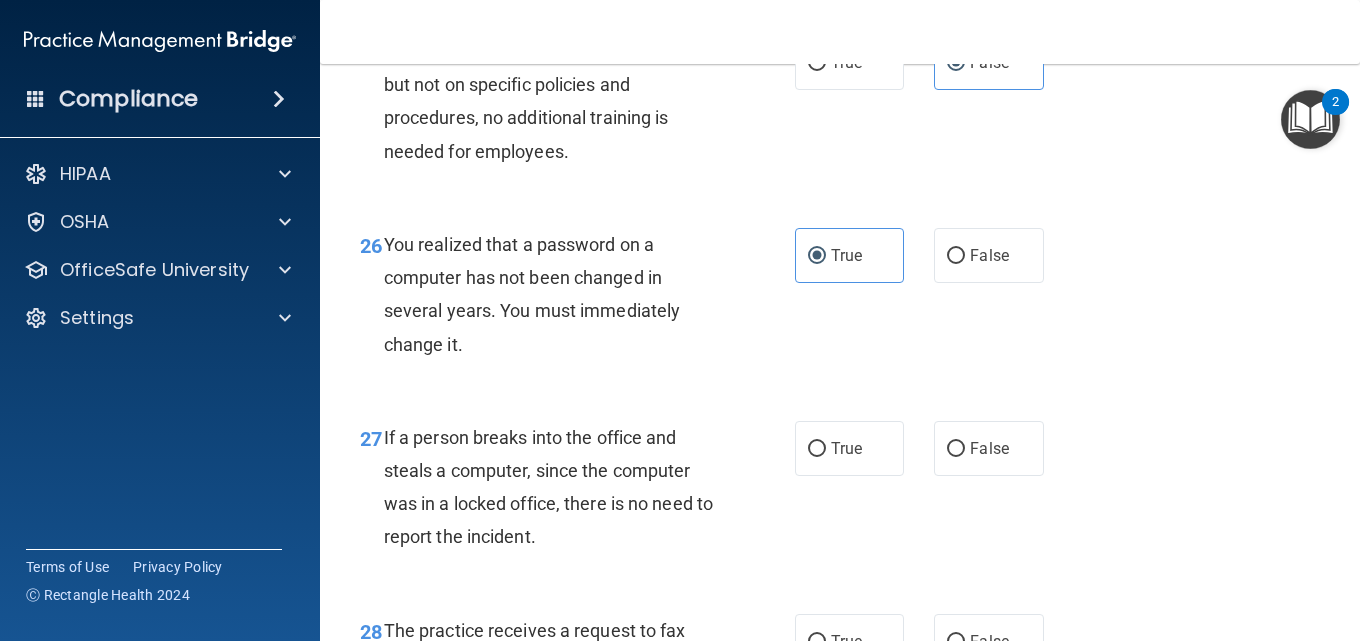 scroll, scrollTop: 5100, scrollLeft: 0, axis: vertical 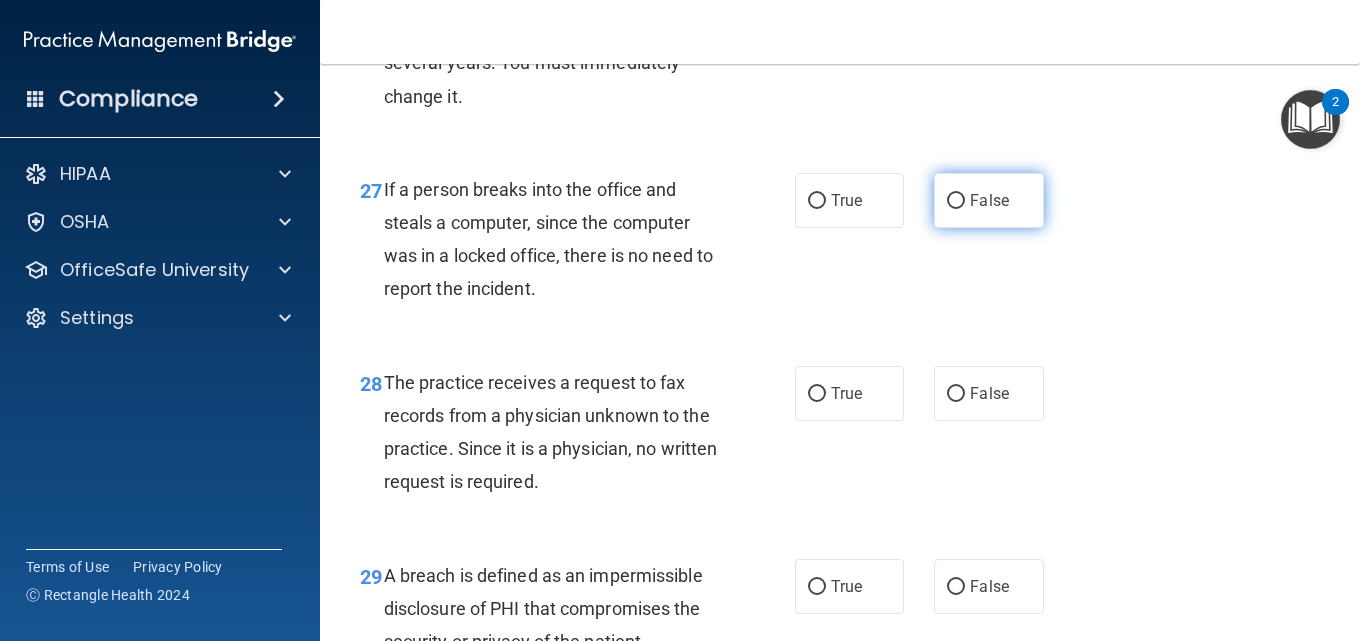 click on "False" at bounding box center [989, 200] 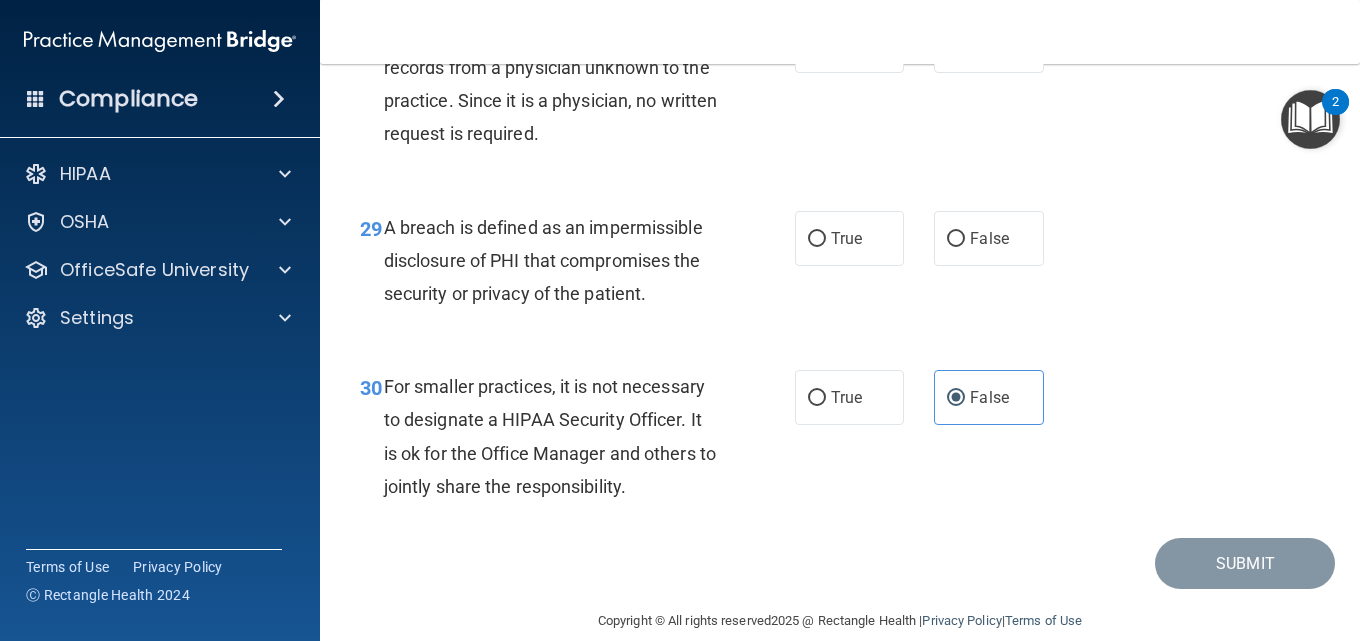 scroll, scrollTop: 5400, scrollLeft: 0, axis: vertical 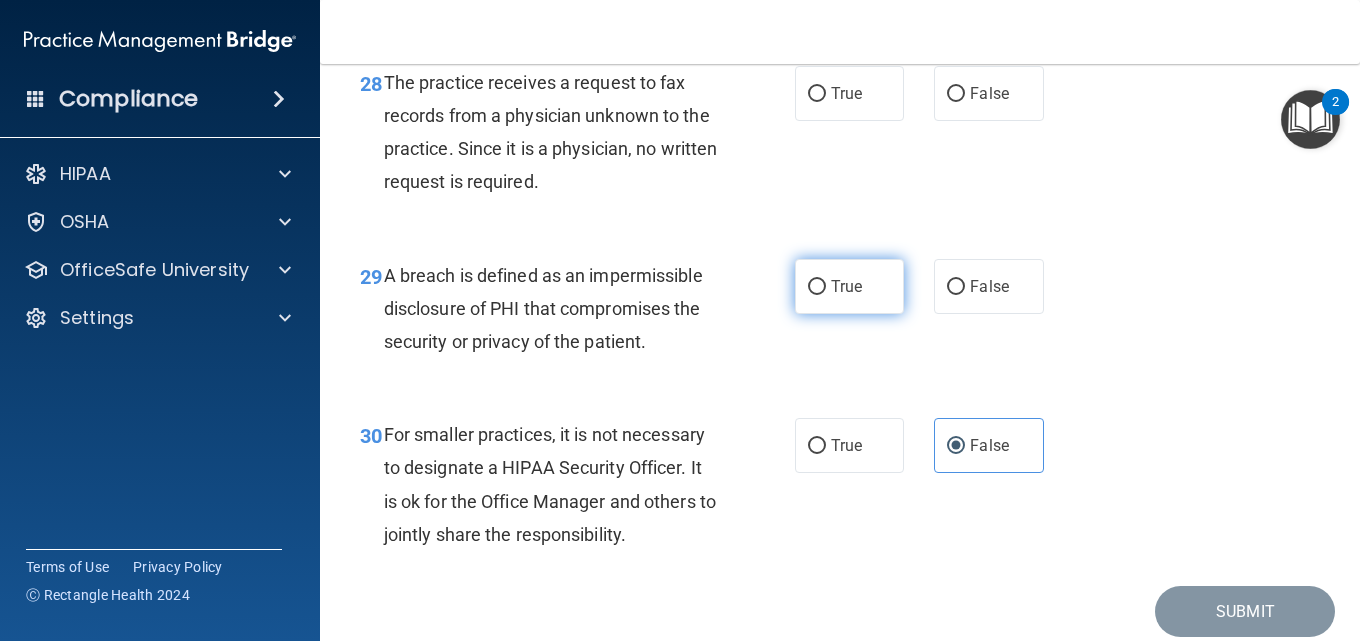 click on "True" at bounding box center [846, 286] 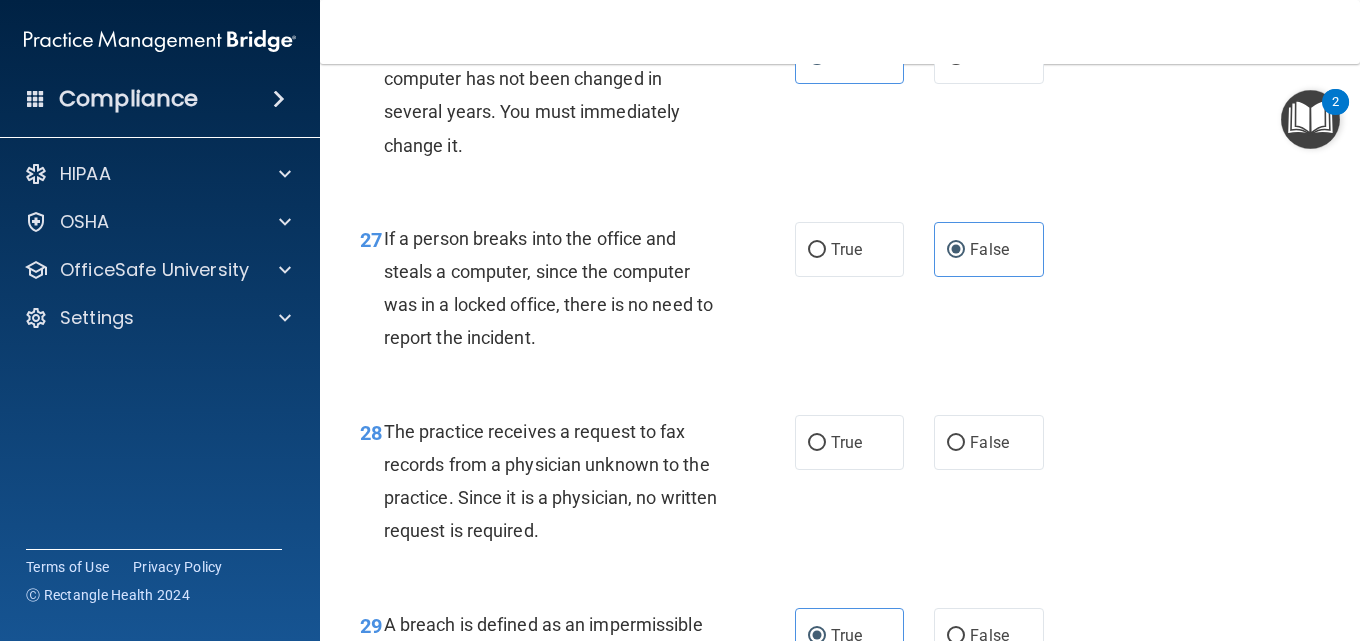 scroll, scrollTop: 5100, scrollLeft: 0, axis: vertical 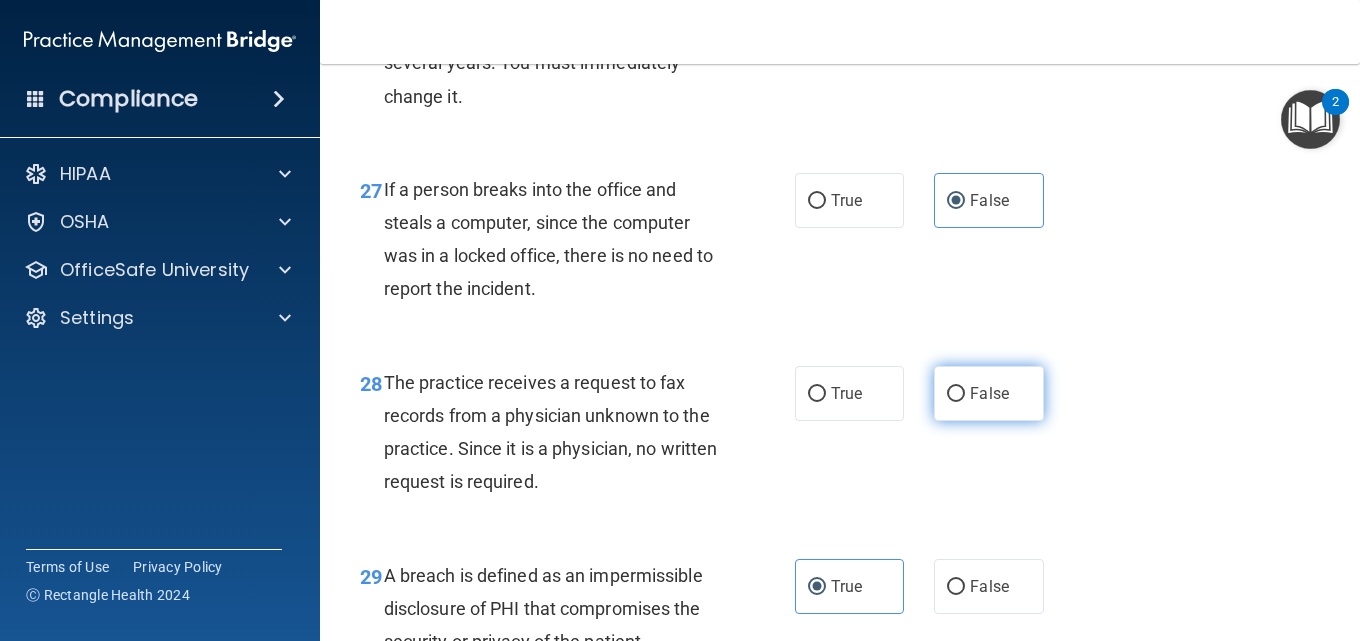 click on "False" at bounding box center (988, 393) 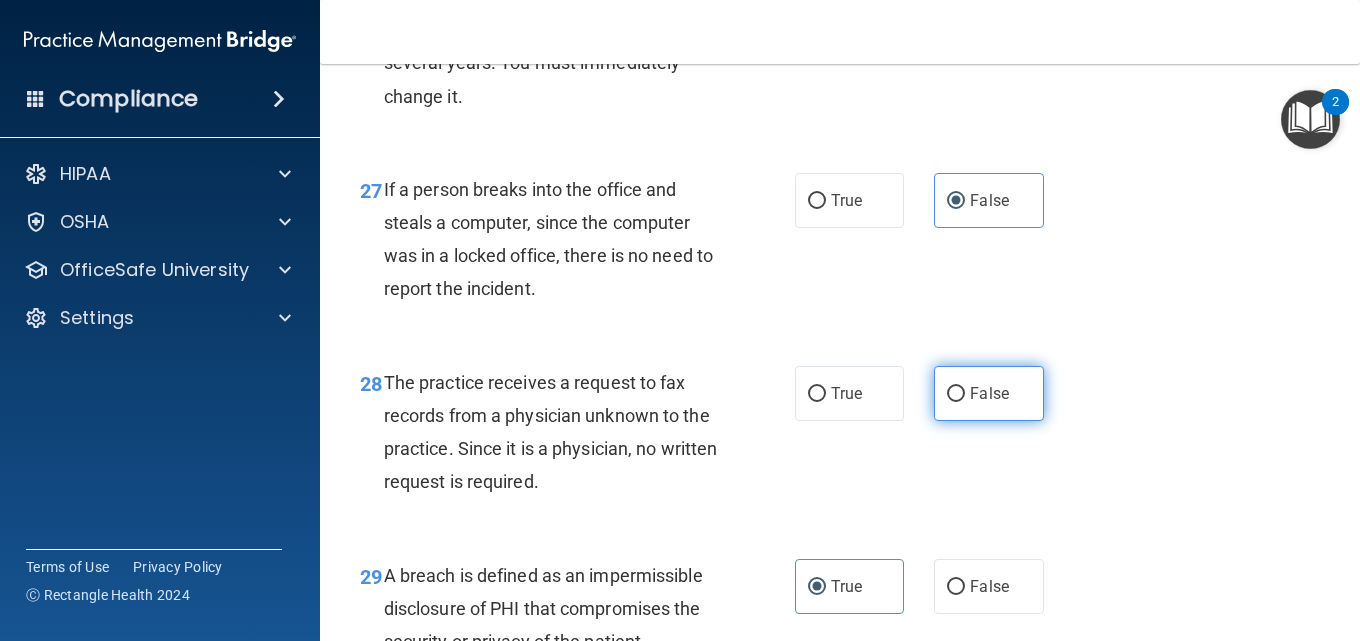 click on "False" at bounding box center (988, 393) 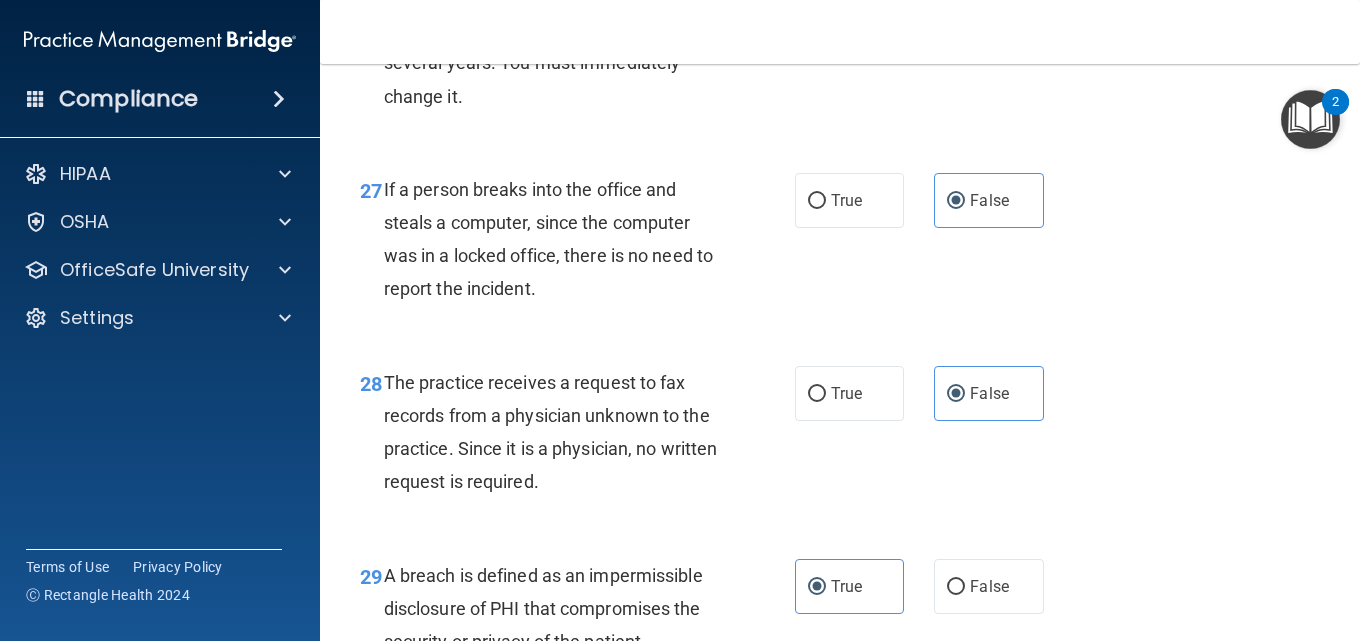 click on "28       The practice receives a request to fax records from a physician unknown to the practice.  Since it is a physician, no written request is required.                 True           False" at bounding box center (840, 437) 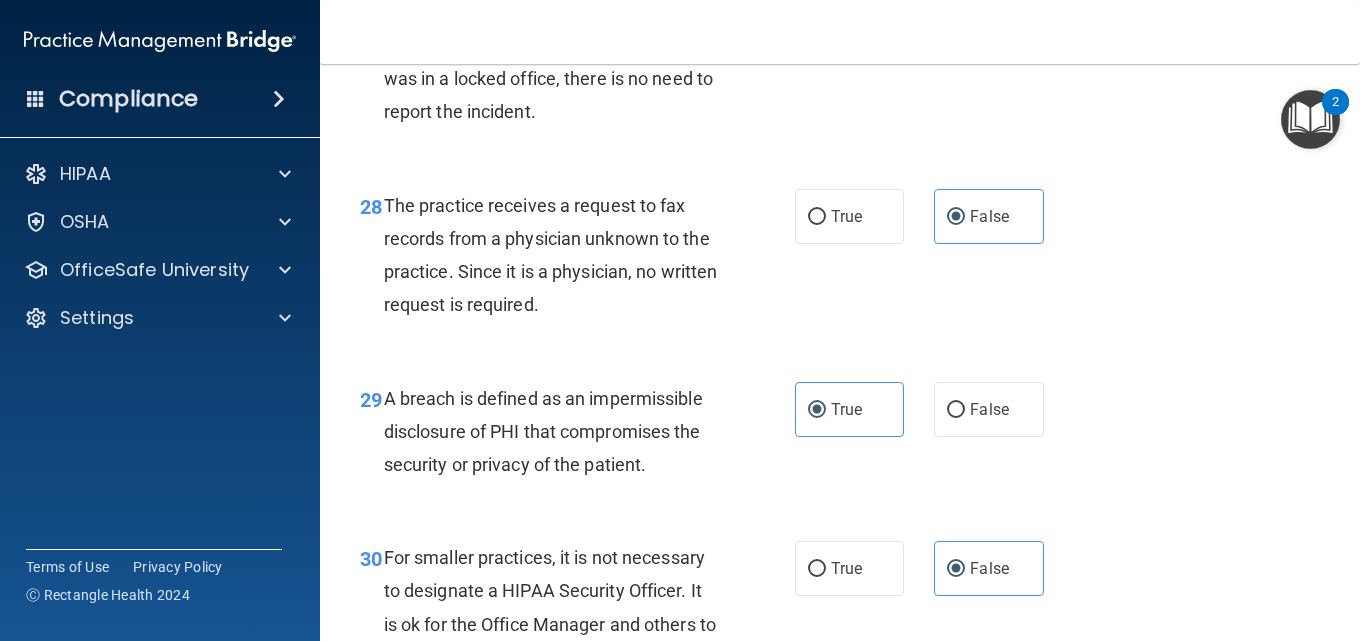 scroll, scrollTop: 5509, scrollLeft: 0, axis: vertical 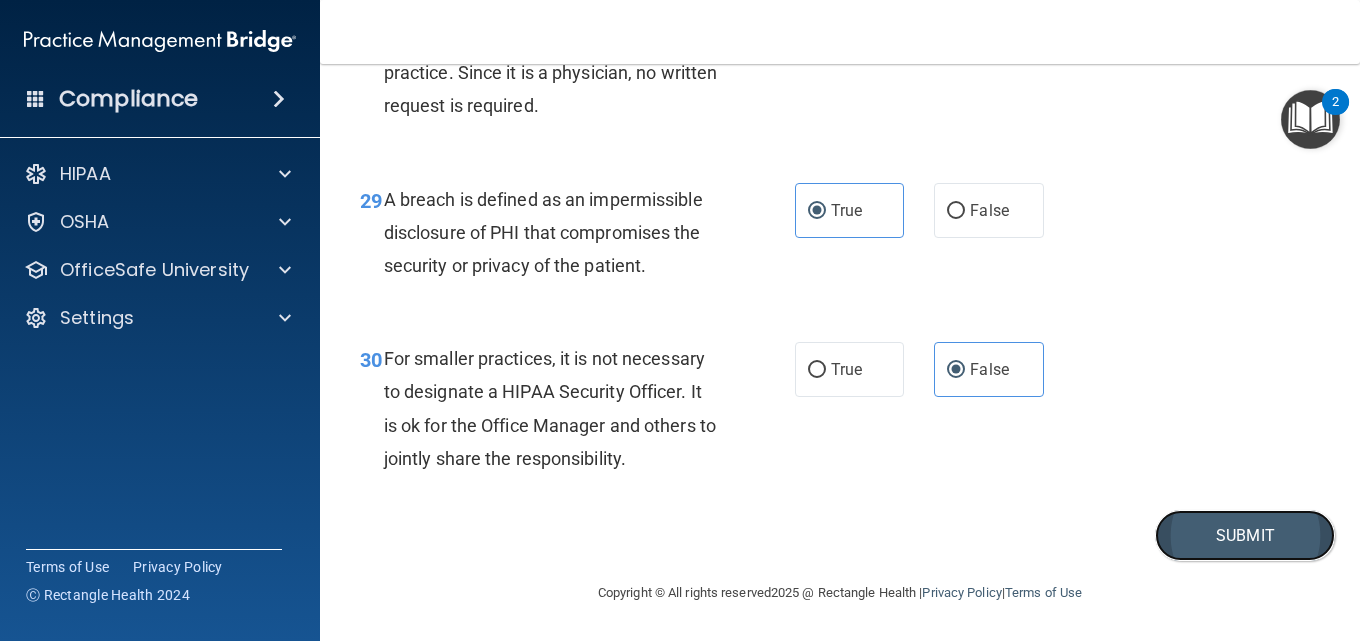 click on "Submit" at bounding box center (1245, 535) 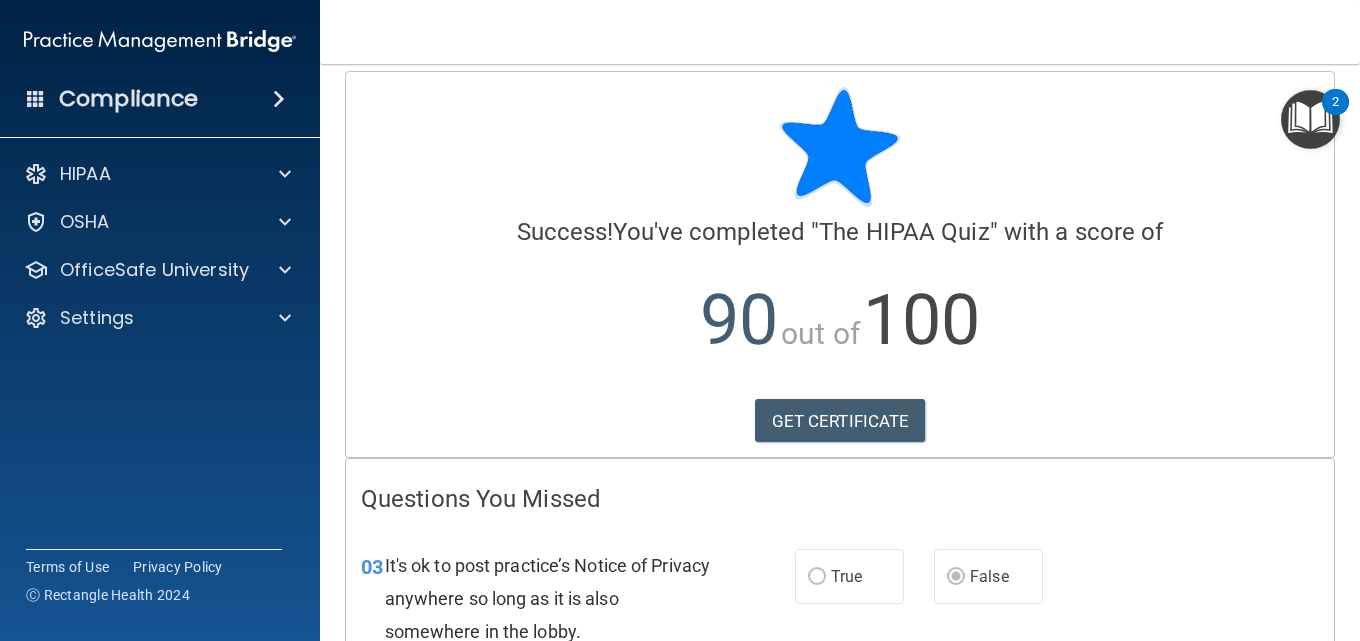scroll, scrollTop: 0, scrollLeft: 0, axis: both 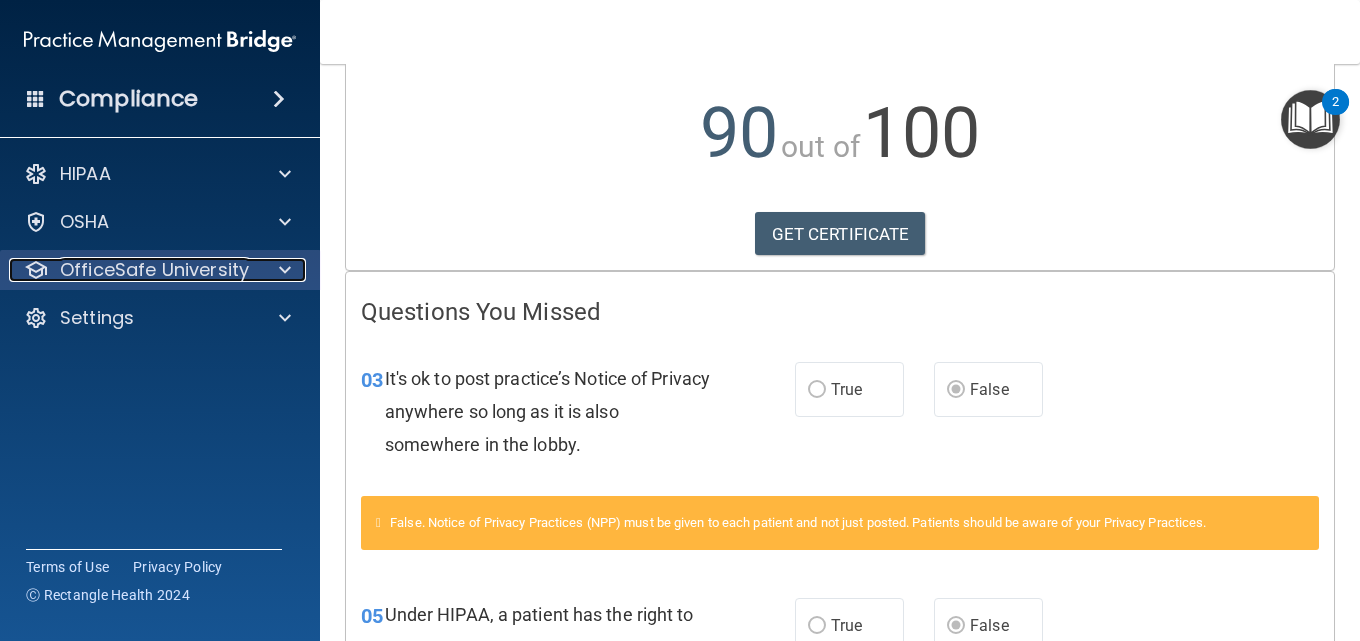 click on "OfficeSafe University" at bounding box center [154, 270] 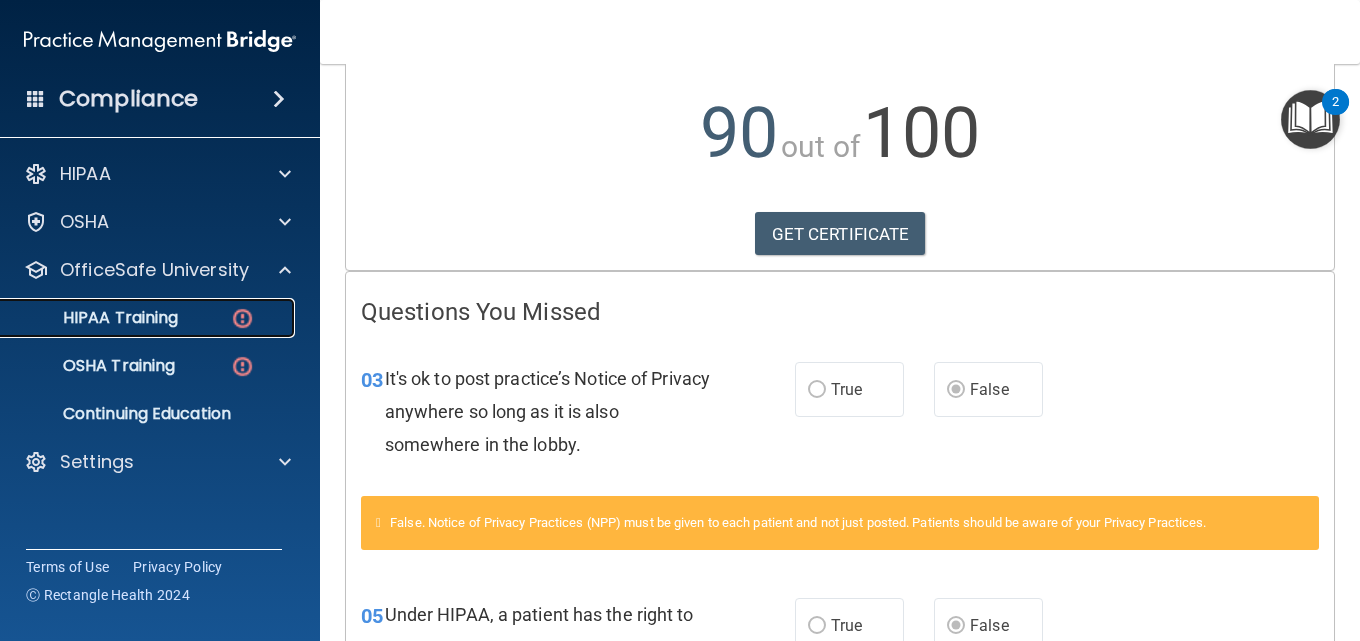 click on "HIPAA Training" at bounding box center (95, 318) 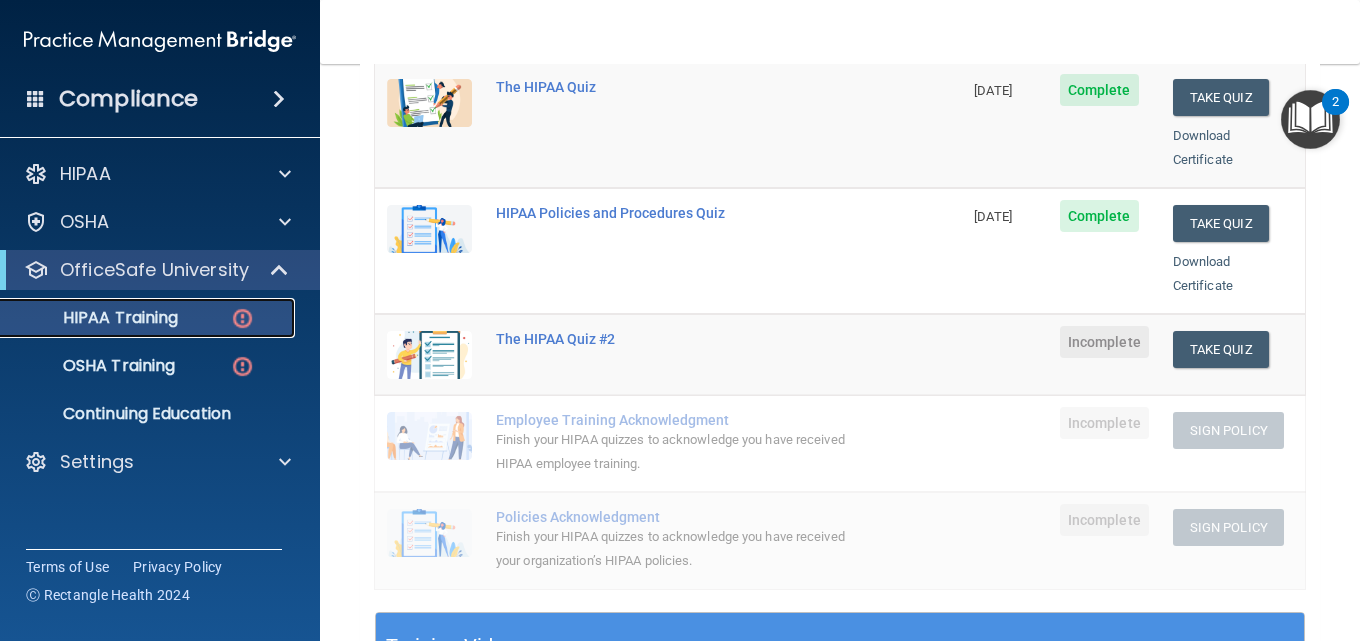 scroll, scrollTop: 300, scrollLeft: 0, axis: vertical 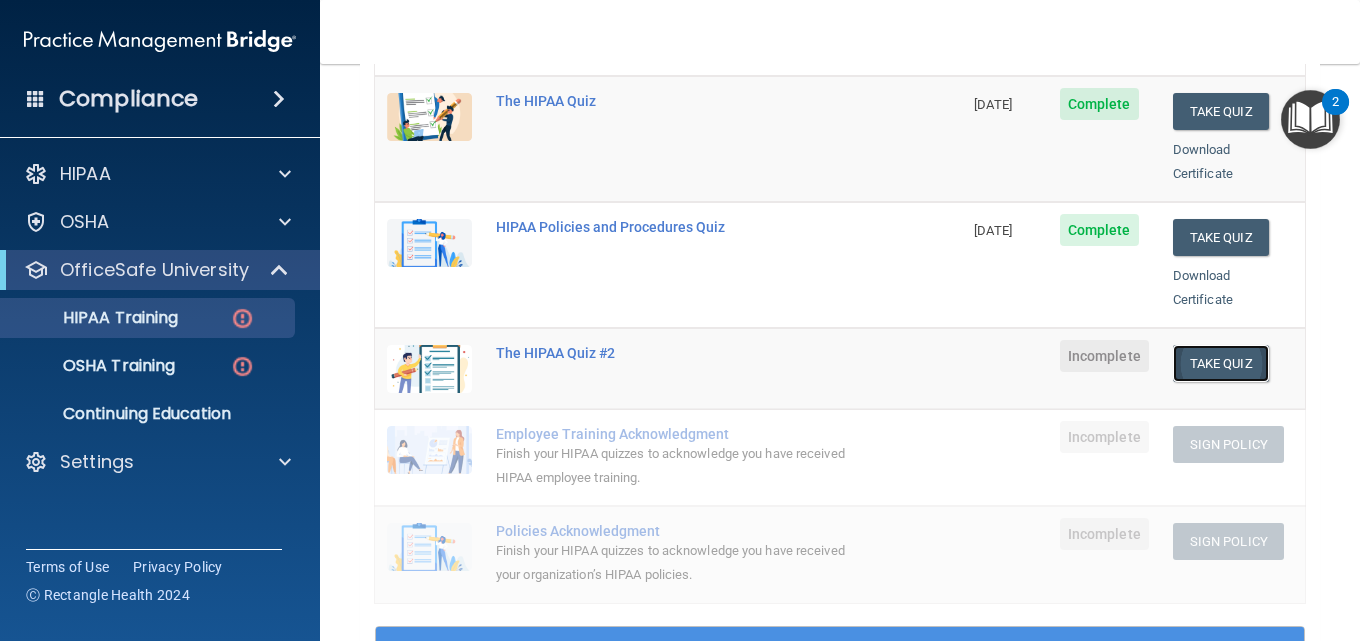 click on "Take Quiz" at bounding box center (1221, 363) 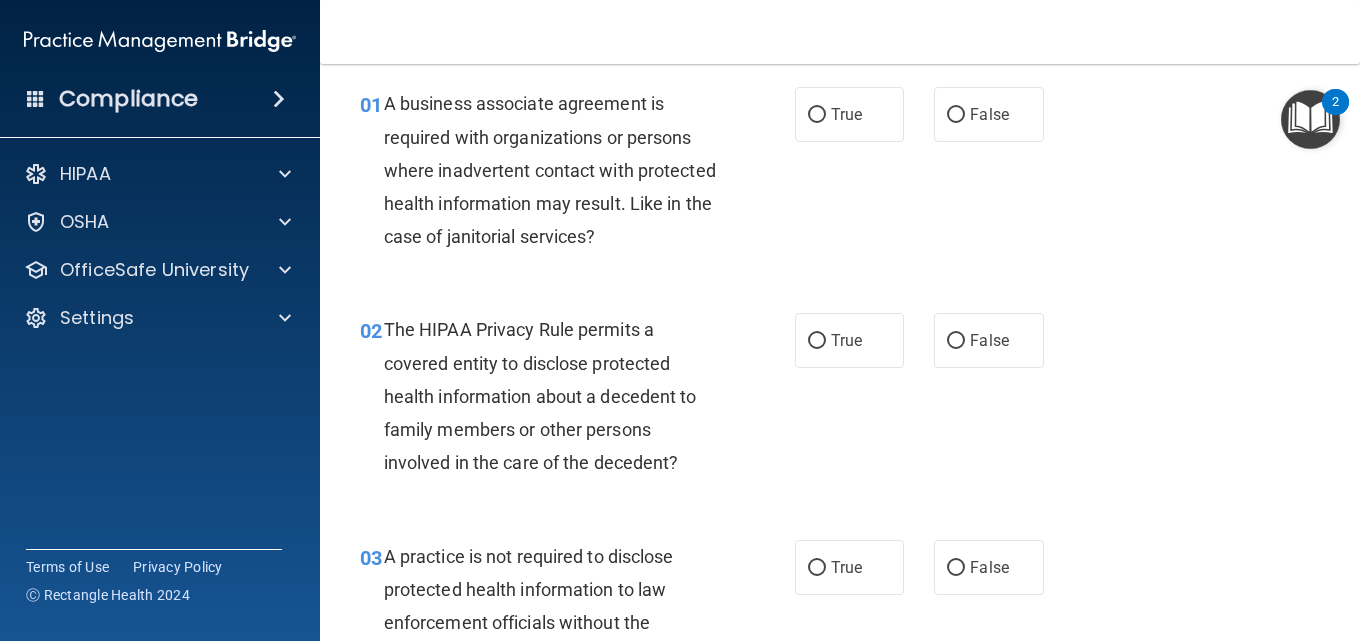 scroll, scrollTop: 0, scrollLeft: 0, axis: both 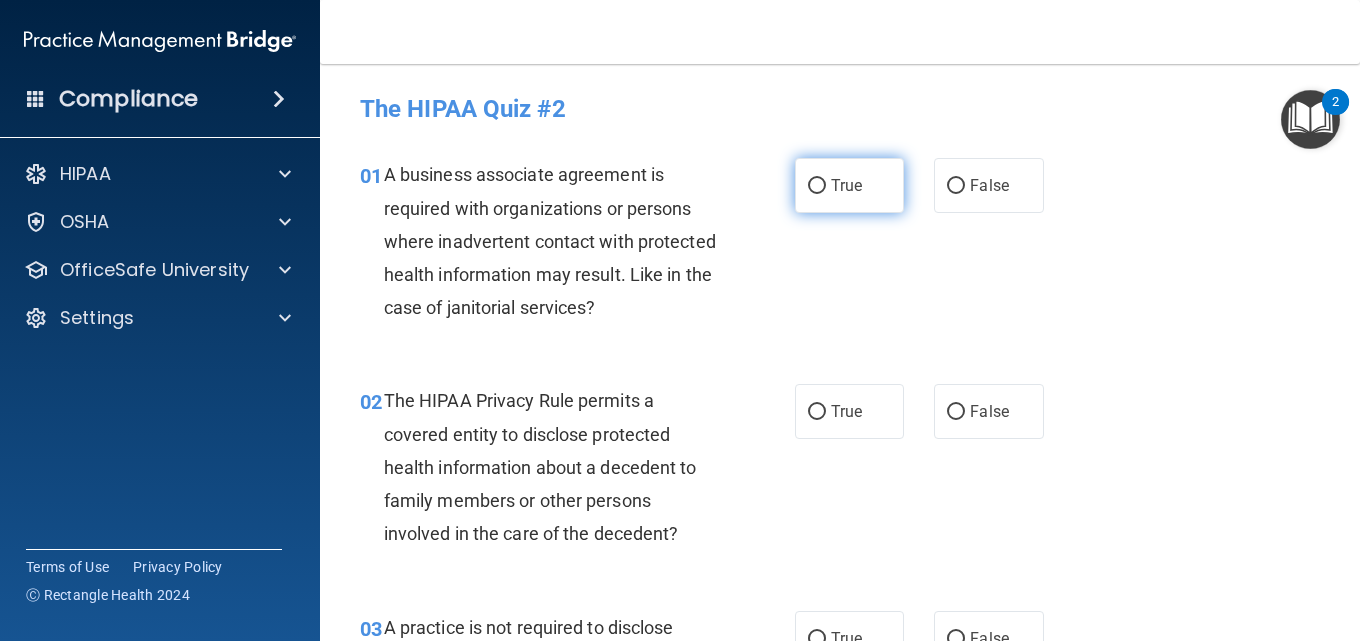 click on "True" at bounding box center (846, 185) 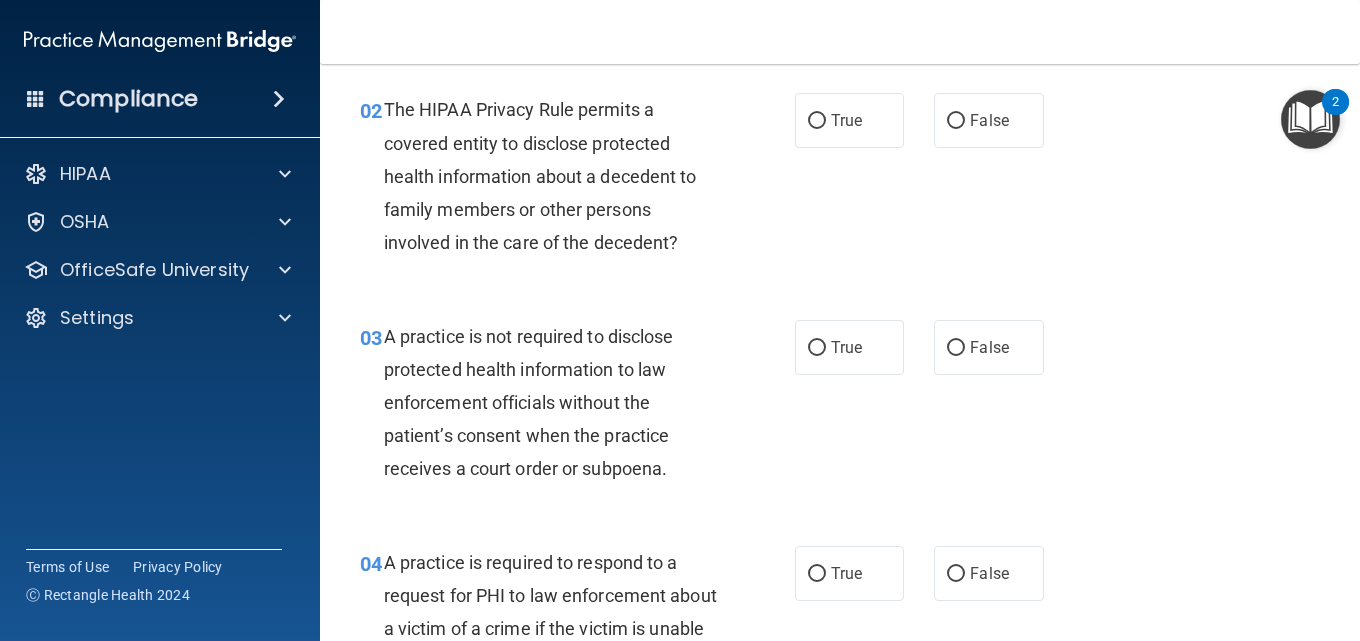 scroll, scrollTop: 300, scrollLeft: 0, axis: vertical 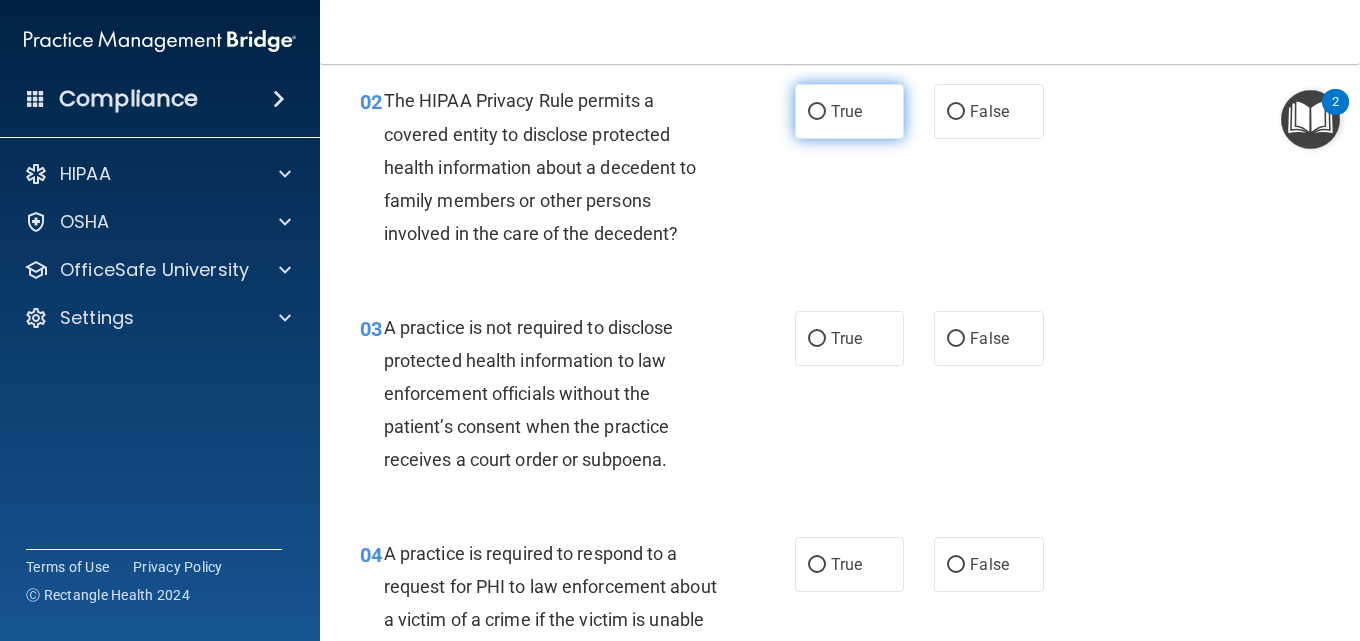 click on "True" at bounding box center [849, 111] 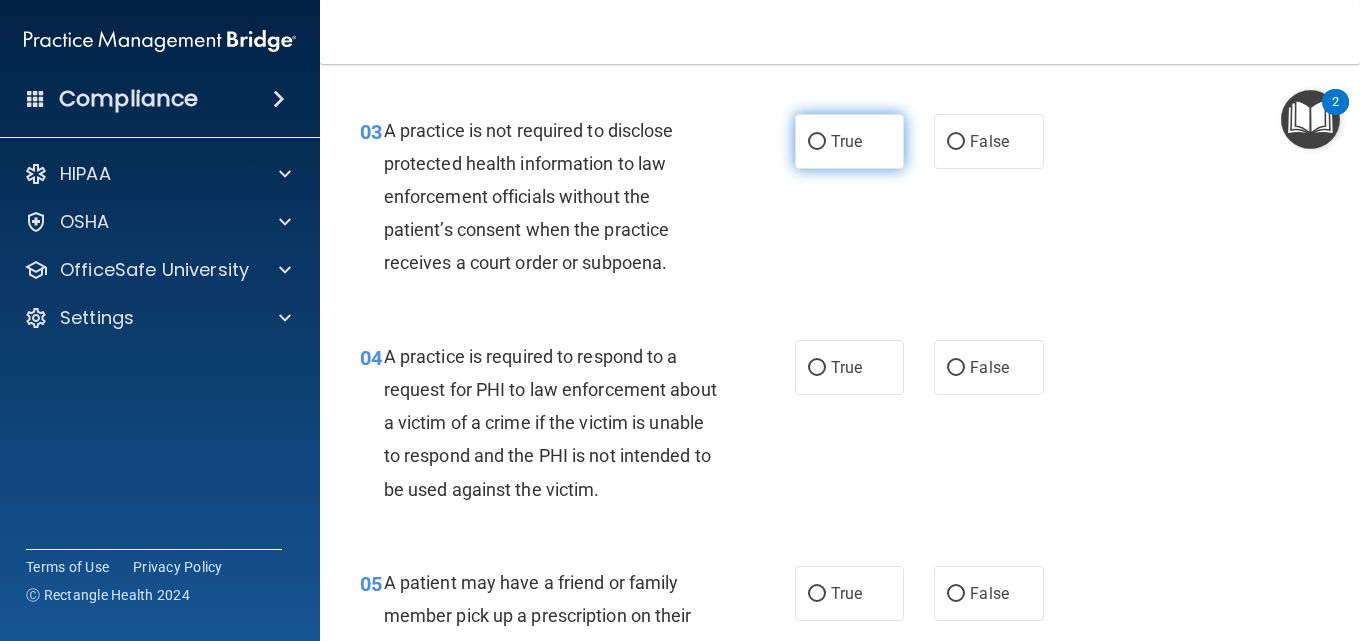 scroll, scrollTop: 500, scrollLeft: 0, axis: vertical 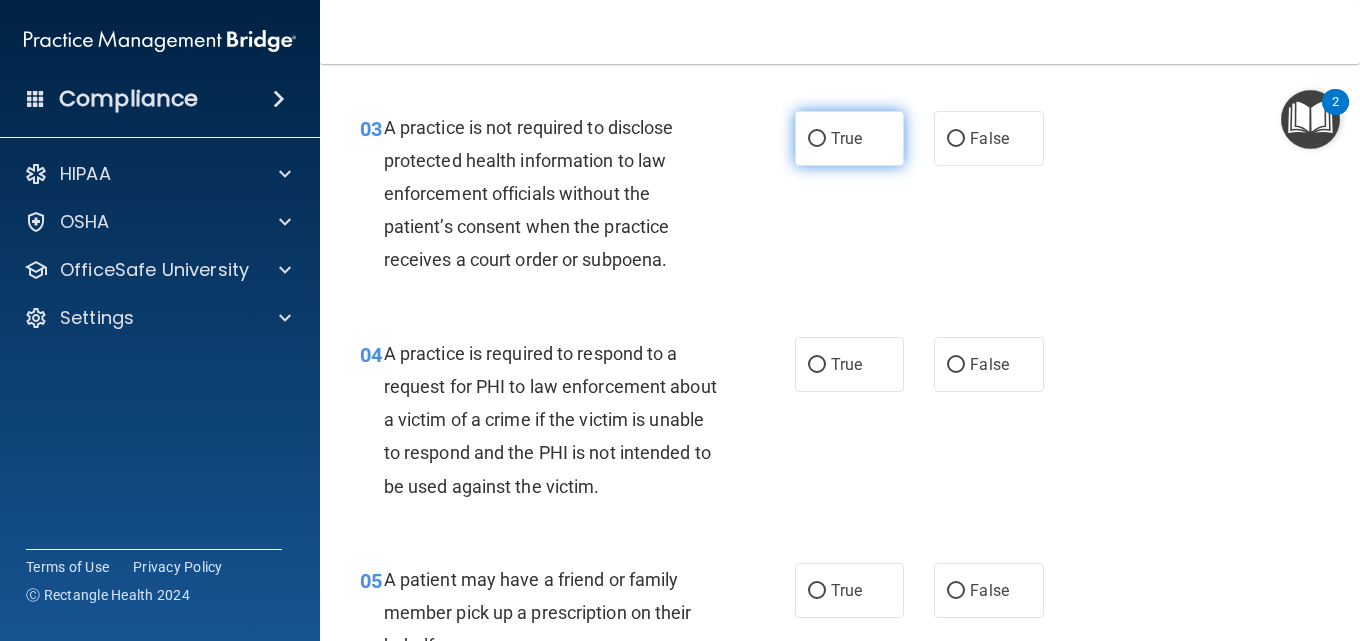 click on "True" at bounding box center (849, 138) 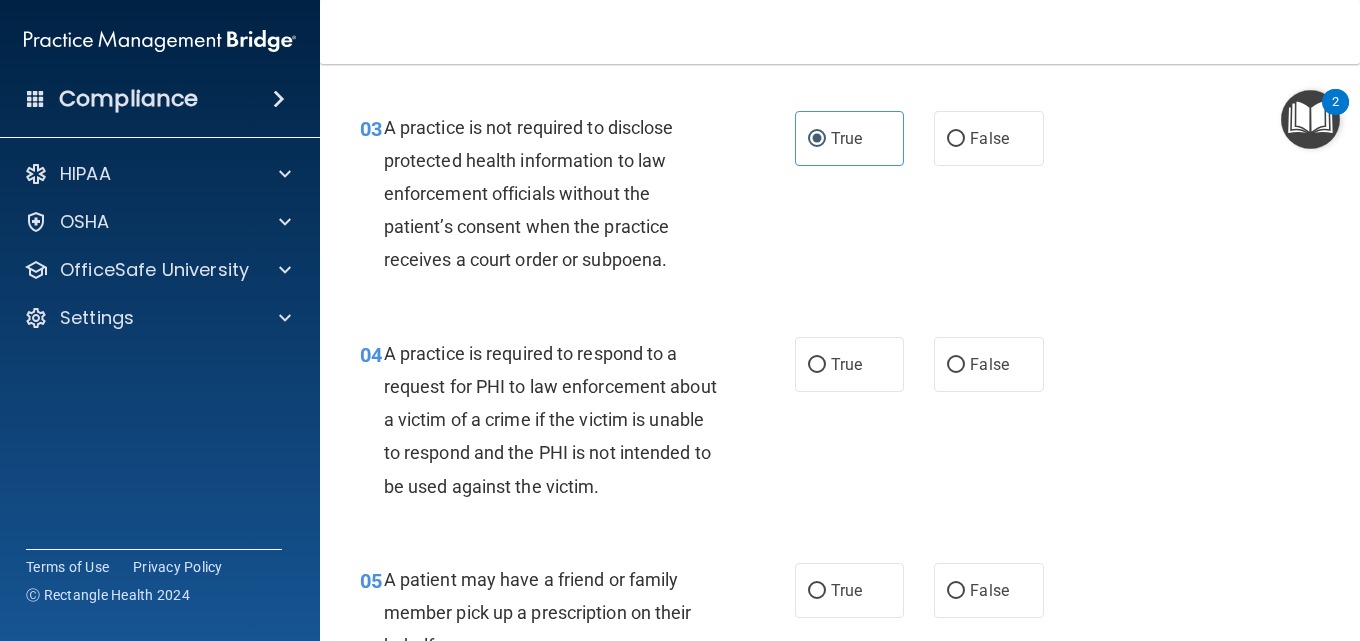 scroll, scrollTop: 700, scrollLeft: 0, axis: vertical 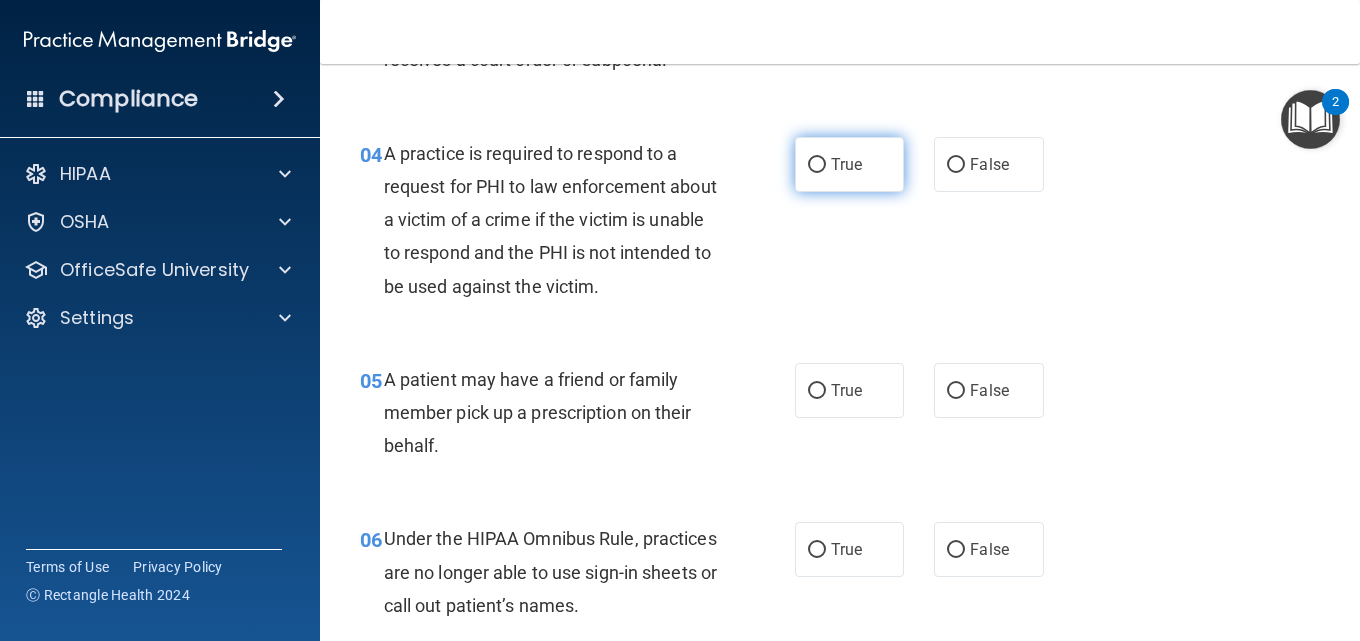click on "True" at bounding box center [846, 164] 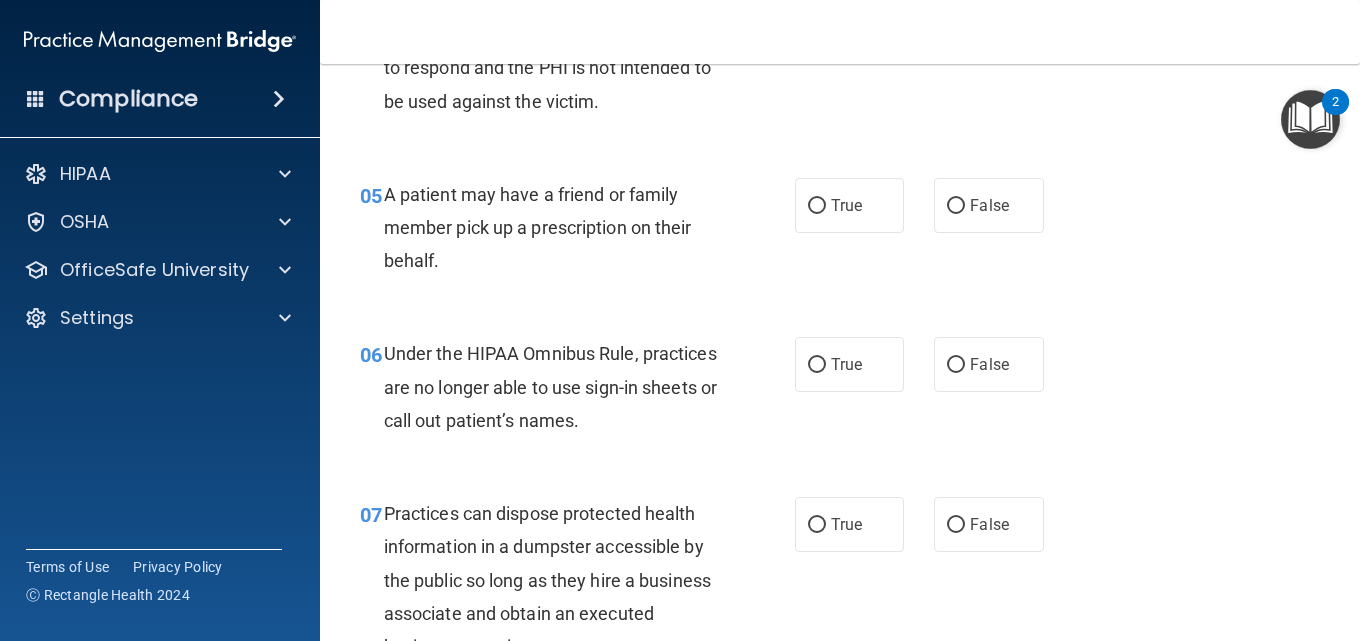 scroll, scrollTop: 900, scrollLeft: 0, axis: vertical 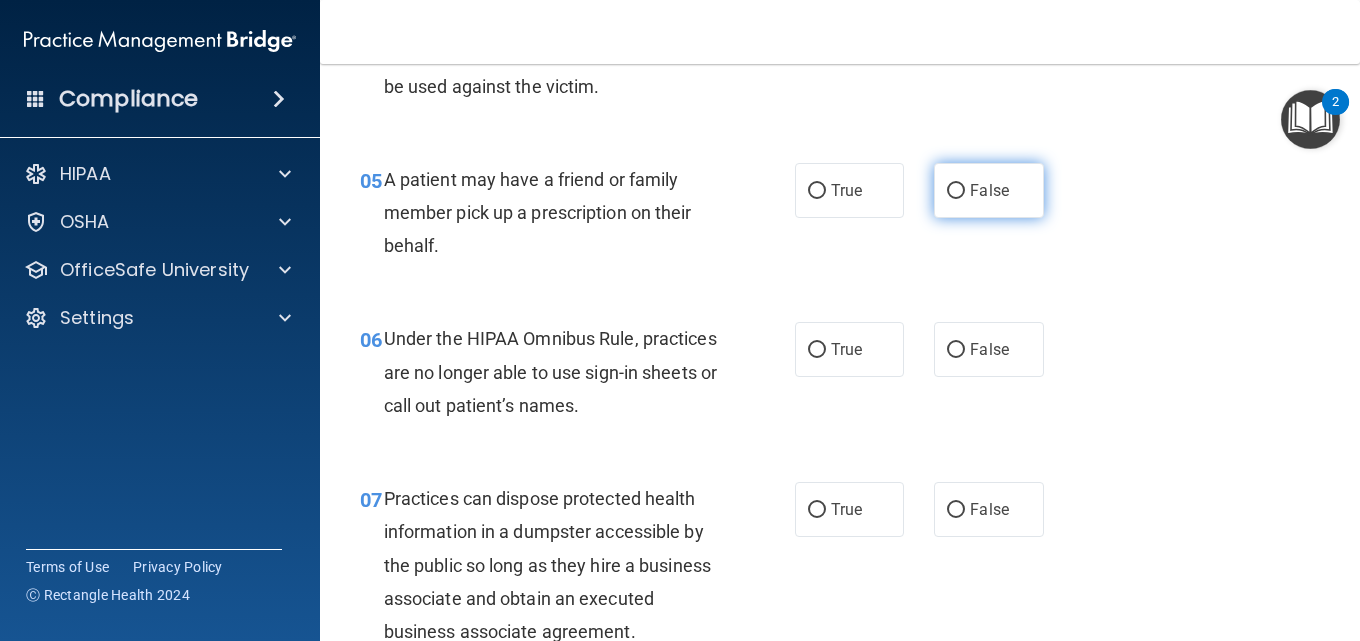click on "False" at bounding box center (988, 190) 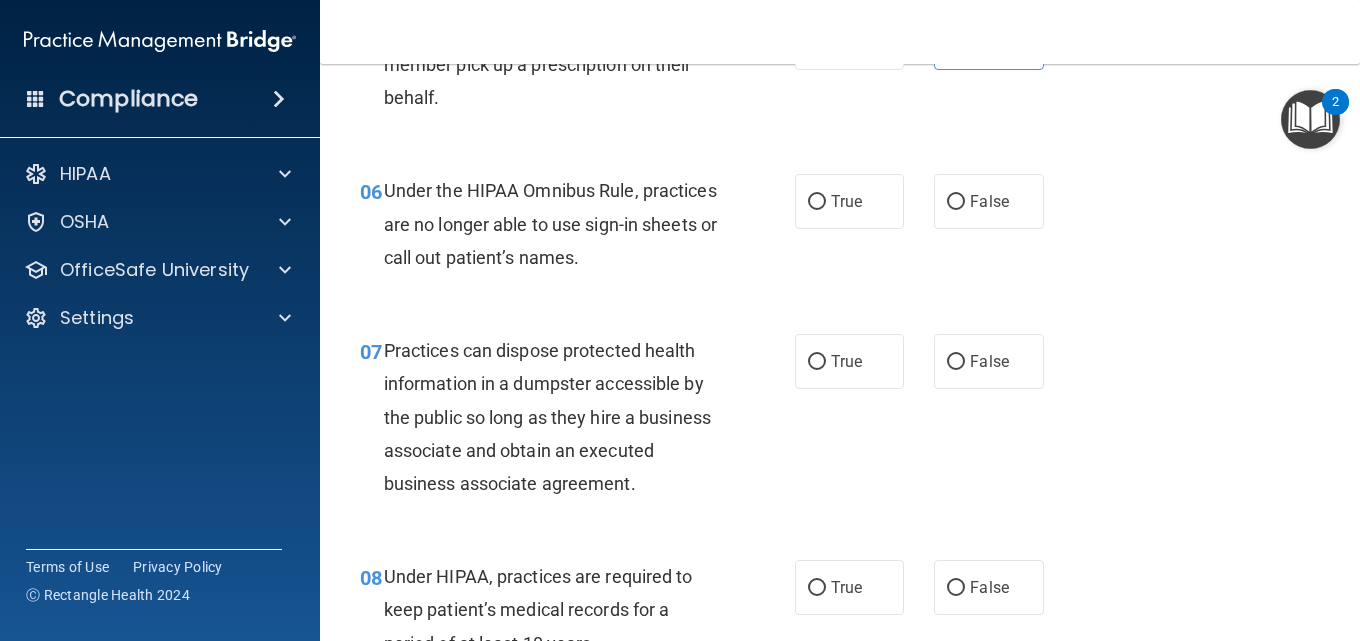 scroll, scrollTop: 1000, scrollLeft: 0, axis: vertical 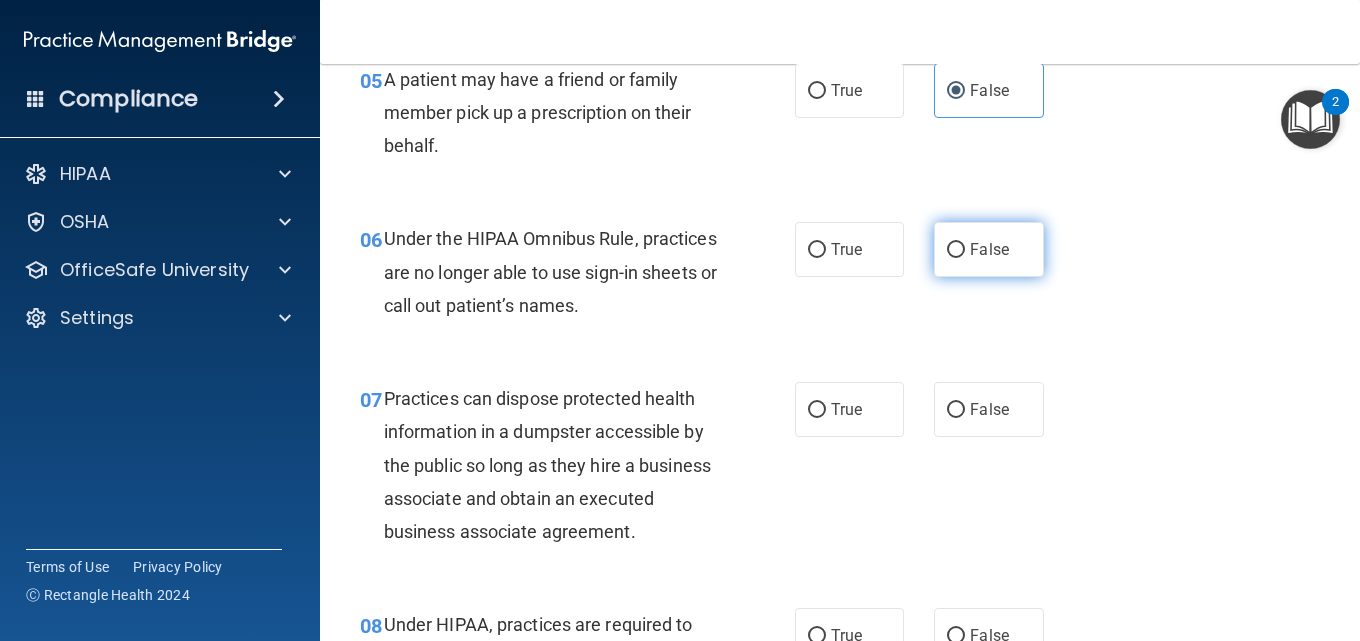 click on "False" at bounding box center (988, 249) 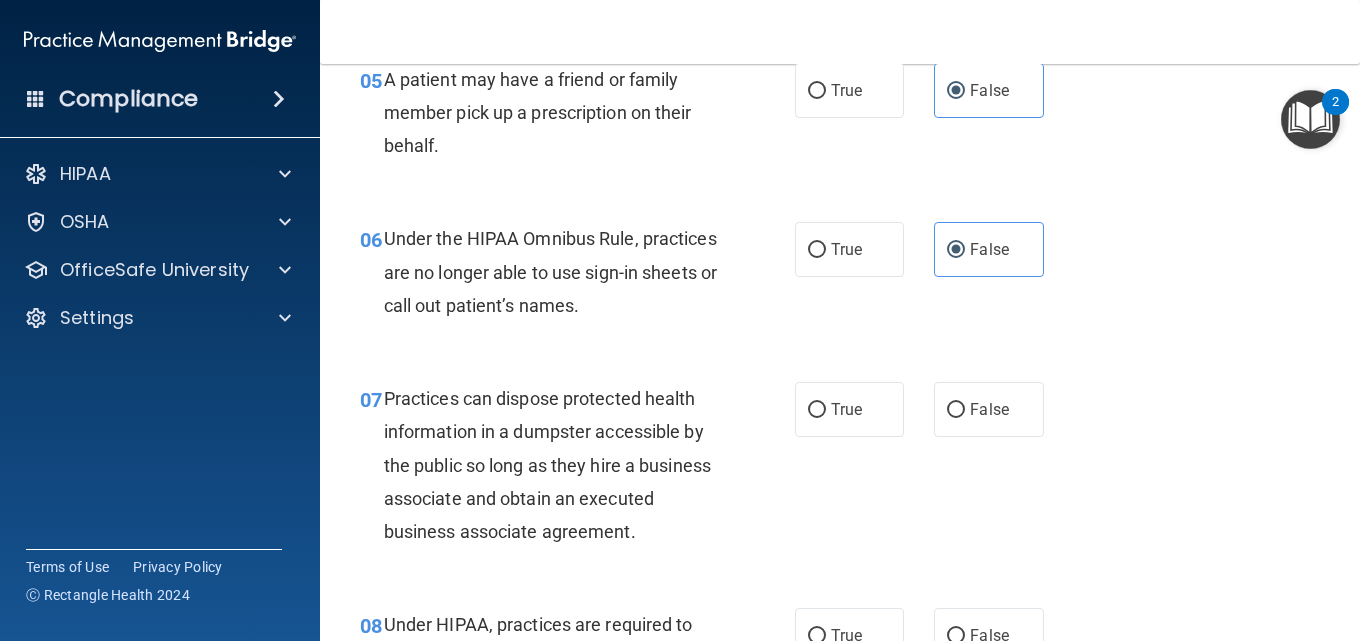 scroll, scrollTop: 1200, scrollLeft: 0, axis: vertical 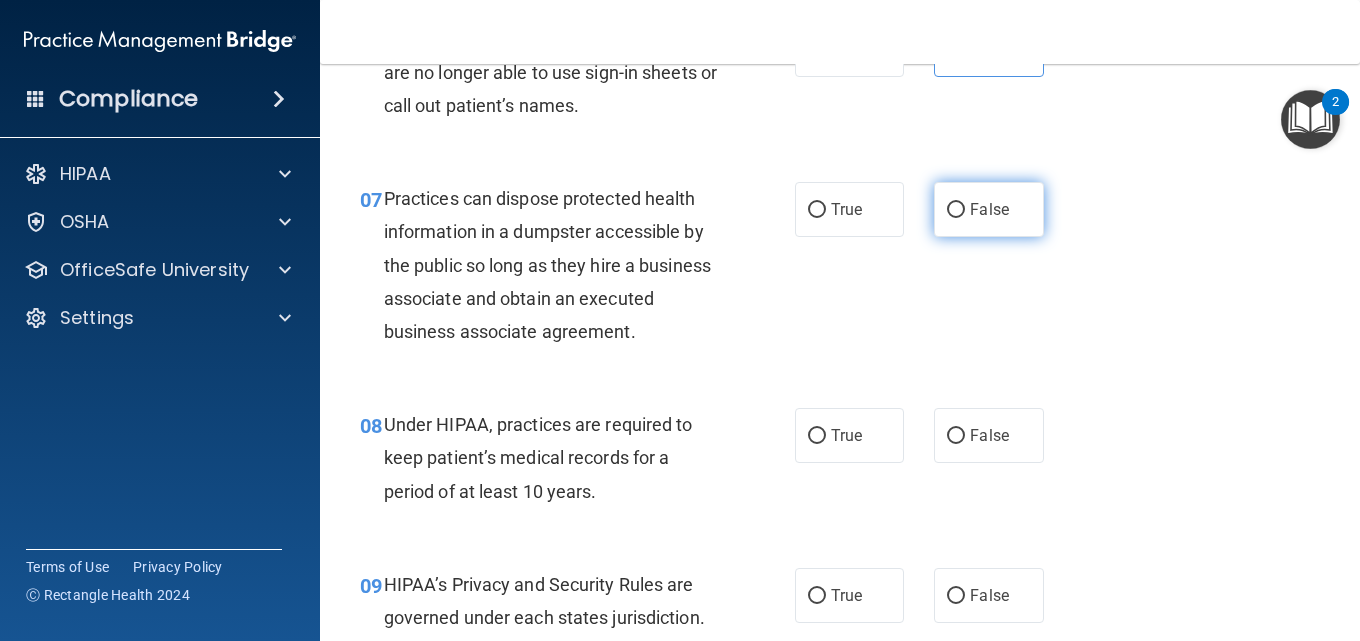 click on "False" at bounding box center [989, 209] 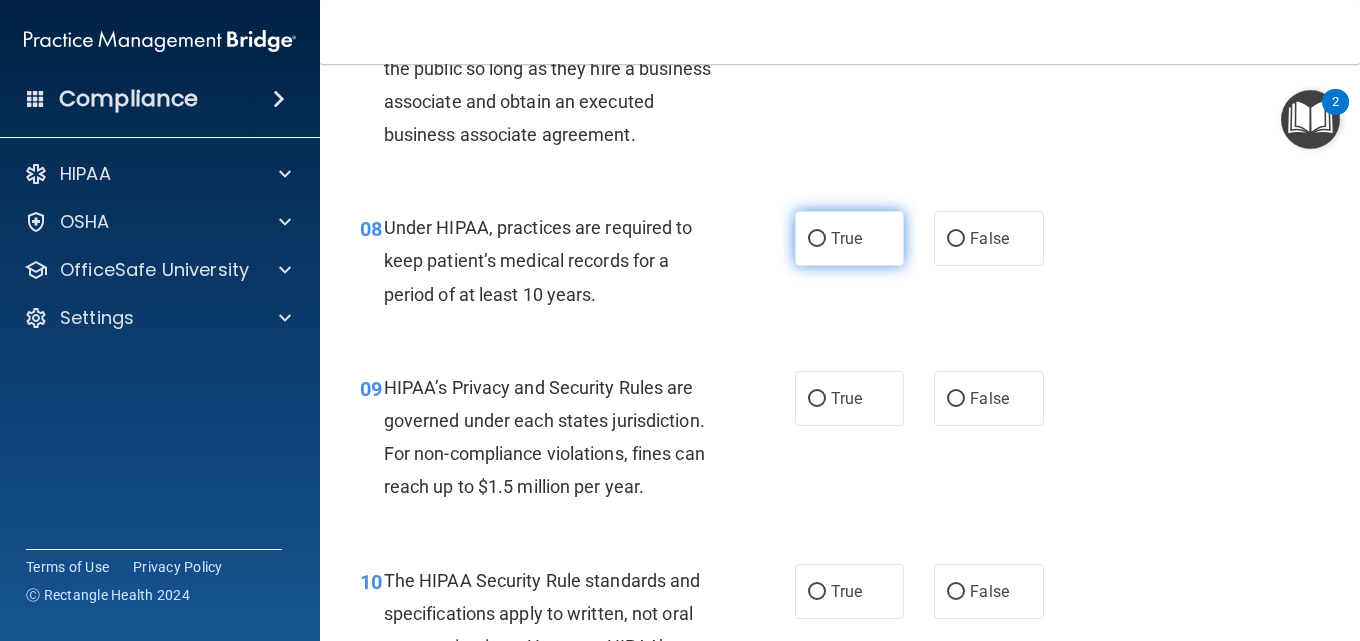 scroll, scrollTop: 1400, scrollLeft: 0, axis: vertical 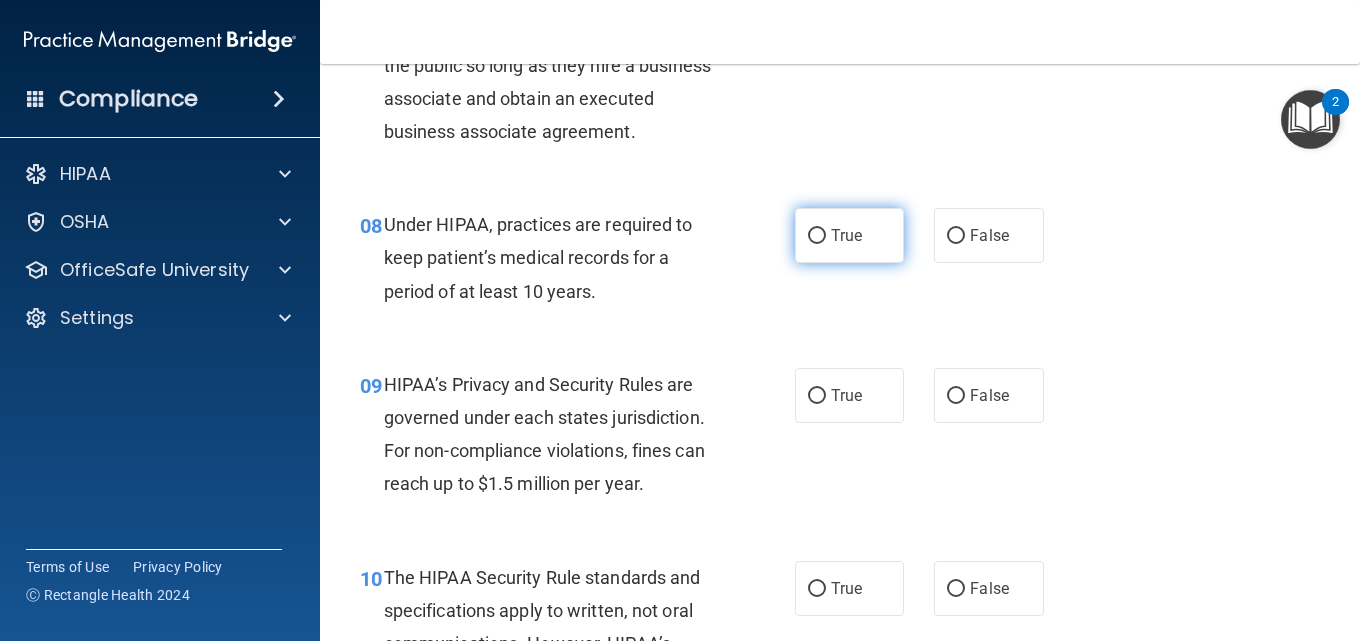 click on "True" at bounding box center (846, 235) 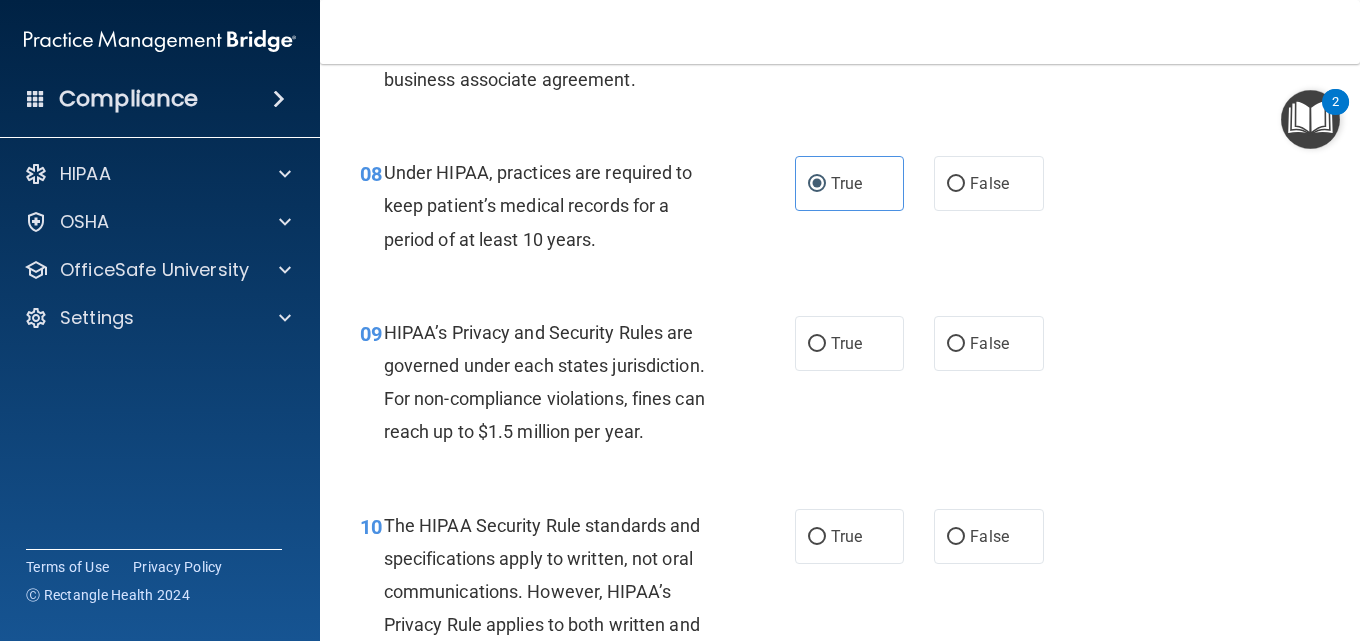scroll, scrollTop: 1500, scrollLeft: 0, axis: vertical 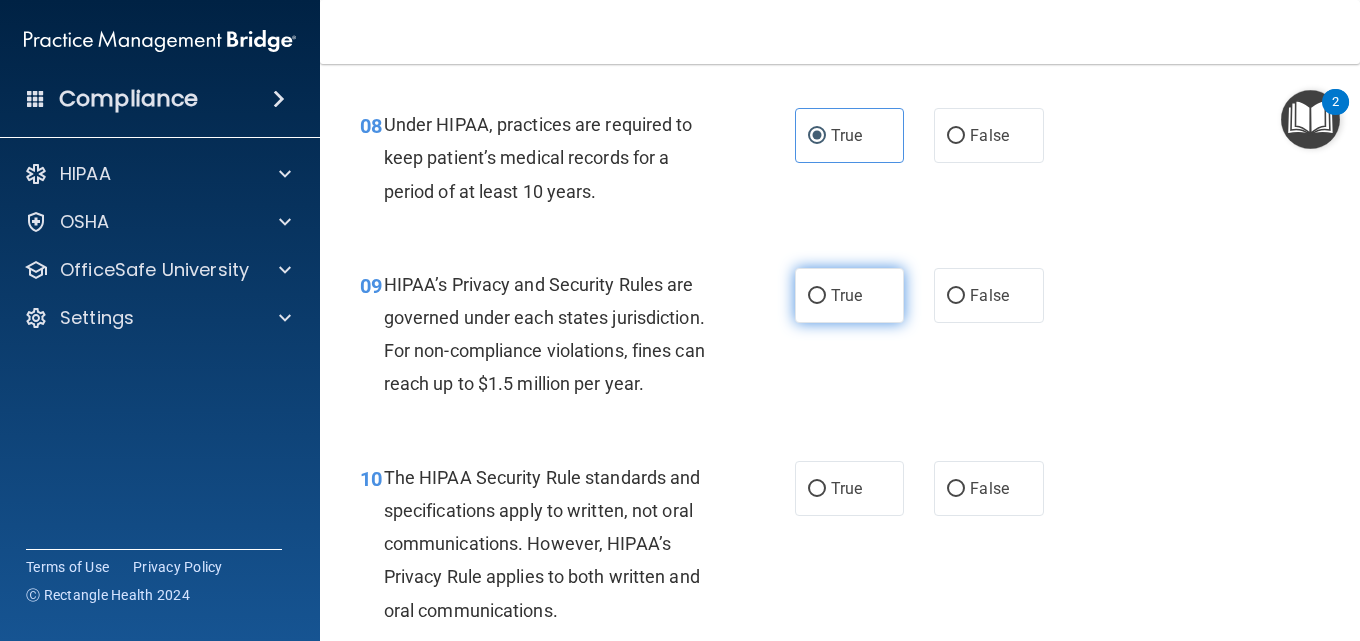 click on "True" at bounding box center [849, 295] 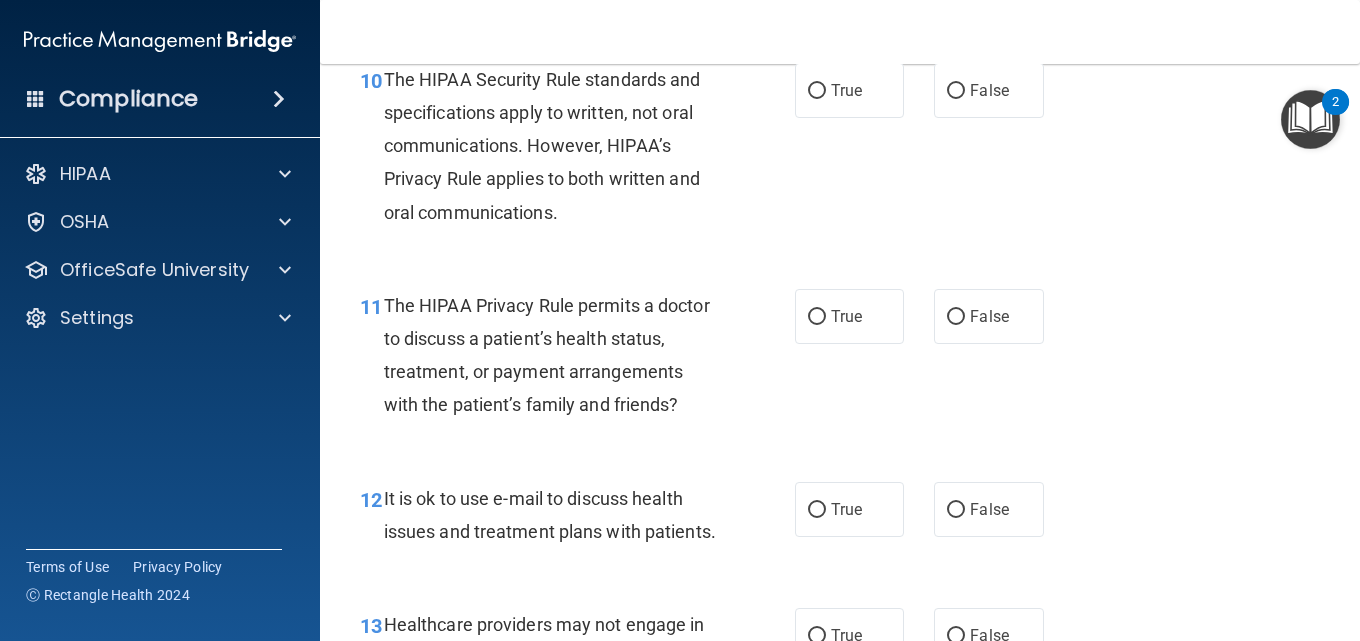 scroll, scrollTop: 1900, scrollLeft: 0, axis: vertical 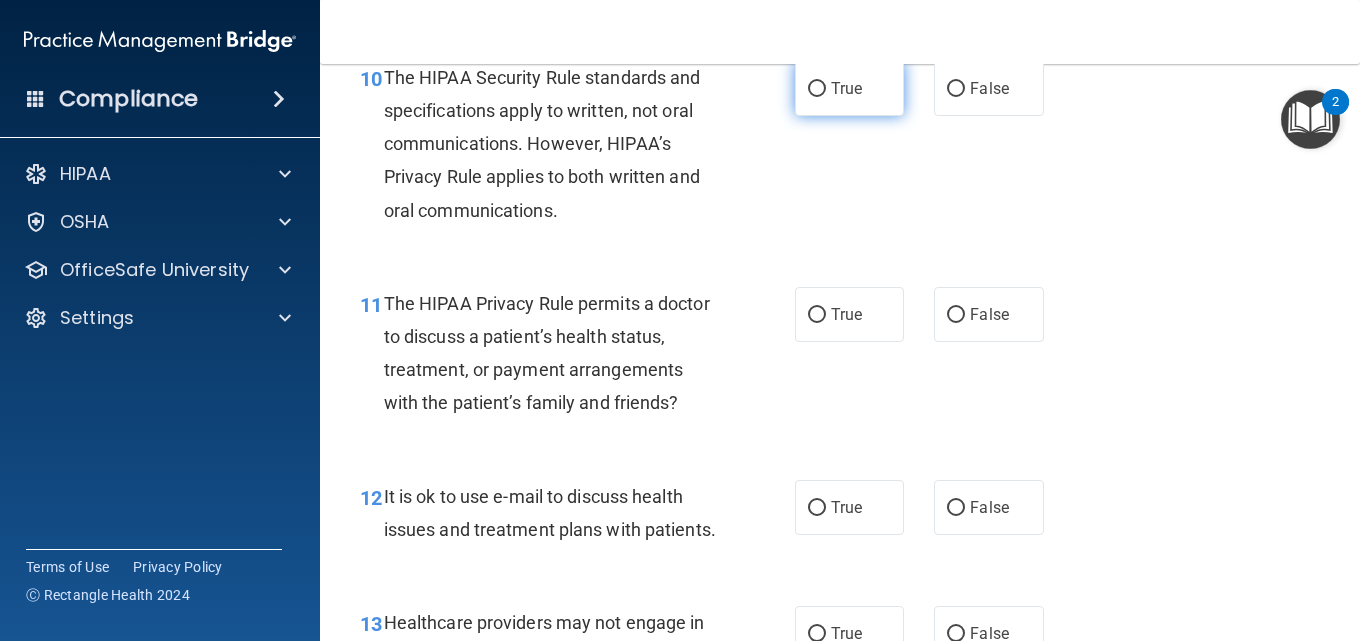 click on "True" at bounding box center (849, 88) 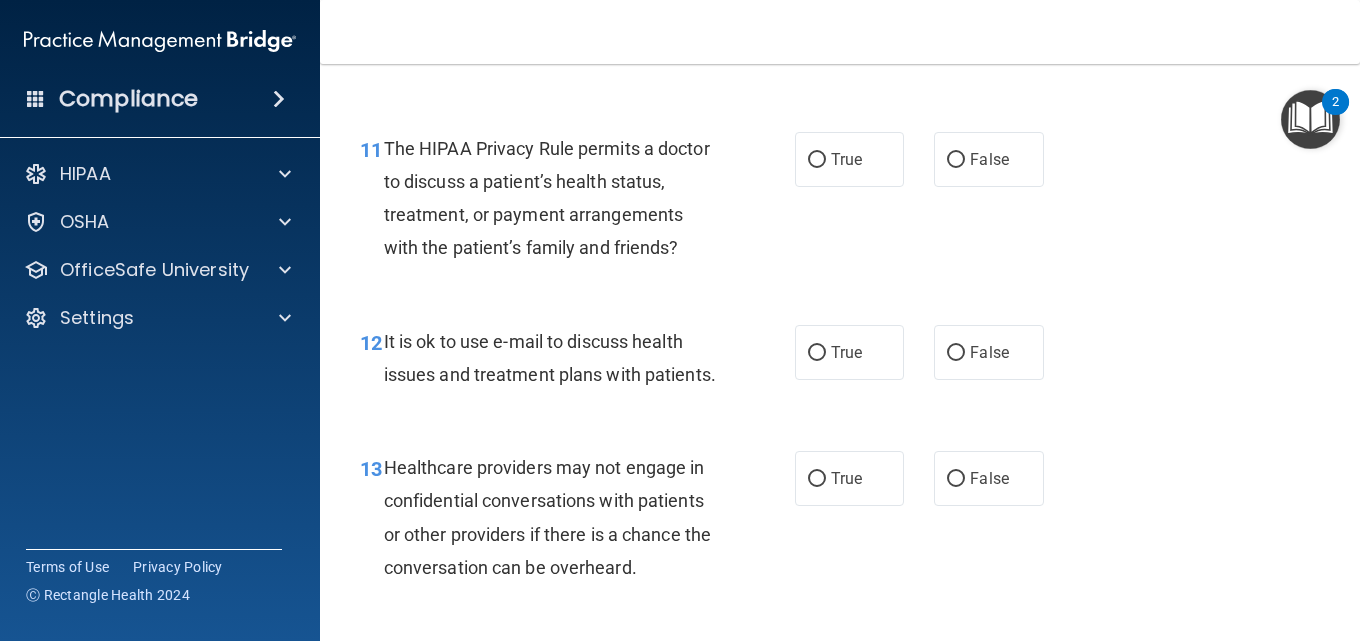 scroll, scrollTop: 2100, scrollLeft: 0, axis: vertical 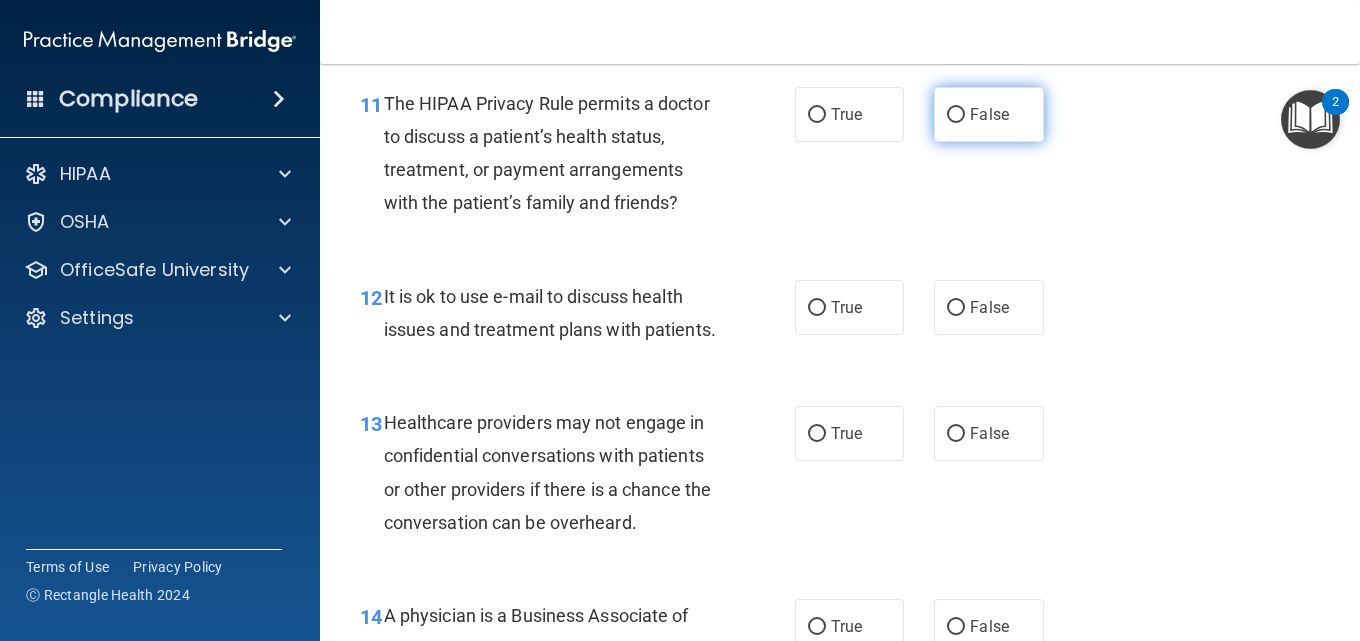 click on "False" at bounding box center (989, 114) 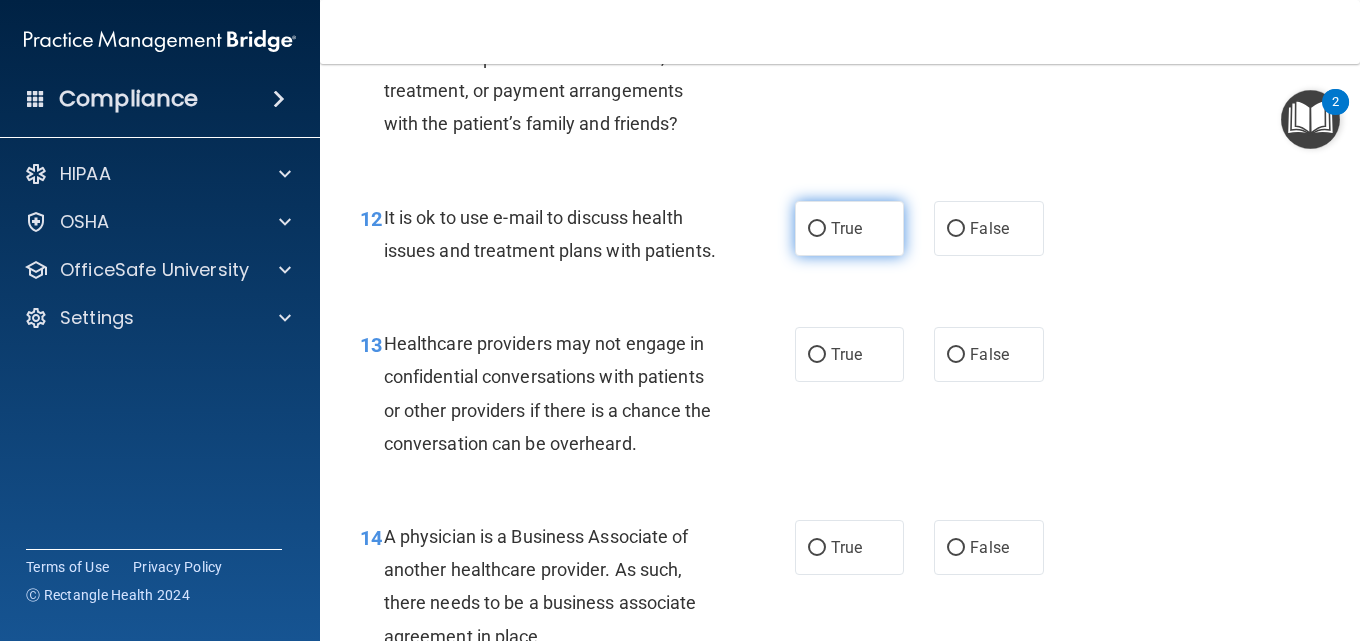 scroll, scrollTop: 2300, scrollLeft: 0, axis: vertical 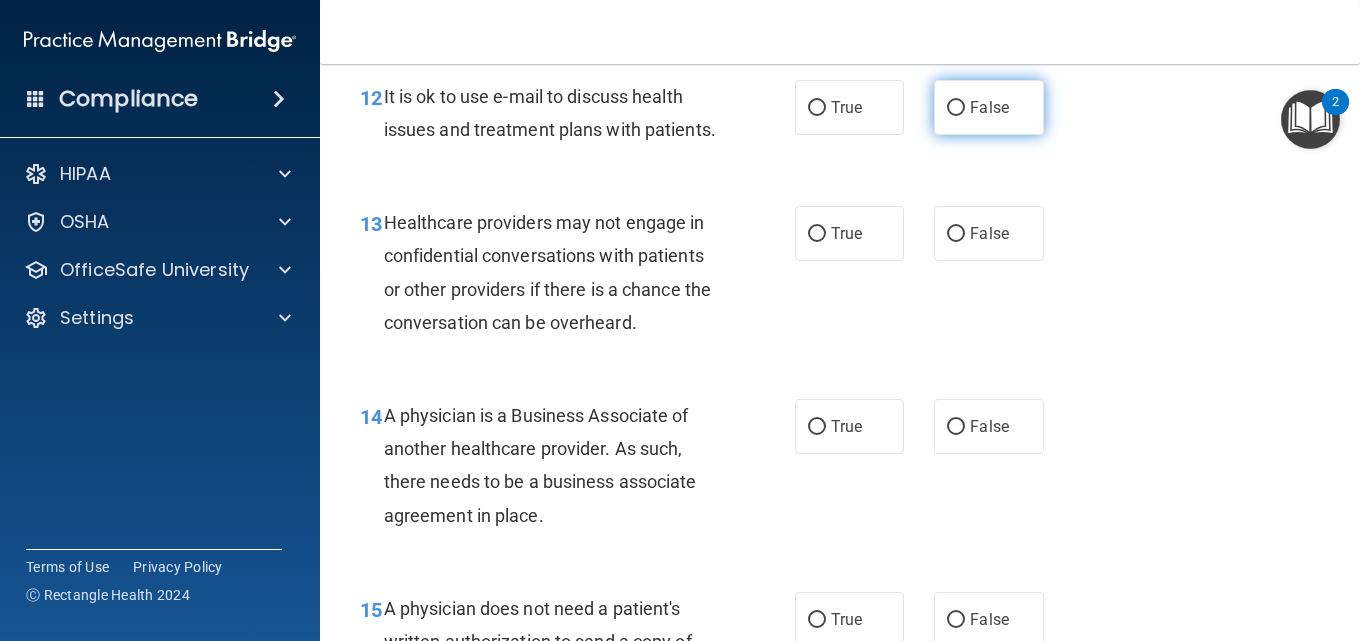 click on "False" at bounding box center (988, 107) 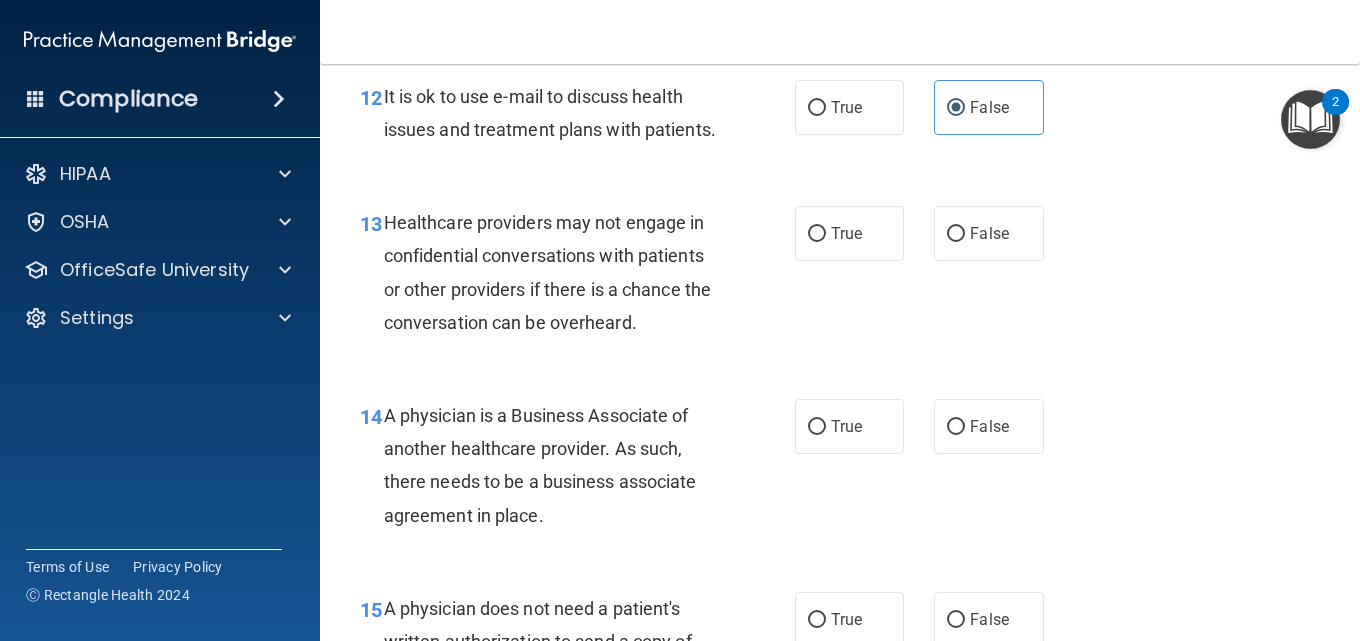 scroll, scrollTop: 2500, scrollLeft: 0, axis: vertical 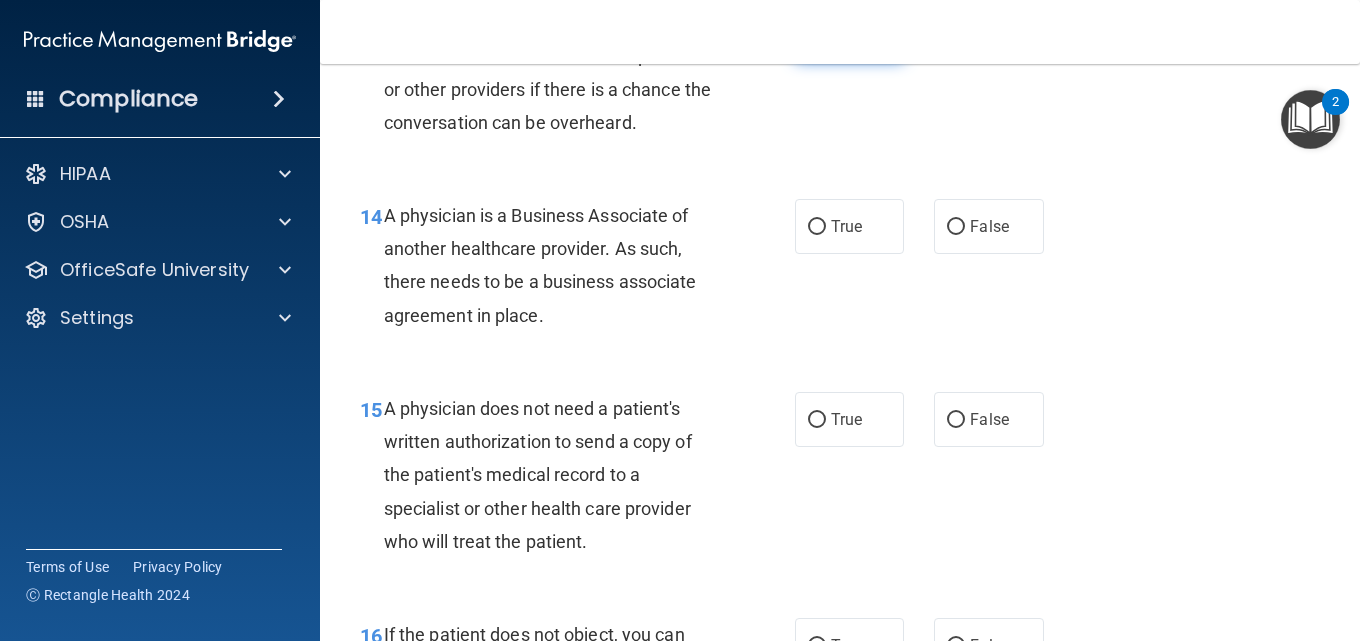 click on "True" at bounding box center (849, 33) 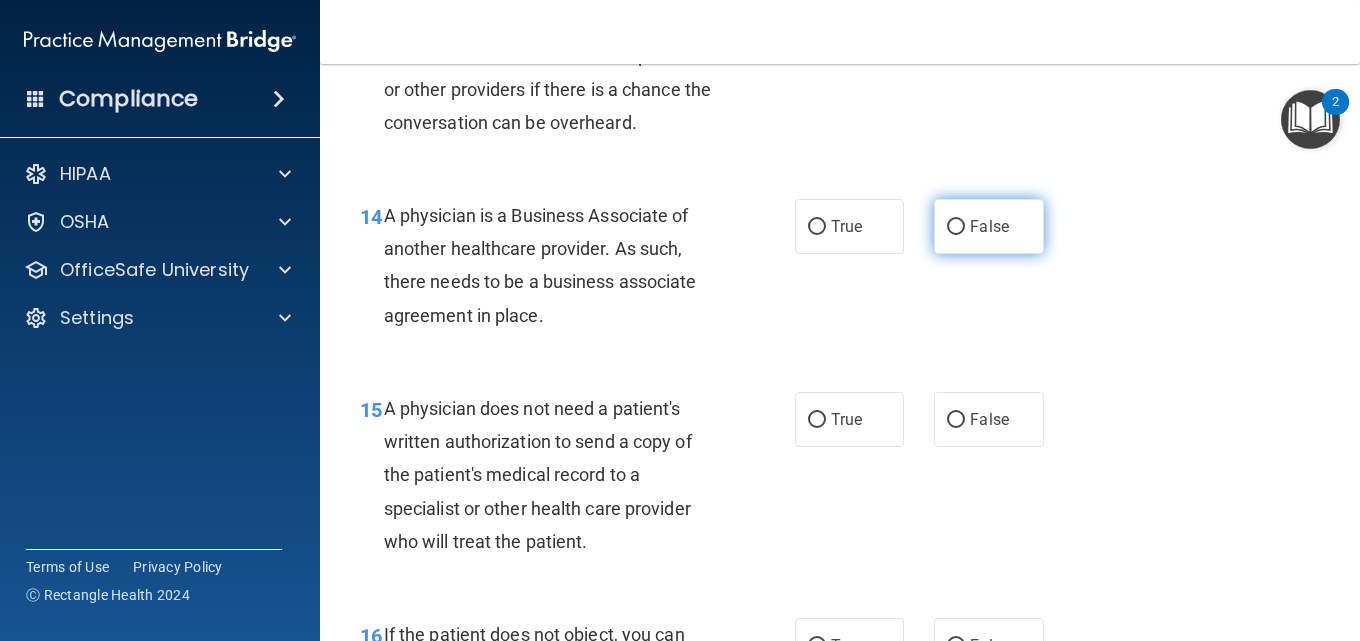 click on "False" at bounding box center [988, 226] 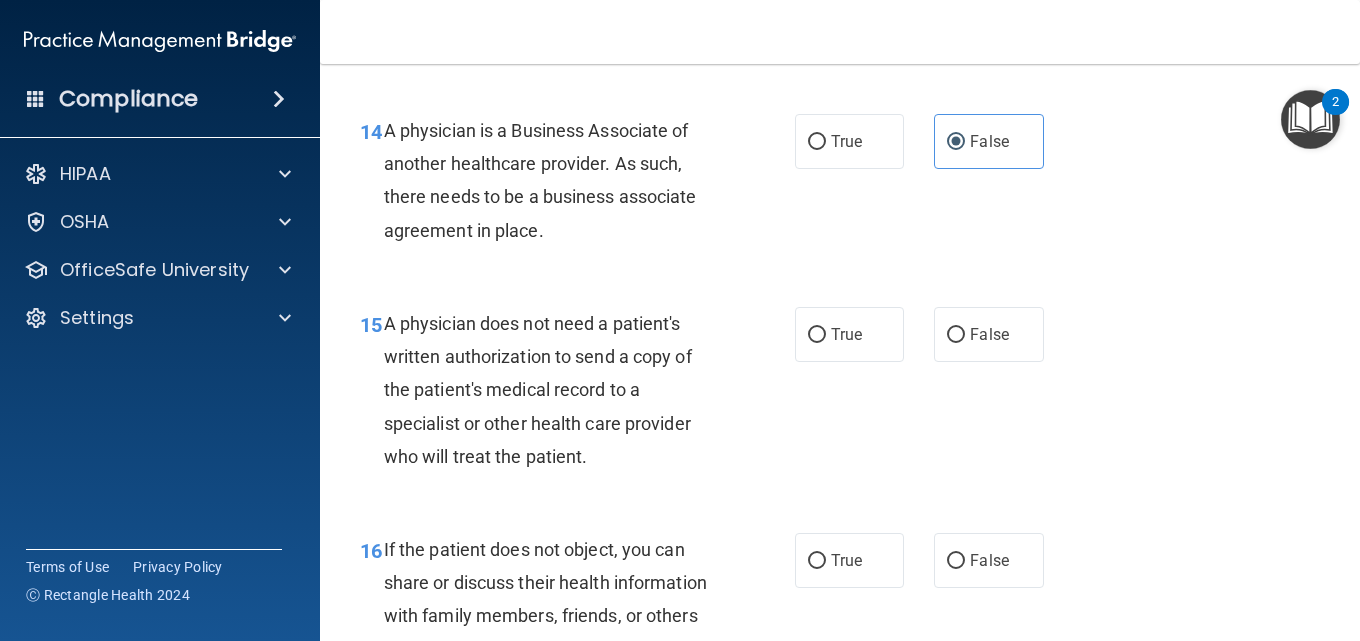 scroll, scrollTop: 2700, scrollLeft: 0, axis: vertical 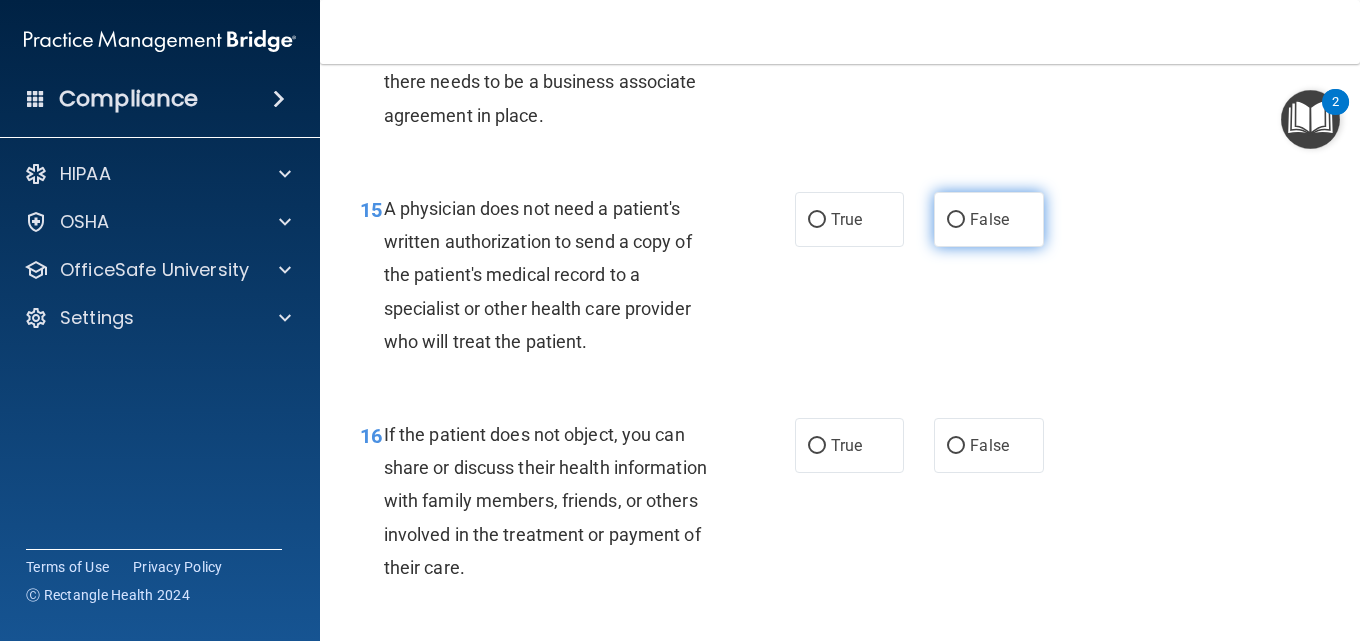 click on "False" at bounding box center [988, 219] 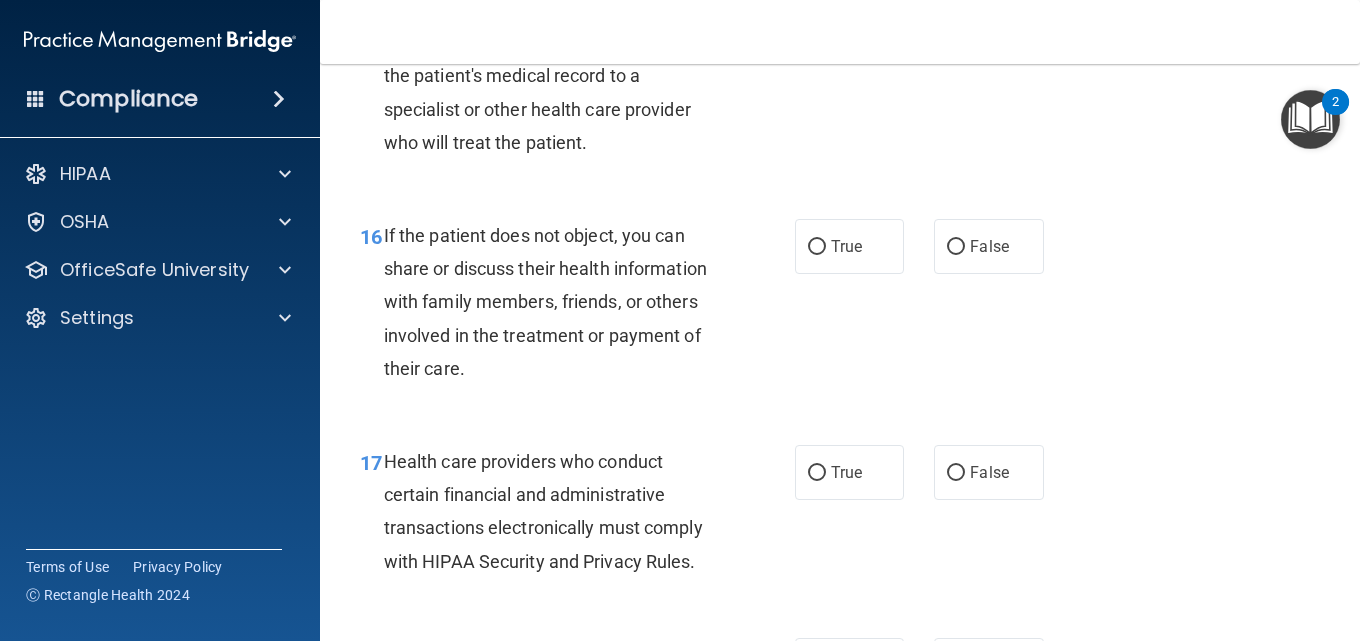 scroll, scrollTop: 2900, scrollLeft: 0, axis: vertical 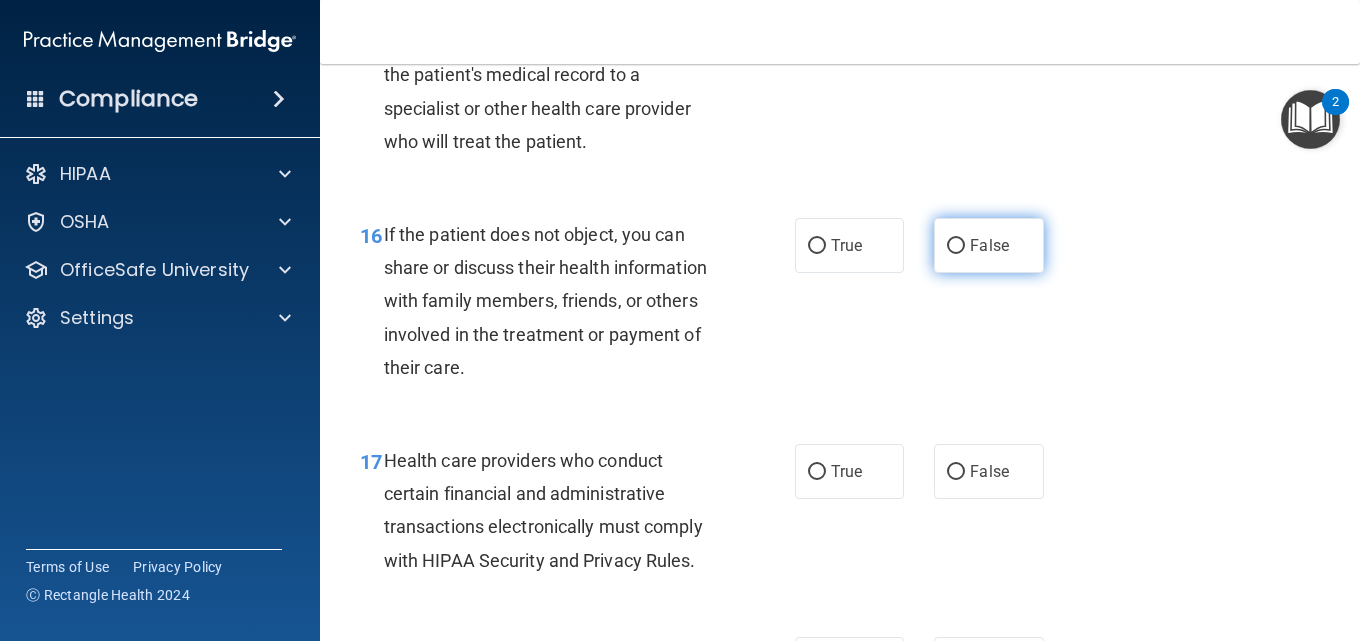 click on "False" at bounding box center (989, 245) 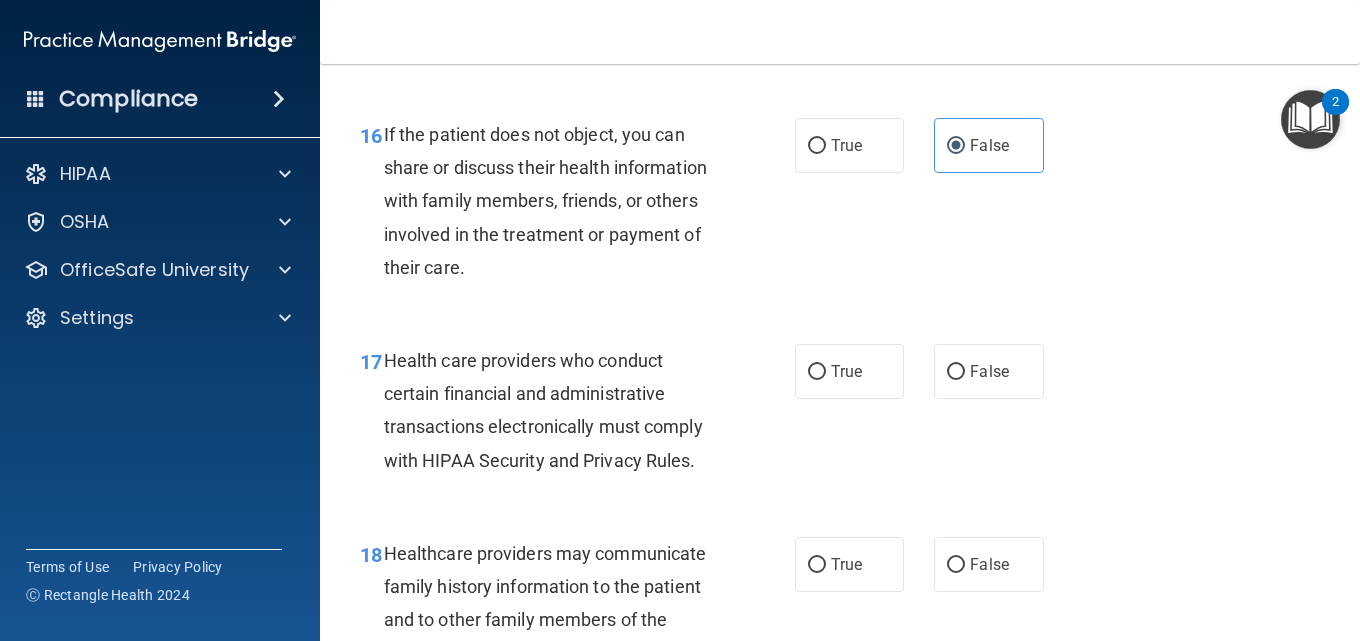 scroll, scrollTop: 3100, scrollLeft: 0, axis: vertical 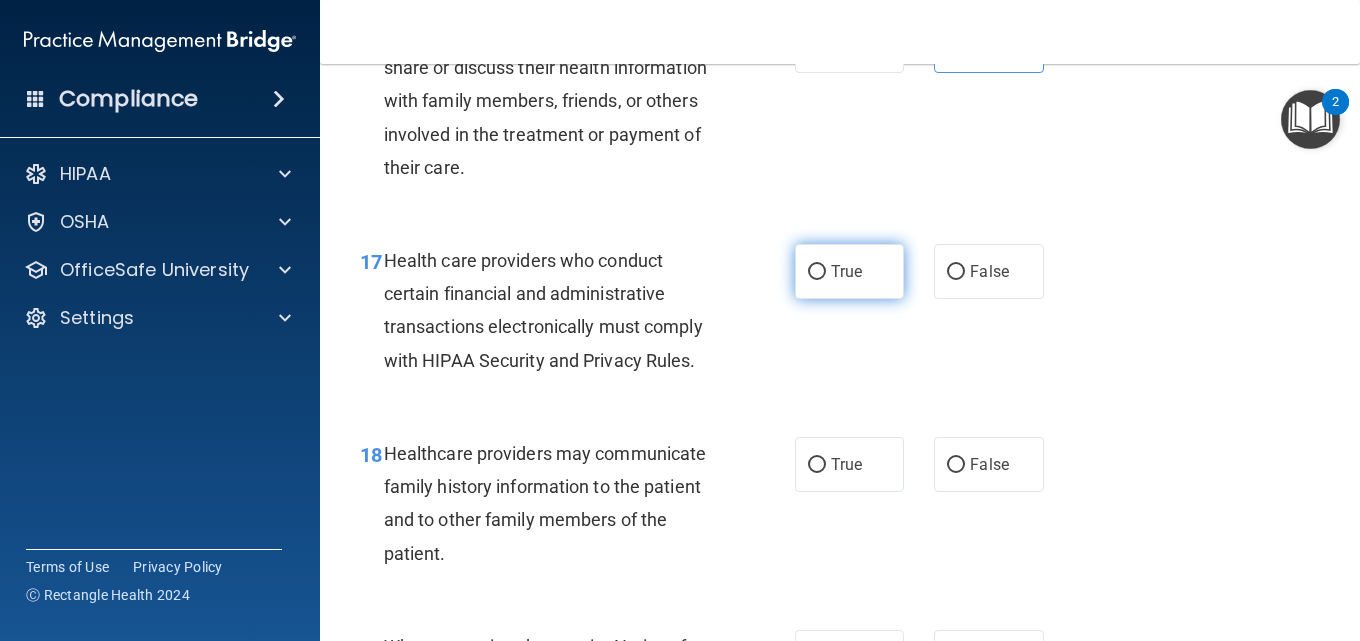 click on "True" at bounding box center [846, 271] 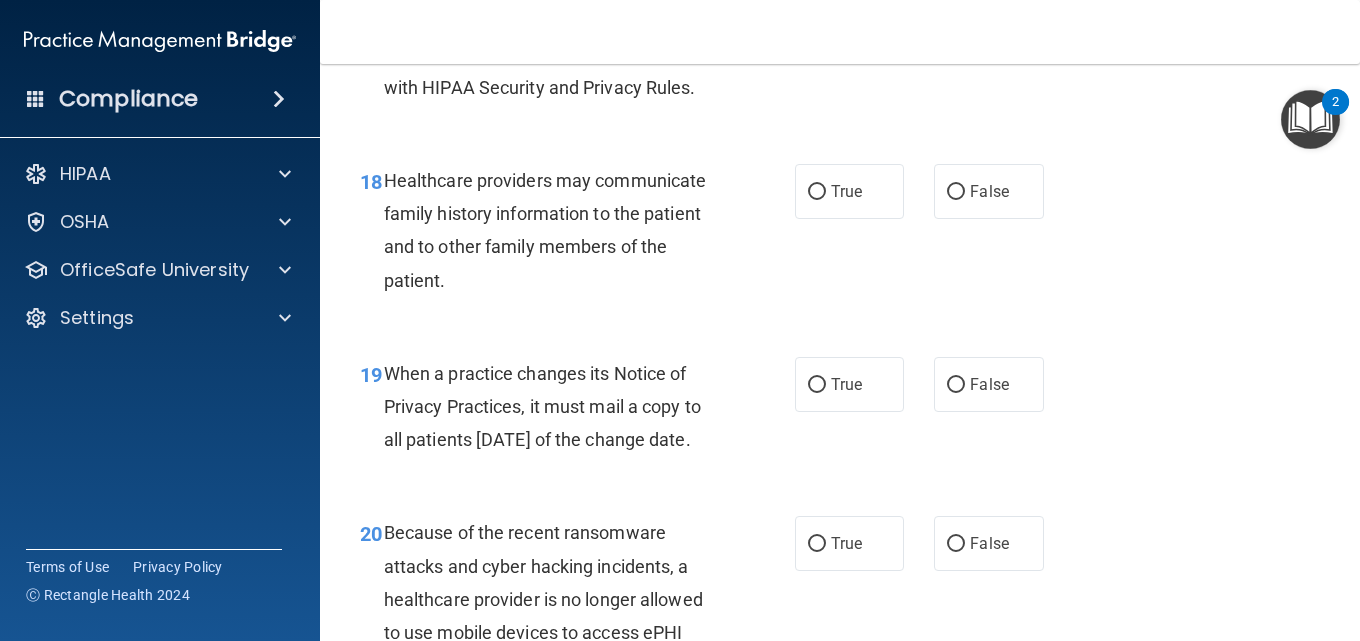 scroll, scrollTop: 3400, scrollLeft: 0, axis: vertical 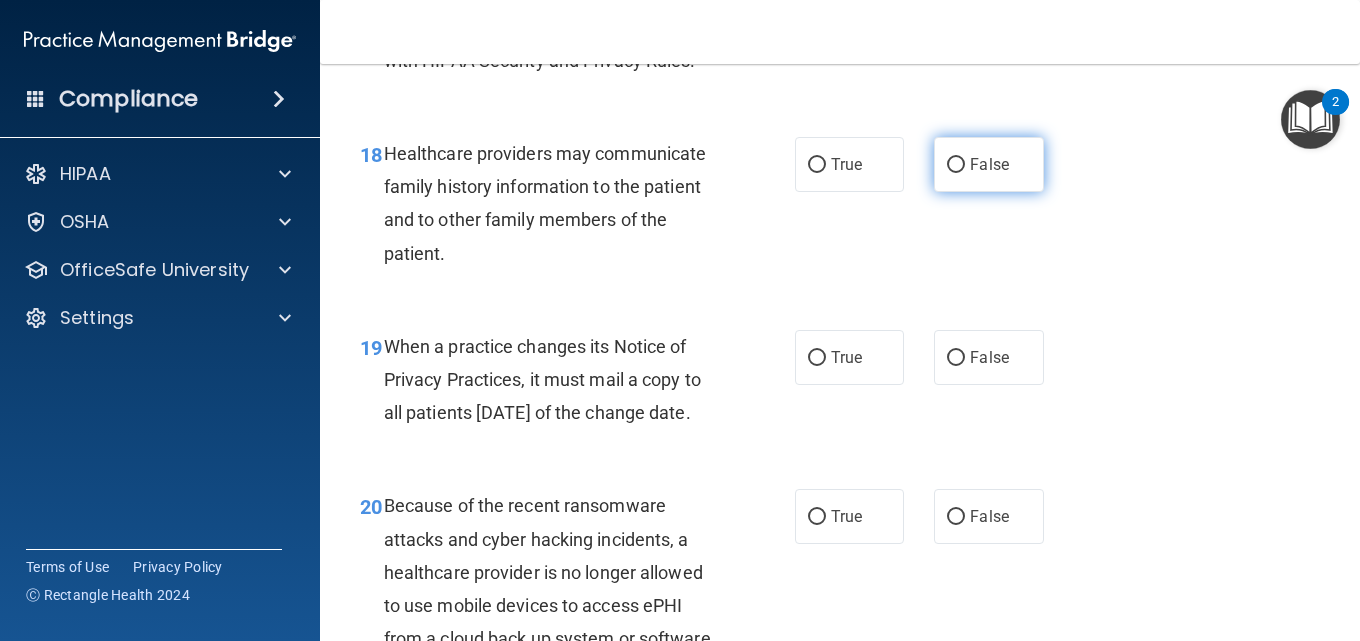 click on "False" at bounding box center (988, 164) 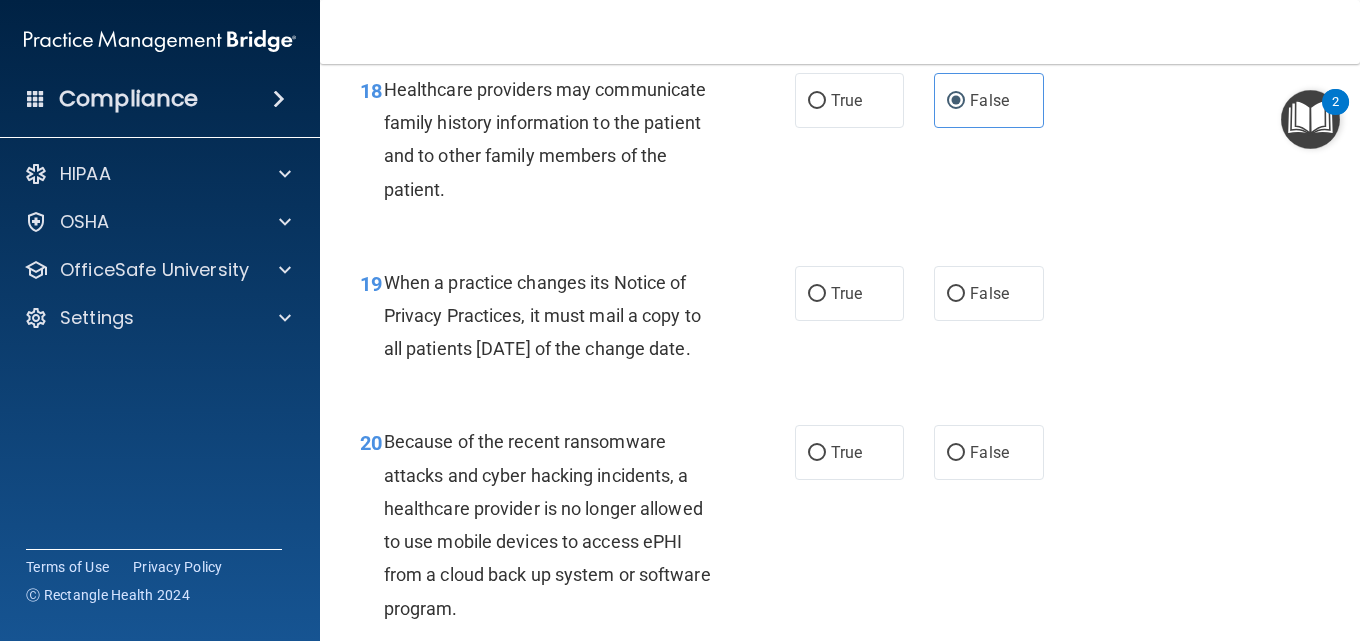 scroll, scrollTop: 3500, scrollLeft: 0, axis: vertical 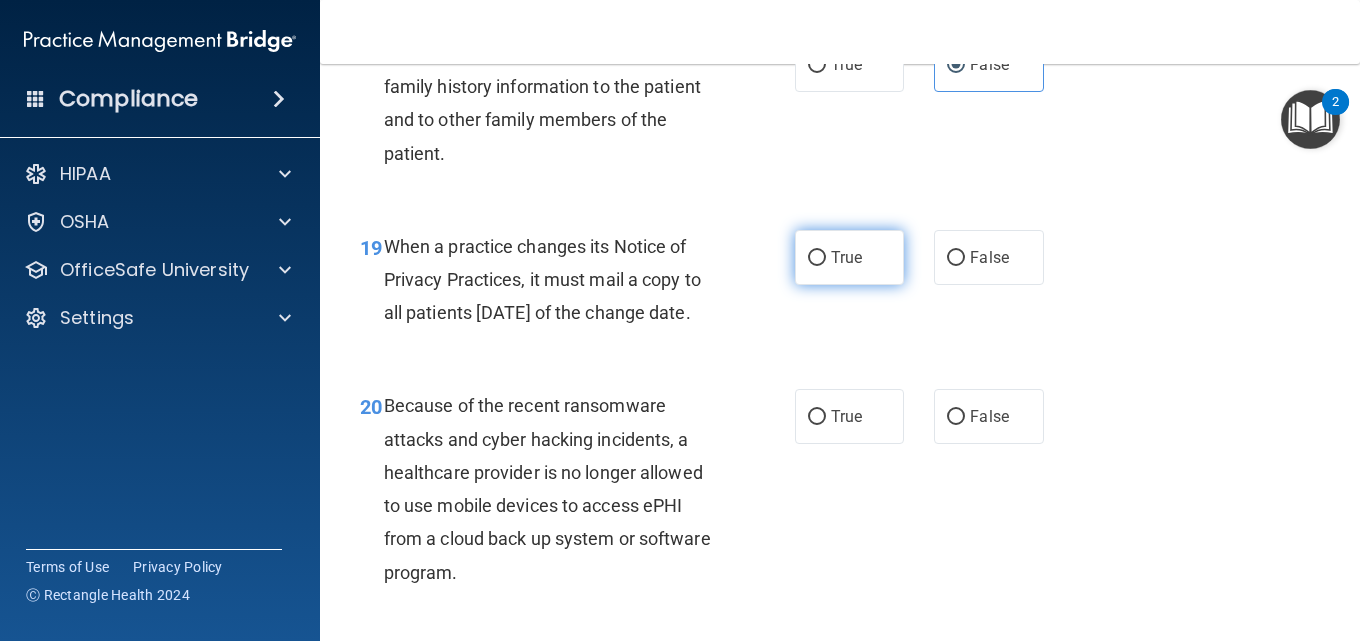 click on "True" at bounding box center [849, 257] 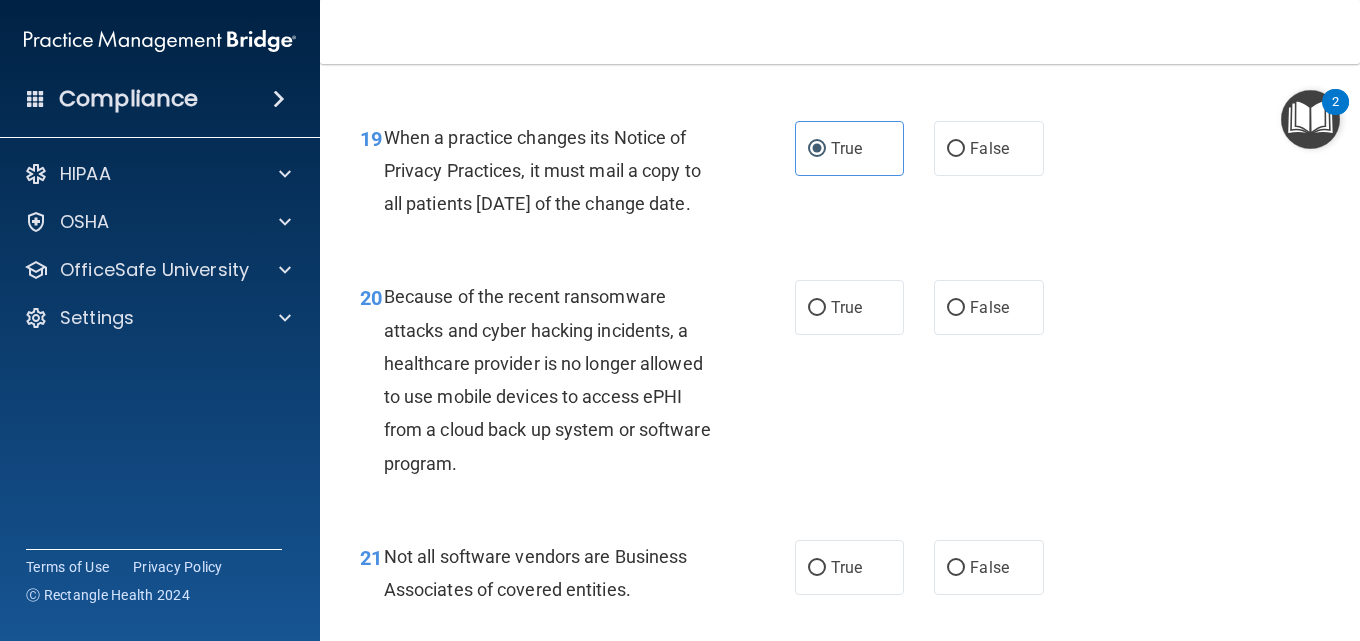 scroll, scrollTop: 3800, scrollLeft: 0, axis: vertical 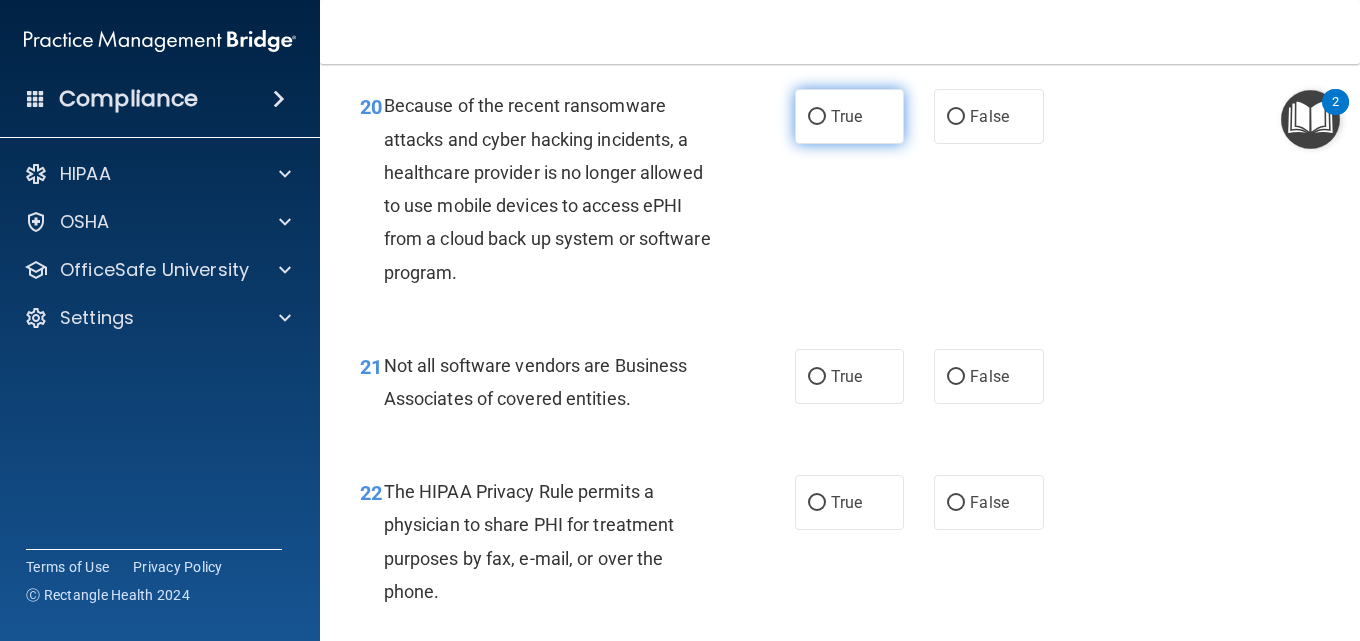 click on "True" at bounding box center (817, 117) 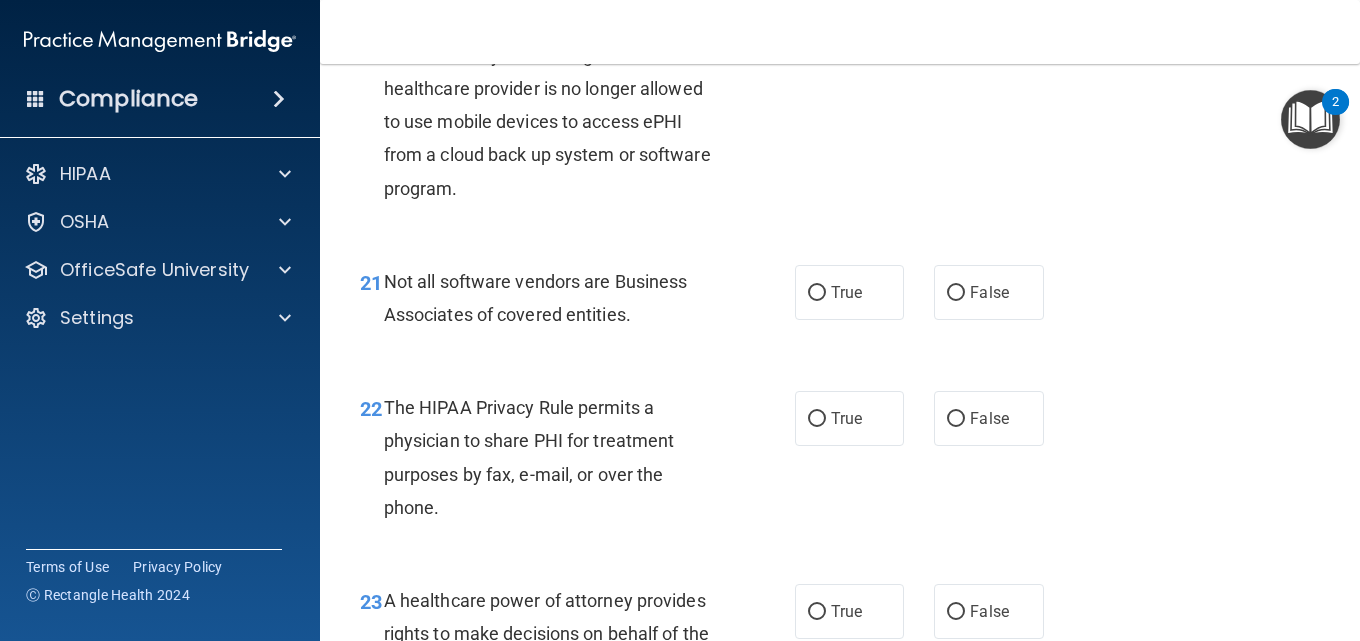 scroll, scrollTop: 4000, scrollLeft: 0, axis: vertical 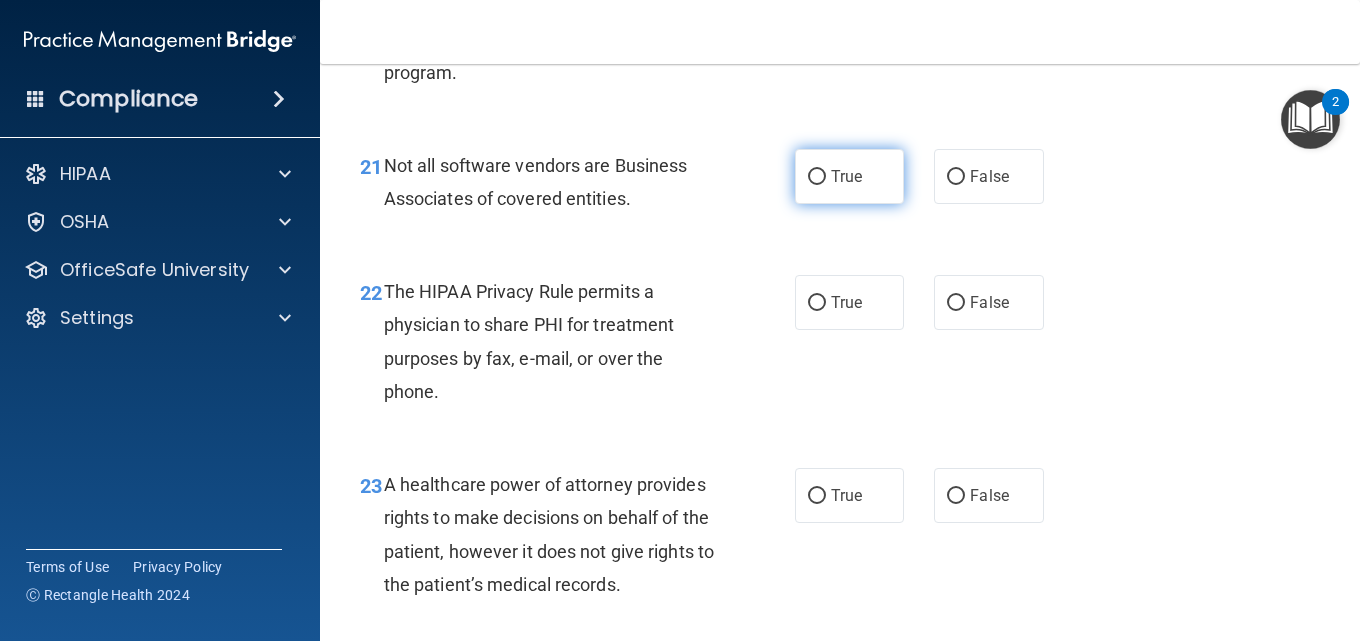 click on "True" at bounding box center (846, 176) 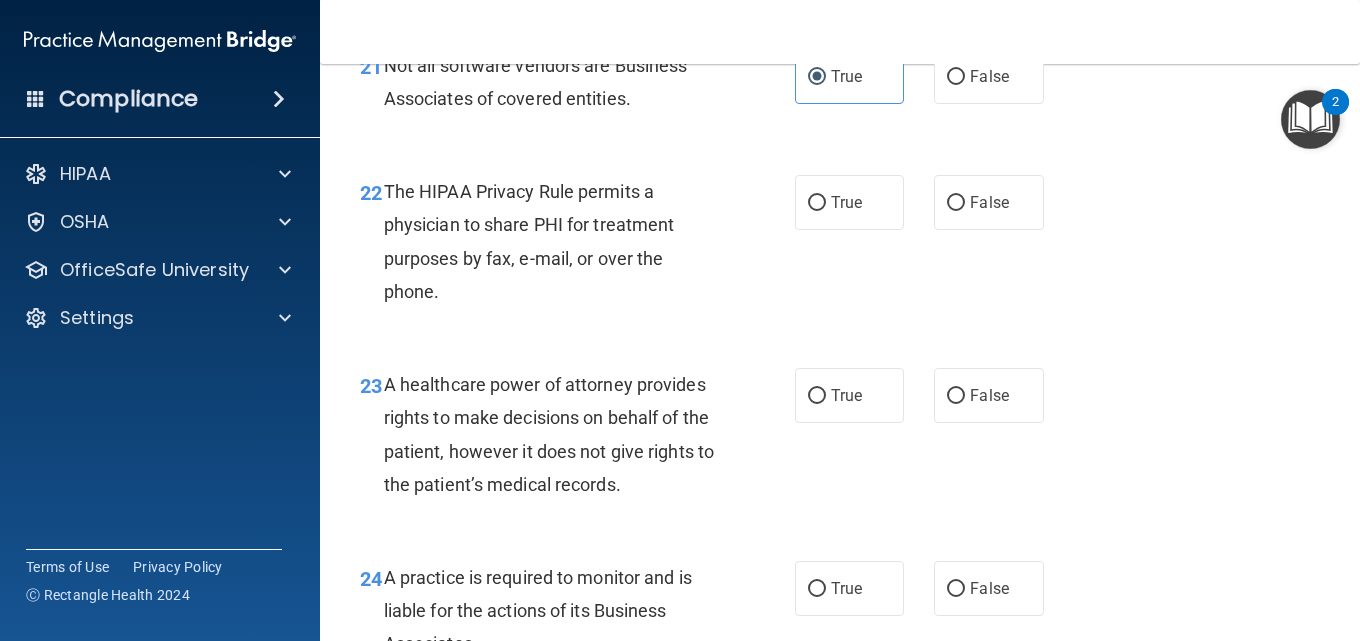 scroll, scrollTop: 4200, scrollLeft: 0, axis: vertical 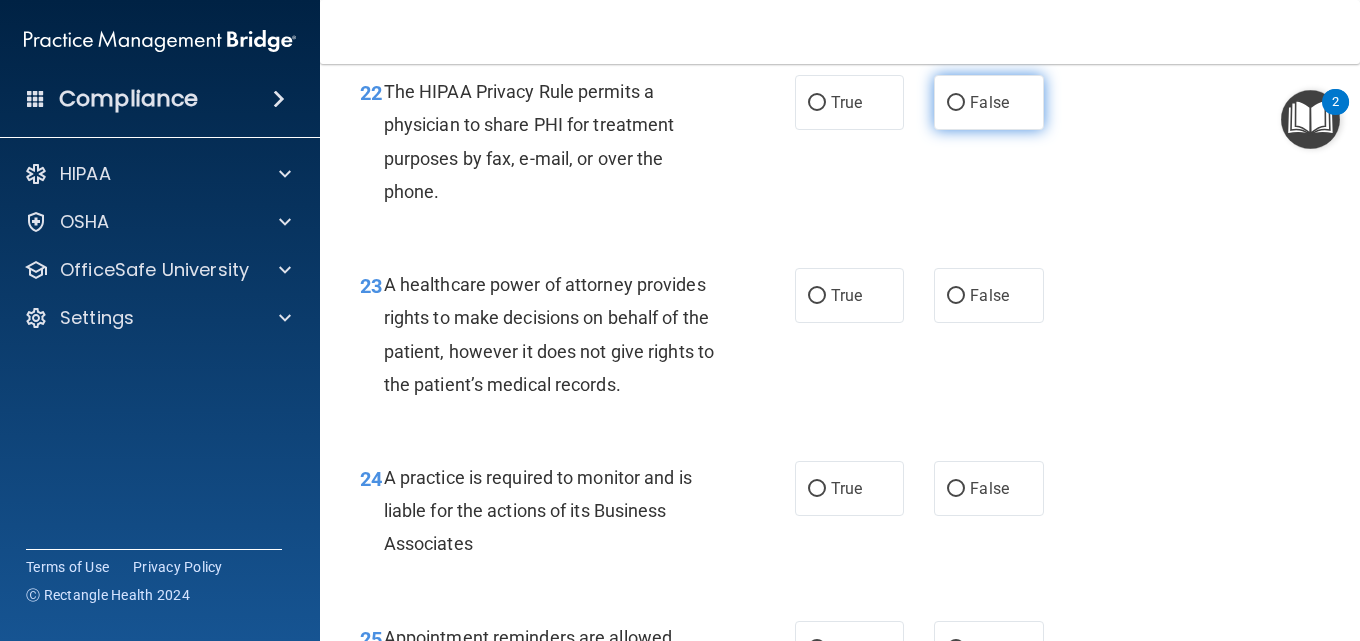 click on "False" at bounding box center [988, 102] 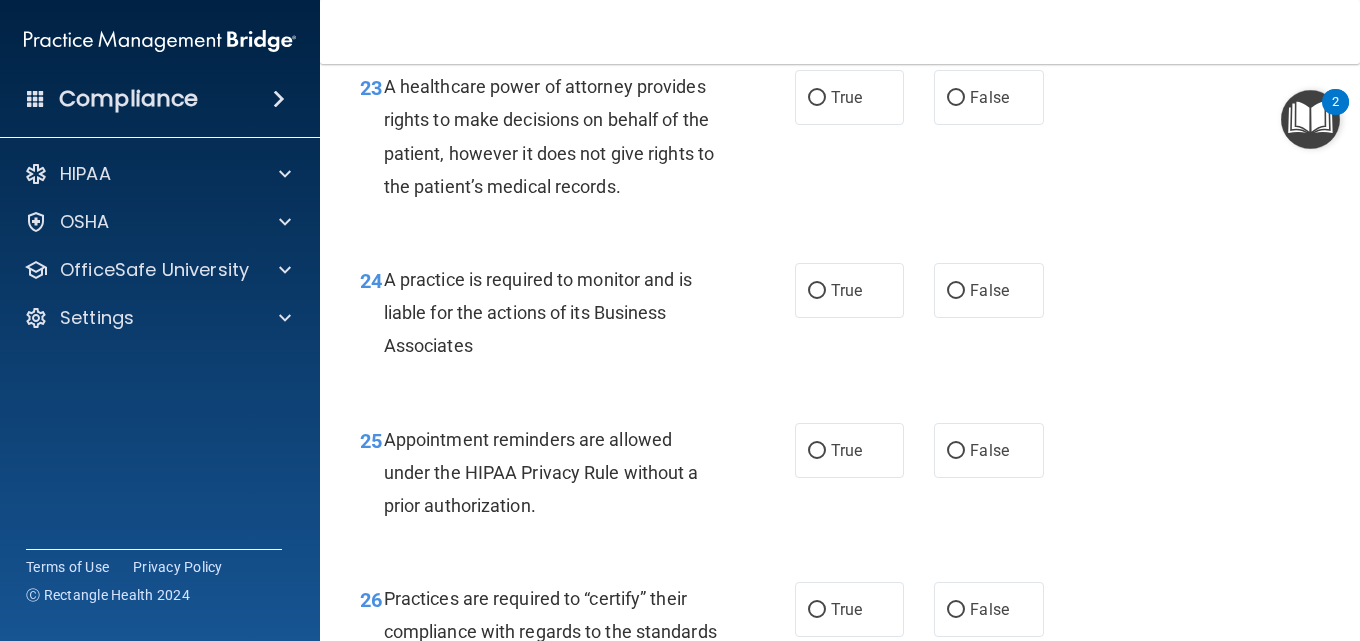 scroll, scrollTop: 4400, scrollLeft: 0, axis: vertical 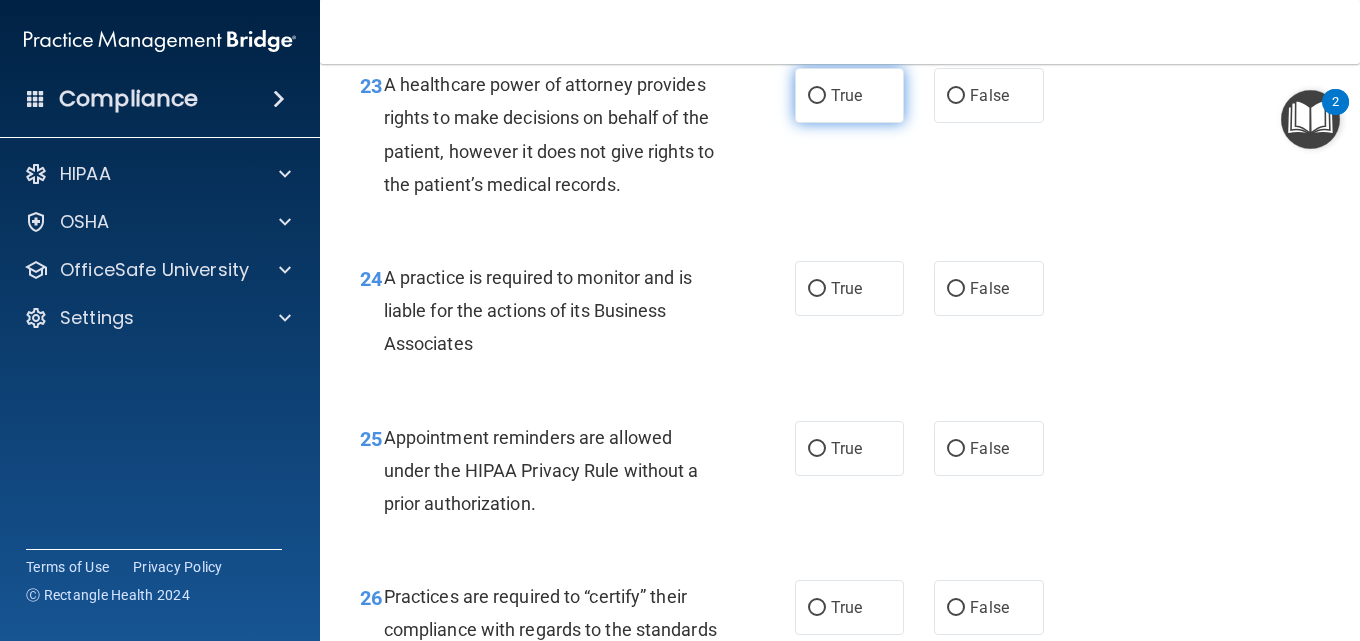click on "True" at bounding box center [849, 95] 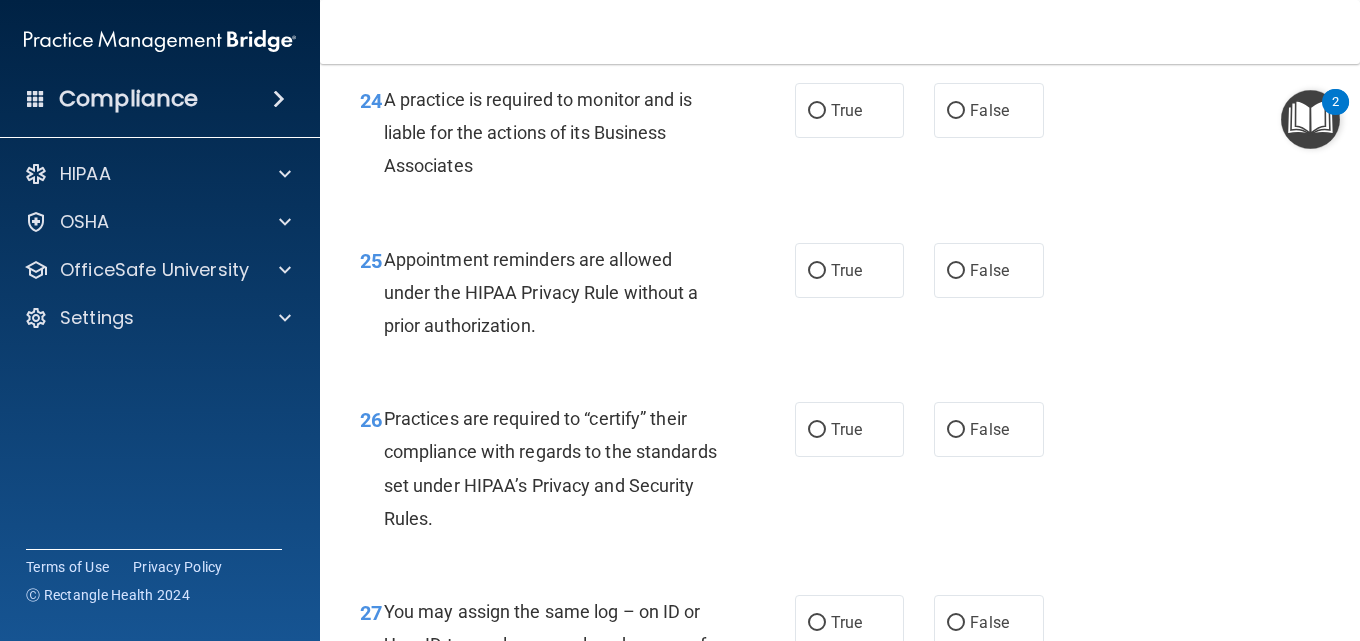 scroll, scrollTop: 4600, scrollLeft: 0, axis: vertical 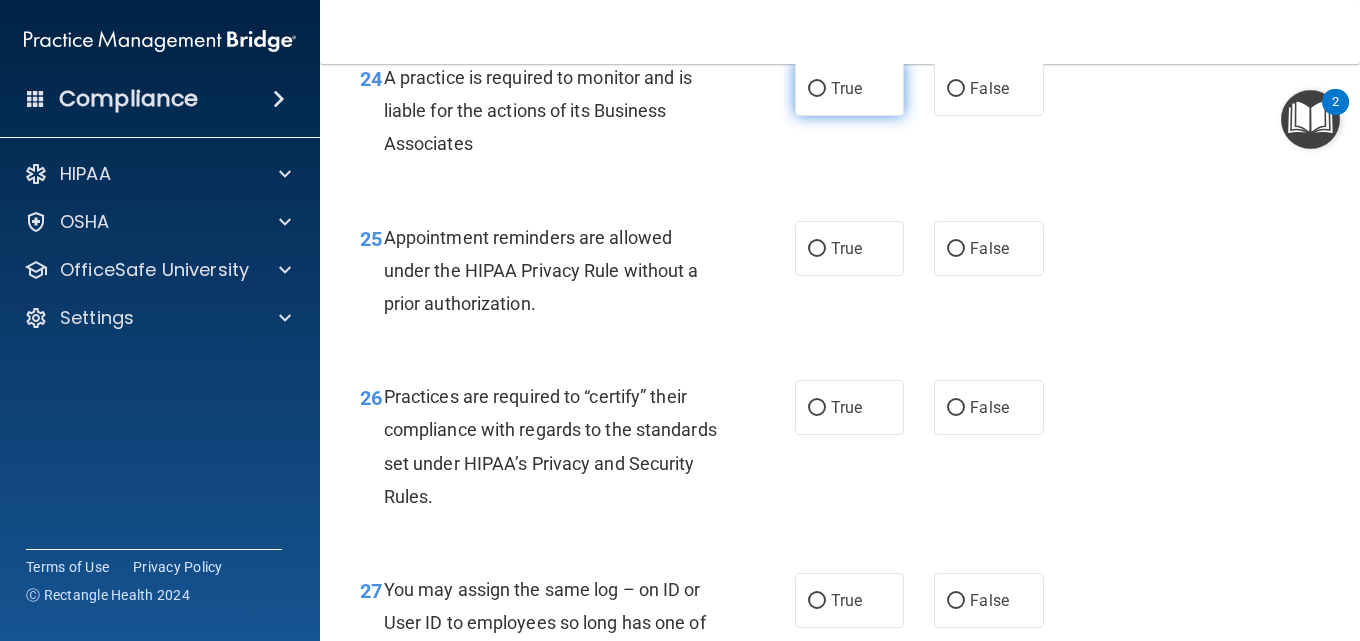 click on "True" at bounding box center (849, 88) 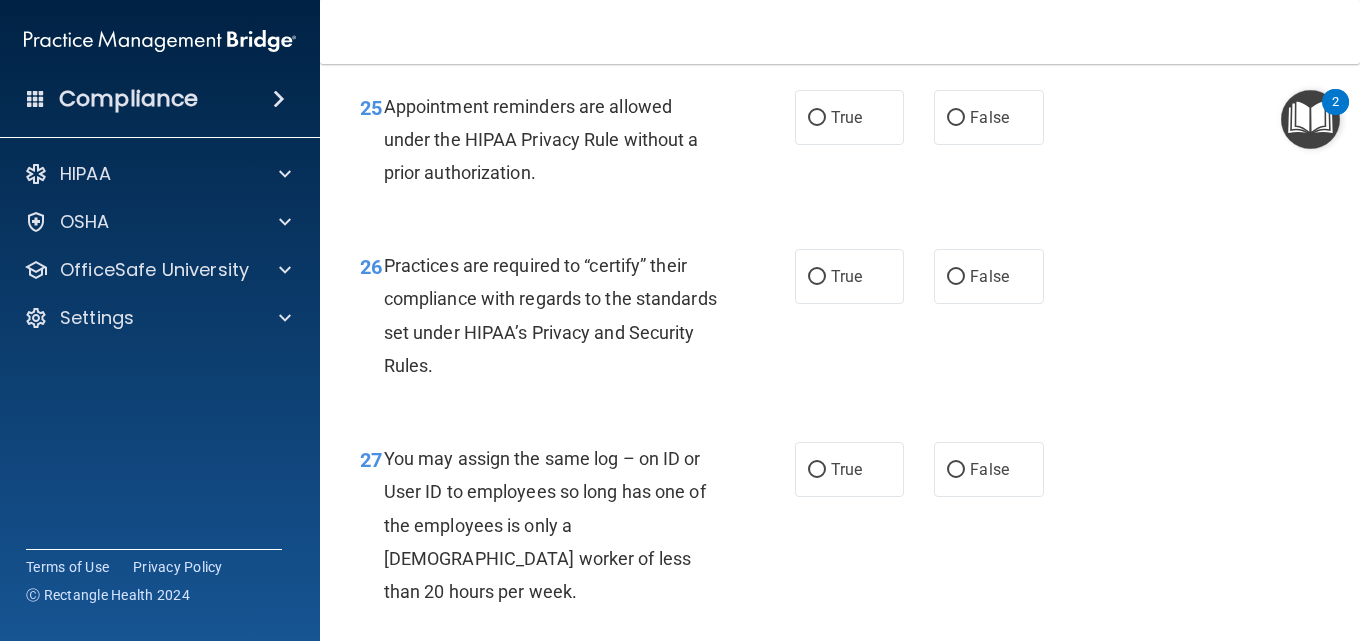 scroll, scrollTop: 4800, scrollLeft: 0, axis: vertical 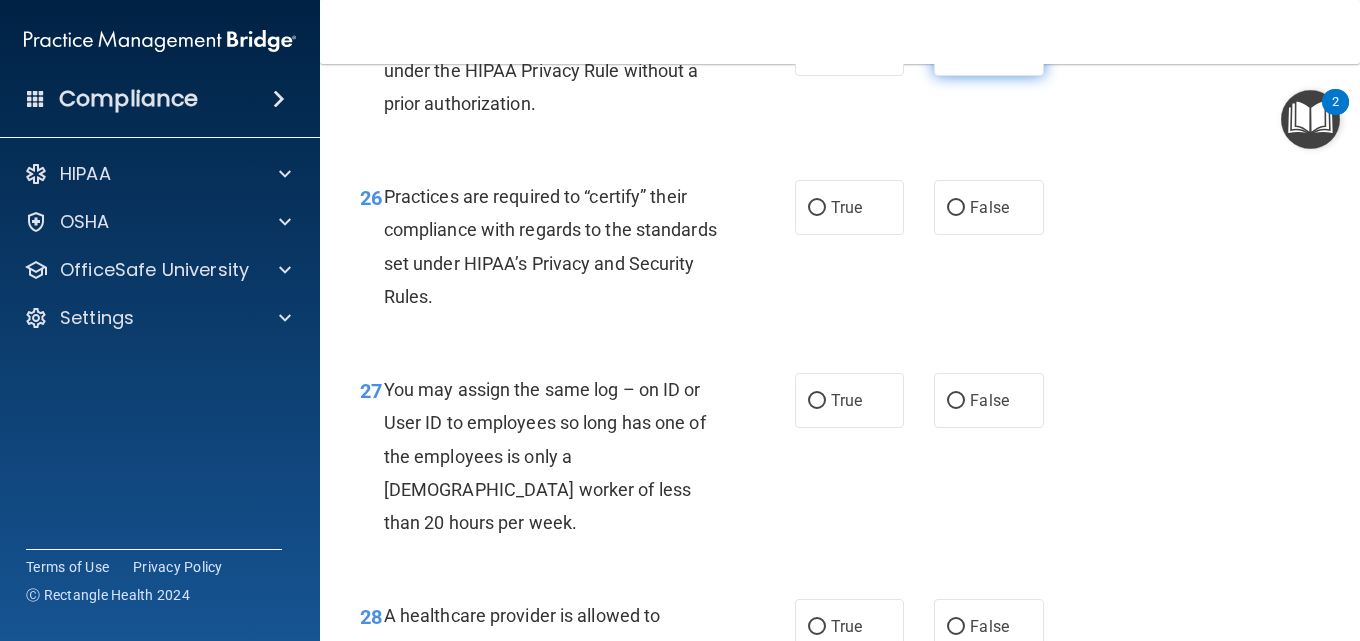 click on "False" at bounding box center (989, 48) 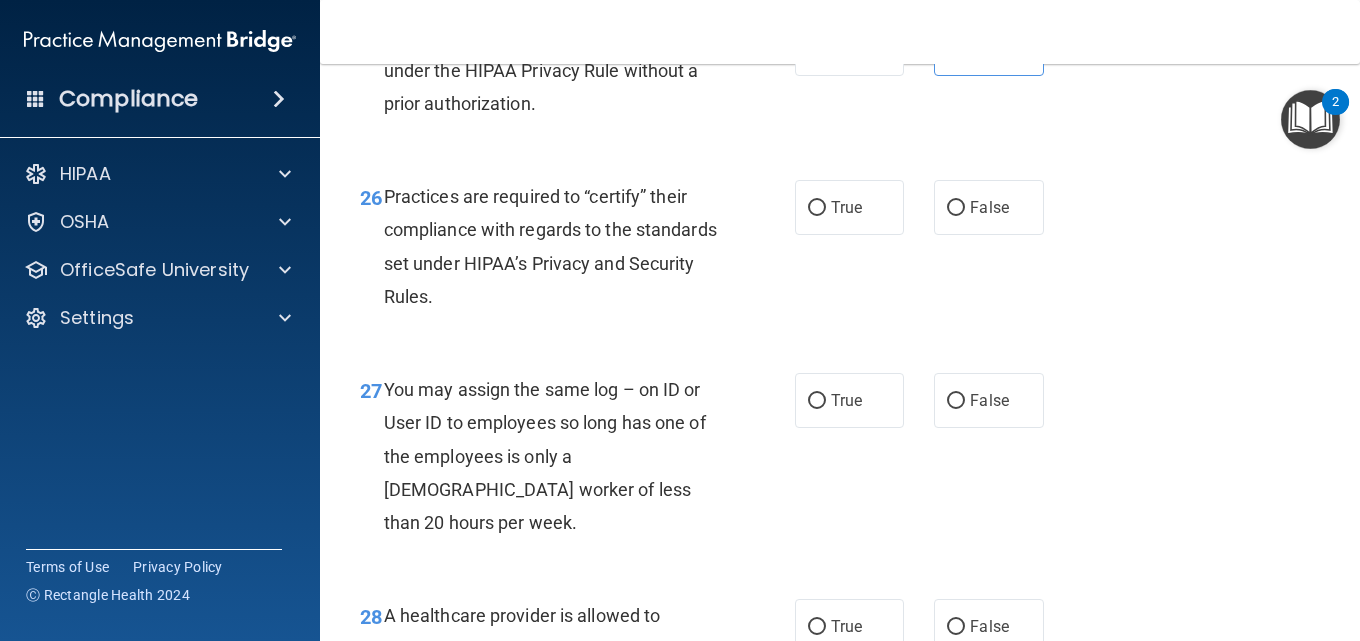 scroll, scrollTop: 4900, scrollLeft: 0, axis: vertical 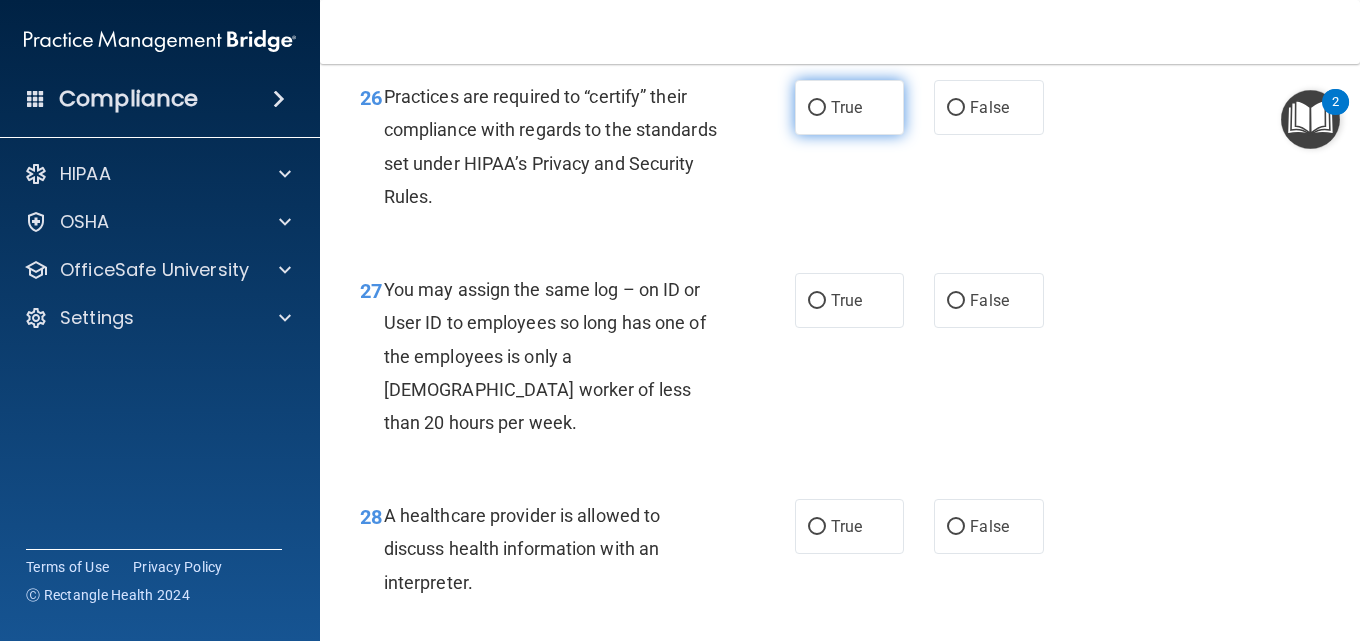 click on "True" at bounding box center (817, 108) 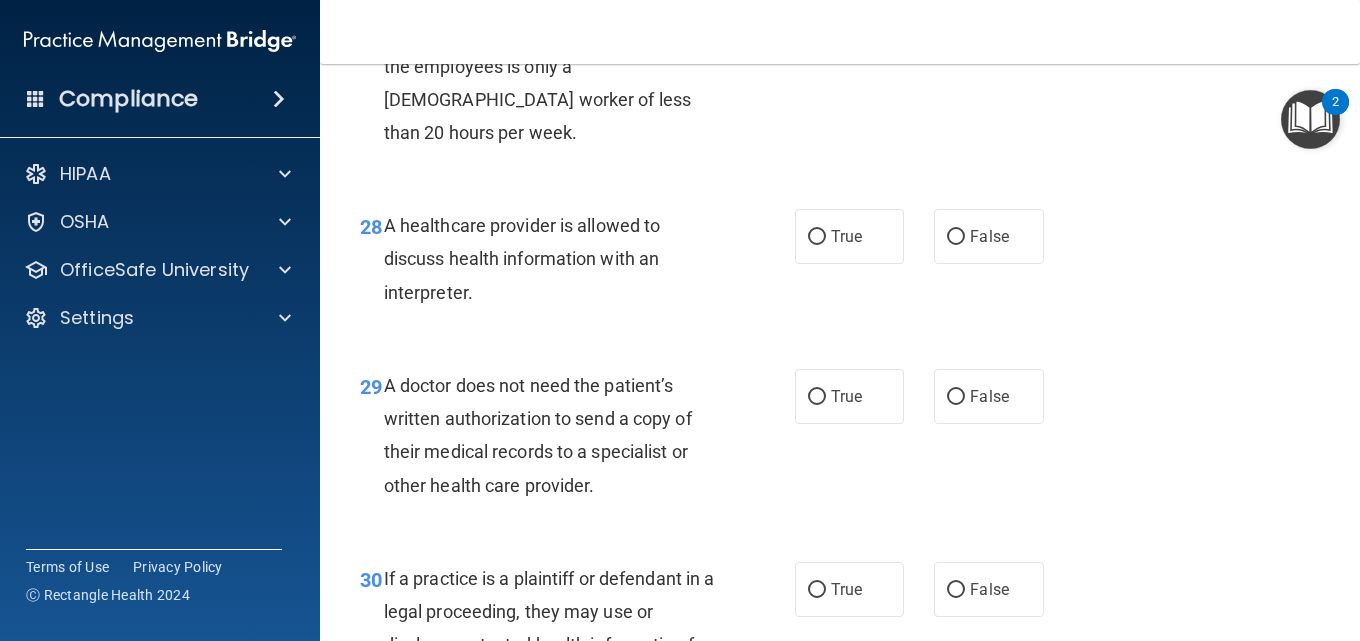 scroll, scrollTop: 5200, scrollLeft: 0, axis: vertical 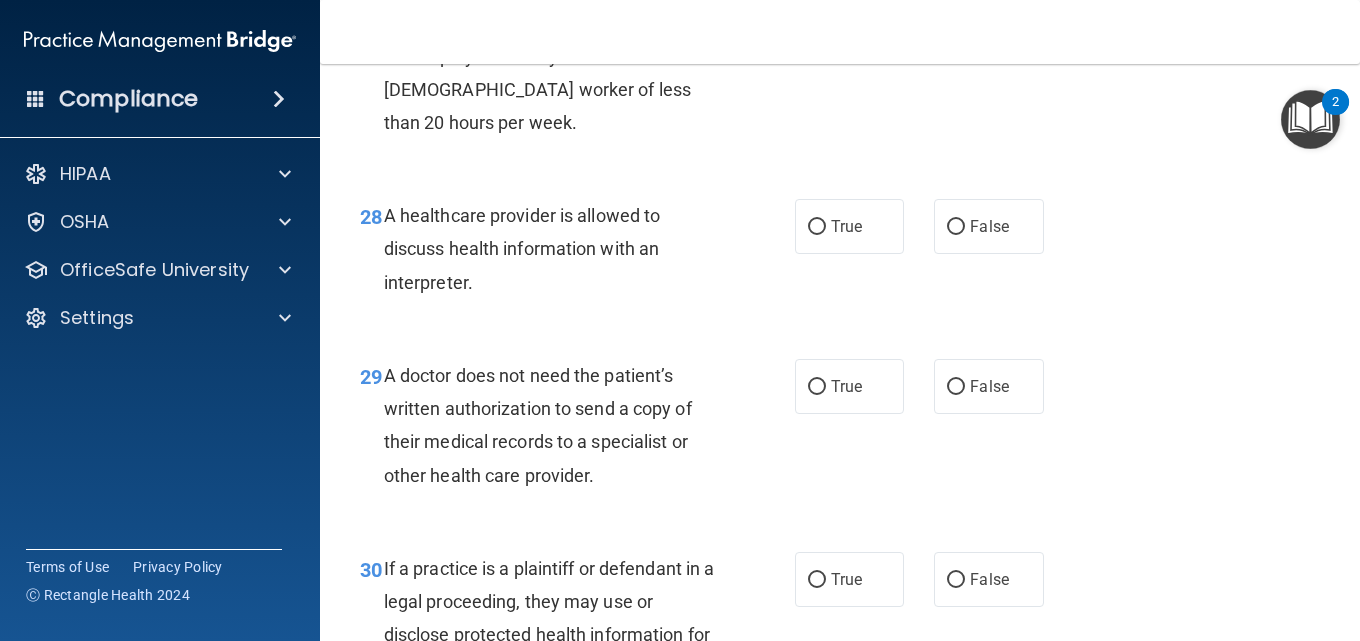 click on "False" at bounding box center [989, 0] 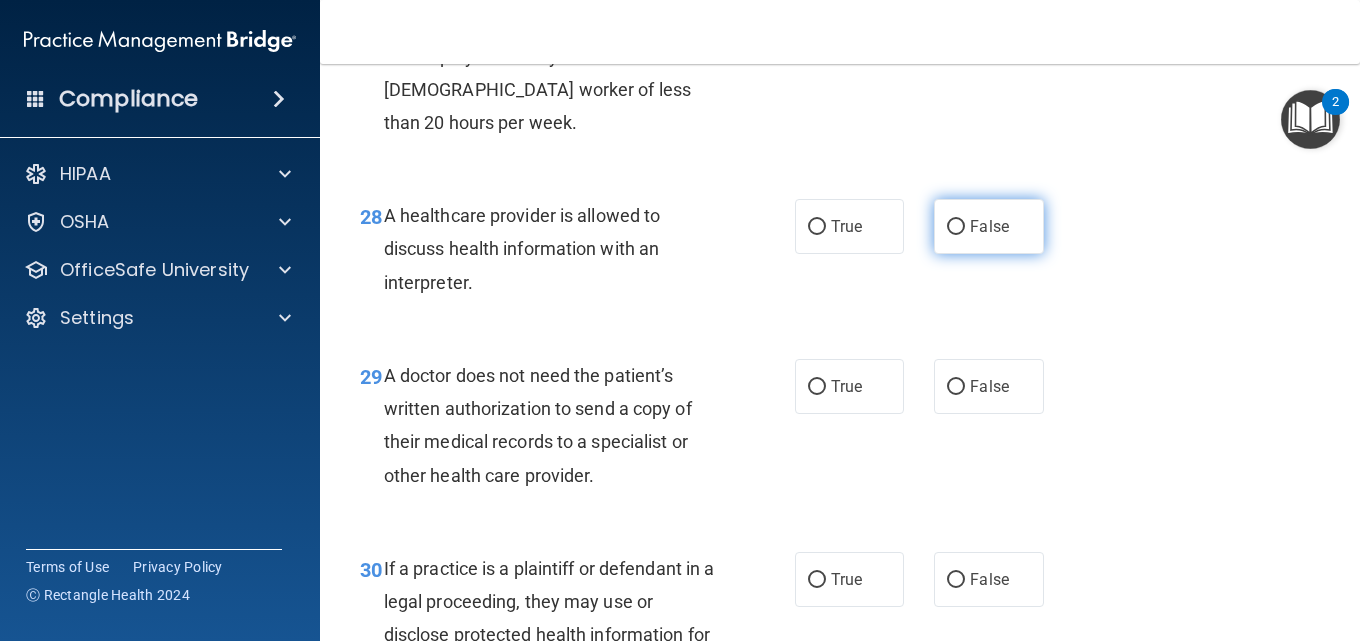click on "False" at bounding box center (989, 226) 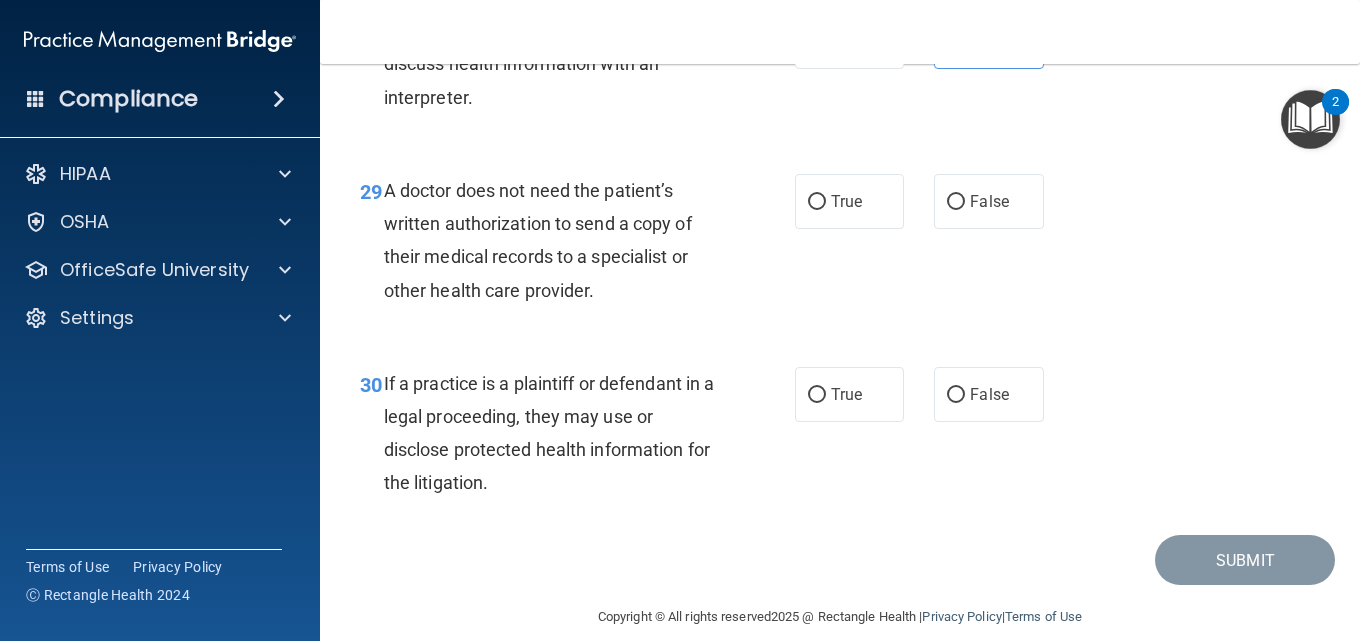 scroll, scrollTop: 5400, scrollLeft: 0, axis: vertical 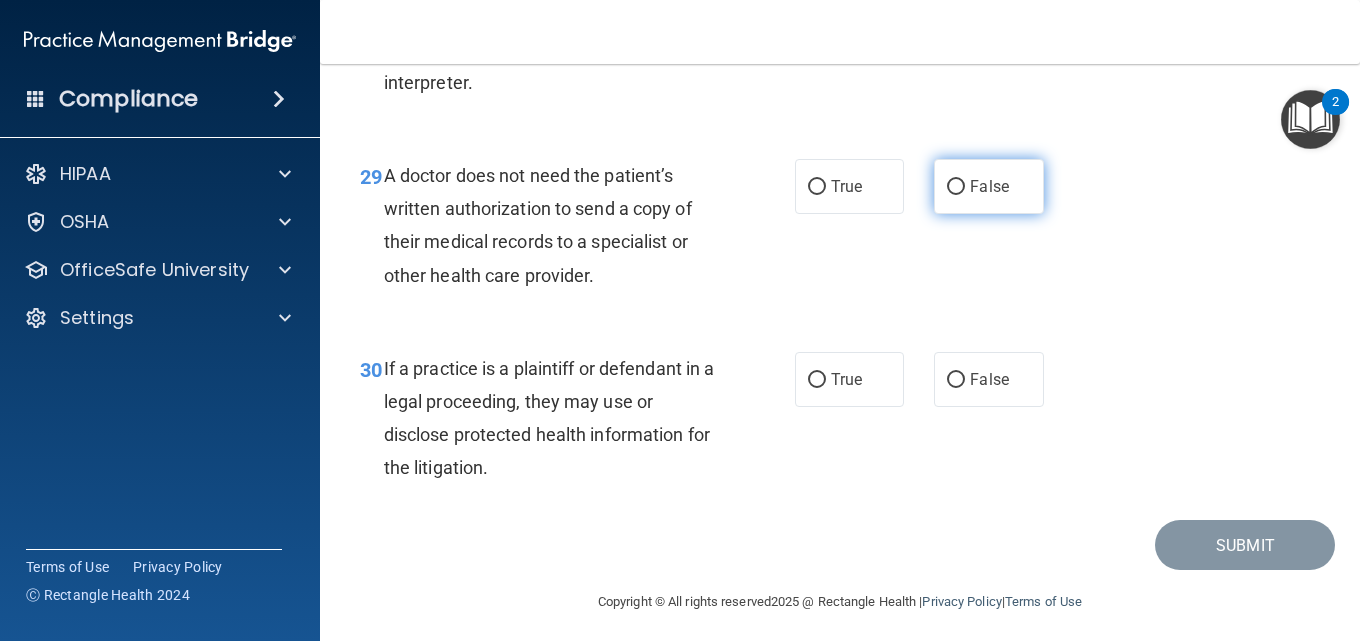 click on "False" at bounding box center [988, 186] 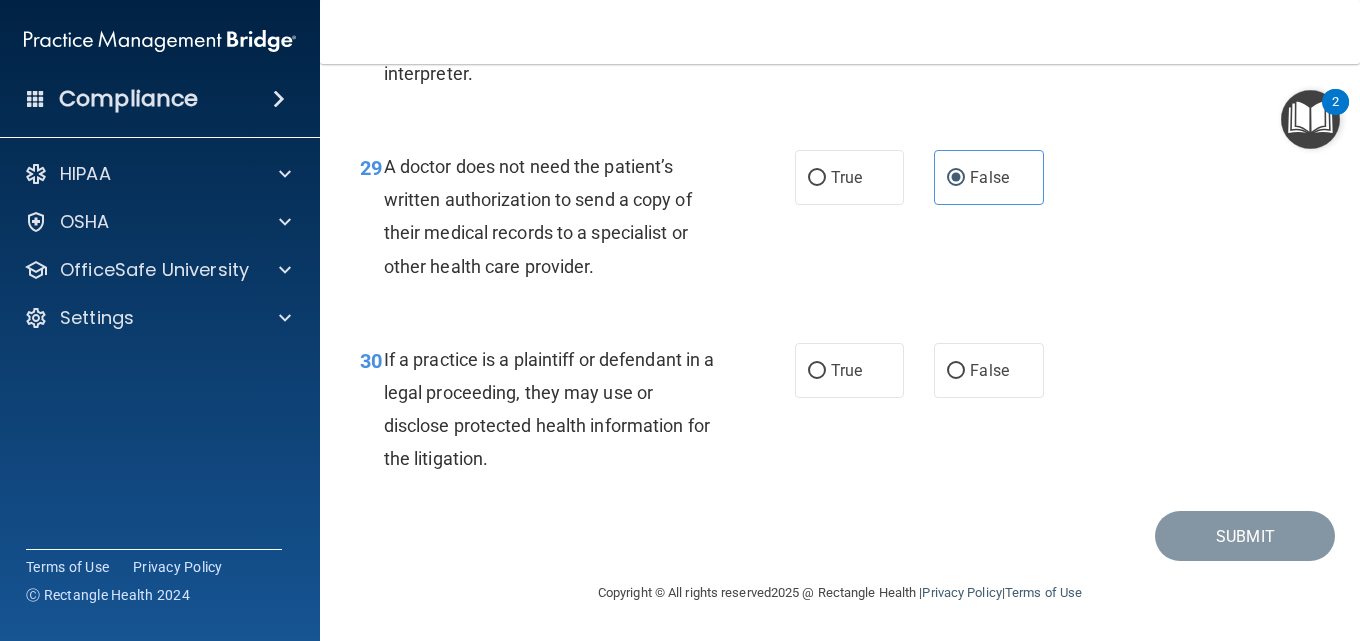 scroll, scrollTop: 5476, scrollLeft: 0, axis: vertical 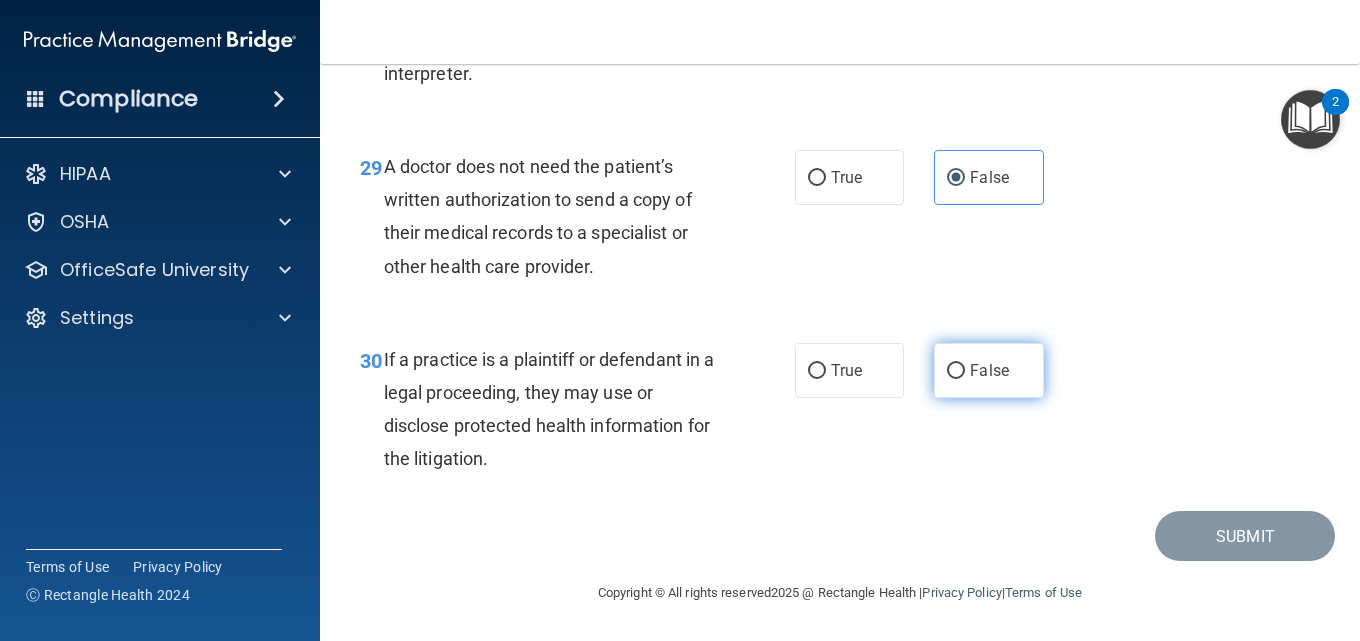 click on "False" at bounding box center (989, 370) 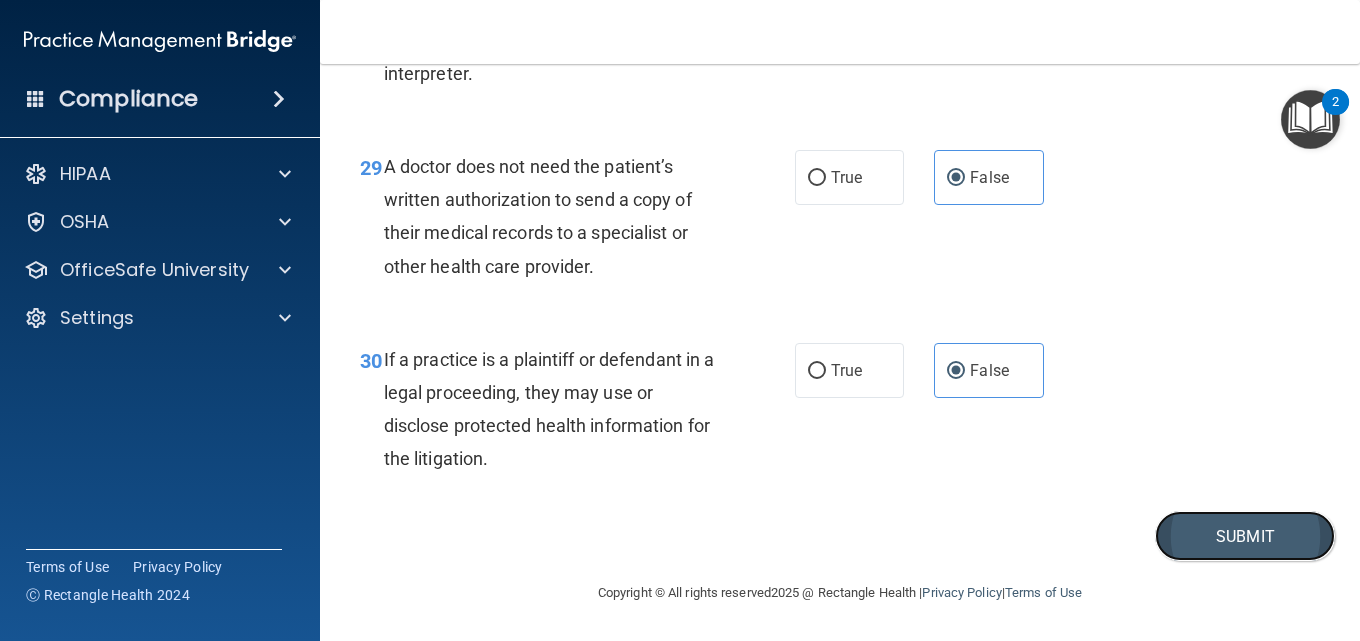 click on "Submit" at bounding box center (1245, 536) 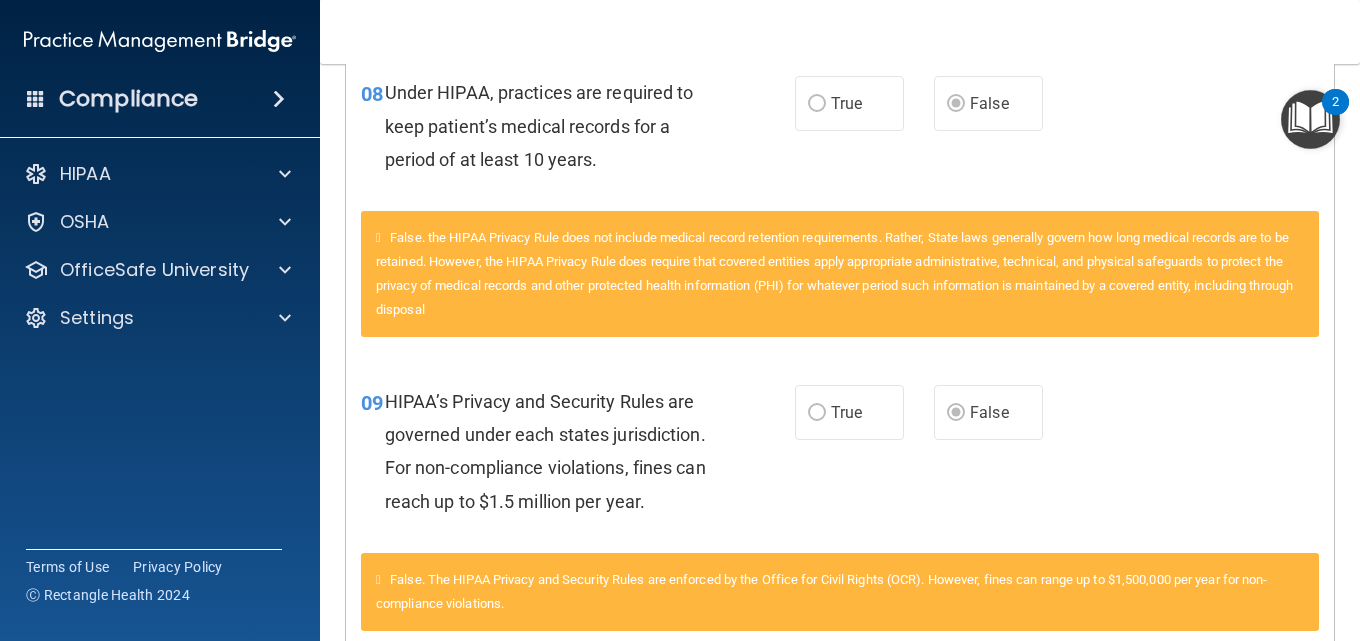 scroll, scrollTop: 1300, scrollLeft: 0, axis: vertical 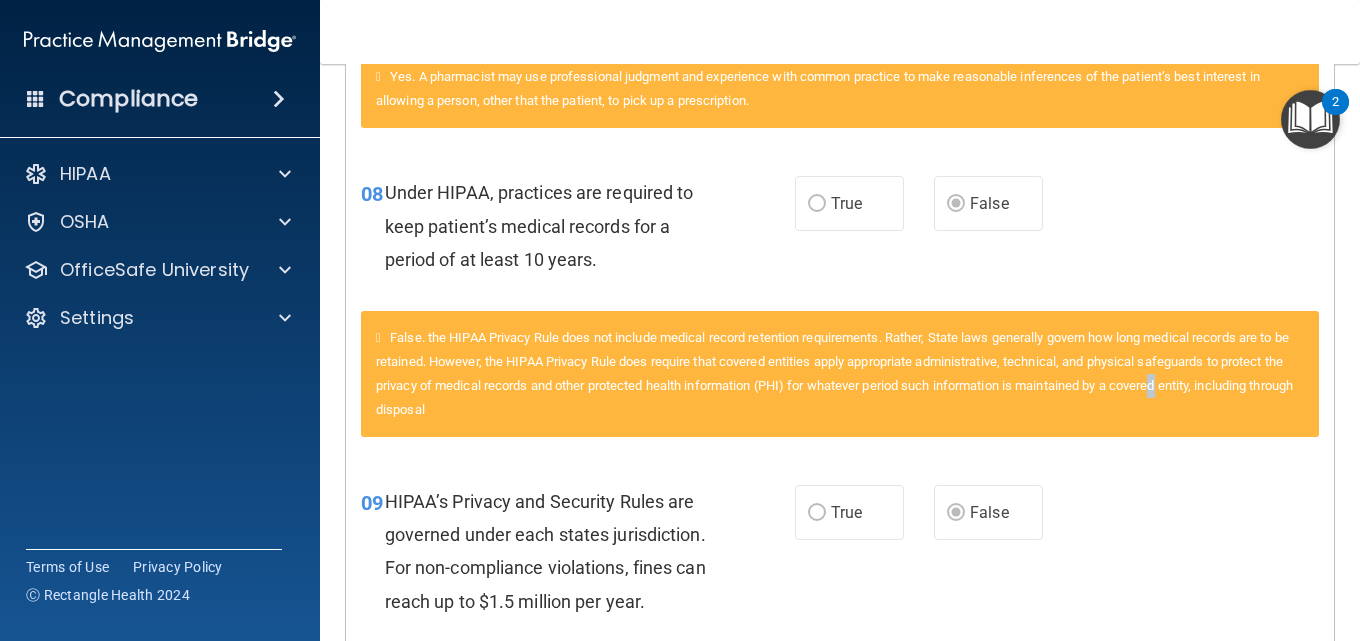 click on "False. the HIPAA Privacy Rule does not include medical record retention requirements. Rather, State laws generally govern how long medical records are to be retained. However, the HIPAA Privacy Rule does require that covered entities apply appropriate administrative, technical, and physical safeguards to protect the privacy of medical records and other protected health information (PHI) for whatever period such information is maintained by a covered entity, including through disposal" at bounding box center [834, 373] 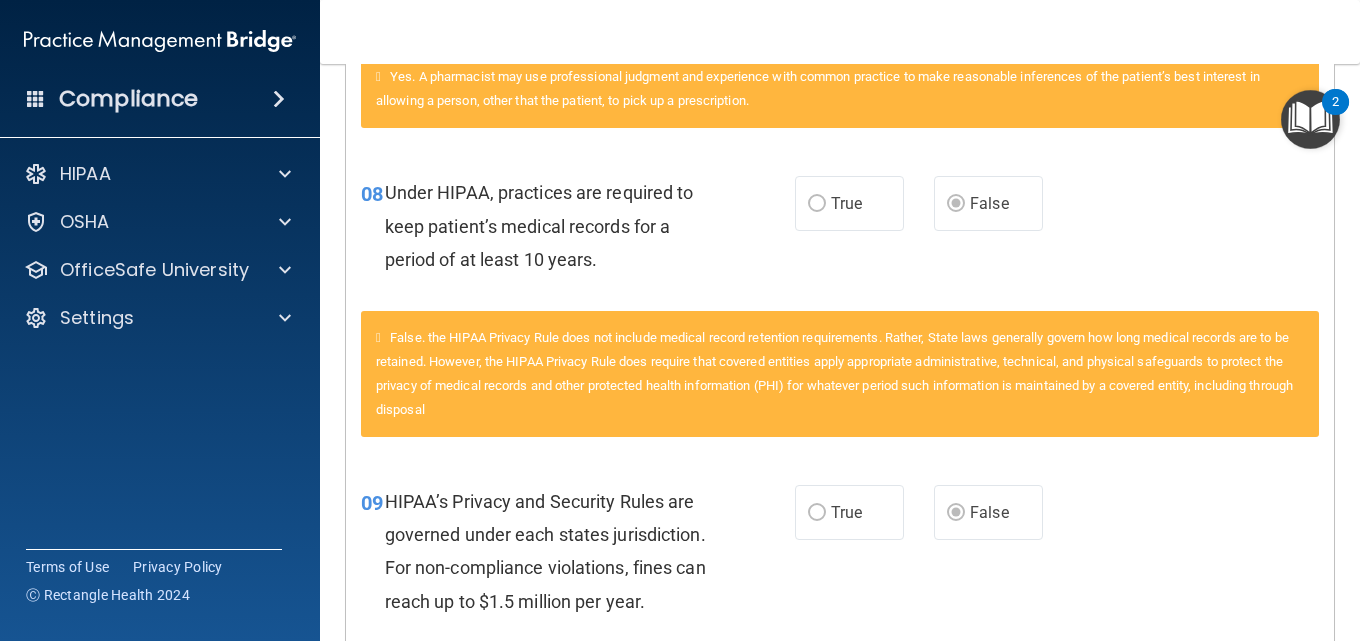 click on "False. the HIPAA Privacy Rule does not include medical record retention requirements. Rather, State laws generally govern how long medical records are to be retained. However, the HIPAA Privacy Rule does require that covered entities apply appropriate administrative, technical, and physical safeguards to protect the privacy of medical records and other protected health information (PHI) for whatever period such information is maintained by a covered entity, including through disposal" at bounding box center [834, 373] 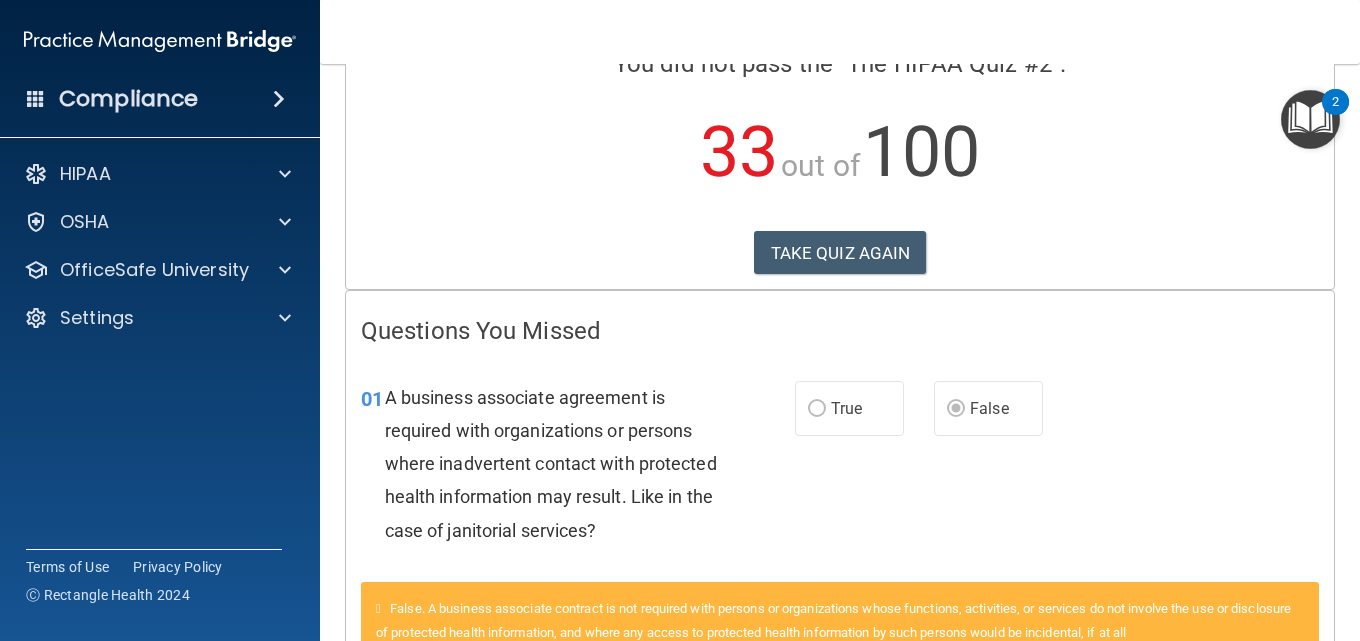 scroll, scrollTop: 281, scrollLeft: 0, axis: vertical 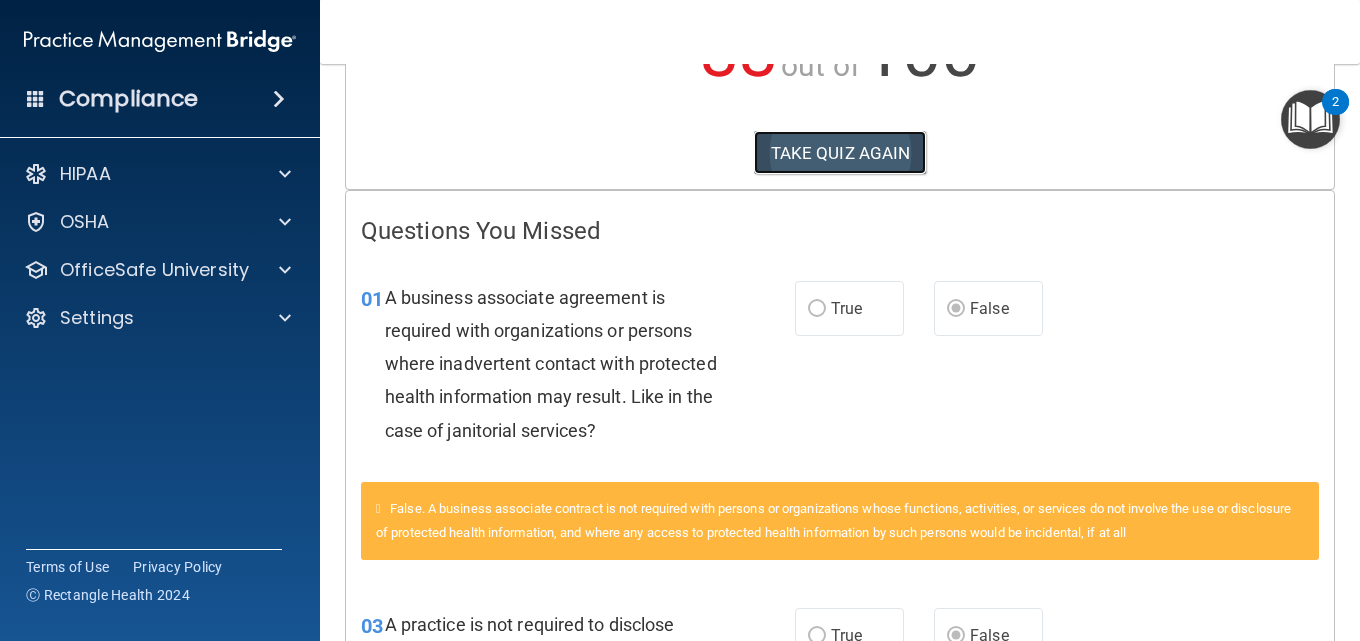 click on "TAKE QUIZ AGAIN" at bounding box center (840, 153) 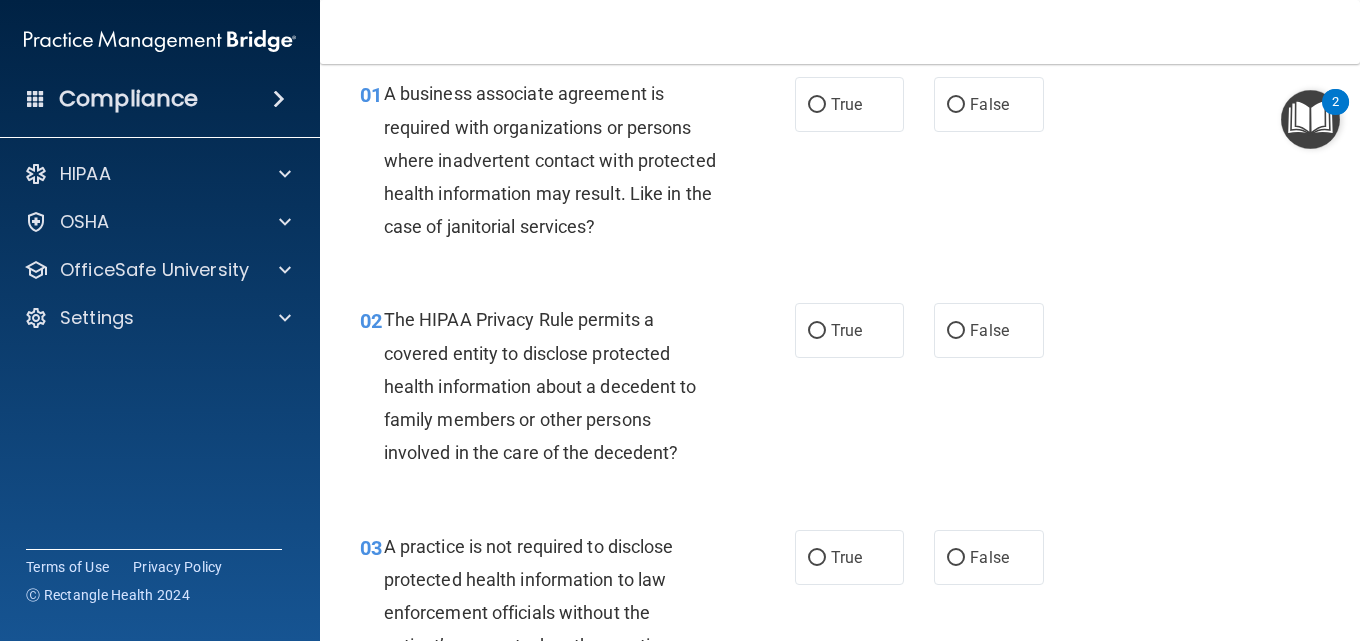 scroll, scrollTop: 0, scrollLeft: 0, axis: both 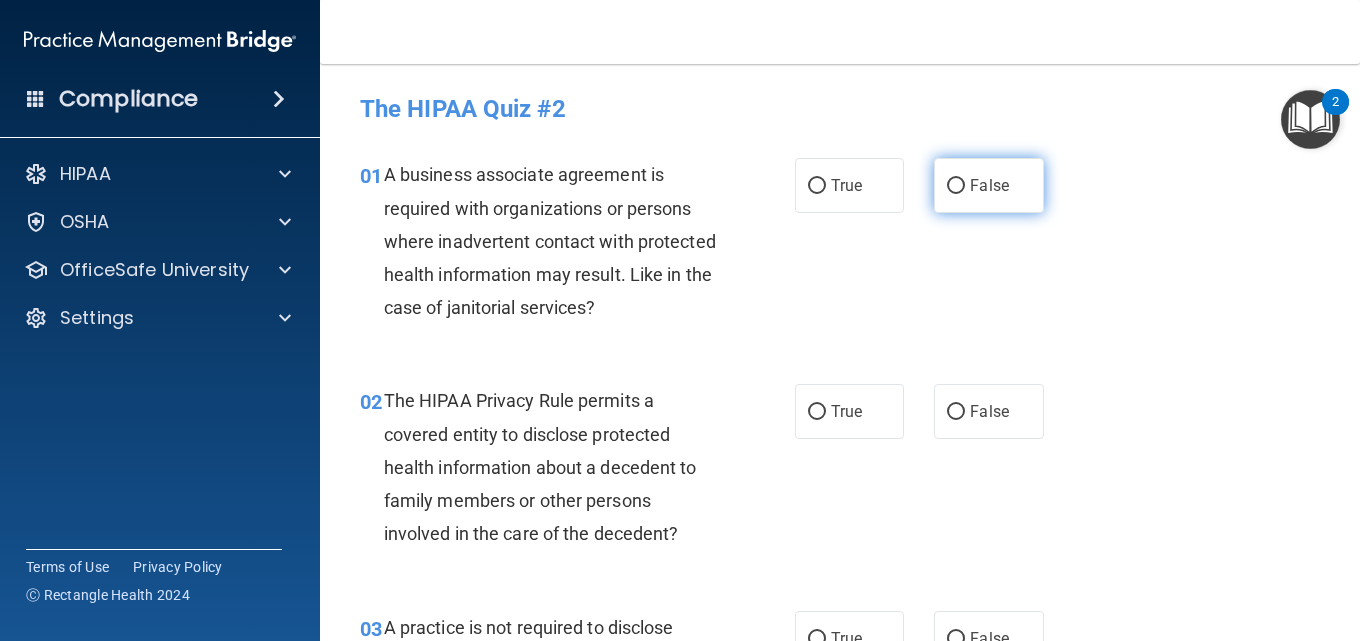click on "False" at bounding box center [988, 185] 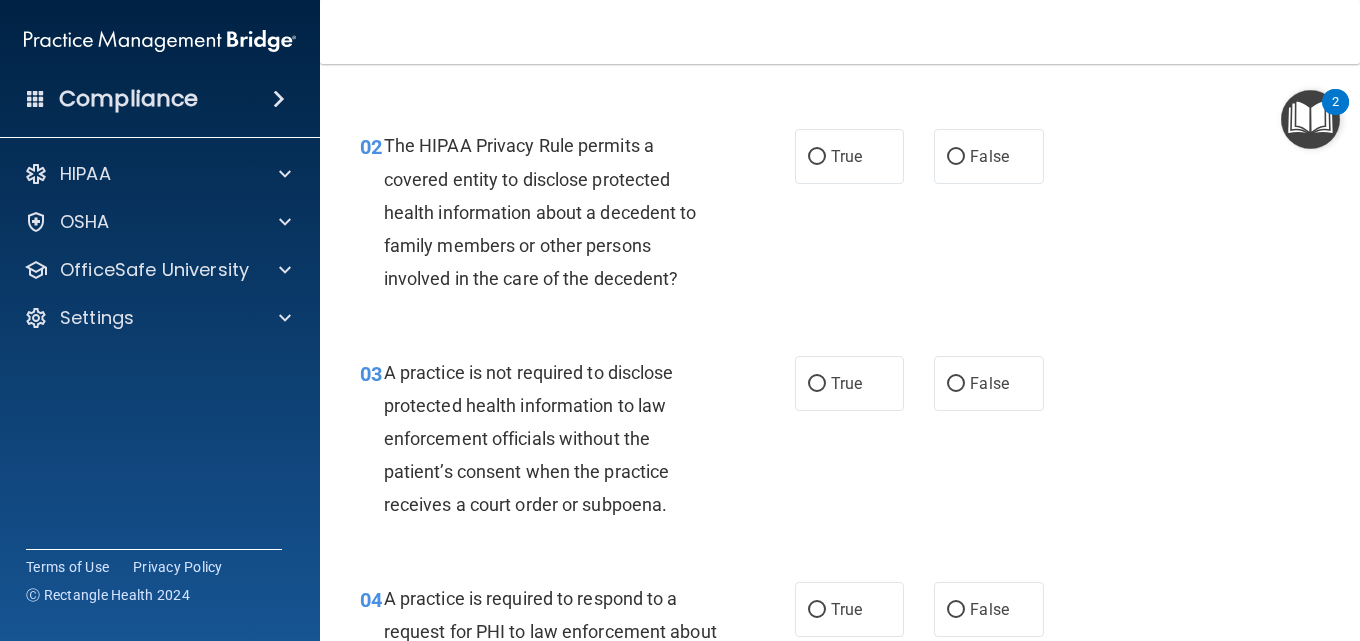 scroll, scrollTop: 300, scrollLeft: 0, axis: vertical 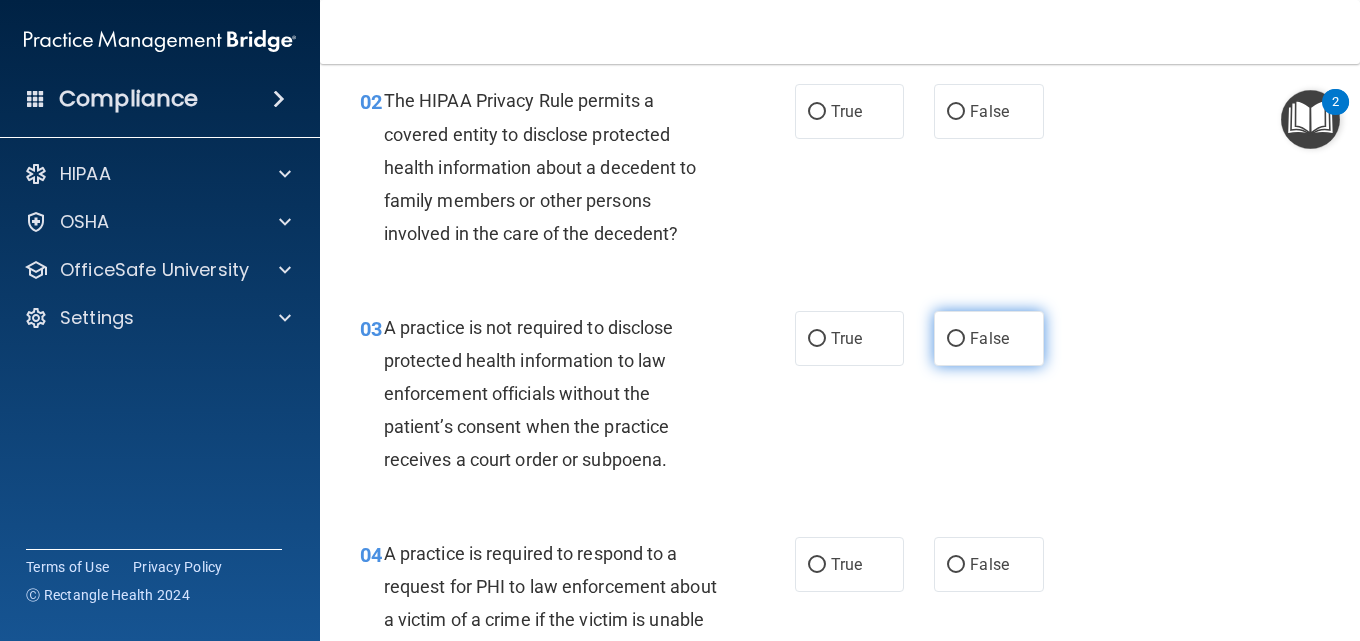 click on "False" at bounding box center [989, 338] 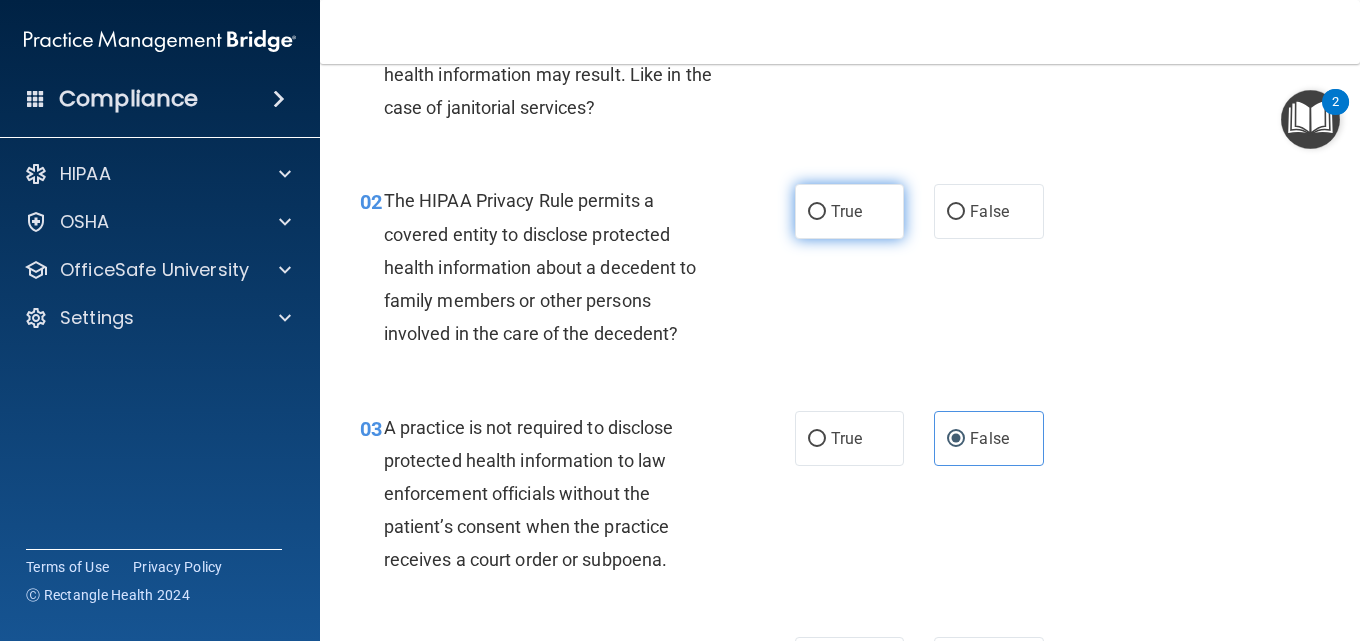 click on "True" at bounding box center (846, 211) 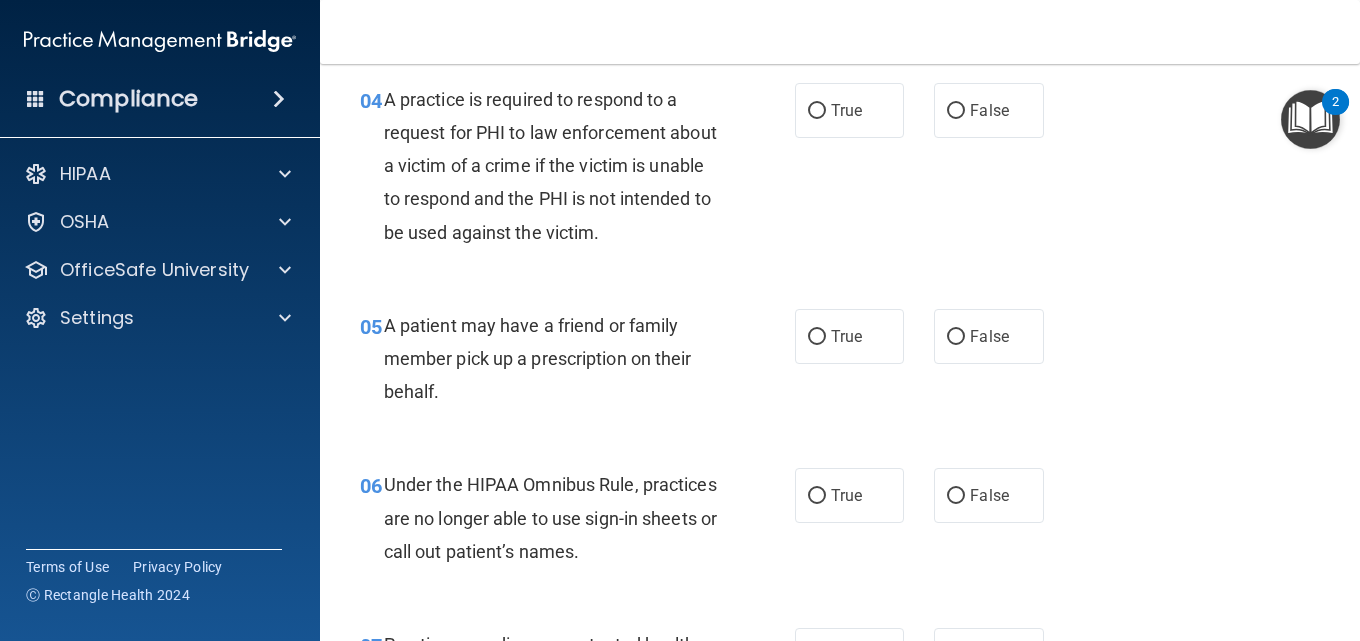 scroll, scrollTop: 800, scrollLeft: 0, axis: vertical 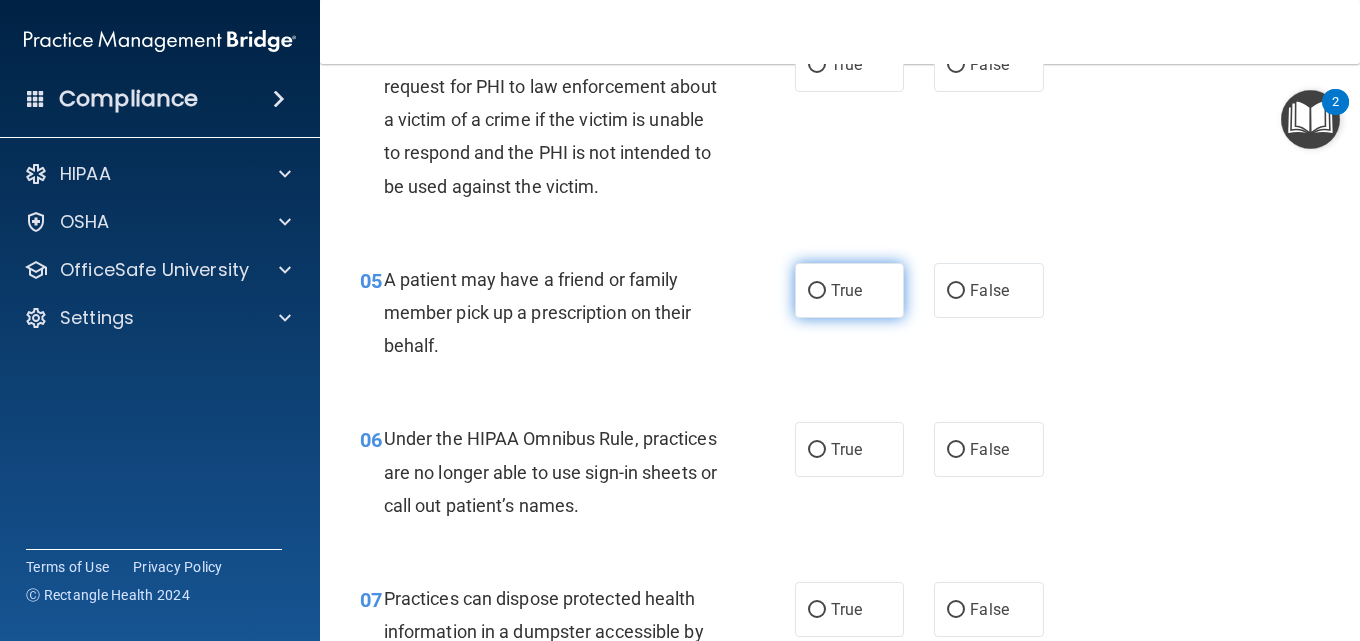 click on "True" at bounding box center (846, 290) 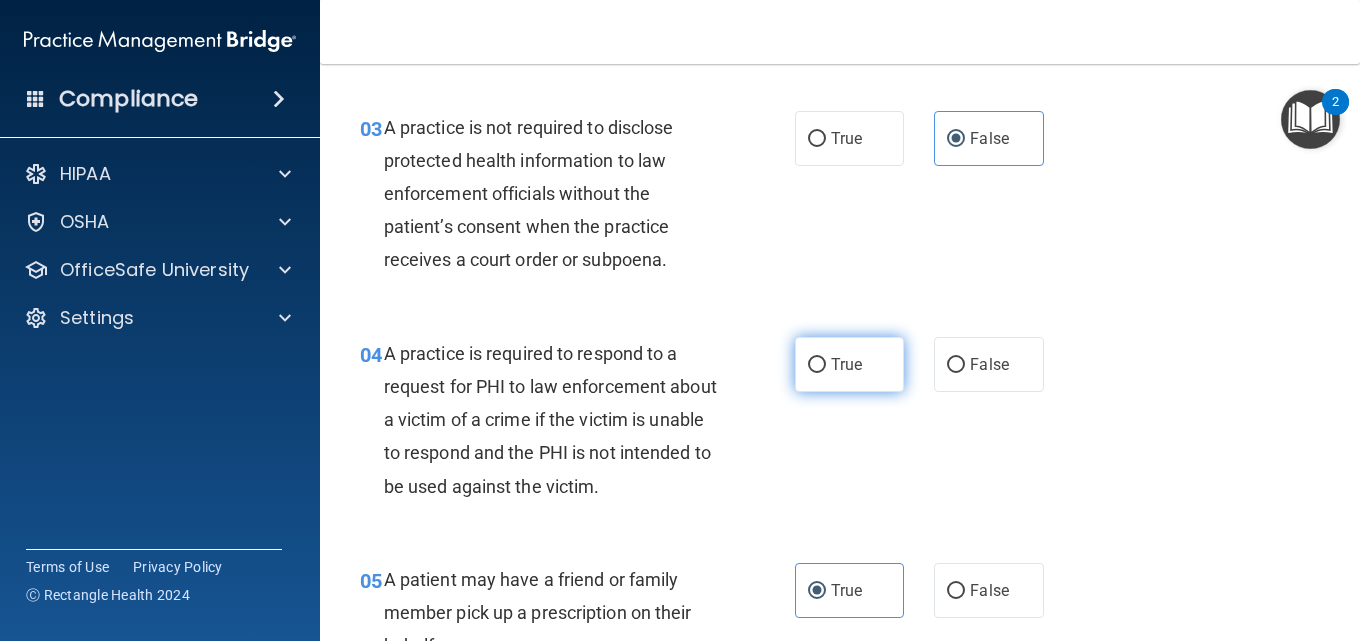 scroll, scrollTop: 600, scrollLeft: 0, axis: vertical 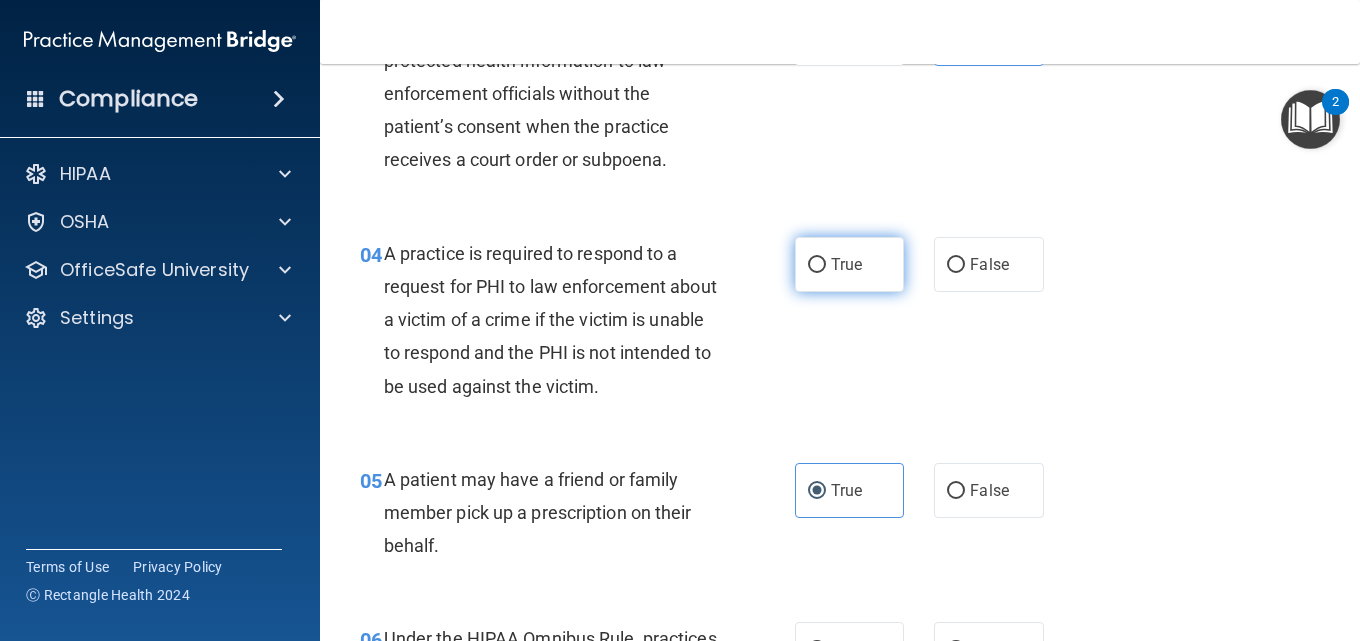 click on "True" at bounding box center [846, 264] 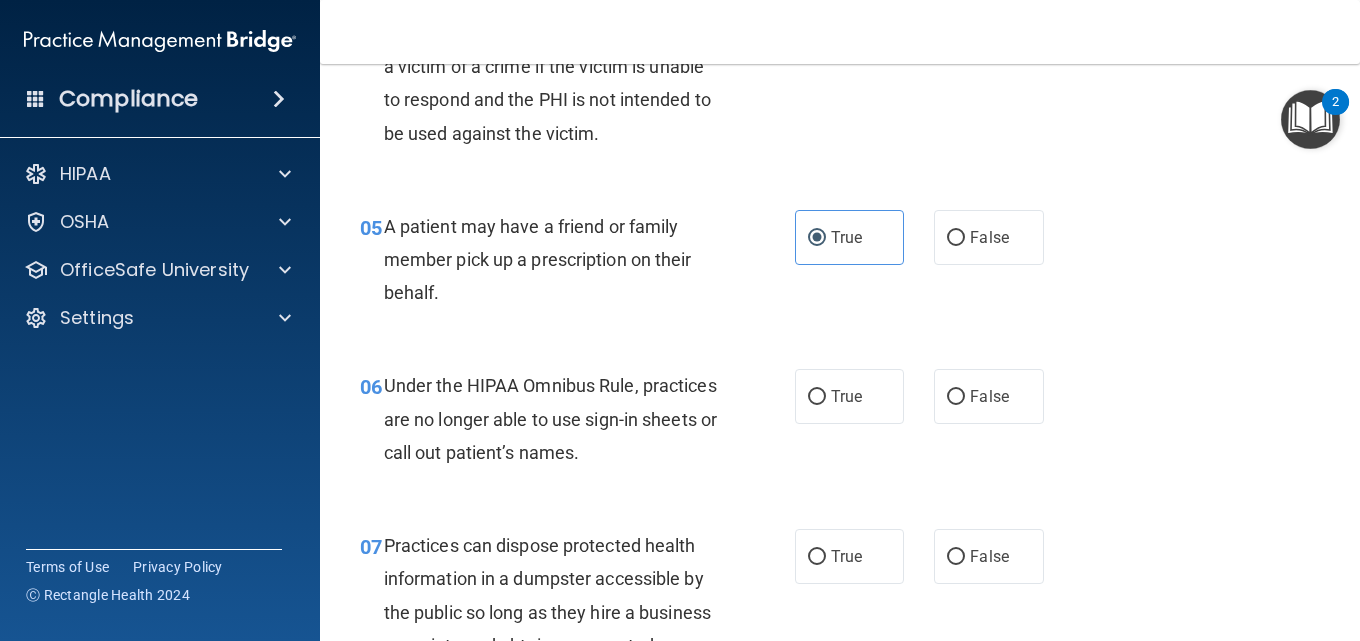scroll, scrollTop: 900, scrollLeft: 0, axis: vertical 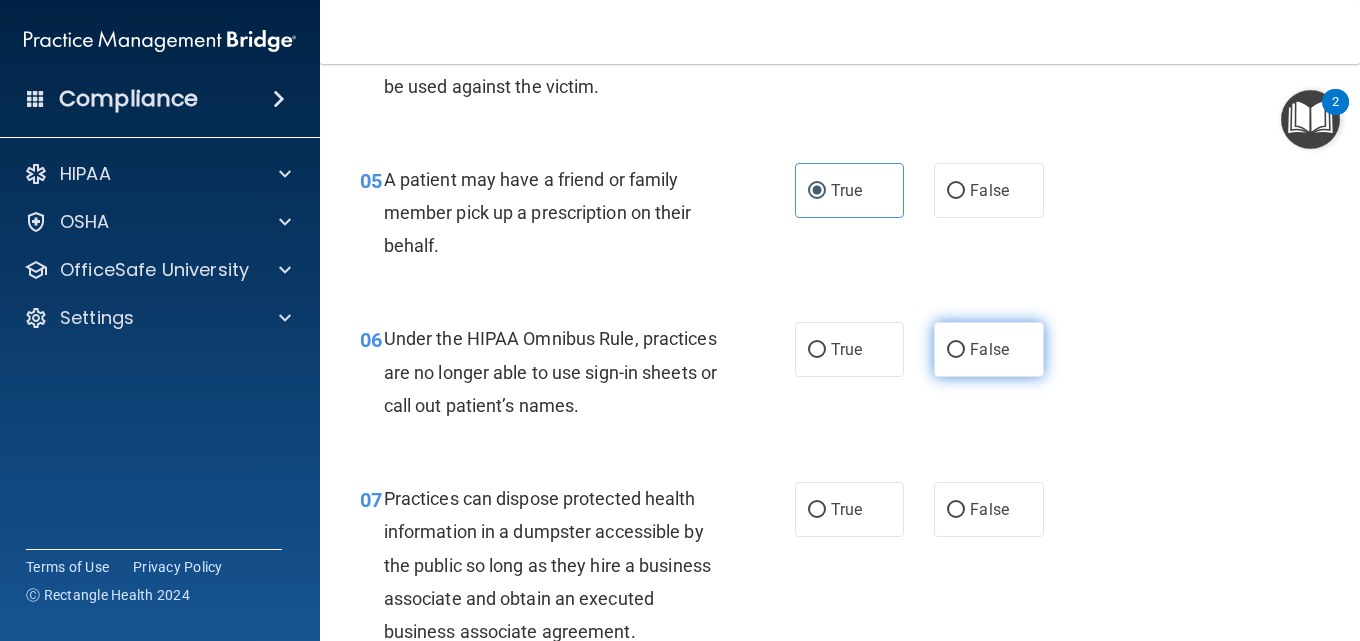click on "False" at bounding box center [989, 349] 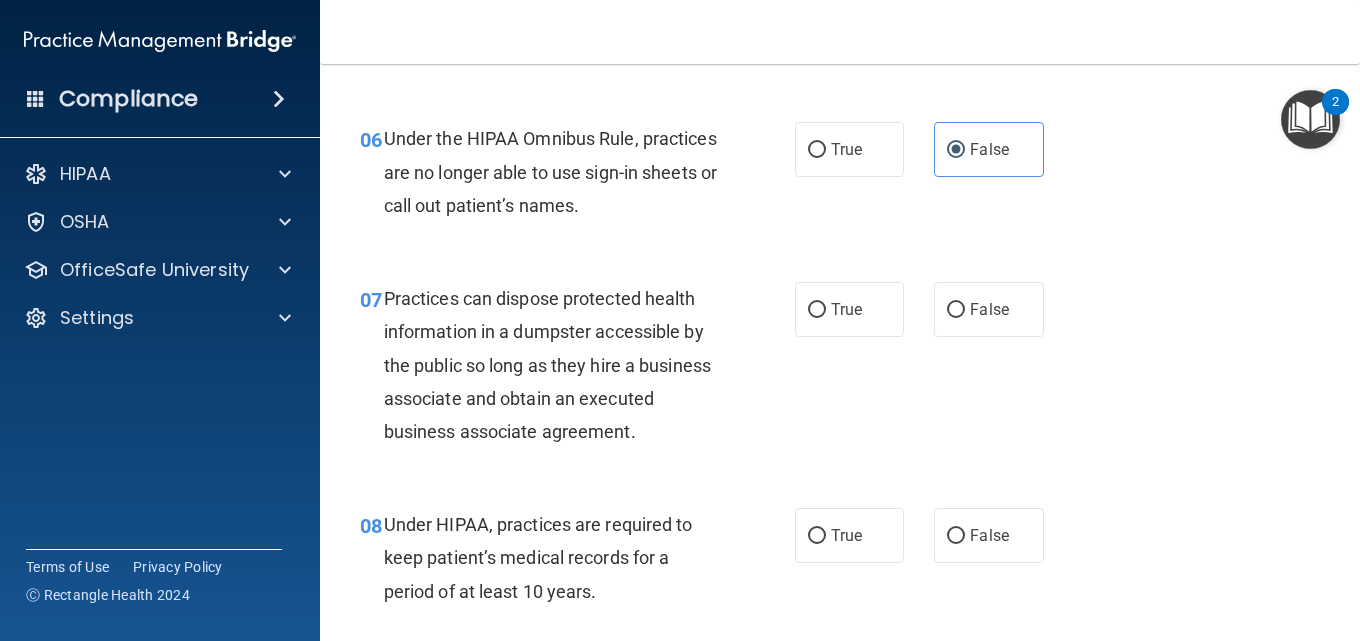 scroll, scrollTop: 1200, scrollLeft: 0, axis: vertical 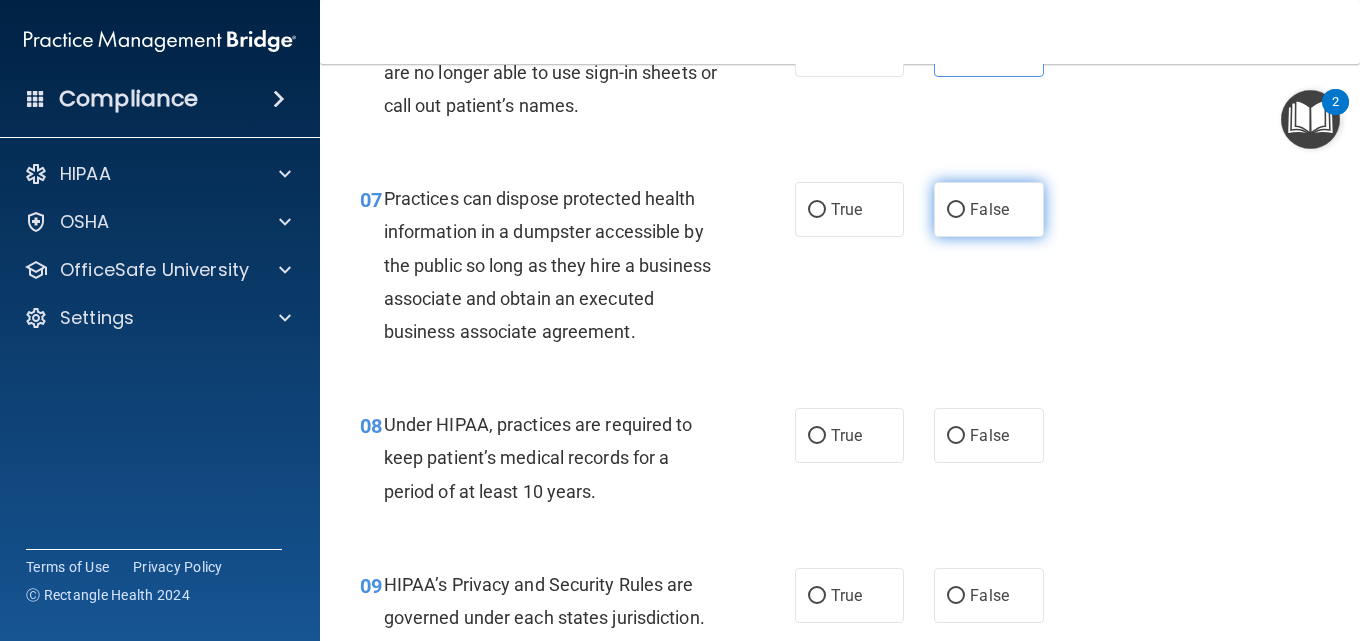 click on "False" at bounding box center (988, 209) 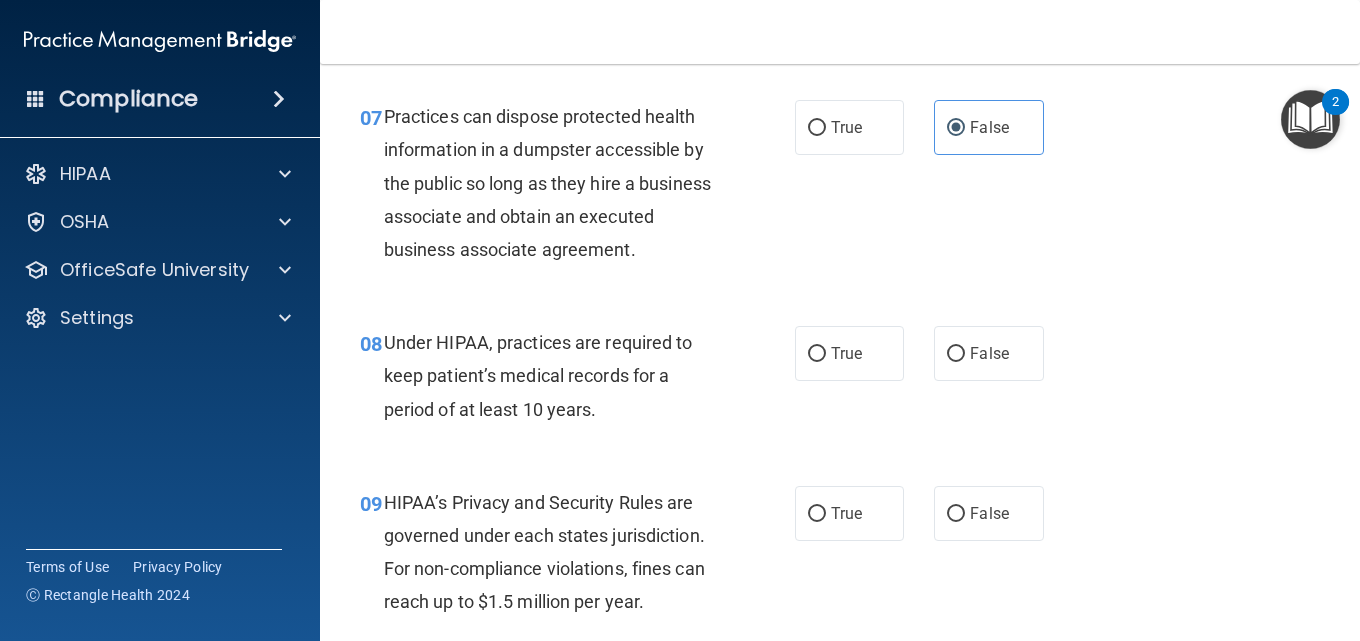 scroll, scrollTop: 1400, scrollLeft: 0, axis: vertical 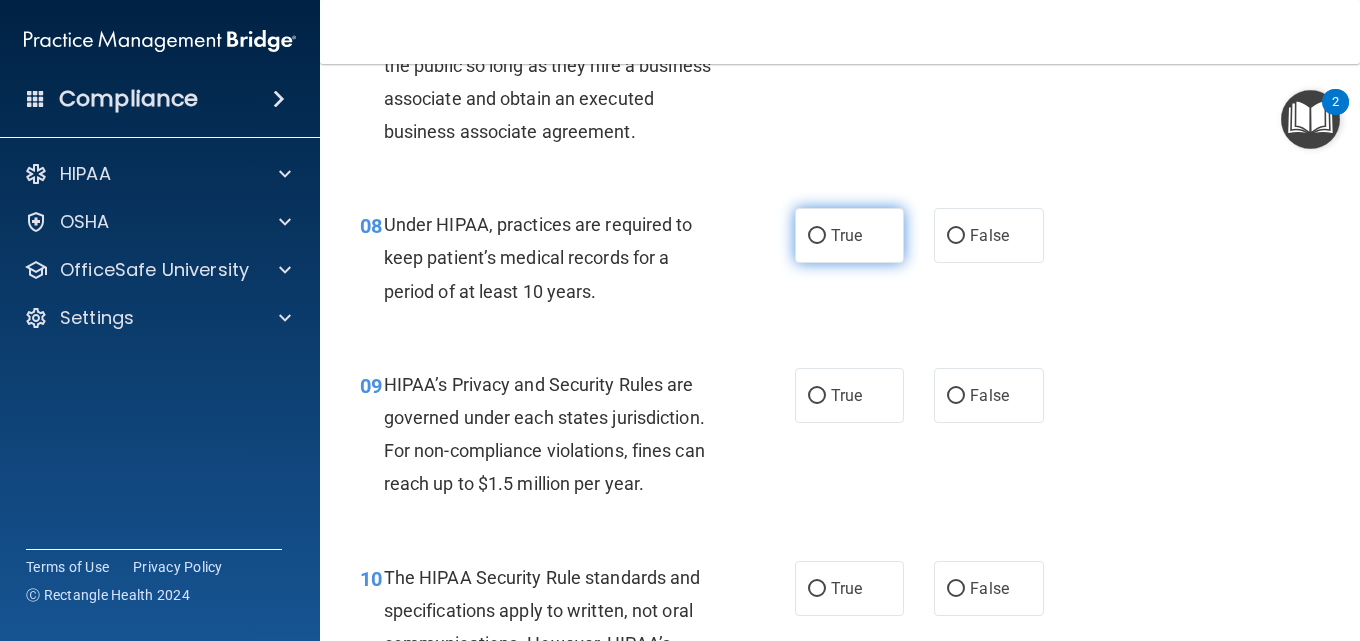click on "True" at bounding box center (846, 235) 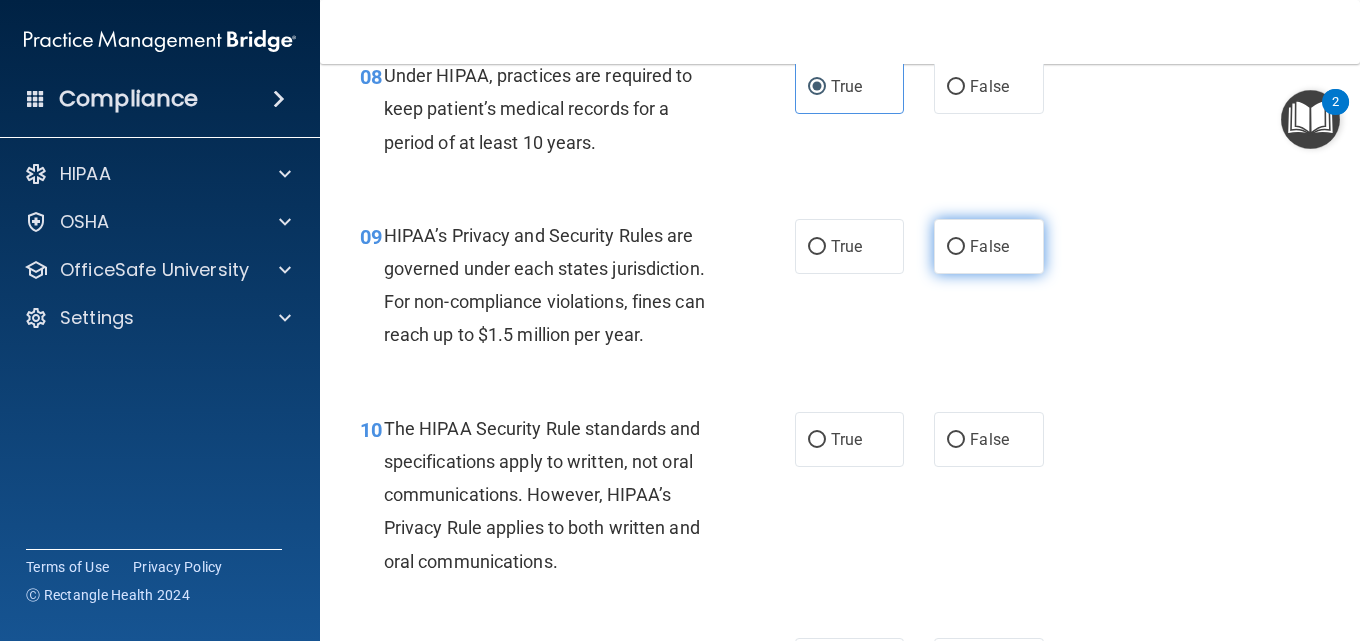 scroll, scrollTop: 1500, scrollLeft: 0, axis: vertical 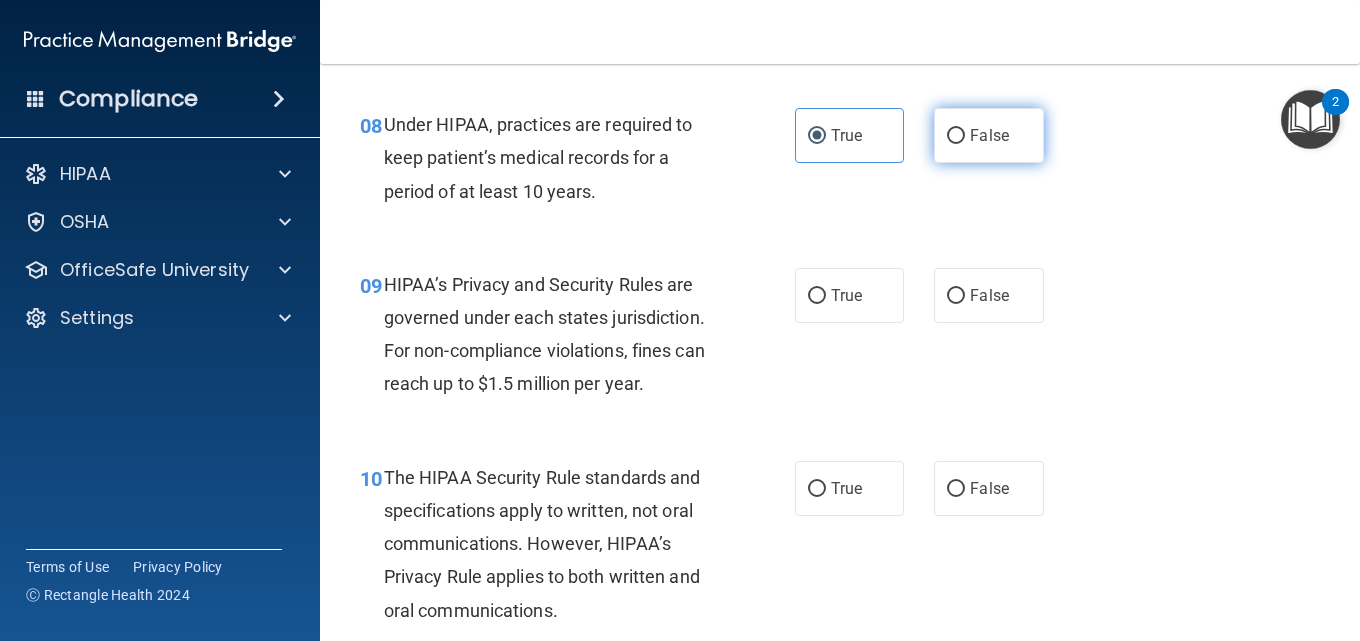 click on "False" at bounding box center [988, 135] 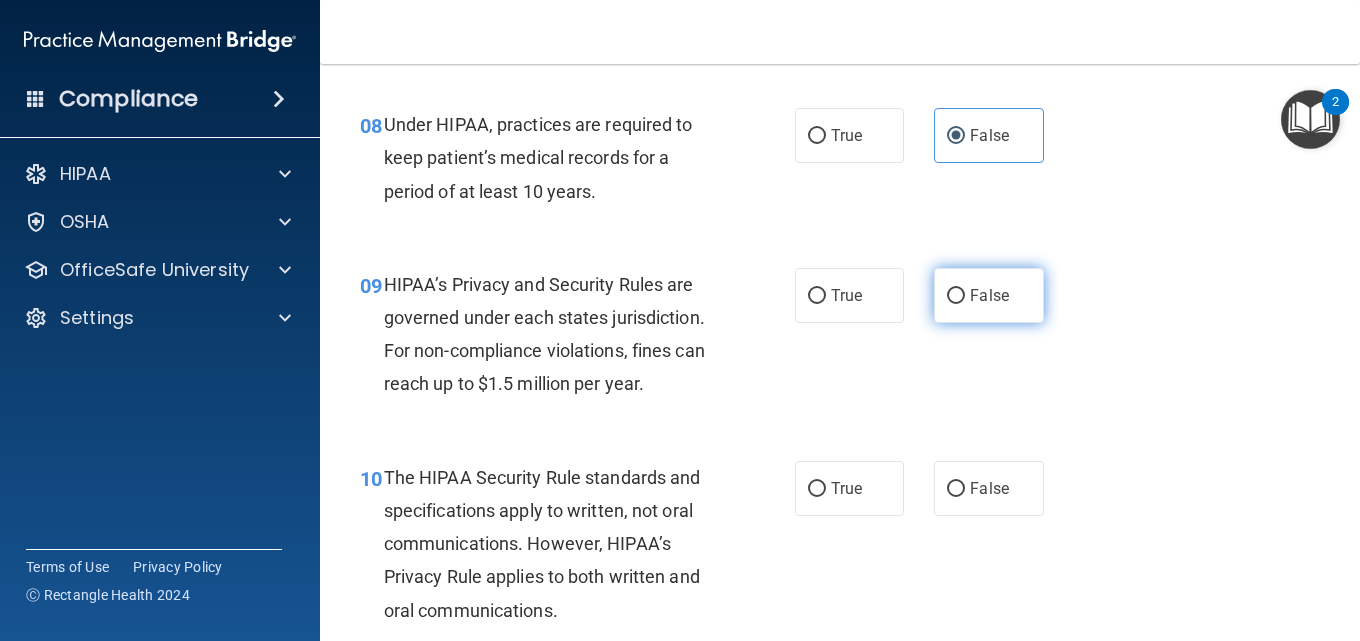 click on "False" at bounding box center (988, 295) 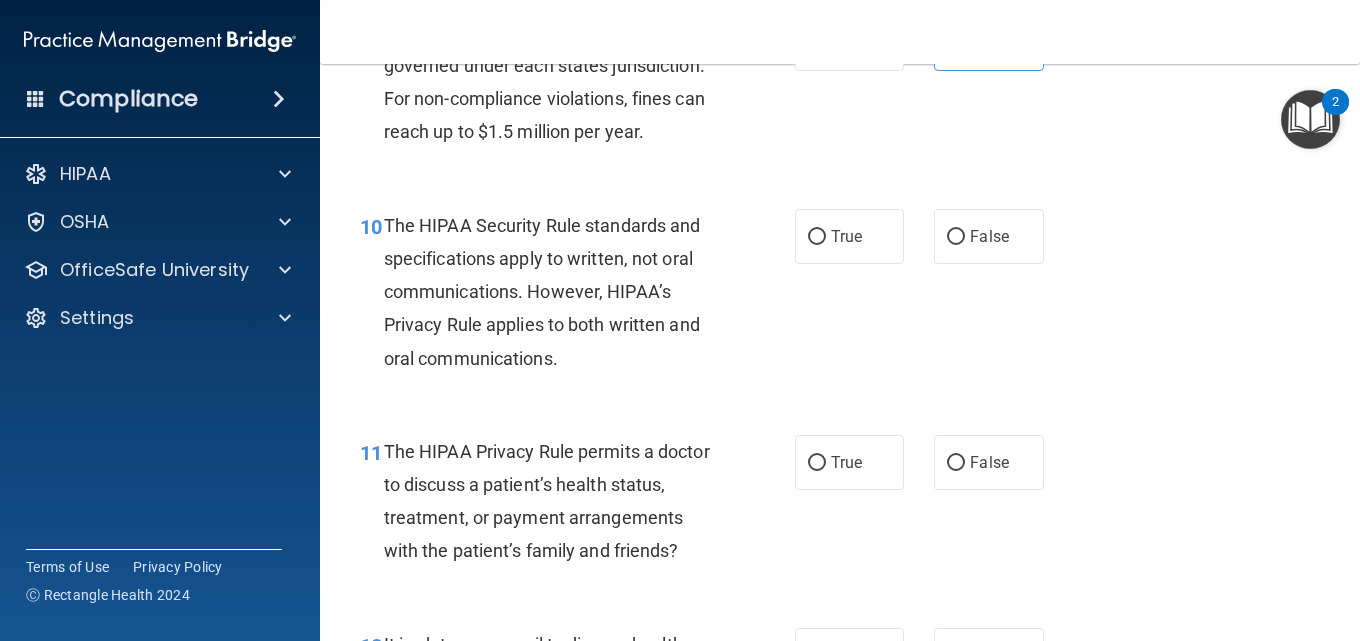 scroll, scrollTop: 1800, scrollLeft: 0, axis: vertical 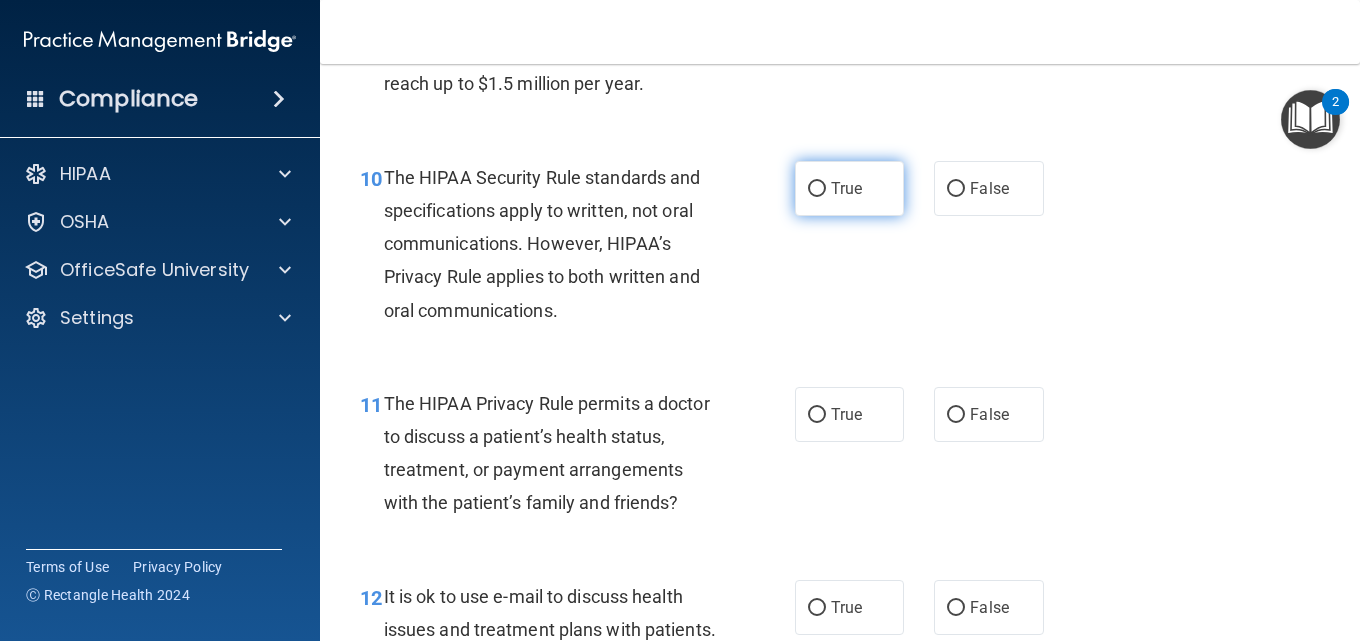 click on "True" at bounding box center (846, 188) 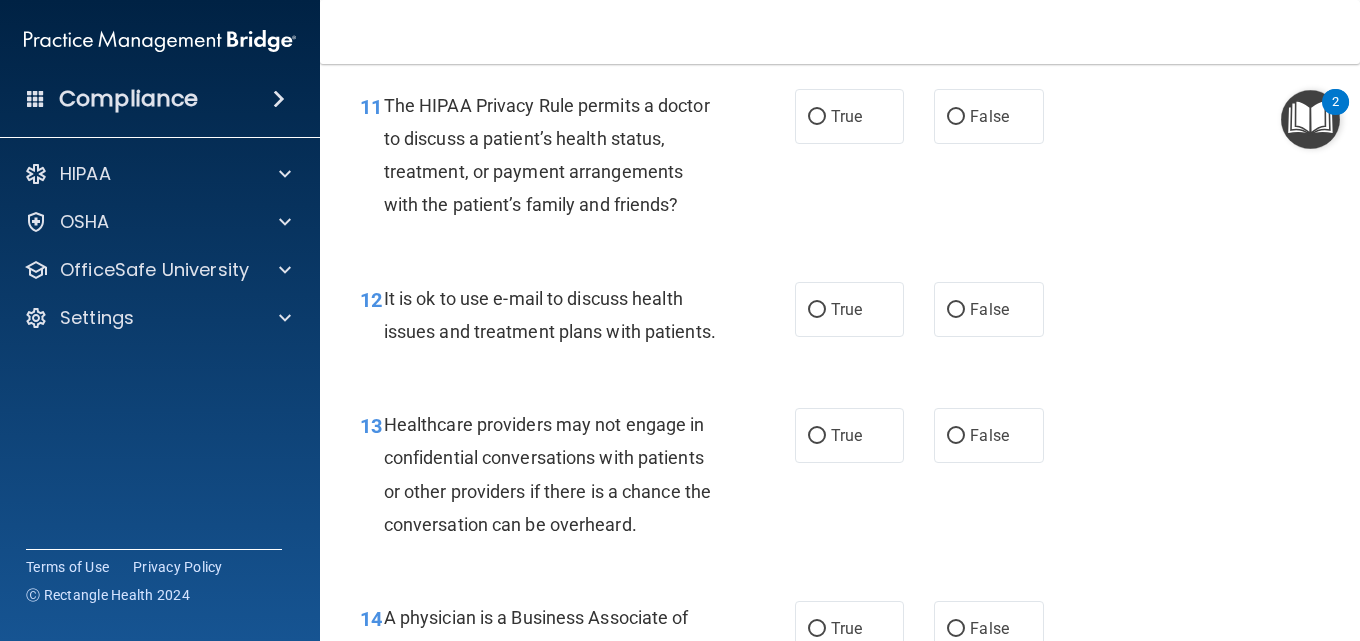 scroll, scrollTop: 2100, scrollLeft: 0, axis: vertical 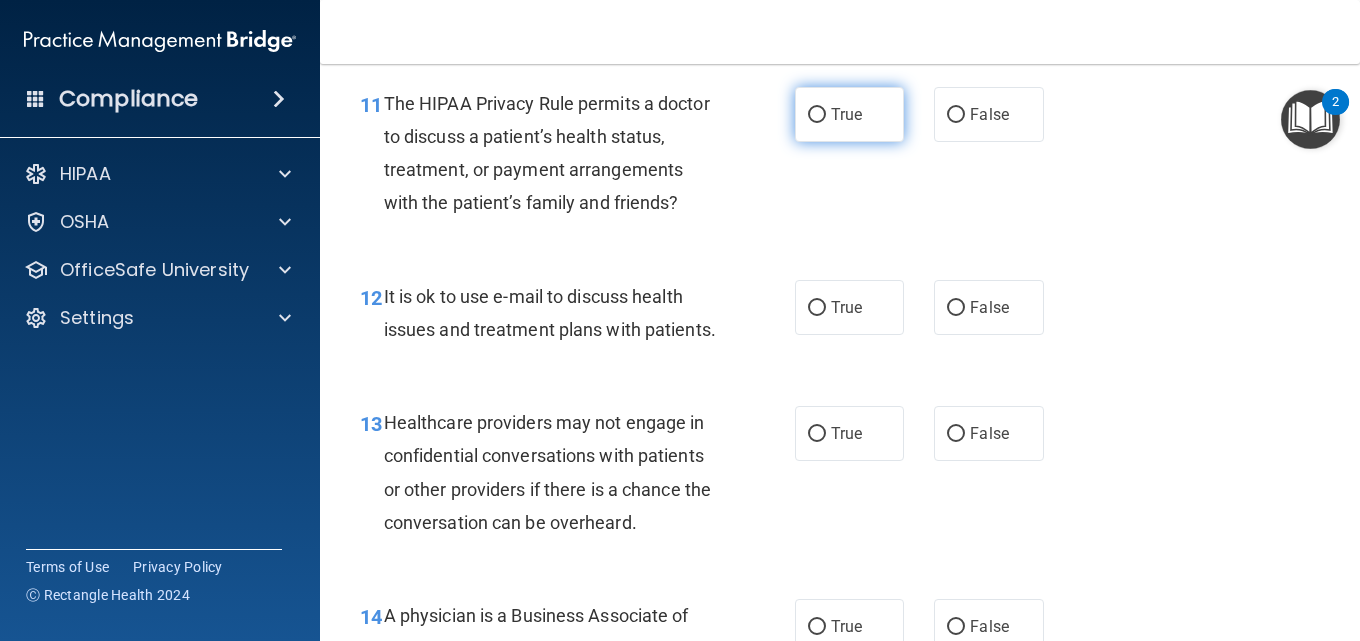 click on "True" at bounding box center (849, 114) 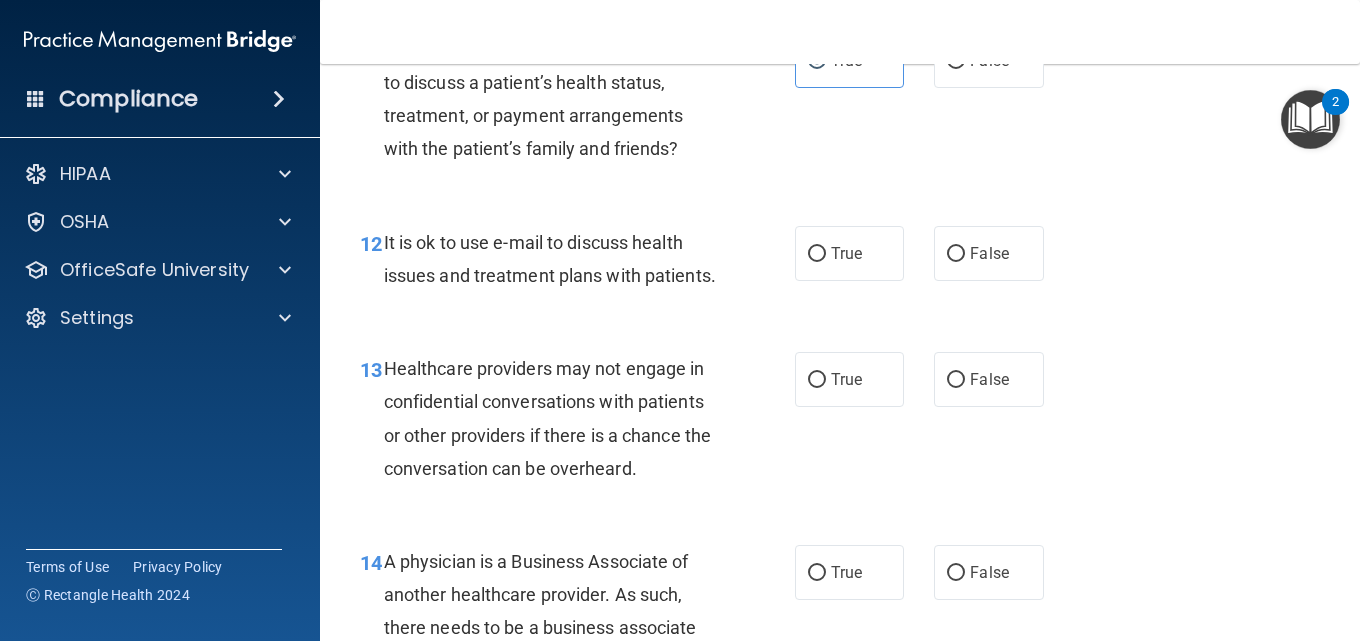 scroll, scrollTop: 2200, scrollLeft: 0, axis: vertical 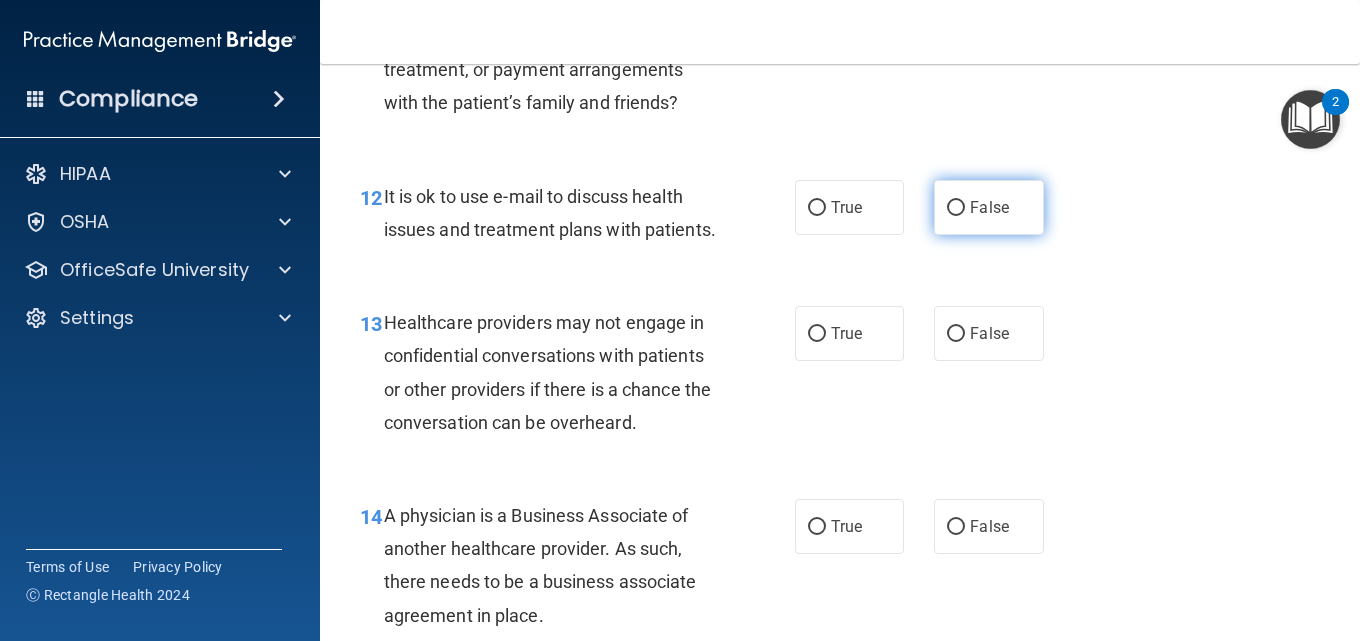 click on "False" at bounding box center (989, 207) 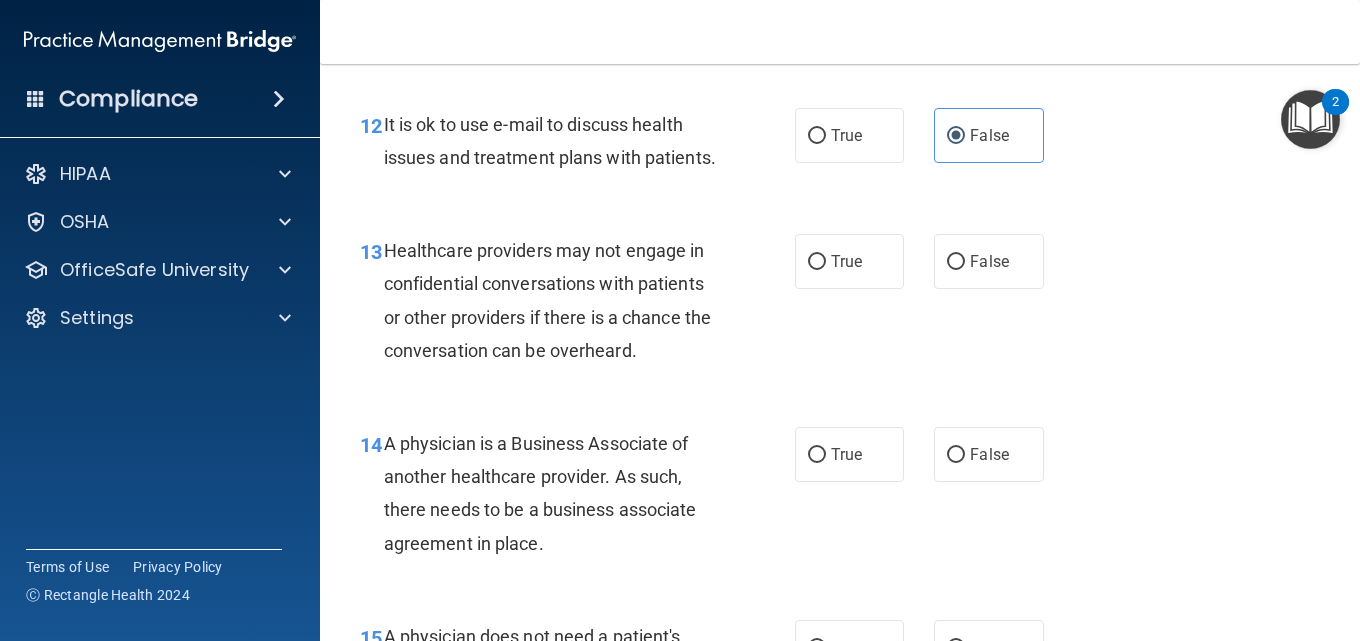 scroll, scrollTop: 2200, scrollLeft: 0, axis: vertical 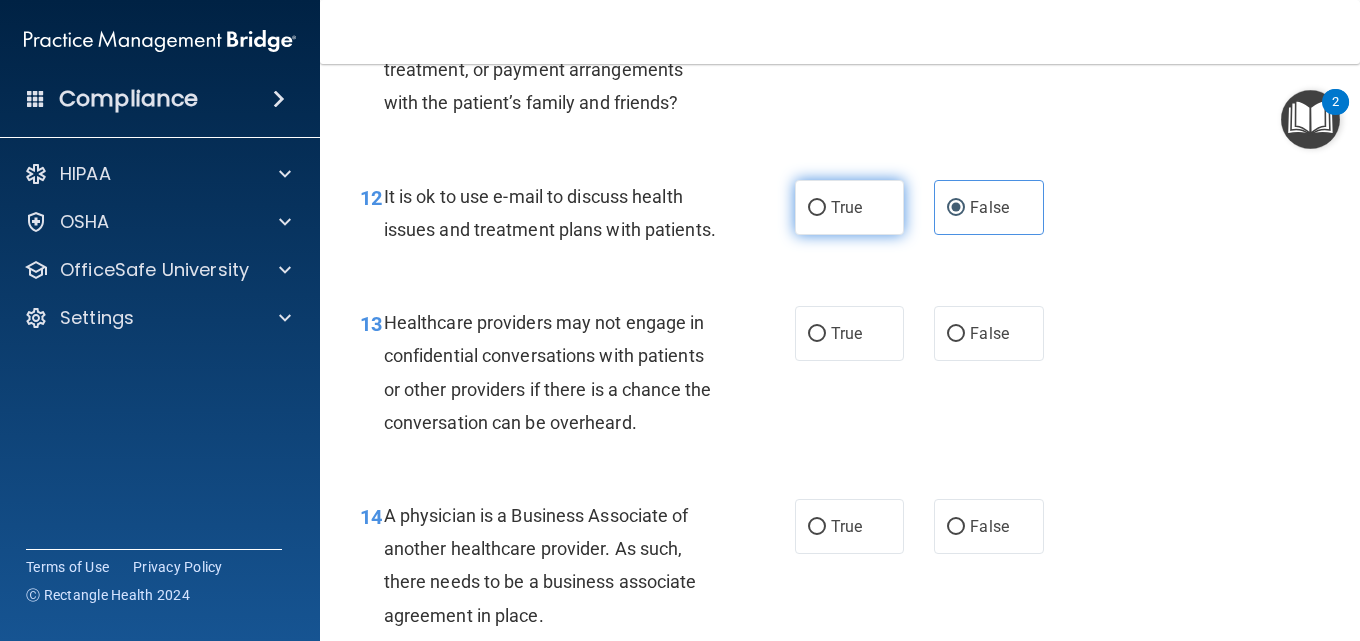 click on "True" at bounding box center (849, 207) 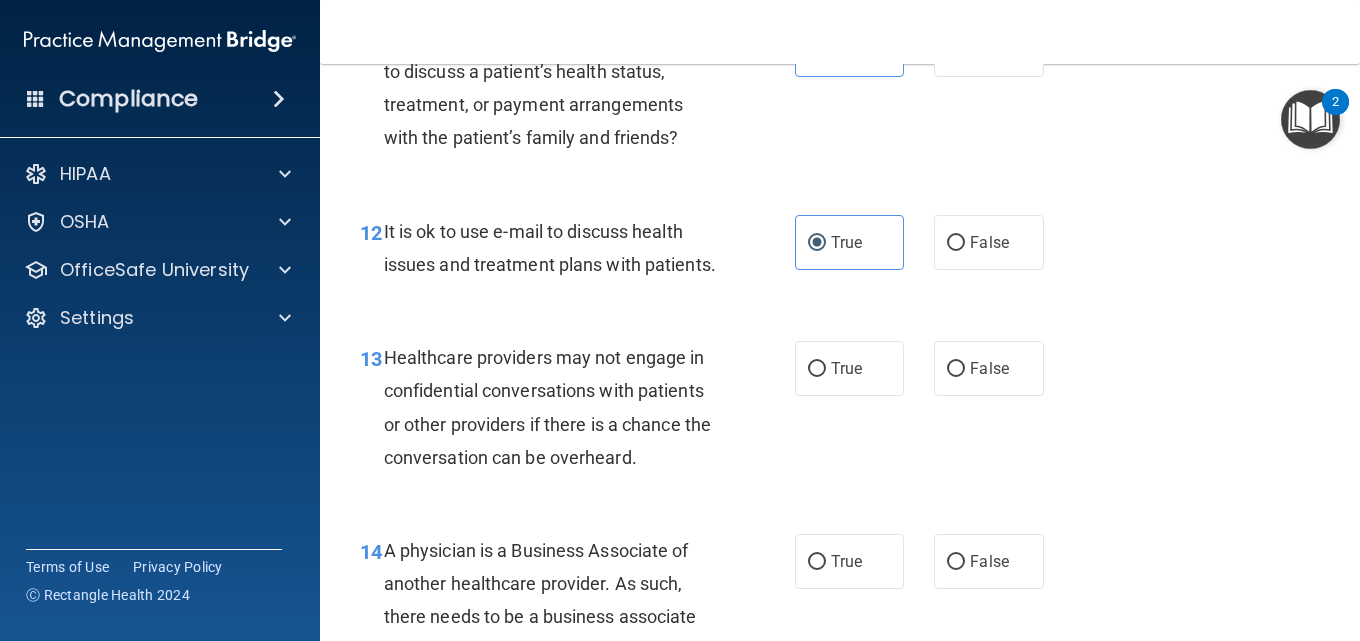 scroll, scrollTop: 2200, scrollLeft: 0, axis: vertical 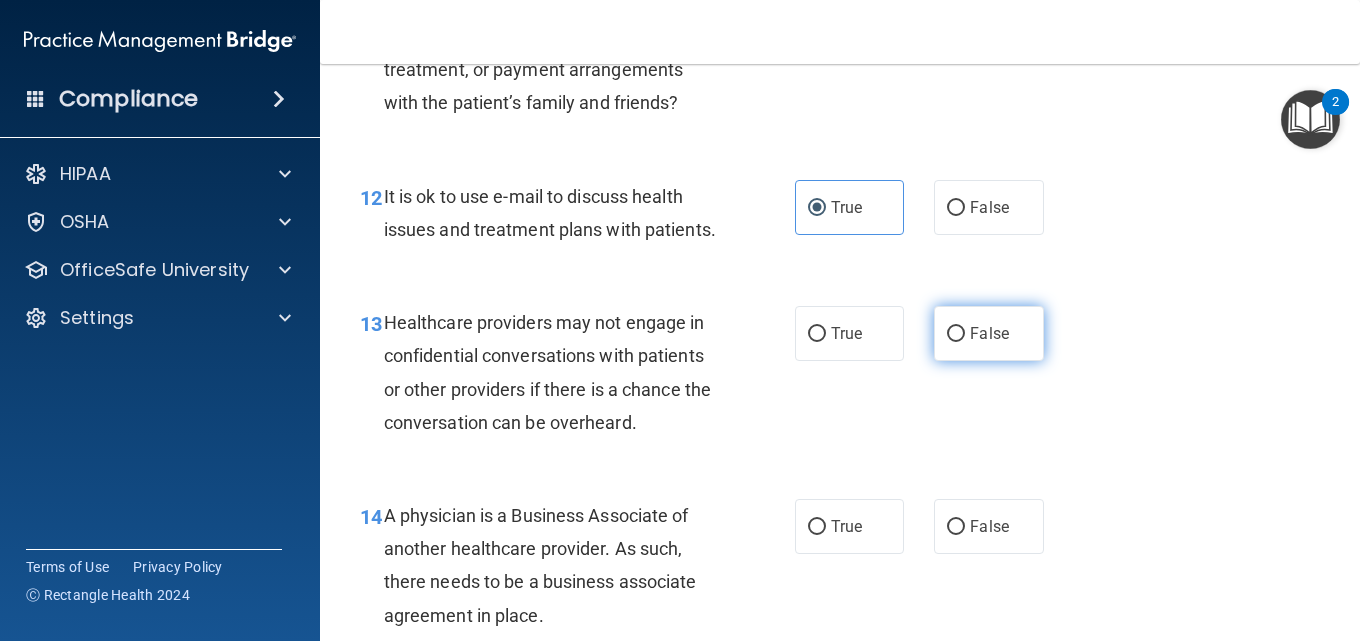click on "False" at bounding box center (988, 333) 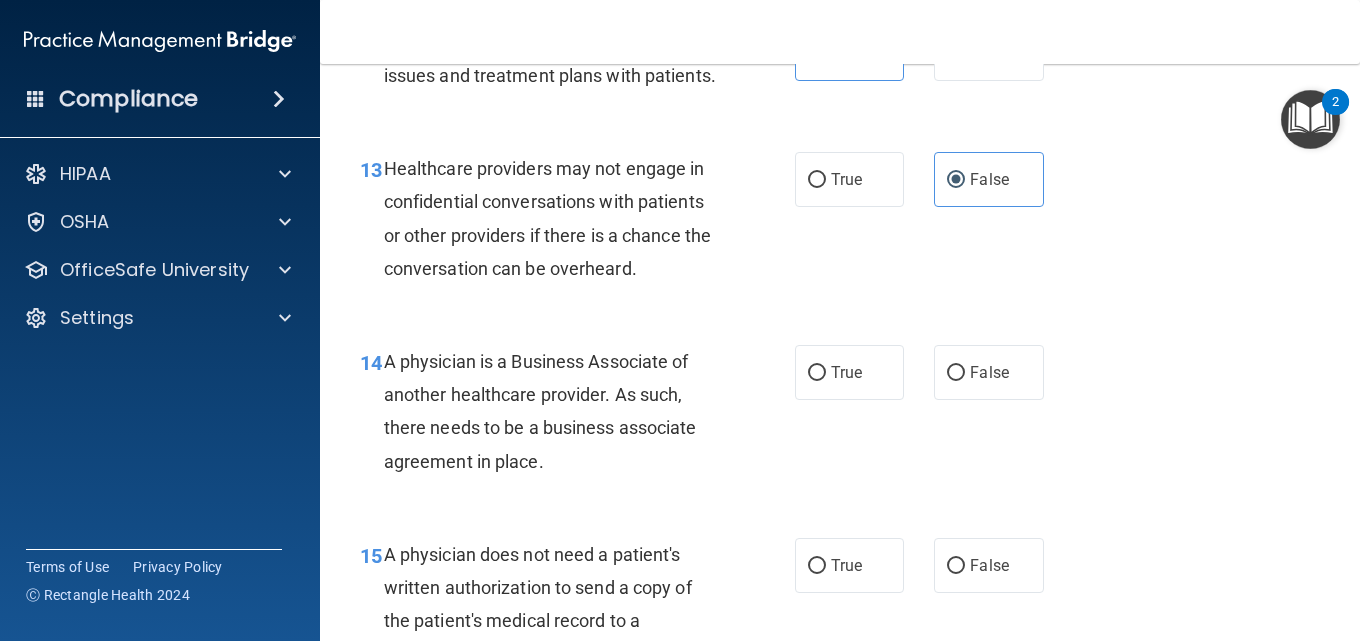 scroll, scrollTop: 2400, scrollLeft: 0, axis: vertical 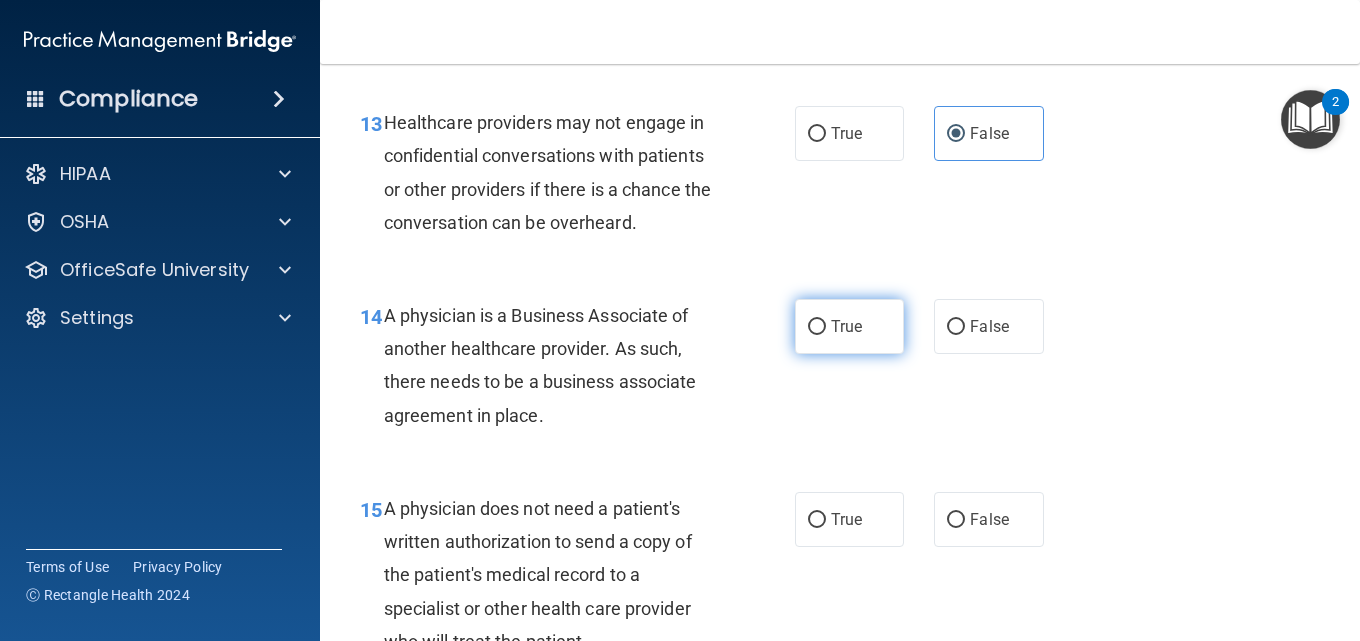 click on "True" at bounding box center [817, 327] 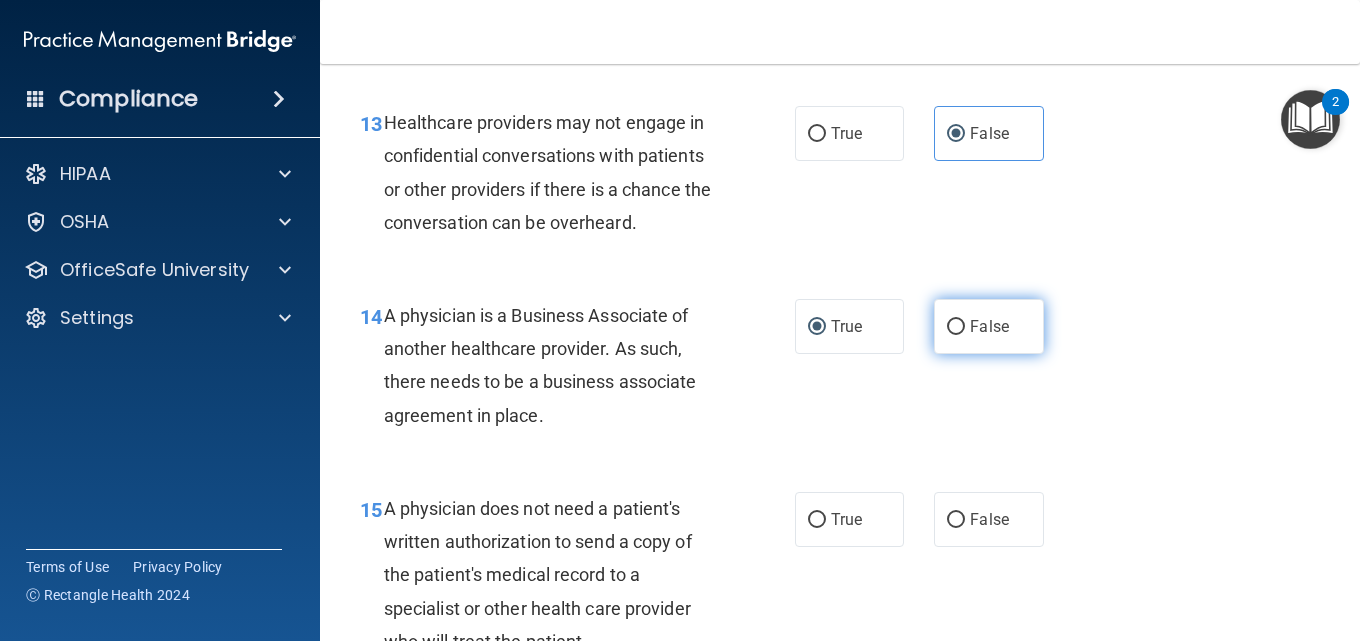 click on "False" at bounding box center [989, 326] 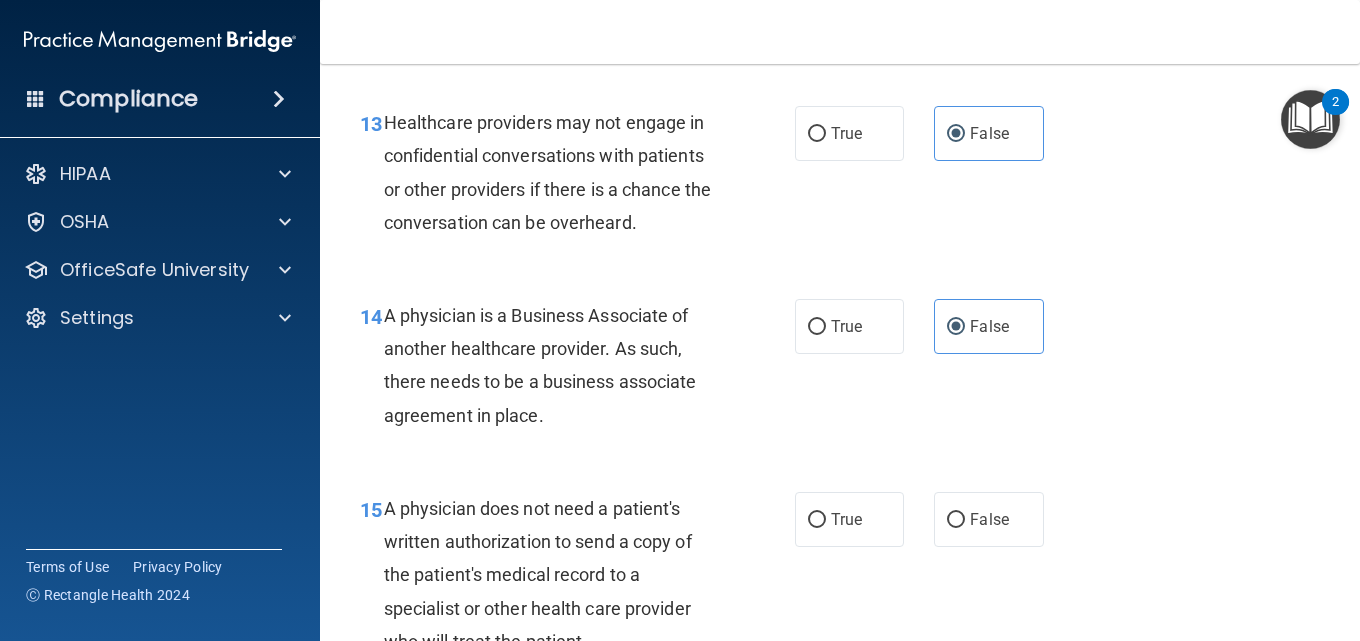 scroll, scrollTop: 2600, scrollLeft: 0, axis: vertical 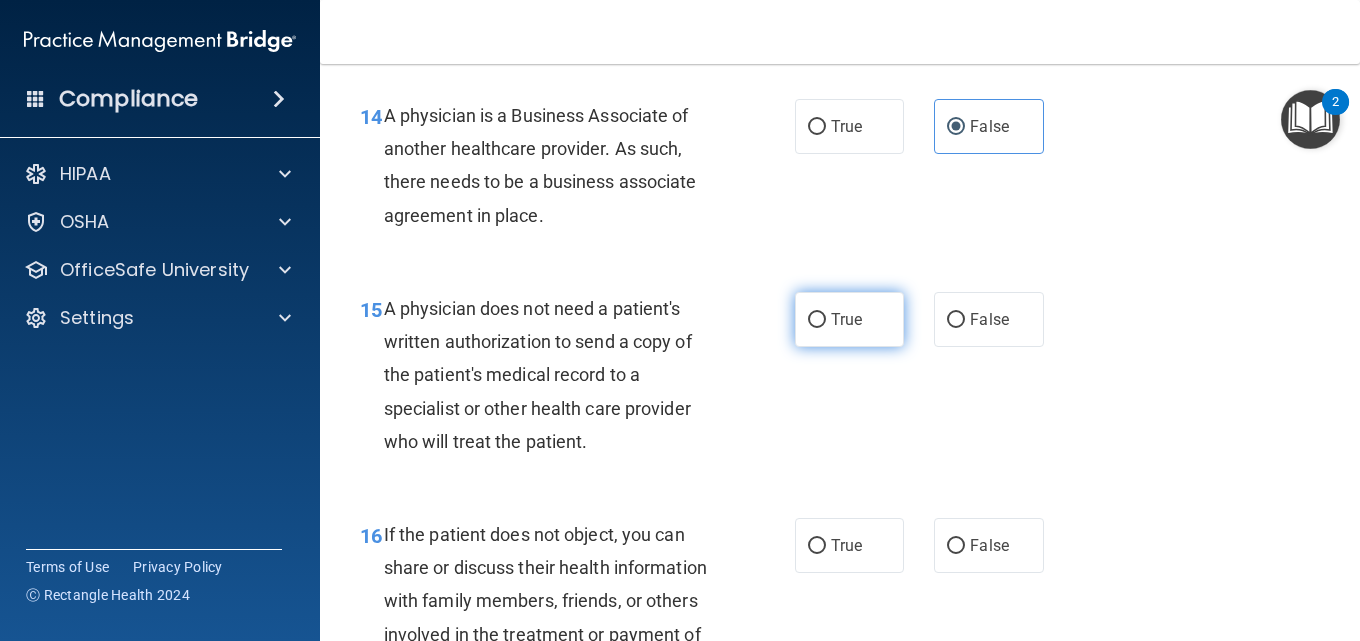 click on "True" at bounding box center [846, 319] 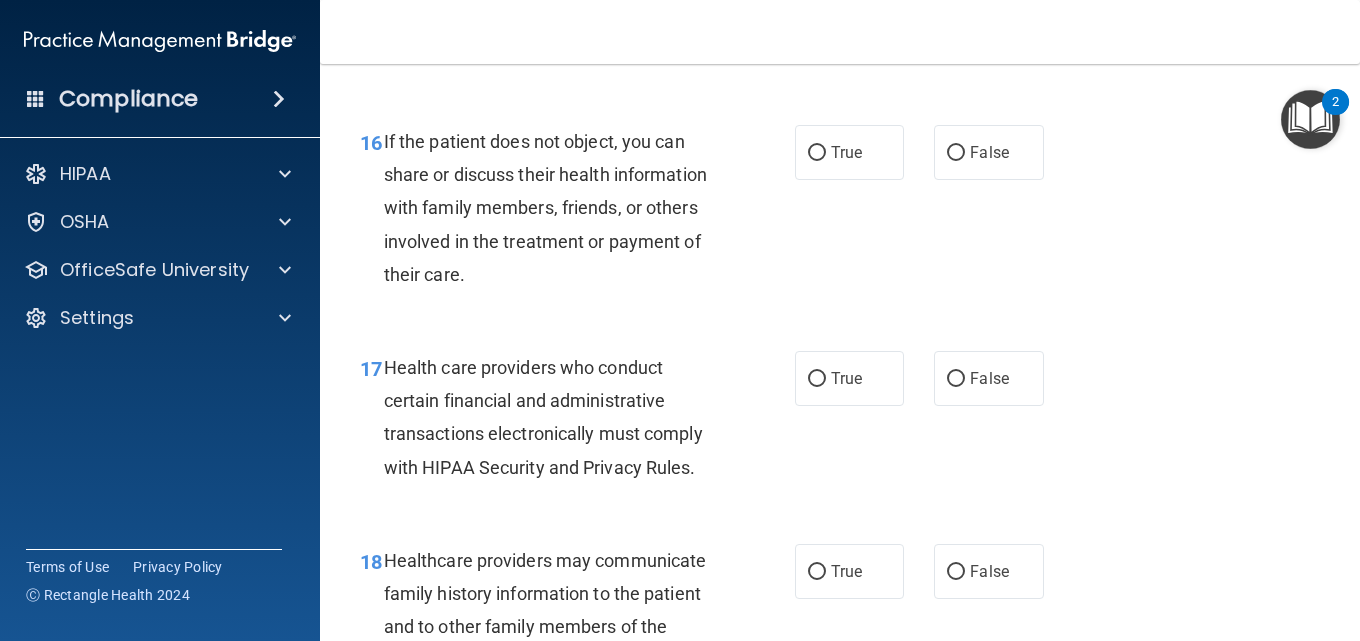 scroll, scrollTop: 3100, scrollLeft: 0, axis: vertical 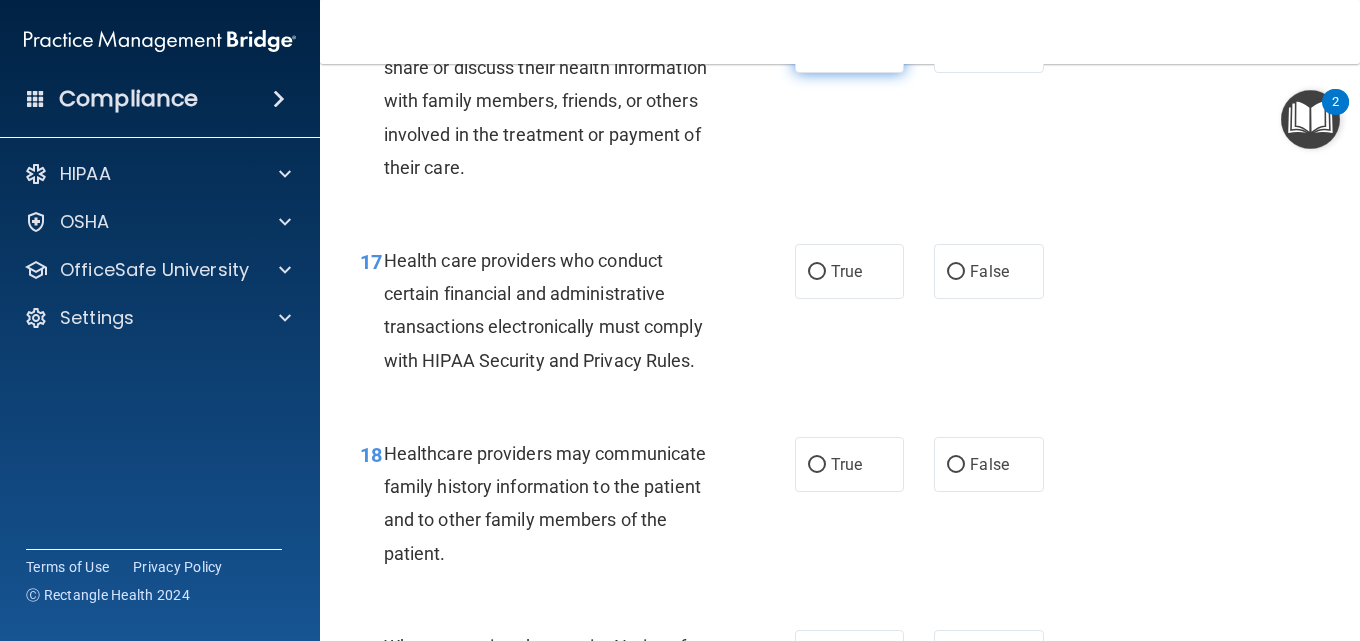 click on "True" at bounding box center [849, 45] 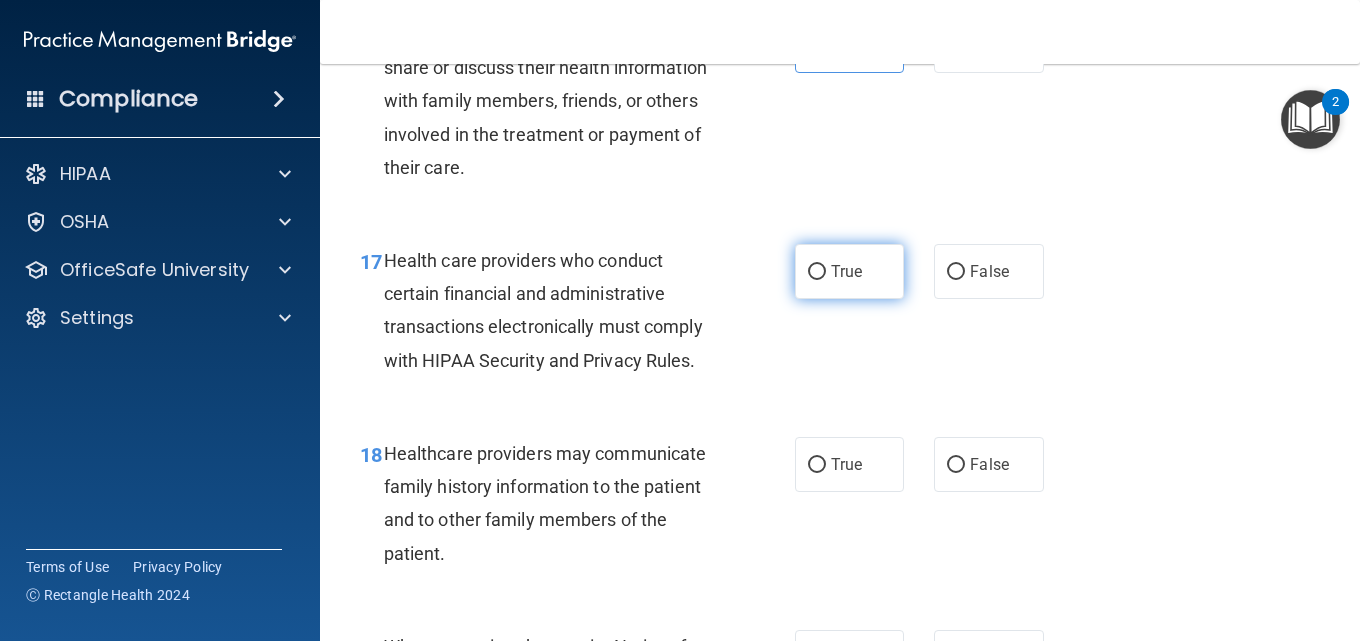 click on "True" at bounding box center (846, 271) 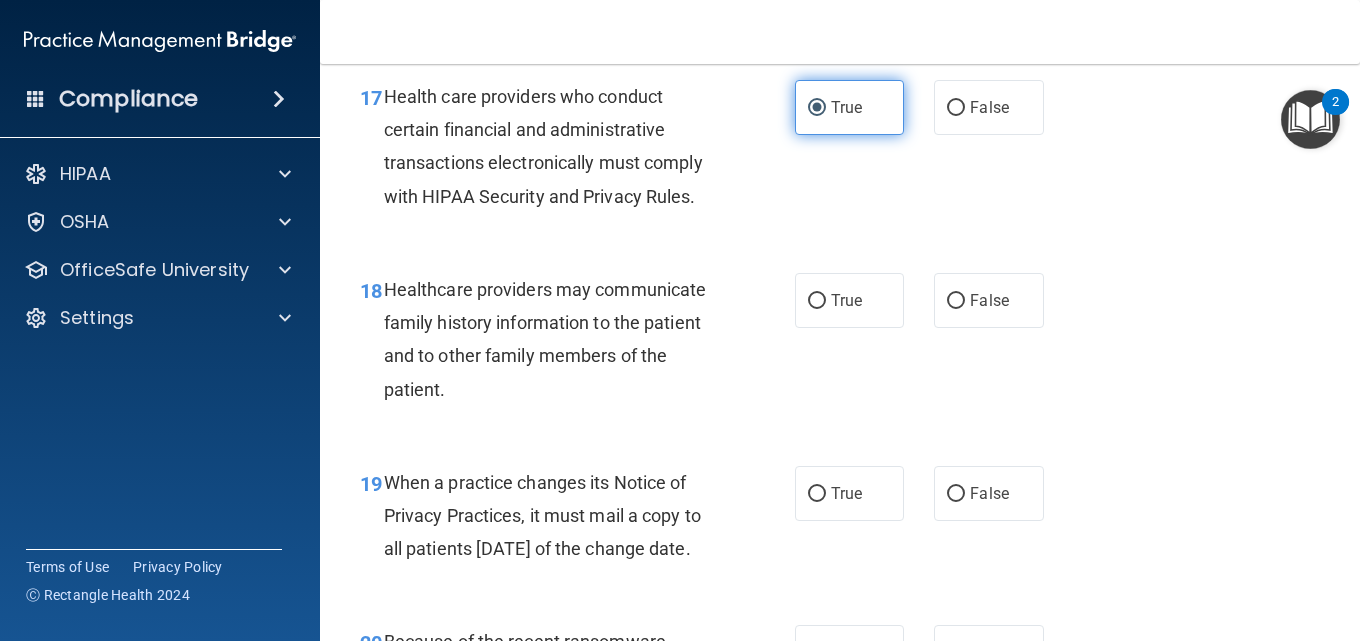 scroll, scrollTop: 3300, scrollLeft: 0, axis: vertical 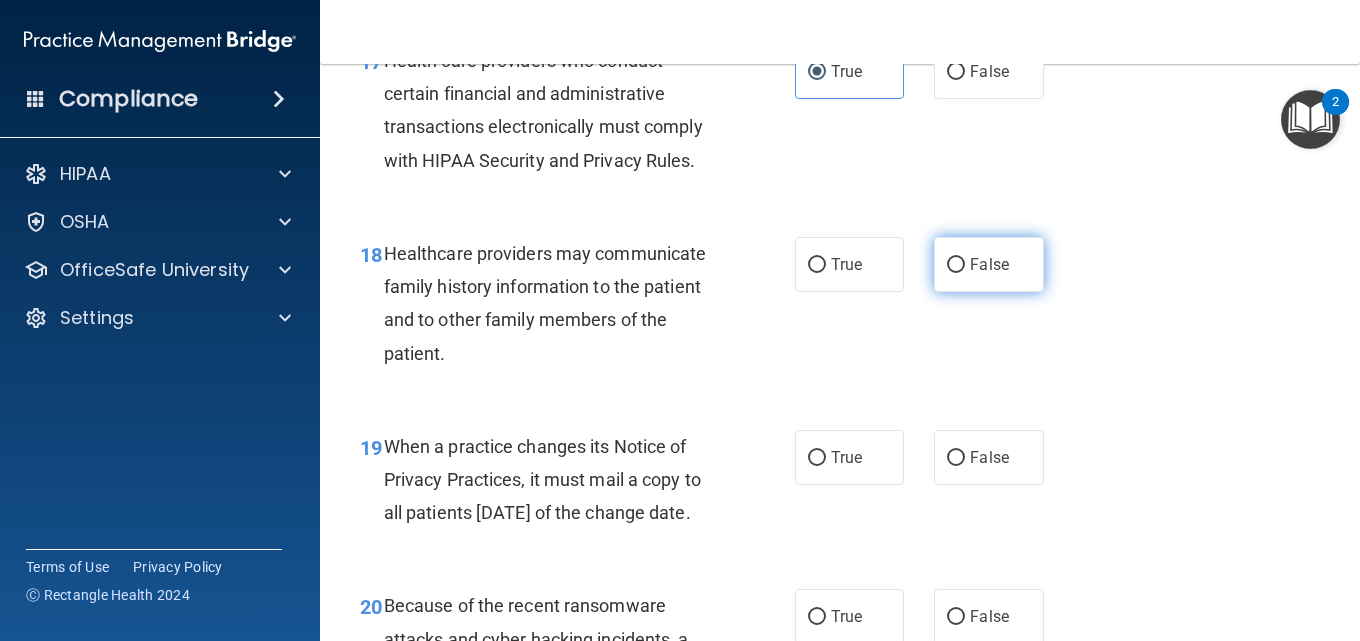 click on "False" at bounding box center [988, 264] 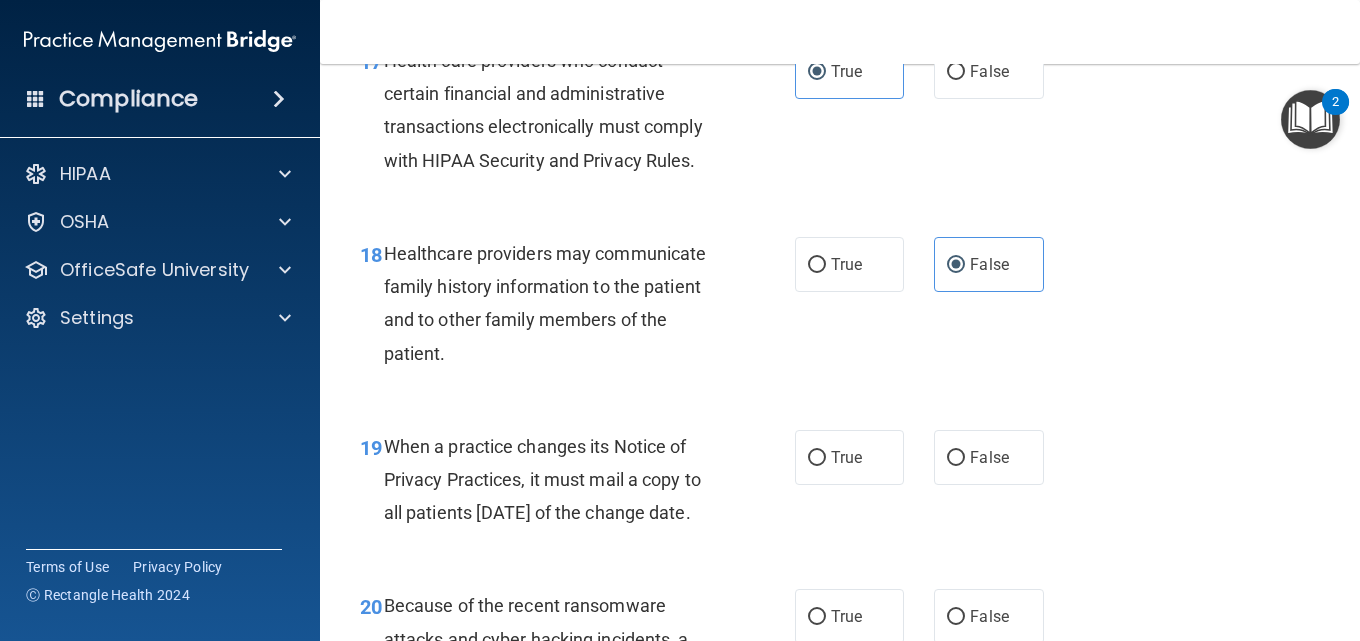 scroll, scrollTop: 3400, scrollLeft: 0, axis: vertical 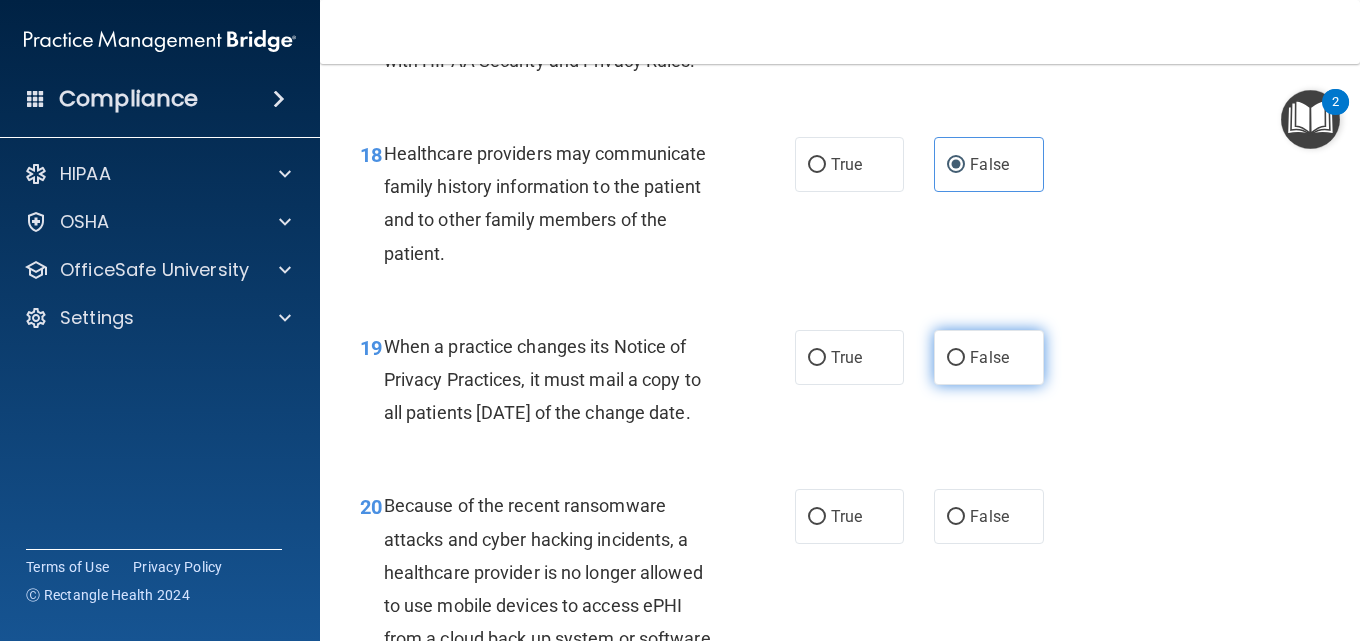 click on "False" at bounding box center [956, 358] 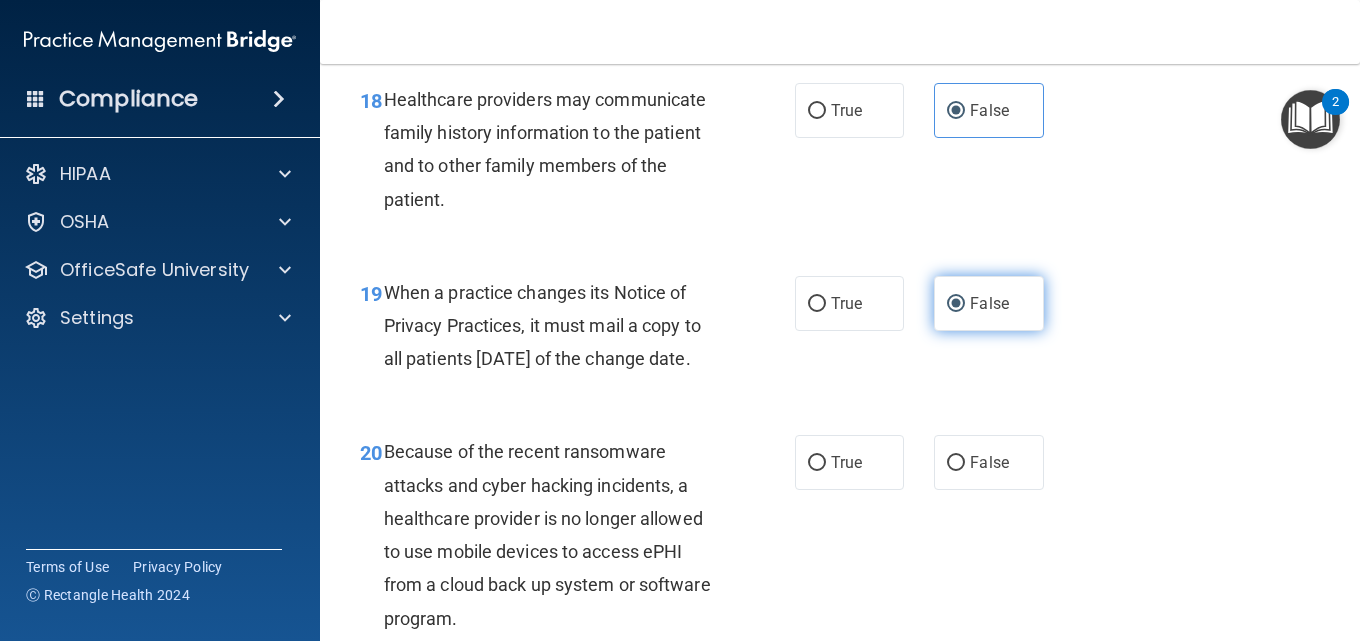 scroll, scrollTop: 3600, scrollLeft: 0, axis: vertical 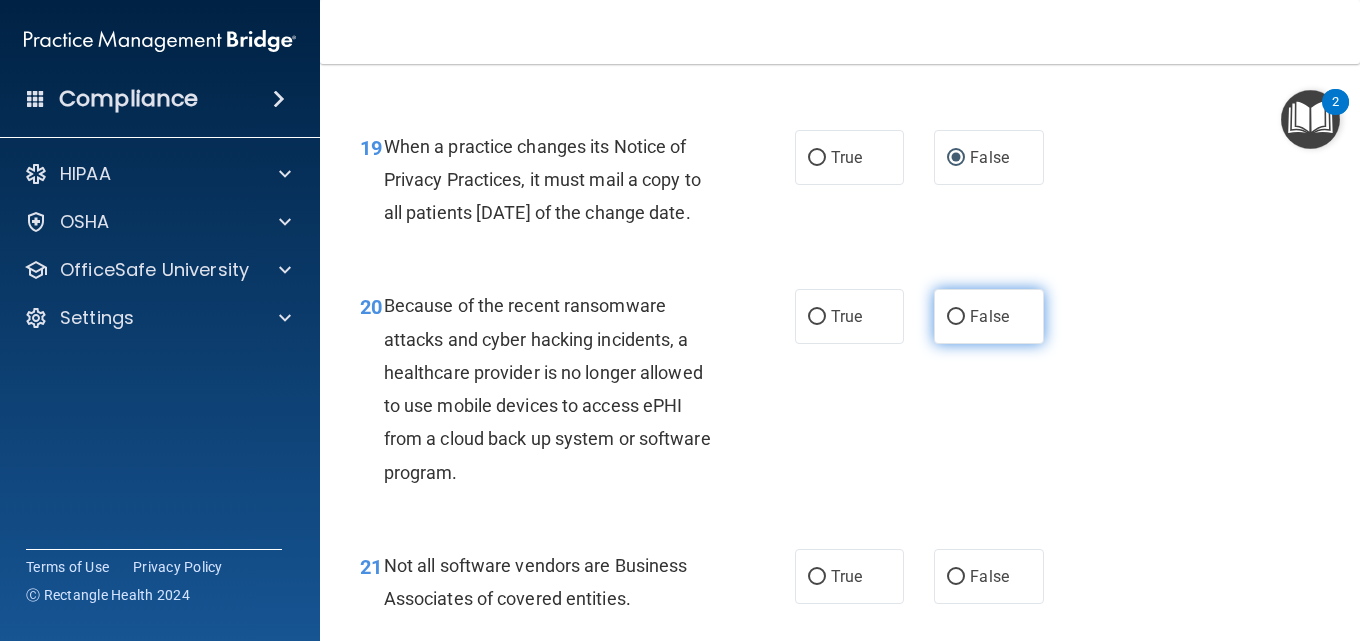 click on "False" at bounding box center (956, 317) 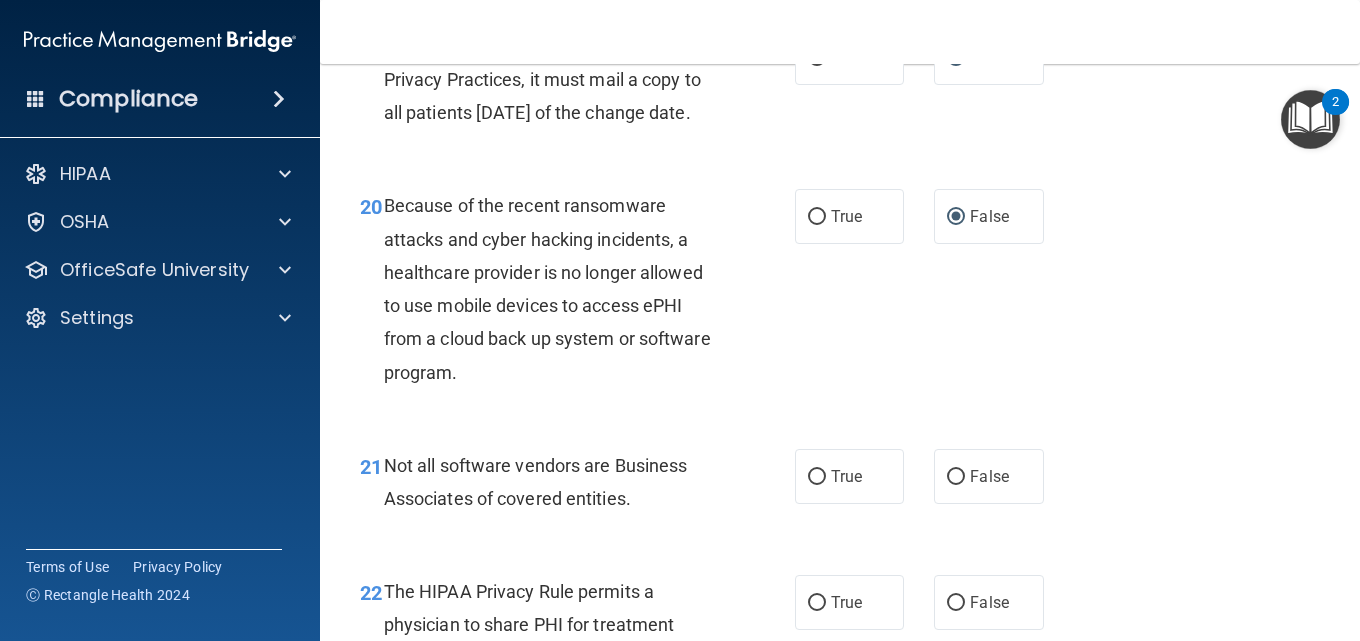 scroll, scrollTop: 3900, scrollLeft: 0, axis: vertical 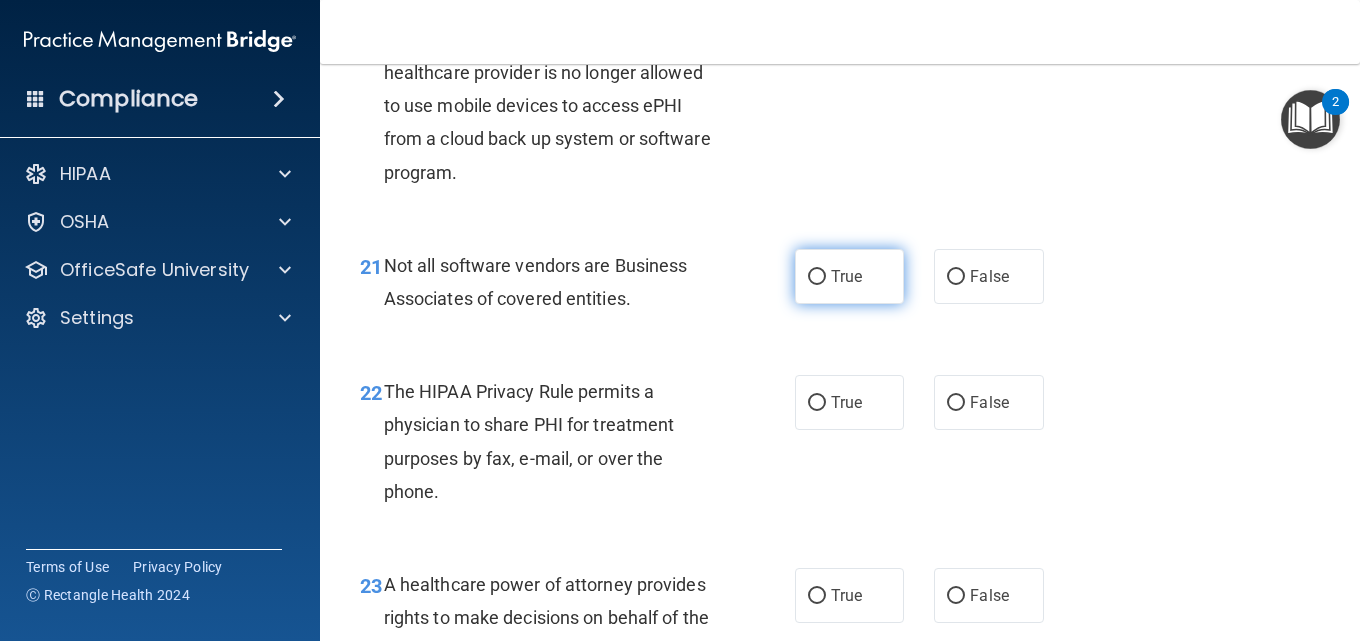 click on "True" at bounding box center (846, 276) 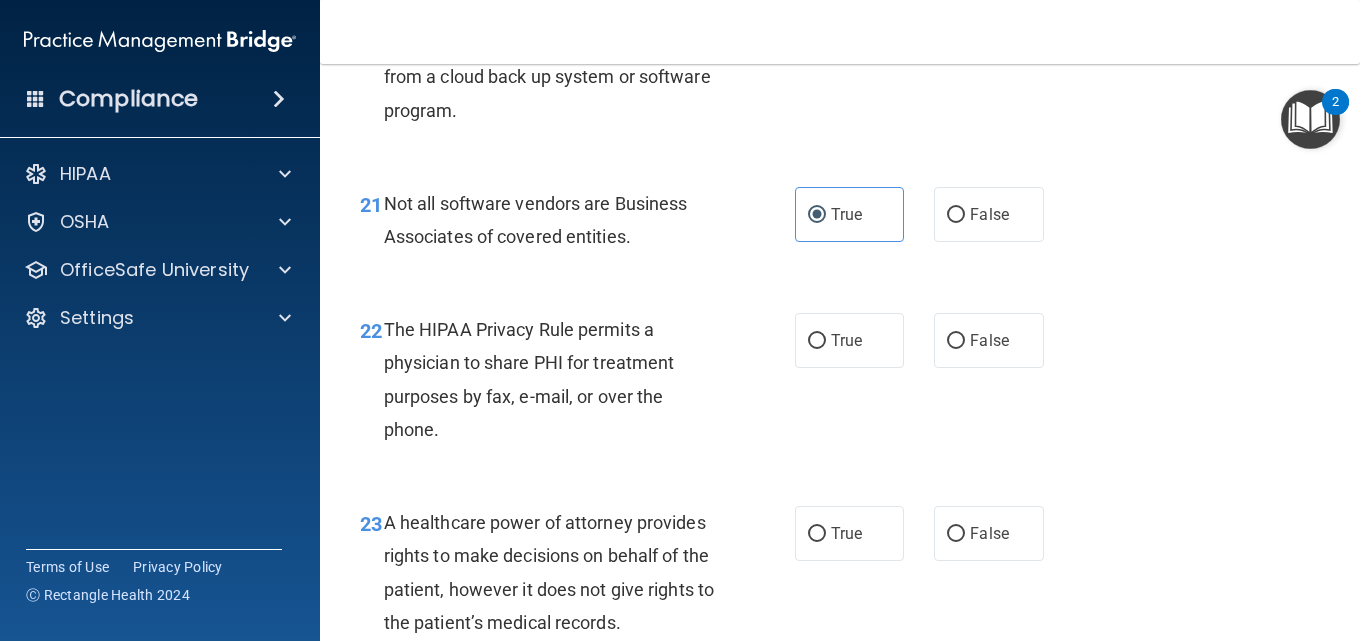 scroll, scrollTop: 4100, scrollLeft: 0, axis: vertical 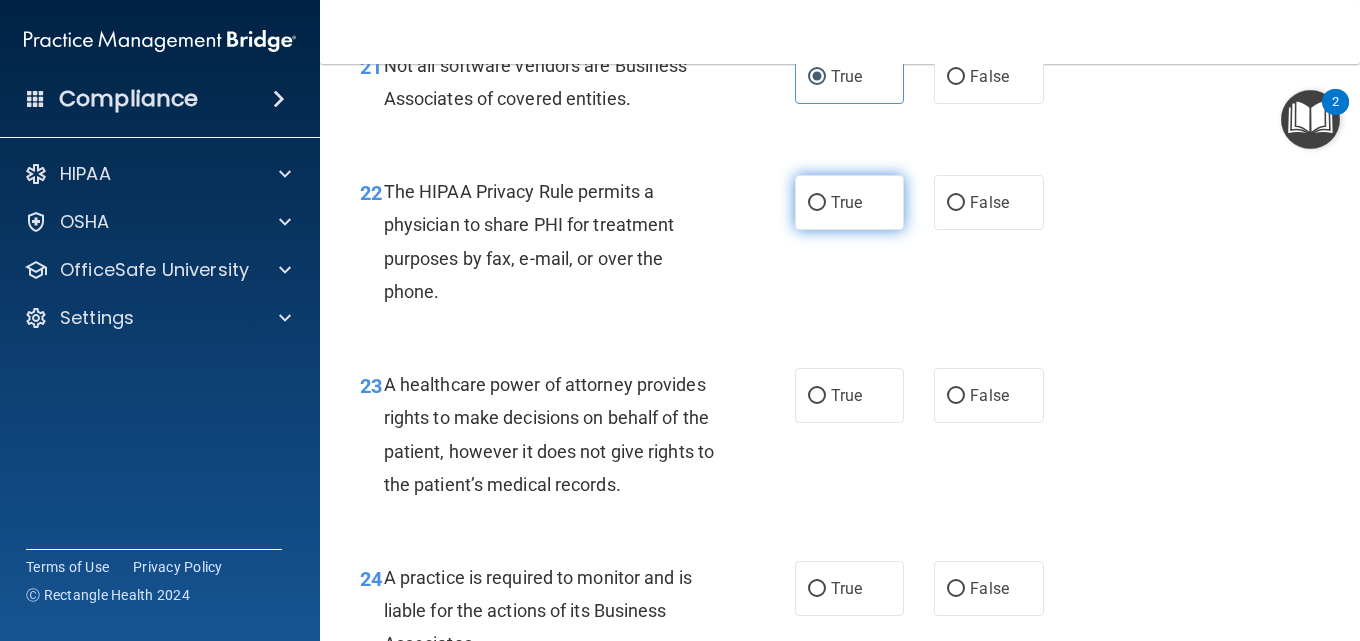 click on "True" at bounding box center (849, 202) 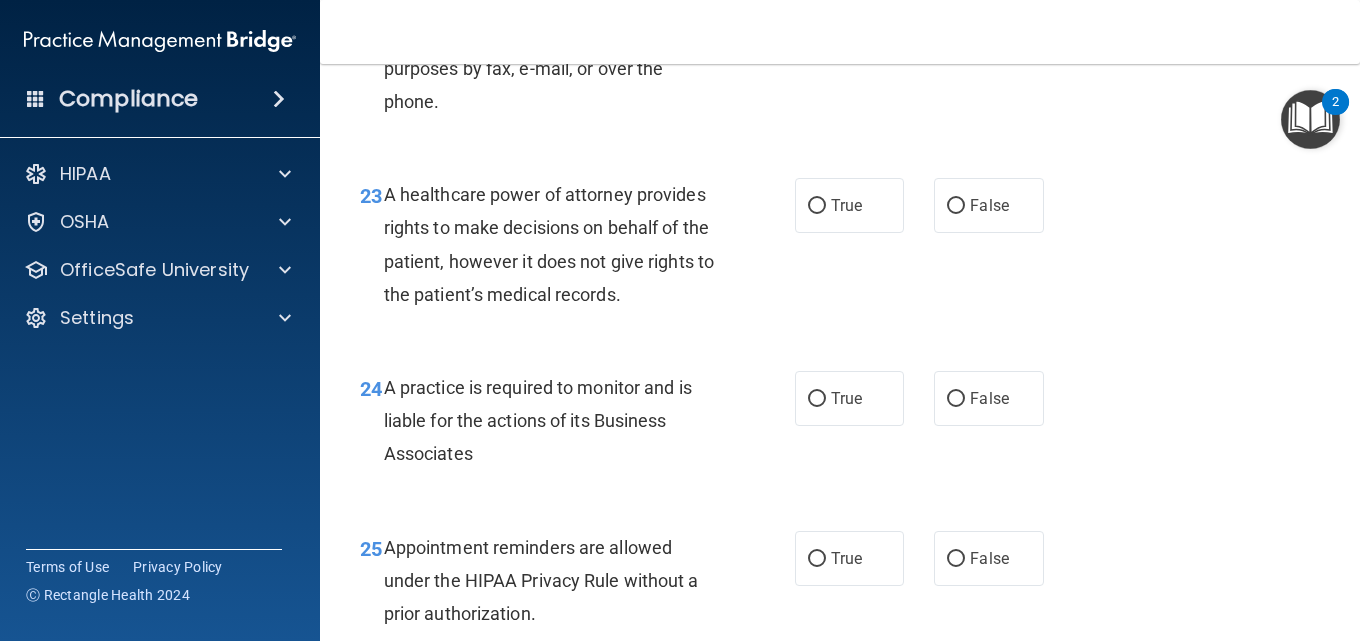 scroll, scrollTop: 4300, scrollLeft: 0, axis: vertical 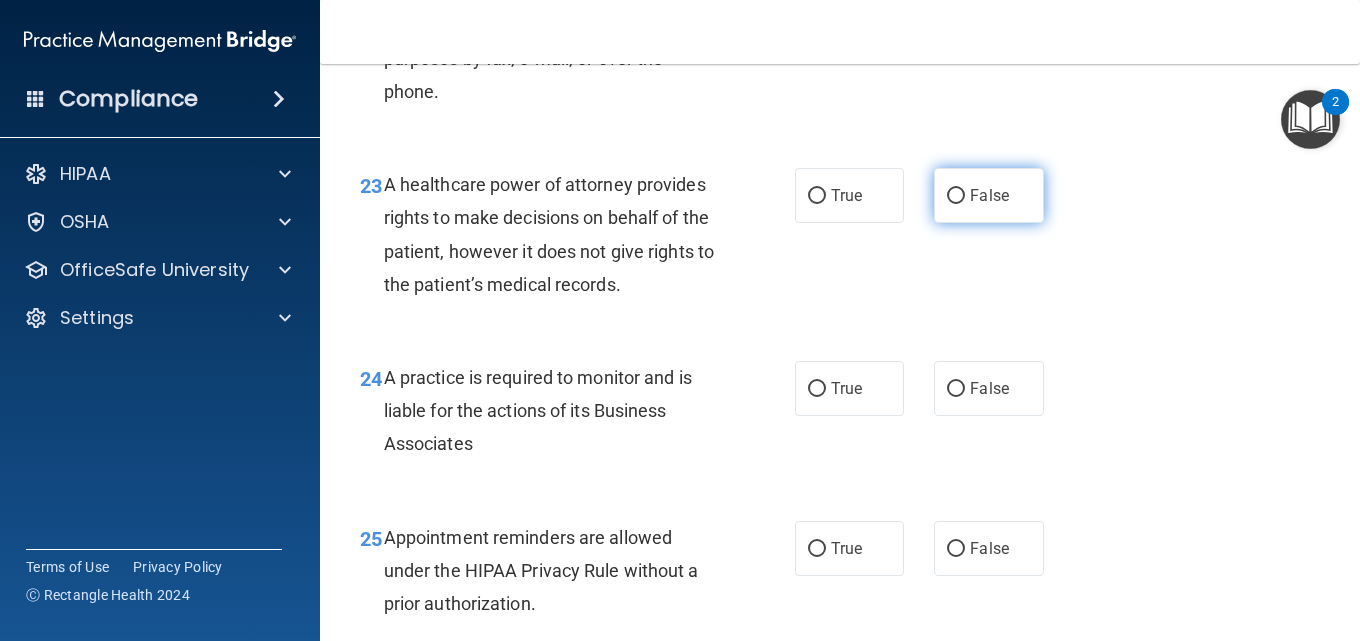 click on "False" at bounding box center [956, 196] 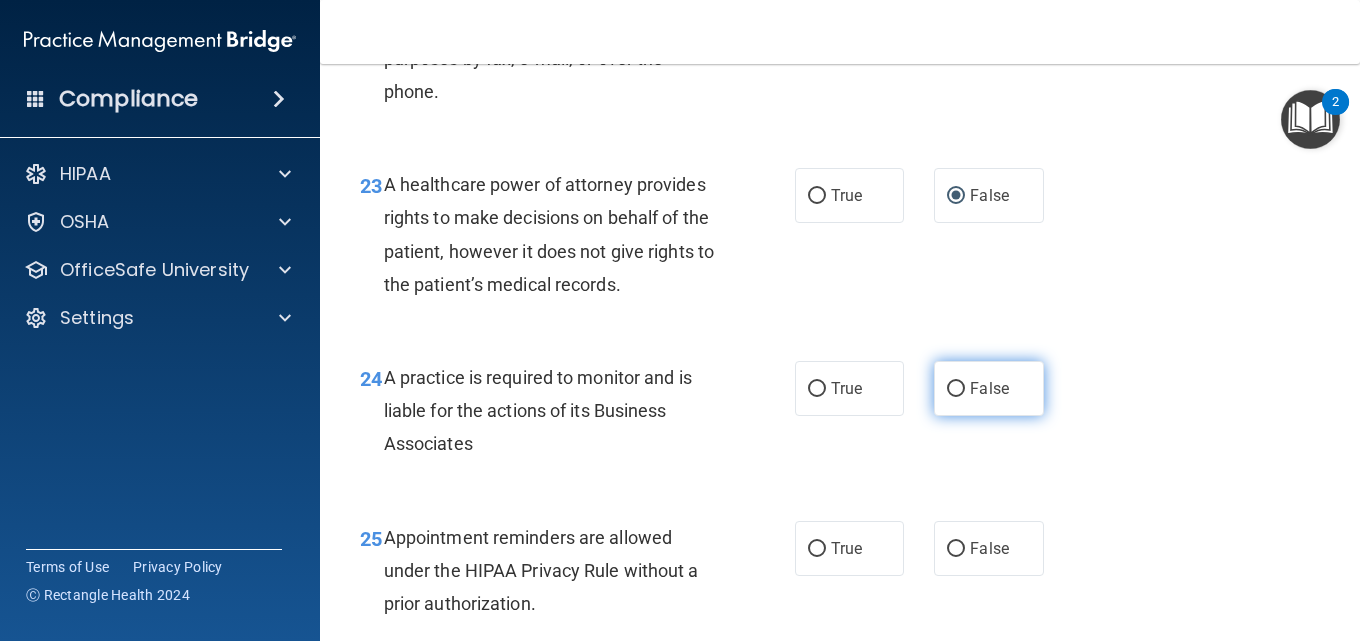 click on "False" at bounding box center [956, 389] 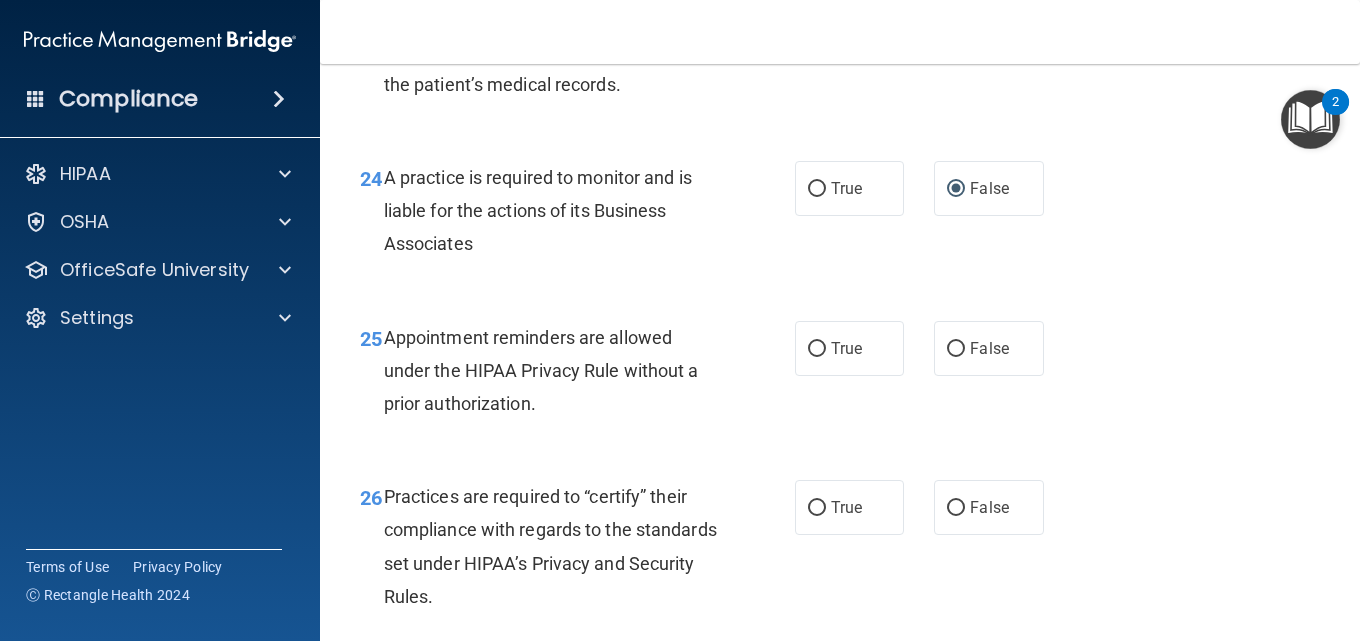 scroll, scrollTop: 4600, scrollLeft: 0, axis: vertical 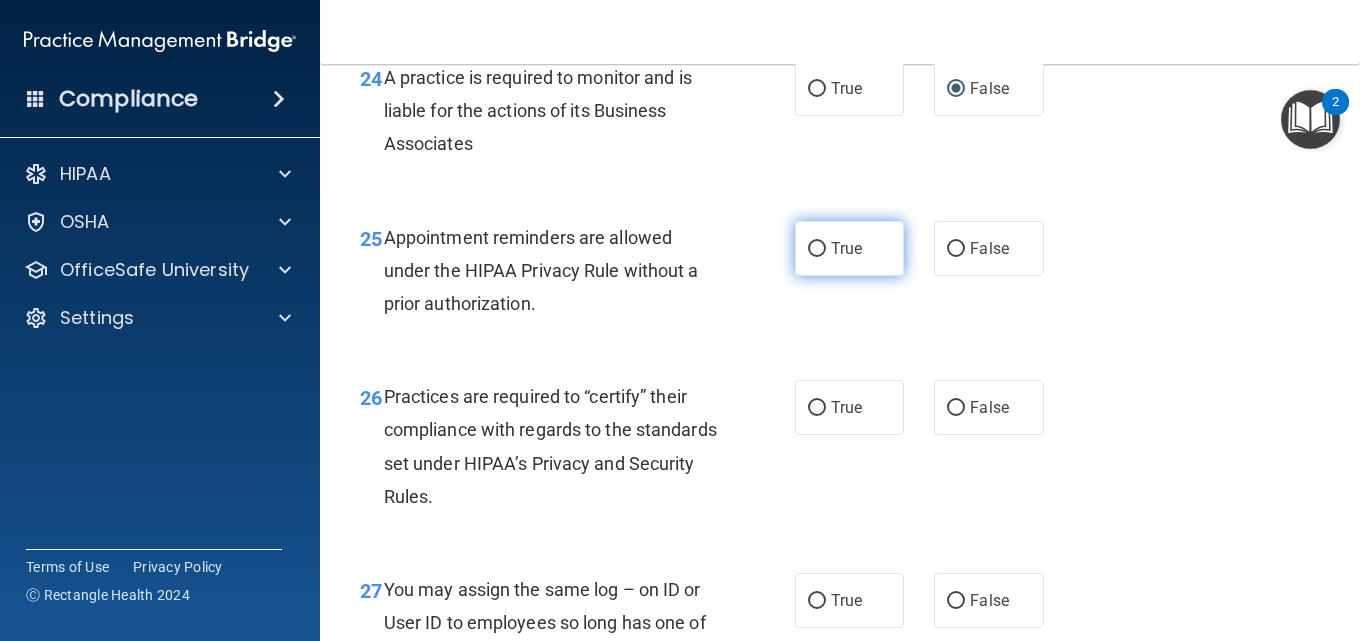 click on "True" at bounding box center [849, 248] 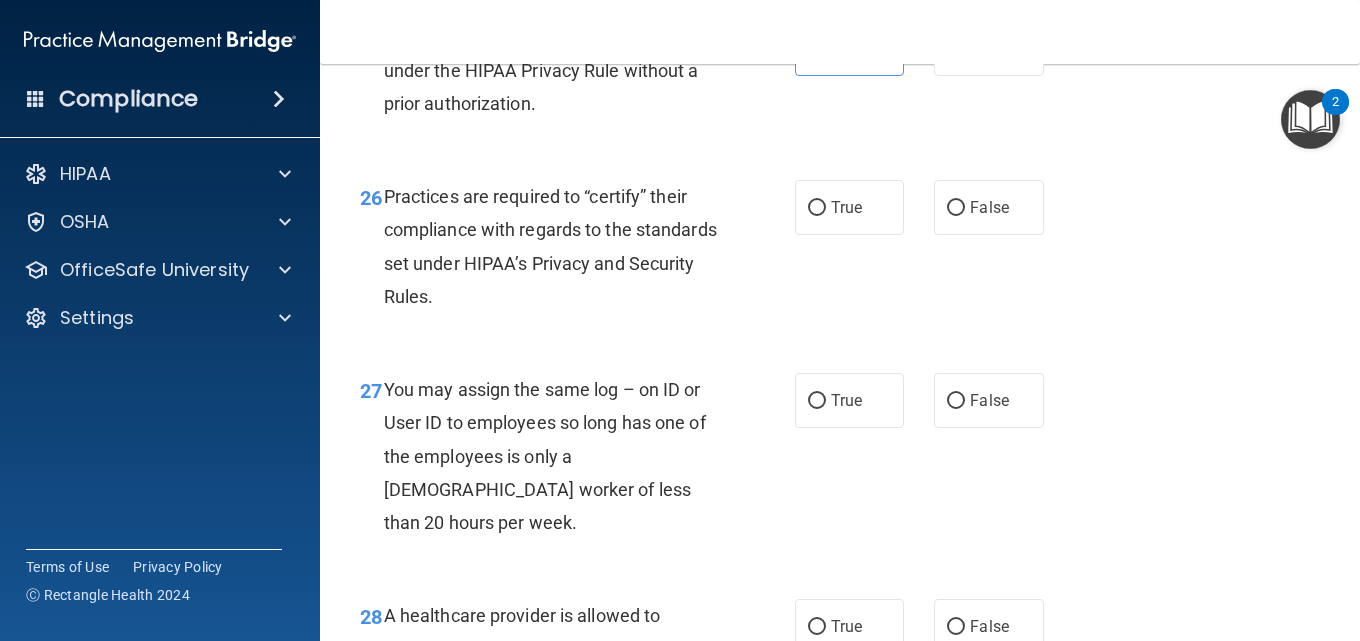 scroll, scrollTop: 4900, scrollLeft: 0, axis: vertical 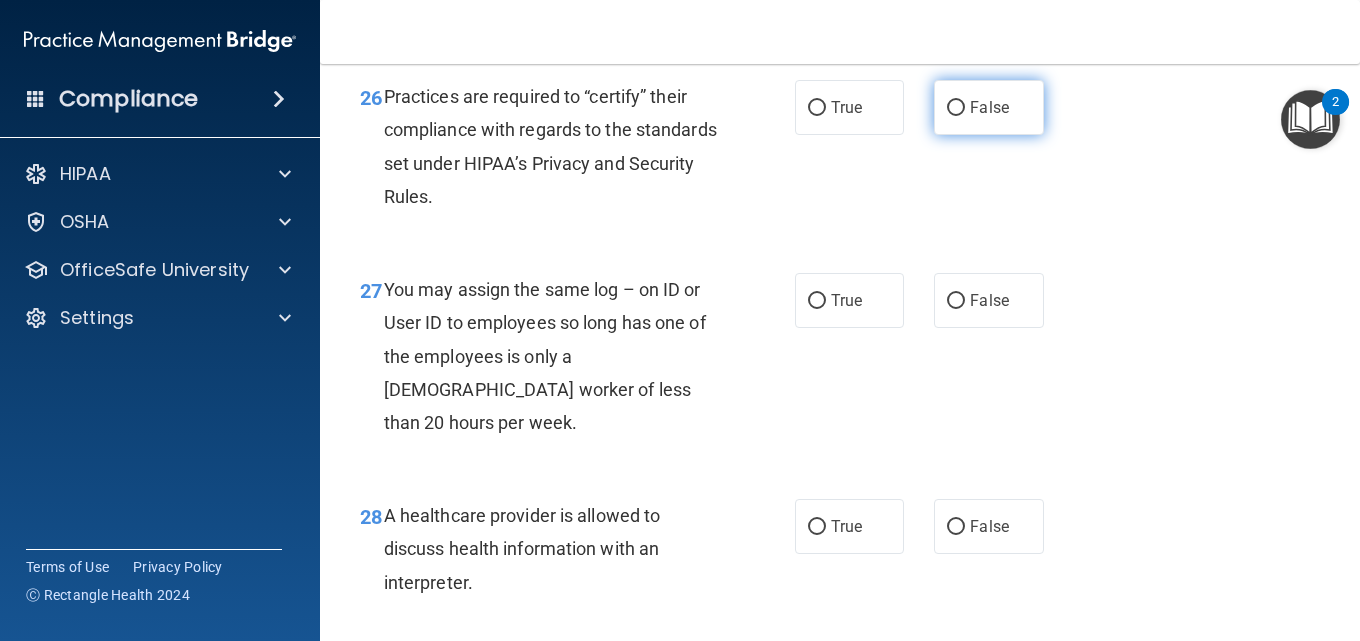 click on "False" at bounding box center [988, 107] 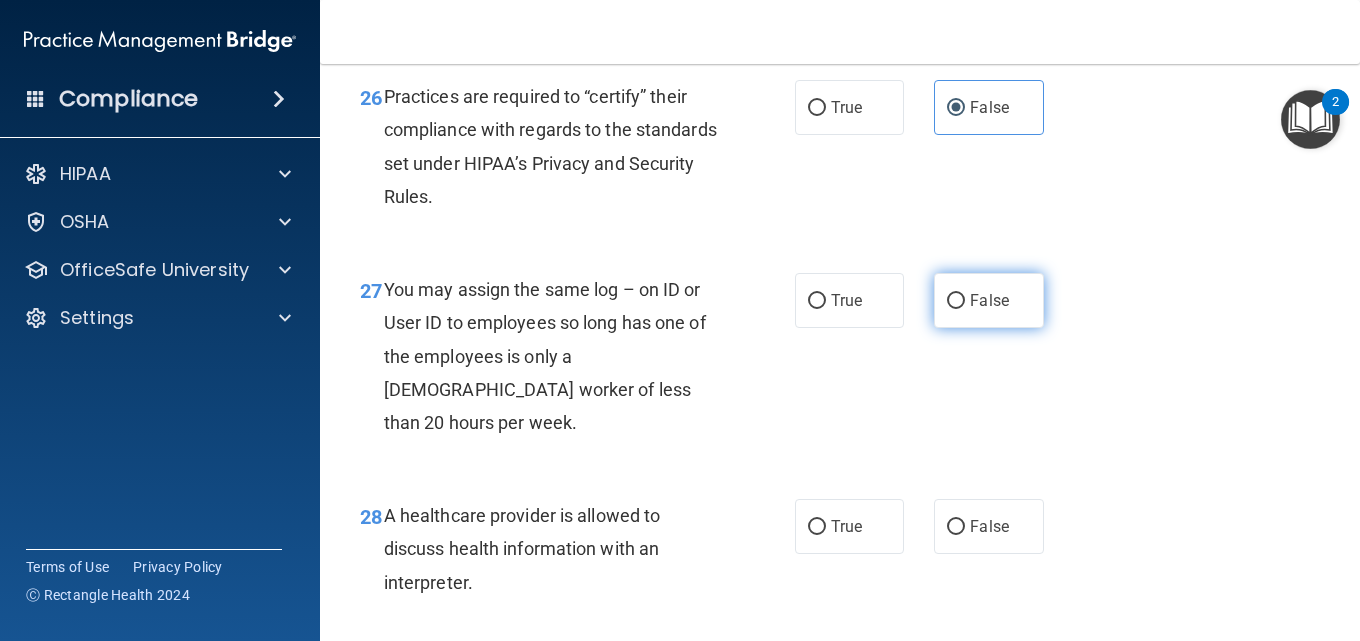 click on "False" at bounding box center (988, 300) 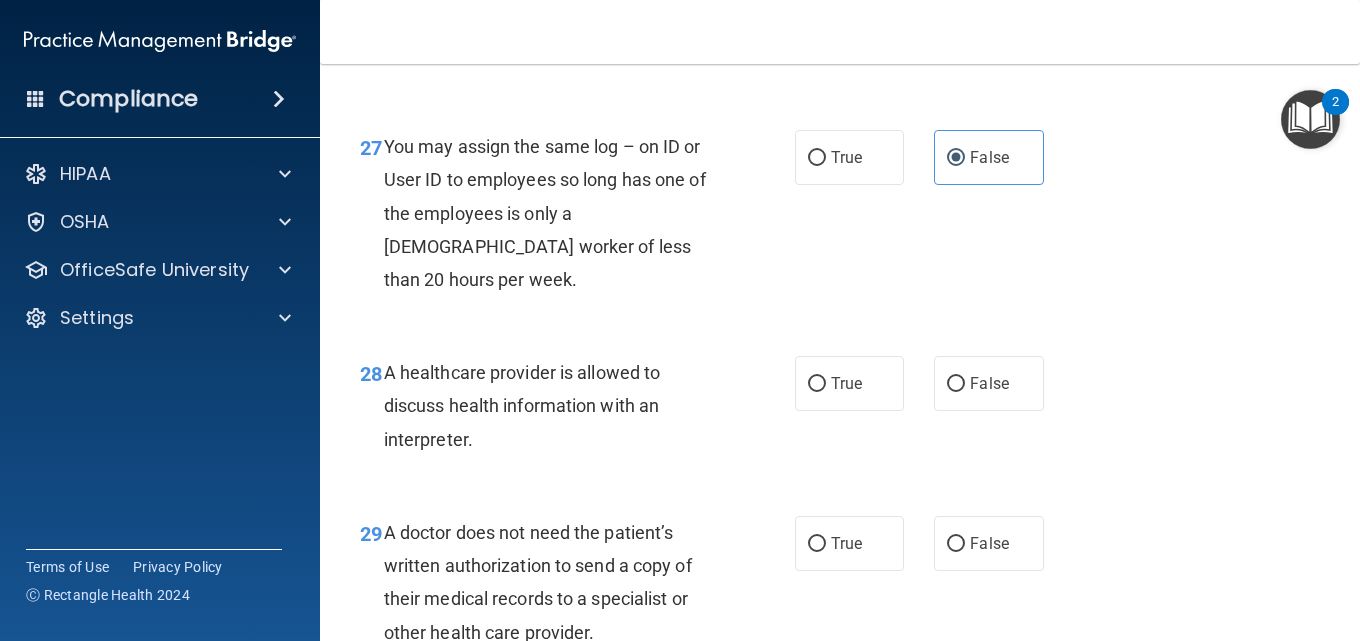 scroll, scrollTop: 5100, scrollLeft: 0, axis: vertical 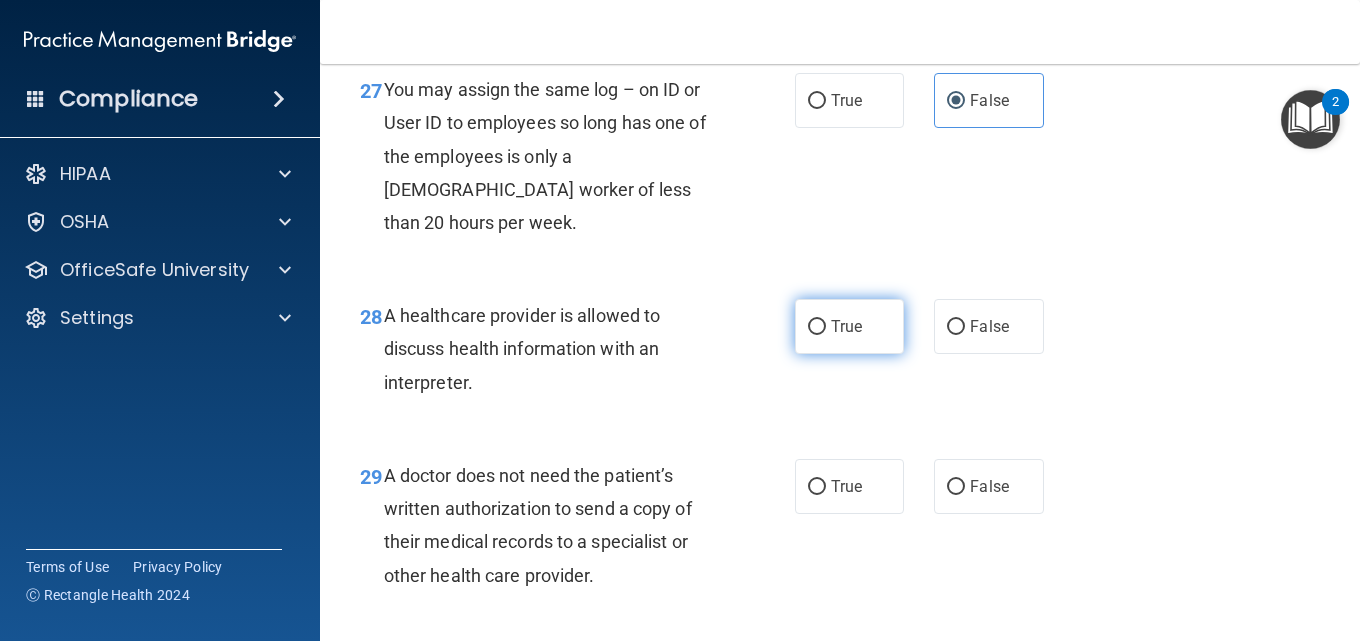 click on "True" at bounding box center [849, 326] 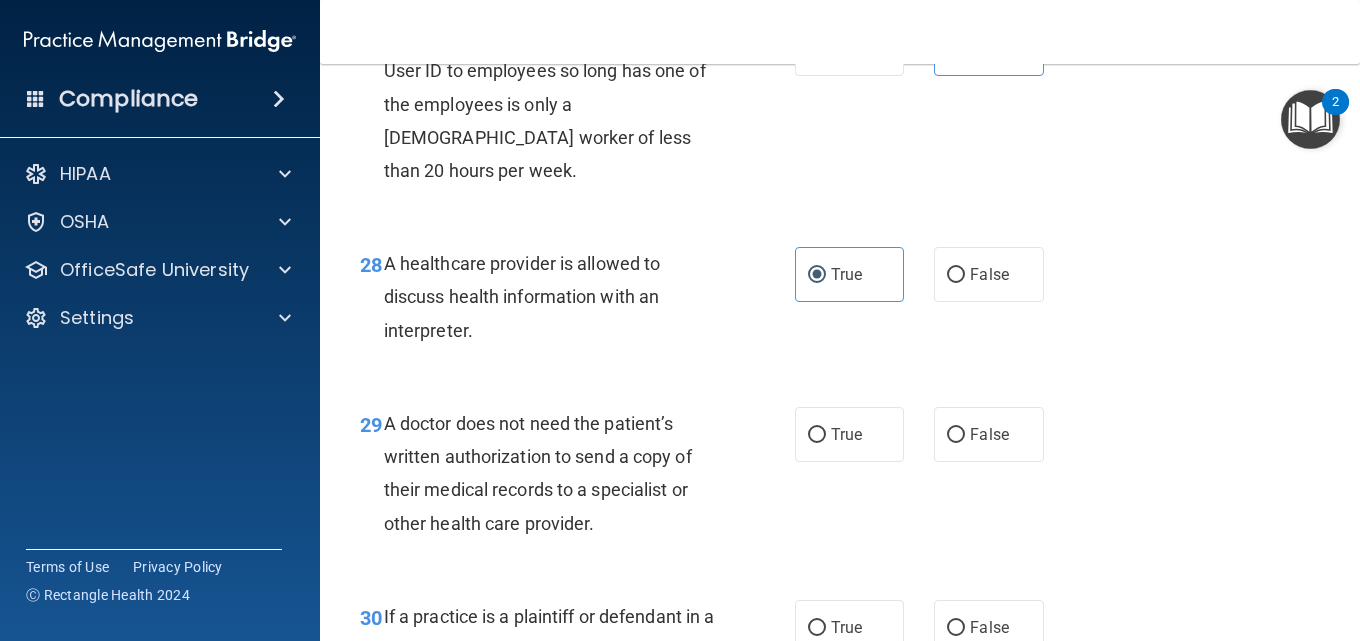 scroll, scrollTop: 5200, scrollLeft: 0, axis: vertical 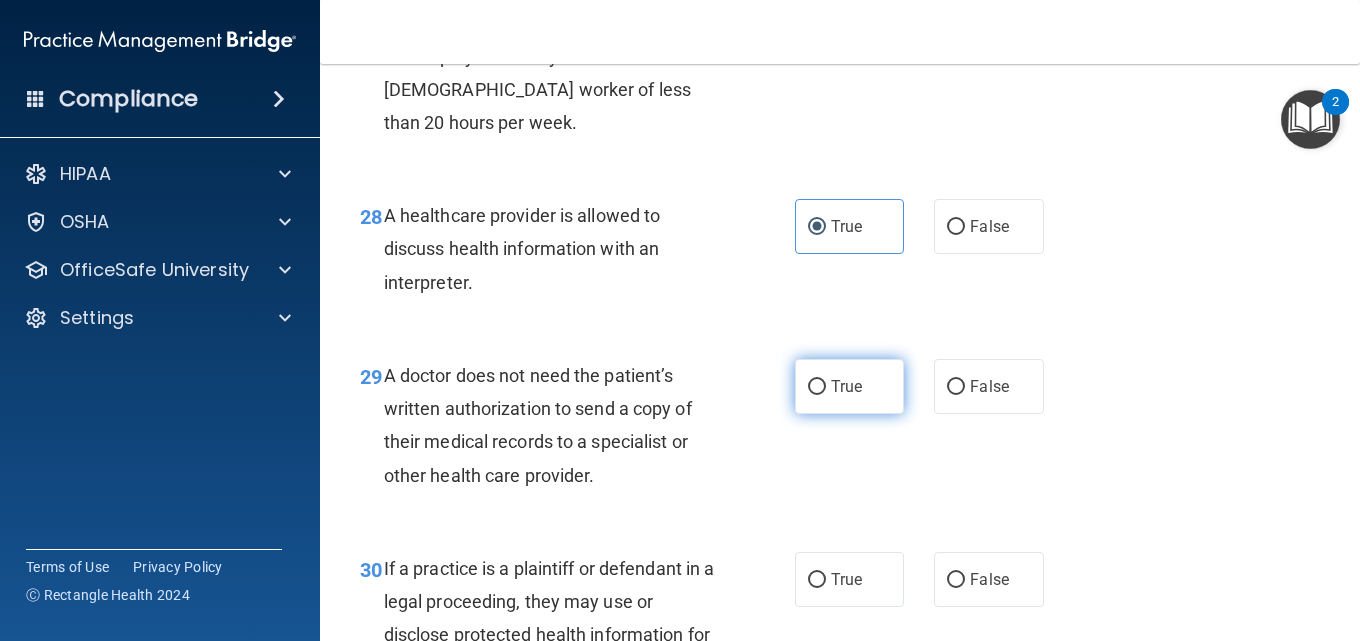 click on "True" at bounding box center [849, 386] 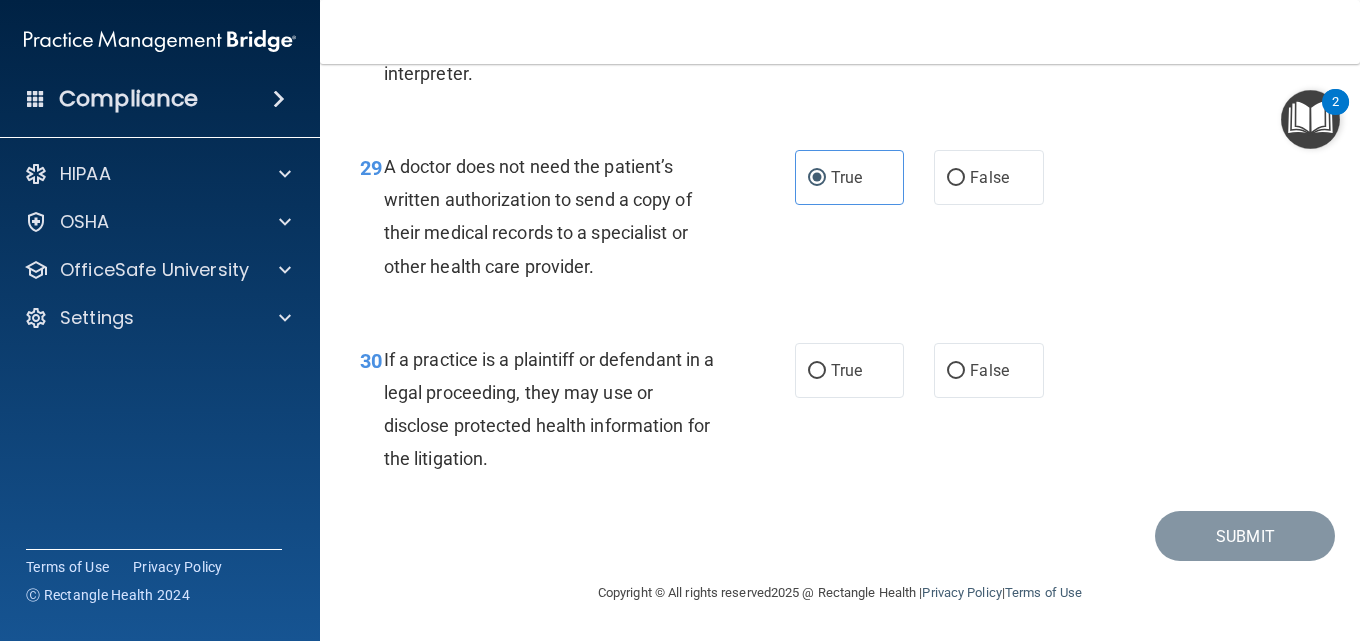scroll, scrollTop: 5476, scrollLeft: 0, axis: vertical 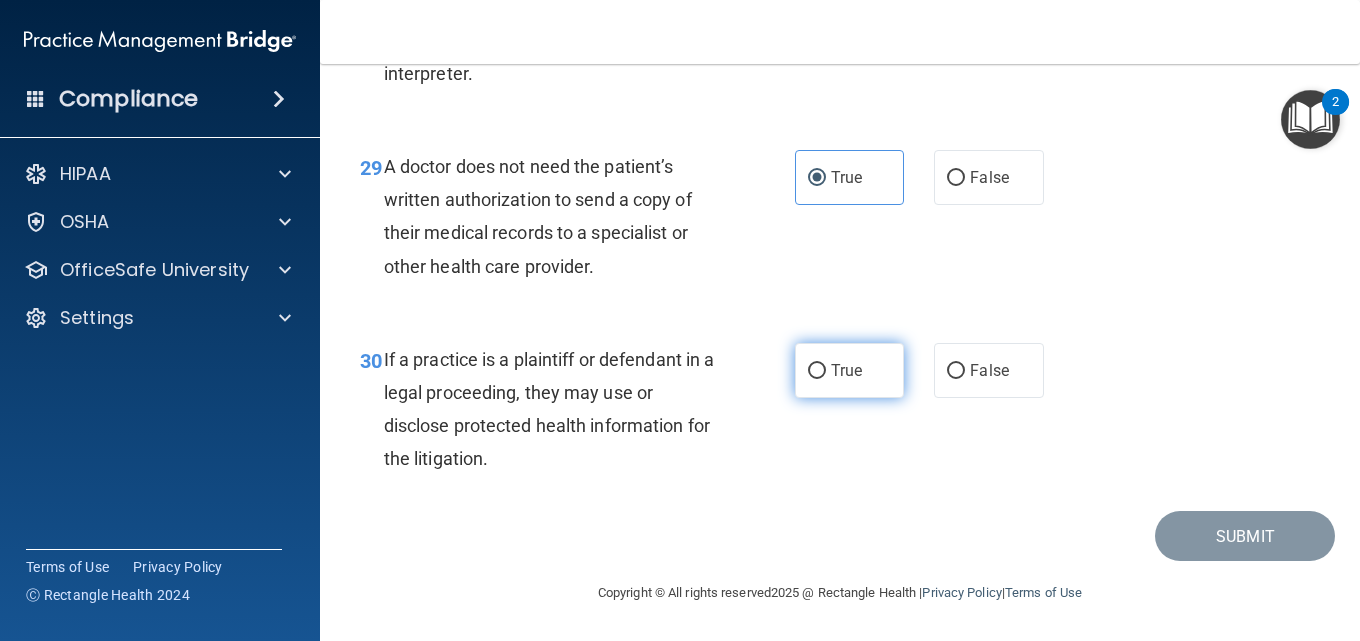 click on "True" at bounding box center [849, 370] 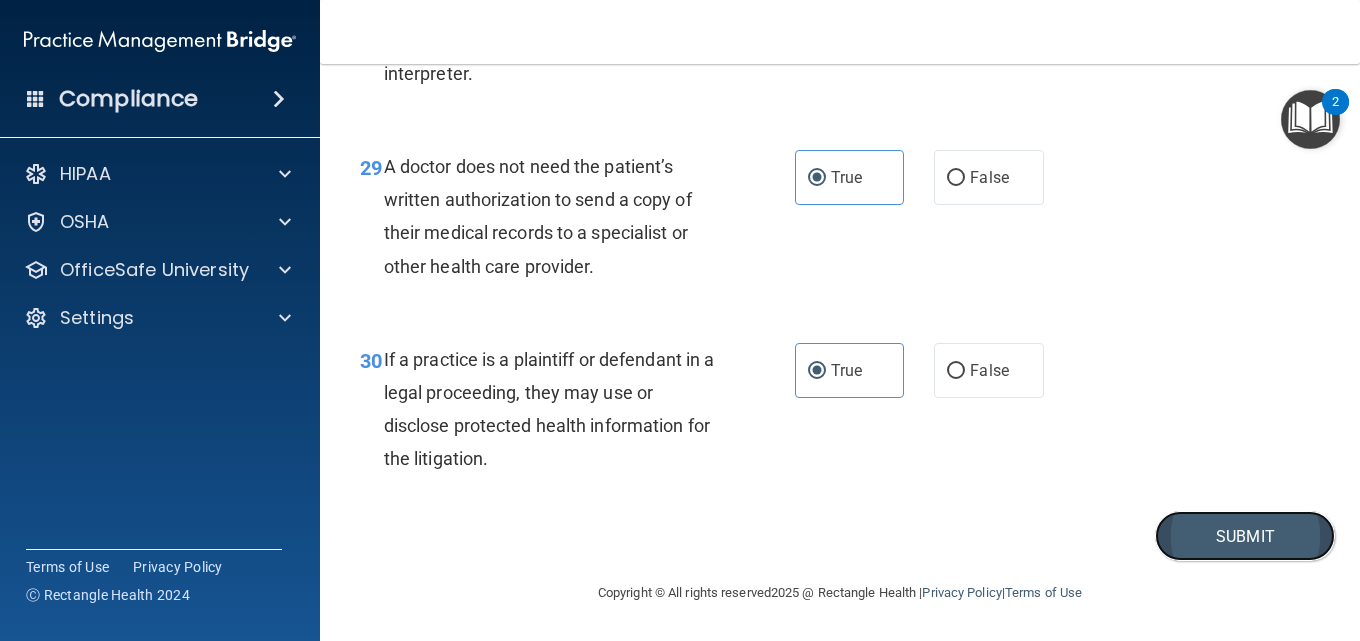 click on "Submit" at bounding box center (1245, 536) 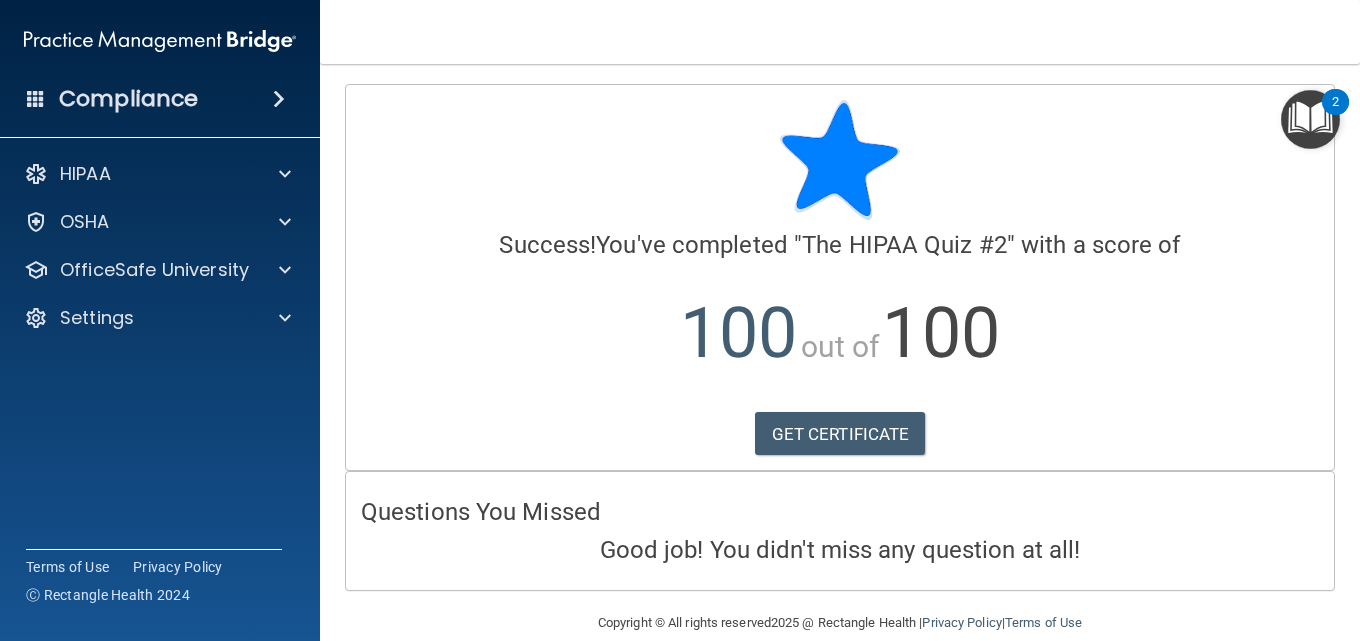 scroll, scrollTop: 30, scrollLeft: 0, axis: vertical 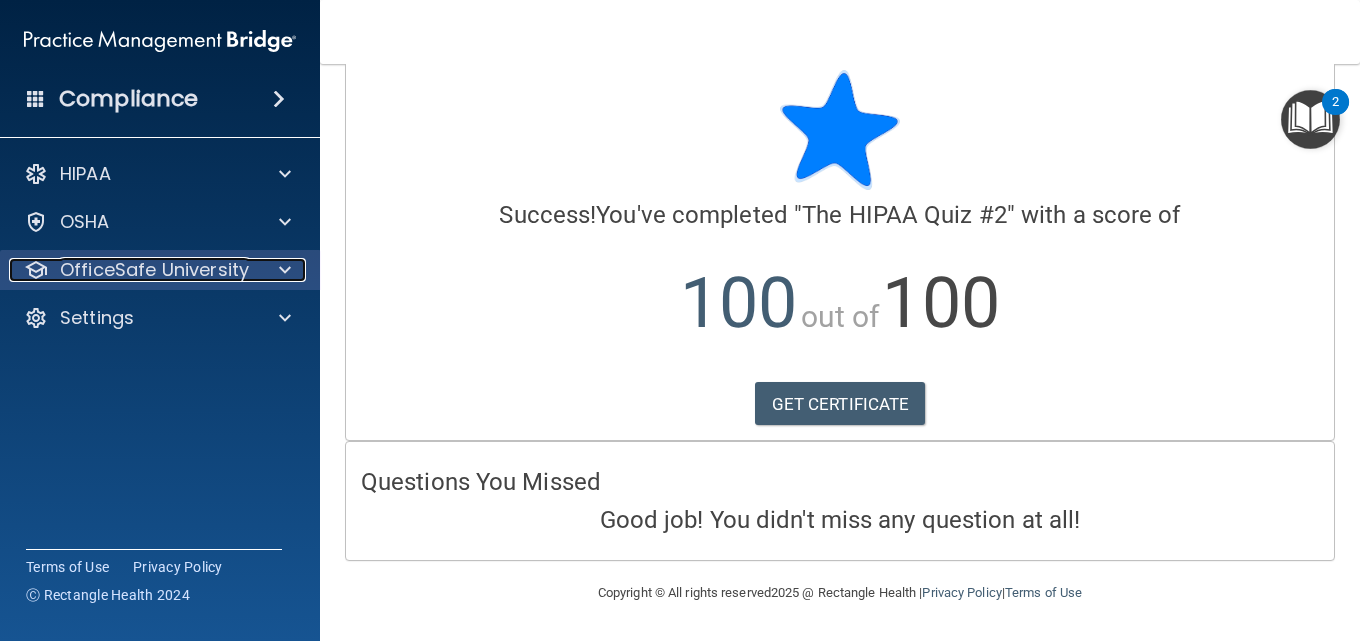 click on "OfficeSafe University" at bounding box center [154, 270] 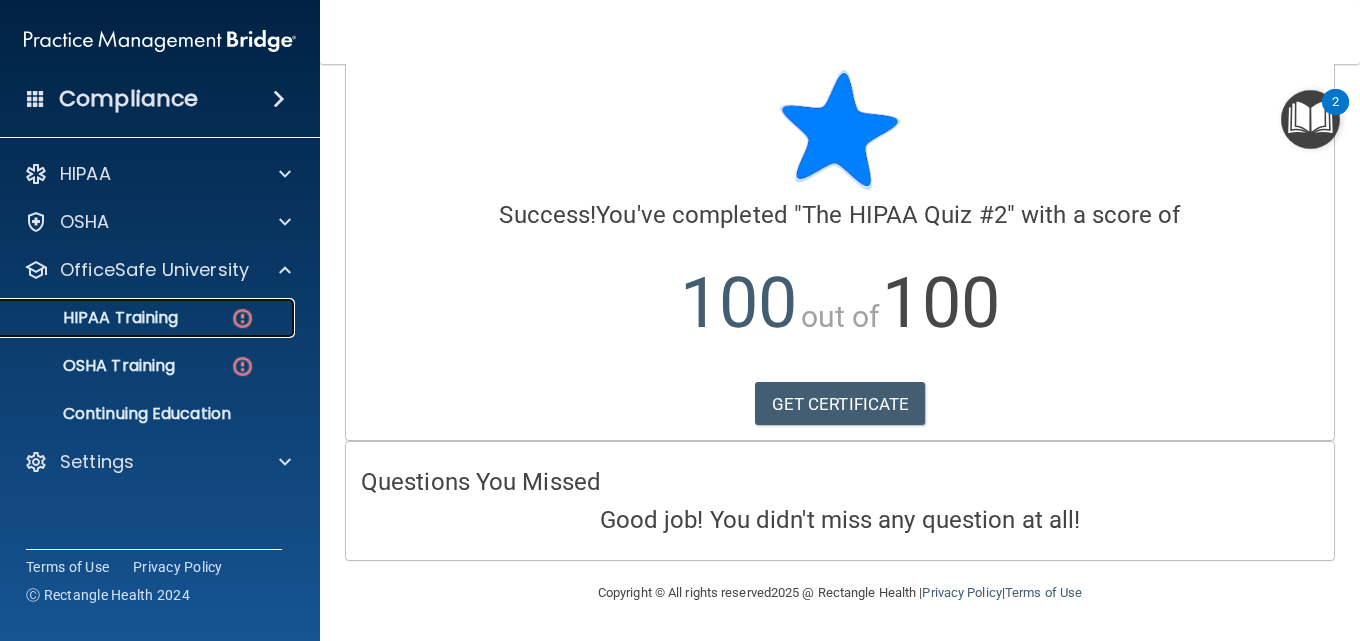 click on "HIPAA Training" at bounding box center (149, 318) 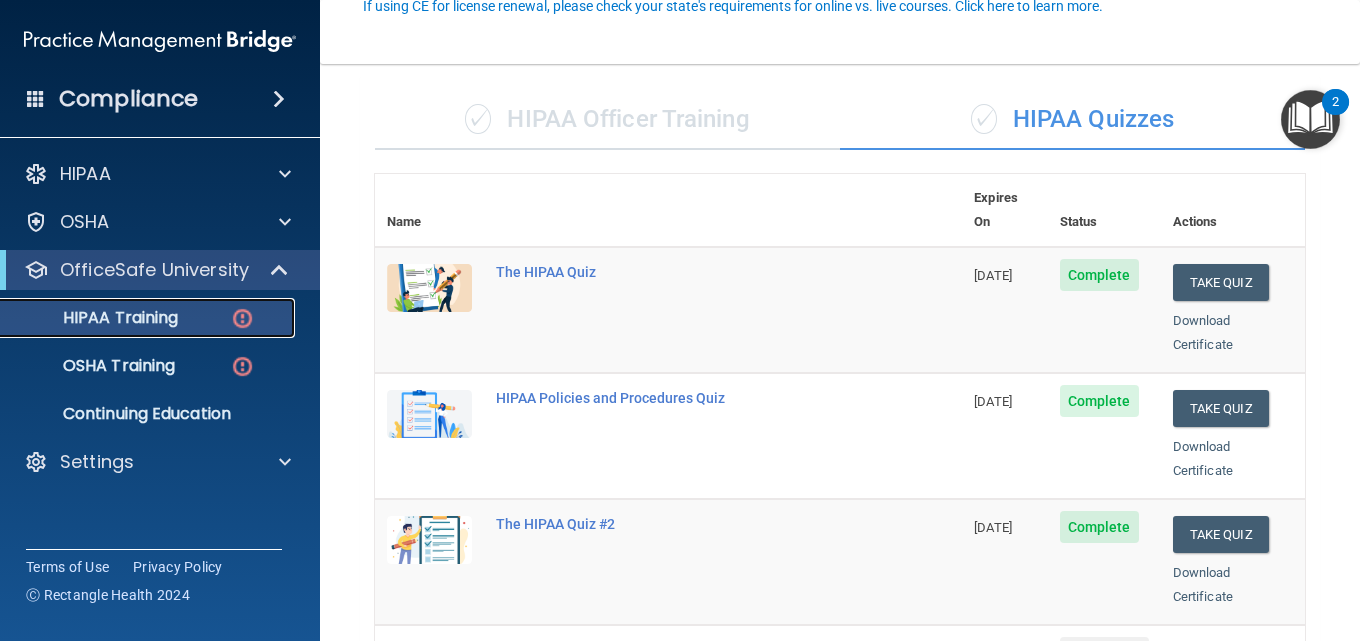 scroll, scrollTop: 429, scrollLeft: 0, axis: vertical 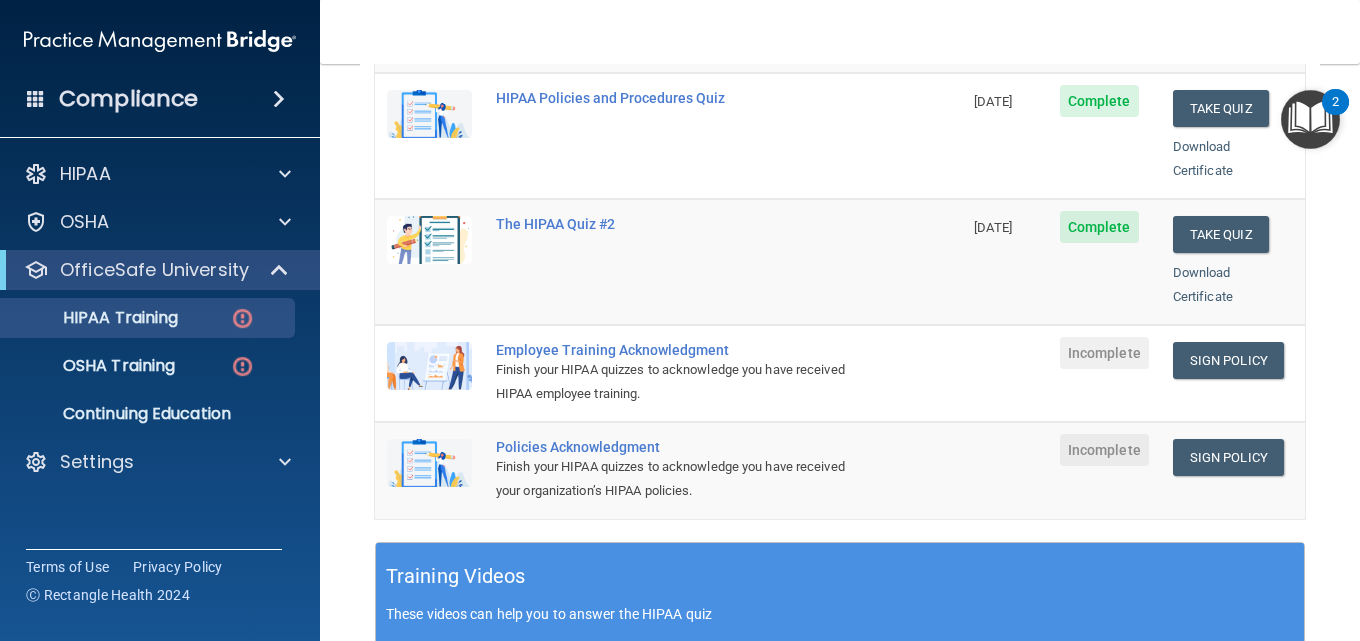 click on "Employee Training Acknowledgment" at bounding box center [679, 350] 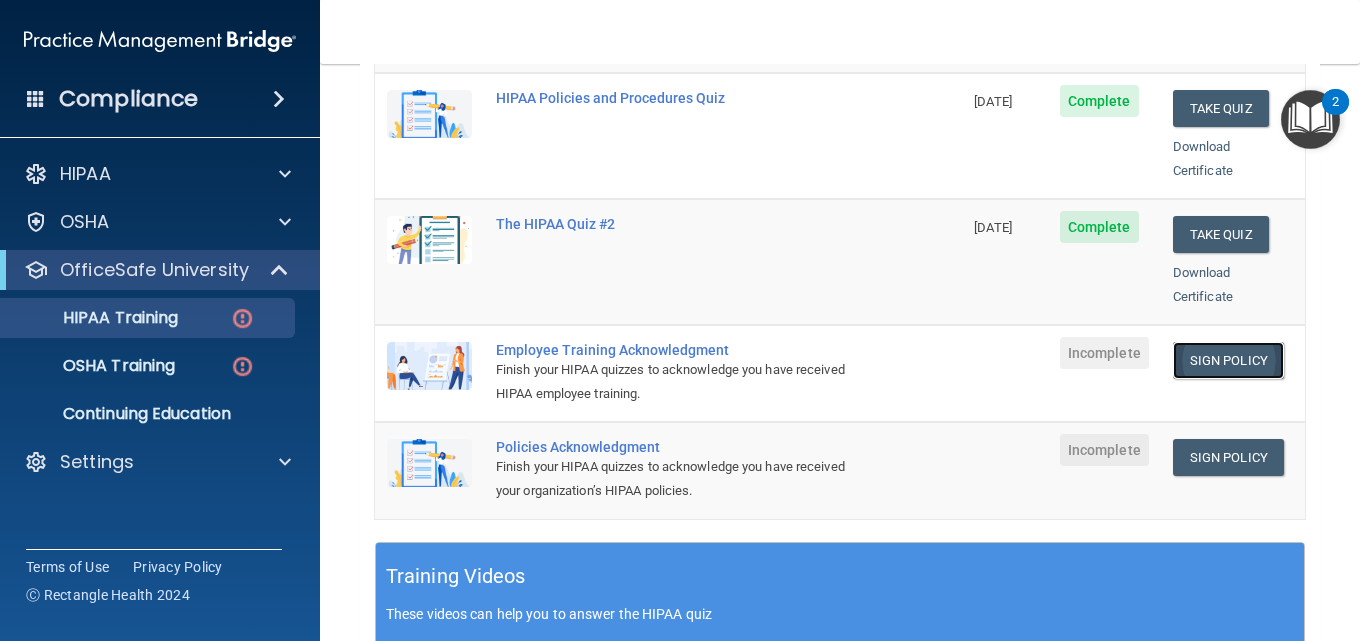 click on "Sign Policy" at bounding box center (1228, 360) 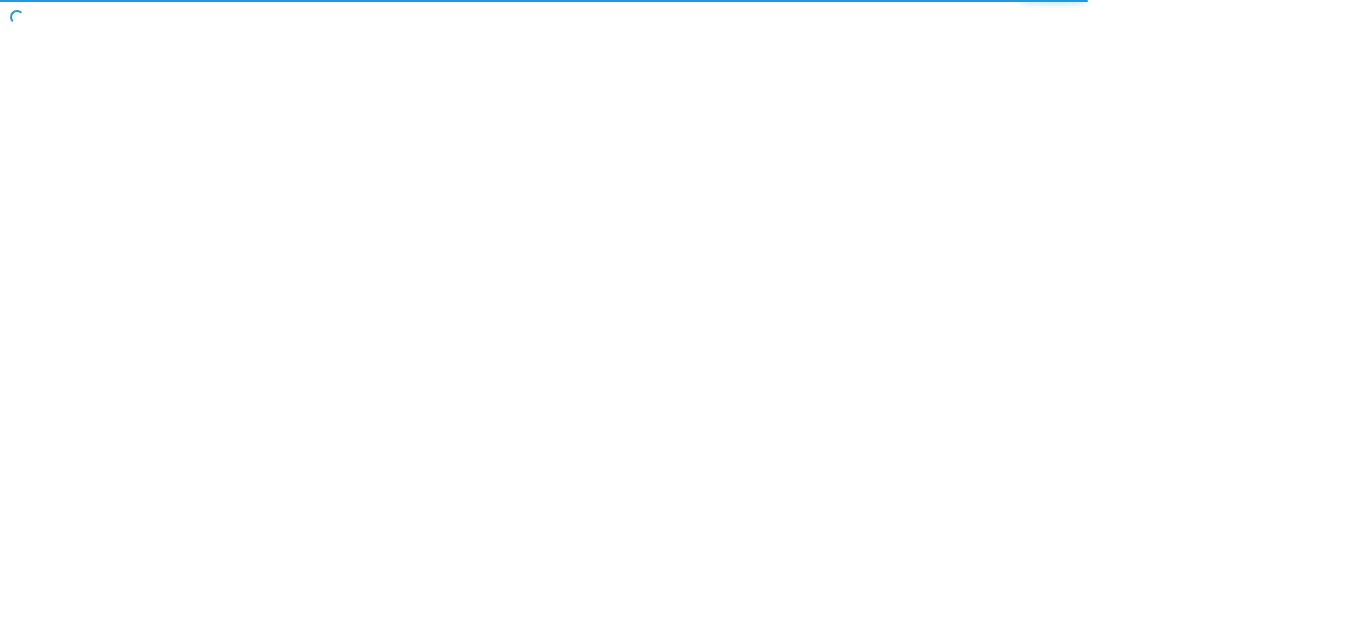 scroll, scrollTop: 0, scrollLeft: 0, axis: both 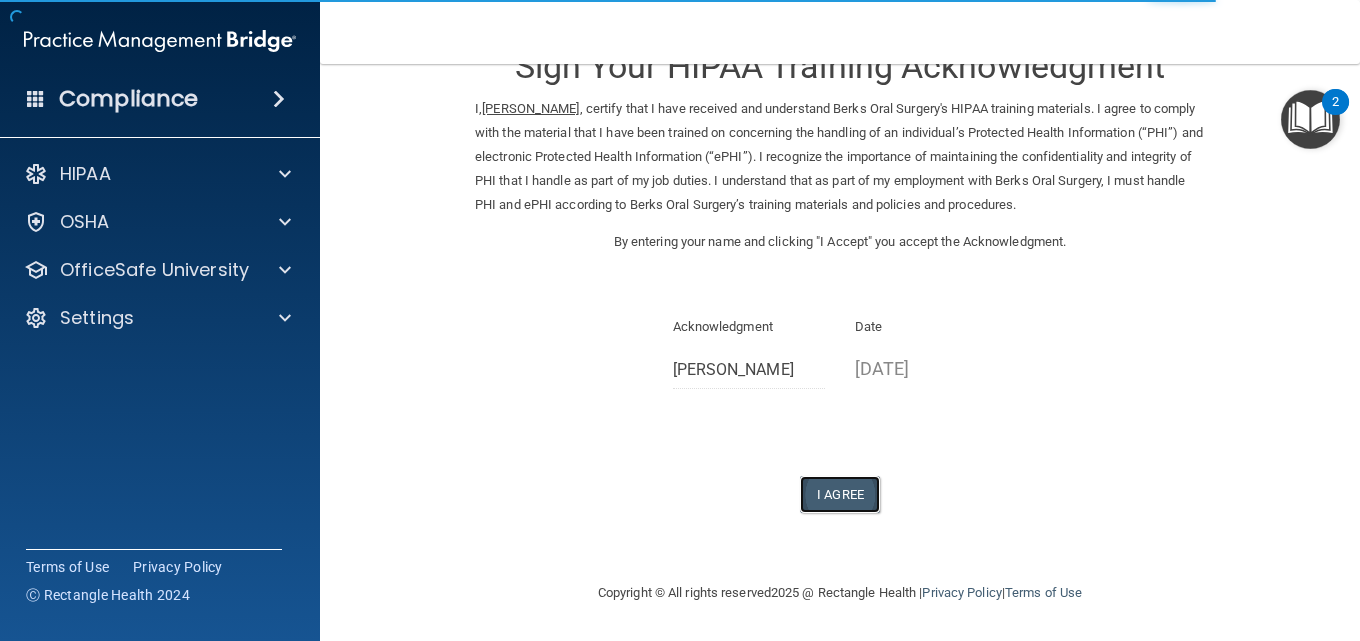 click on "I Agree" at bounding box center [840, 494] 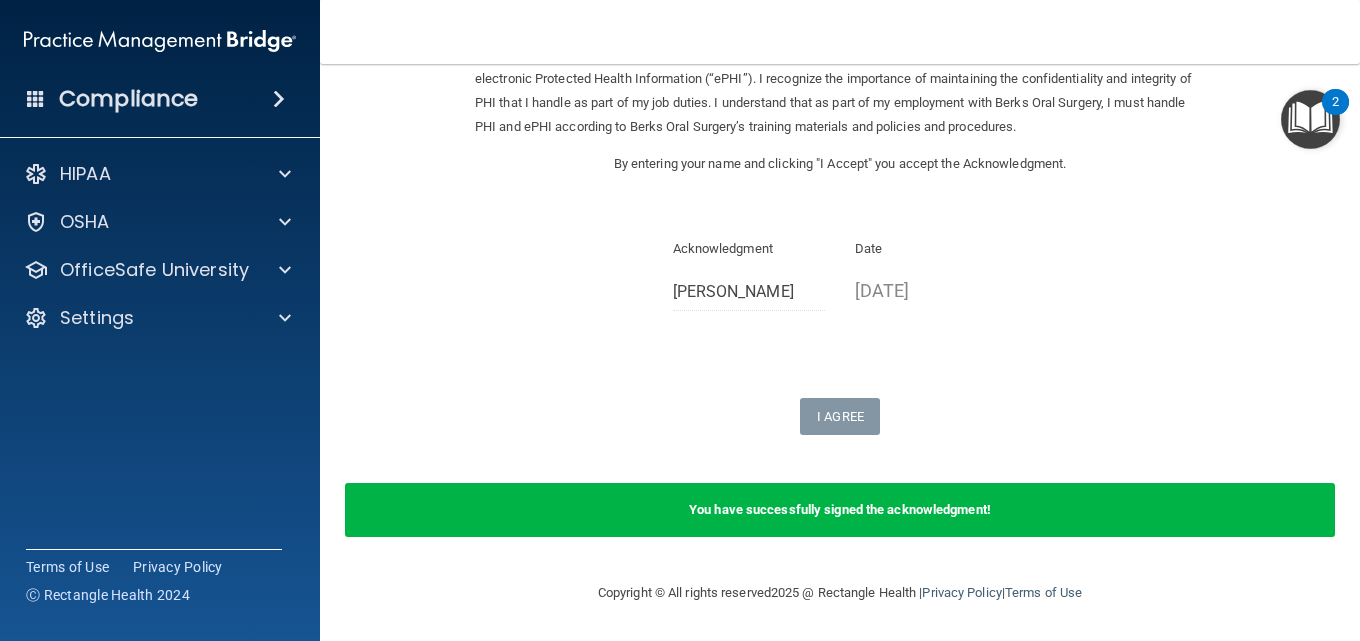 scroll, scrollTop: 0, scrollLeft: 0, axis: both 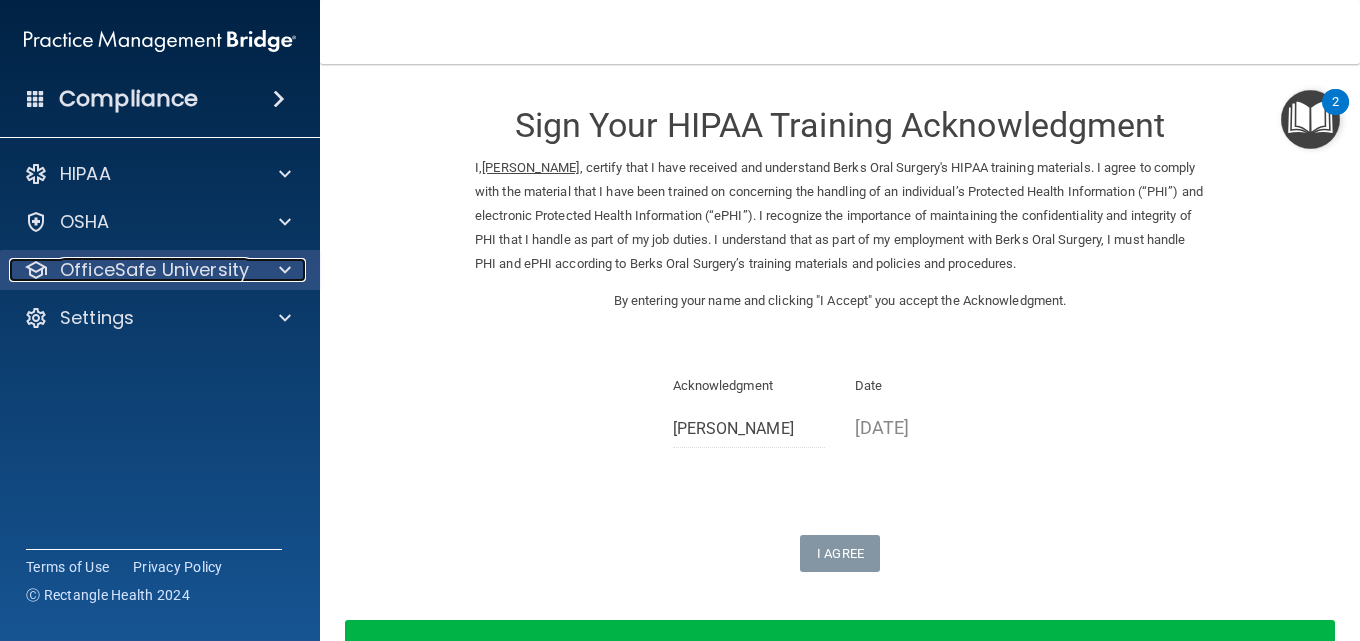 click at bounding box center [282, 270] 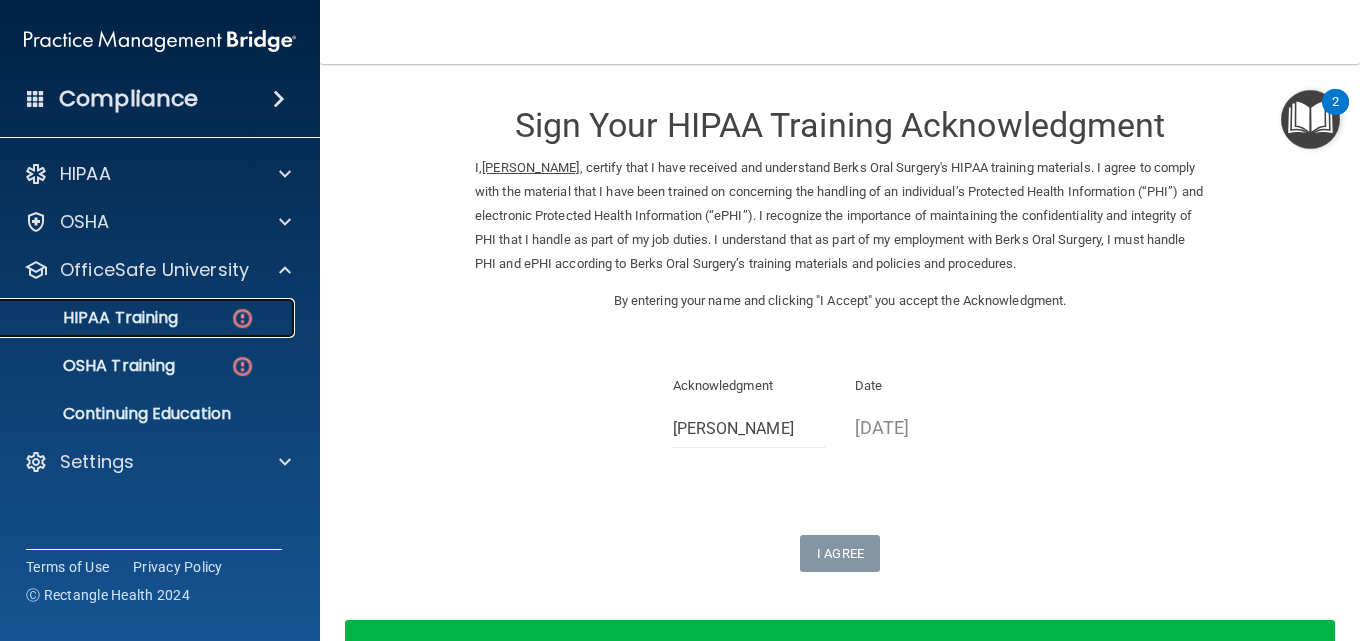 click on "HIPAA Training" at bounding box center (149, 318) 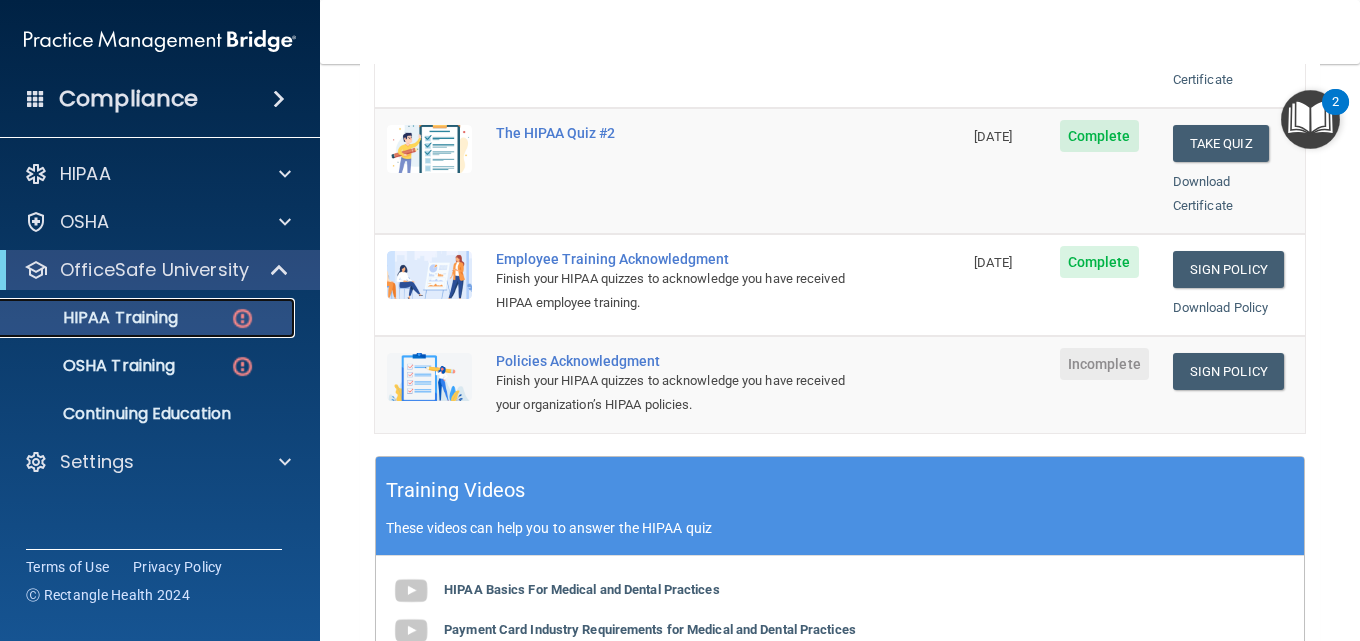 scroll, scrollTop: 500, scrollLeft: 0, axis: vertical 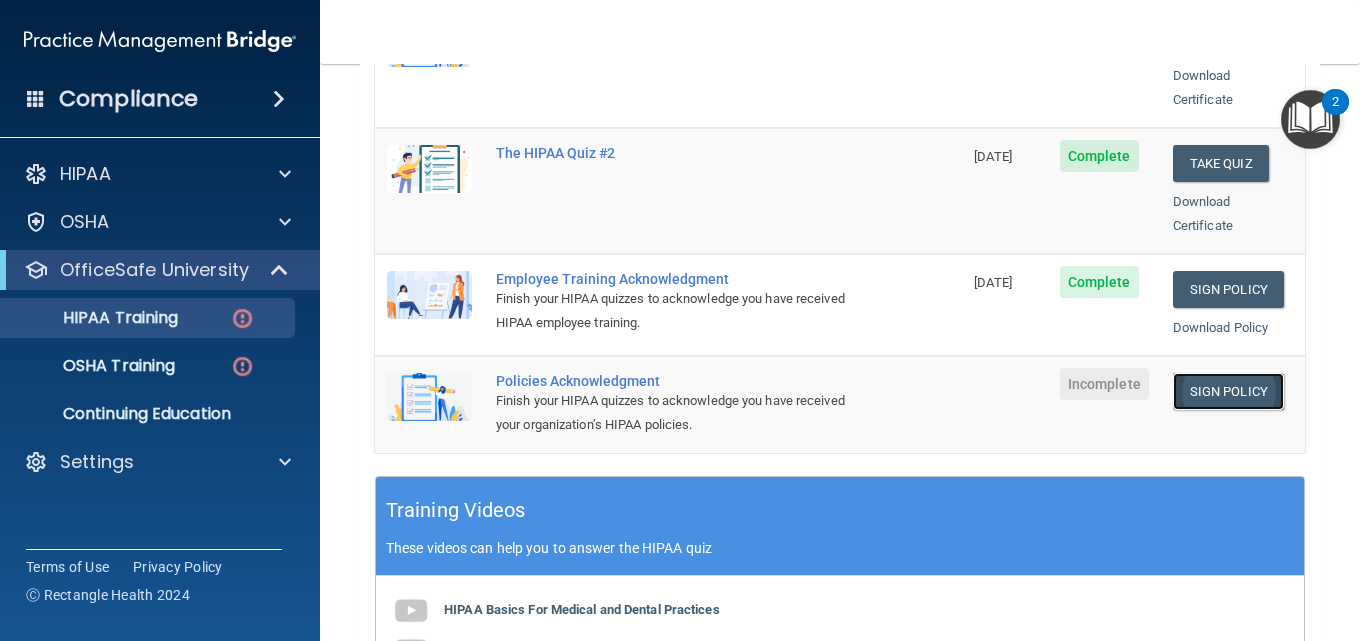 click on "Sign Policy" at bounding box center [1228, 391] 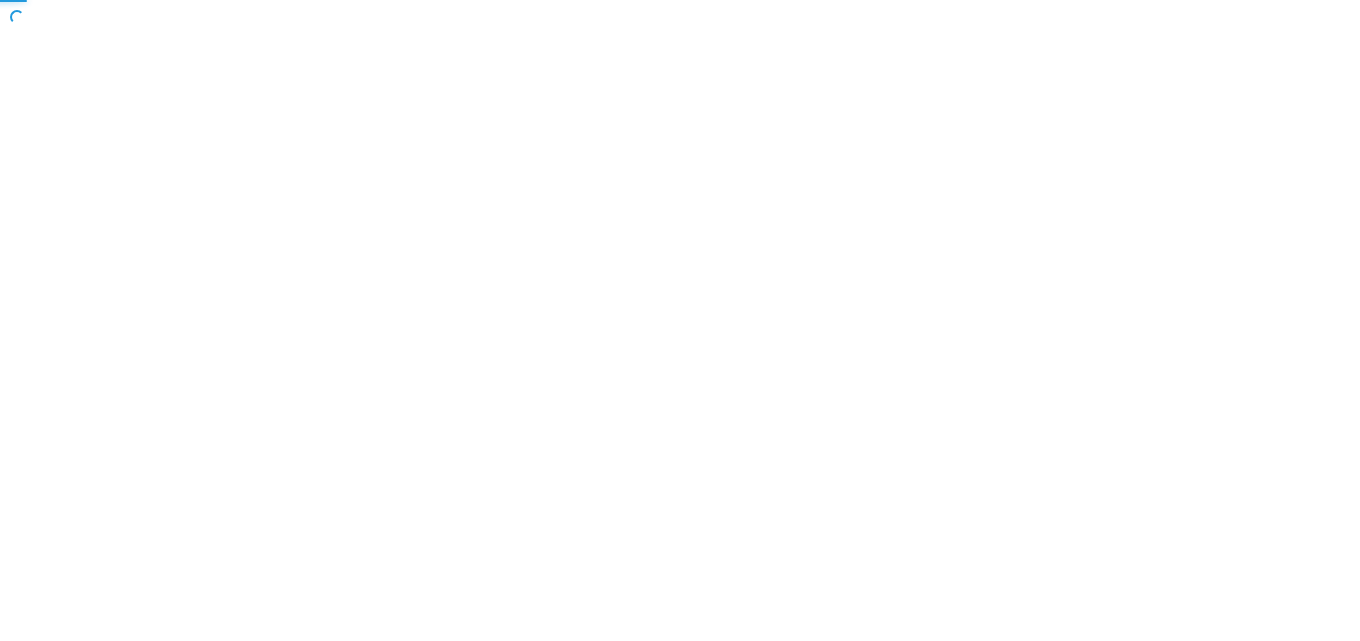 scroll, scrollTop: 0, scrollLeft: 0, axis: both 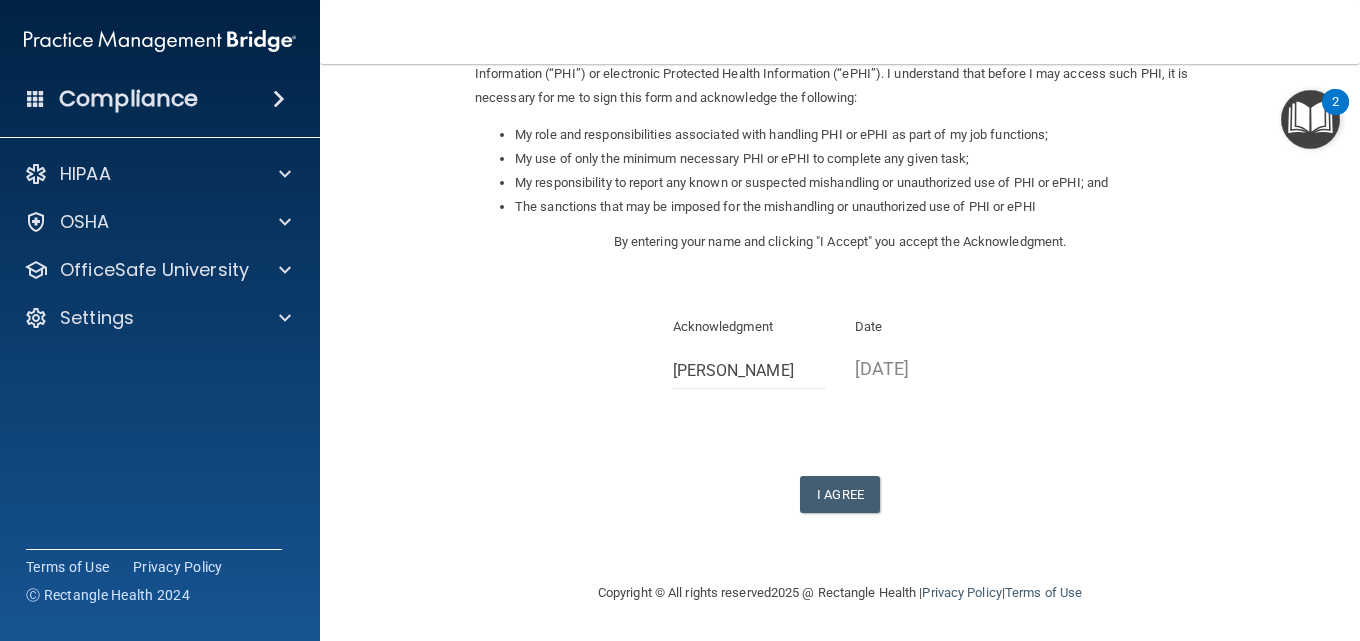 click on "I Agree" at bounding box center [840, 494] 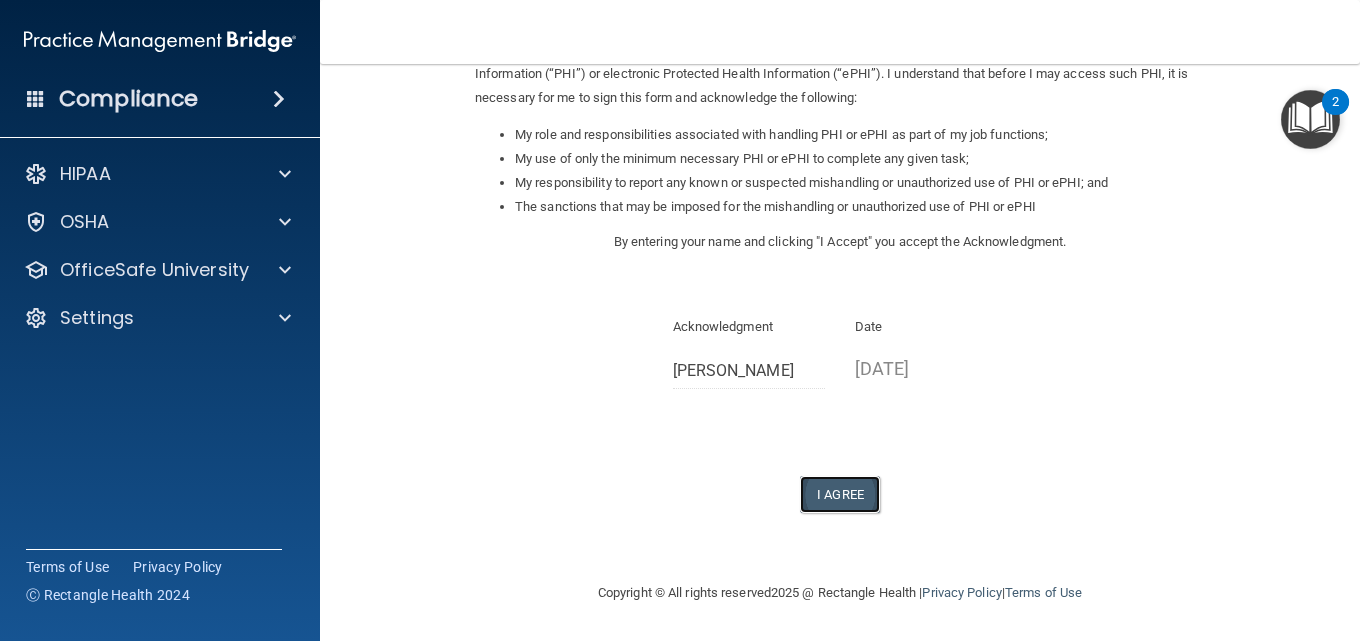 click on "I Agree" at bounding box center [840, 494] 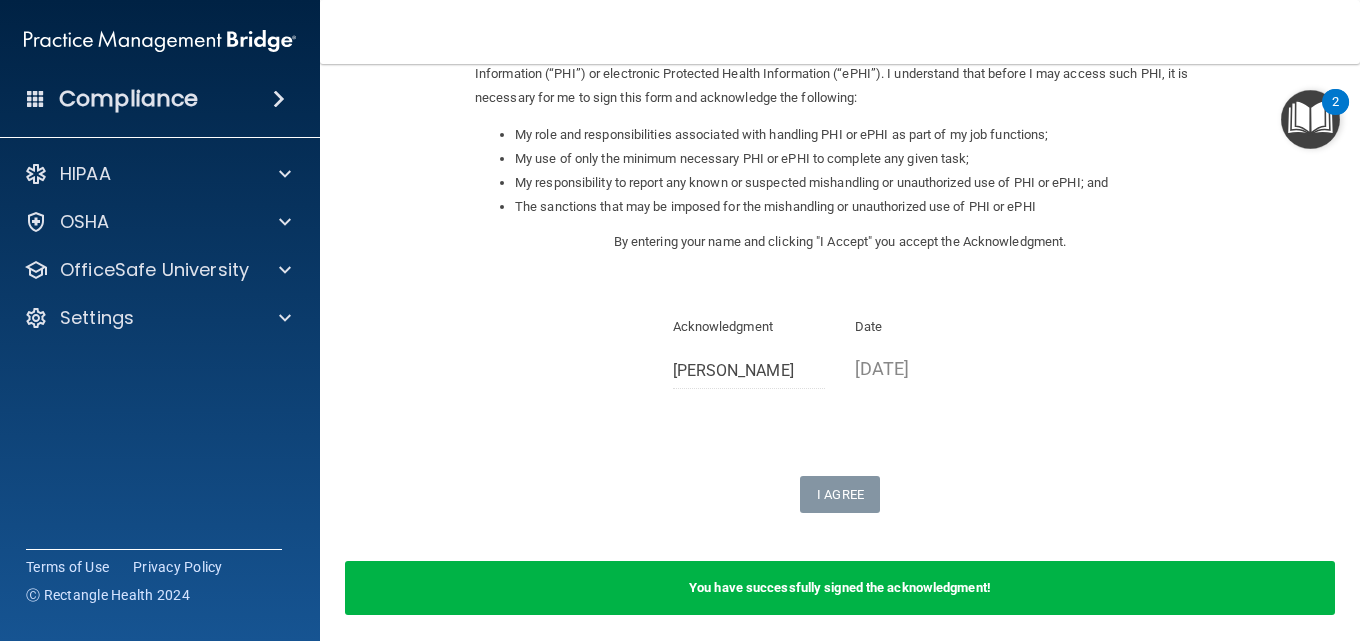 scroll, scrollTop: 353, scrollLeft: 0, axis: vertical 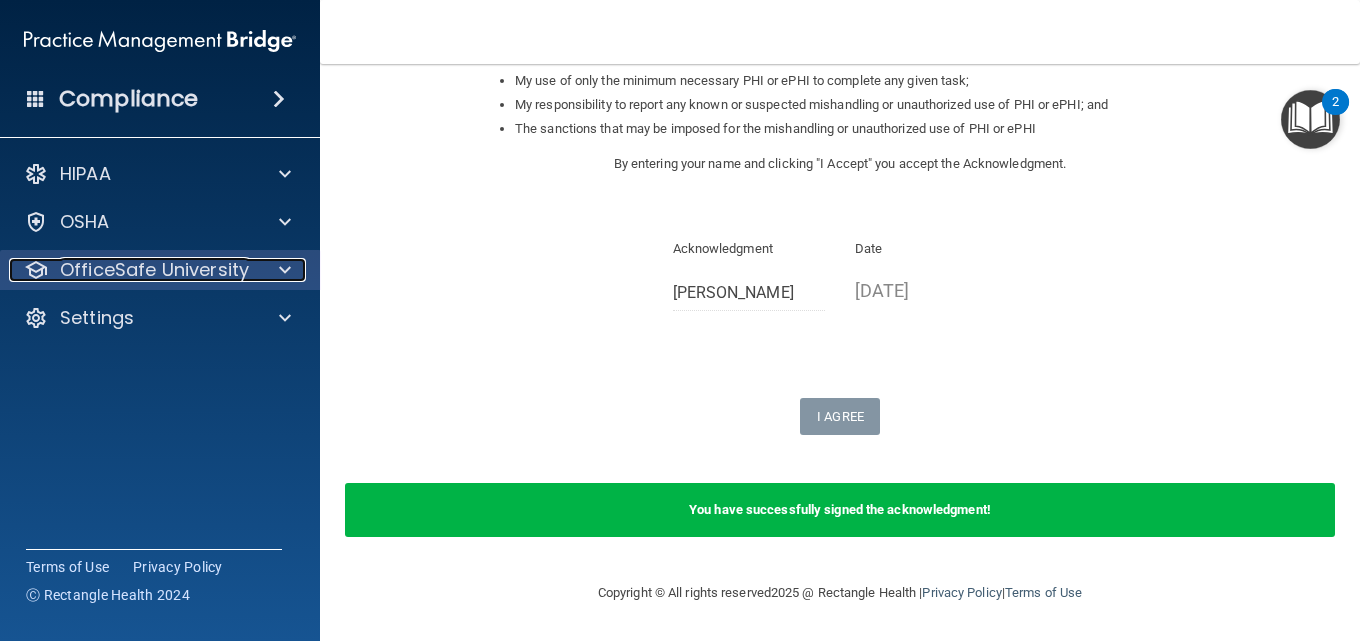 click at bounding box center [285, 270] 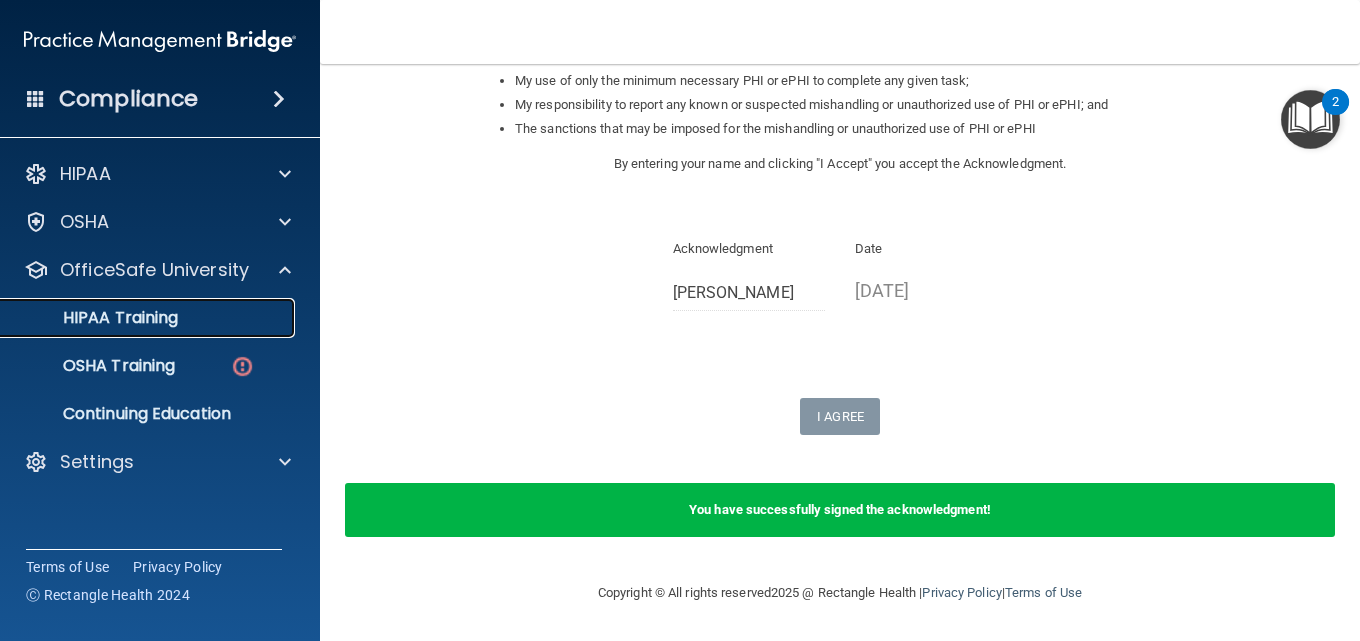 click on "HIPAA Training" at bounding box center [95, 318] 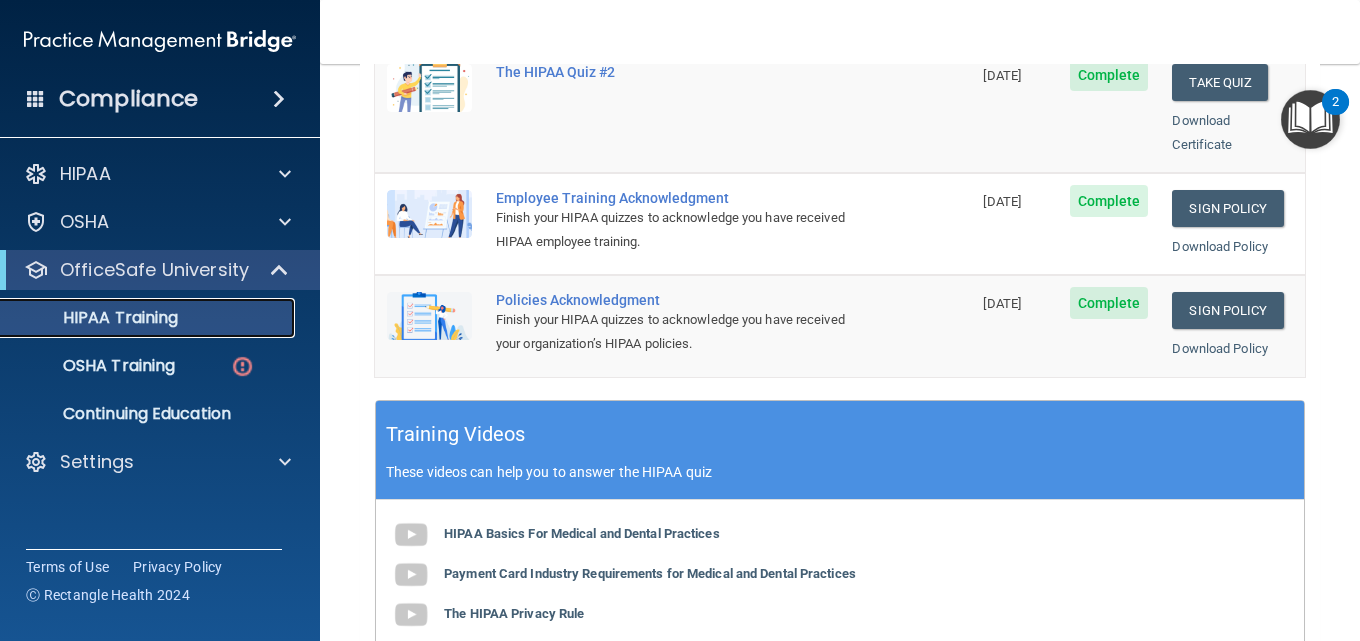 scroll, scrollTop: 600, scrollLeft: 0, axis: vertical 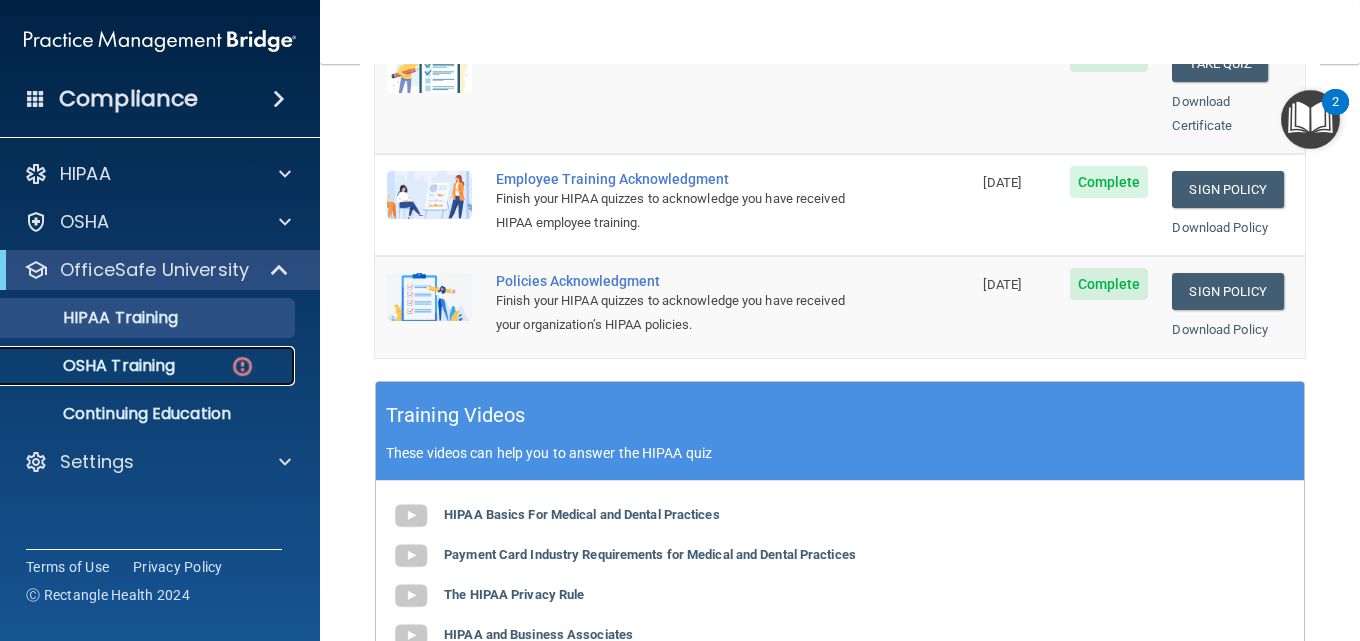 click on "OSHA Training" at bounding box center [94, 366] 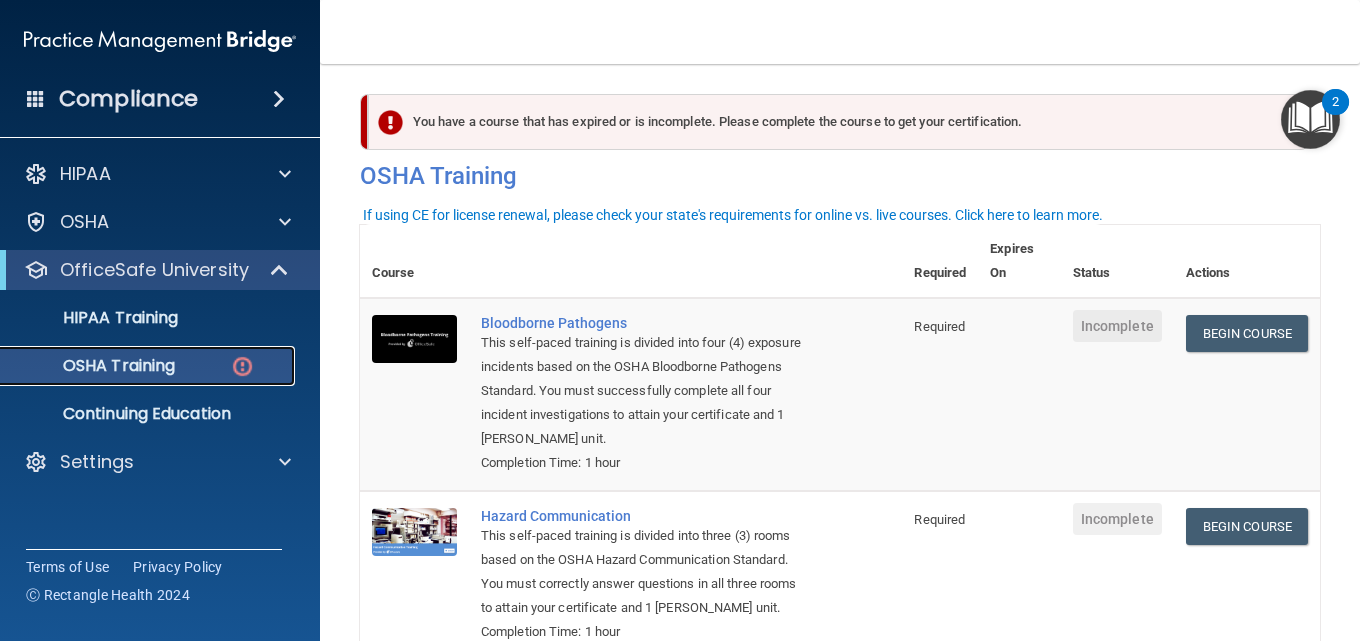 scroll, scrollTop: 0, scrollLeft: 0, axis: both 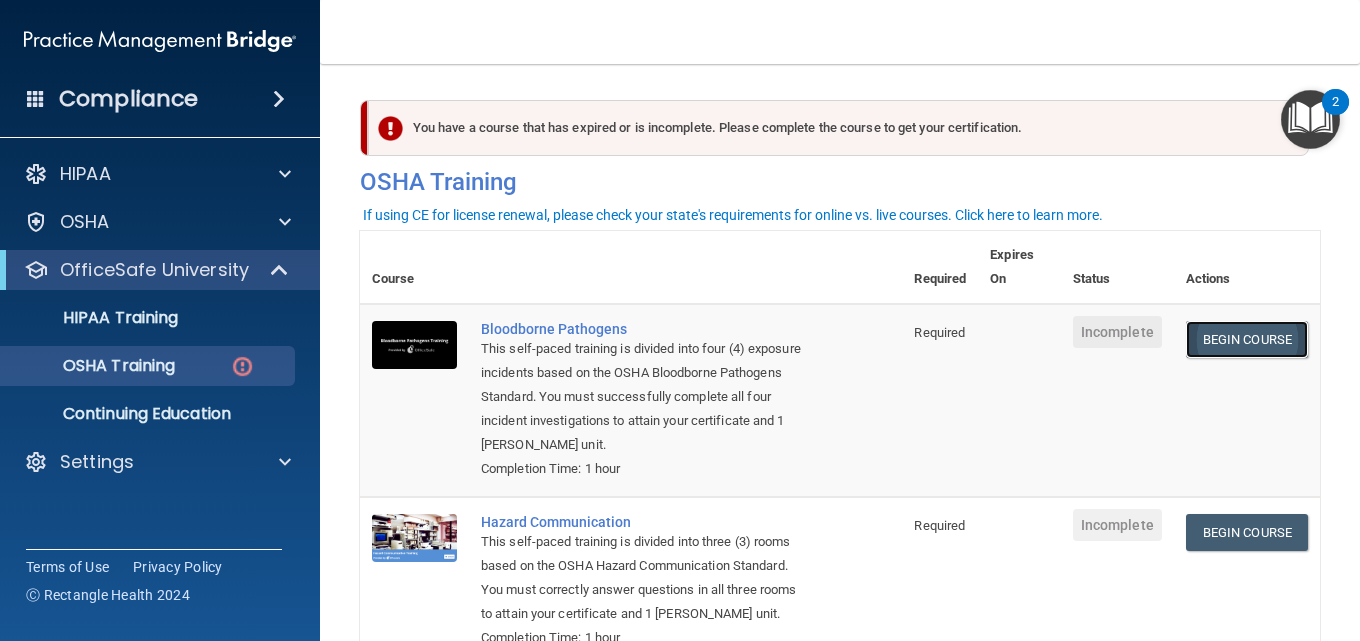 click on "Begin Course" at bounding box center [1247, 339] 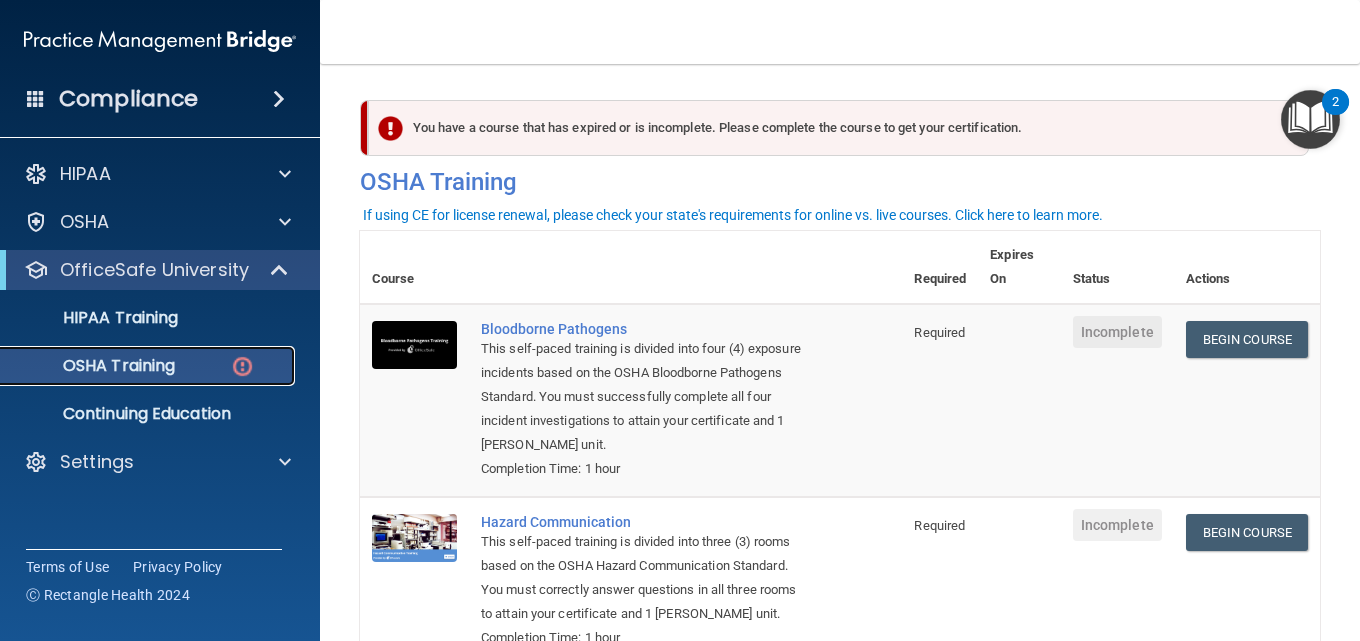 click on "OSHA Training" at bounding box center (94, 366) 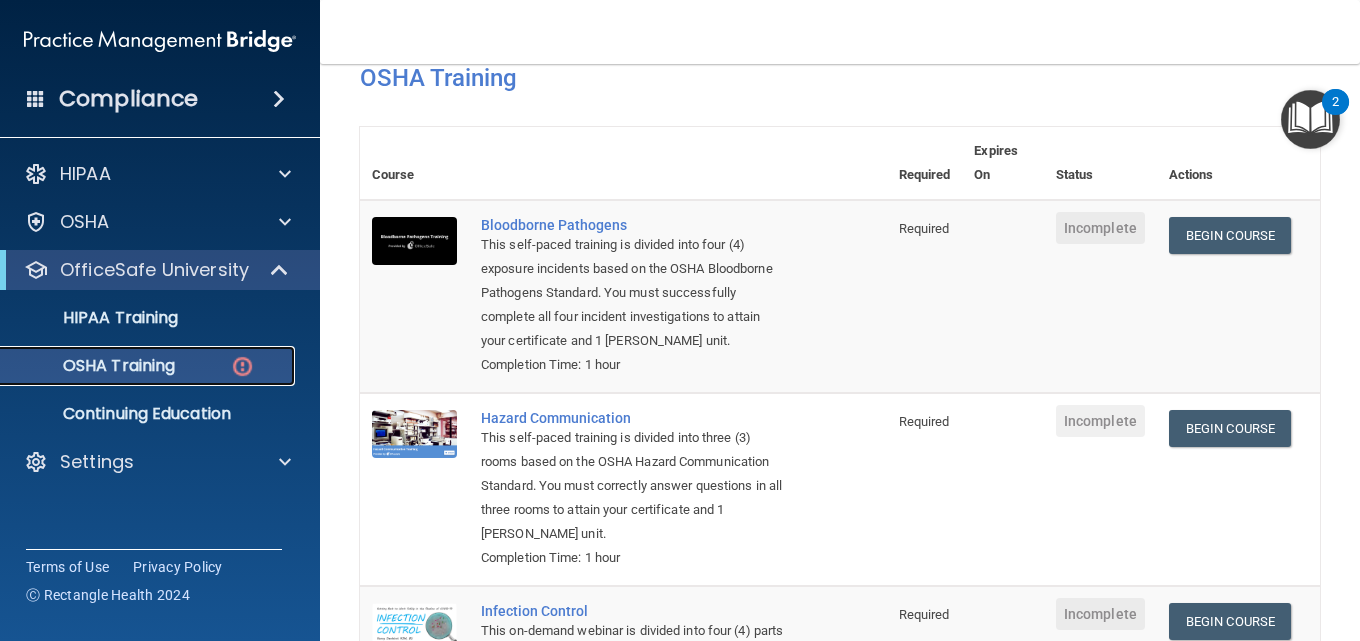scroll, scrollTop: 0, scrollLeft: 0, axis: both 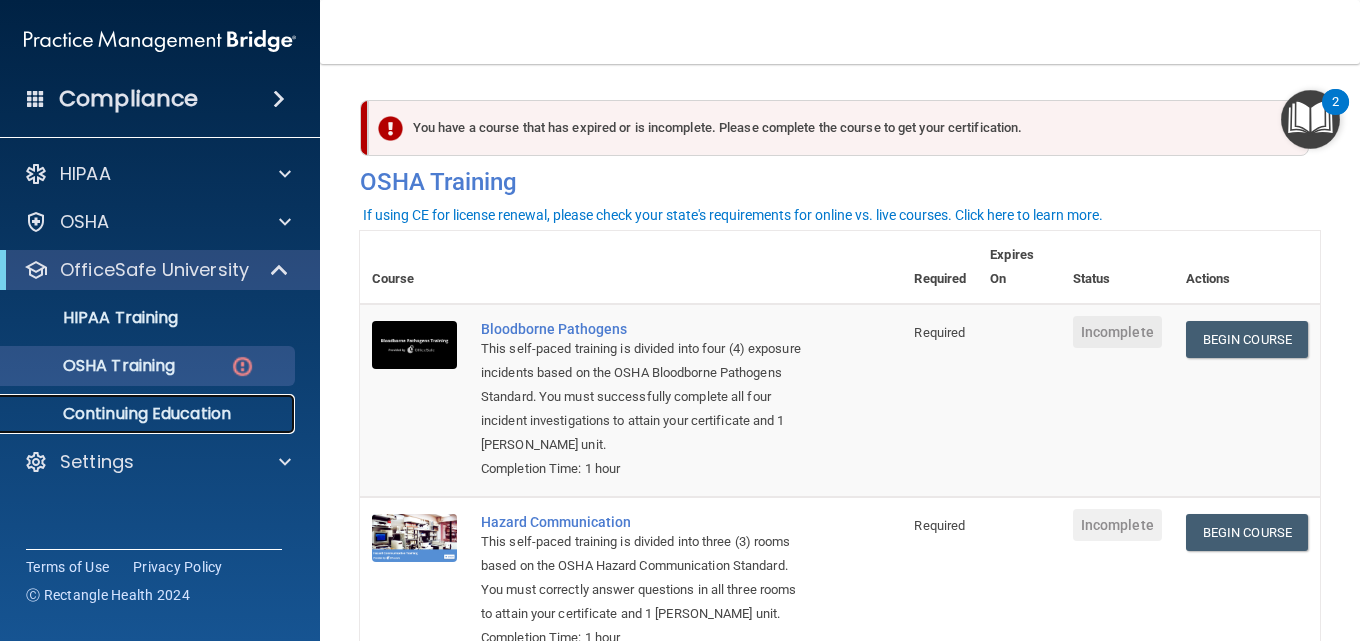 click on "Continuing Education" at bounding box center [149, 414] 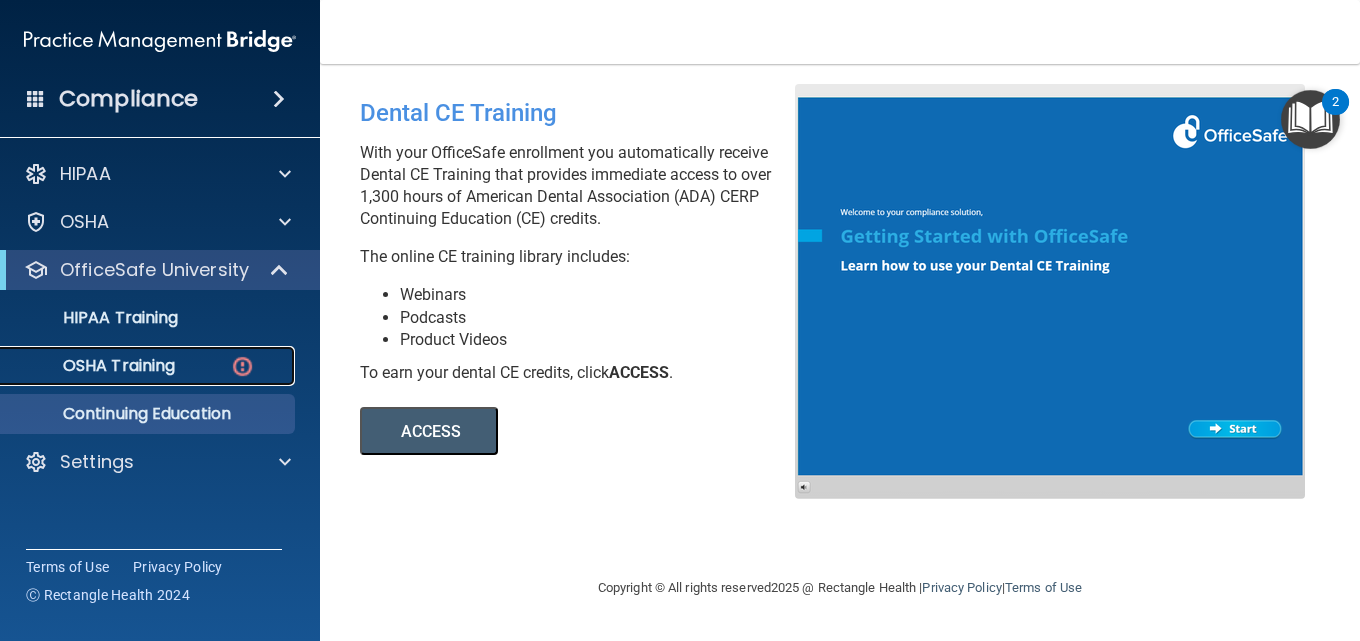 click on "OSHA Training" at bounding box center [94, 366] 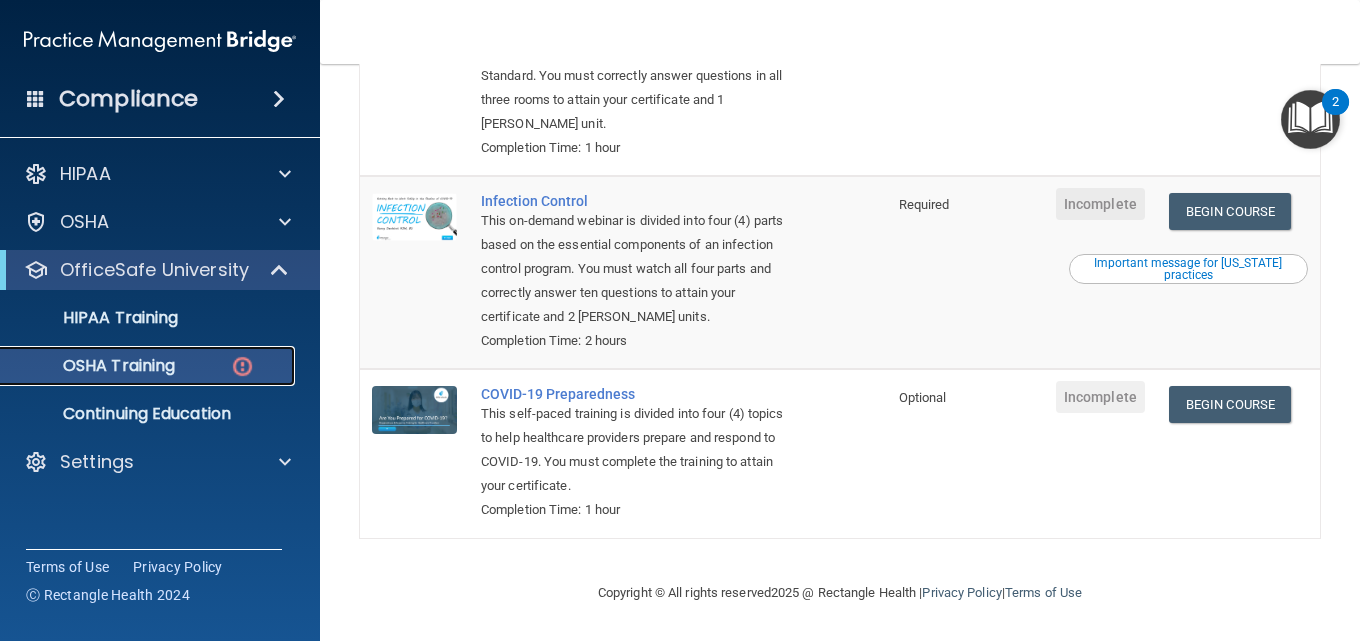 scroll, scrollTop: 519, scrollLeft: 0, axis: vertical 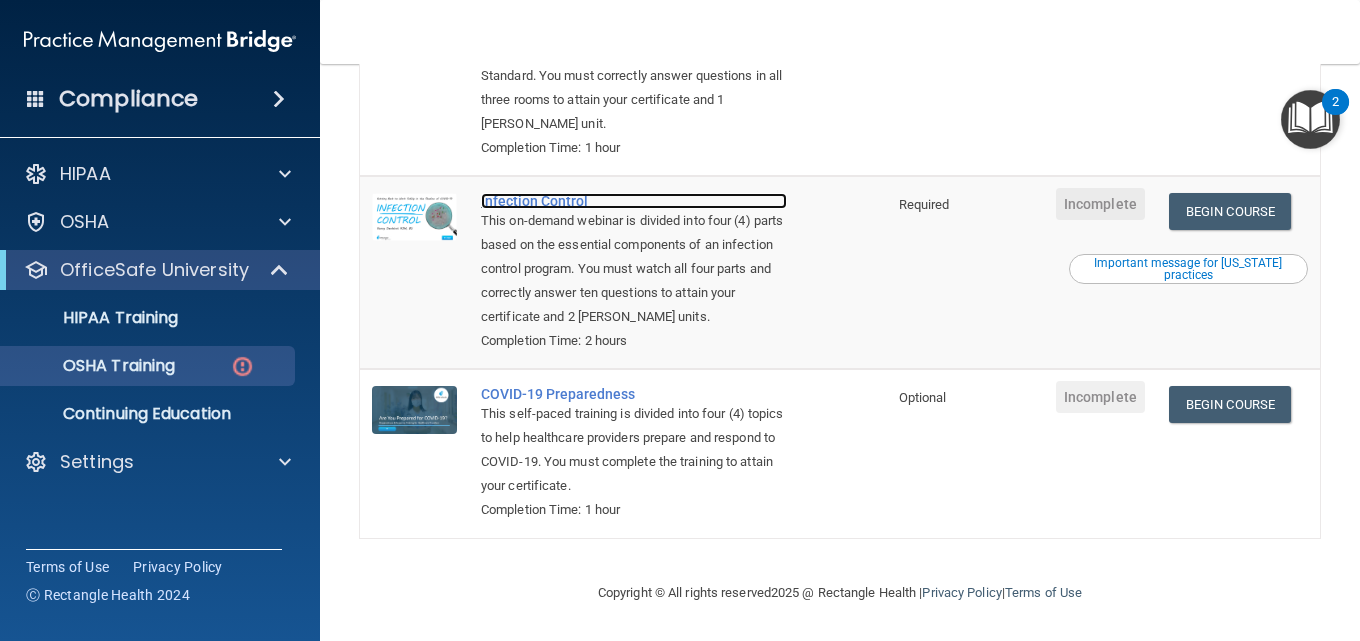 click on "Infection Control" at bounding box center [634, 201] 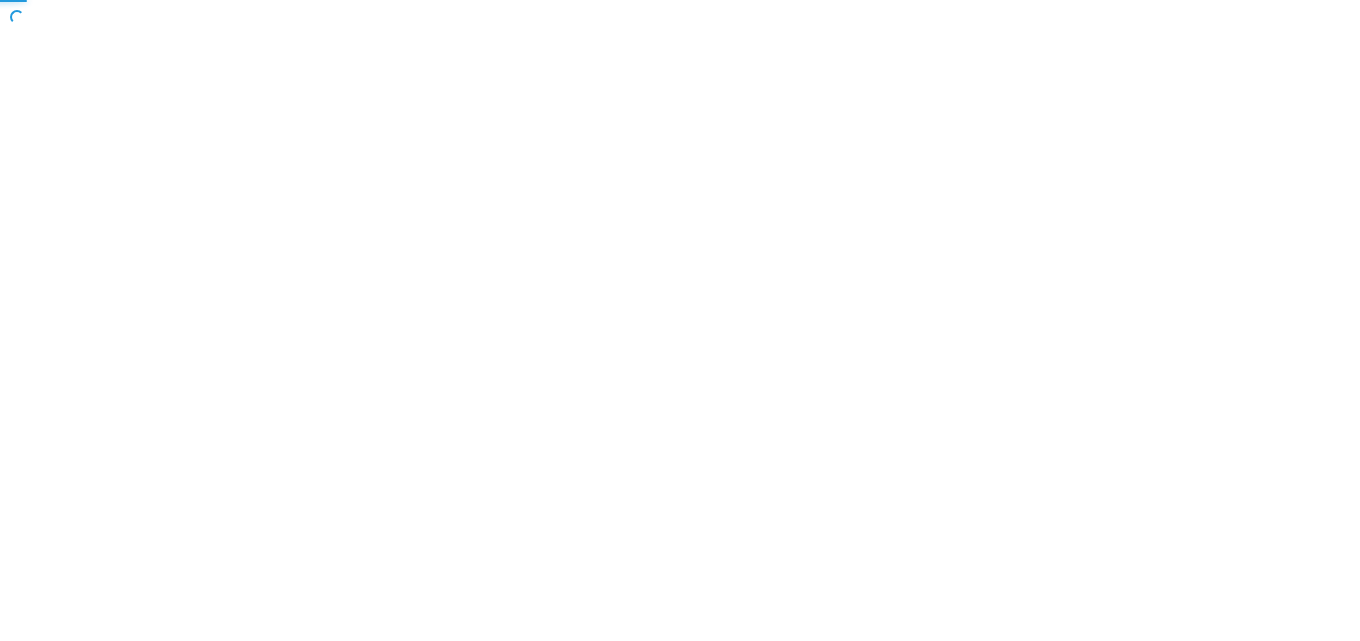scroll, scrollTop: 0, scrollLeft: 0, axis: both 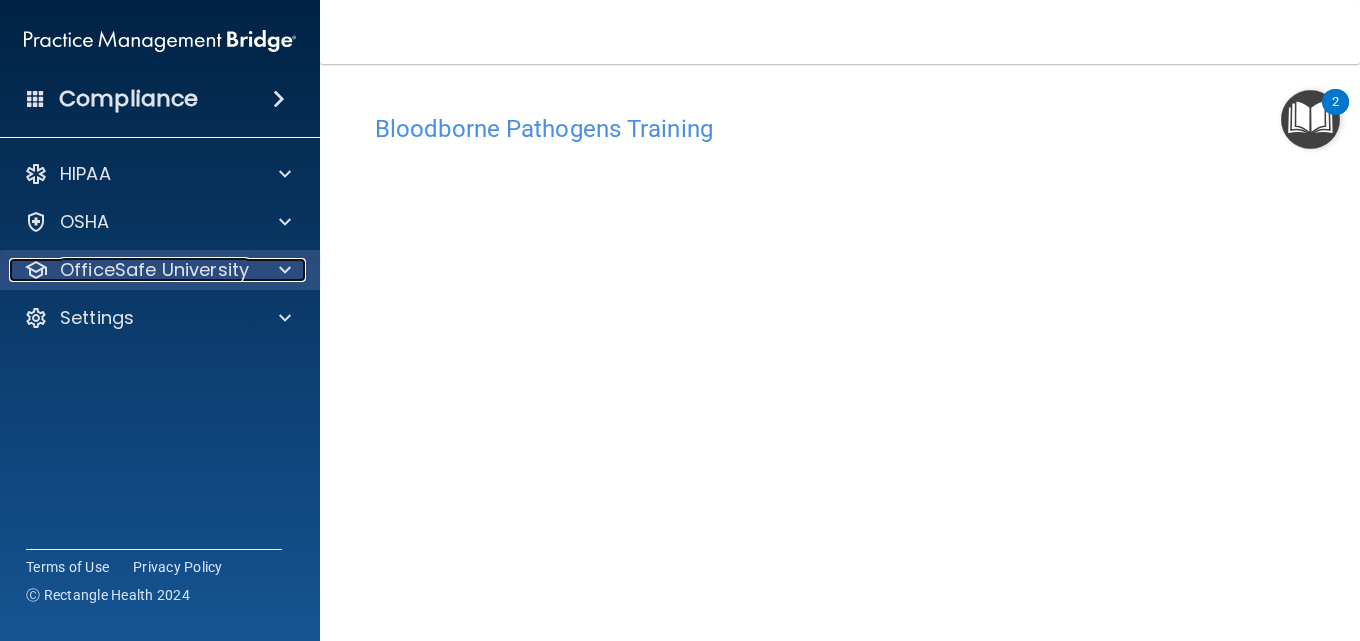 click on "OfficeSafe University" at bounding box center (154, 270) 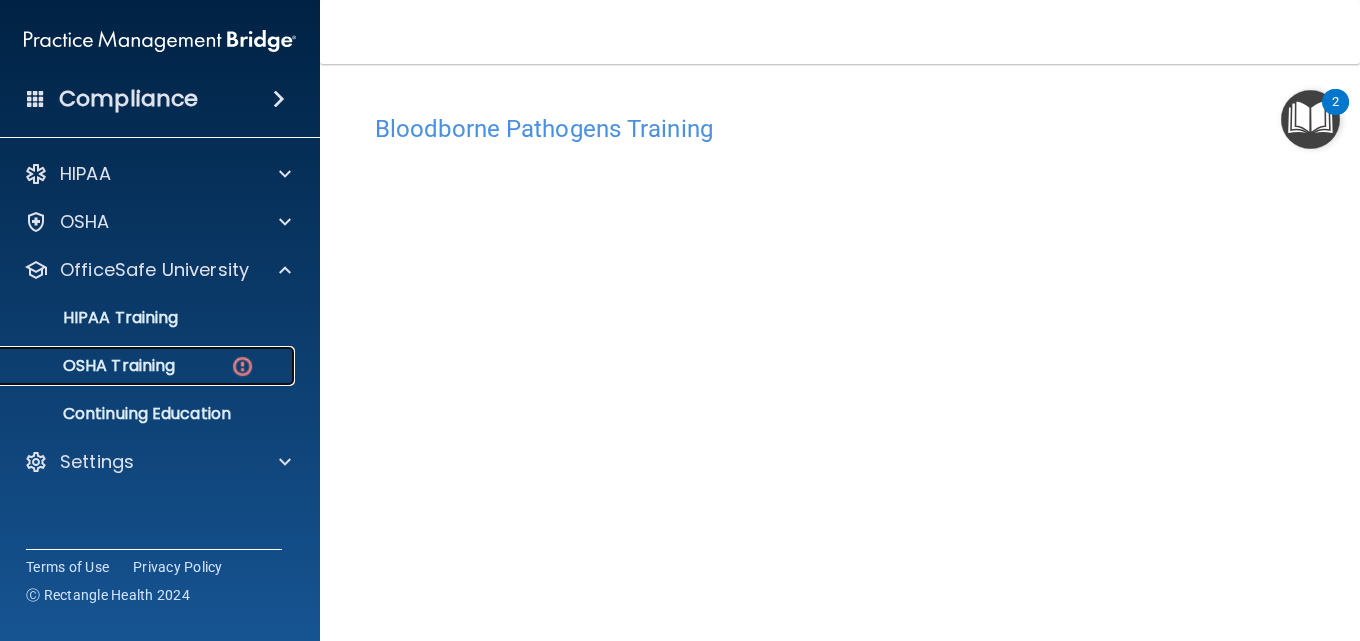 click on "OSHA Training" at bounding box center [94, 366] 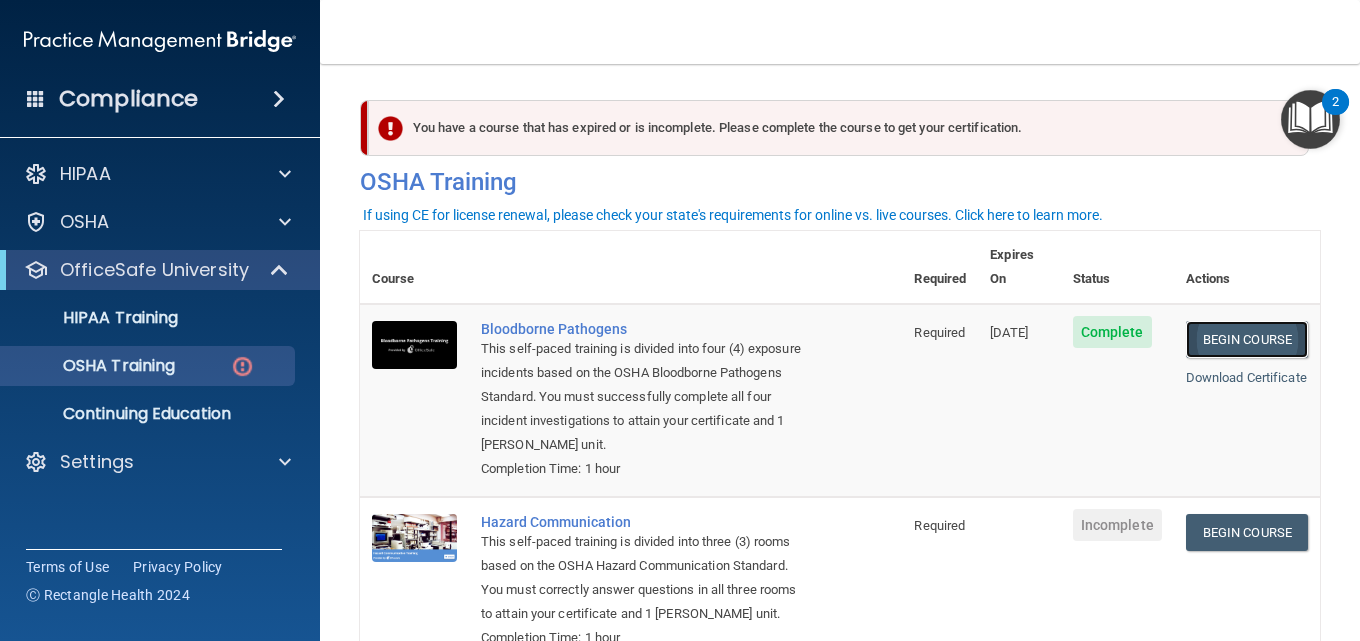 click on "Begin Course" at bounding box center (1247, 339) 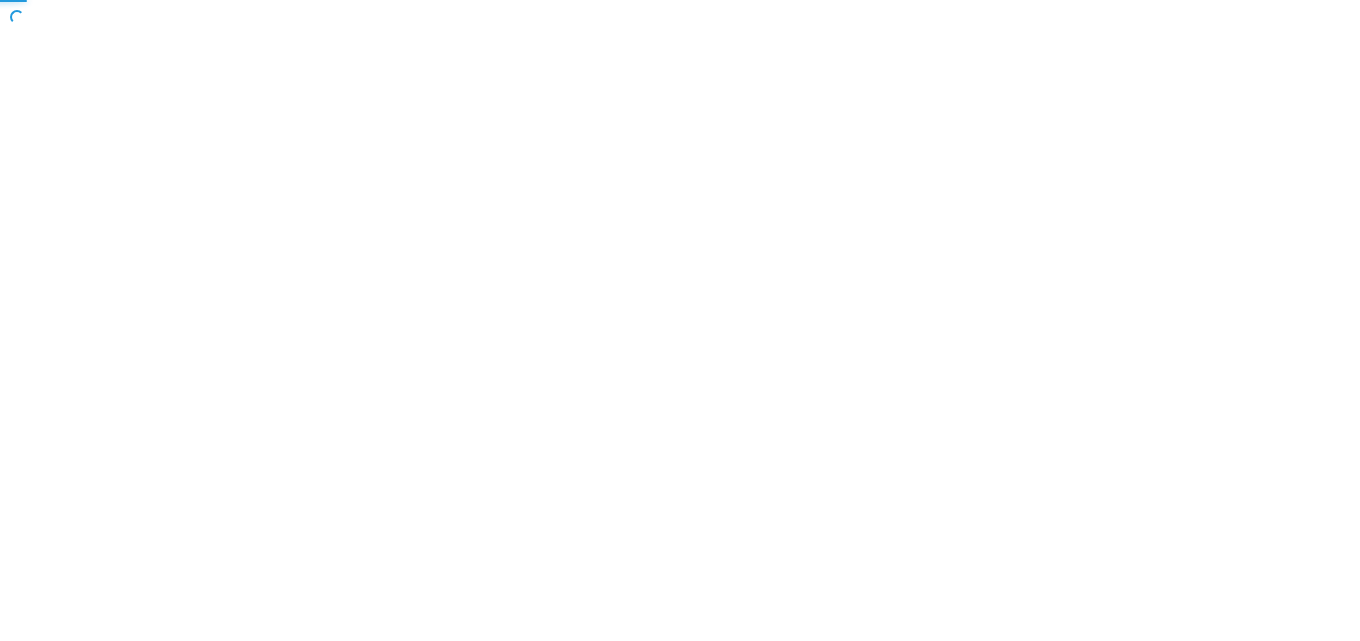 scroll, scrollTop: 0, scrollLeft: 0, axis: both 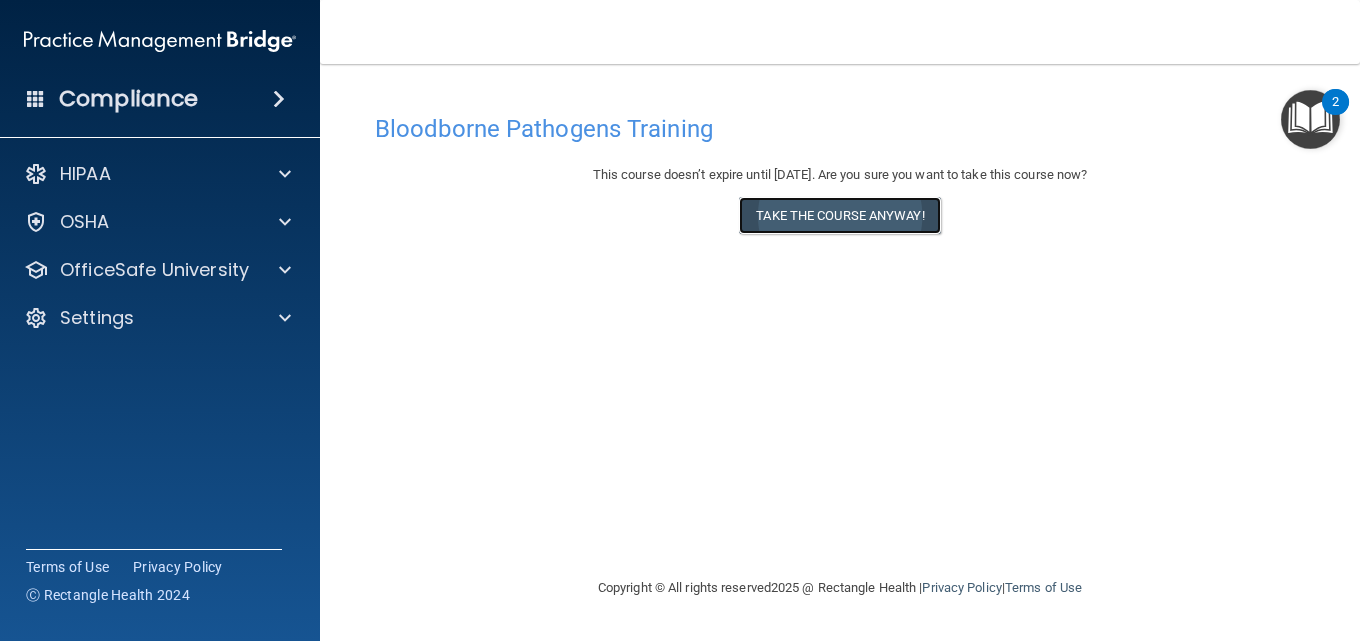 click on "Take the course anyway!" at bounding box center (839, 215) 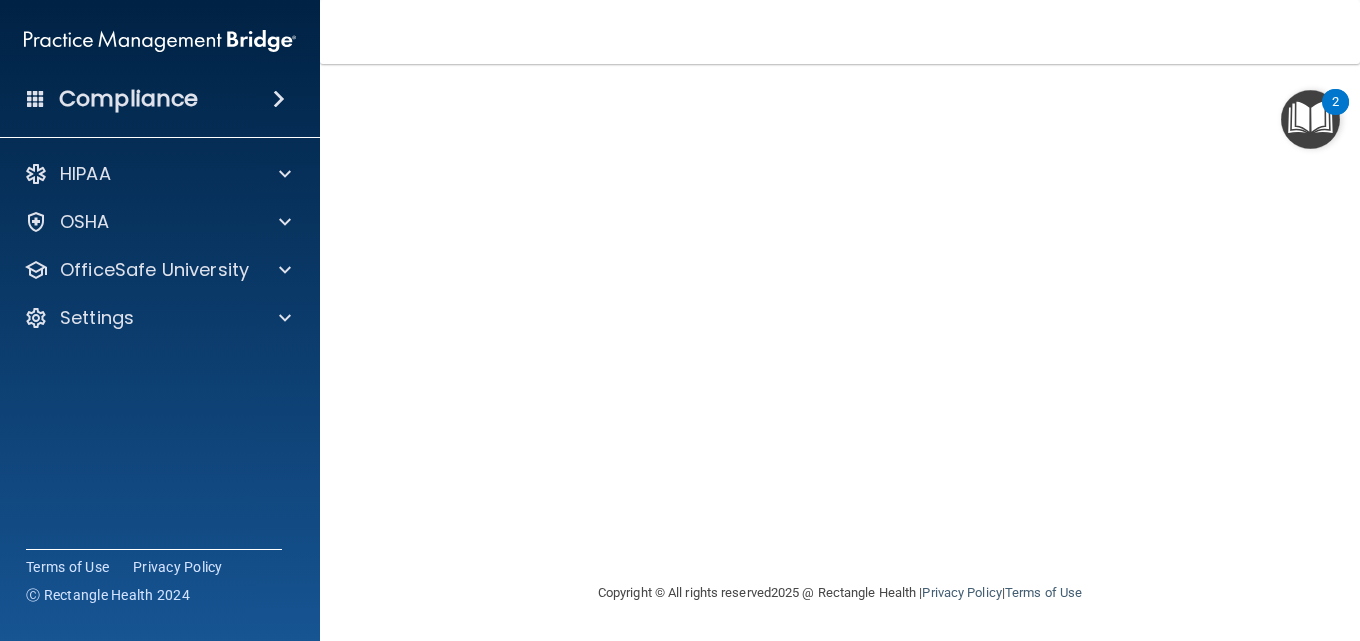 scroll, scrollTop: 0, scrollLeft: 0, axis: both 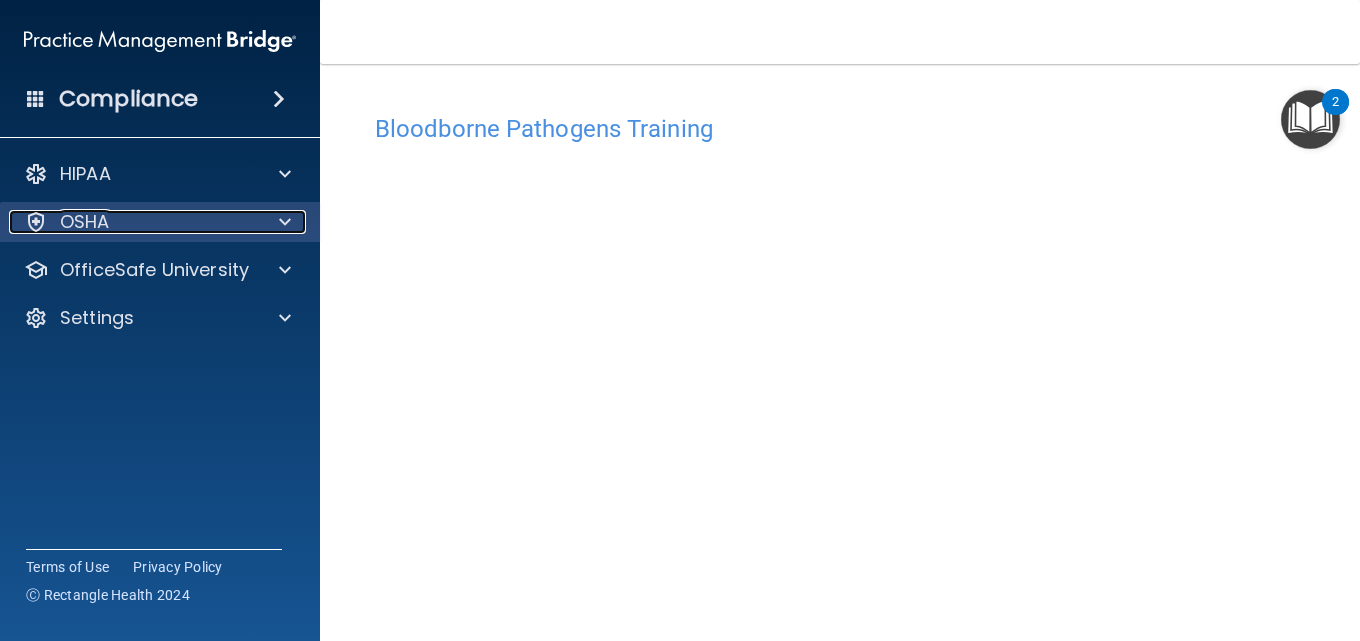 click on "OSHA" at bounding box center [133, 222] 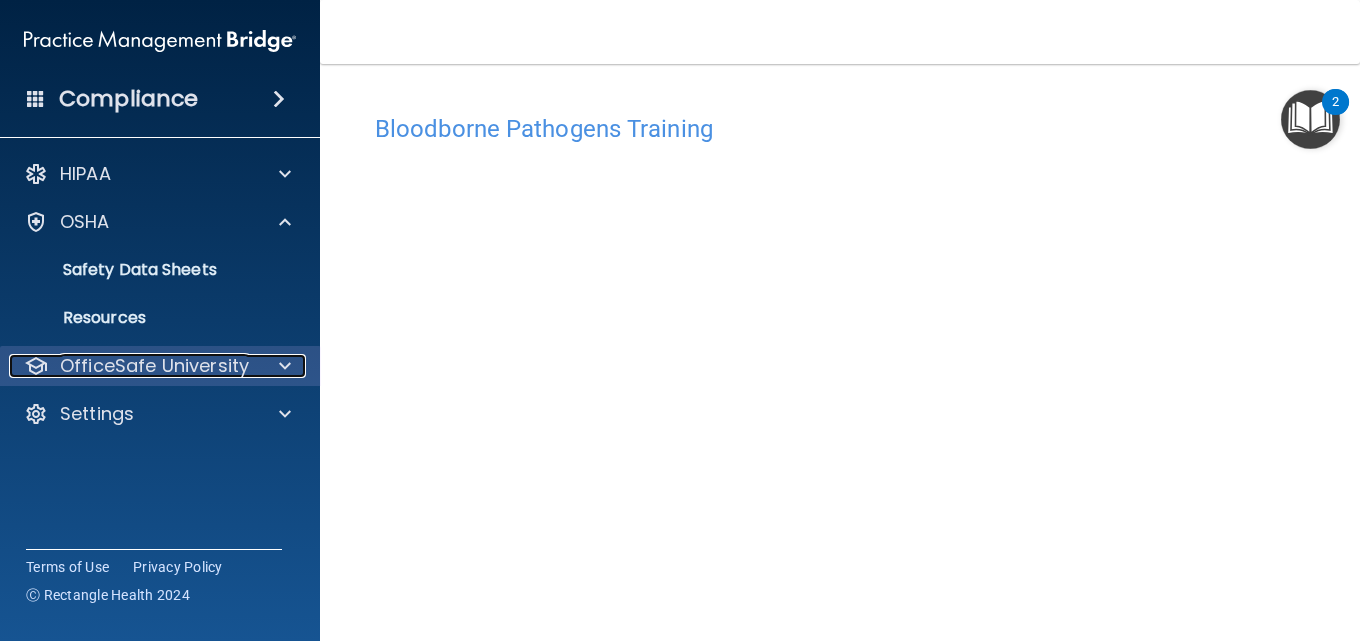 click on "OfficeSafe University" at bounding box center [154, 366] 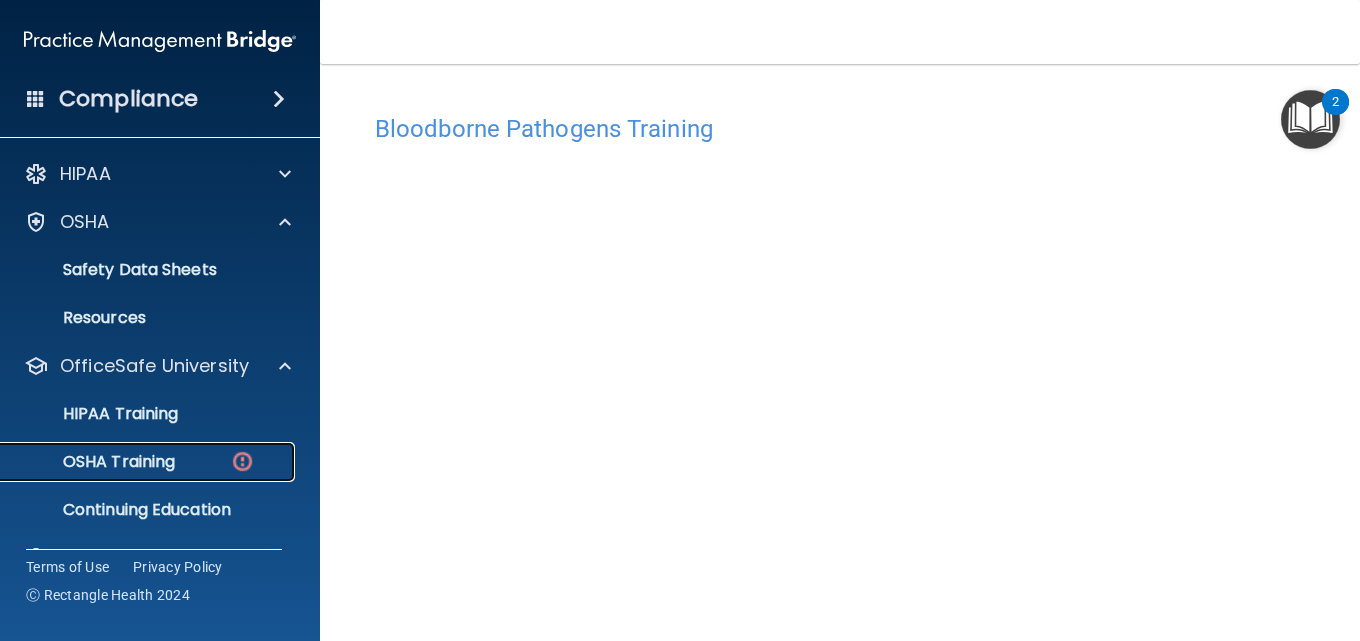 click on "OSHA Training" at bounding box center (94, 462) 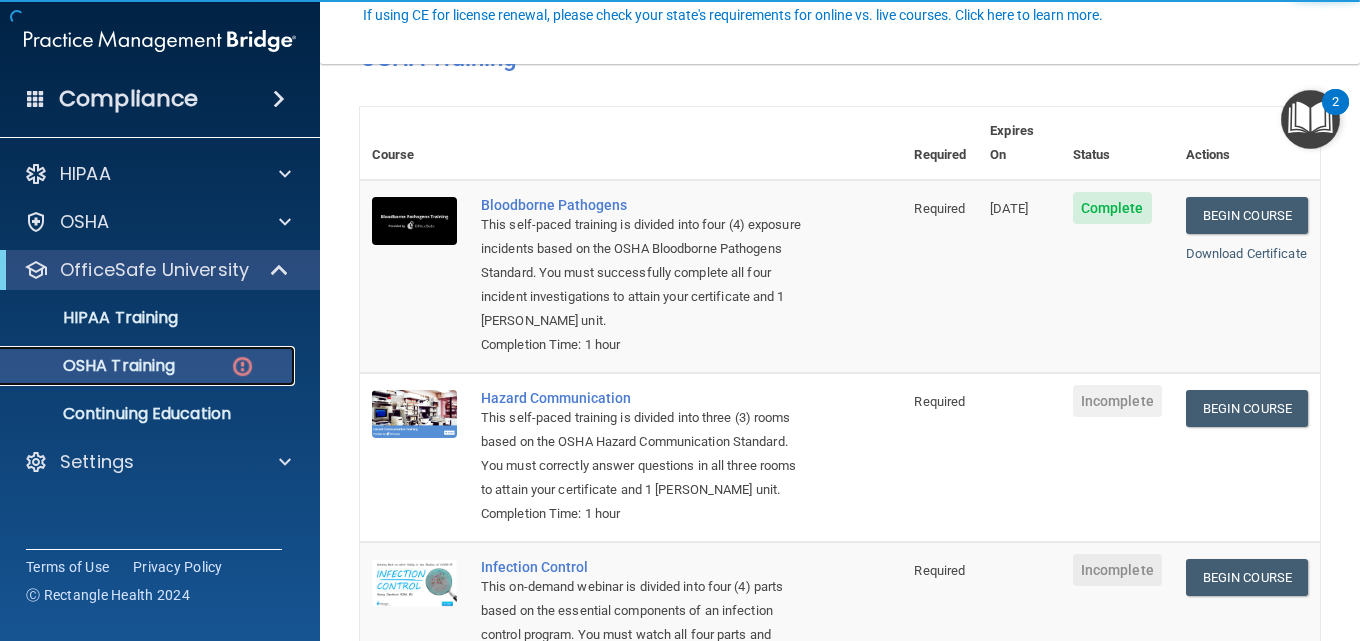 scroll, scrollTop: 200, scrollLeft: 0, axis: vertical 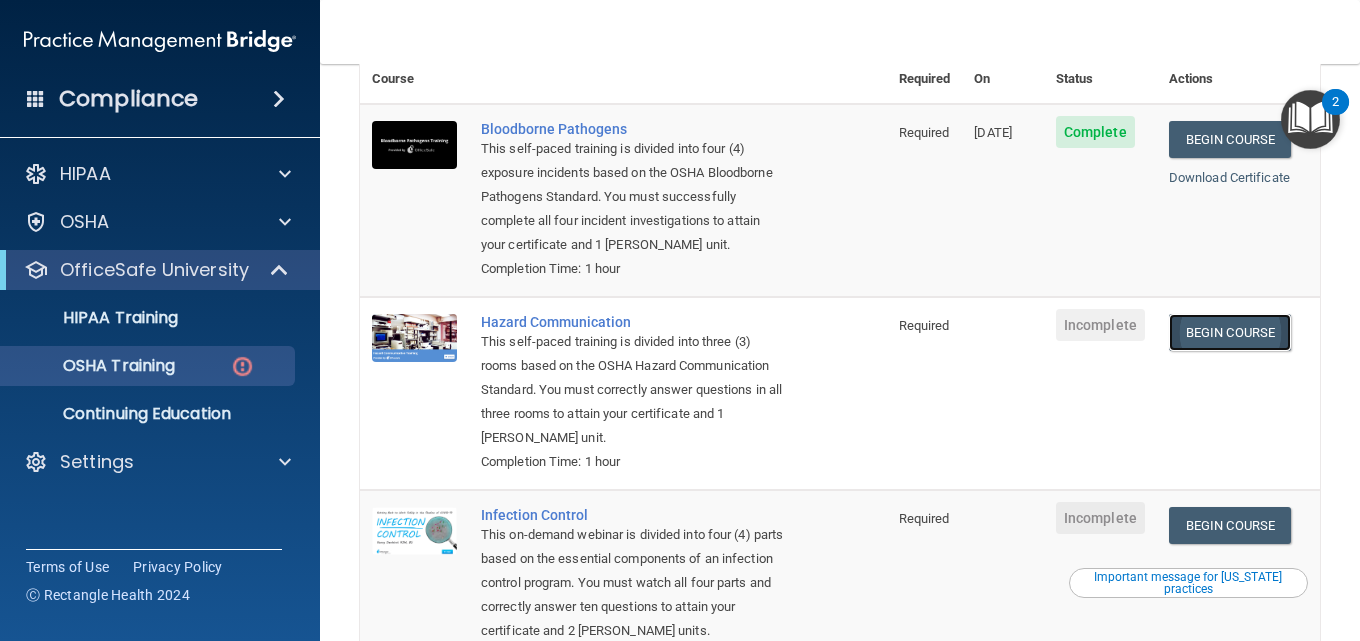 click on "Begin Course" at bounding box center [1230, 332] 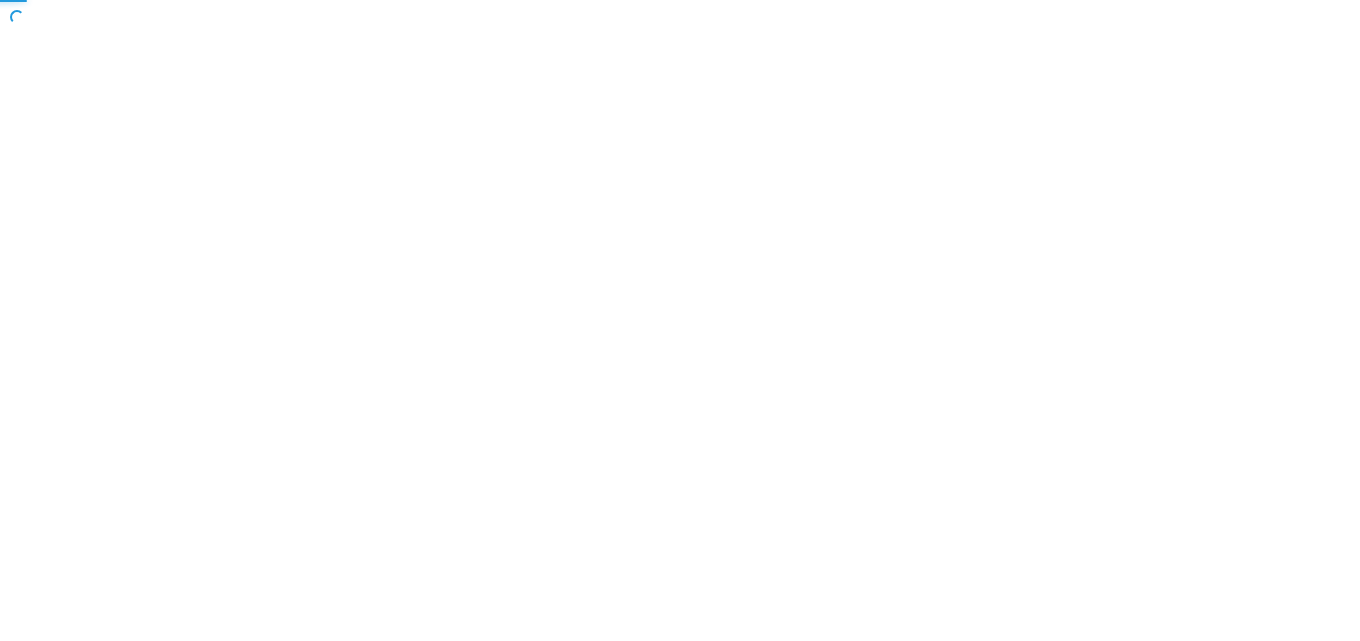 scroll, scrollTop: 0, scrollLeft: 0, axis: both 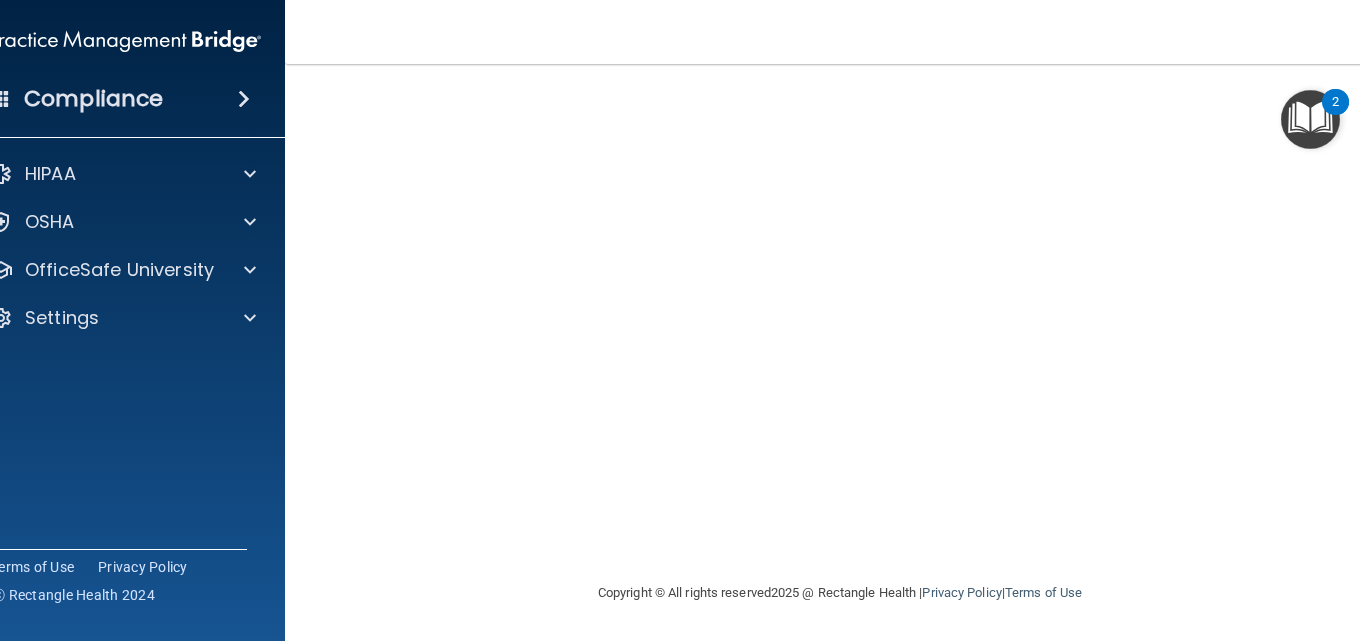click on "Infection Control Training         This course doesn’t expire until . Are you sure you want to take this course now?   Take the course anyway!" at bounding box center (840, 235) 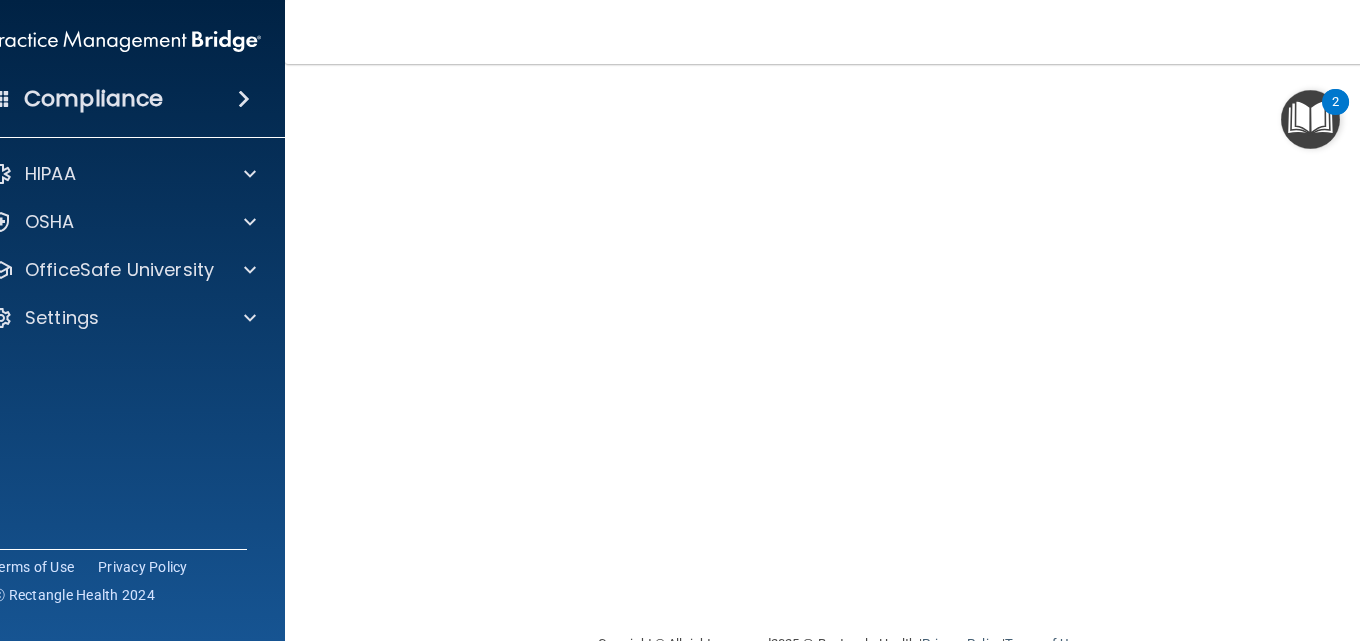scroll, scrollTop: 200, scrollLeft: 0, axis: vertical 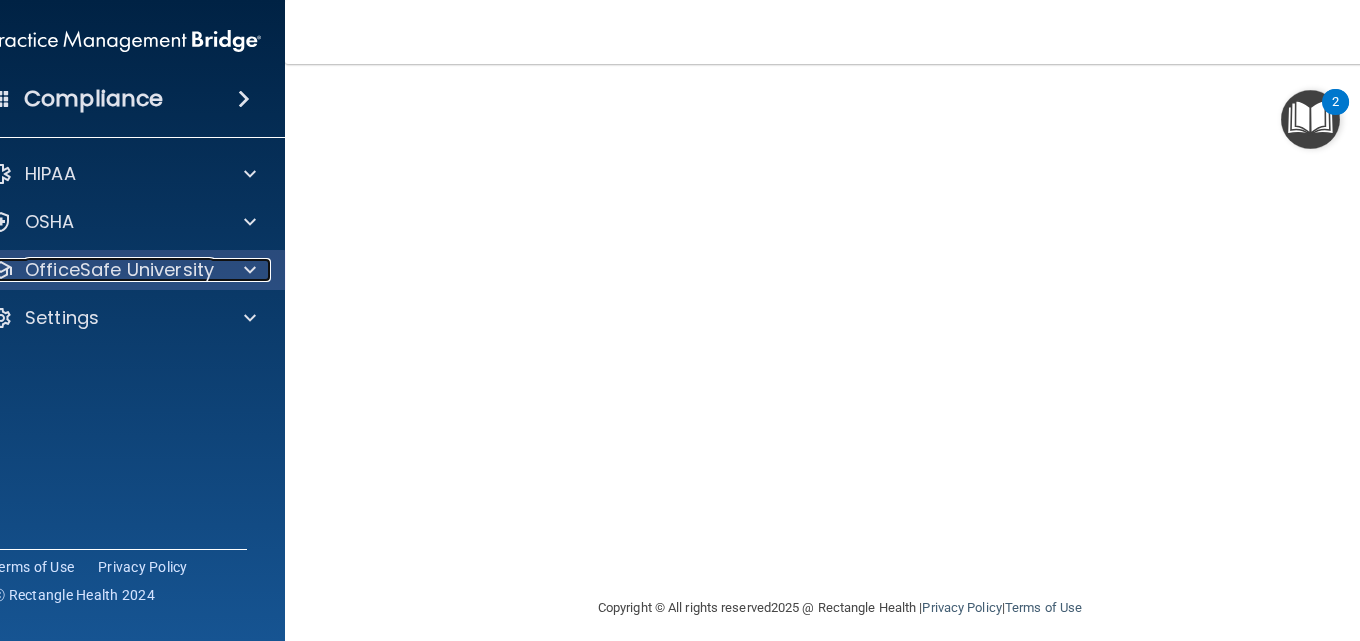 click on "OfficeSafe University" at bounding box center (119, 270) 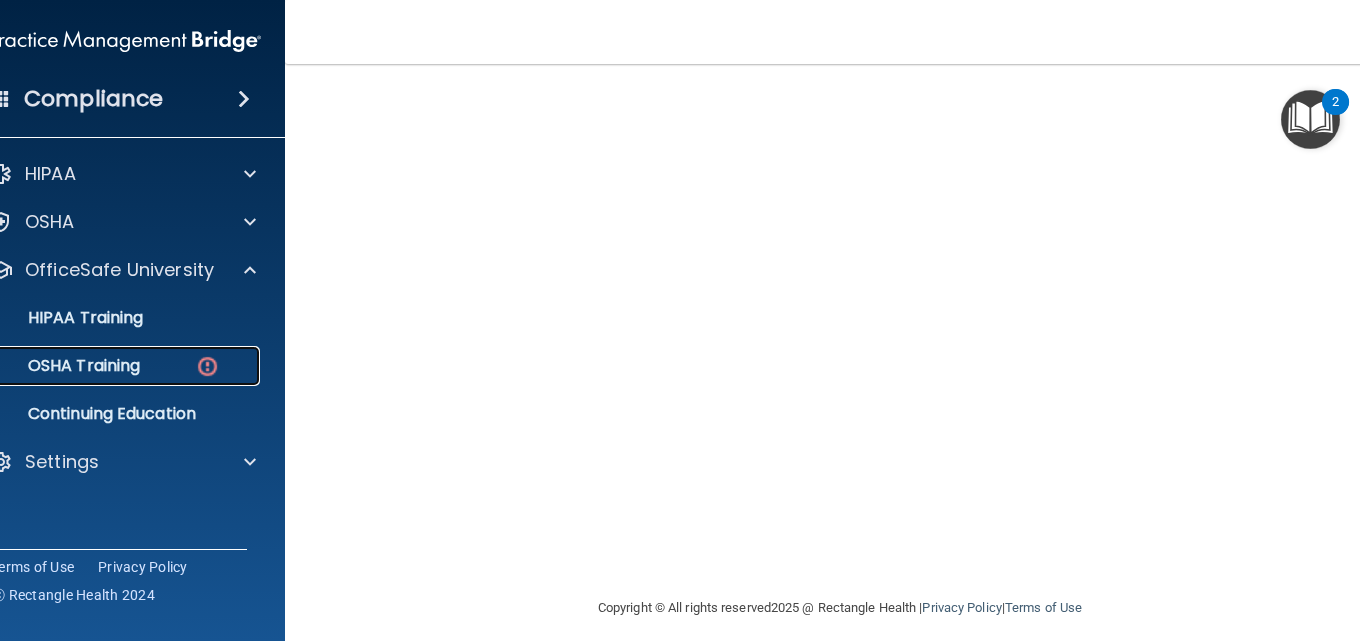 click on "OSHA Training" at bounding box center [59, 366] 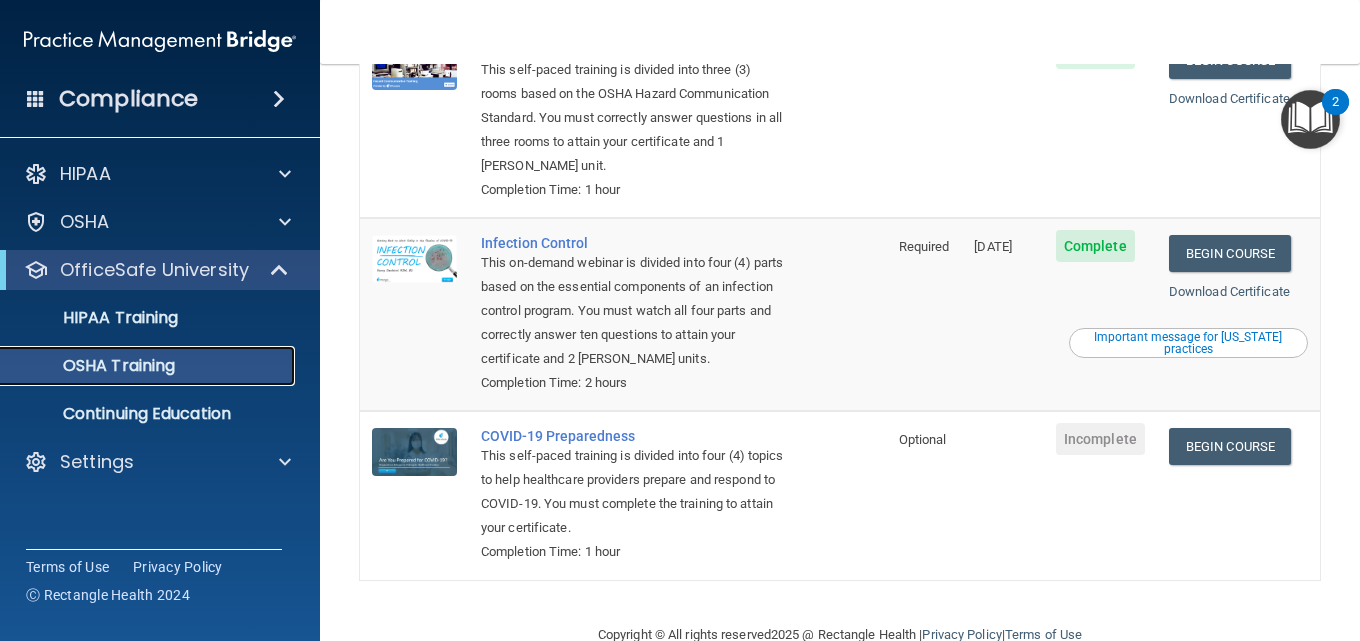 scroll, scrollTop: 463, scrollLeft: 0, axis: vertical 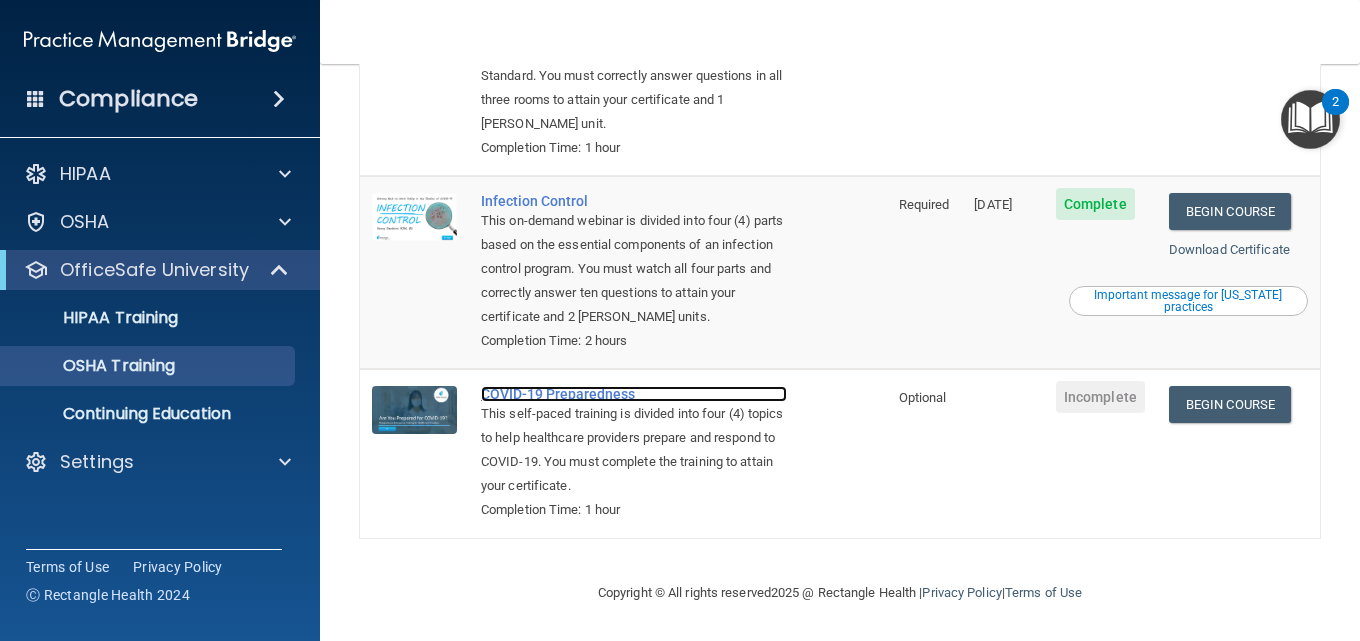 click on "COVID-19 Preparedness" at bounding box center [634, 394] 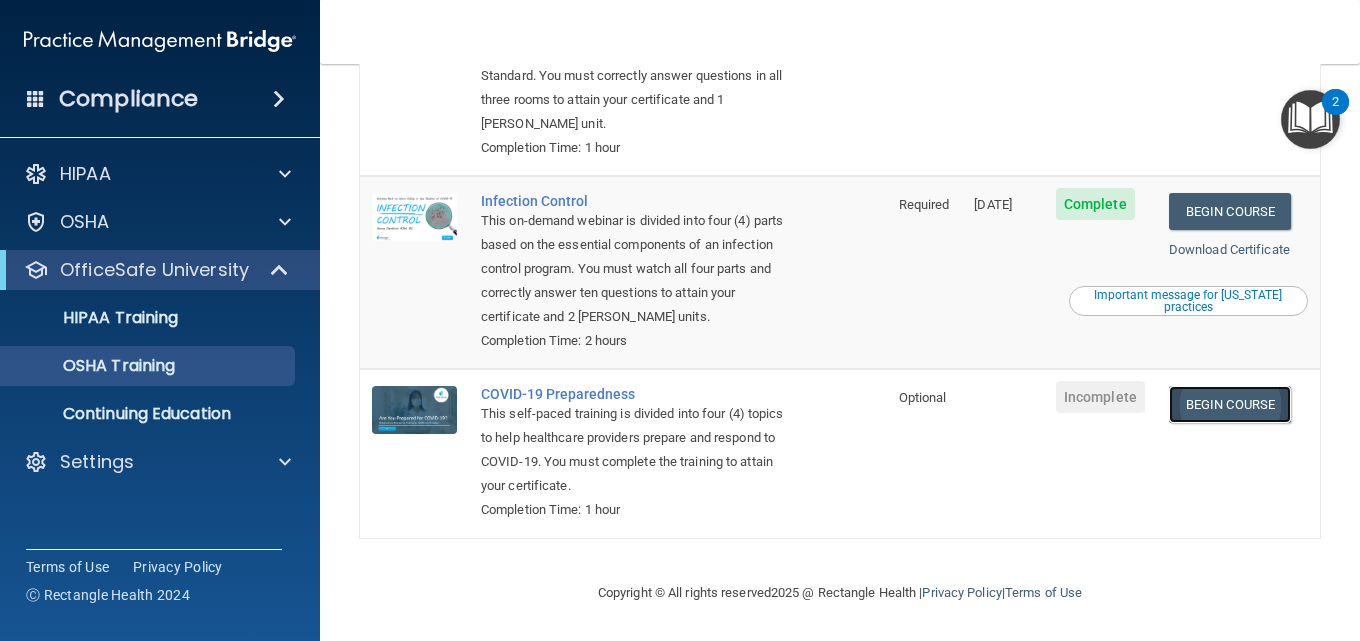 click on "Begin Course" at bounding box center [1230, 404] 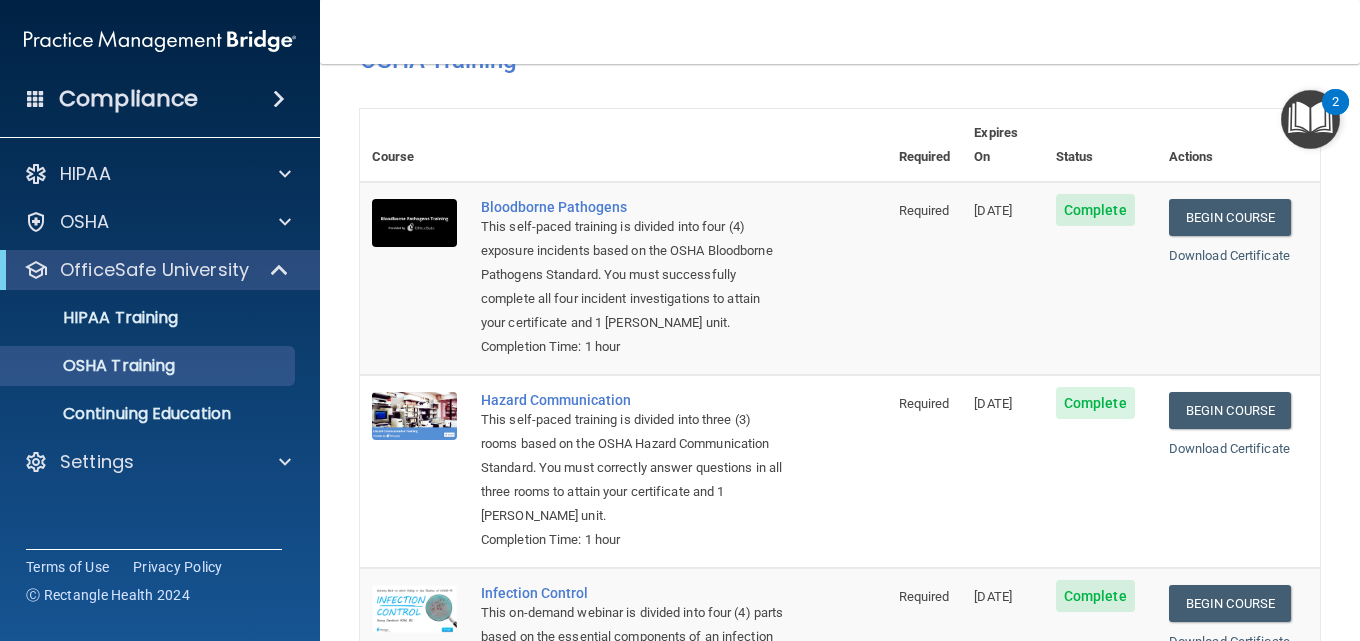 scroll, scrollTop: 63, scrollLeft: 0, axis: vertical 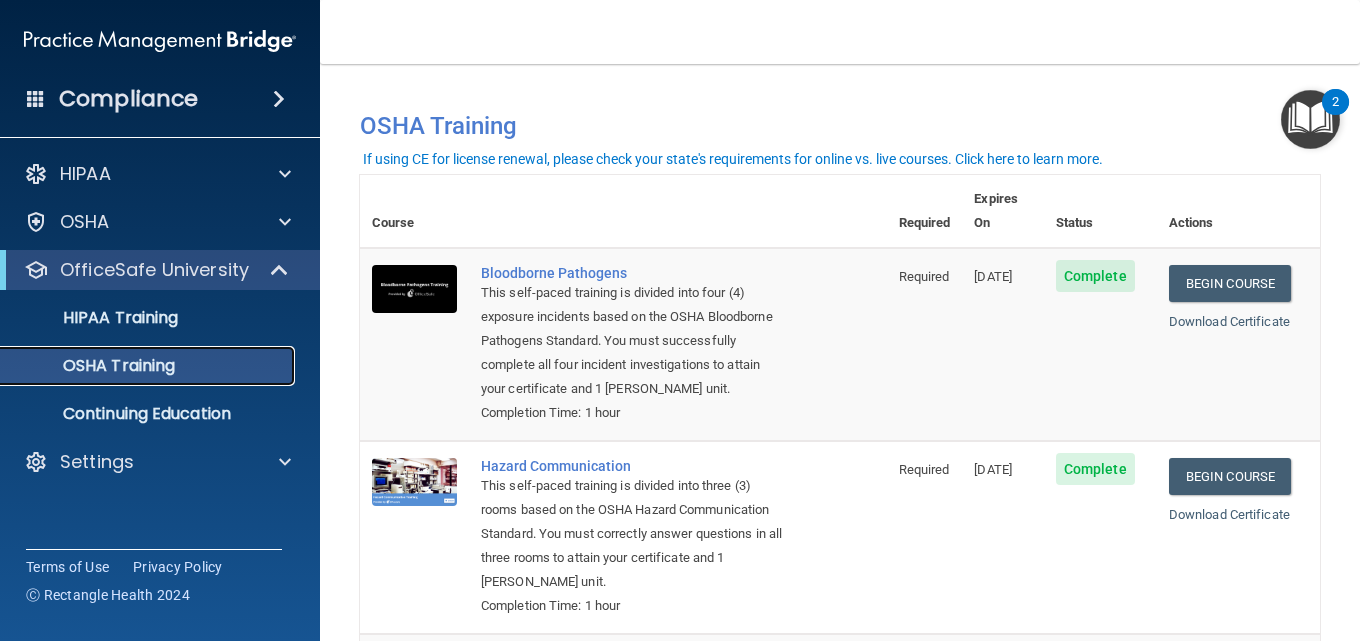 click on "OSHA Training" at bounding box center (94, 366) 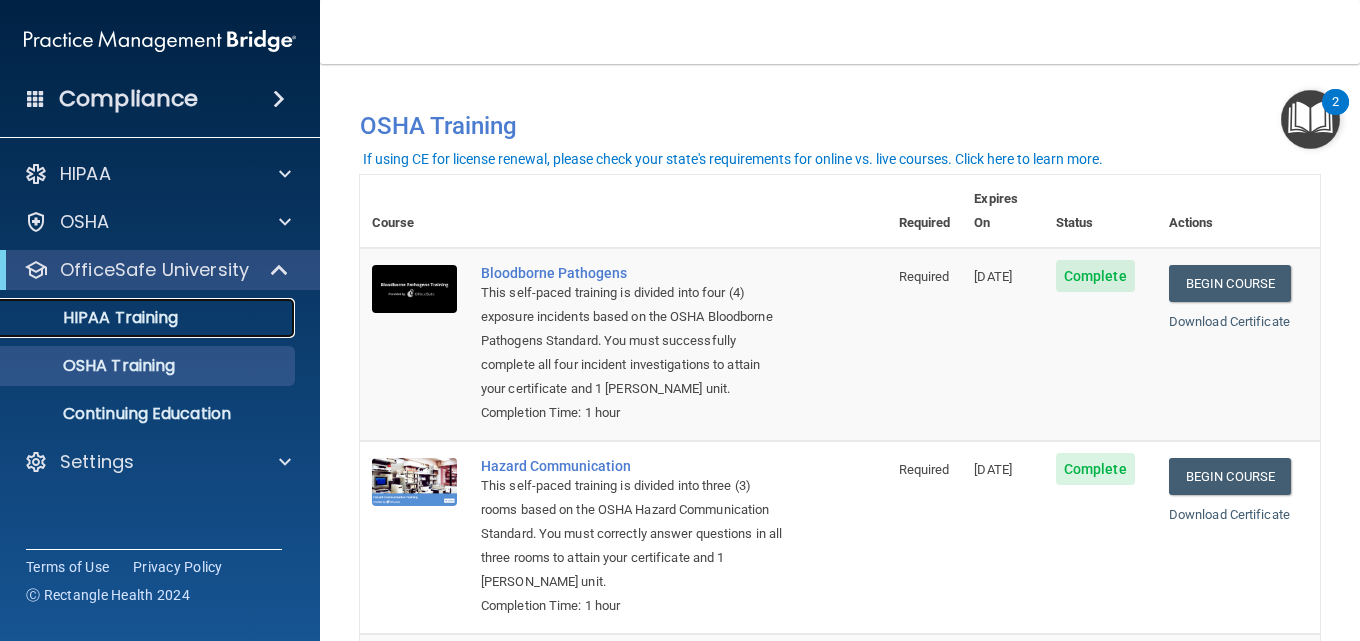 click on "HIPAA Training" at bounding box center (95, 318) 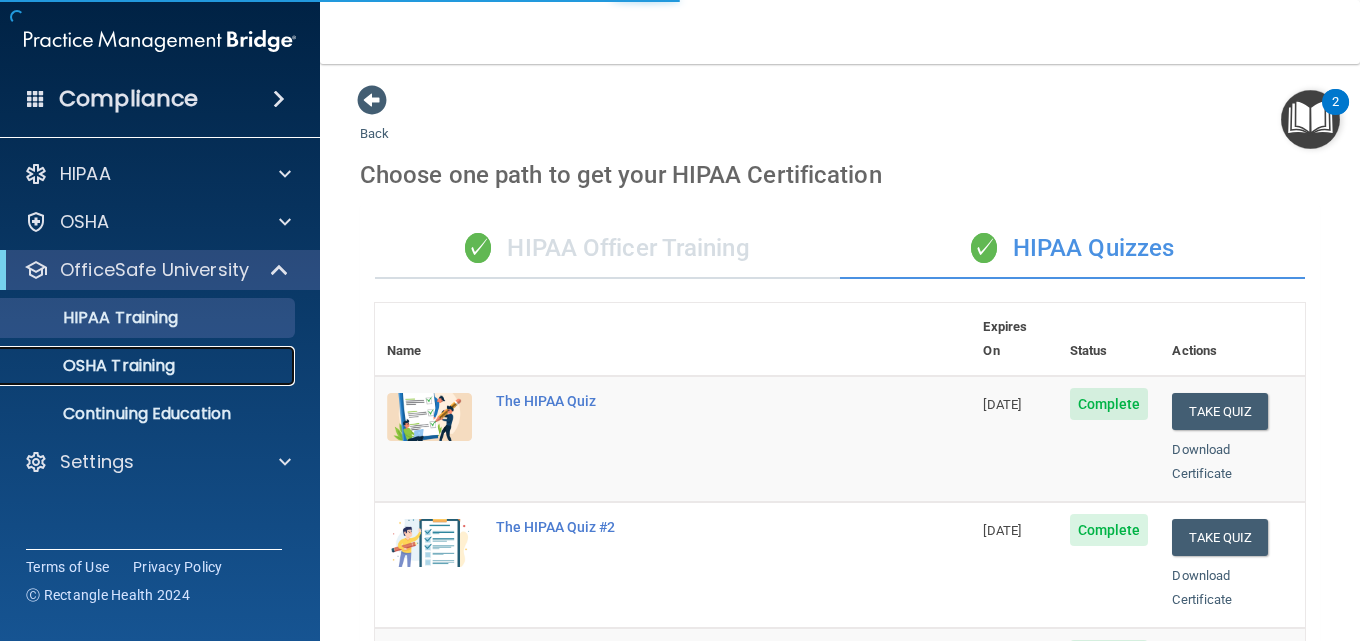 click on "OSHA Training" at bounding box center (94, 366) 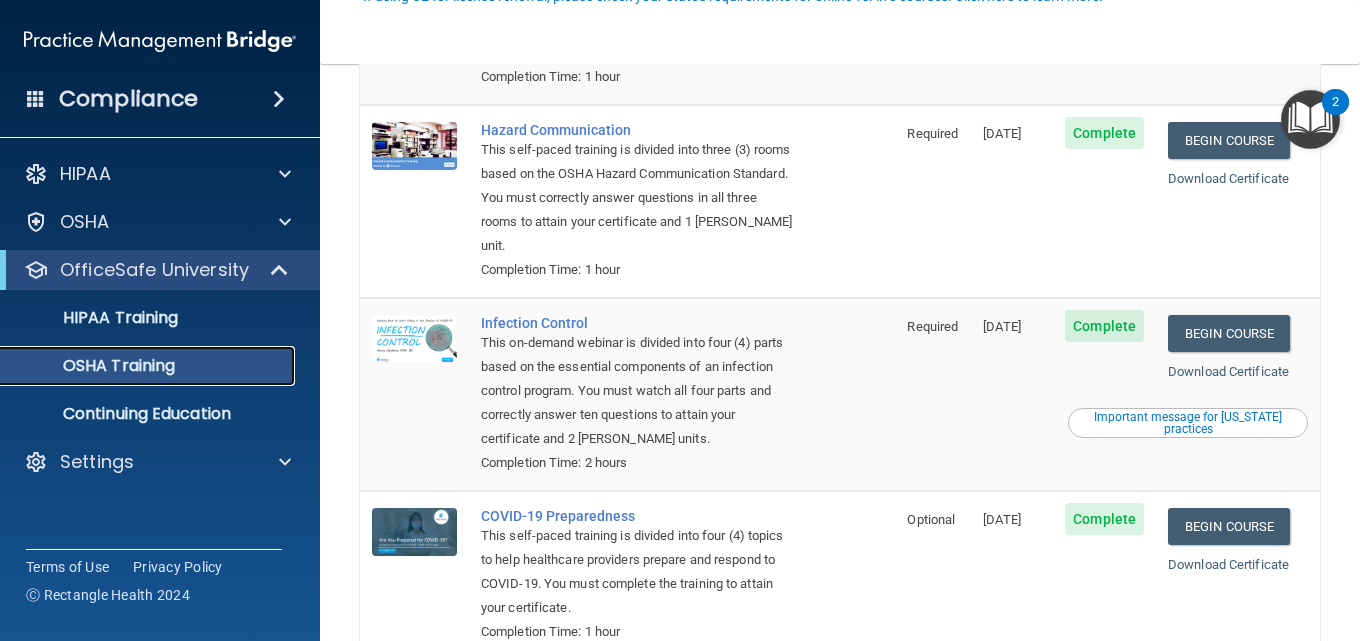 scroll, scrollTop: 463, scrollLeft: 0, axis: vertical 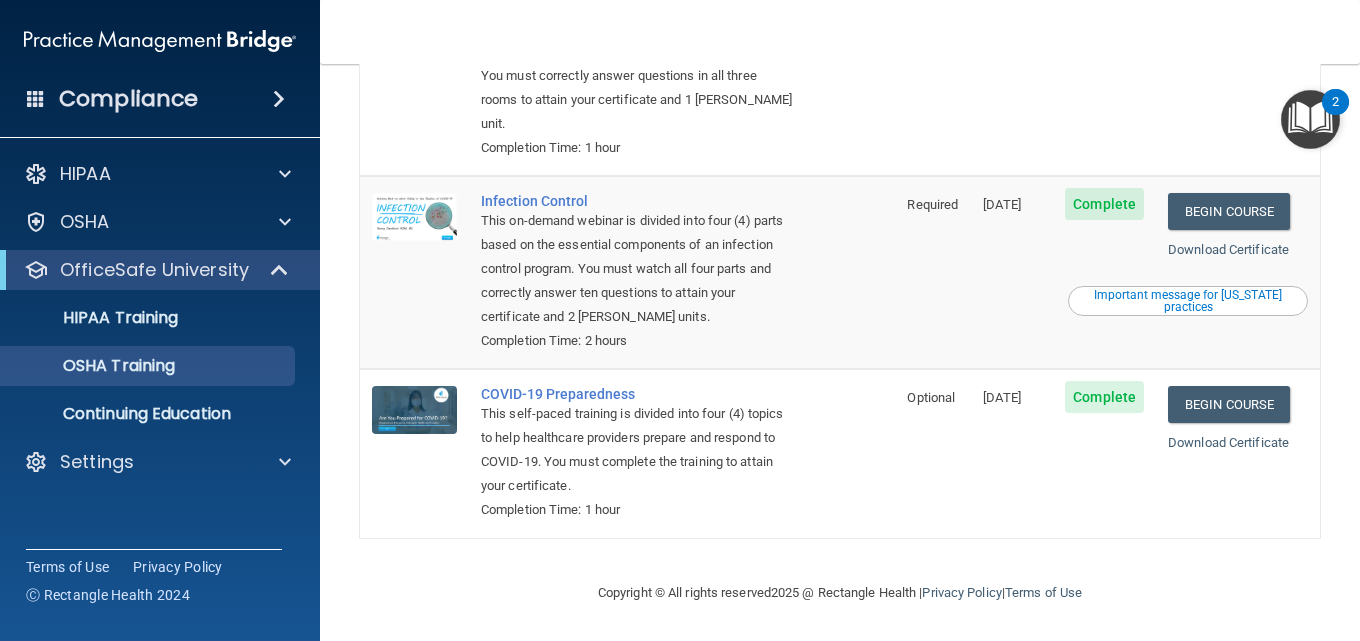 click on "Compliance" at bounding box center (128, 99) 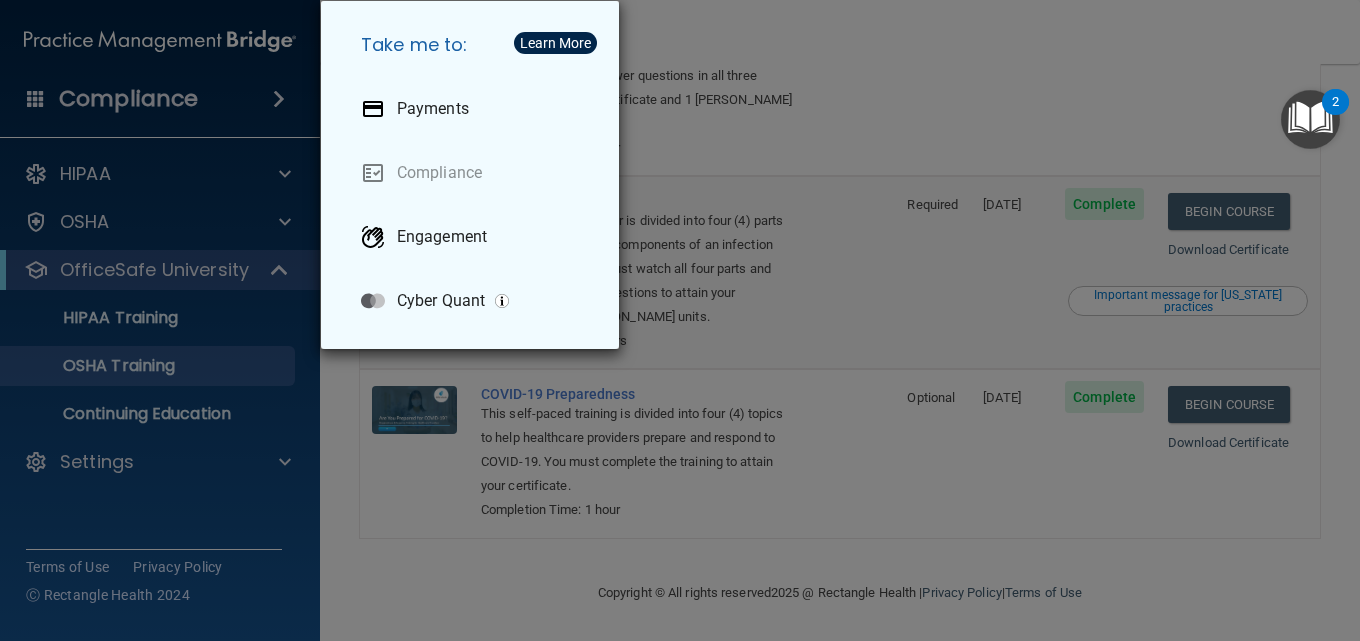 click on "Take me to:             Payments                   Compliance                     Engagement                     Cyber Quant" at bounding box center [680, 320] 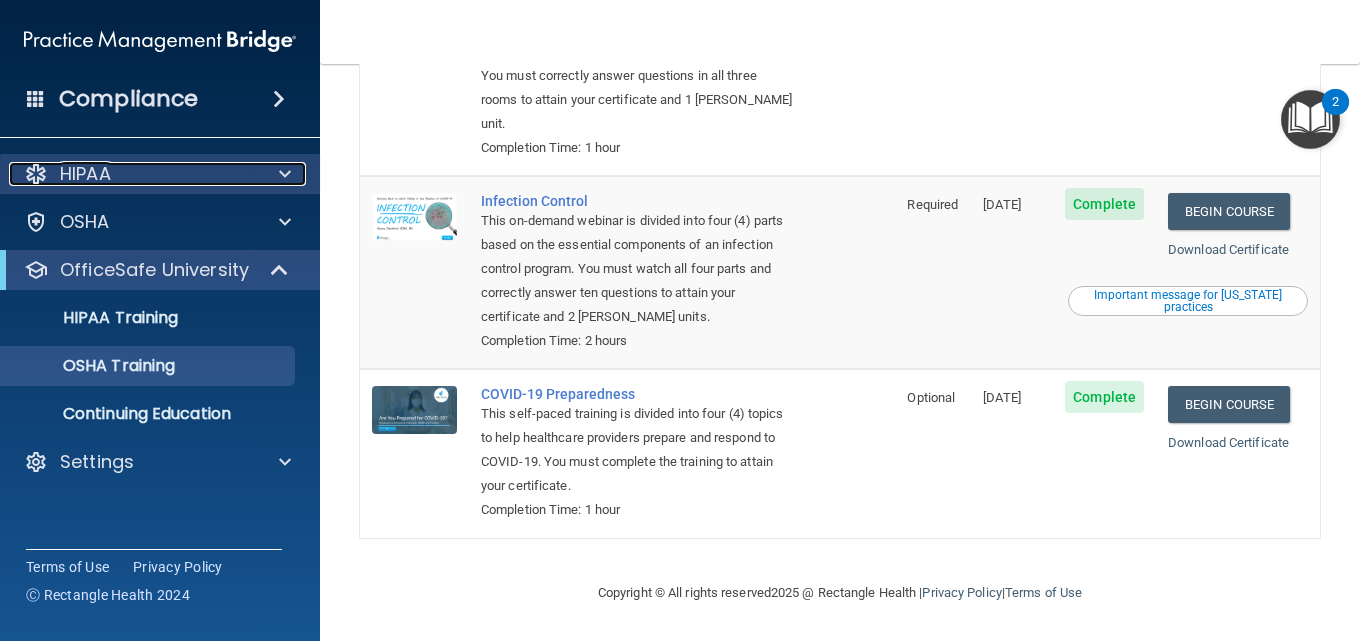 click on "HIPAA" at bounding box center [133, 174] 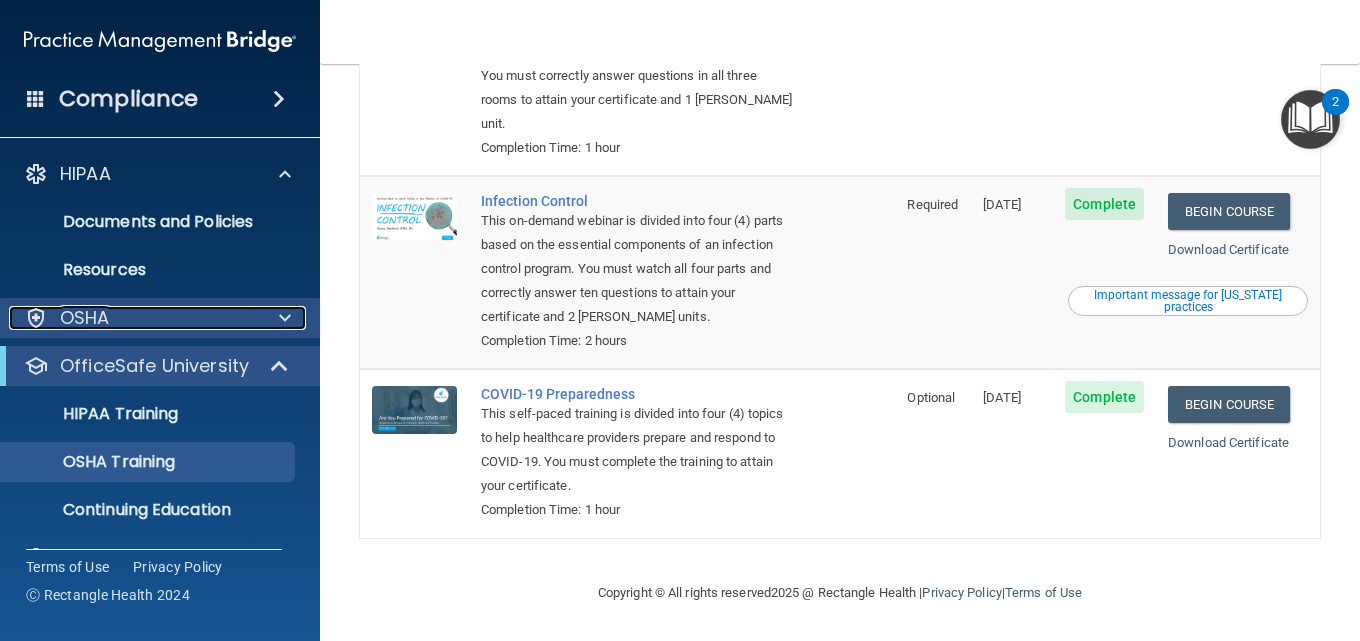 click on "OSHA" at bounding box center (85, 318) 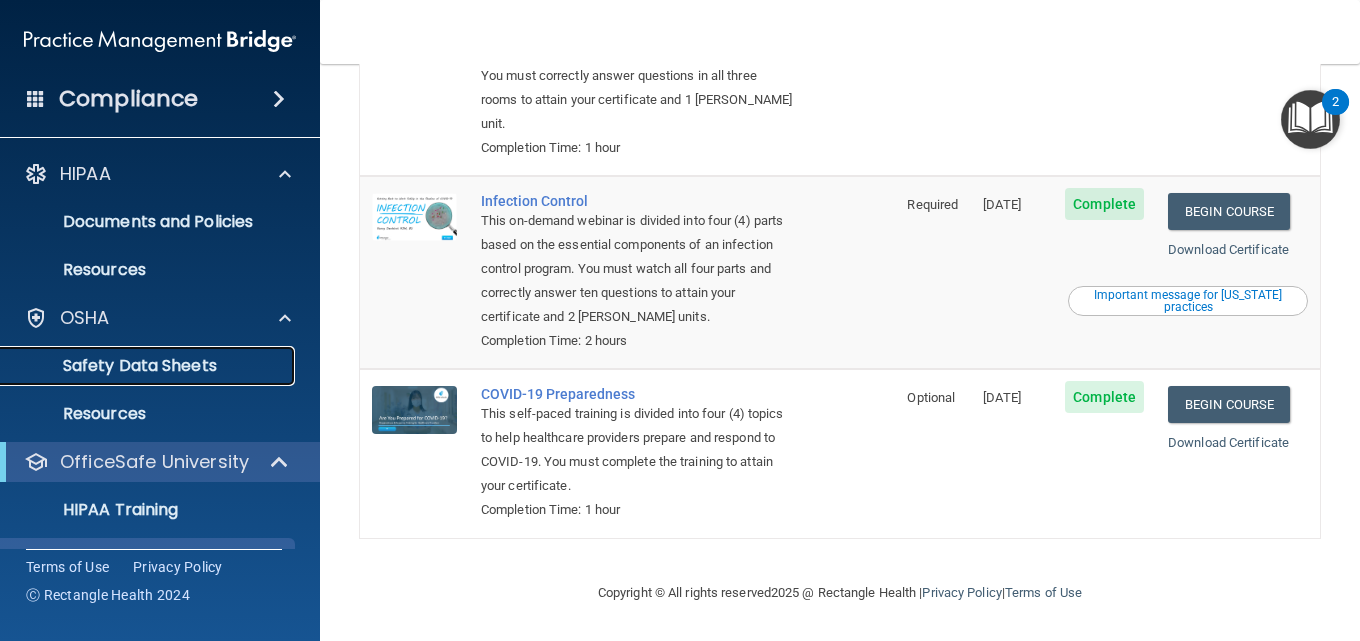 click on "Safety Data Sheets" at bounding box center [149, 366] 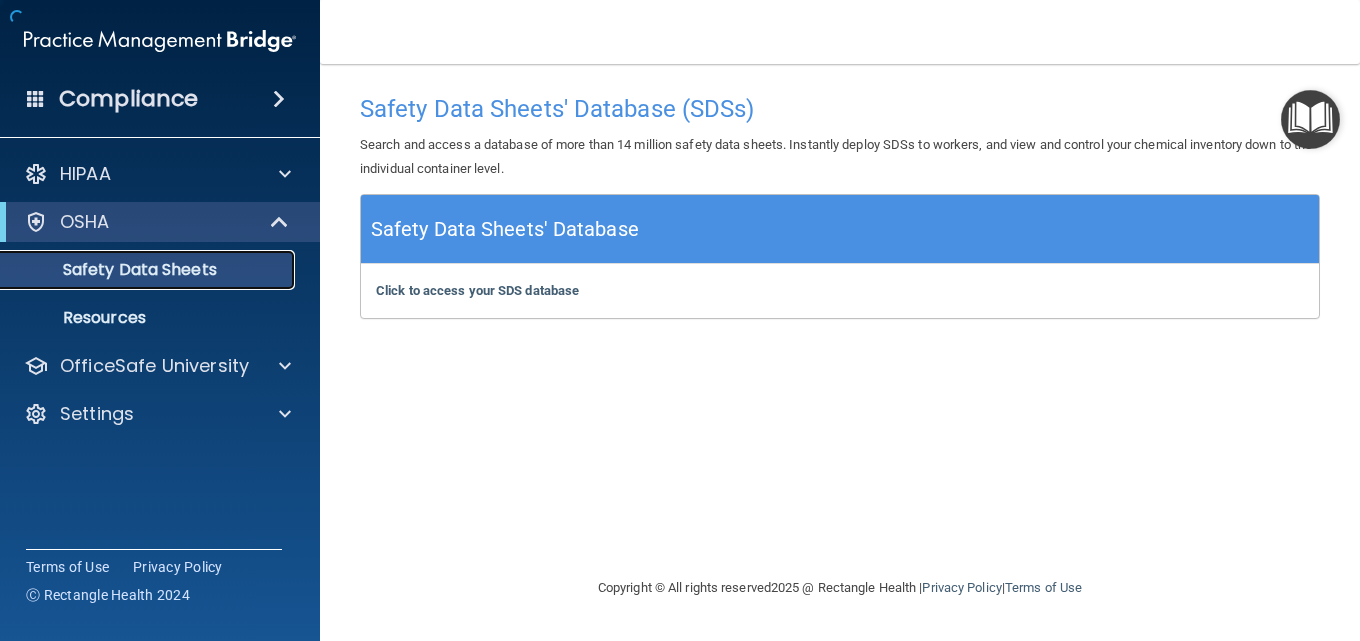 scroll, scrollTop: 0, scrollLeft: 0, axis: both 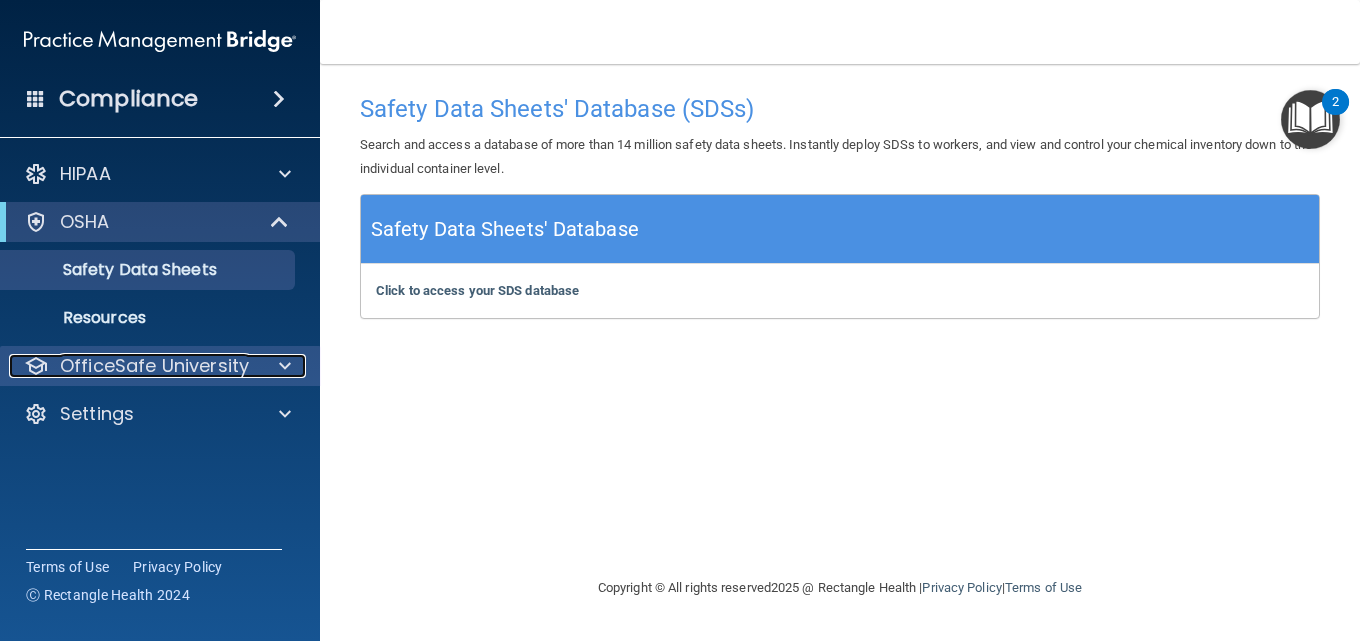 click on "OfficeSafe University" at bounding box center [154, 366] 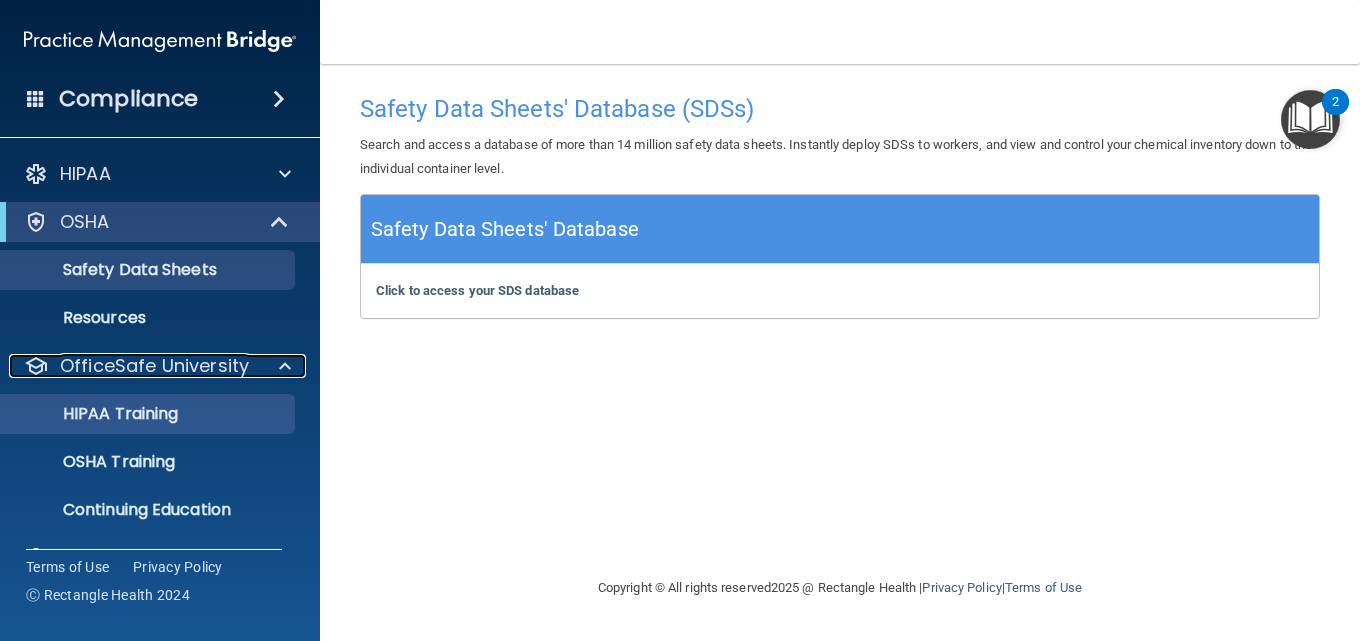 scroll, scrollTop: 45, scrollLeft: 0, axis: vertical 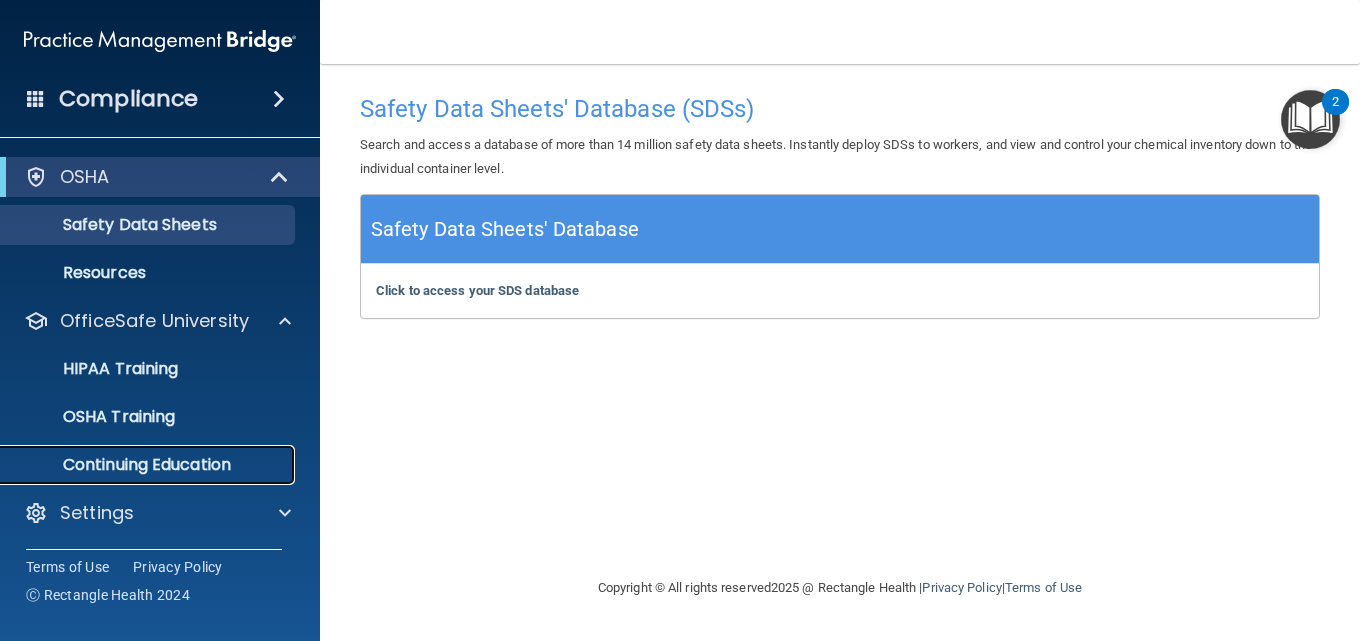 click on "Continuing Education" at bounding box center (149, 465) 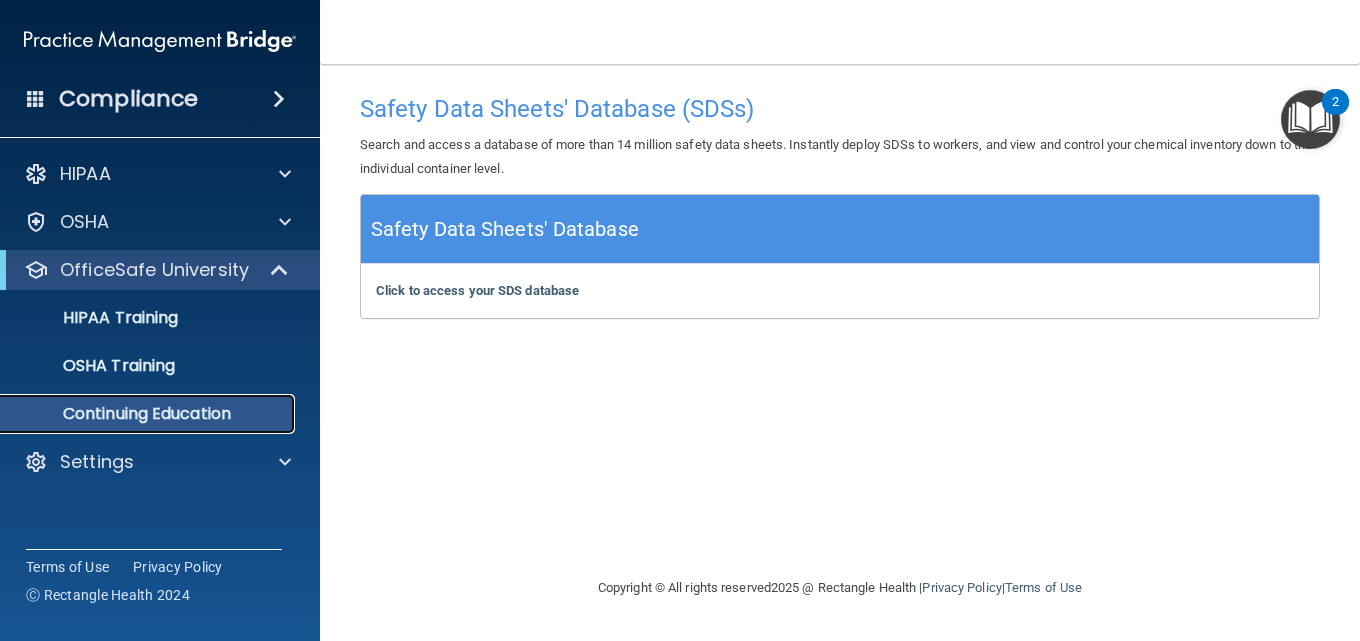 scroll, scrollTop: 0, scrollLeft: 0, axis: both 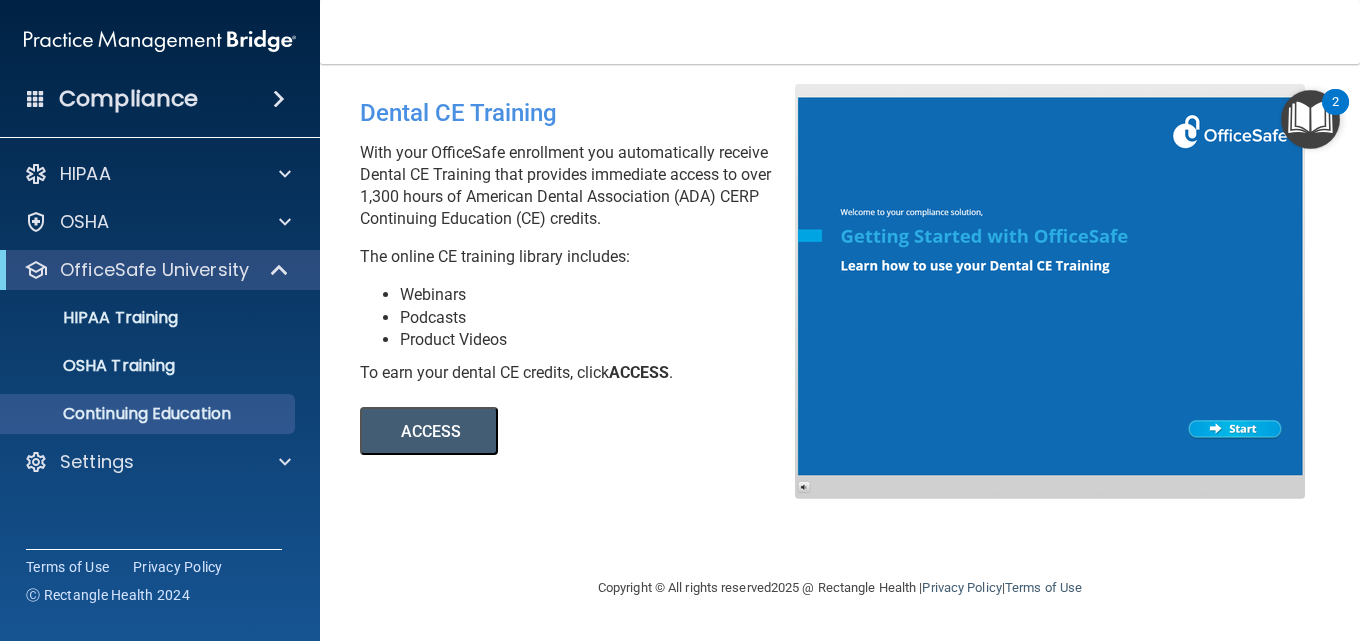 click on "ACCESS     ACCESS" at bounding box center (633, 419) 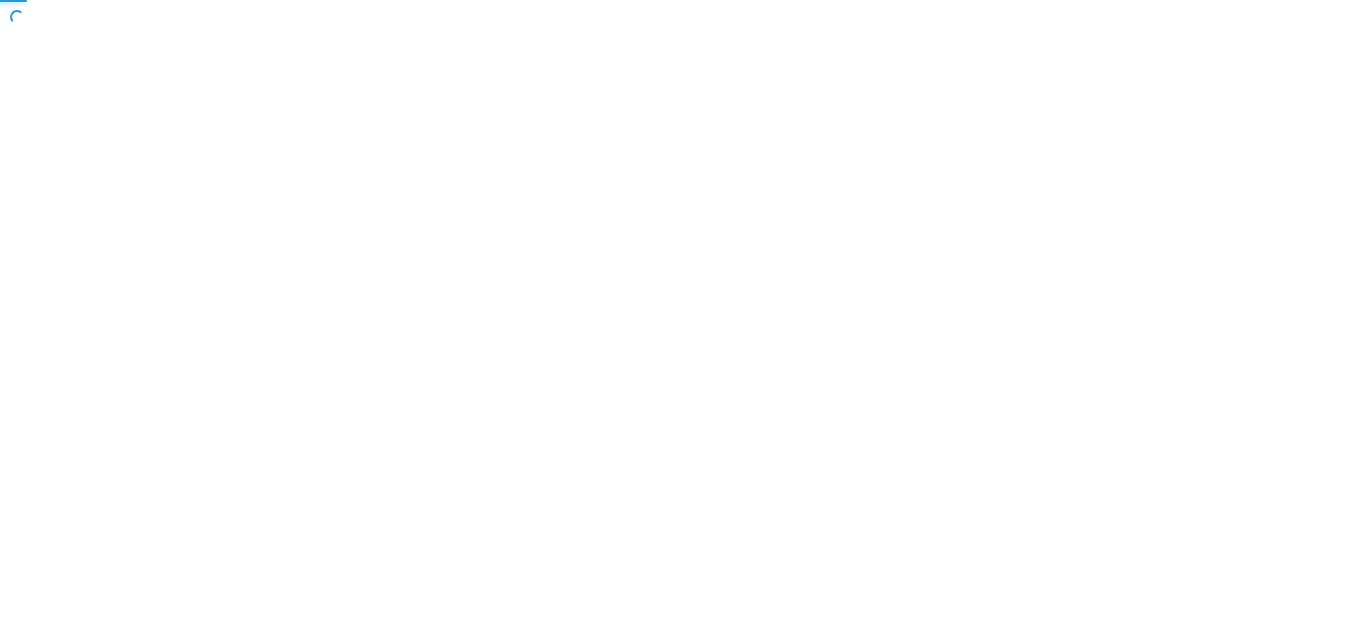 scroll, scrollTop: 0, scrollLeft: 0, axis: both 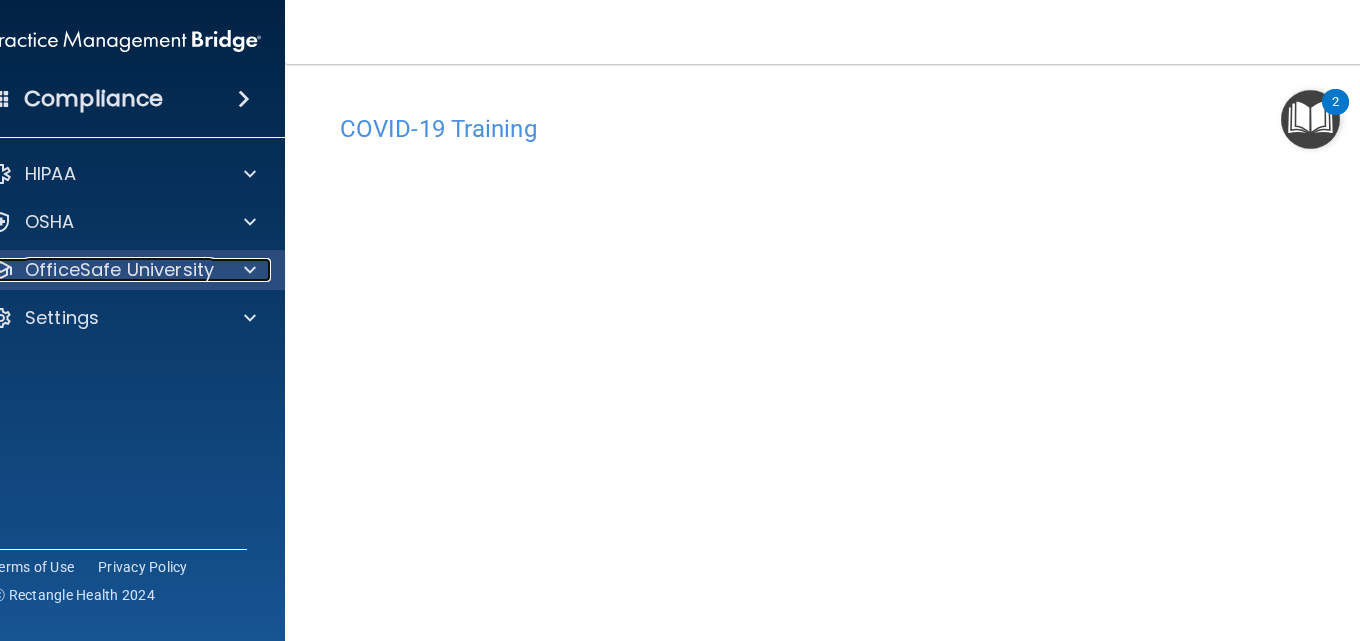 click on "OfficeSafe University" at bounding box center [119, 270] 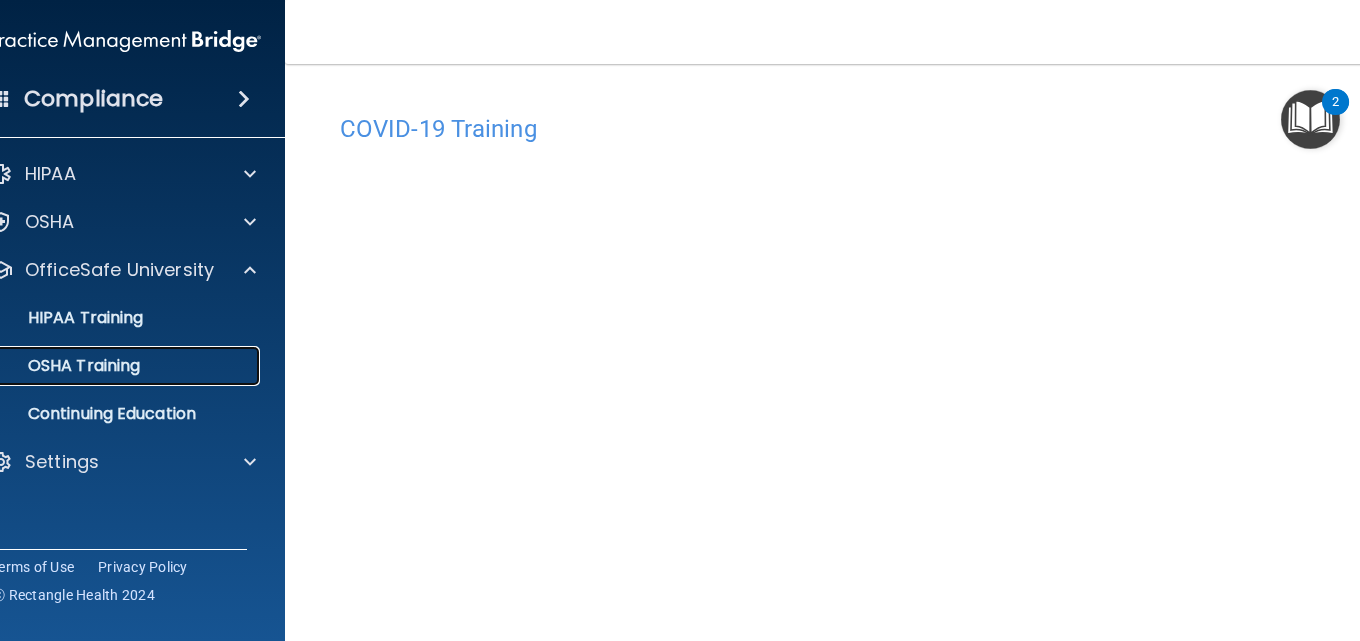 click on "OSHA Training" at bounding box center [59, 366] 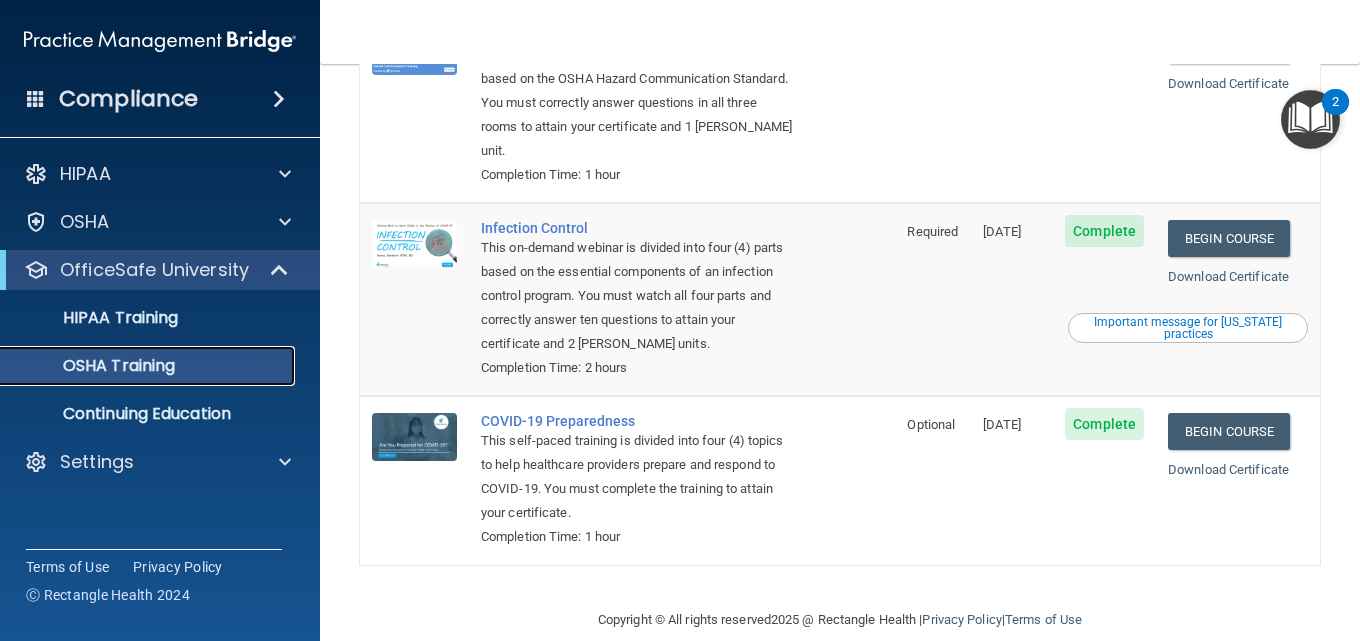 scroll, scrollTop: 463, scrollLeft: 0, axis: vertical 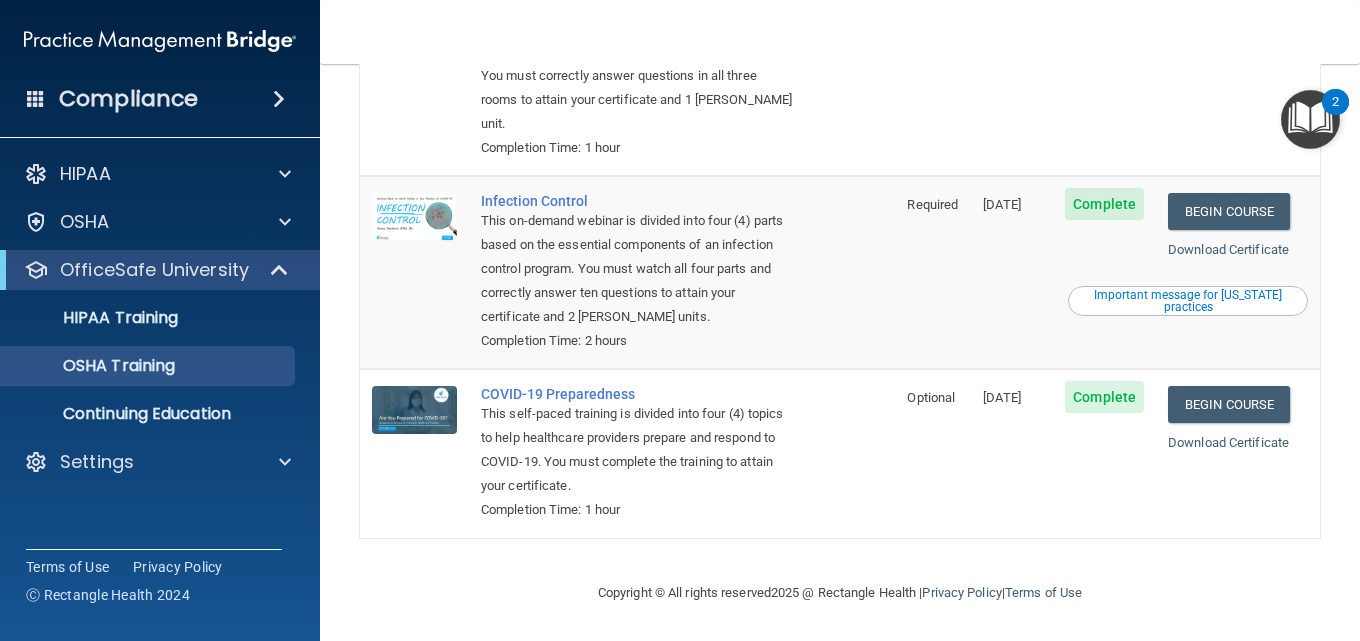 click on "Compliance" at bounding box center (160, 99) 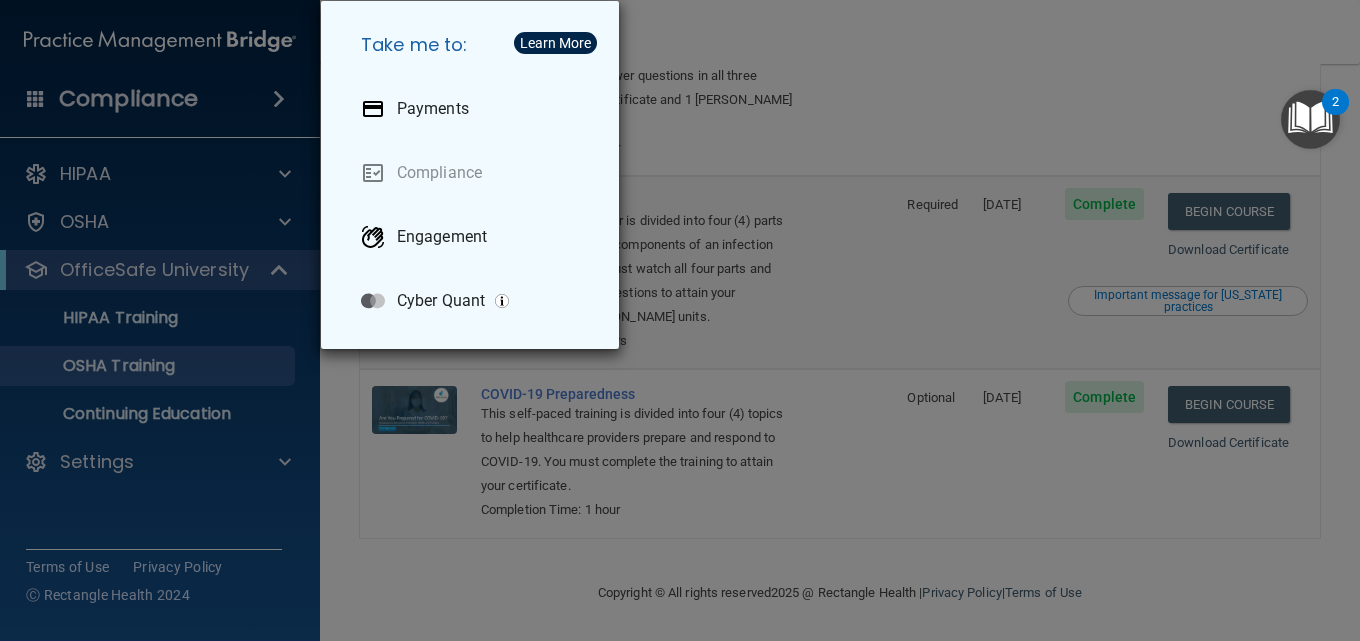 click on "Take me to:             Payments                   Compliance                     Engagement                     Cyber Quant" at bounding box center [680, 320] 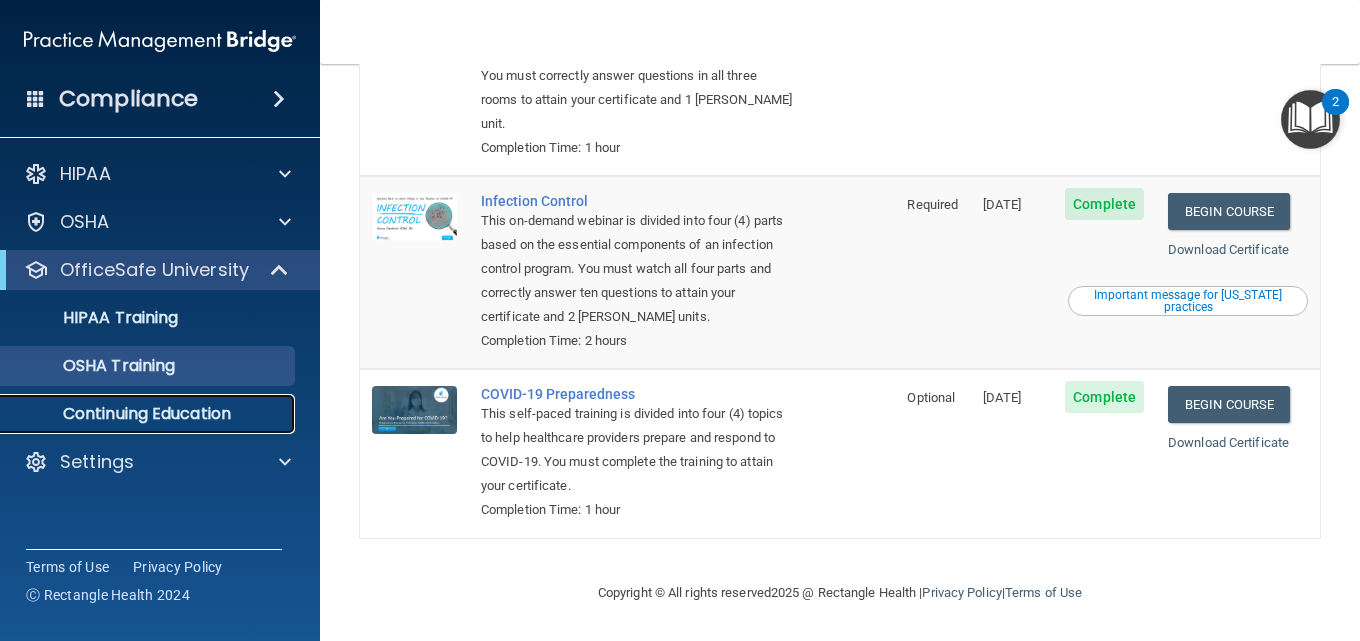 click on "Continuing Education" at bounding box center (149, 414) 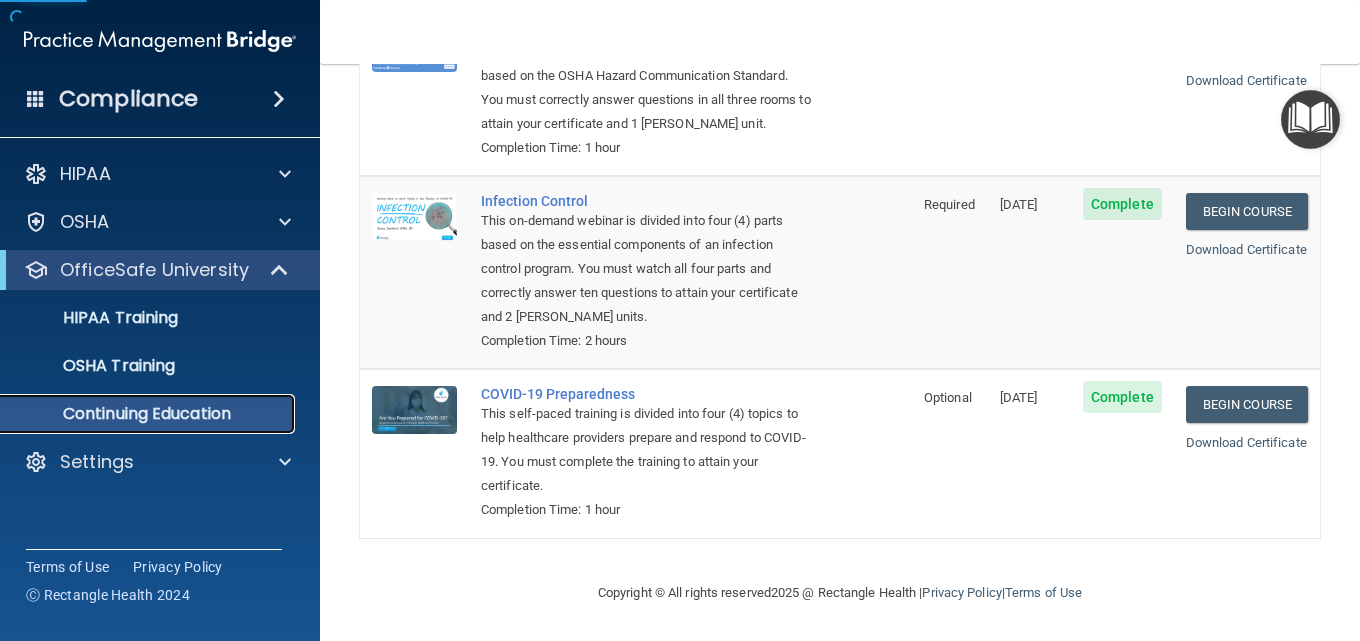 scroll, scrollTop: 0, scrollLeft: 0, axis: both 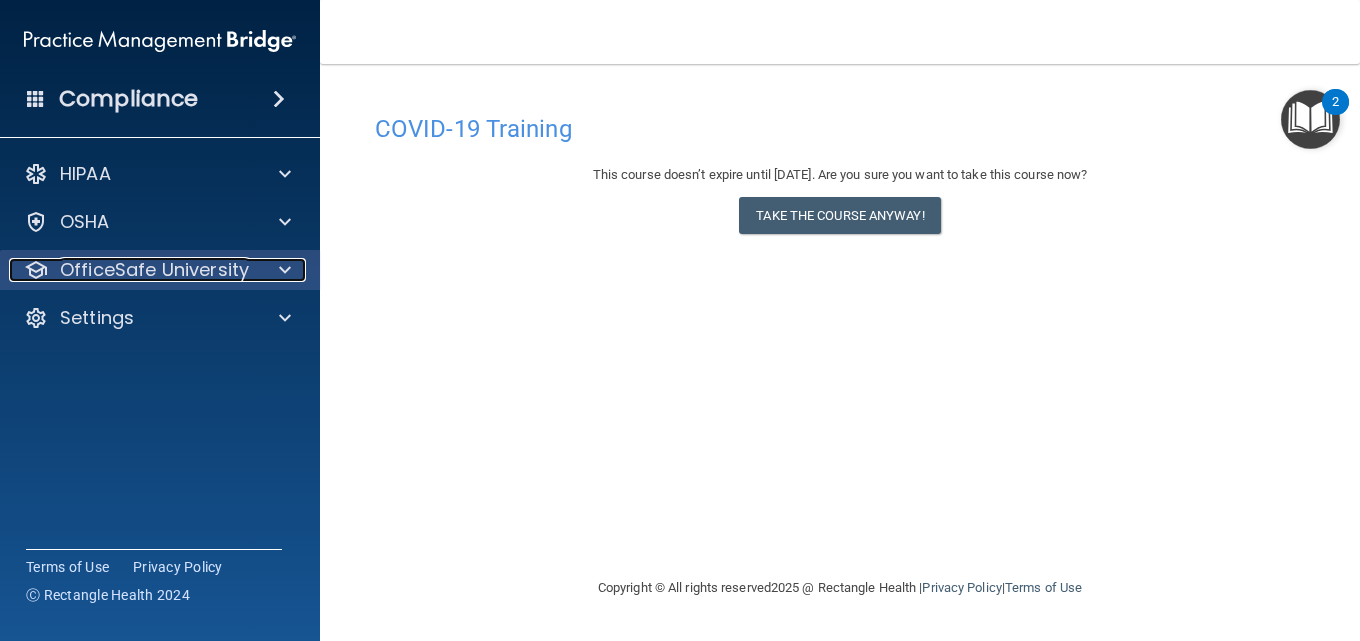 click on "OfficeSafe University" at bounding box center (154, 270) 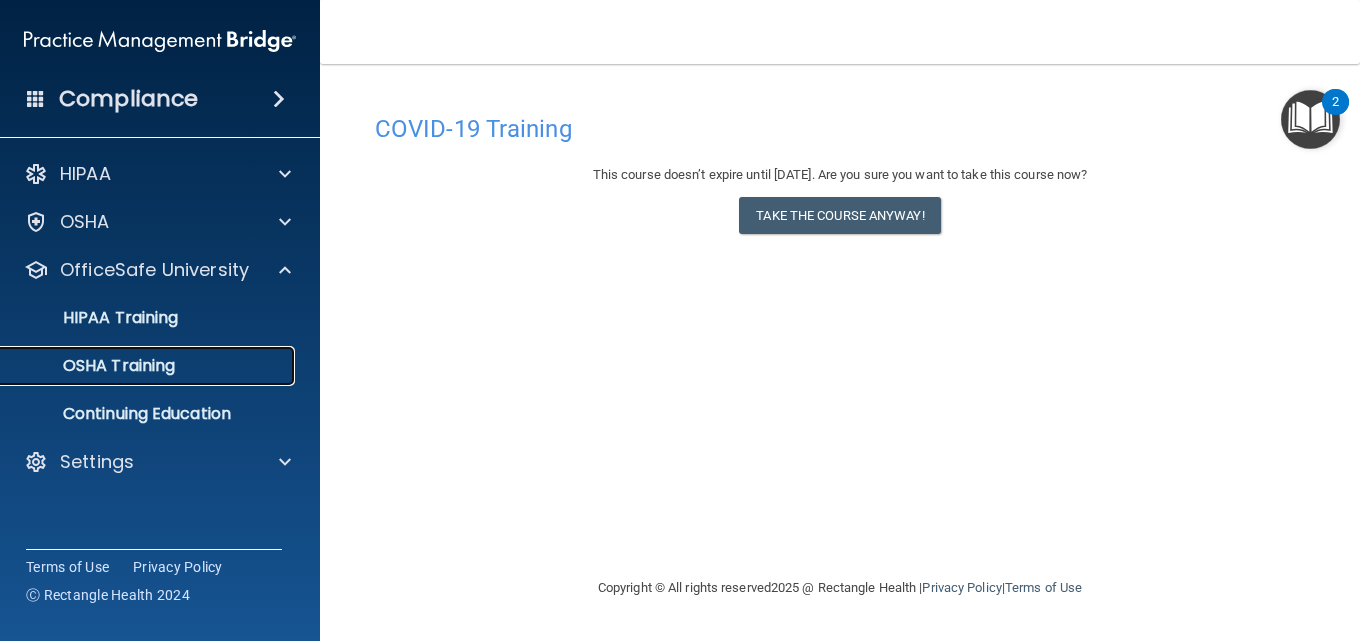 click on "OSHA Training" at bounding box center (94, 366) 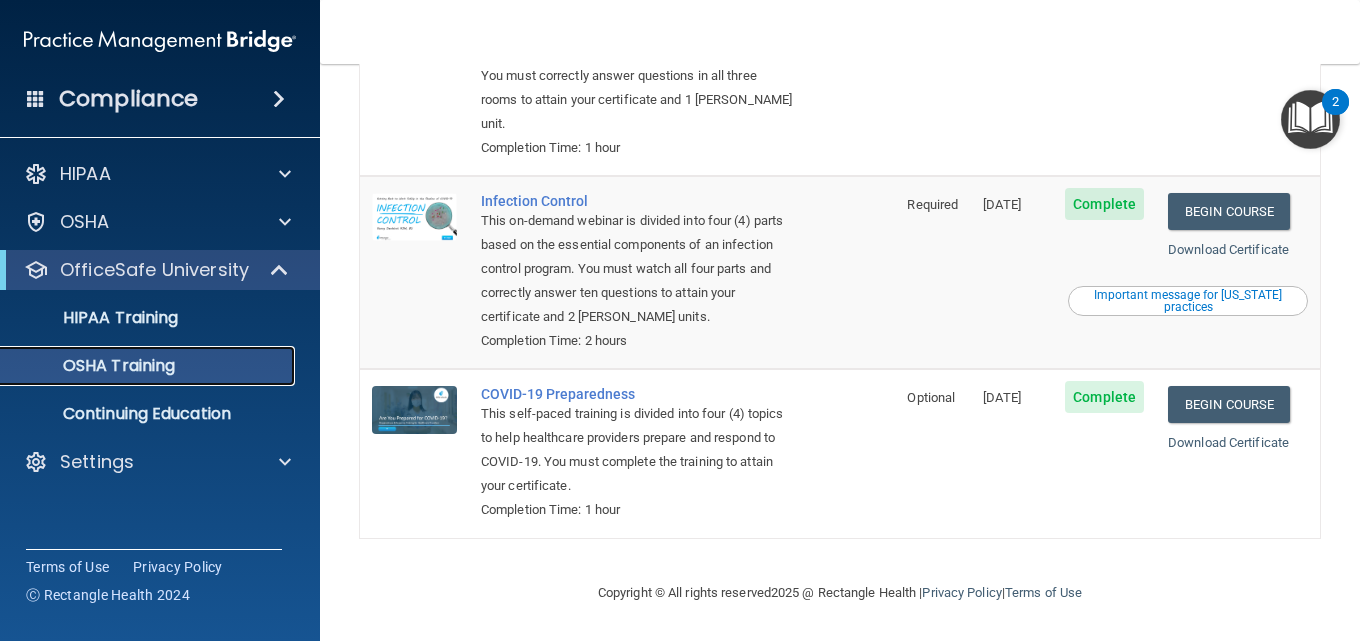 scroll, scrollTop: 0, scrollLeft: 0, axis: both 